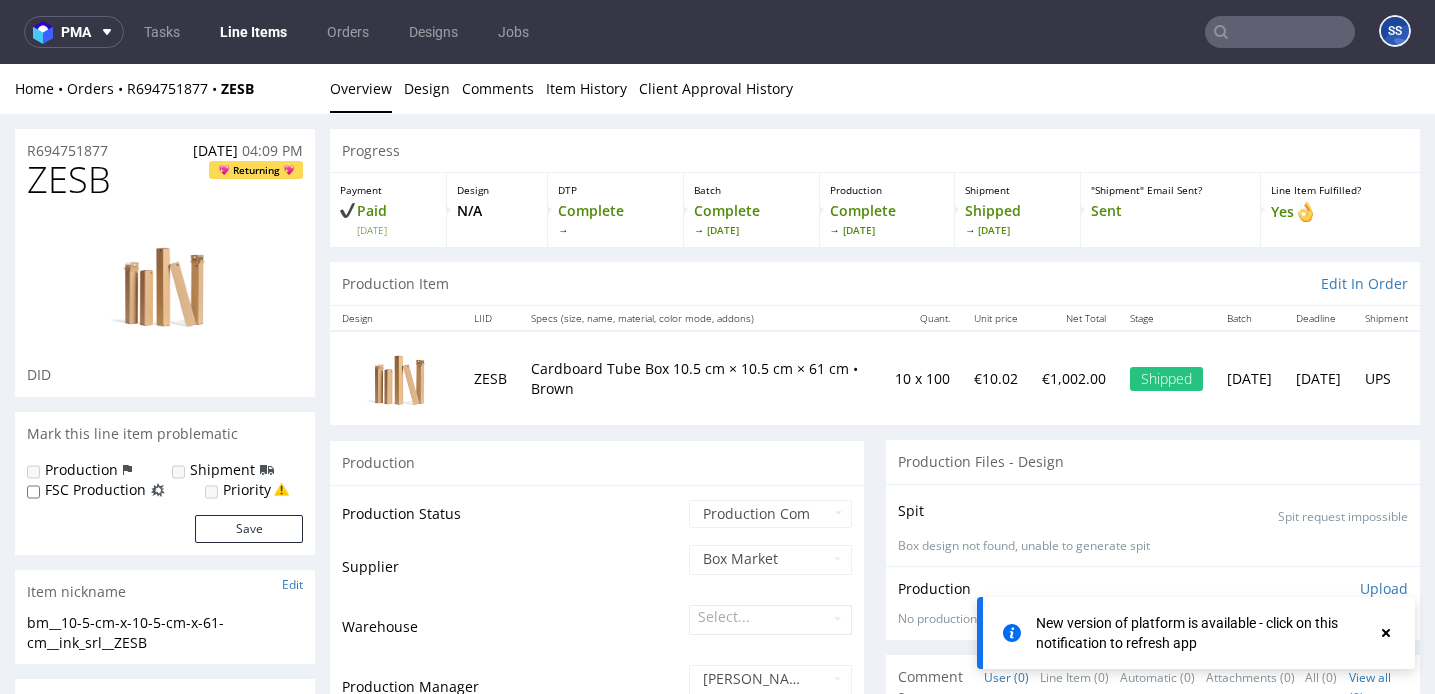 scroll, scrollTop: 1980, scrollLeft: 0, axis: vertical 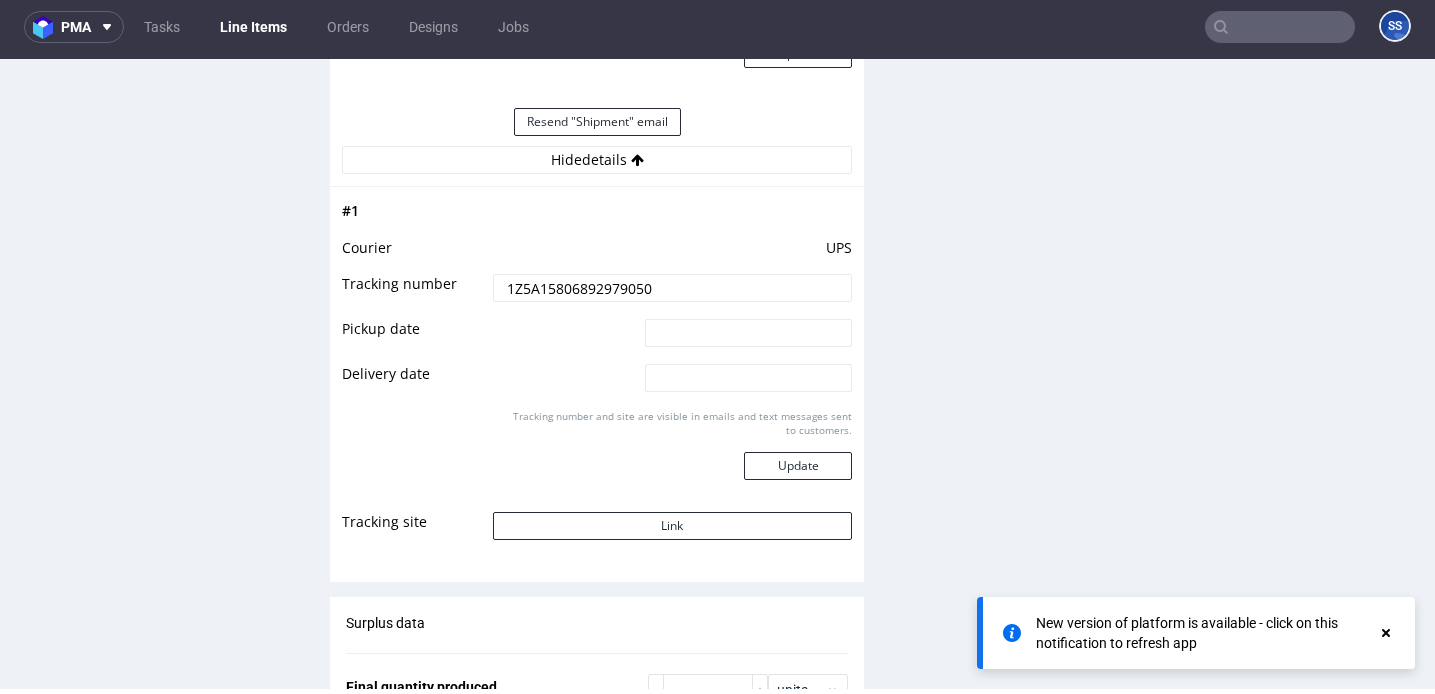 click on "Line Items" at bounding box center [253, 27] 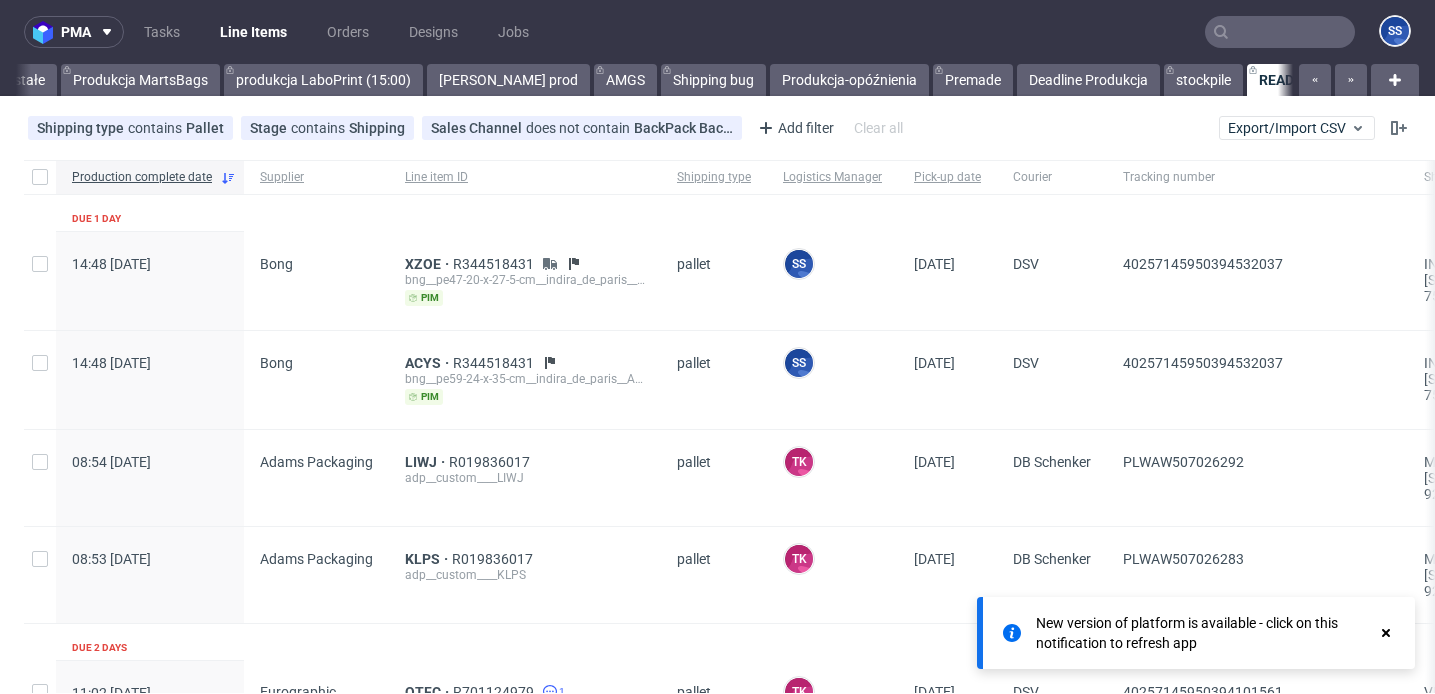 scroll, scrollTop: 0, scrollLeft: 1065, axis: horizontal 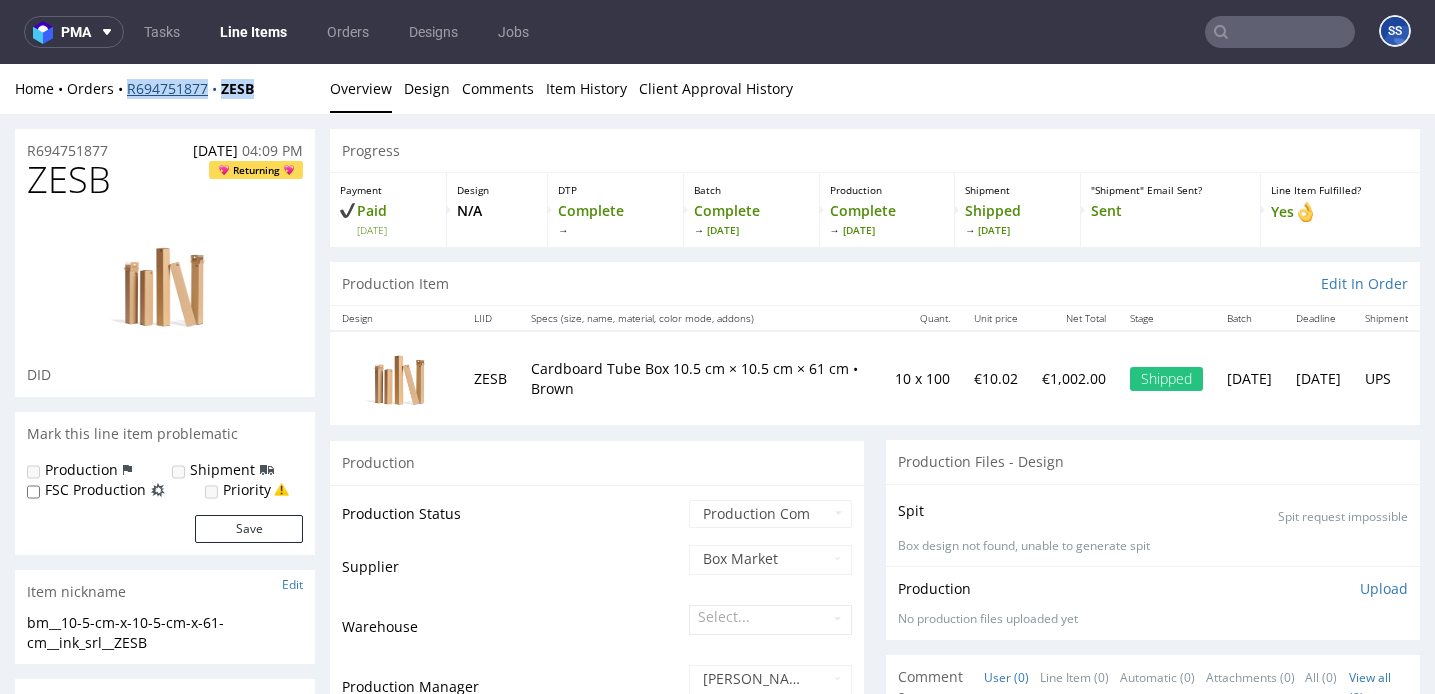 drag, startPoint x: 276, startPoint y: 86, endPoint x: 126, endPoint y: 94, distance: 150.21318 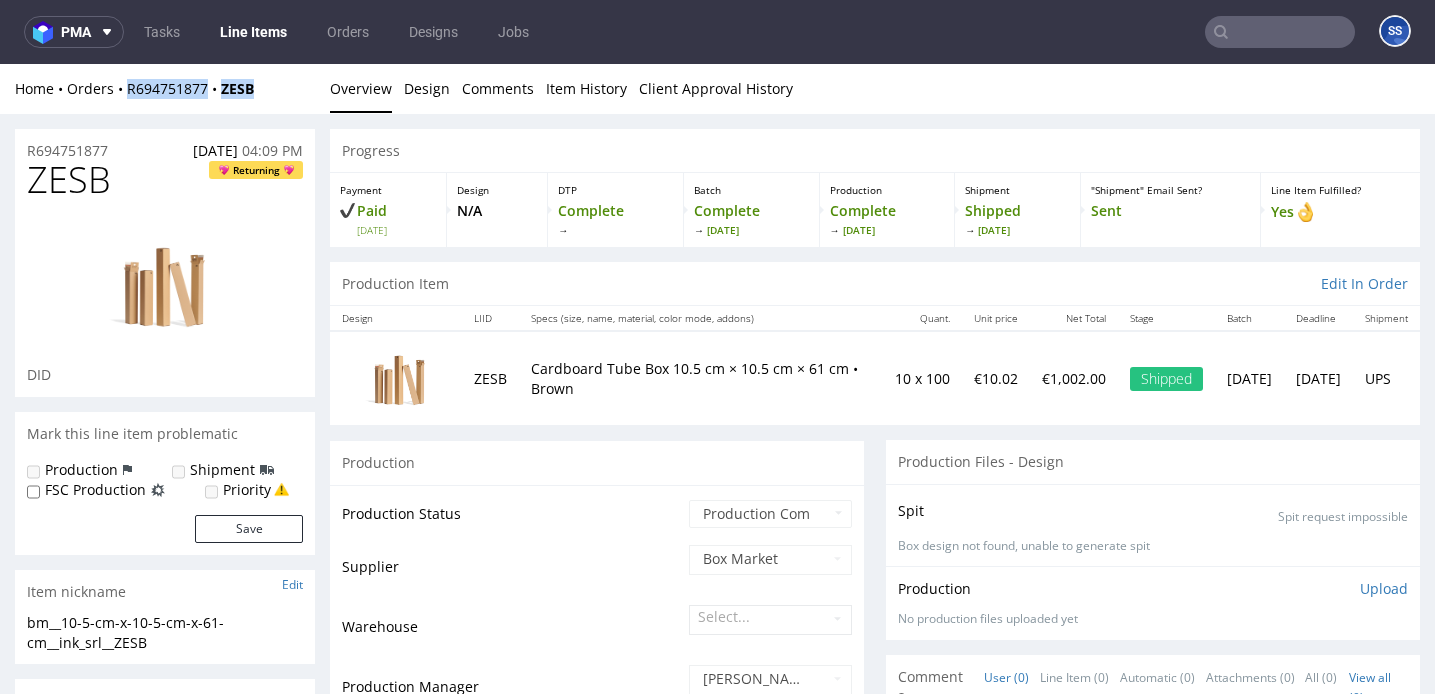 copy on "R694751877 ZESB" 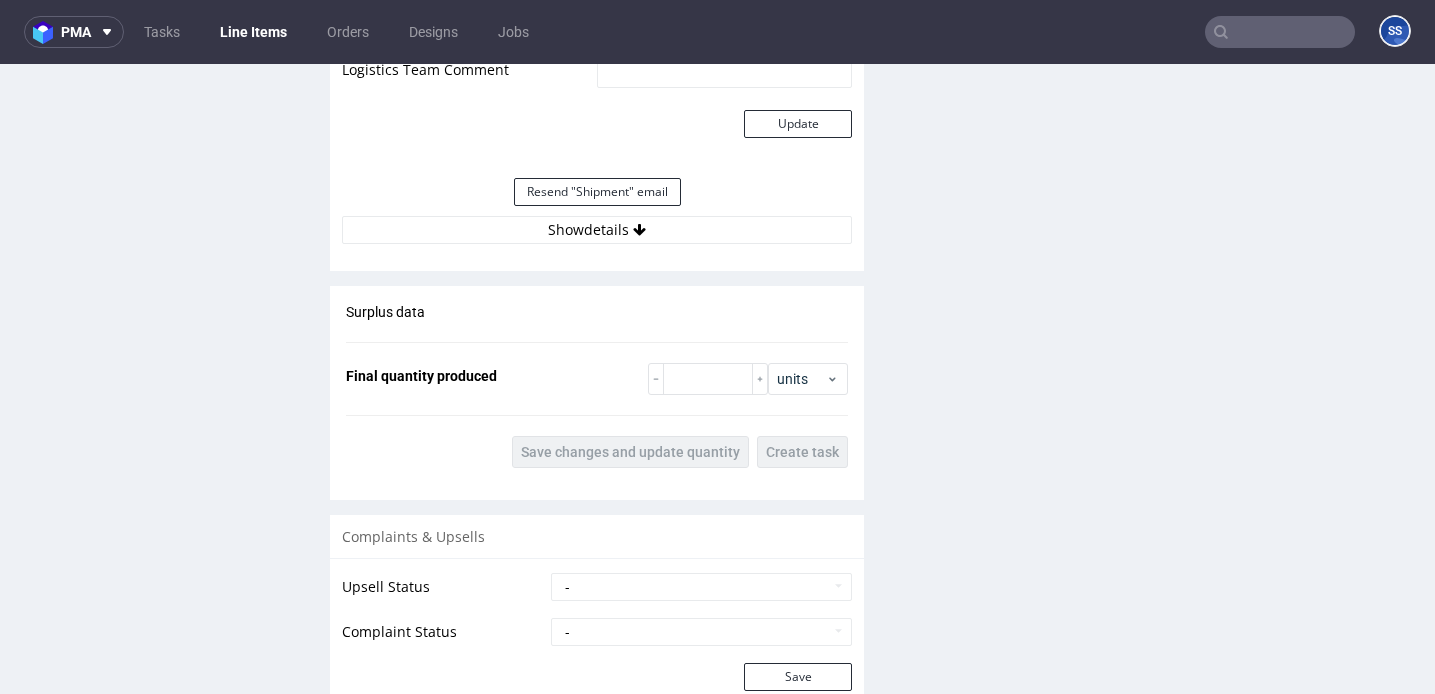scroll, scrollTop: 1836, scrollLeft: 0, axis: vertical 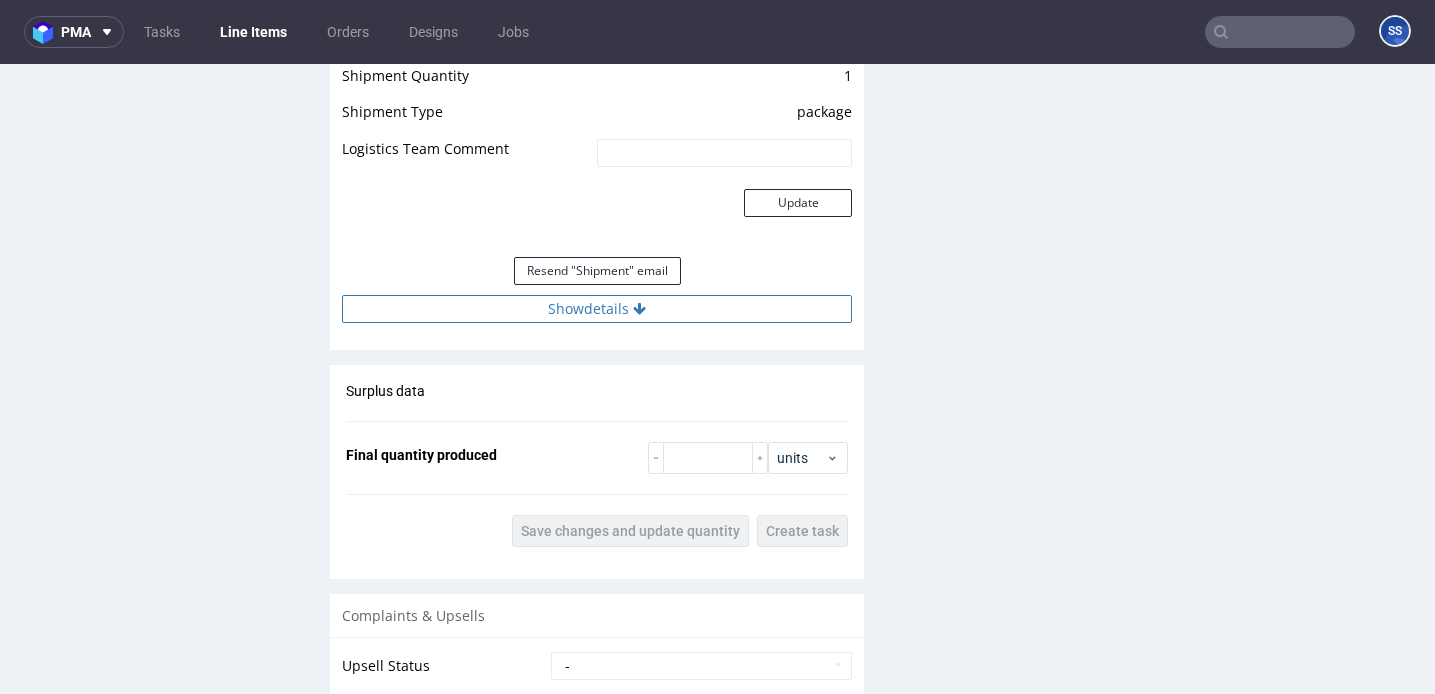 click on "Show  details" at bounding box center (597, 309) 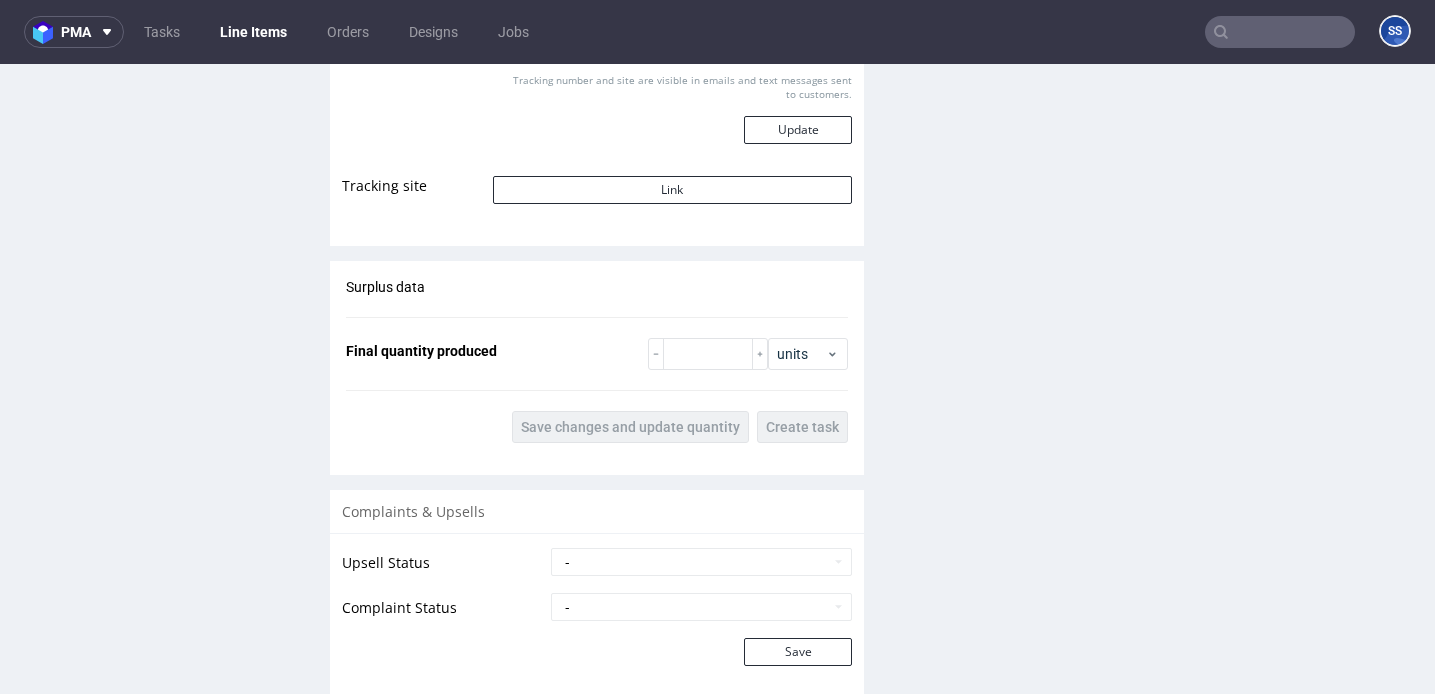 scroll, scrollTop: 2330, scrollLeft: 0, axis: vertical 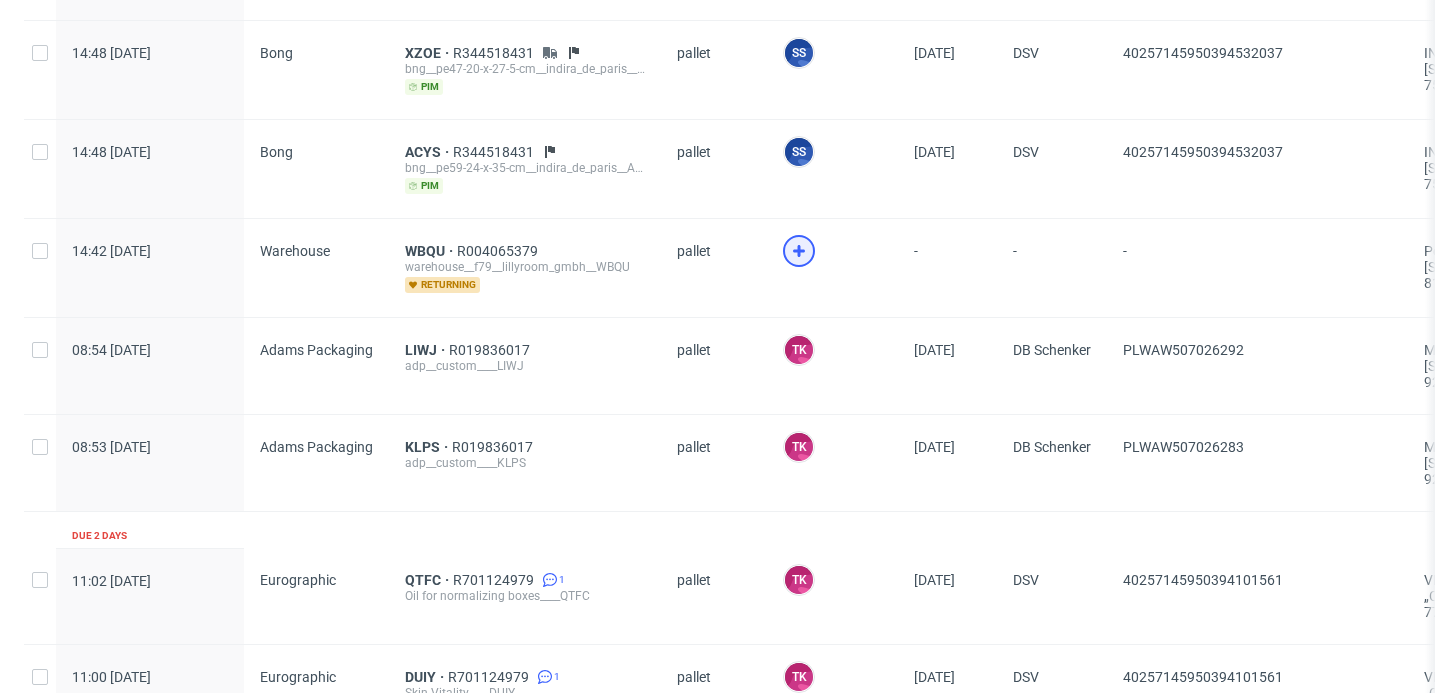 click 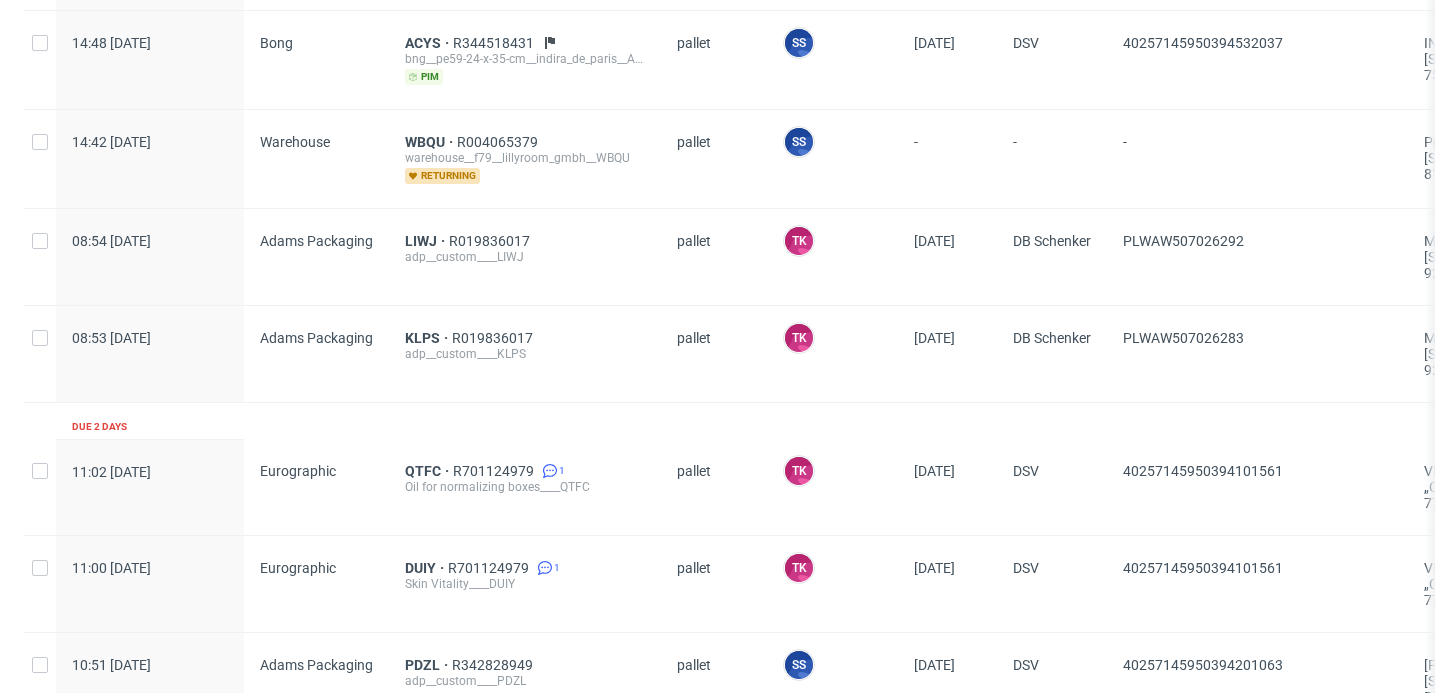 scroll, scrollTop: 390, scrollLeft: 0, axis: vertical 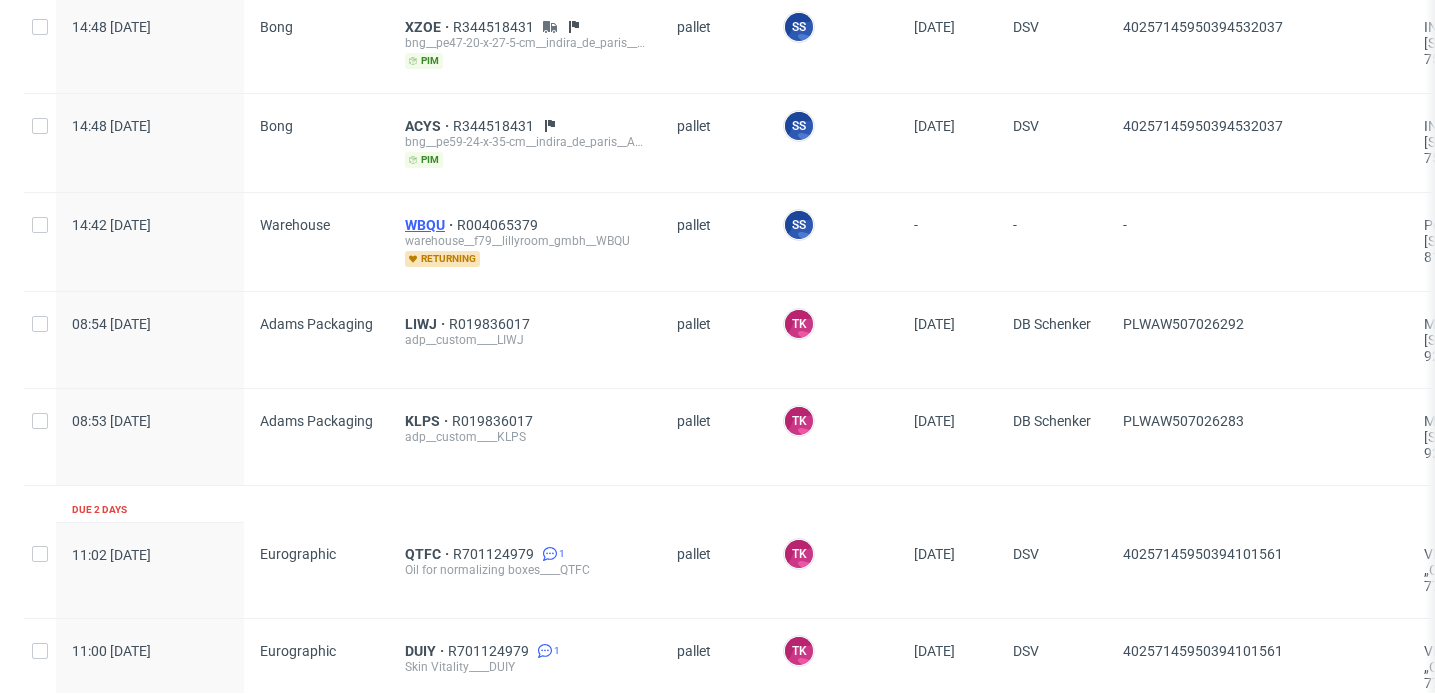 click on "WBQU" at bounding box center [431, 225] 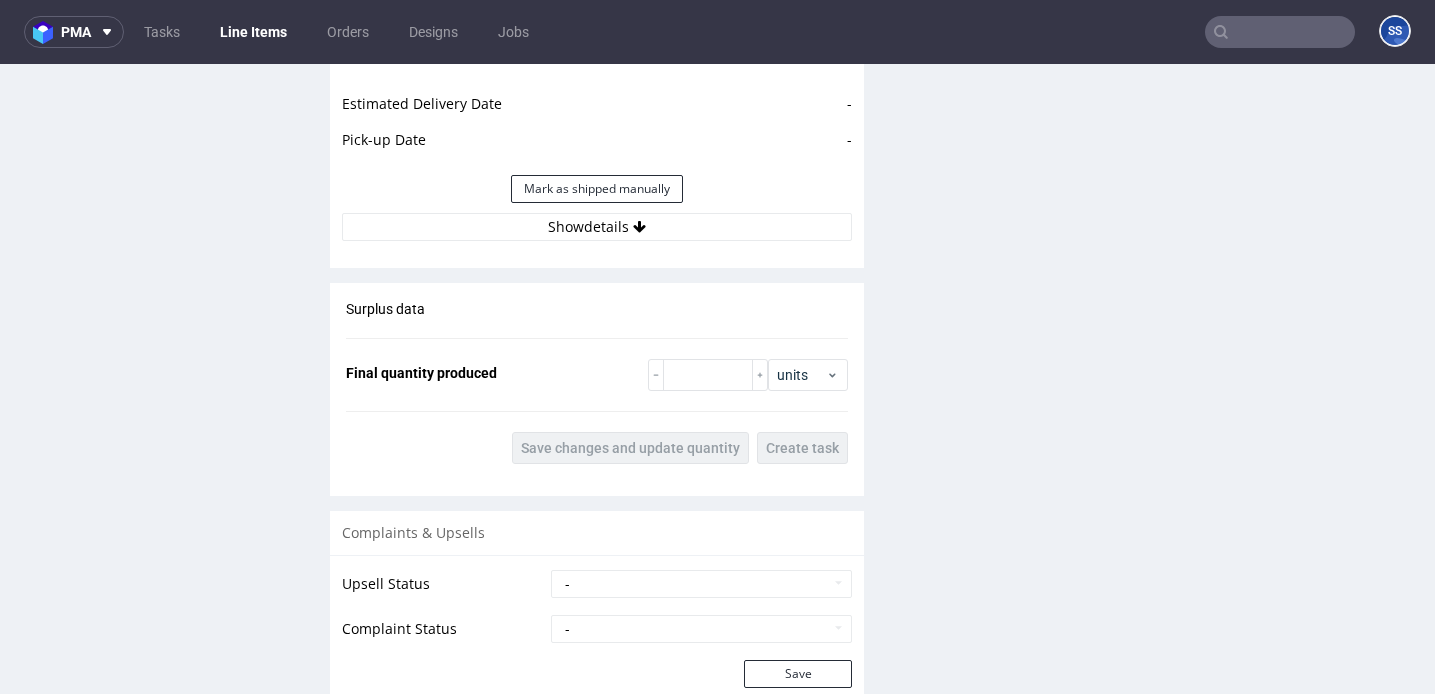 scroll, scrollTop: 2638, scrollLeft: 0, axis: vertical 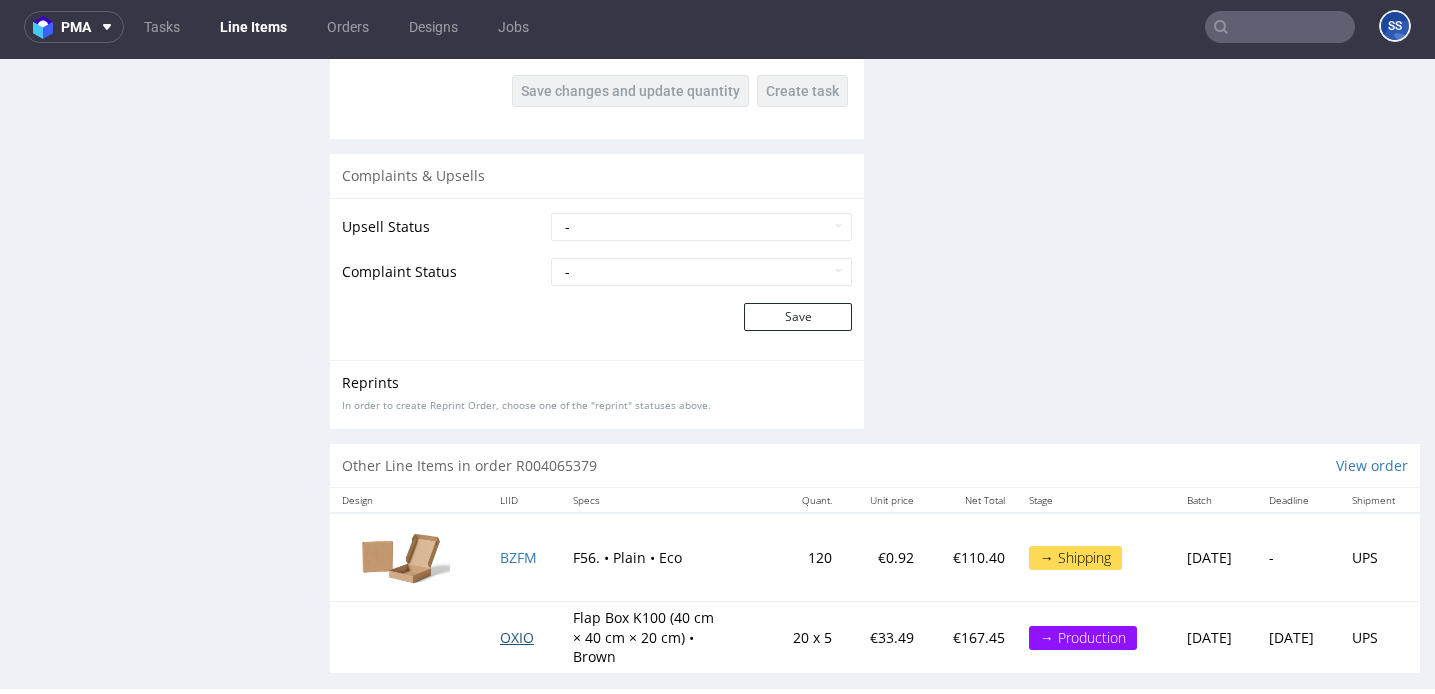 click on "OXIO" at bounding box center (517, 637) 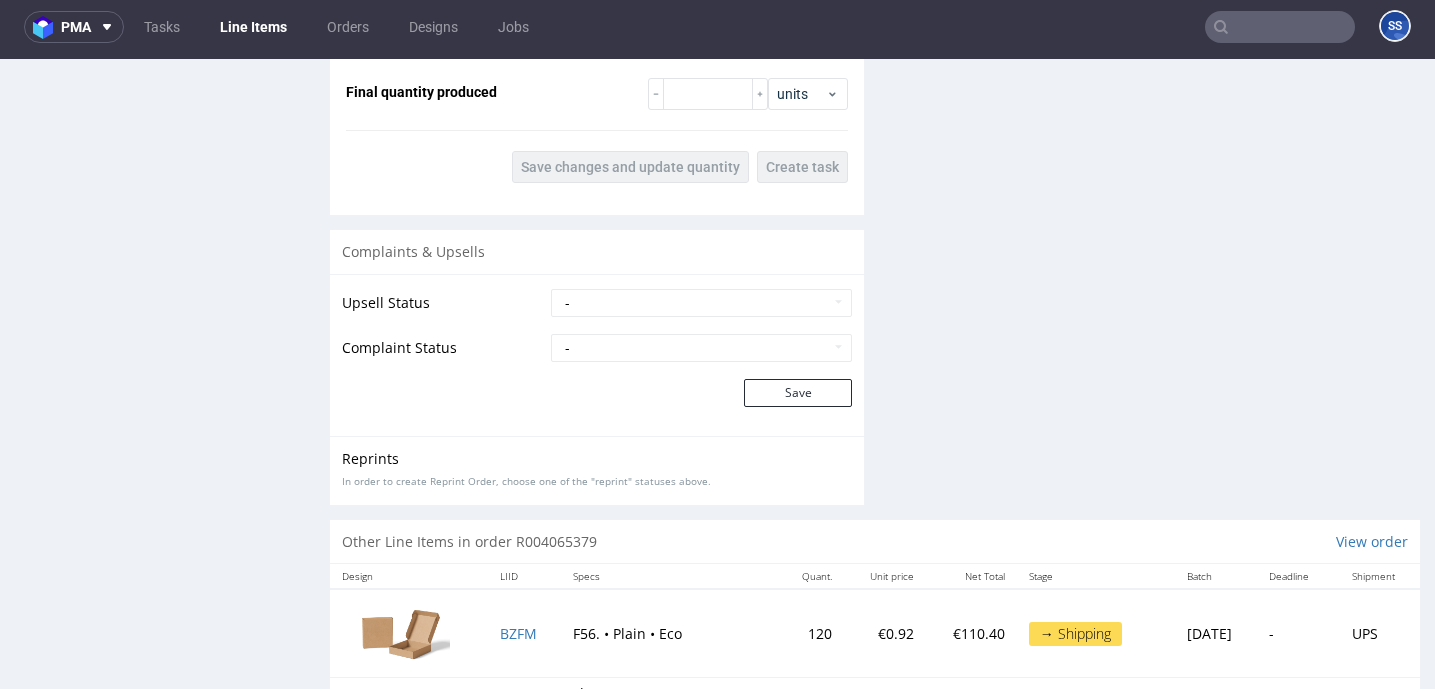 scroll, scrollTop: 2638, scrollLeft: 0, axis: vertical 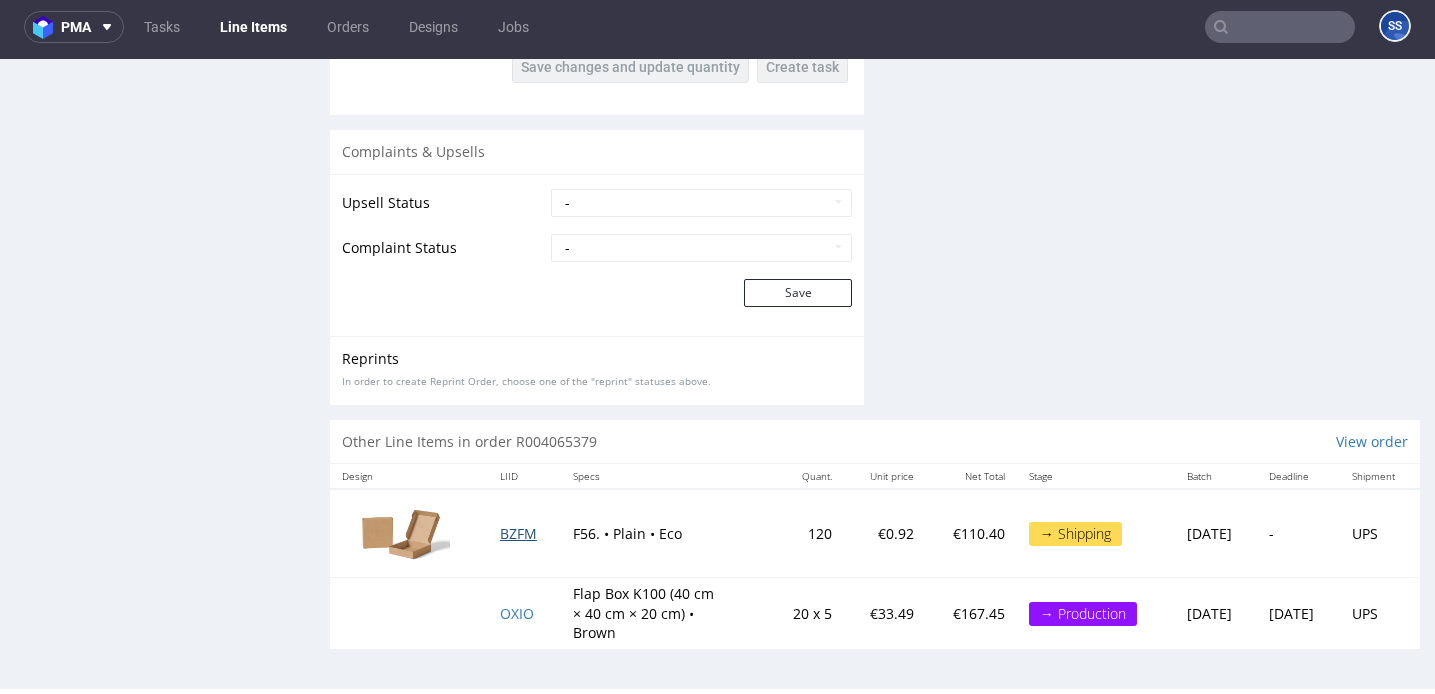 click on "BZFM" at bounding box center (518, 533) 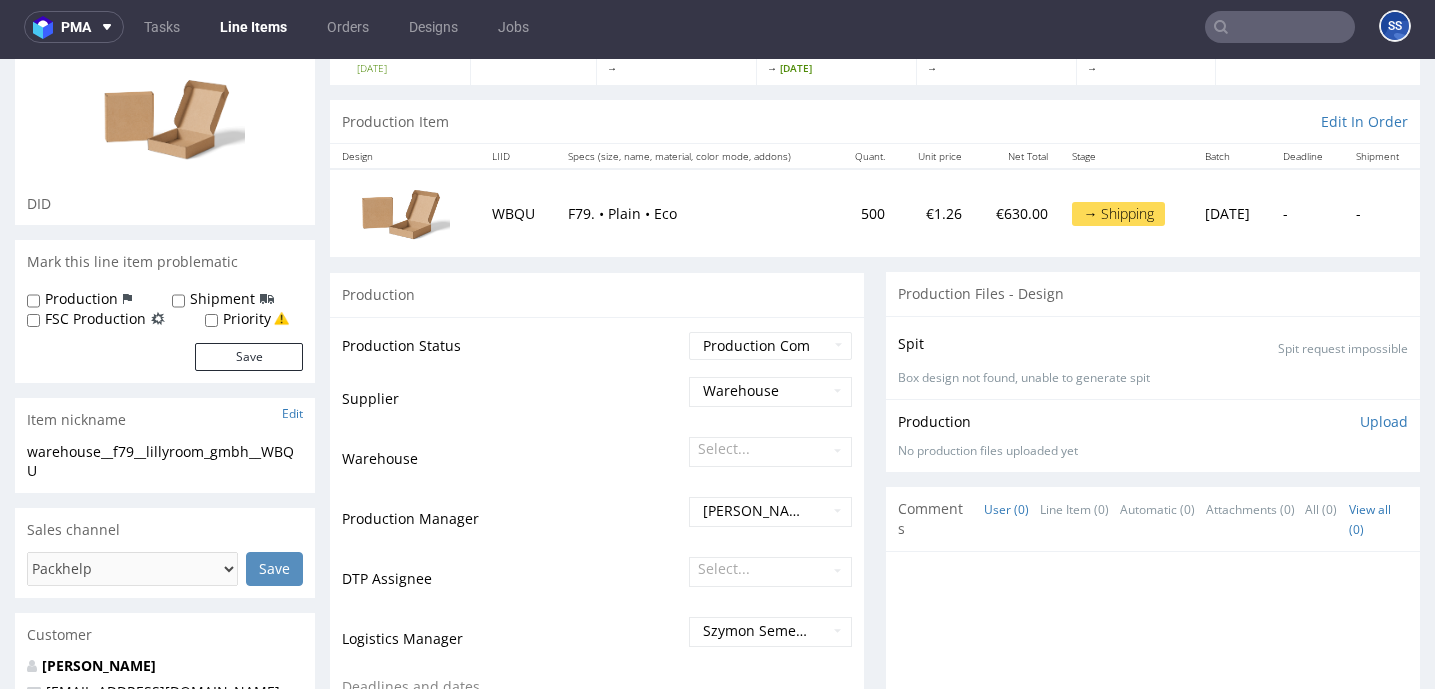 scroll, scrollTop: 0, scrollLeft: 0, axis: both 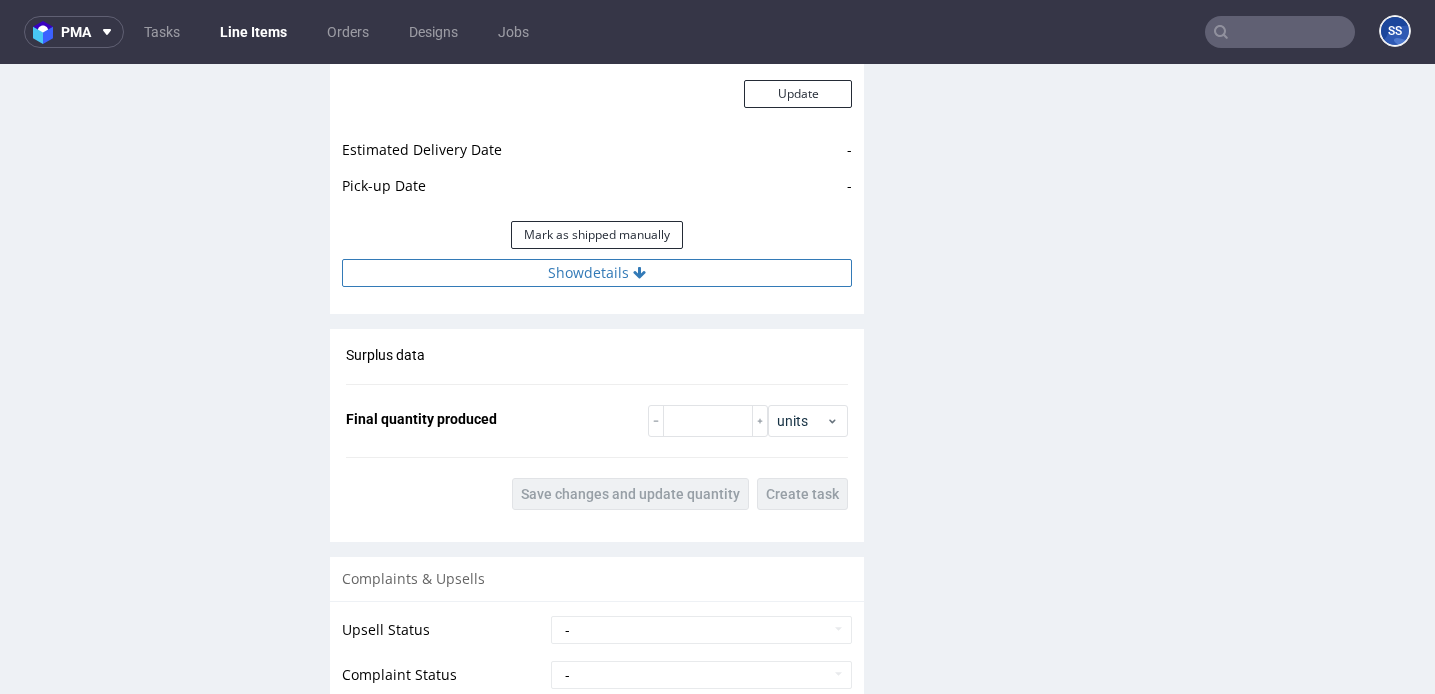 click on "Show  details" at bounding box center (597, 273) 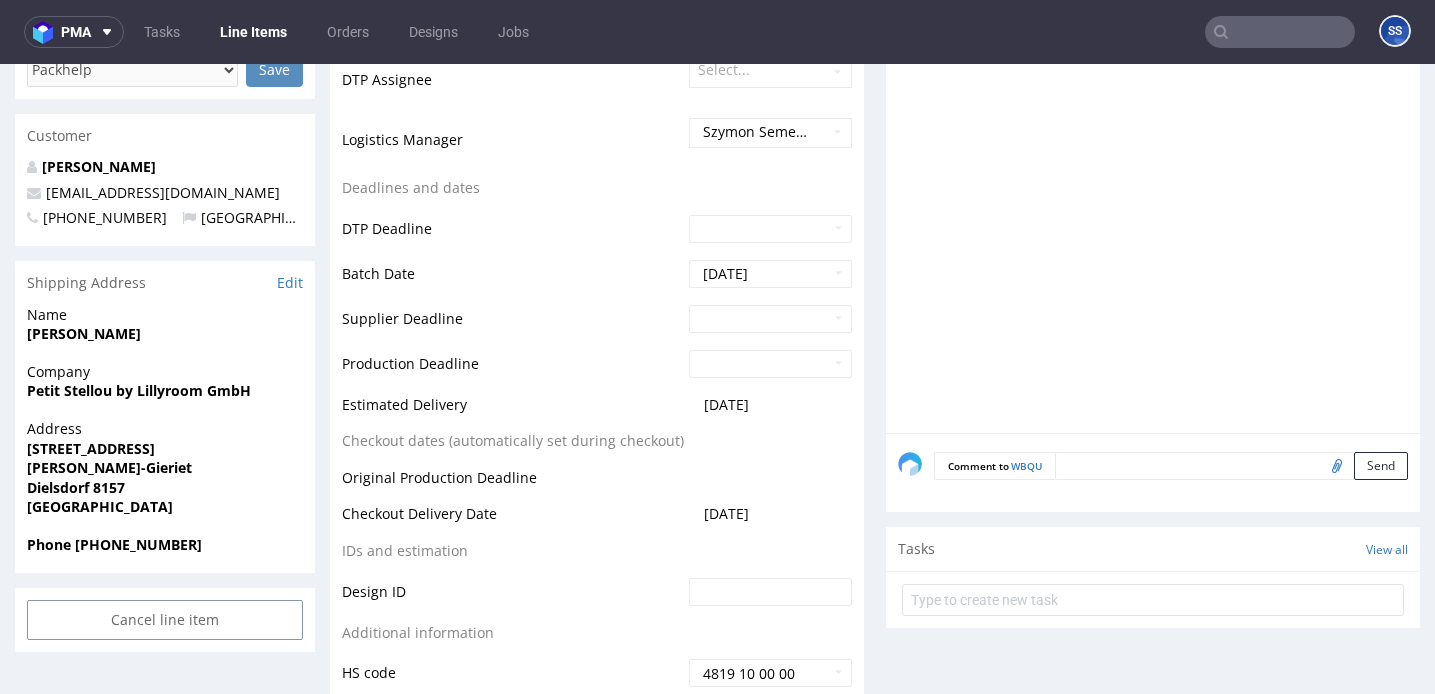 scroll, scrollTop: 663, scrollLeft: 0, axis: vertical 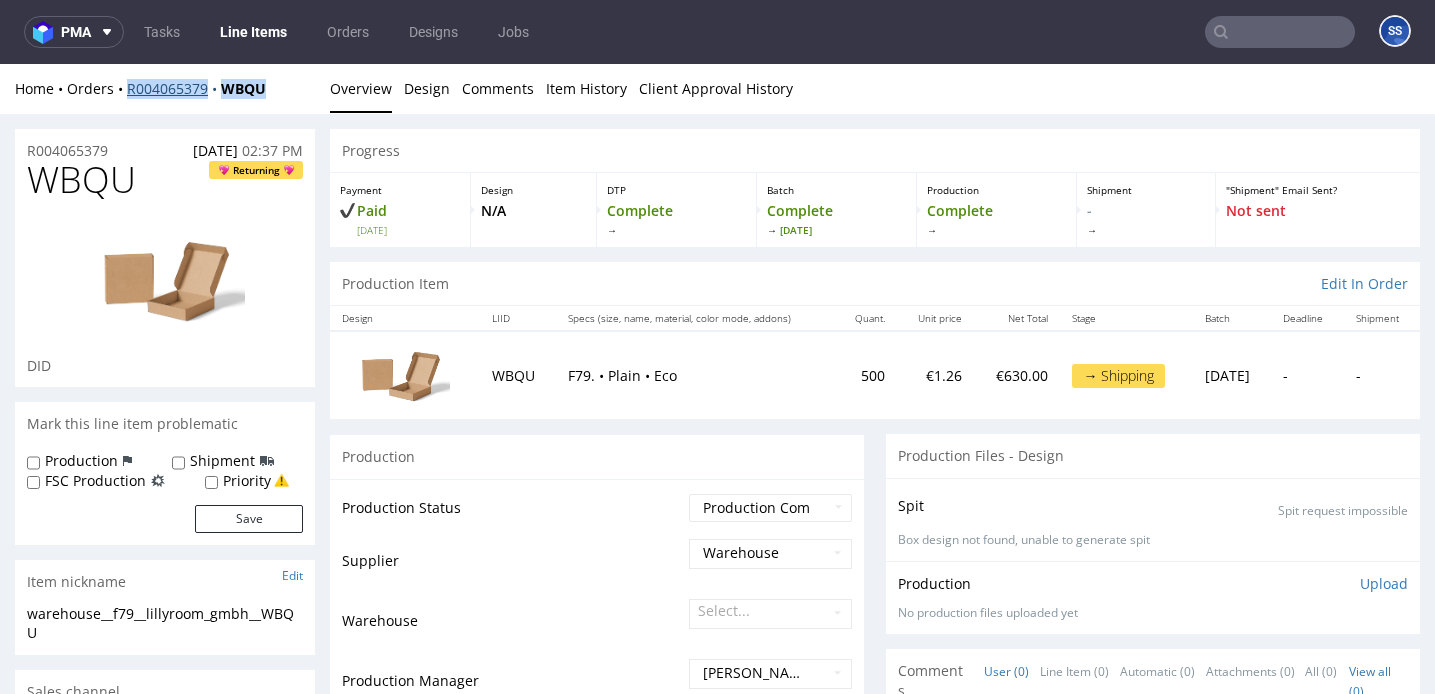 drag, startPoint x: 277, startPoint y: 91, endPoint x: 130, endPoint y: 95, distance: 147.05441 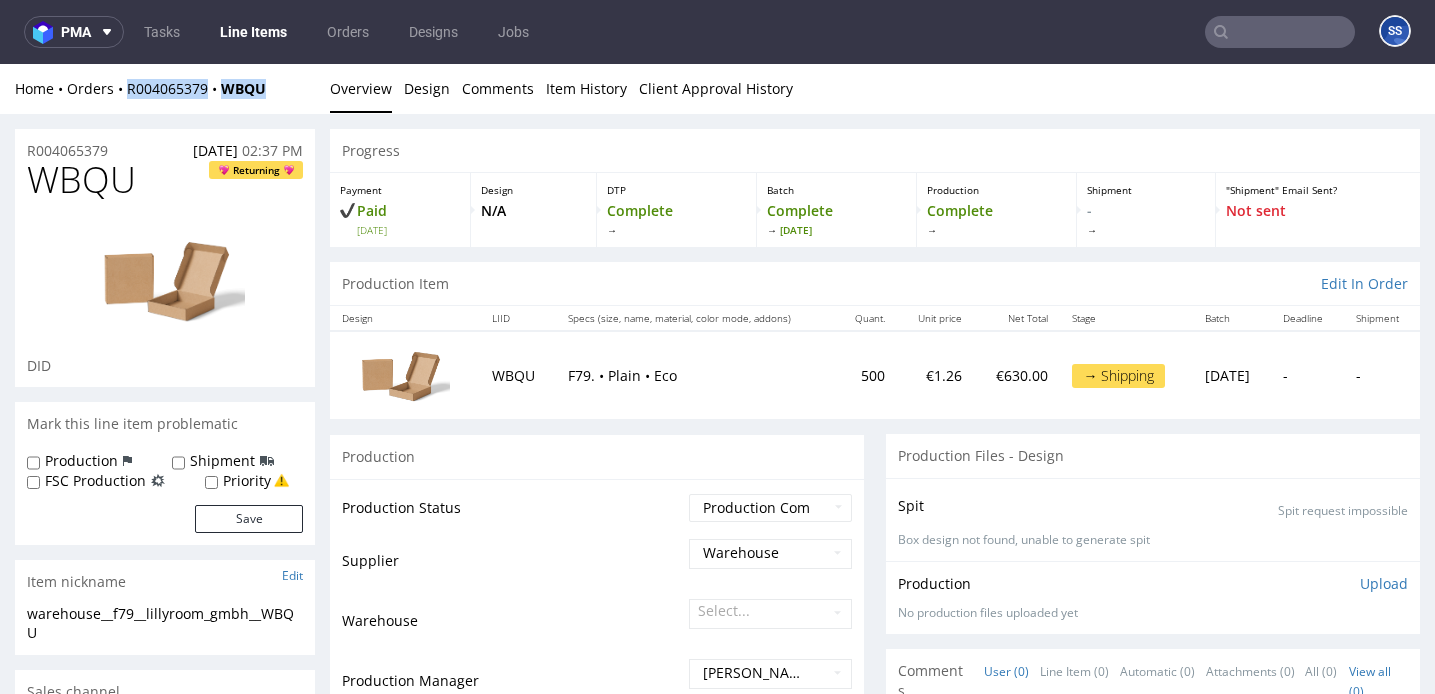 click on "Line Items" at bounding box center (253, 32) 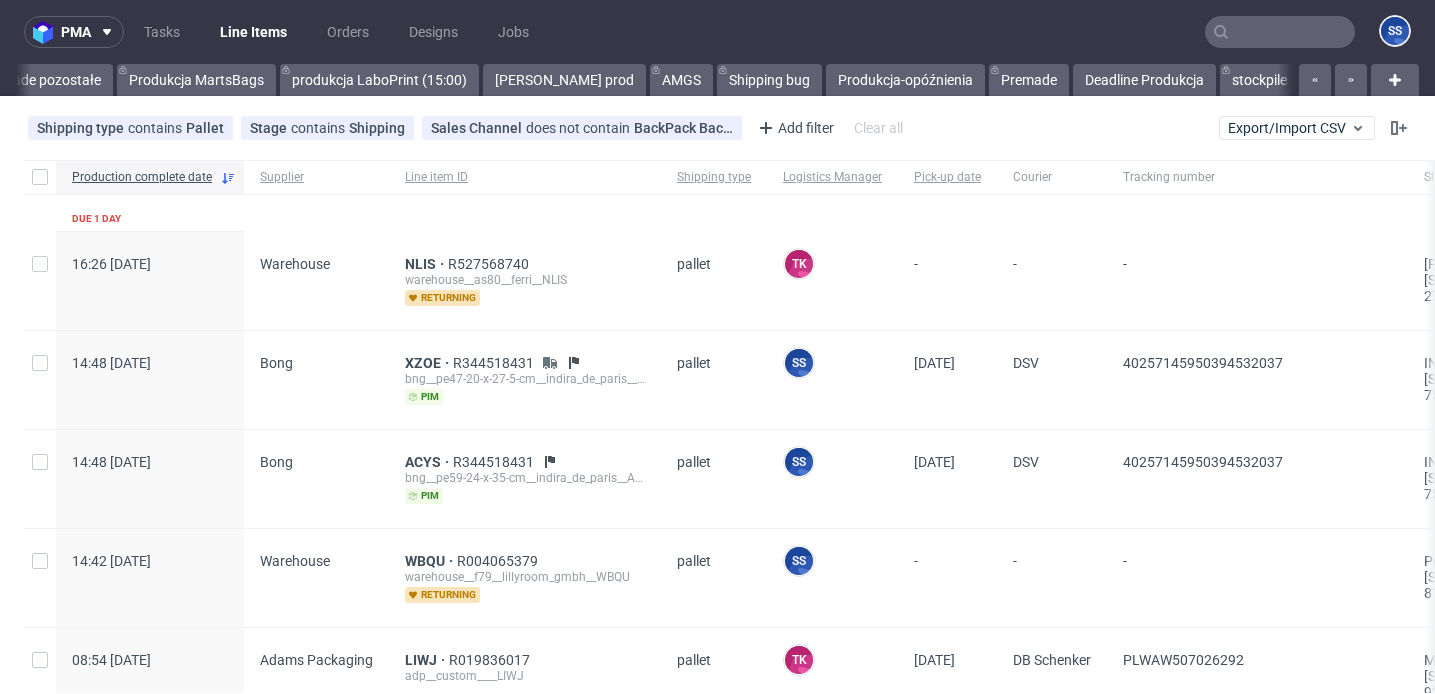 scroll, scrollTop: 0, scrollLeft: 1065, axis: horizontal 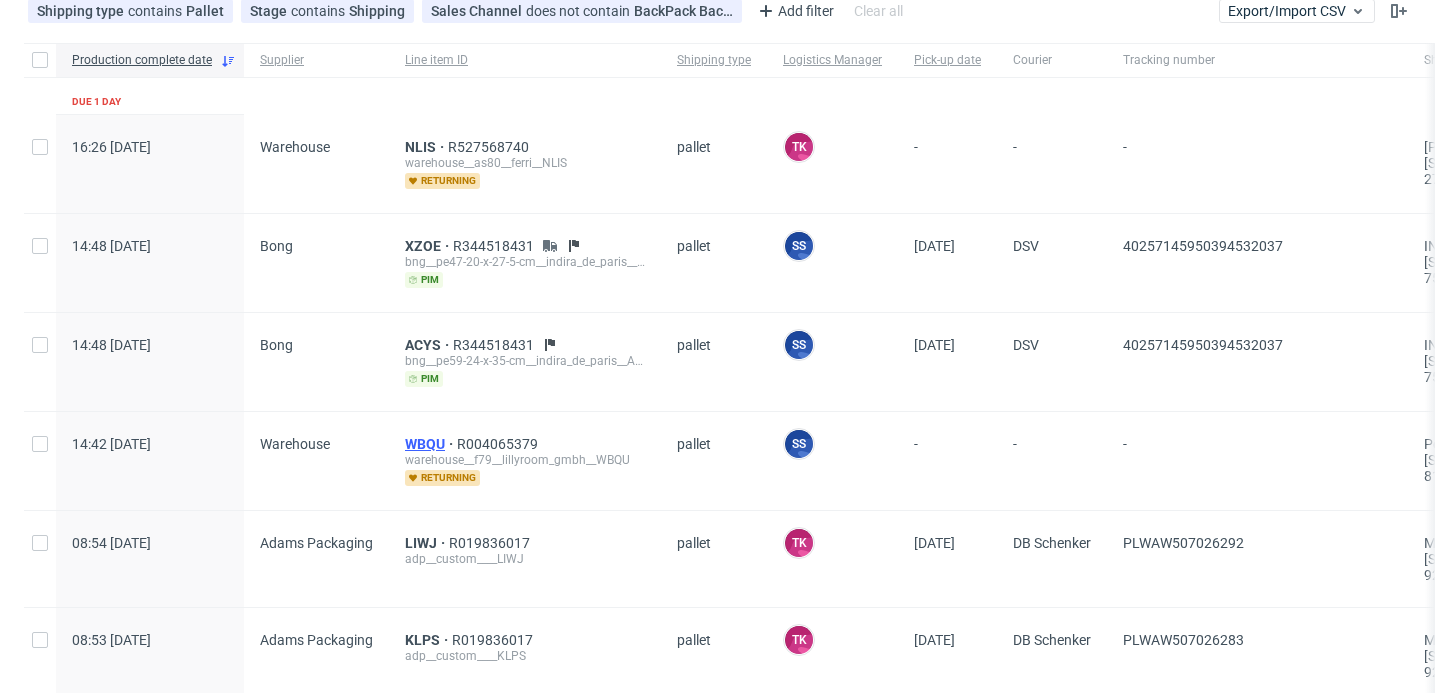click on "WBQU" at bounding box center [431, 444] 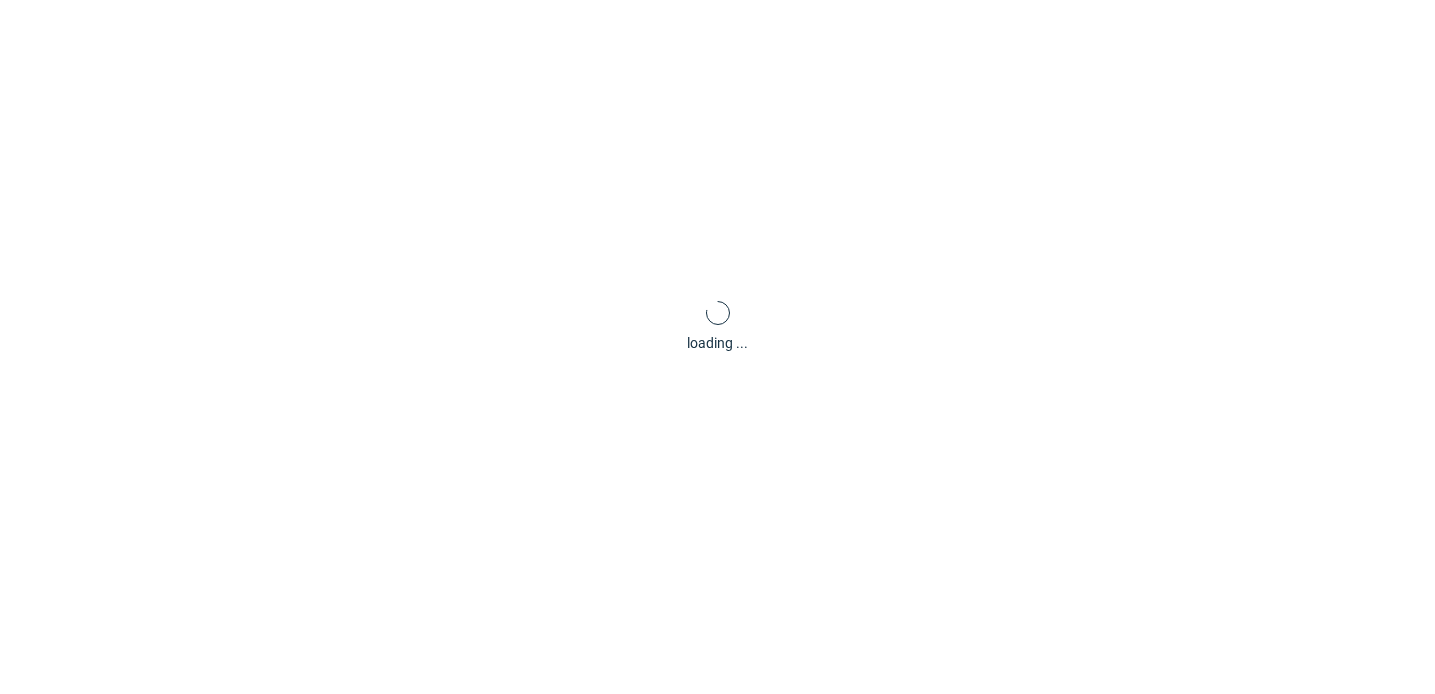 scroll, scrollTop: 0, scrollLeft: 0, axis: both 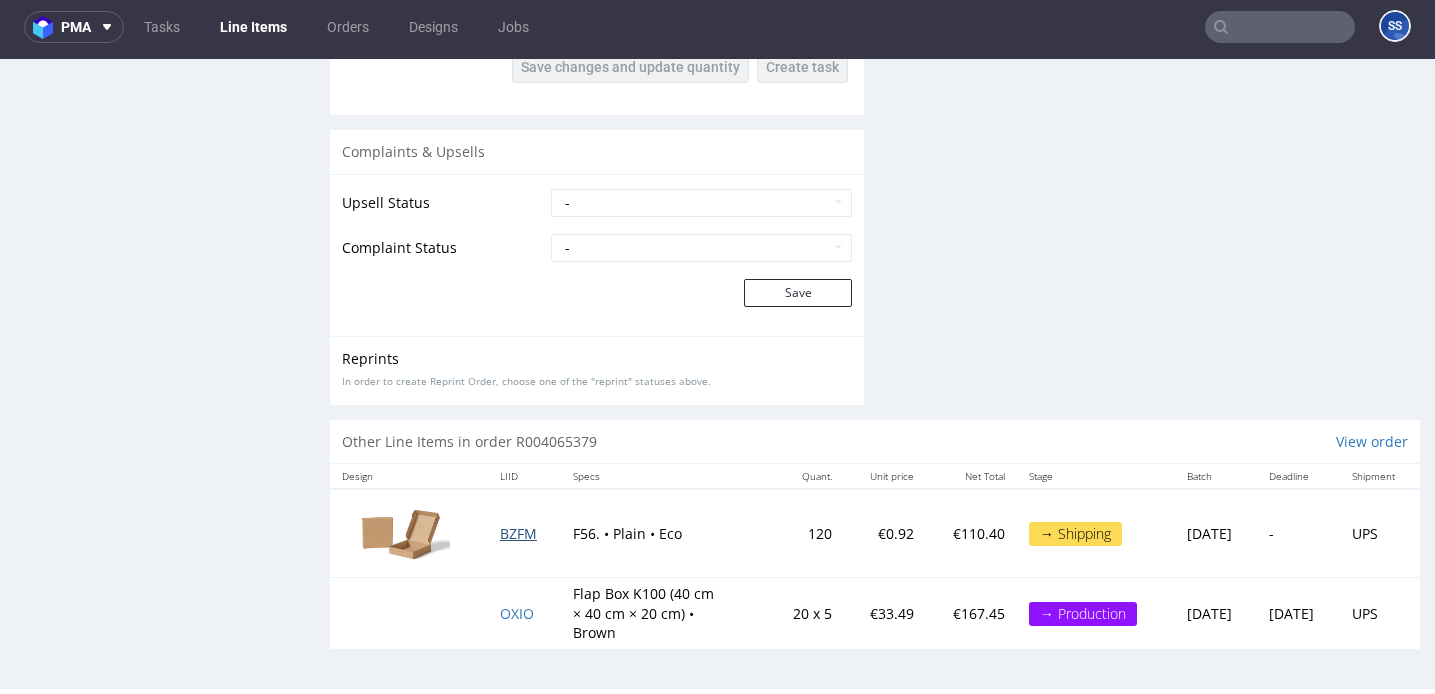 click on "BZFM" at bounding box center (518, 533) 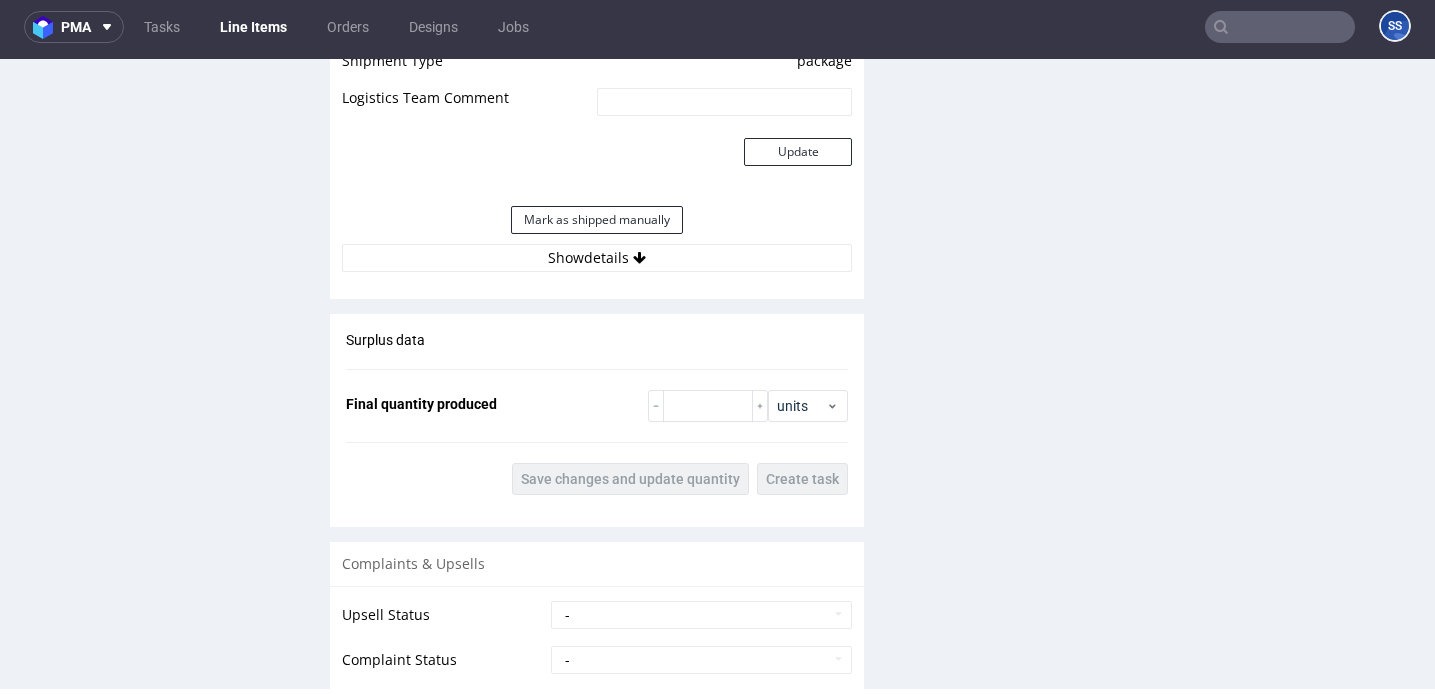 scroll, scrollTop: 2169, scrollLeft: 0, axis: vertical 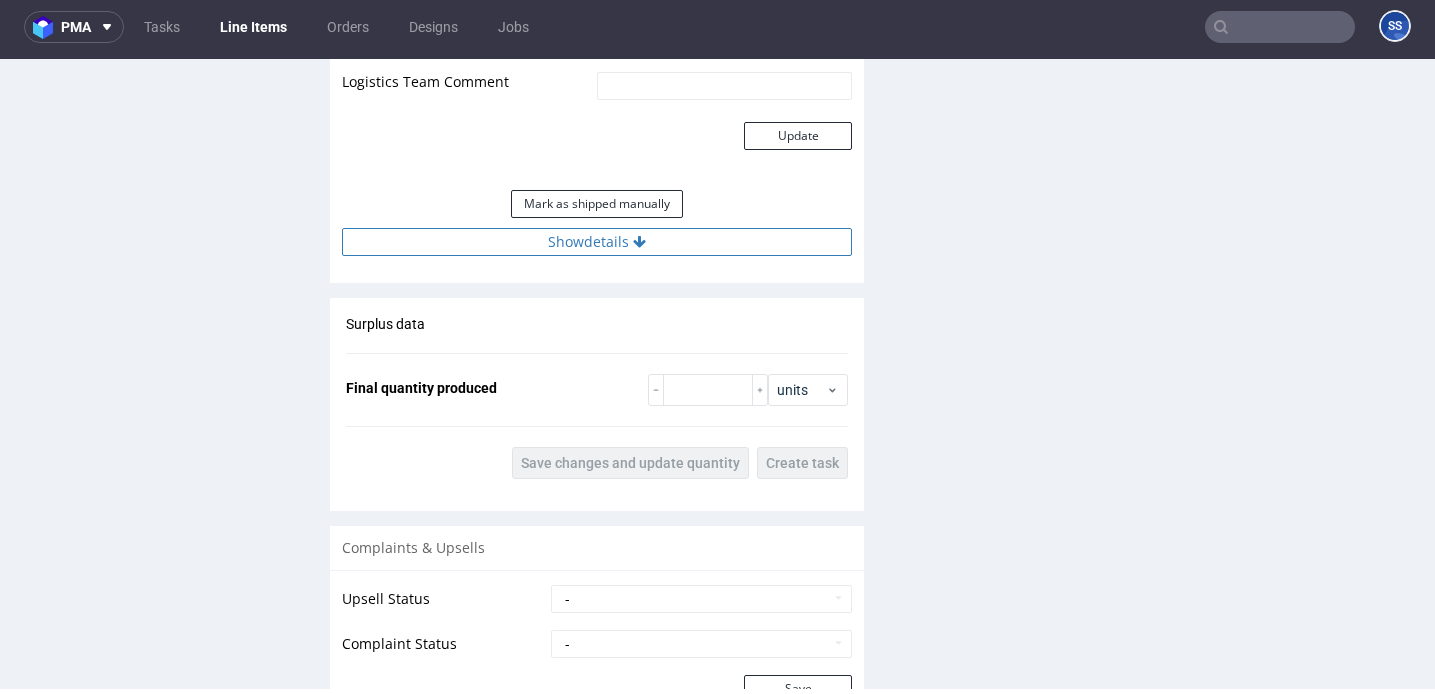 click on "Show  details" at bounding box center [597, 242] 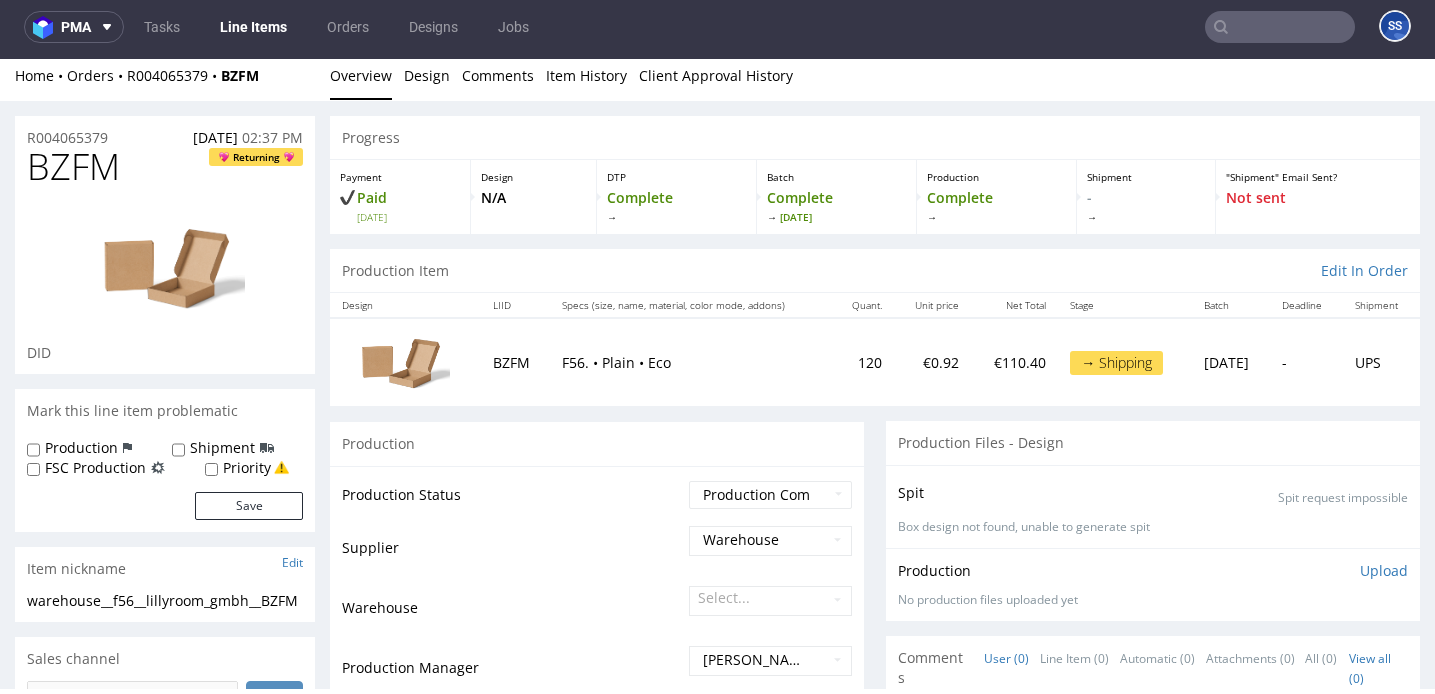 scroll, scrollTop: 0, scrollLeft: 0, axis: both 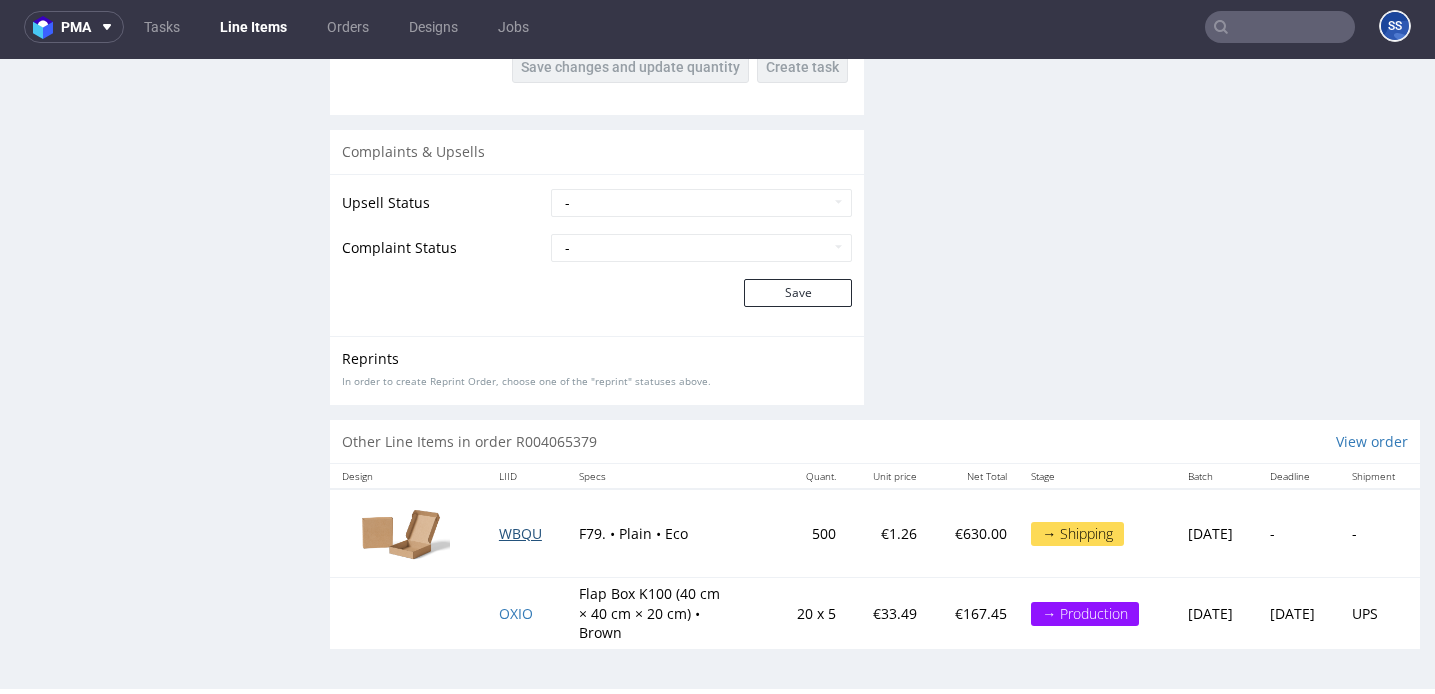click on "WBQU" at bounding box center [520, 533] 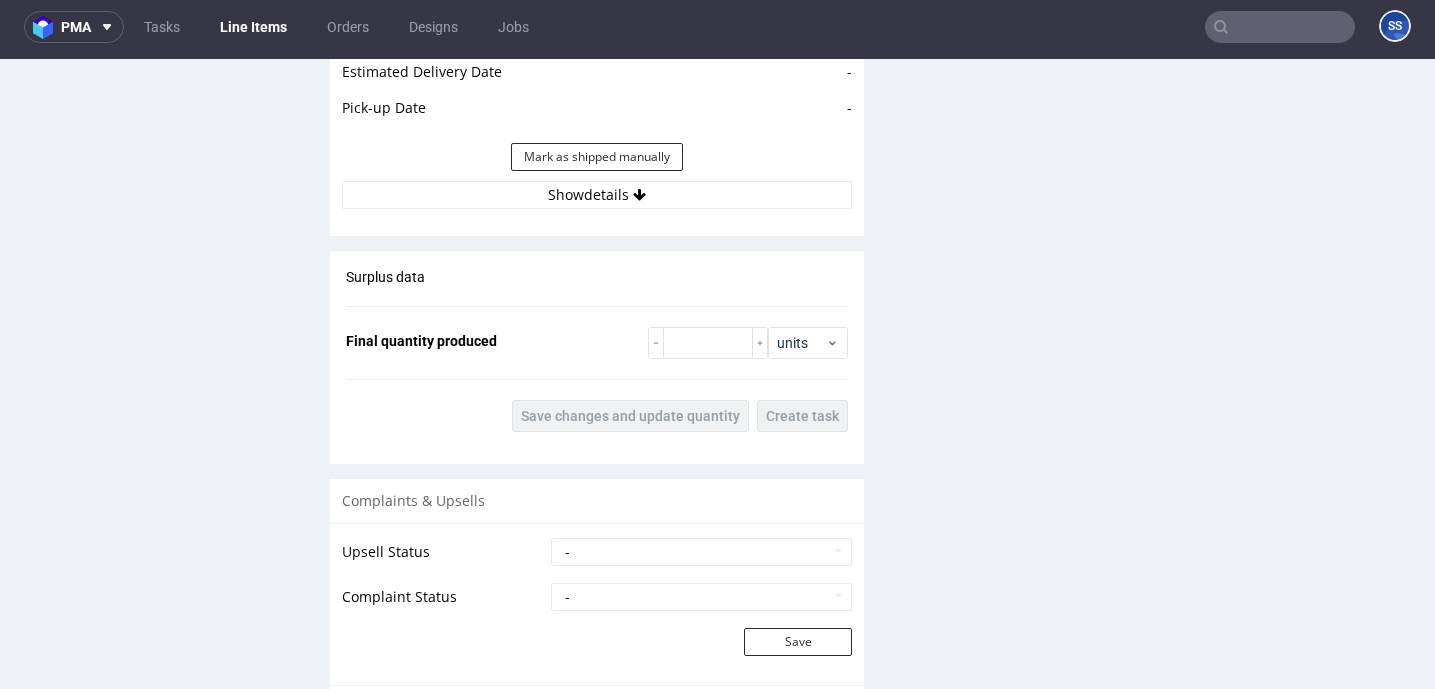 scroll, scrollTop: 2264, scrollLeft: 0, axis: vertical 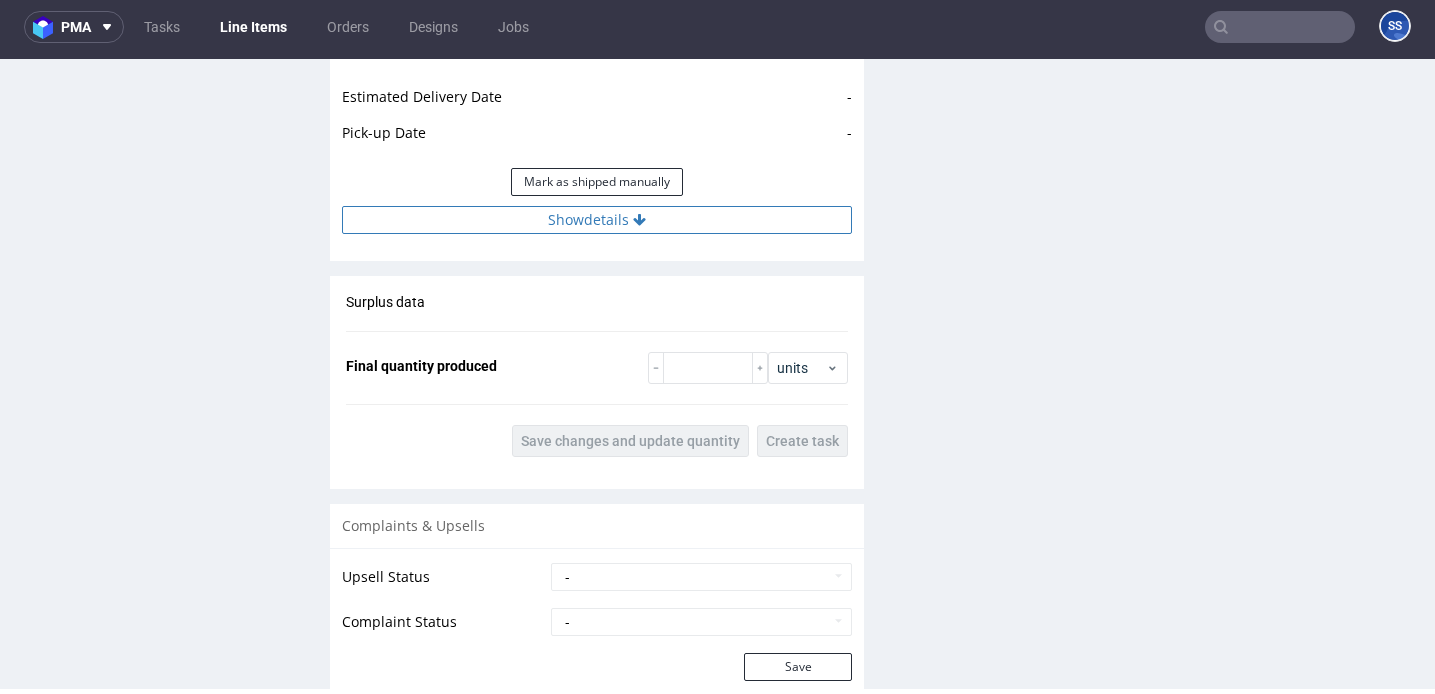 click on "Show  details" at bounding box center (597, 220) 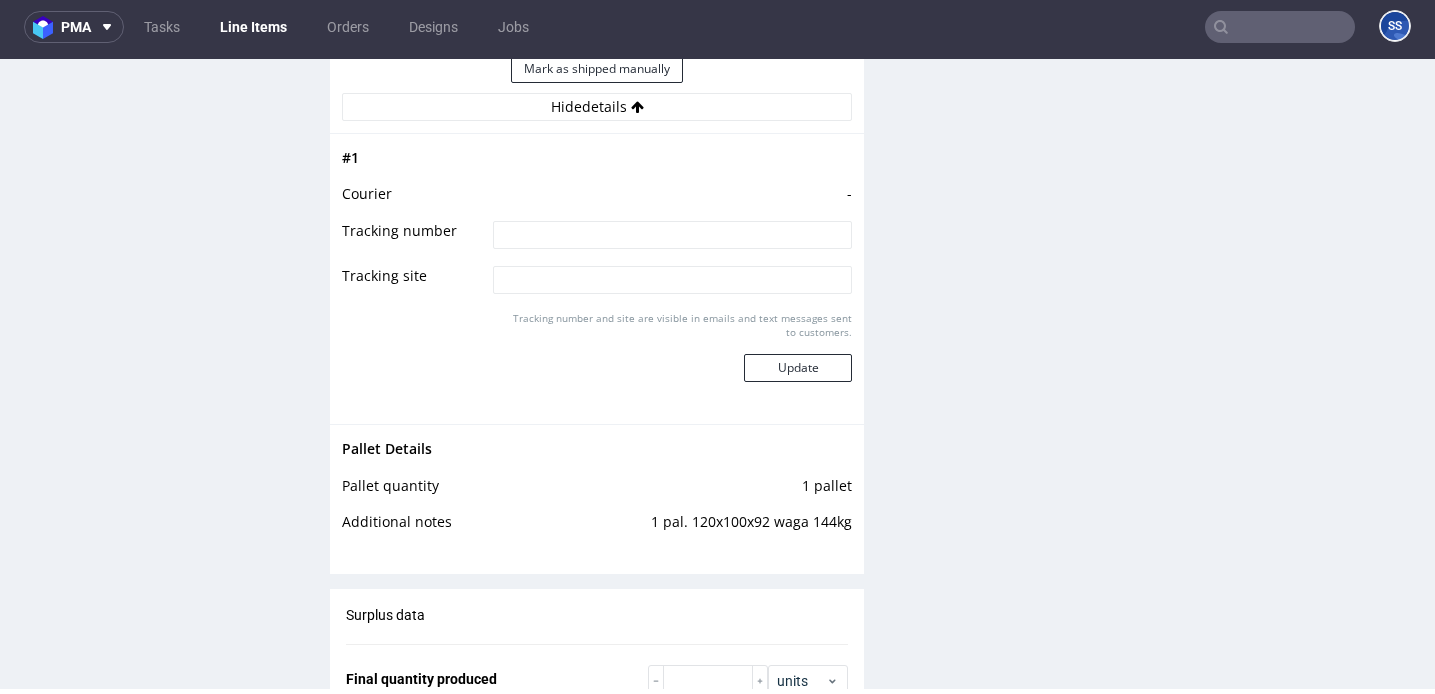 scroll, scrollTop: 2400, scrollLeft: 0, axis: vertical 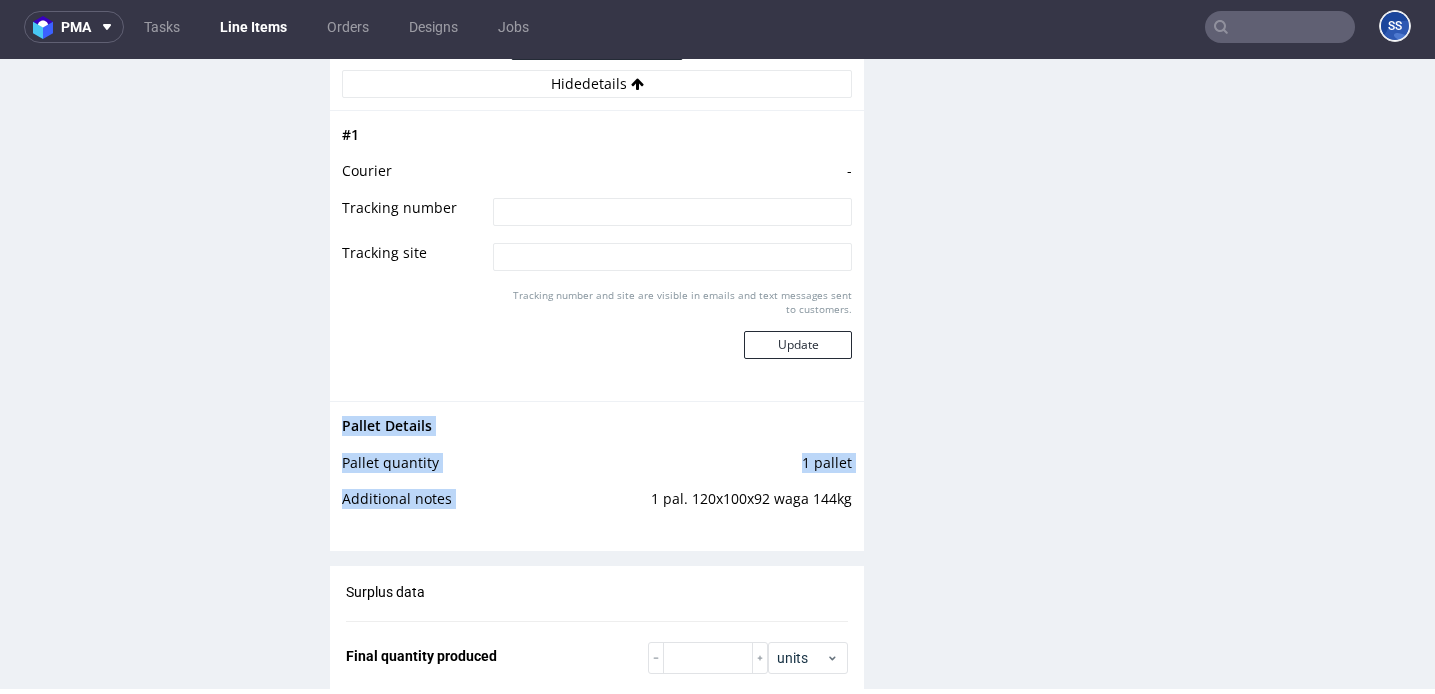 drag, startPoint x: 645, startPoint y: 501, endPoint x: 845, endPoint y: 490, distance: 200.30228 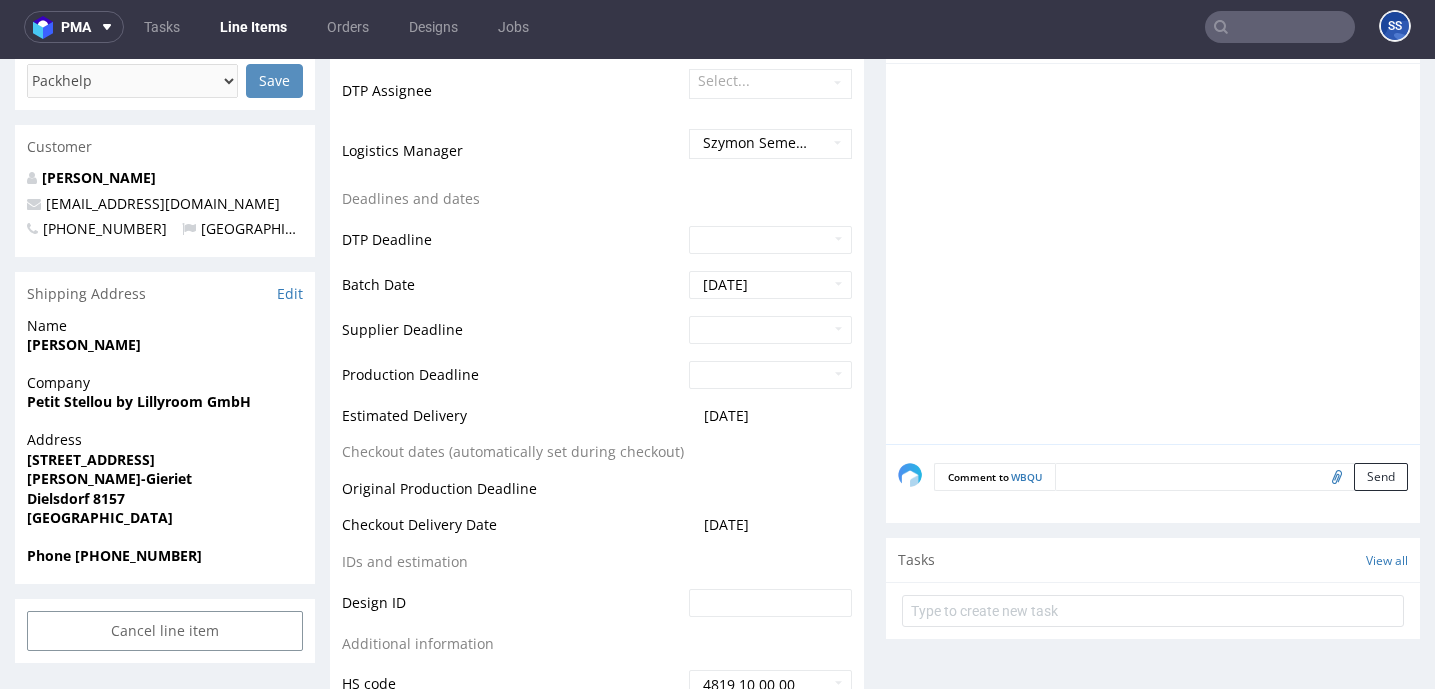 scroll, scrollTop: 0, scrollLeft: 0, axis: both 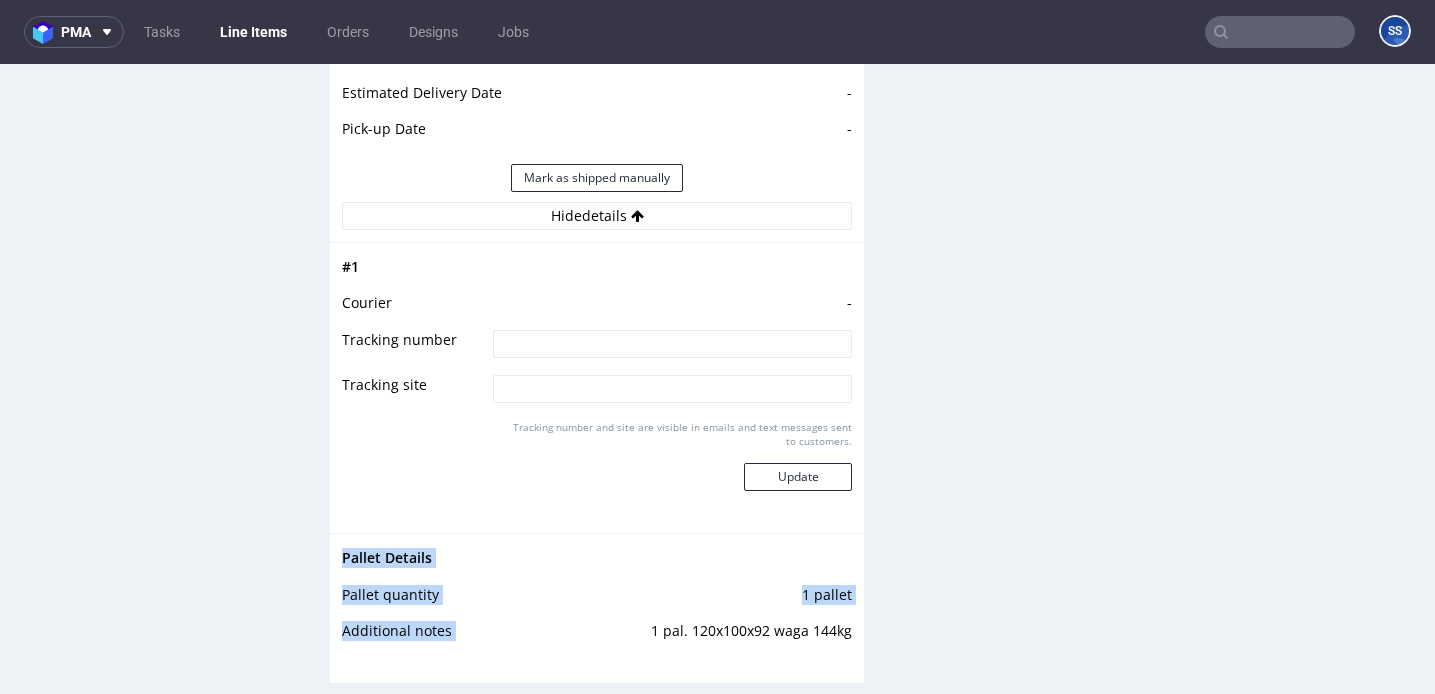 click at bounding box center (672, 344) 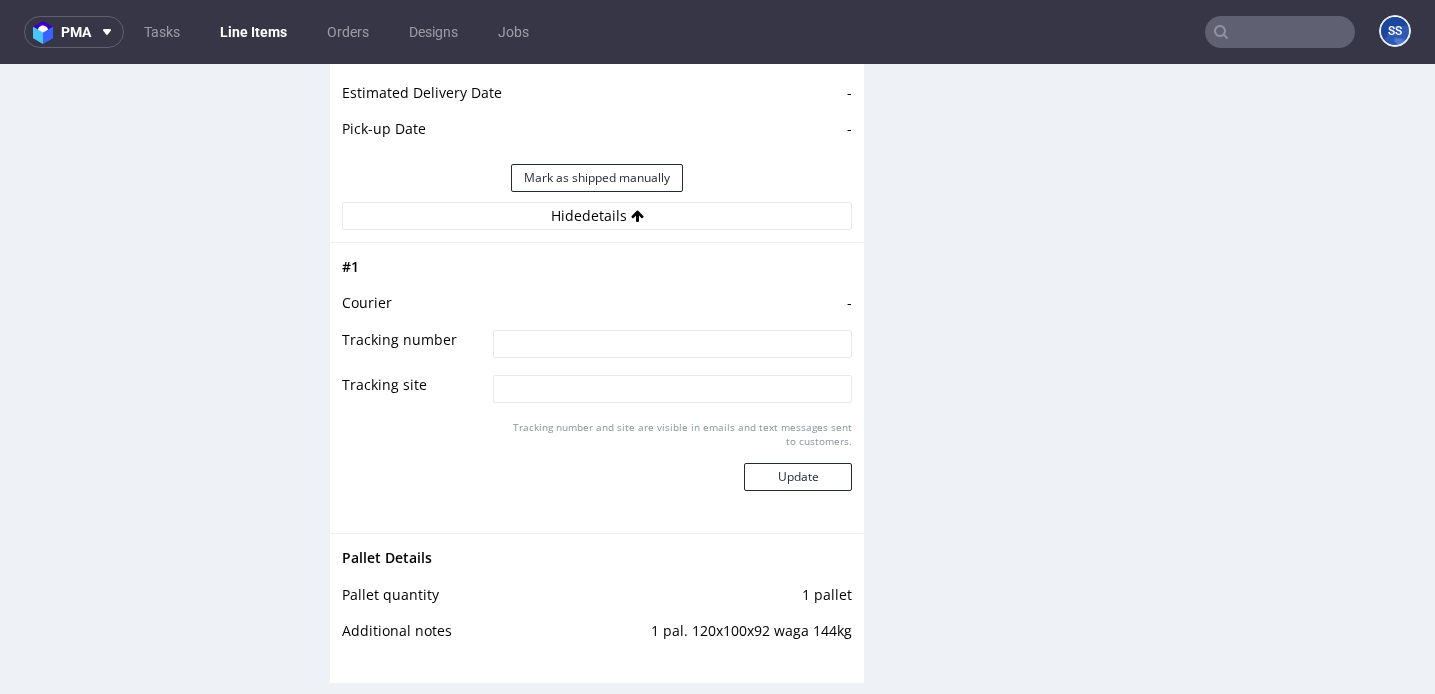 click at bounding box center [672, 344] 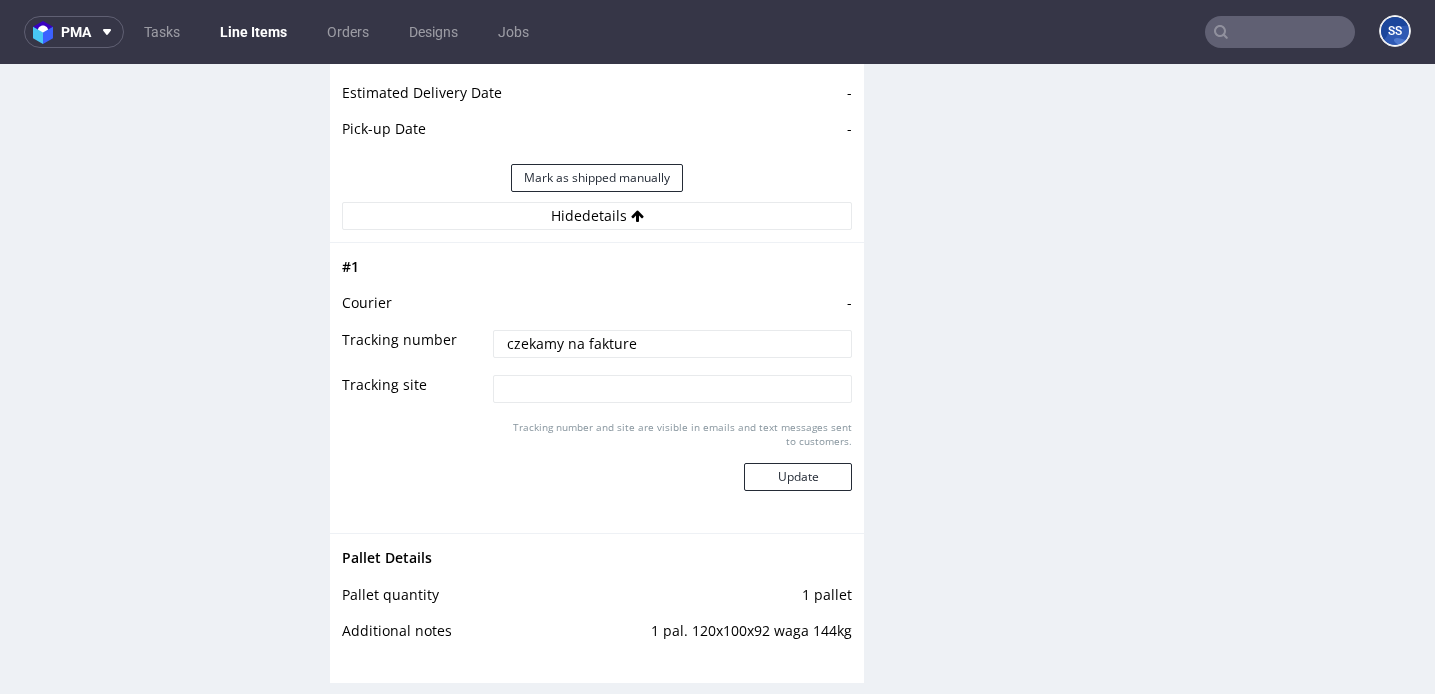 type on "czekamy na fakture" 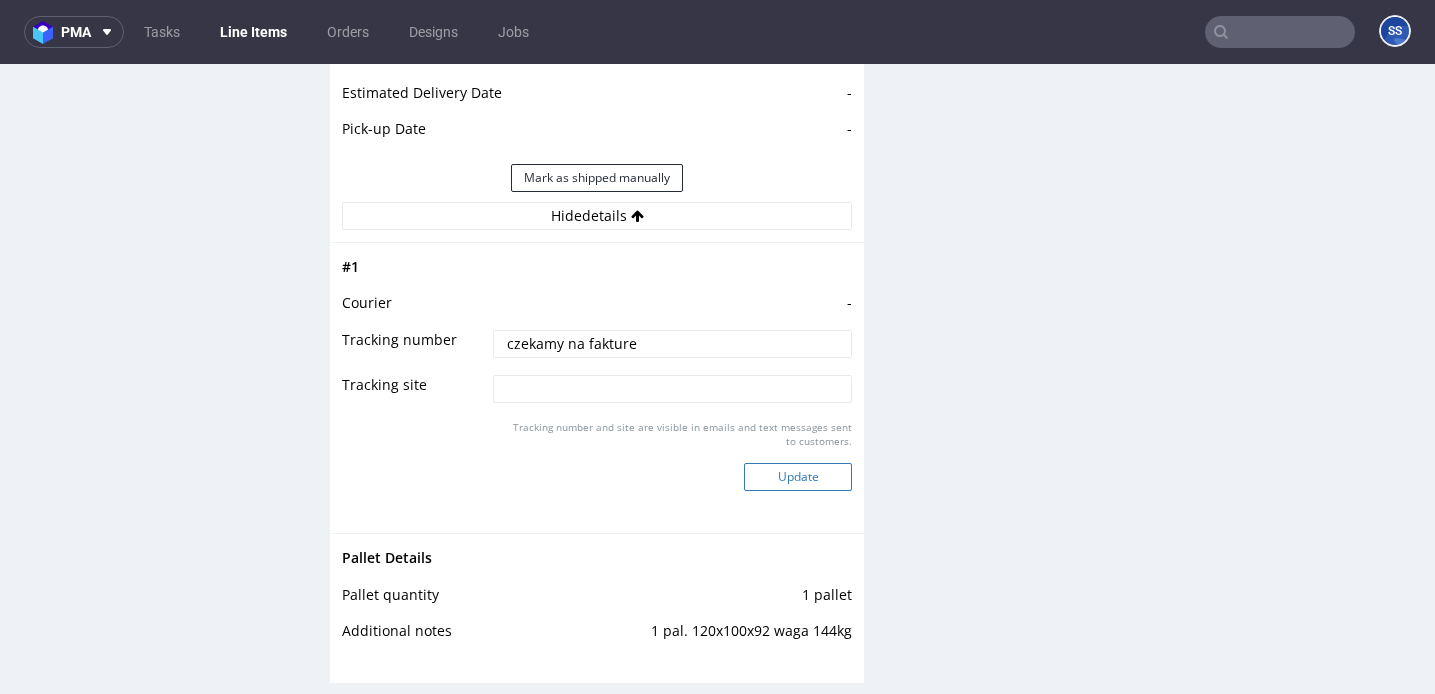 click on "Update" at bounding box center (798, 477) 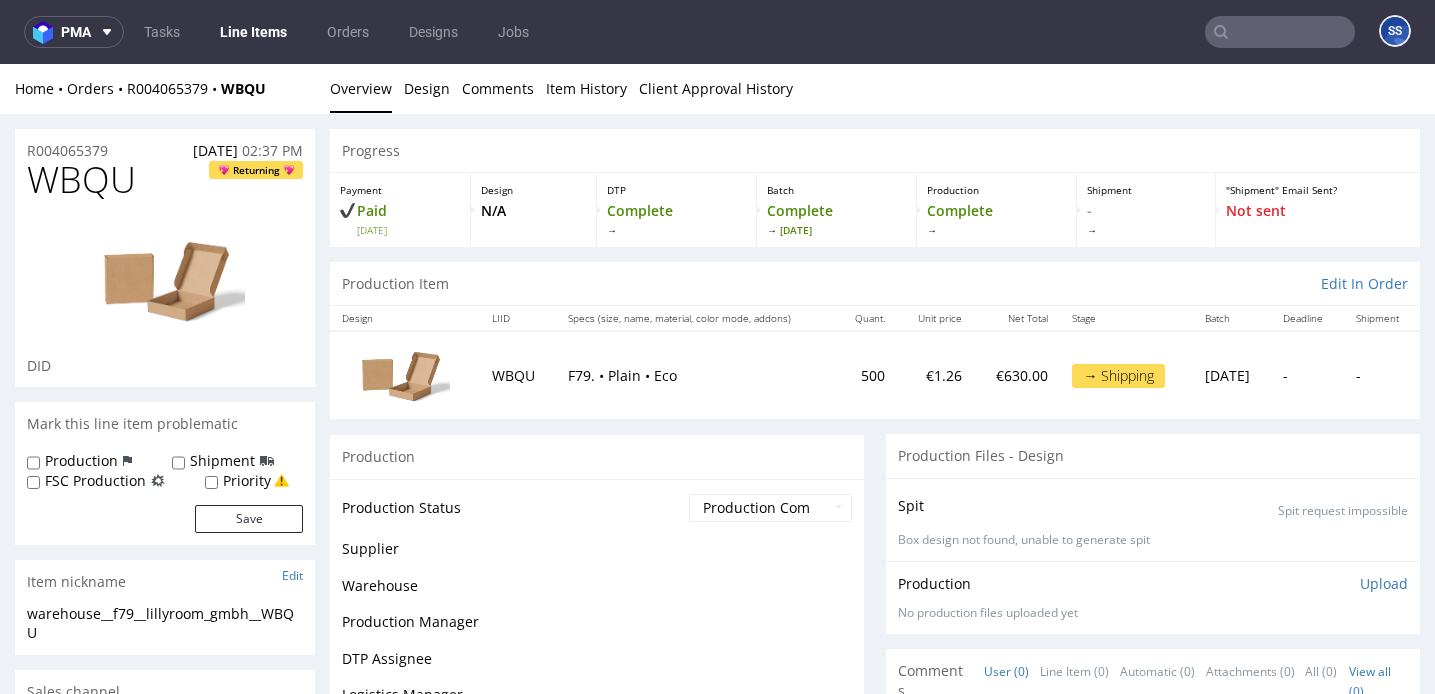scroll, scrollTop: 2273, scrollLeft: 0, axis: vertical 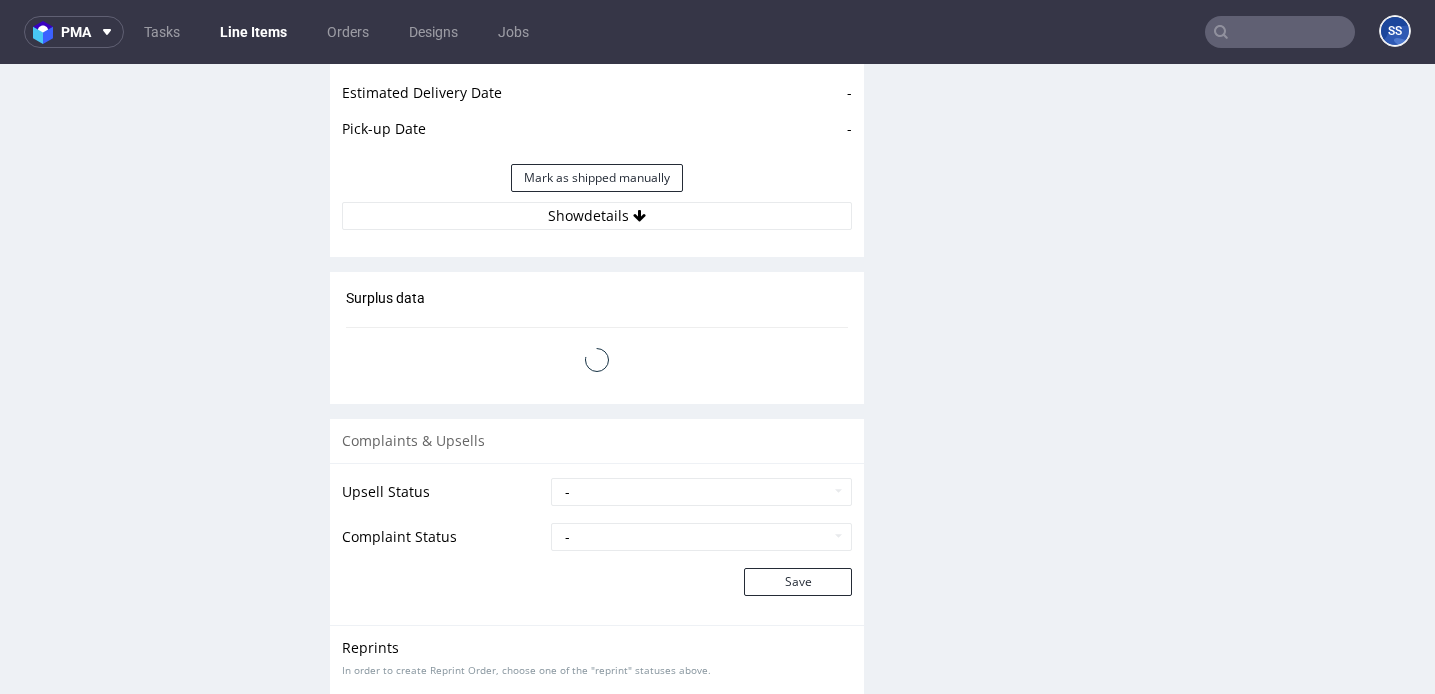 click on "Line Items" at bounding box center (253, 32) 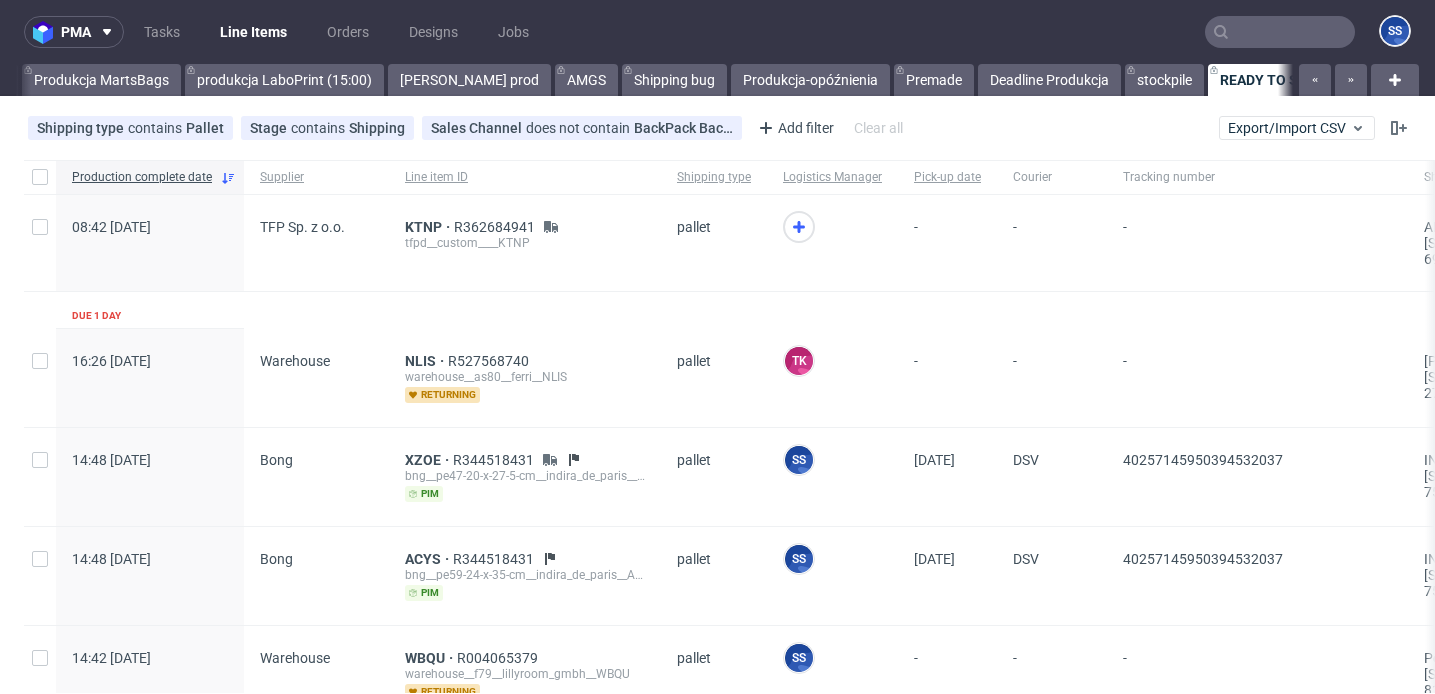 scroll, scrollTop: 0, scrollLeft: 1065, axis: horizontal 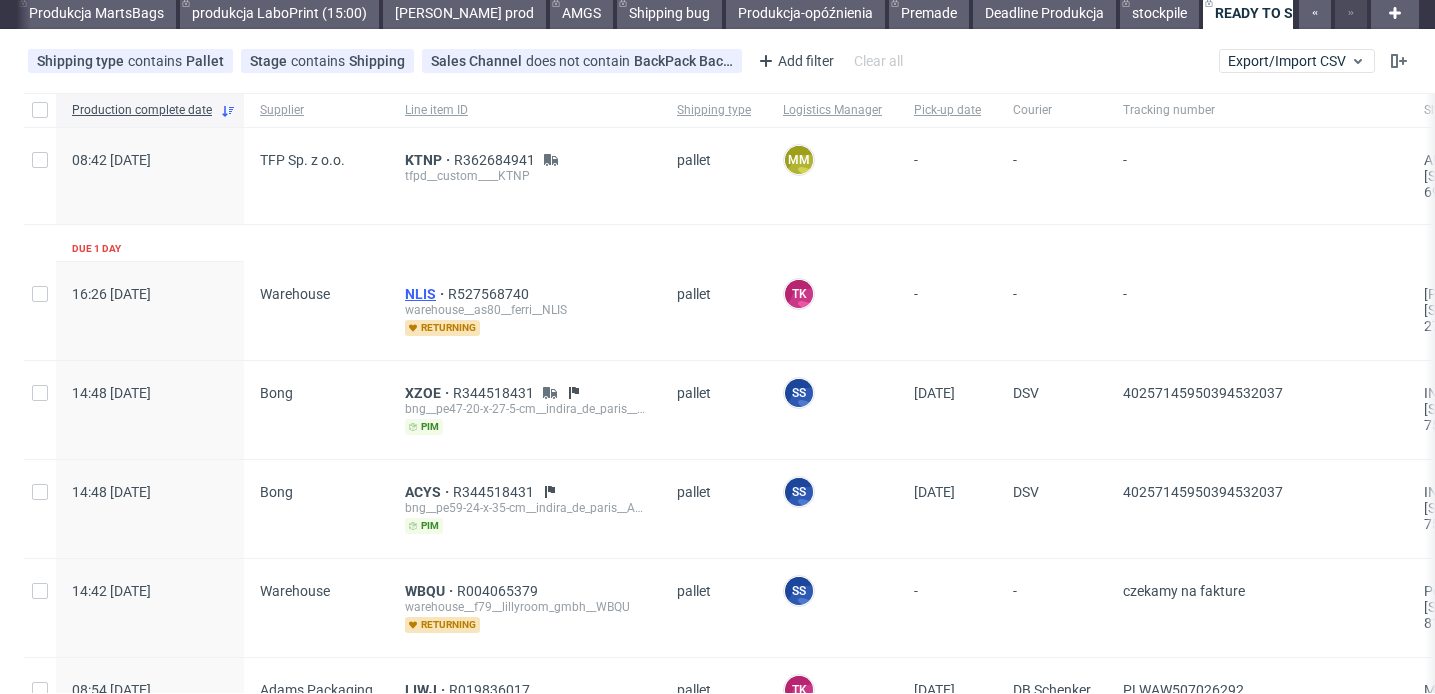 click on "NLIS" at bounding box center (426, 294) 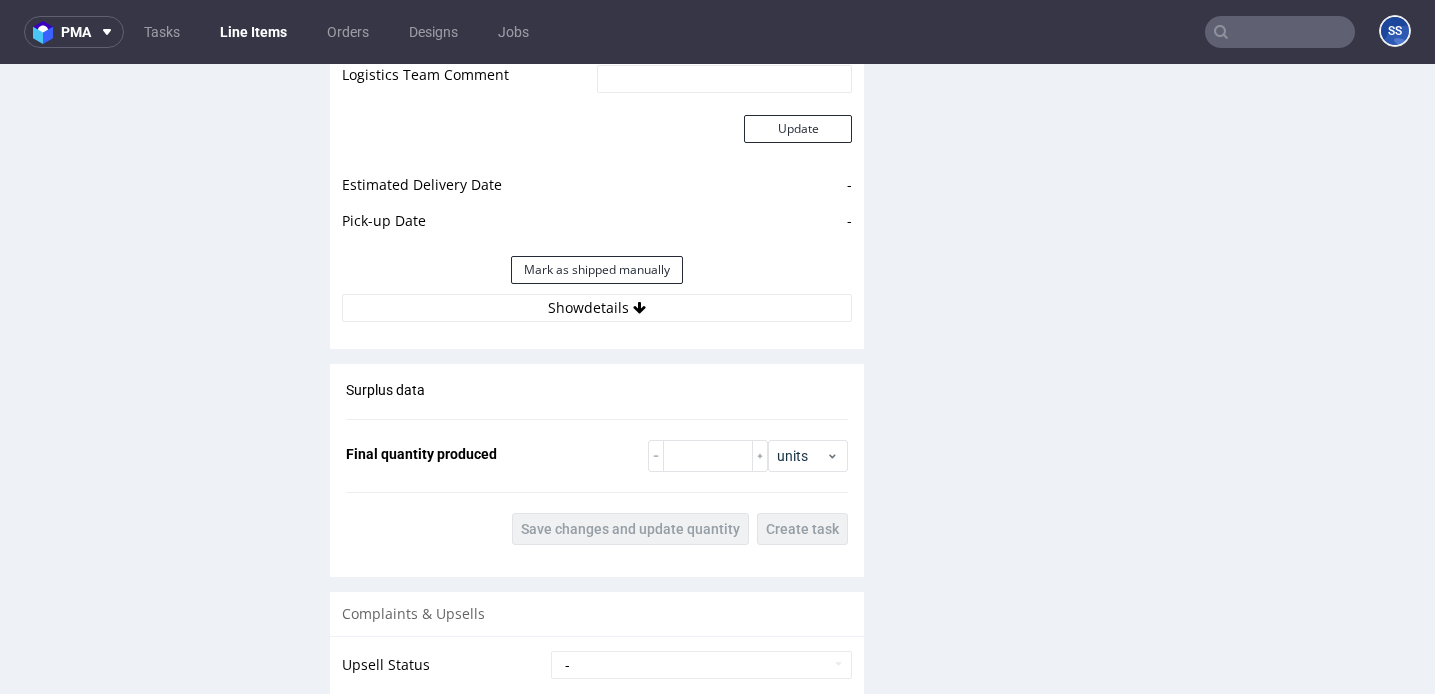 scroll, scrollTop: 2694, scrollLeft: 0, axis: vertical 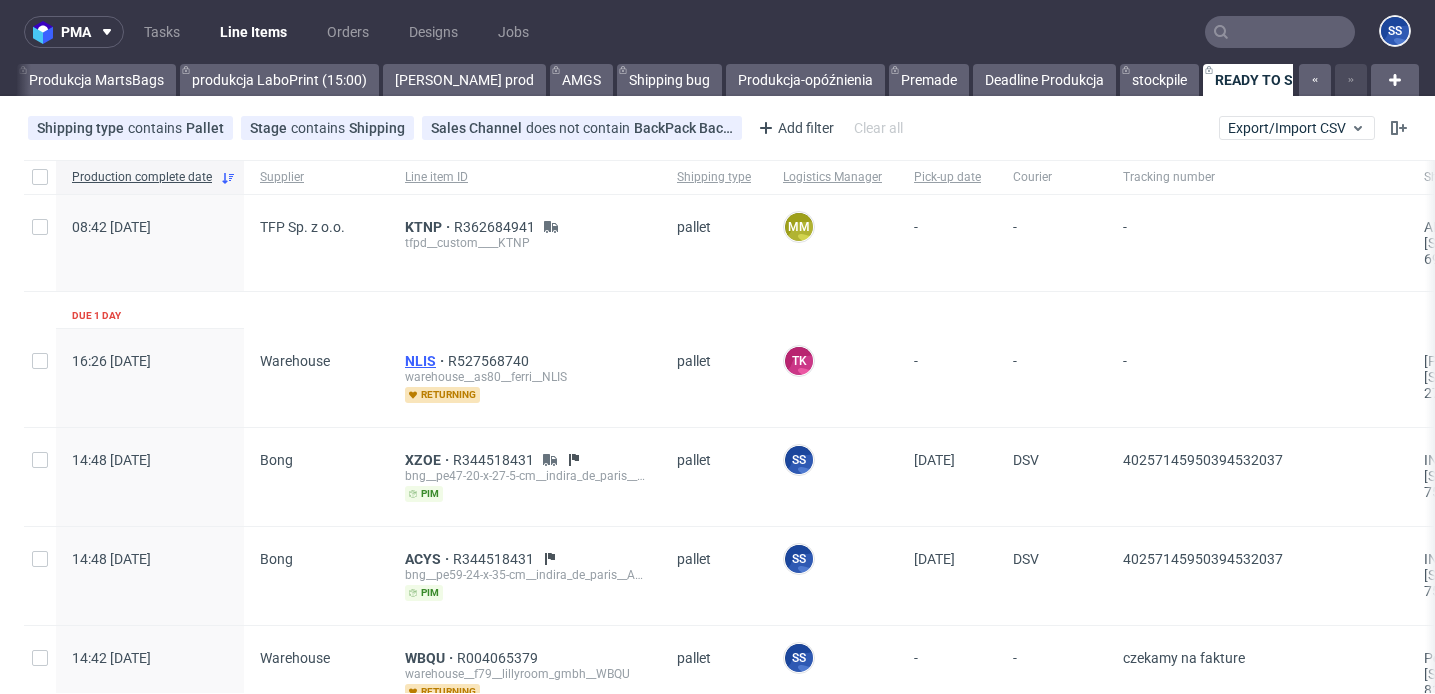 click on "NLIS" at bounding box center (426, 361) 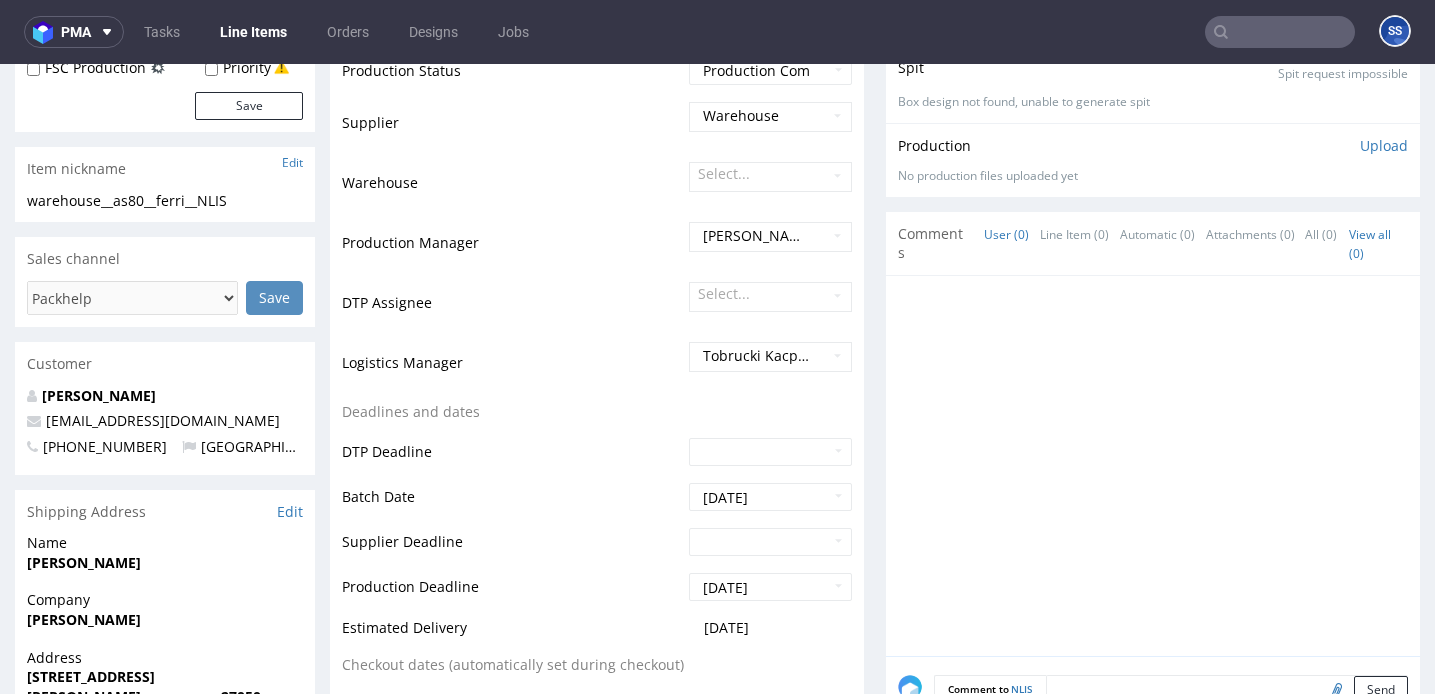 scroll, scrollTop: 489, scrollLeft: 0, axis: vertical 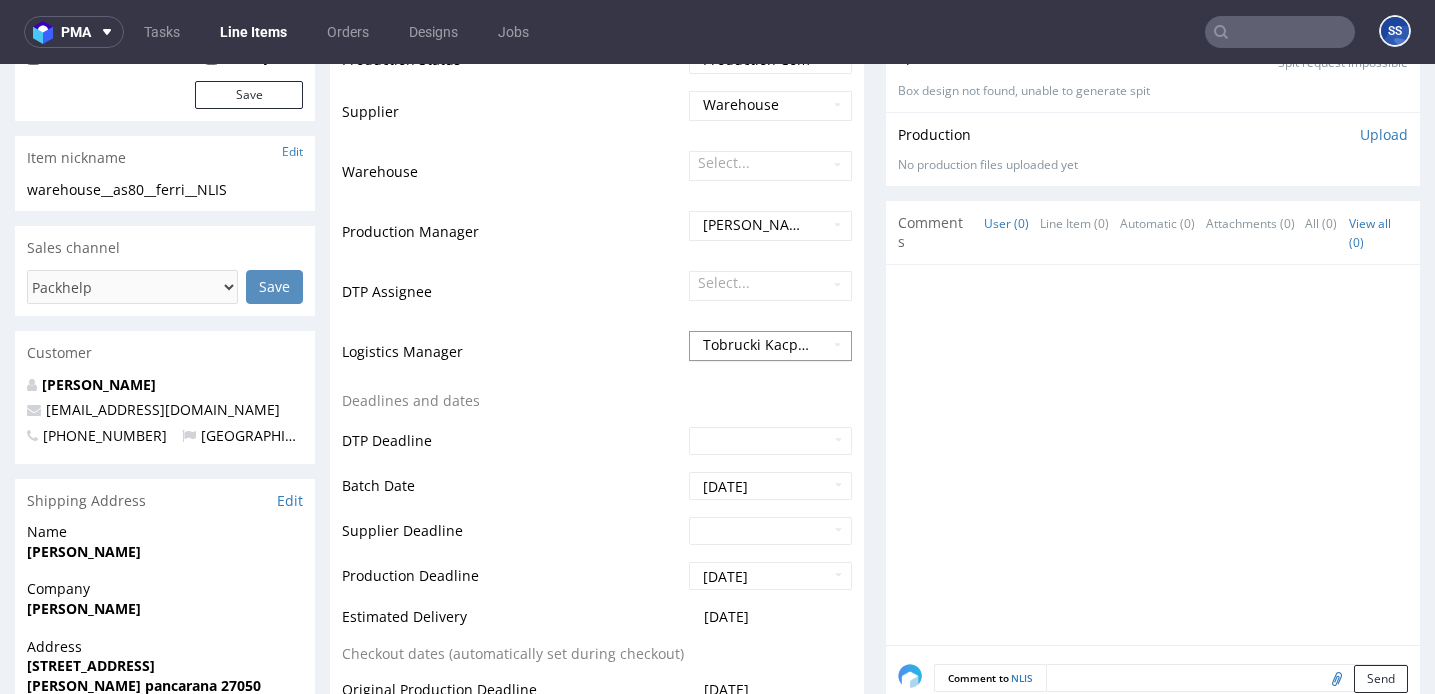 click on "Tobrucki Kacper" at bounding box center [757, 344] 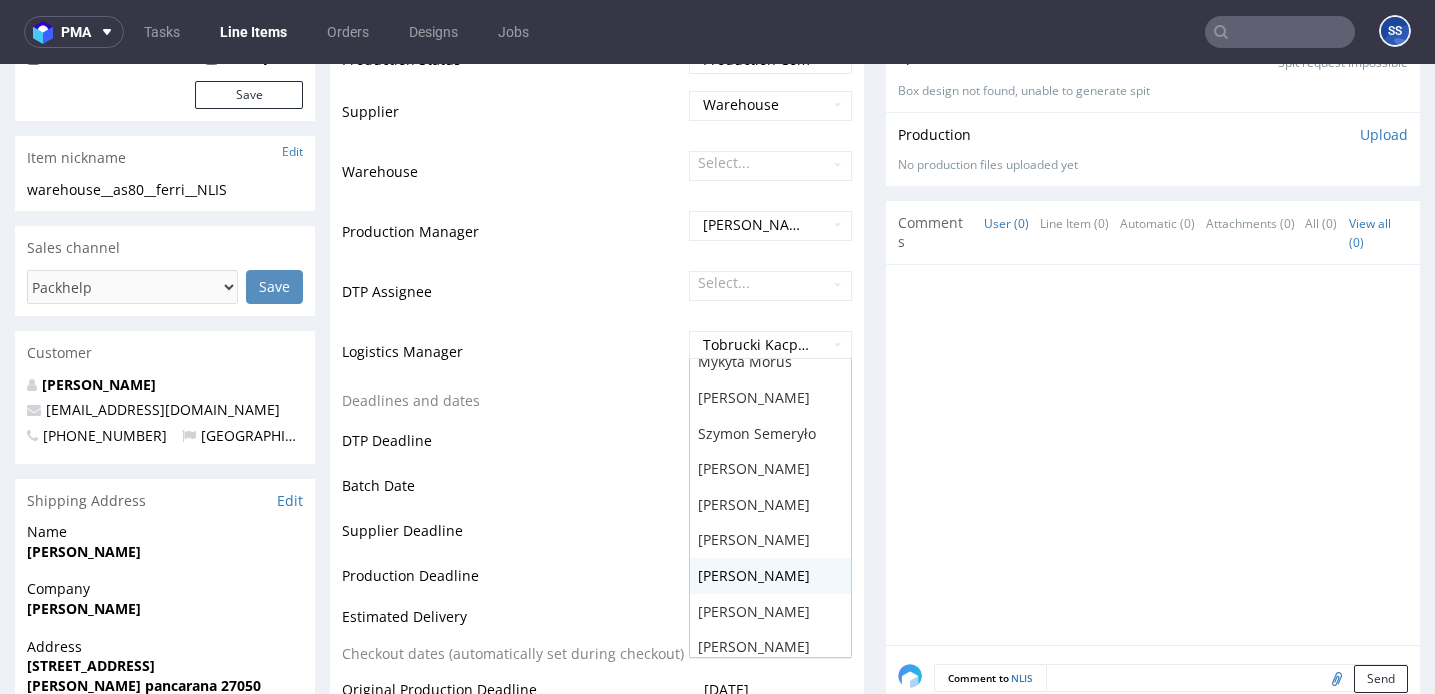 scroll, scrollTop: 290, scrollLeft: 0, axis: vertical 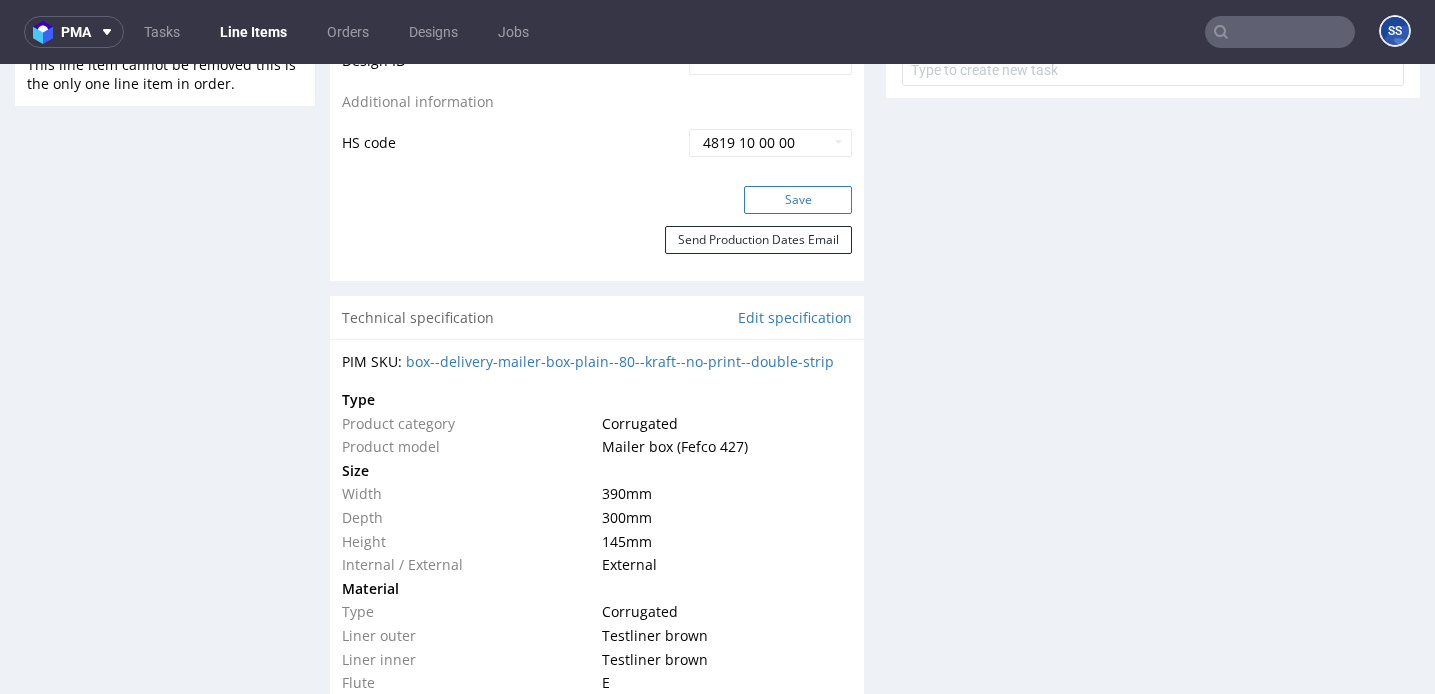 click on "Save" at bounding box center (798, 200) 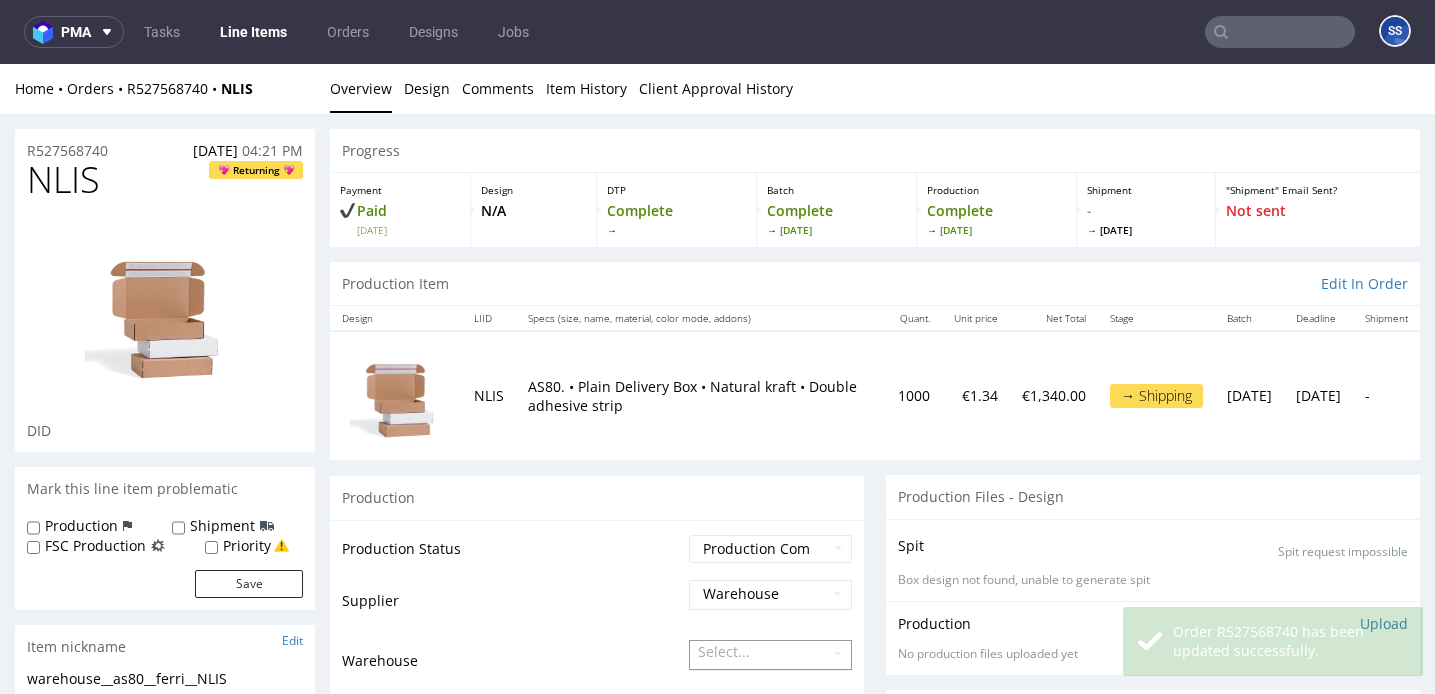 scroll, scrollTop: 1218, scrollLeft: 0, axis: vertical 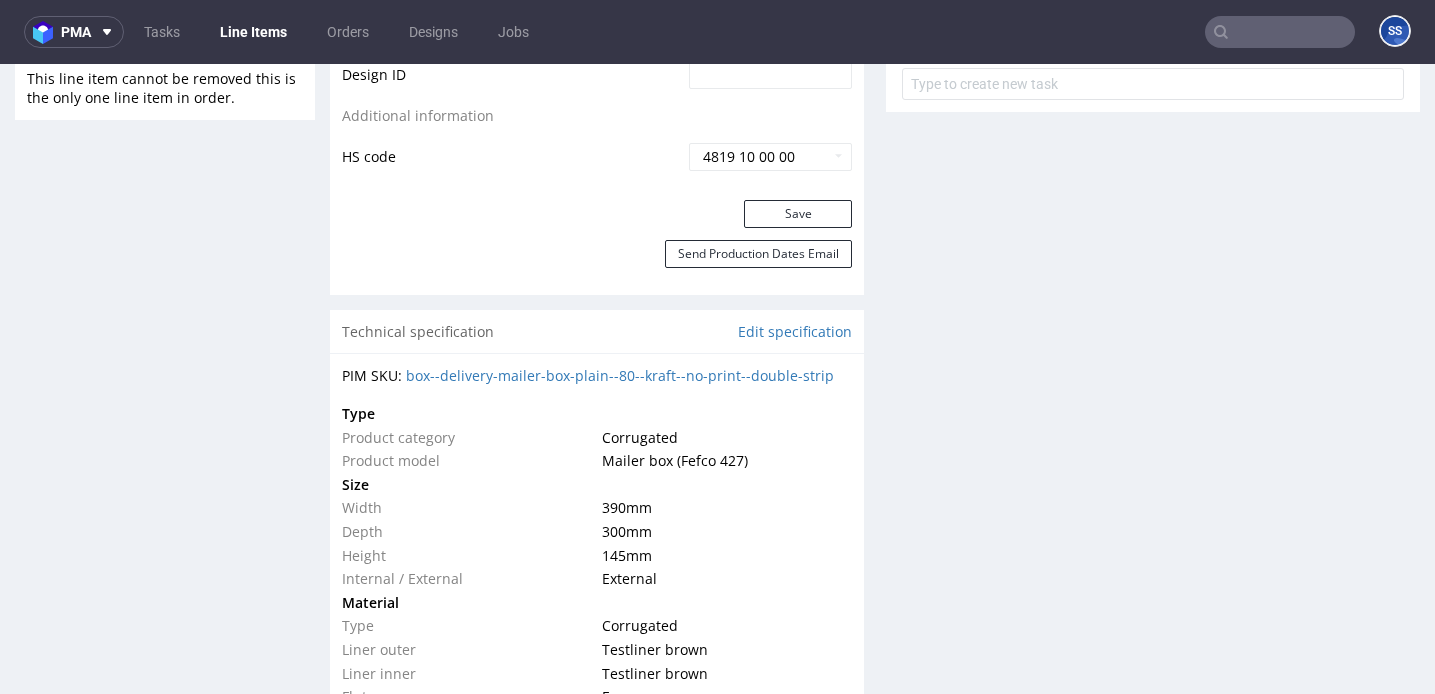 click on "Line Items" at bounding box center (253, 32) 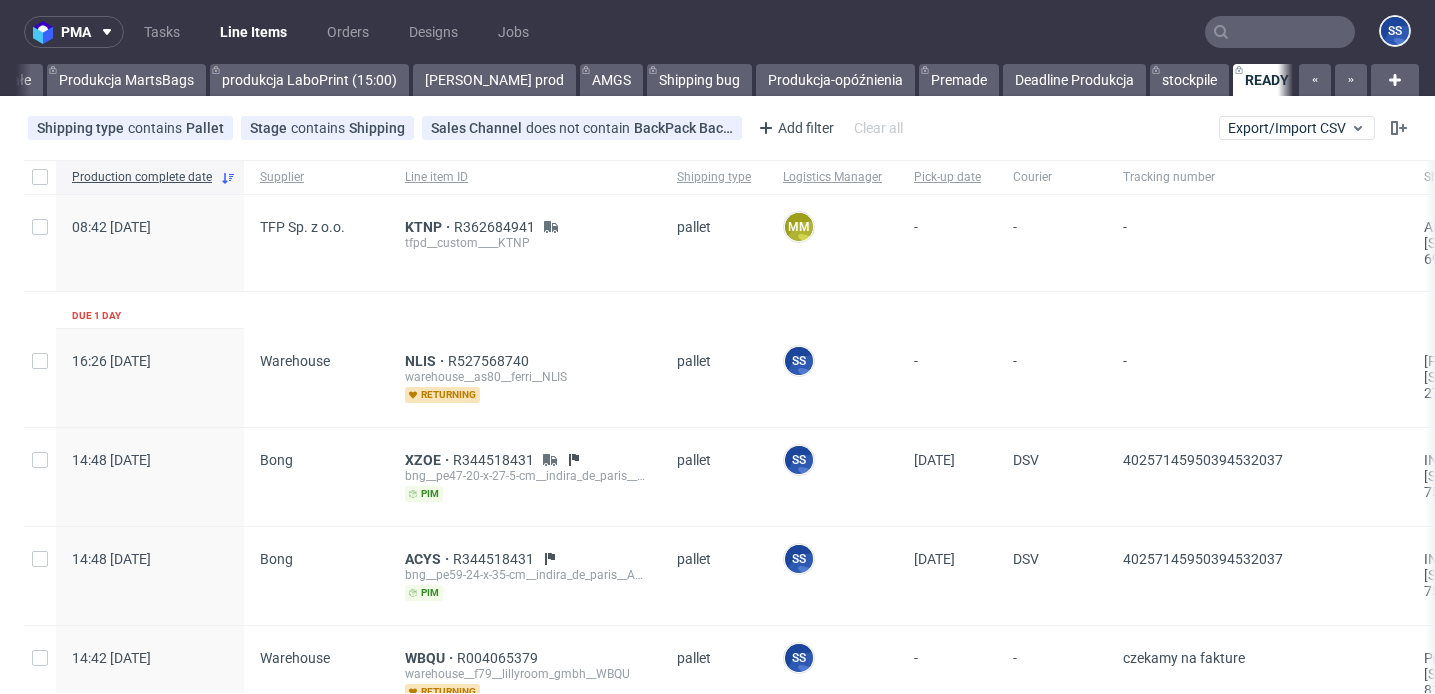 scroll, scrollTop: 0, scrollLeft: 1065, axis: horizontal 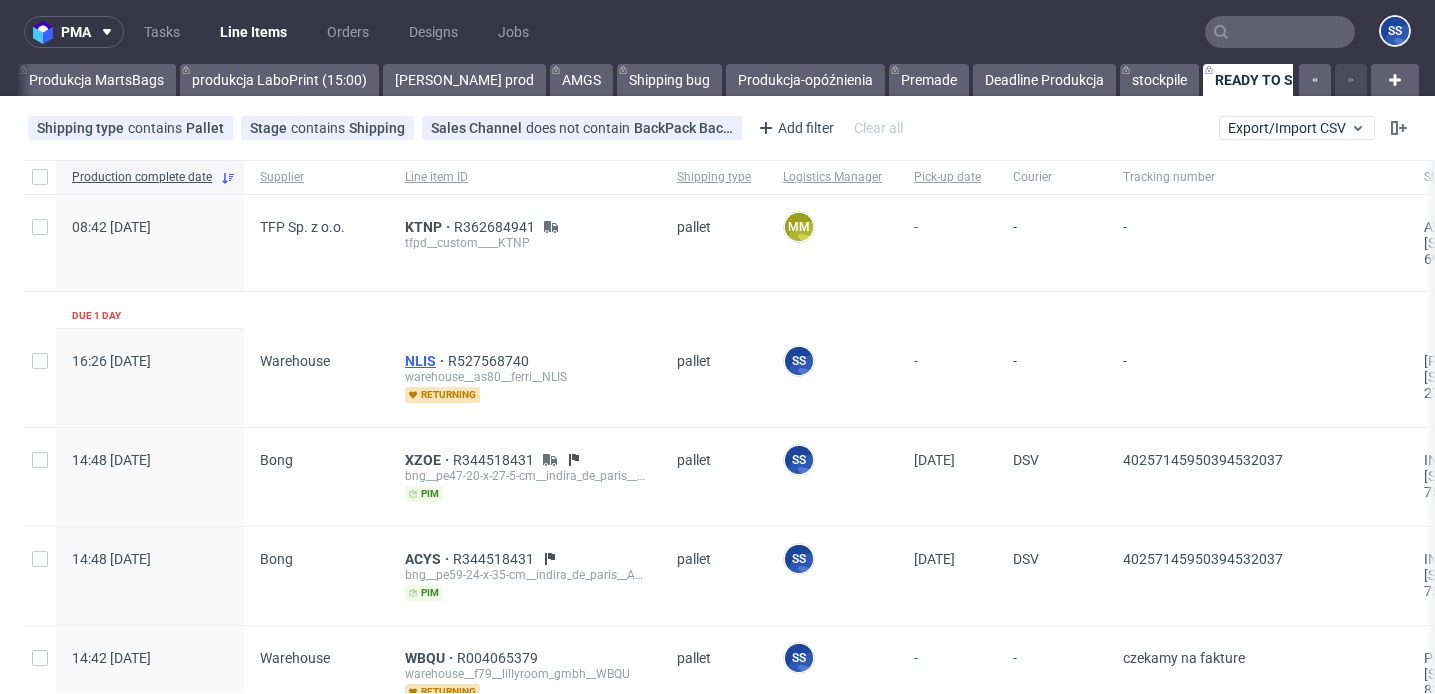 click on "NLIS" at bounding box center [426, 361] 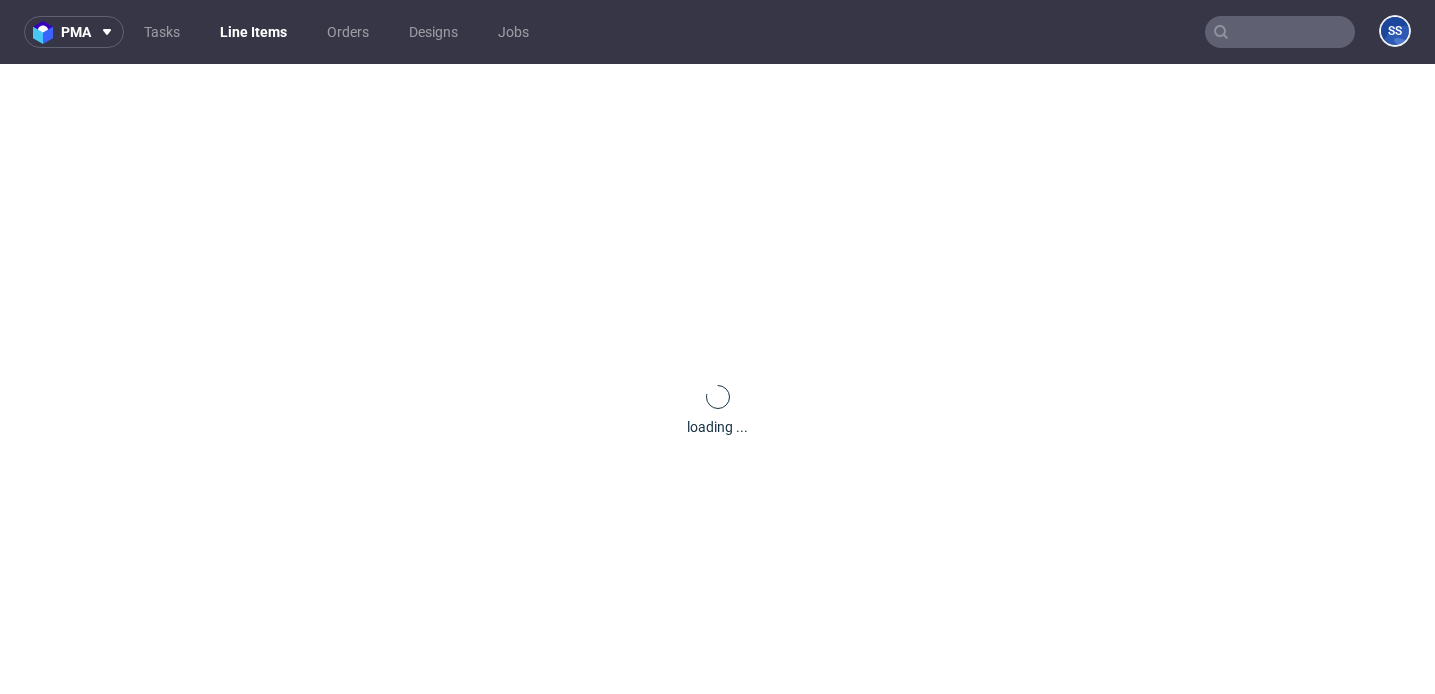 scroll, scrollTop: 0, scrollLeft: 0, axis: both 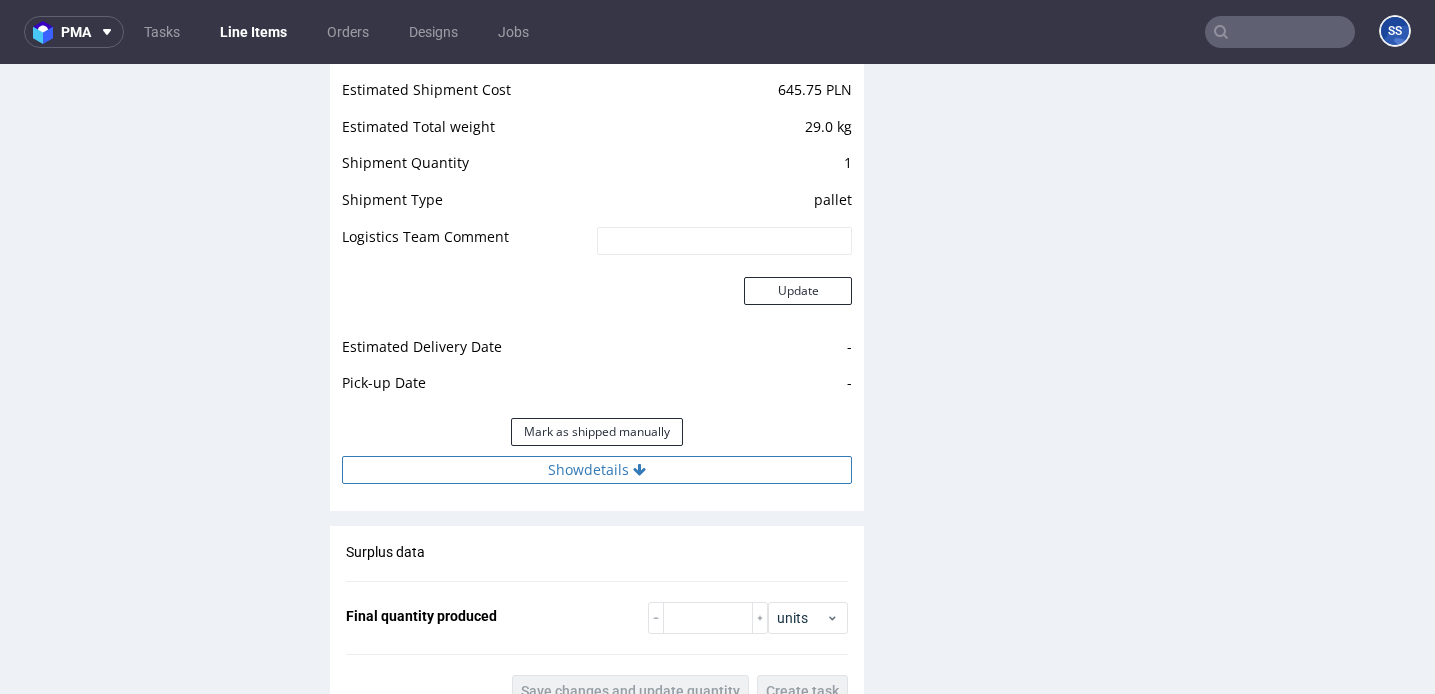 click at bounding box center (639, 470) 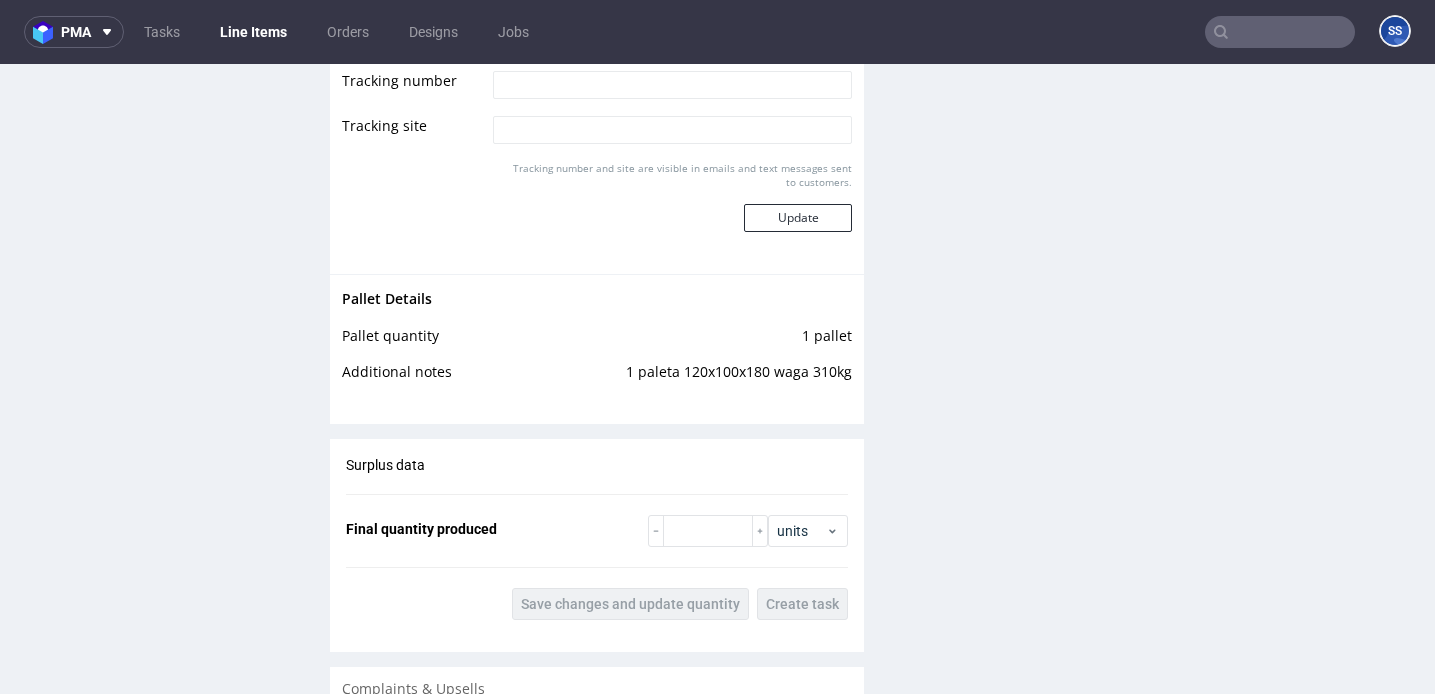 scroll, scrollTop: 2674, scrollLeft: 0, axis: vertical 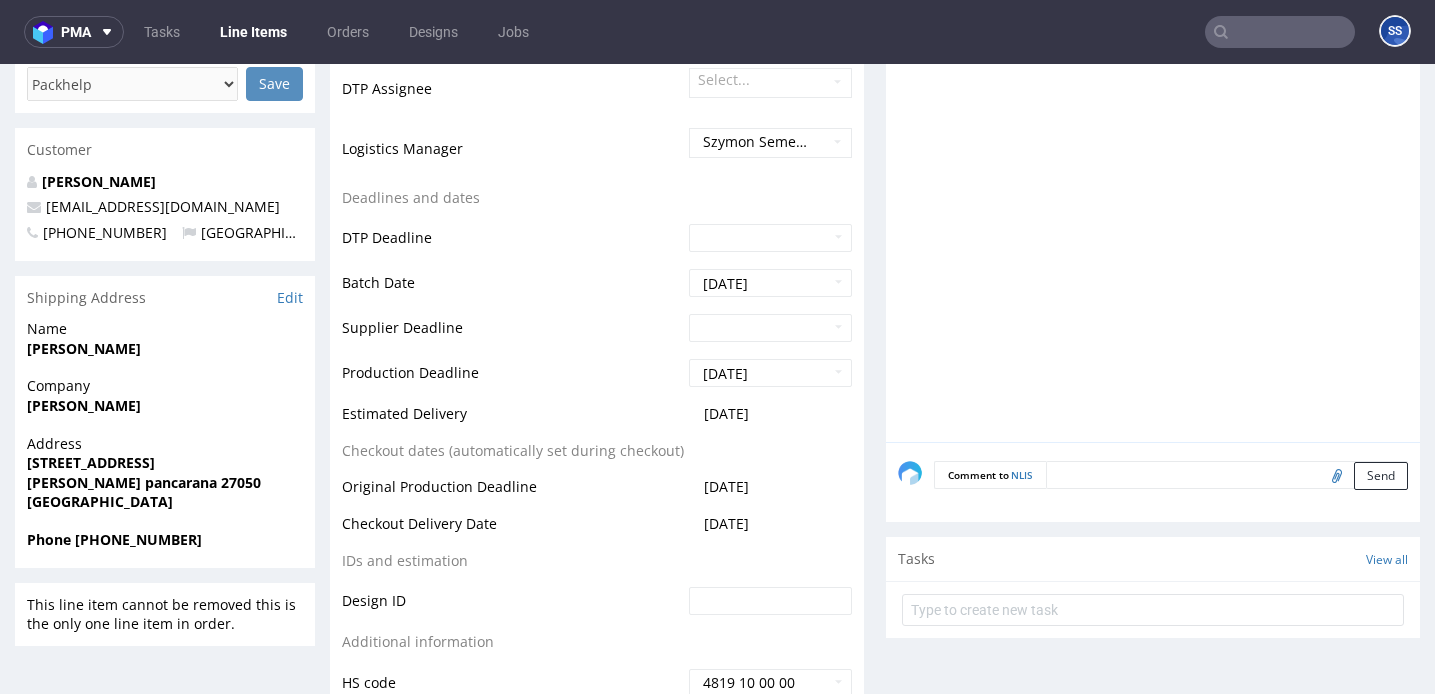 click on "[PERSON_NAME]" at bounding box center [84, 405] 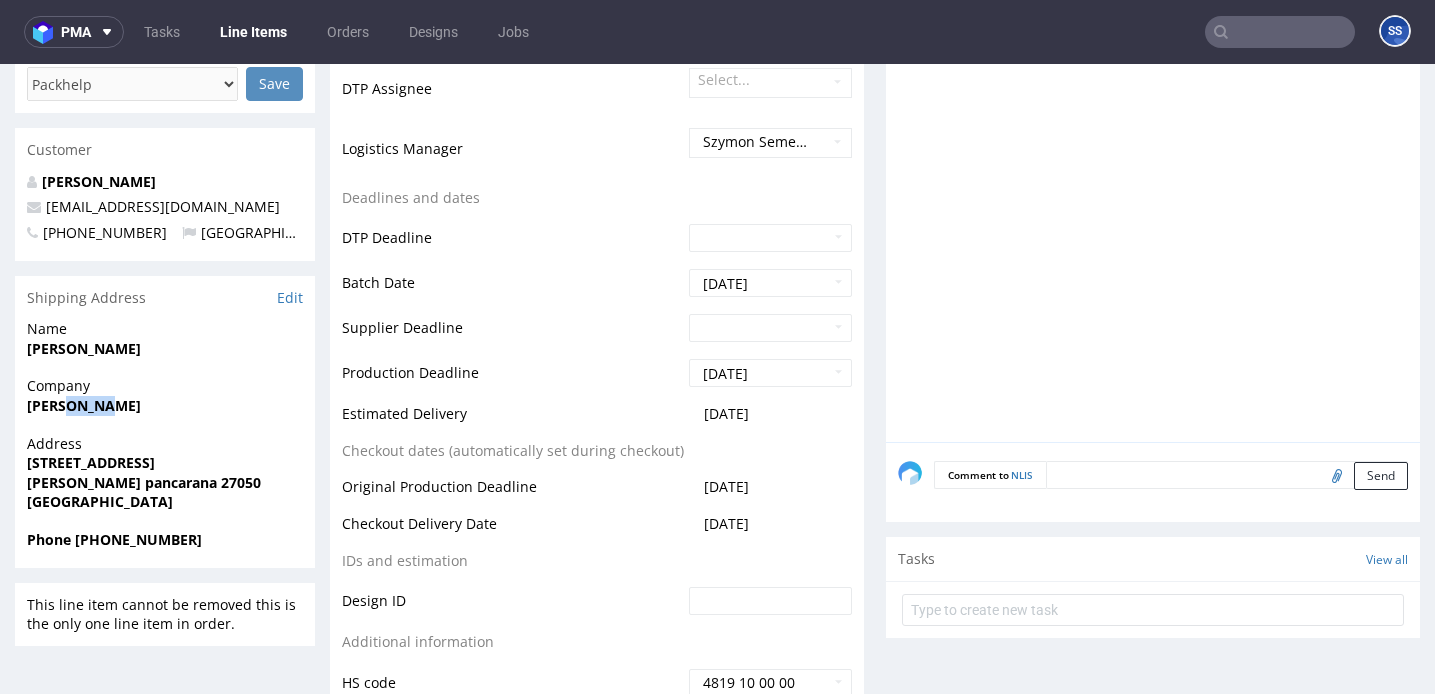 click on "[PERSON_NAME]" at bounding box center (84, 405) 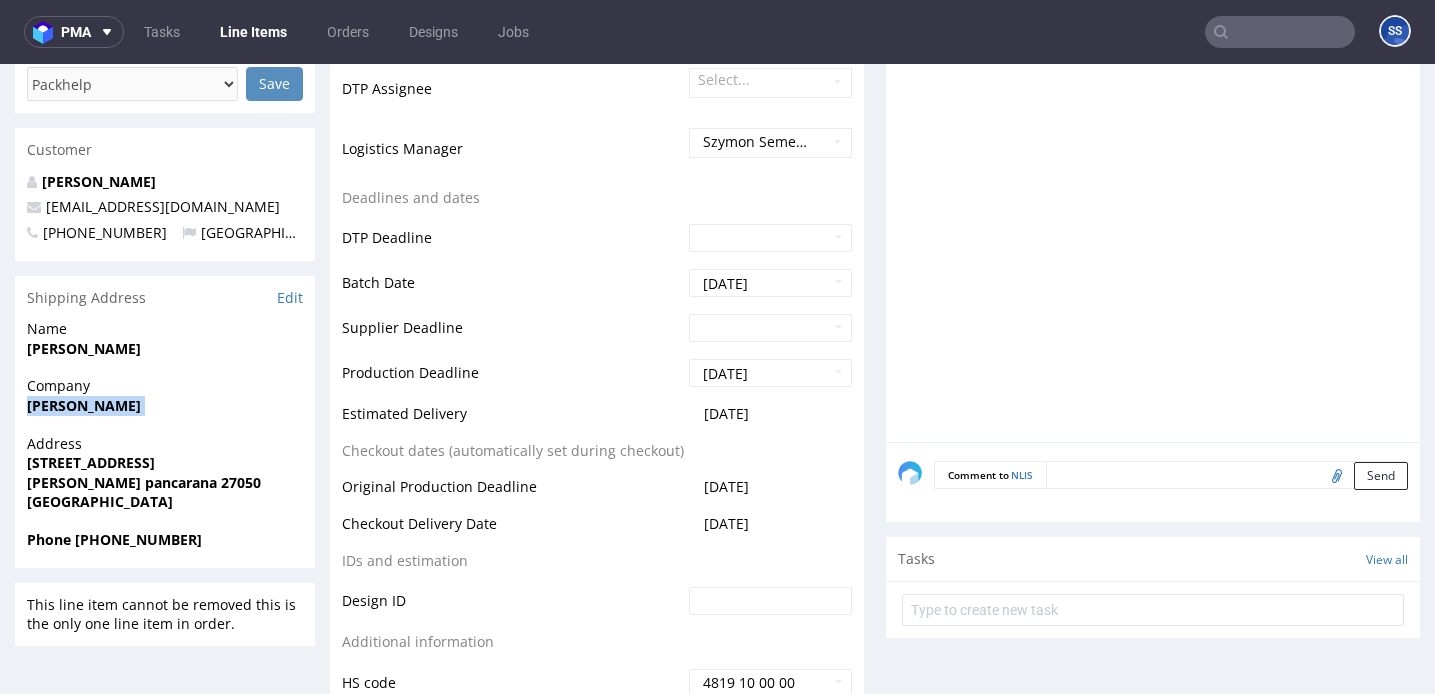 click on "[PERSON_NAME]" at bounding box center (84, 405) 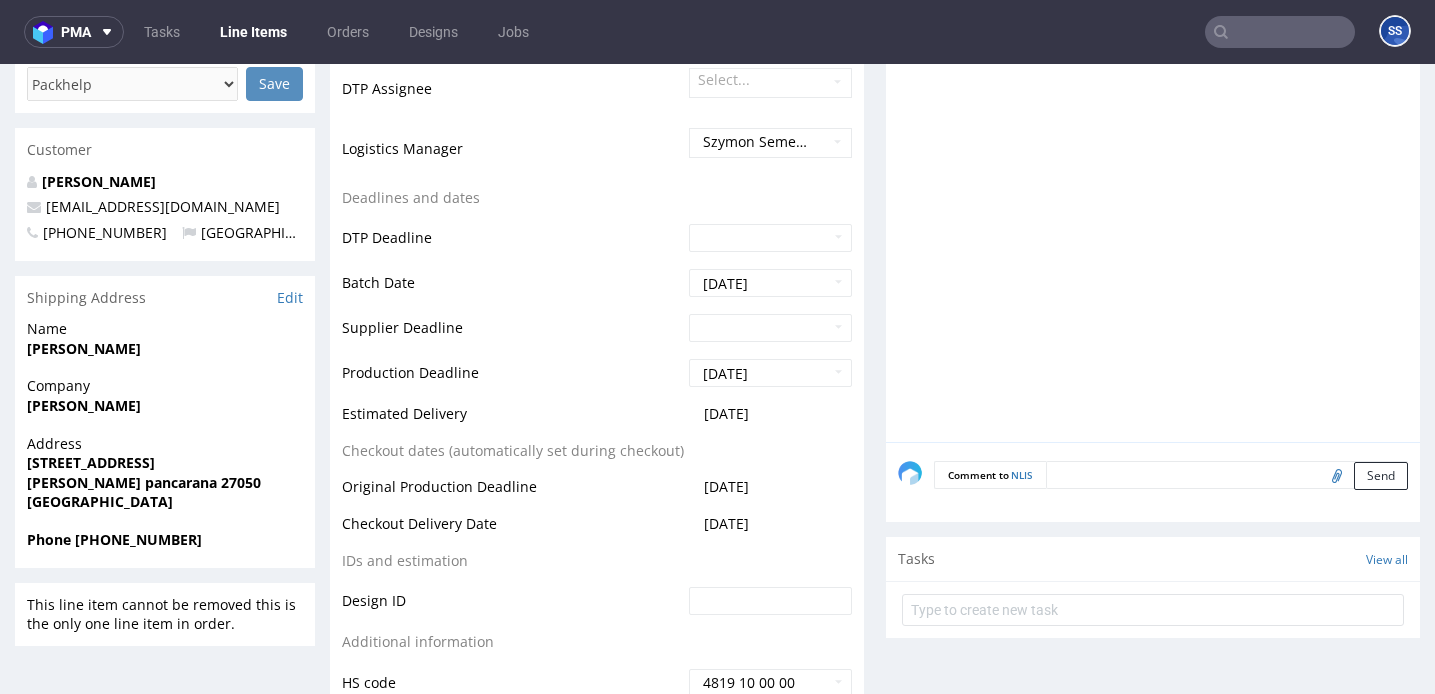 click on "[STREET_ADDRESS]" at bounding box center (91, 462) 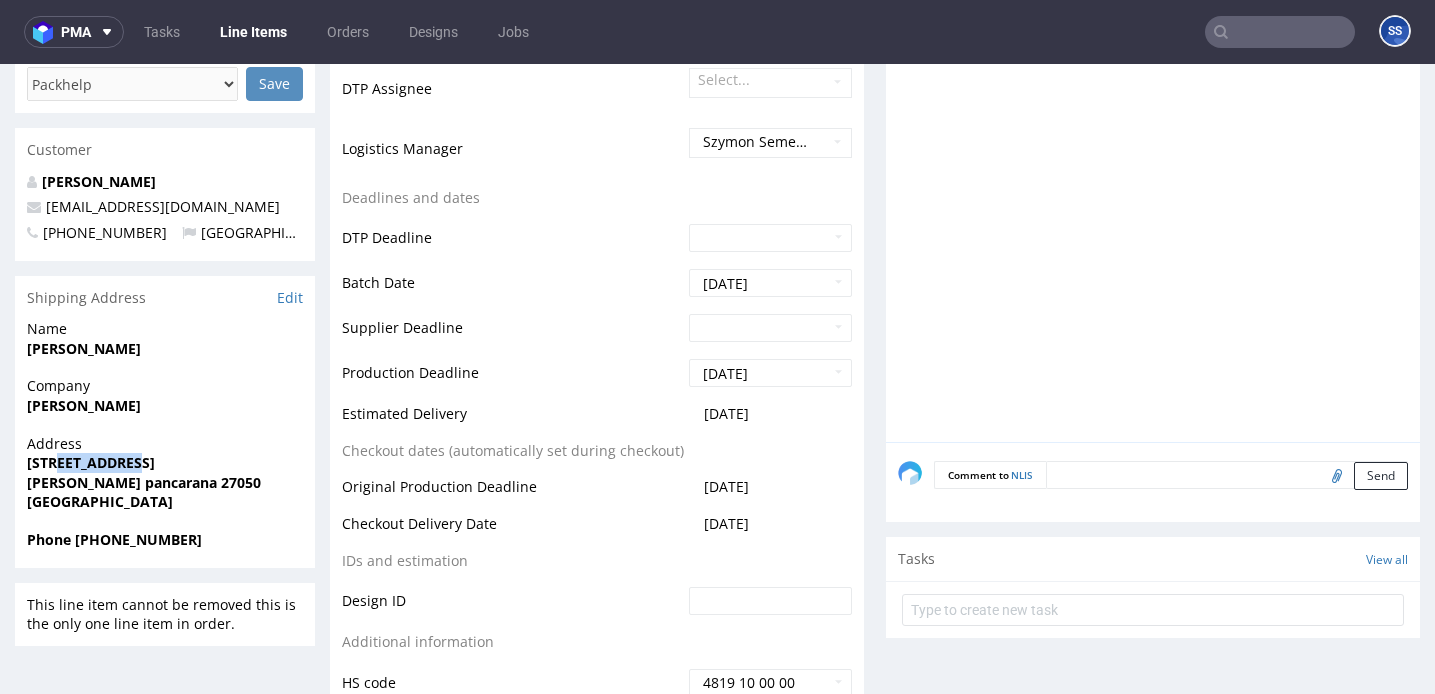 click on "[STREET_ADDRESS]" at bounding box center [91, 462] 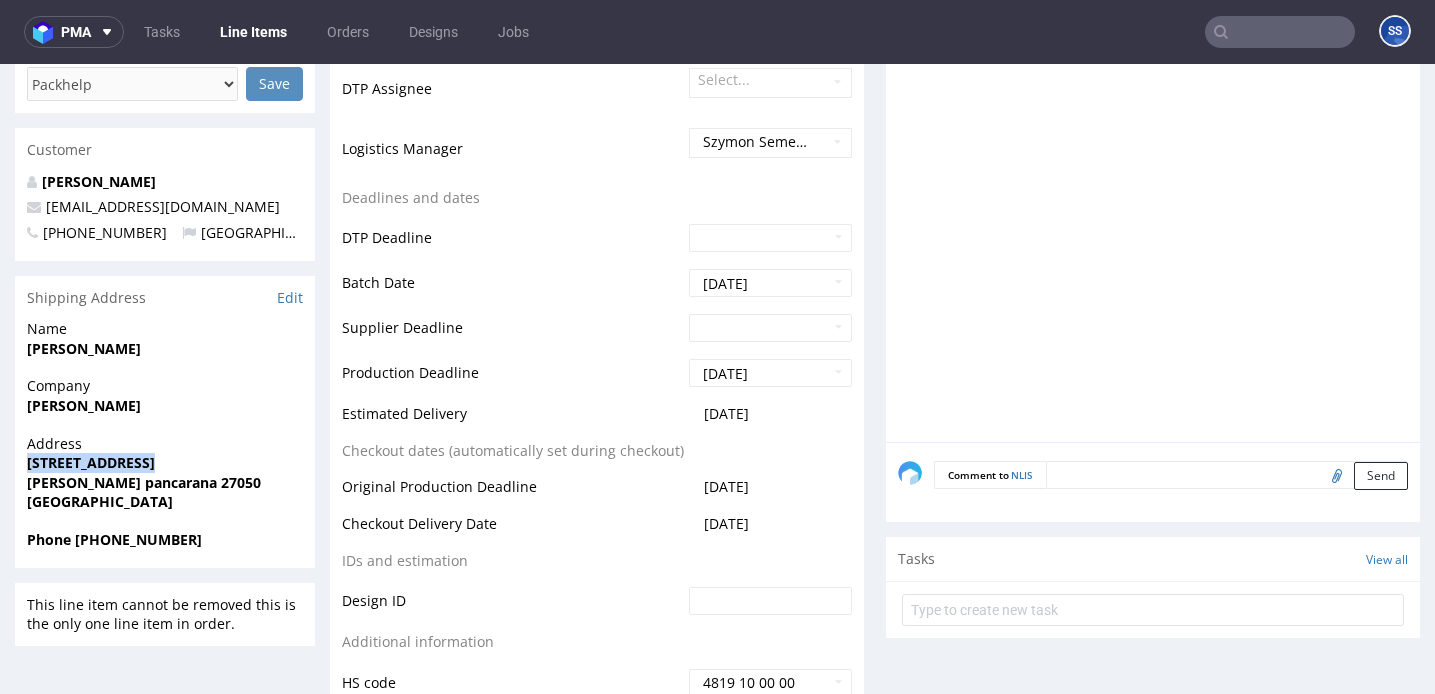 copy on "[STREET_ADDRESS]" 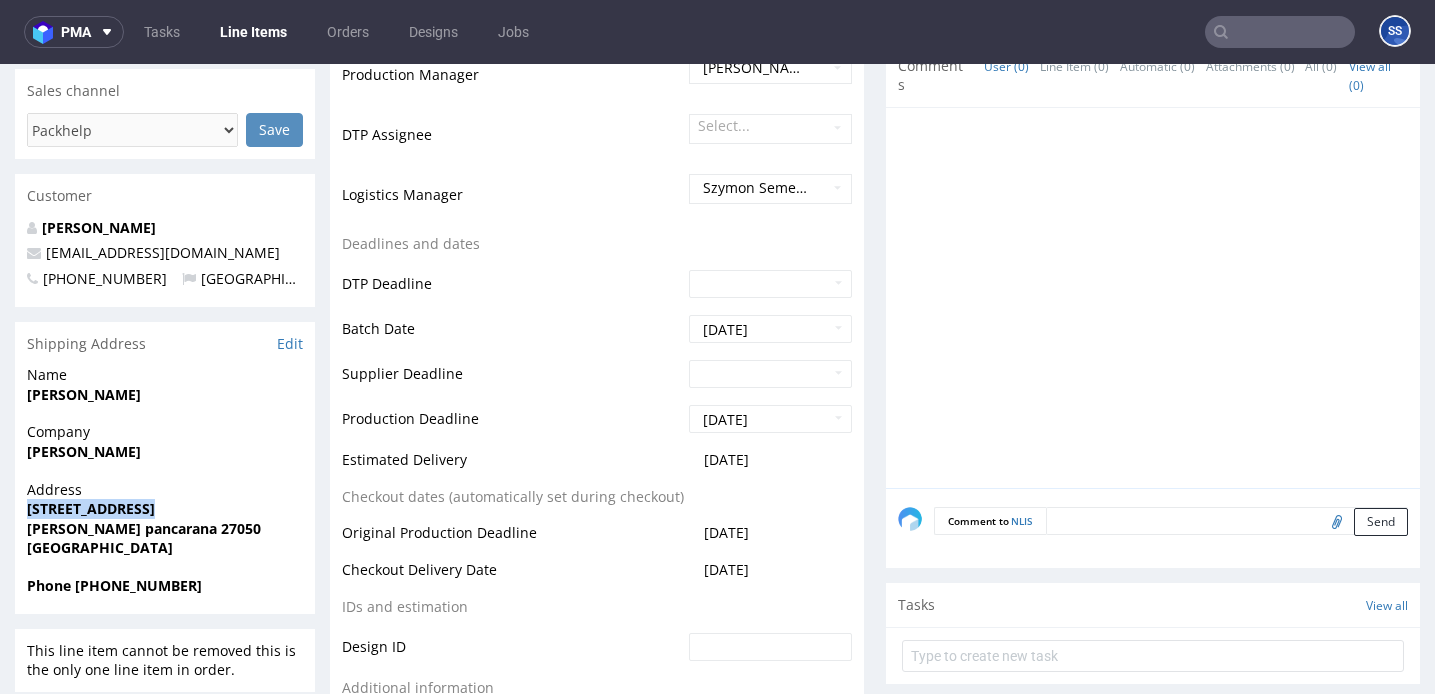 scroll, scrollTop: 0, scrollLeft: 0, axis: both 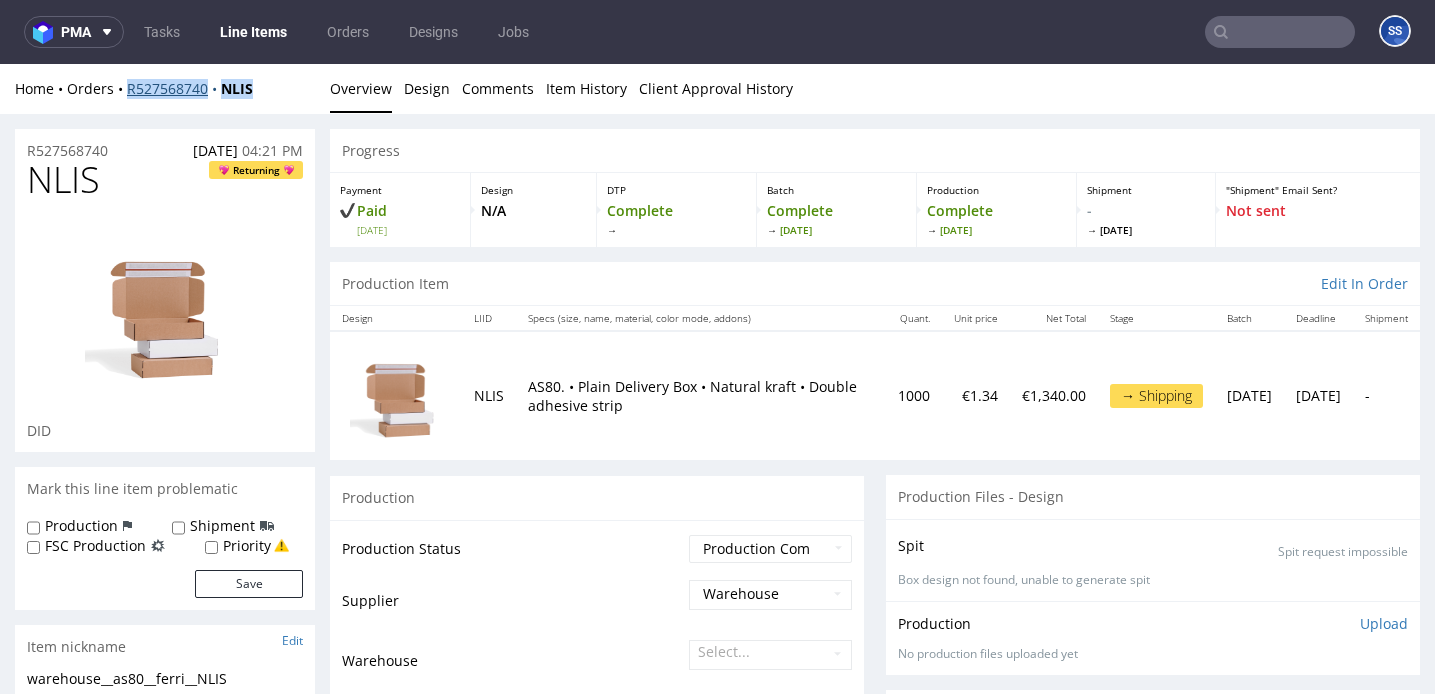 drag, startPoint x: 277, startPoint y: 87, endPoint x: 127, endPoint y: 91, distance: 150.05333 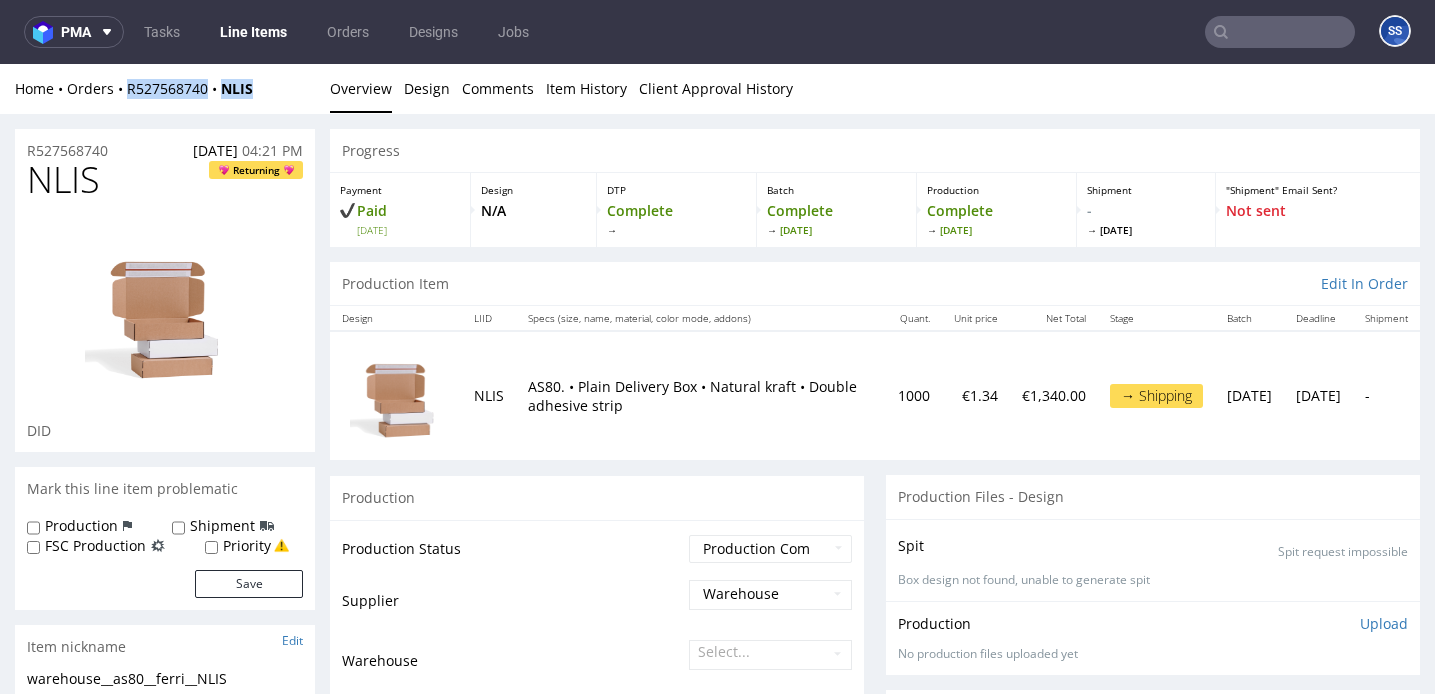 copy on "R527568740 NLIS" 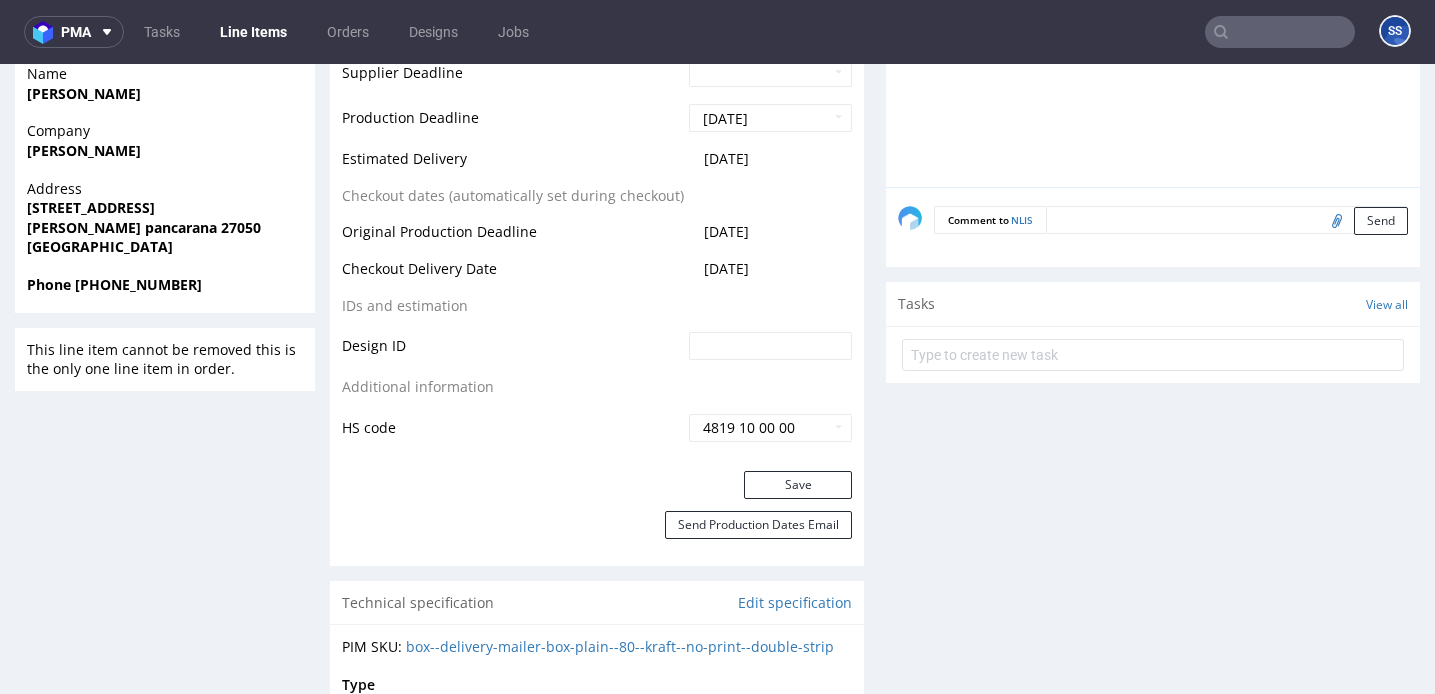 scroll, scrollTop: 904, scrollLeft: 0, axis: vertical 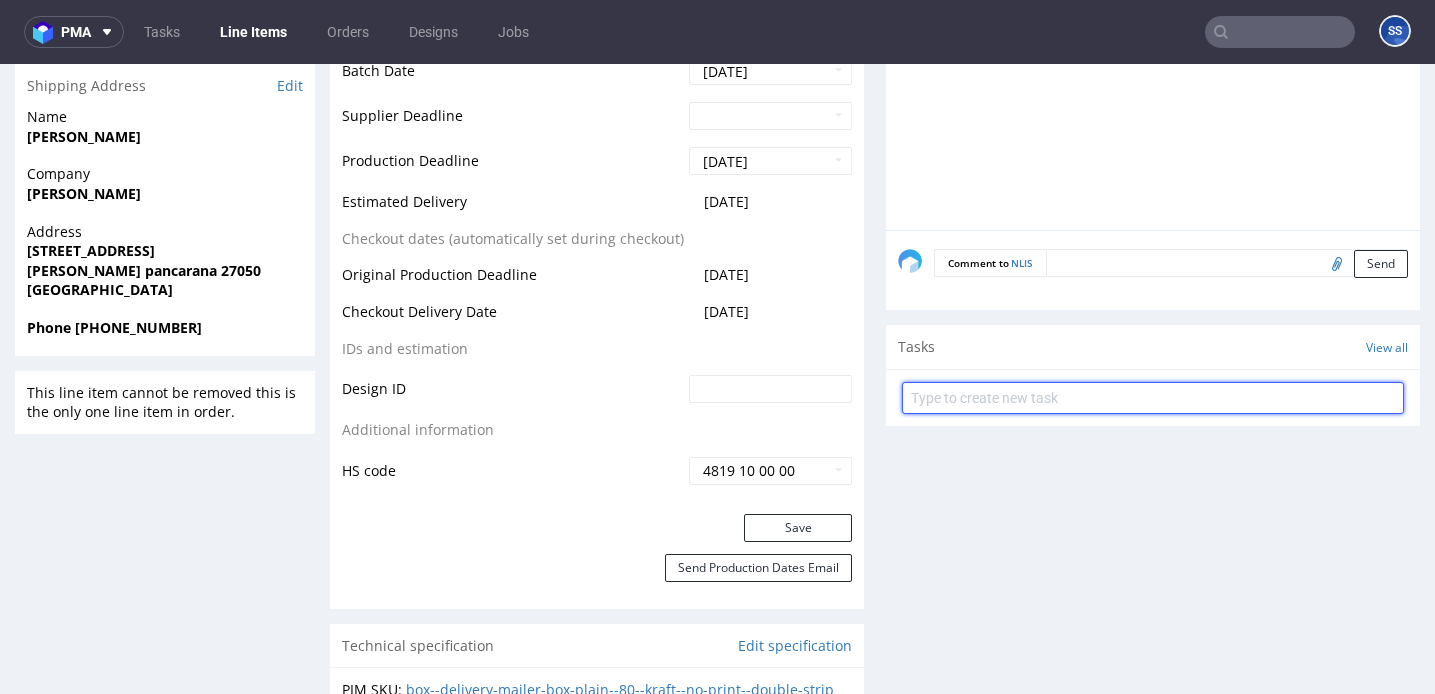 click at bounding box center (1153, 398) 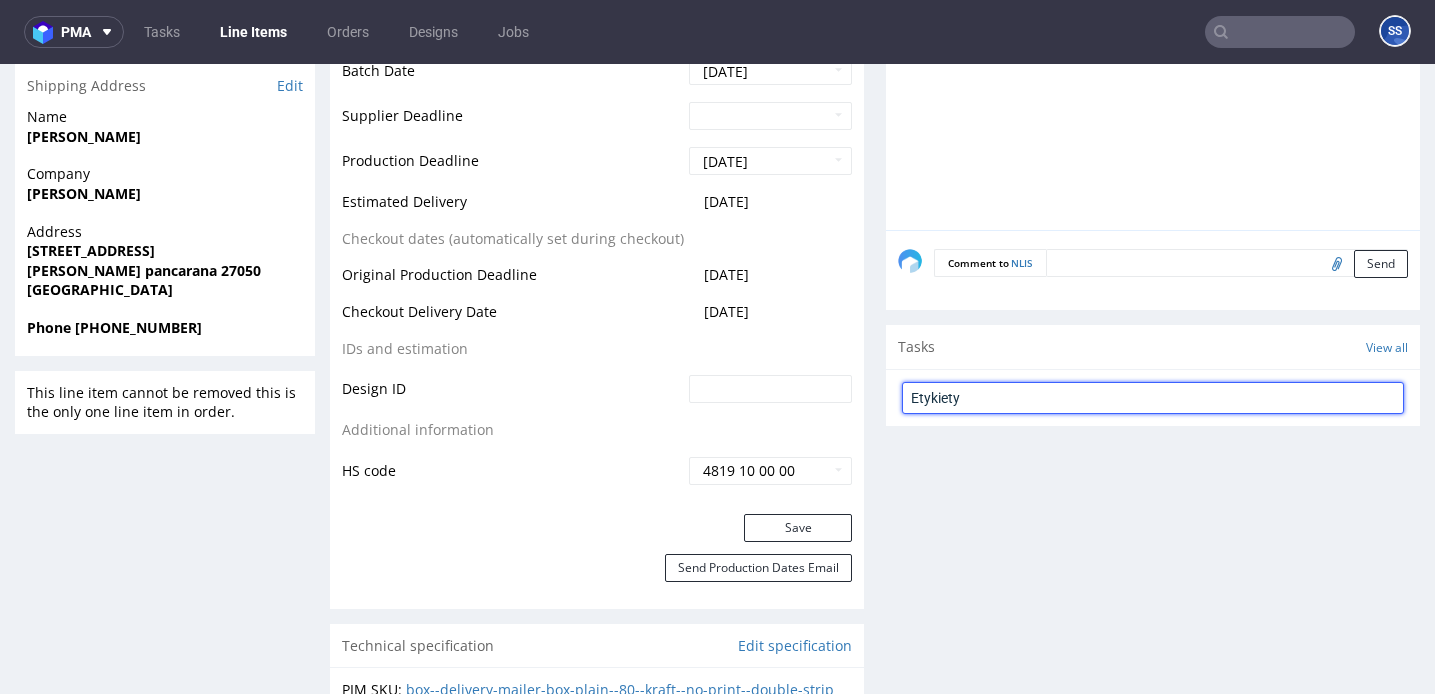 type on "Etykiety" 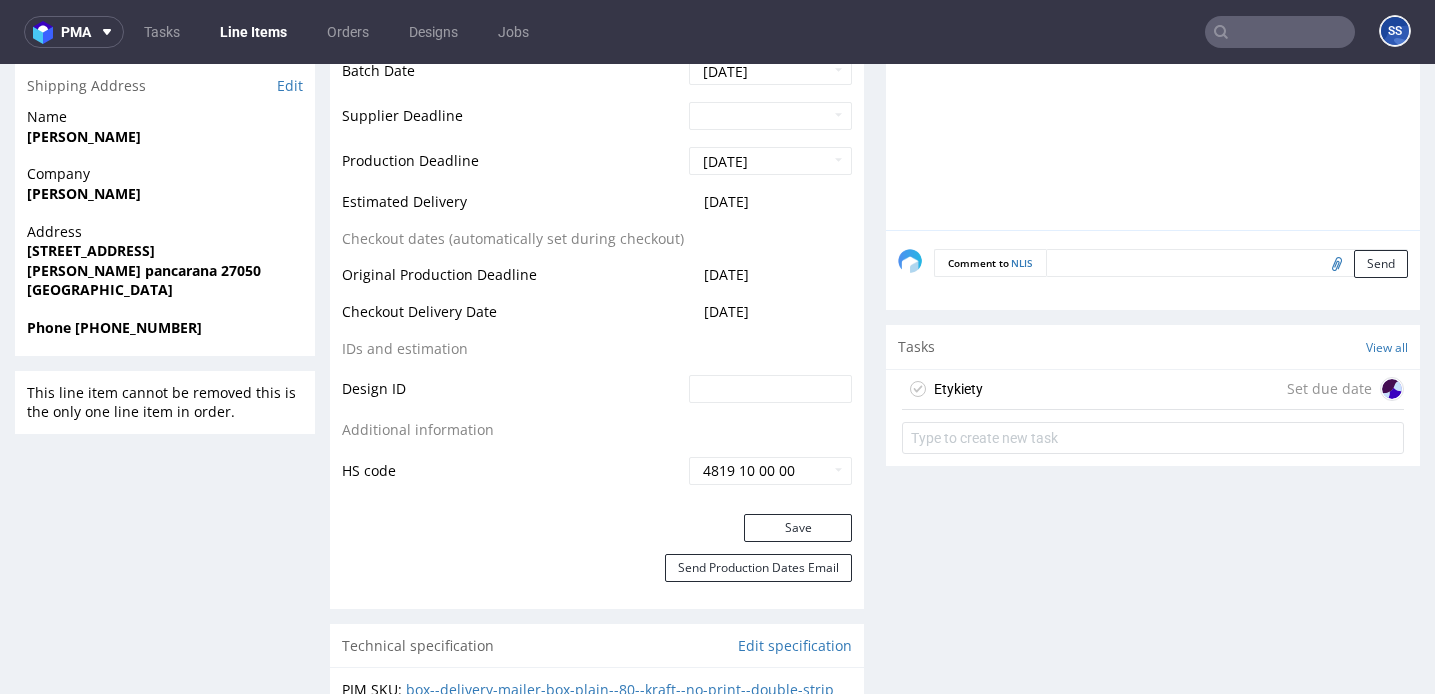 click on "Etykiety Set due date" at bounding box center [1153, 390] 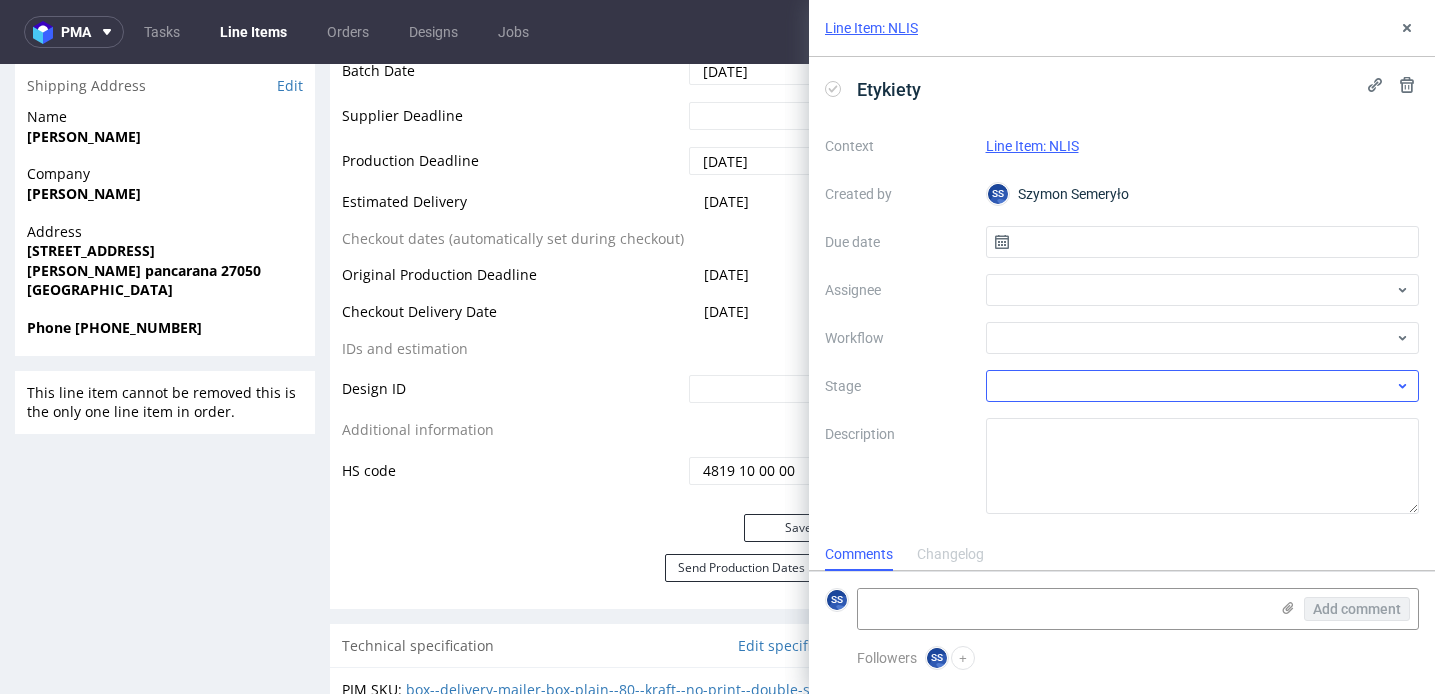 scroll, scrollTop: 16, scrollLeft: 0, axis: vertical 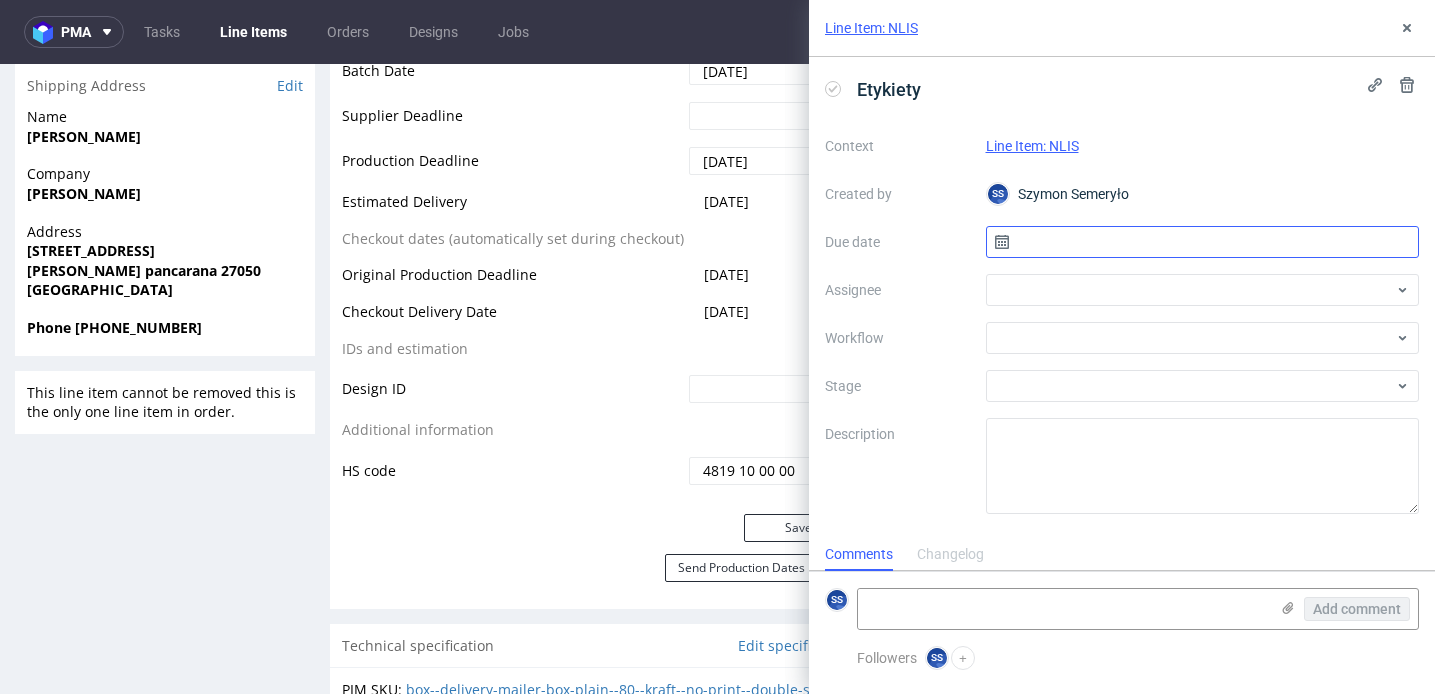 click at bounding box center [1203, 242] 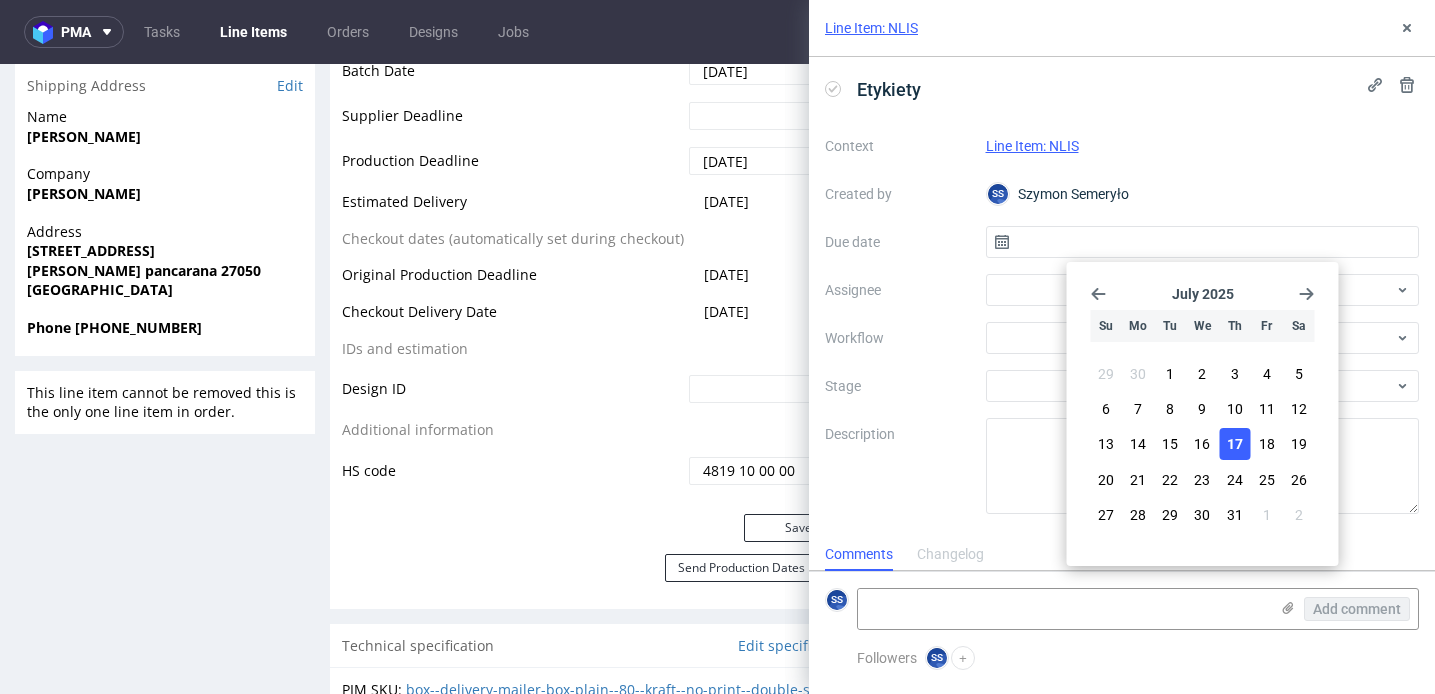 click on "17" at bounding box center [1234, 444] 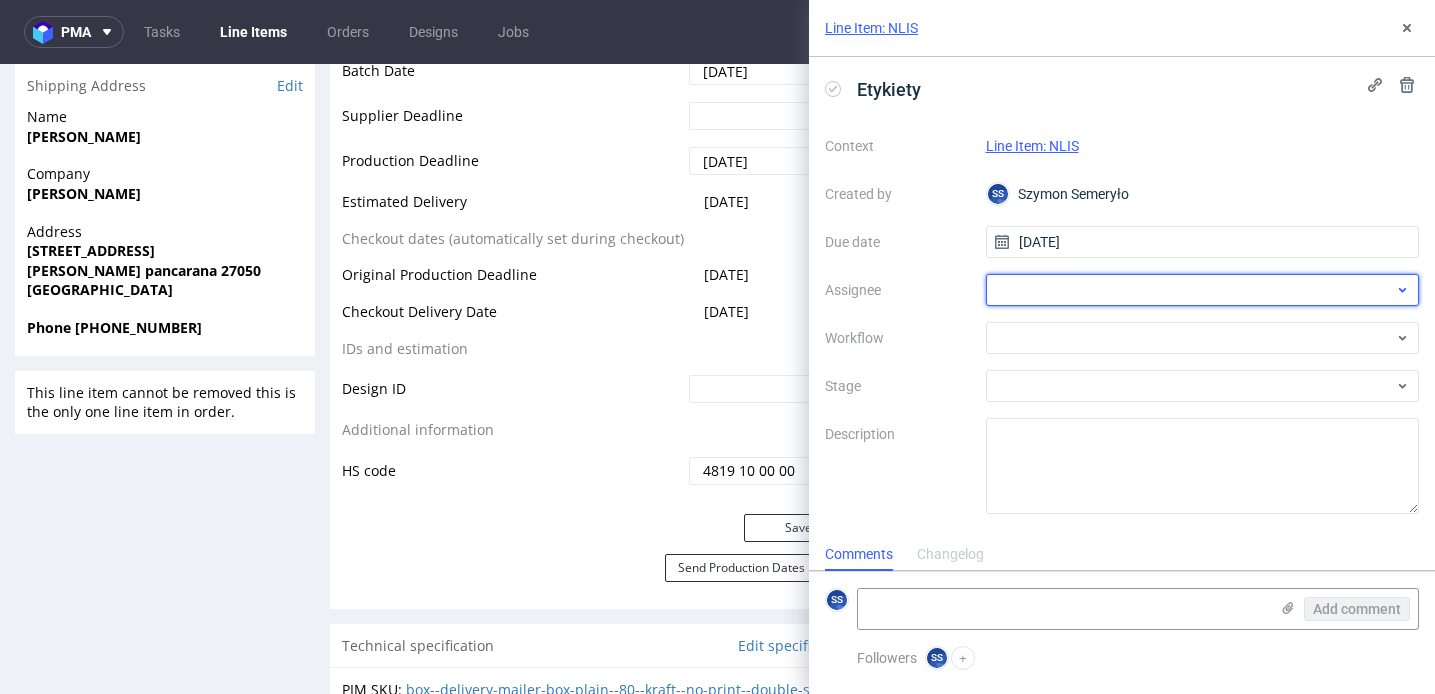 click at bounding box center (1203, 290) 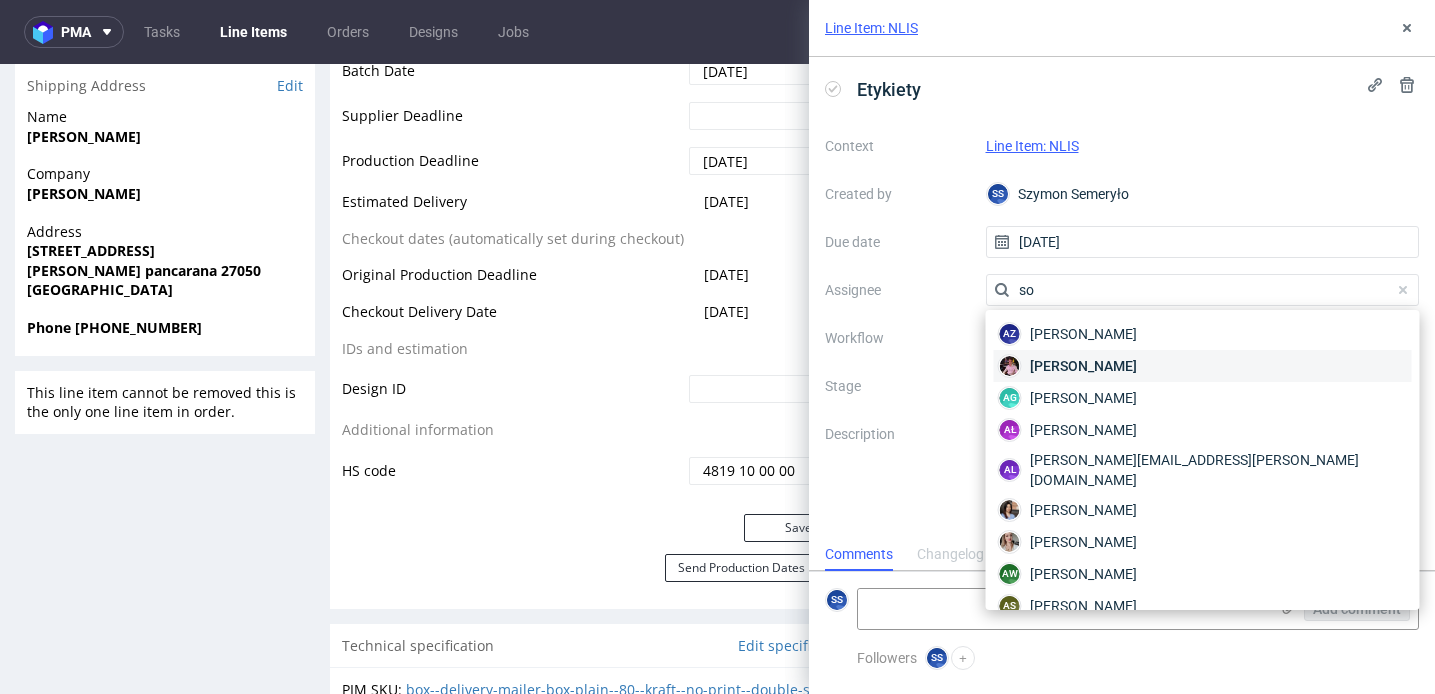 type on "sob" 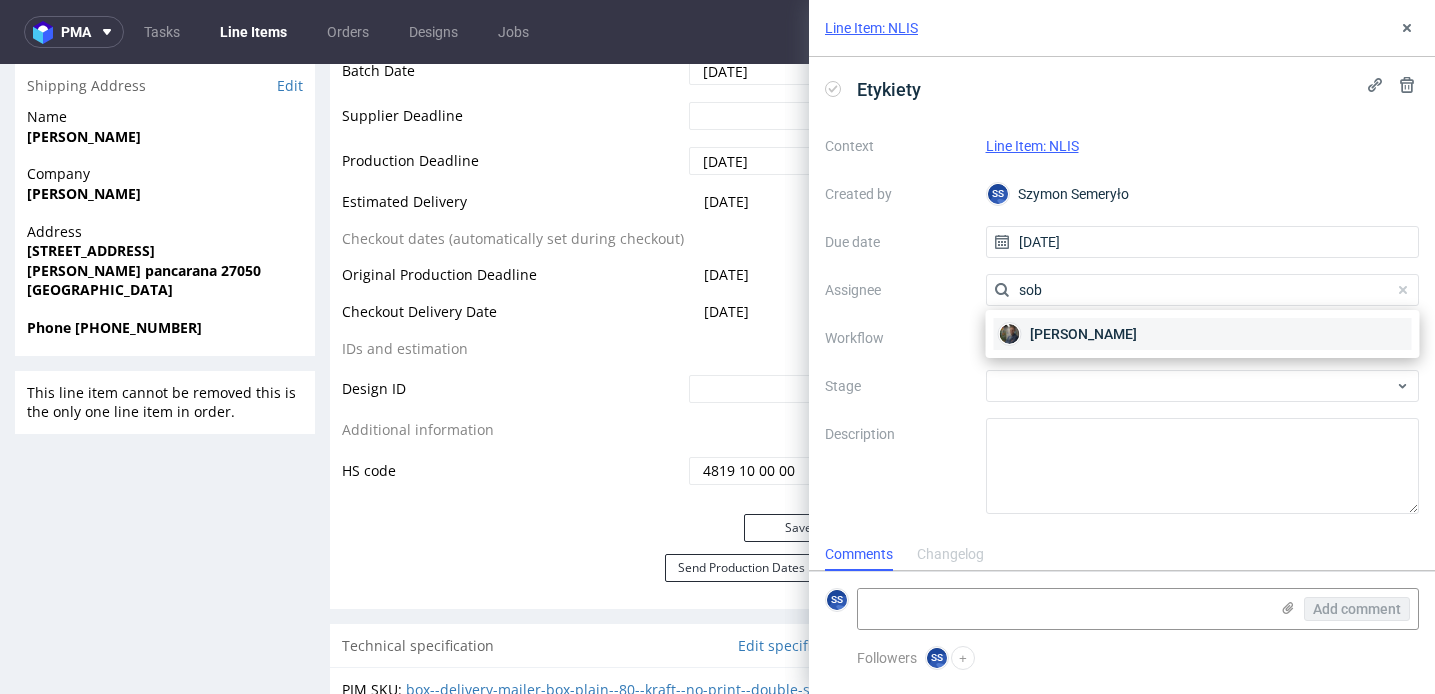 click on "[PERSON_NAME]" at bounding box center (1083, 334) 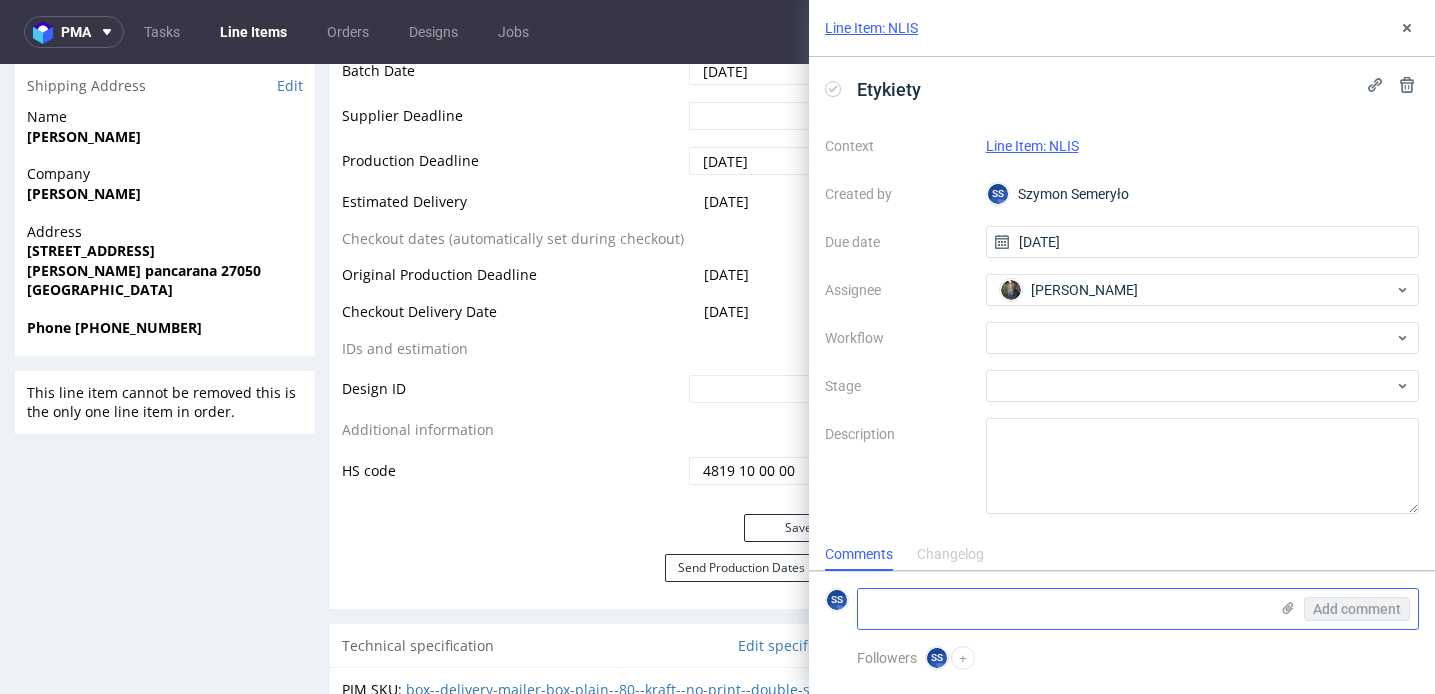 click at bounding box center [1063, 609] 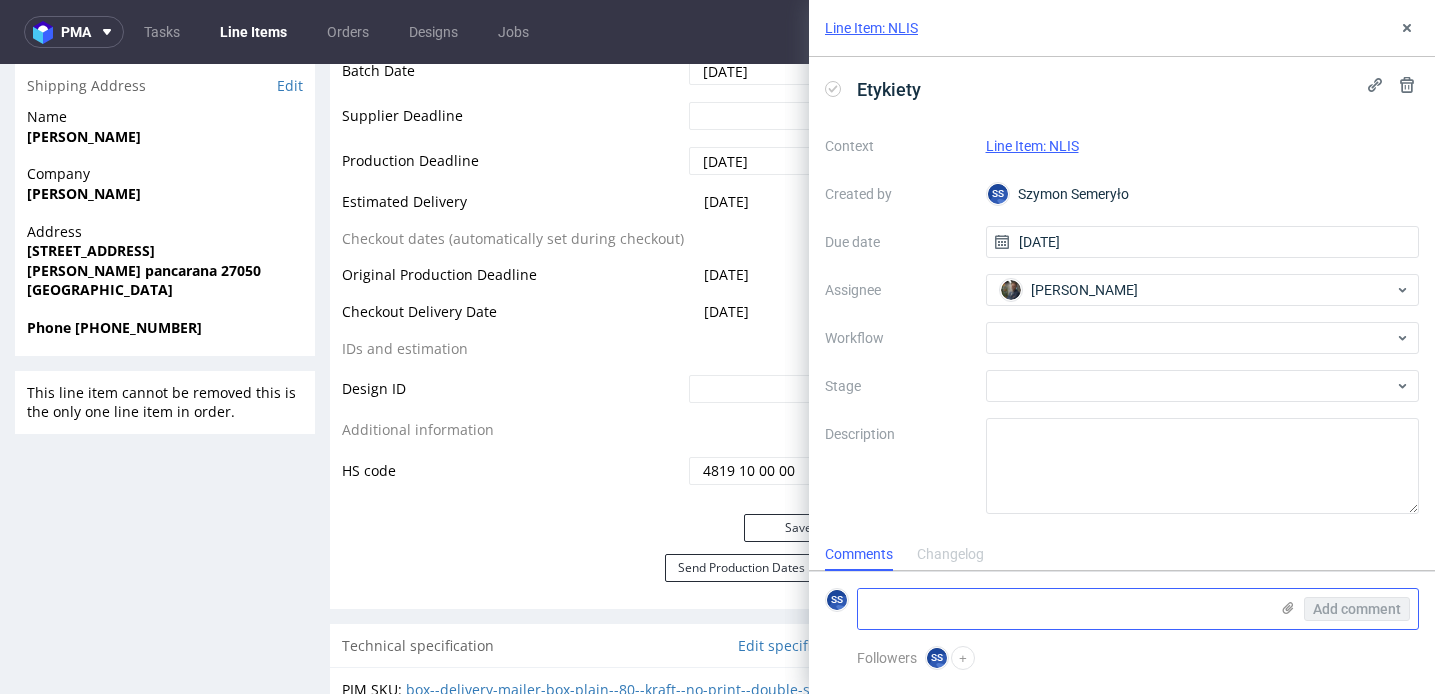 click at bounding box center (1288, 610) 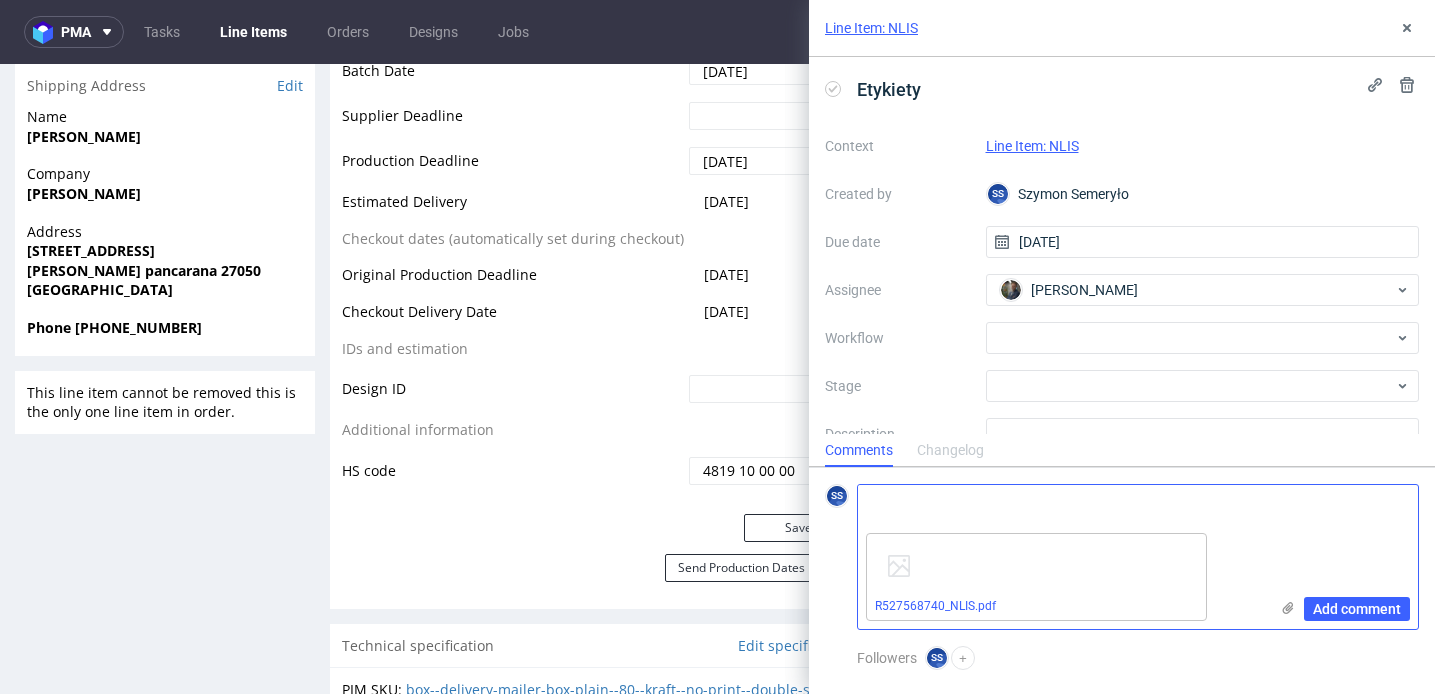 click at bounding box center [1063, 505] 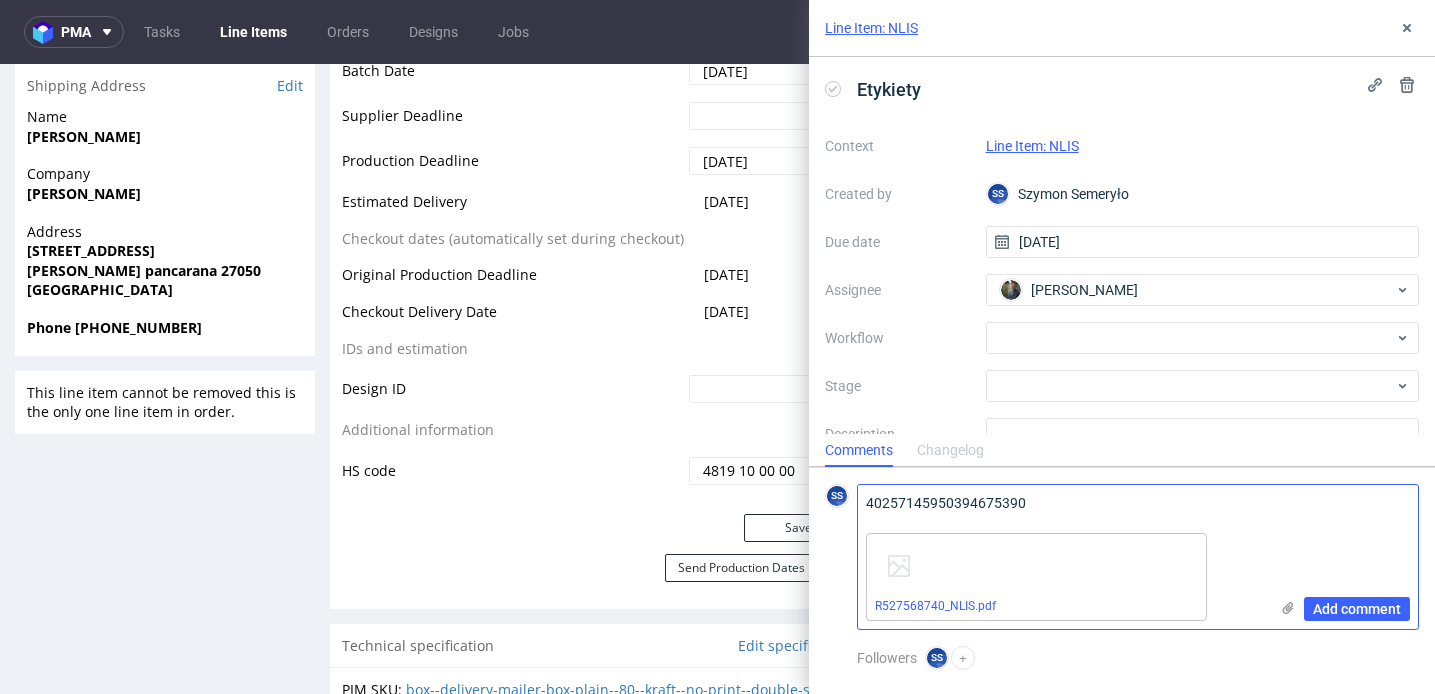 scroll, scrollTop: 0, scrollLeft: 0, axis: both 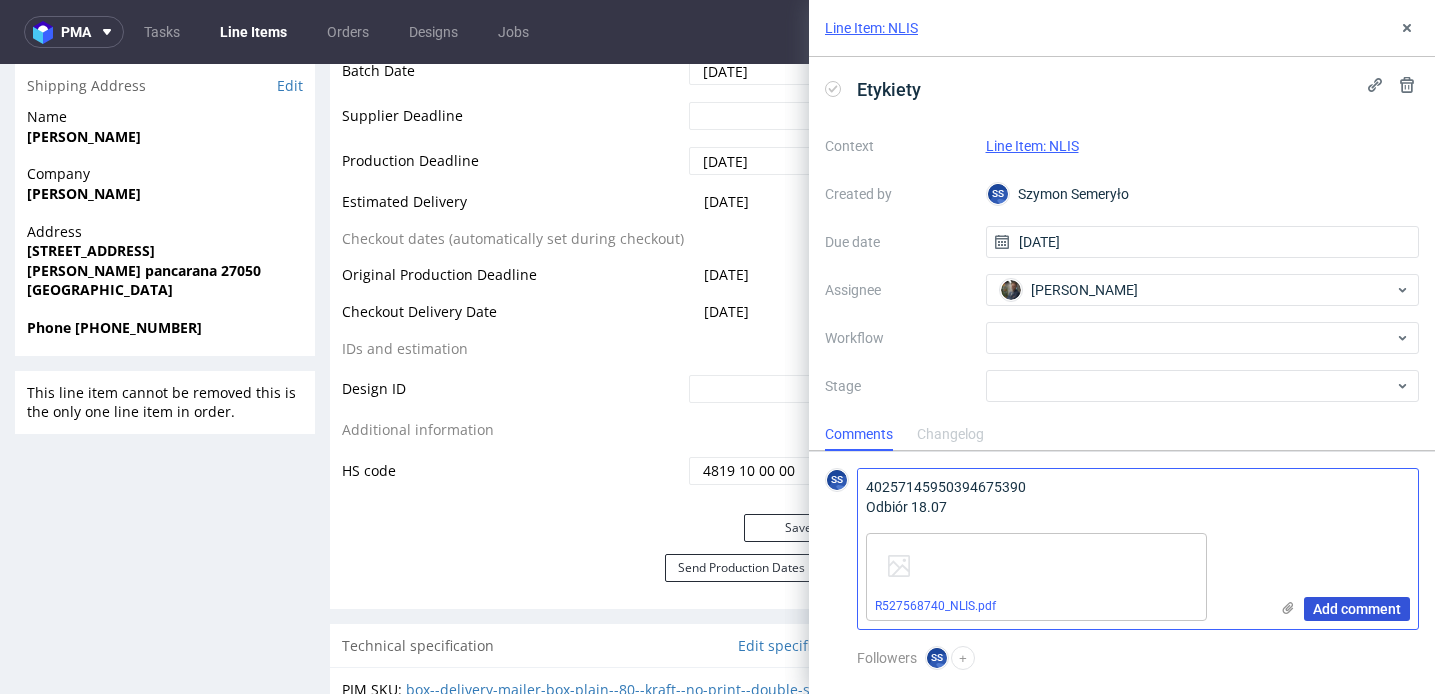 type on "40257145950394675390
Odbiór 18.07" 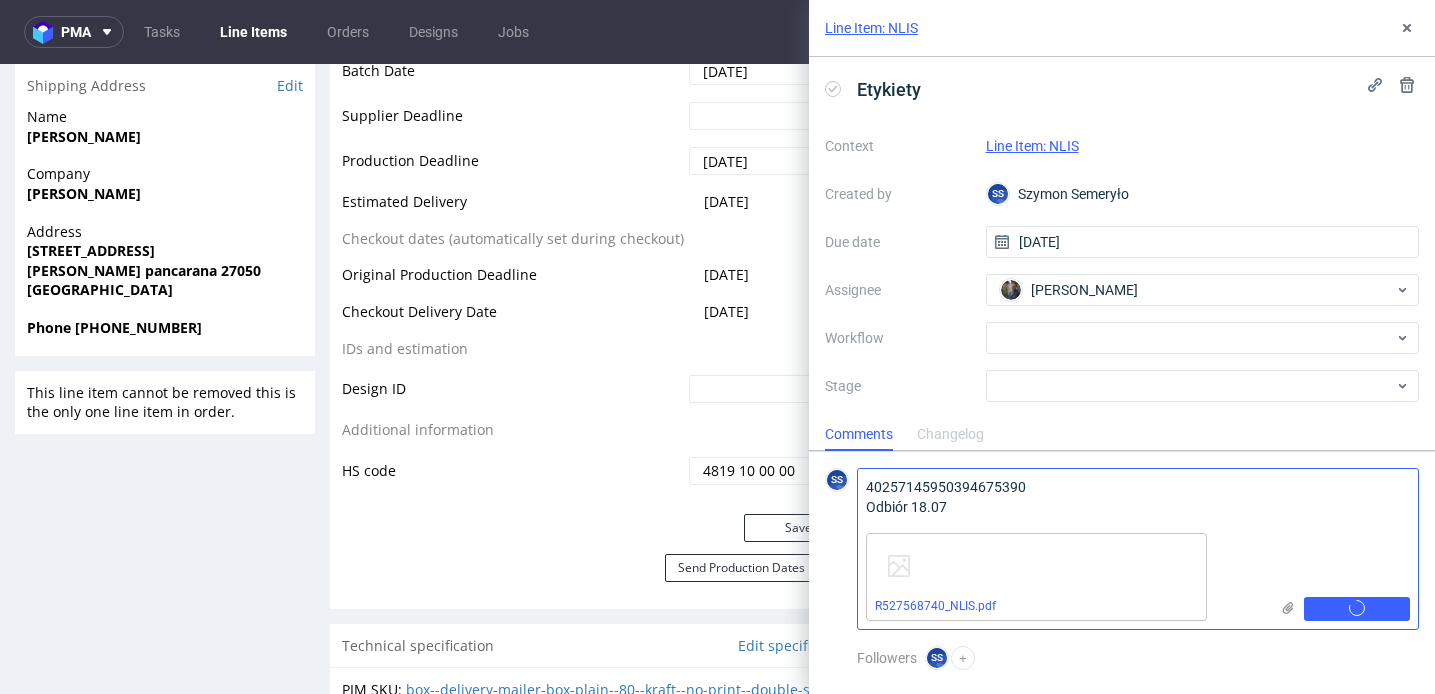 type 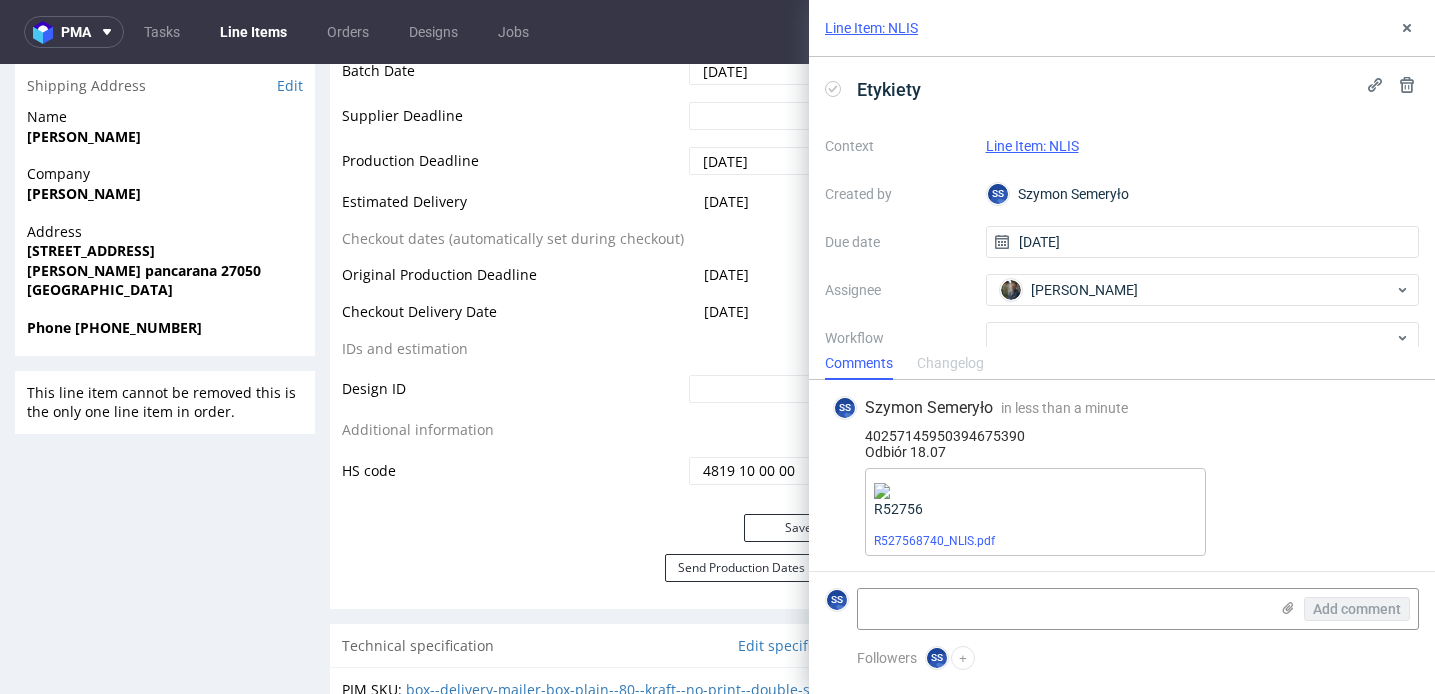 scroll, scrollTop: 1, scrollLeft: 0, axis: vertical 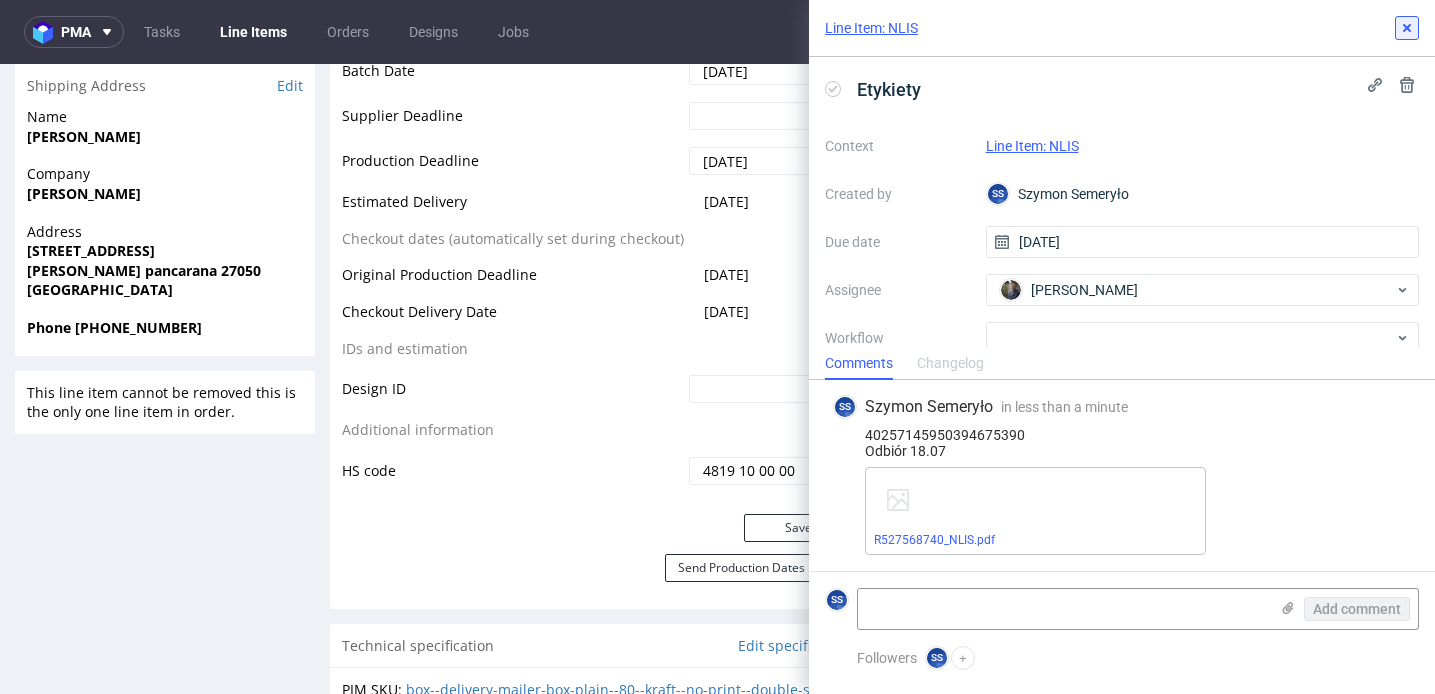 click at bounding box center (1407, 28) 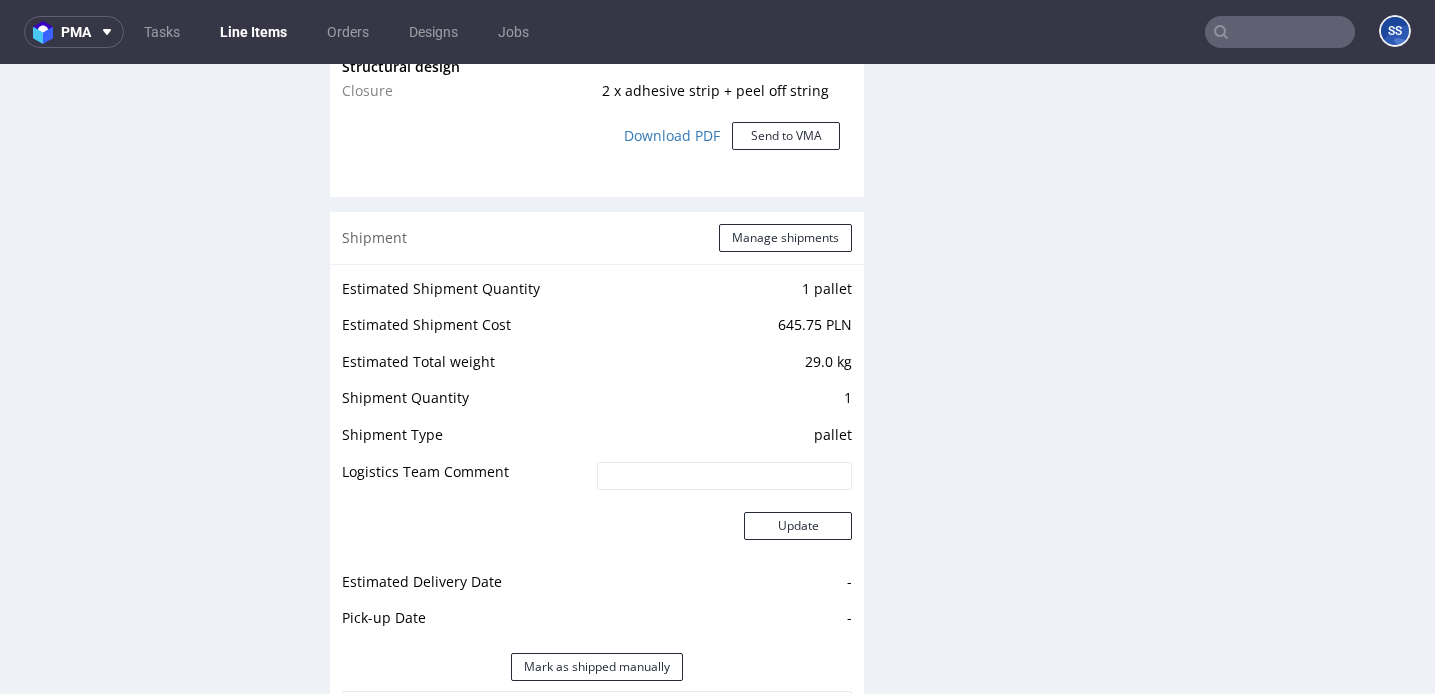 scroll, scrollTop: 1933, scrollLeft: 0, axis: vertical 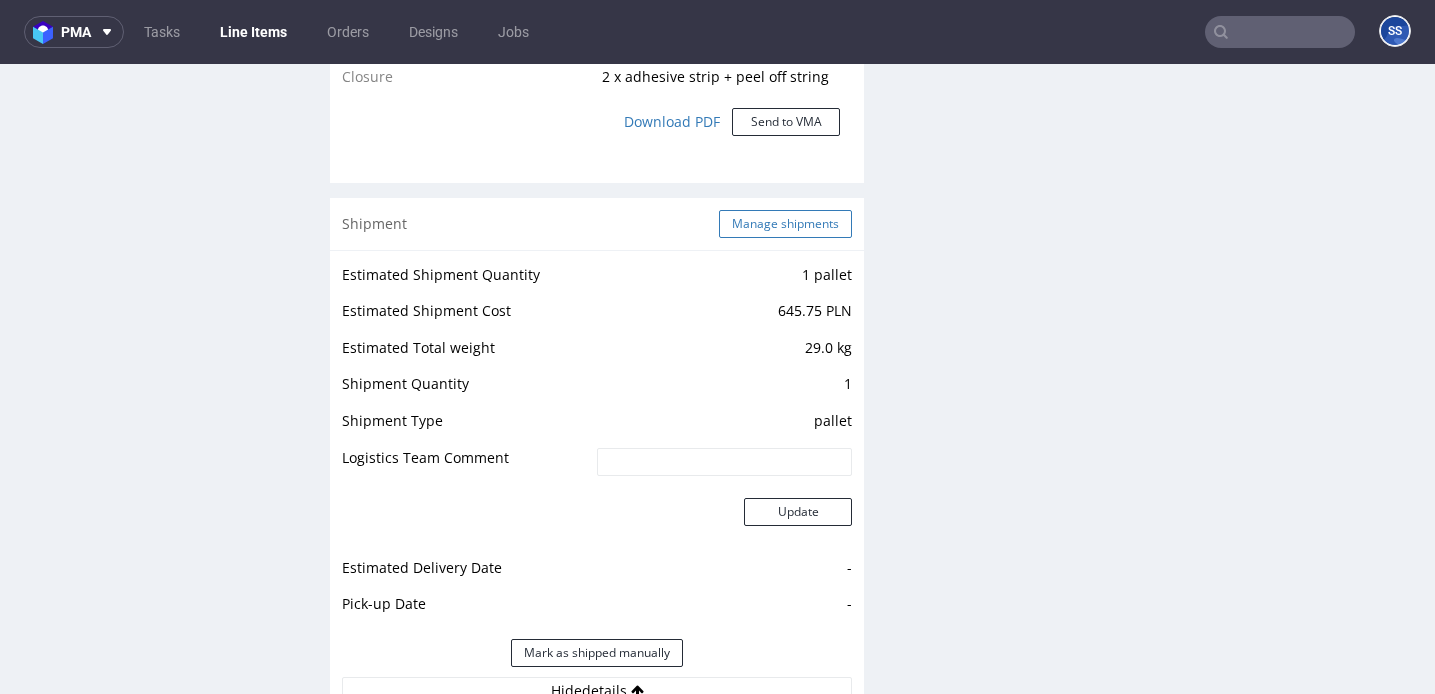 click on "Manage shipments" at bounding box center (785, 224) 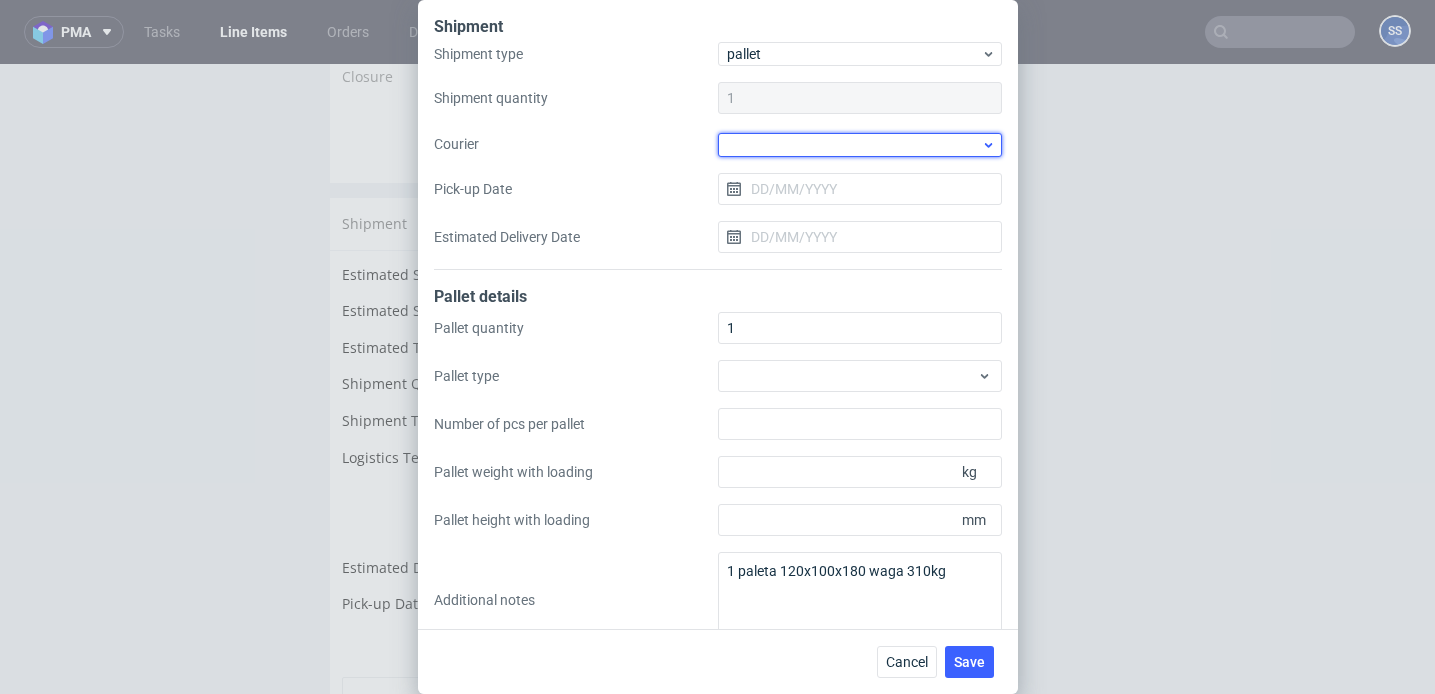 click at bounding box center (860, 145) 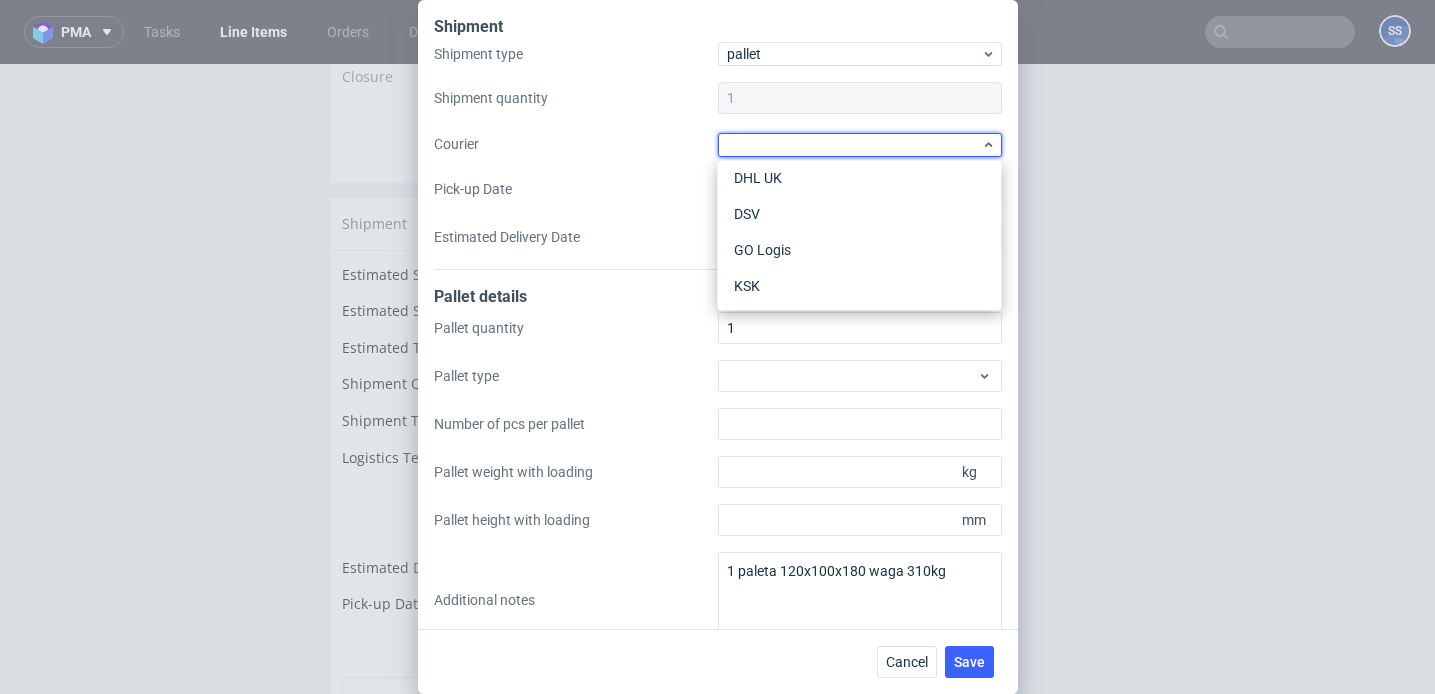 scroll, scrollTop: 123, scrollLeft: 0, axis: vertical 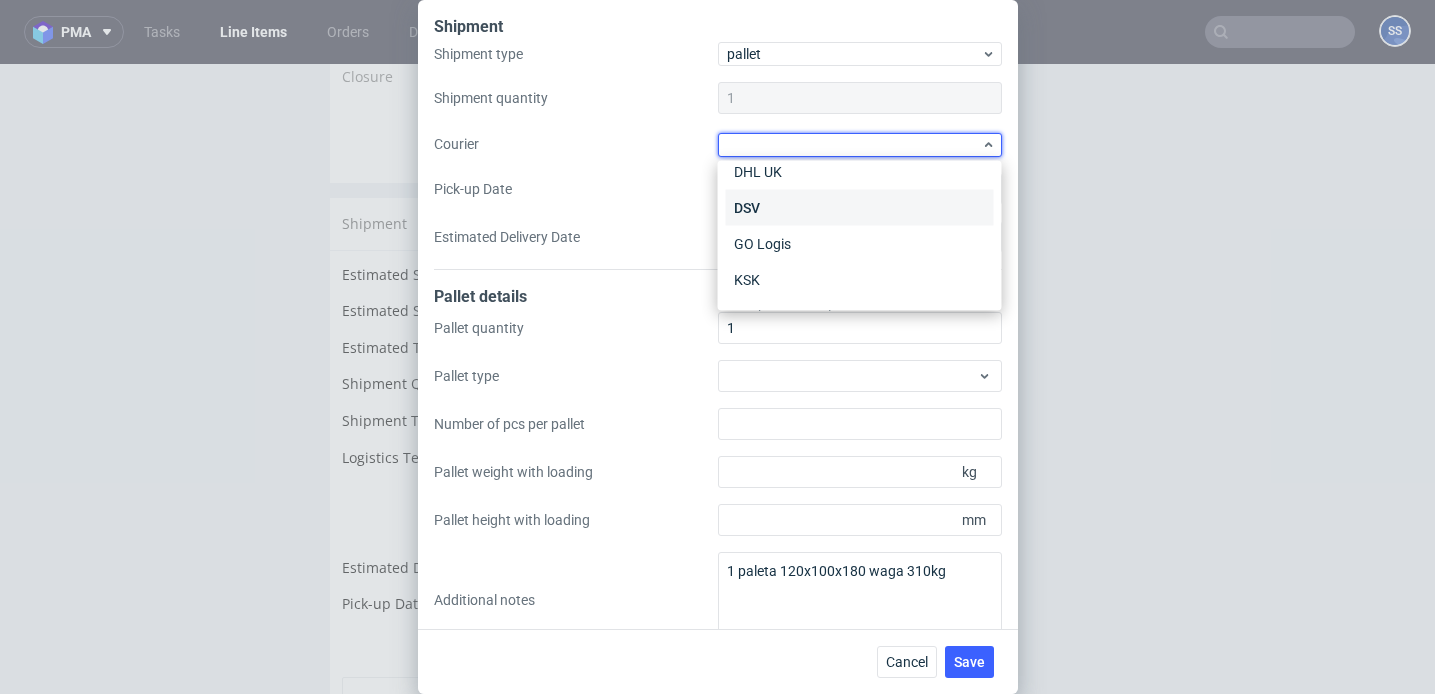 click on "DSV" at bounding box center [860, 208] 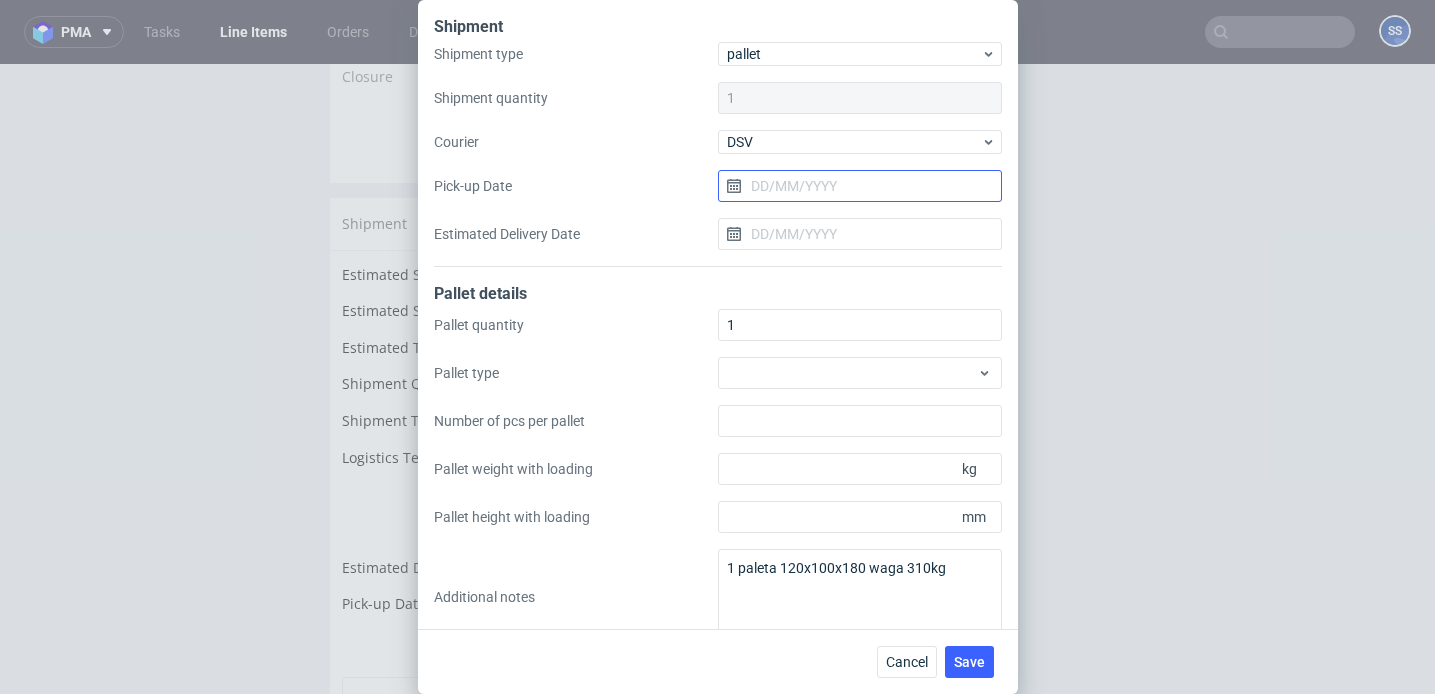 click on "Pick-up Date" at bounding box center [860, 186] 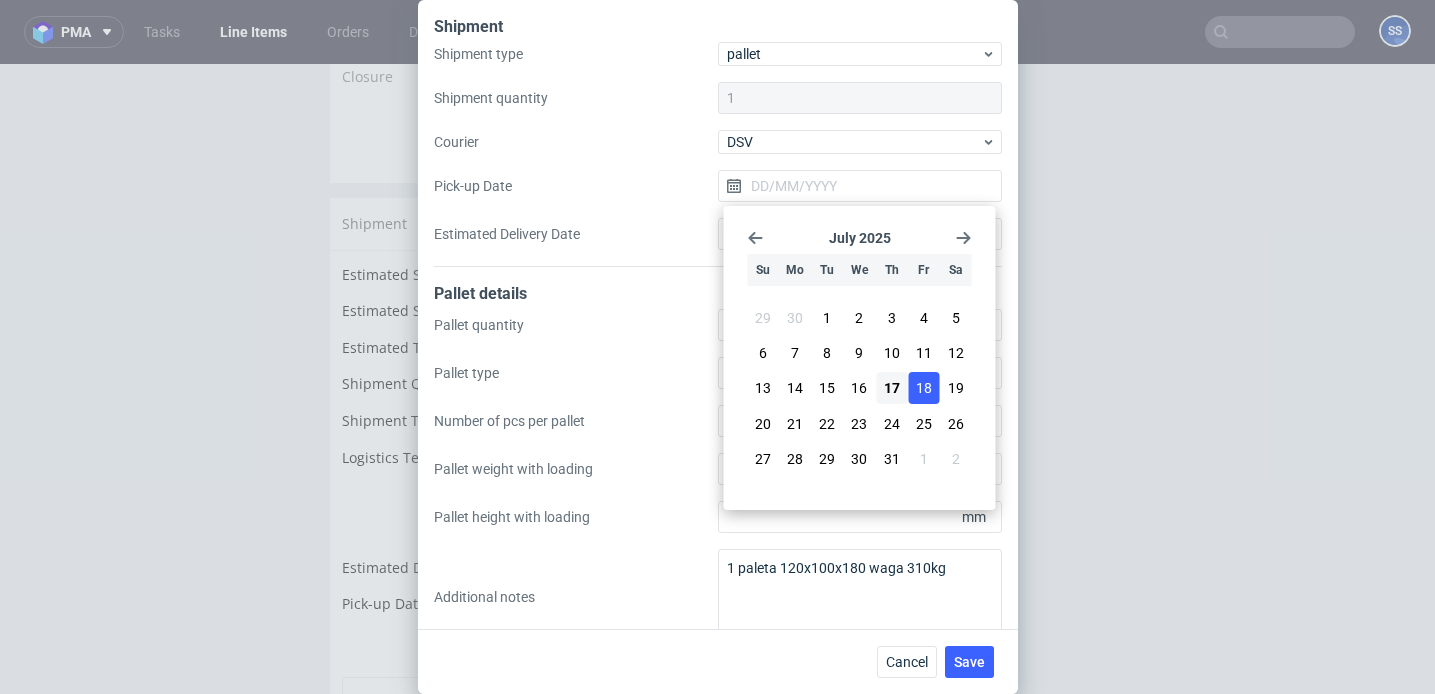 click on "18" at bounding box center (923, 388) 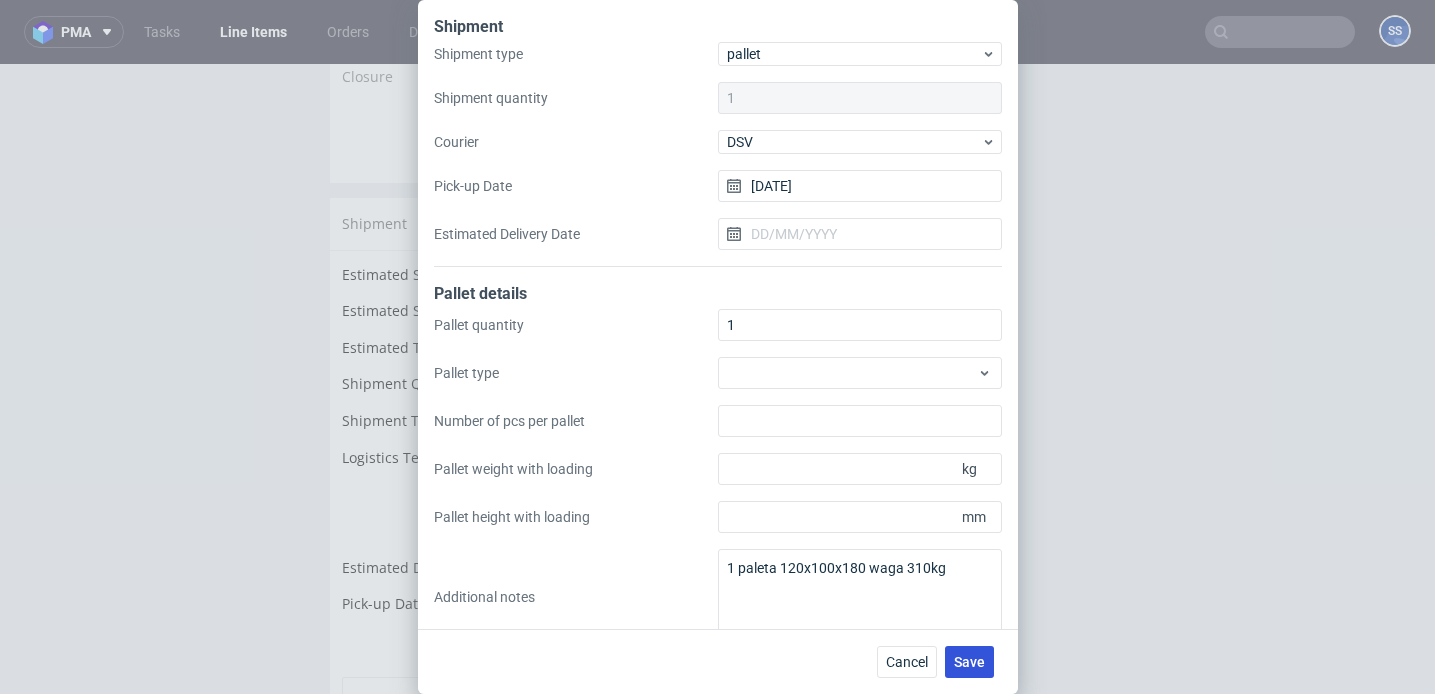 click on "Save" at bounding box center [969, 662] 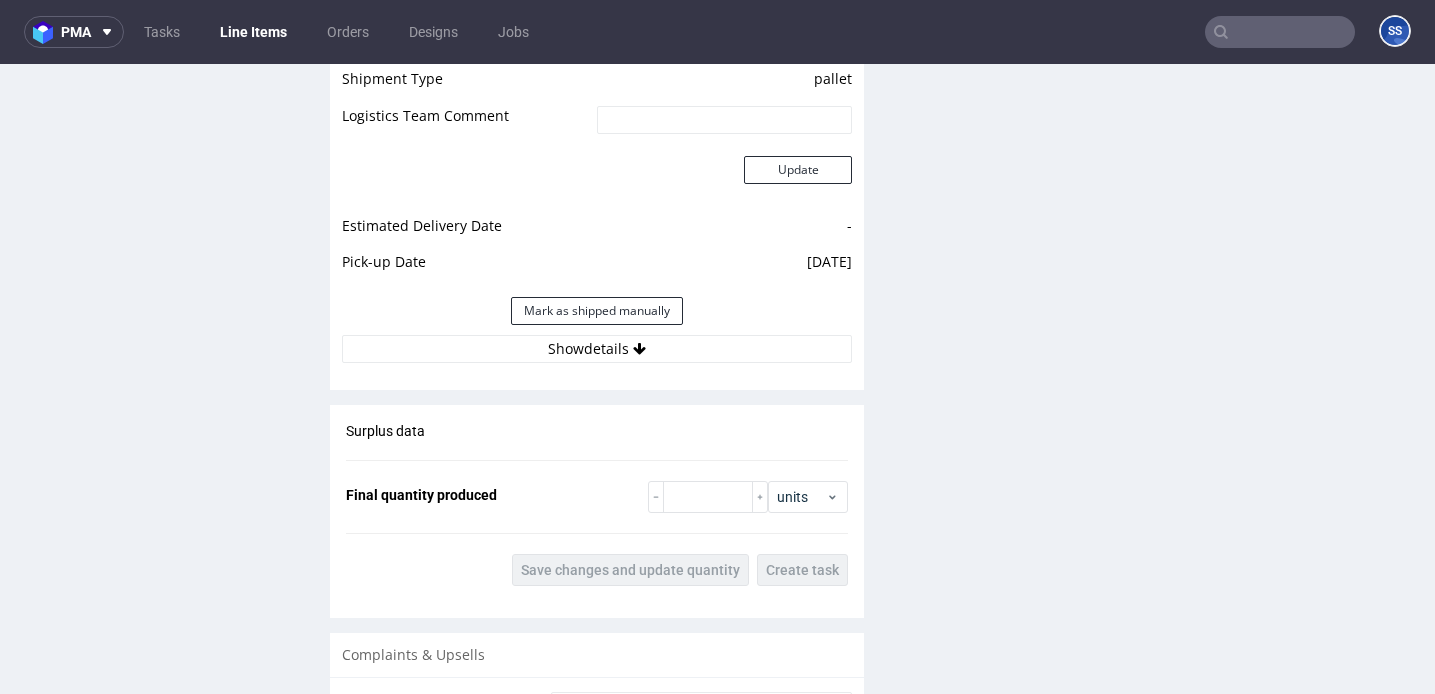 scroll, scrollTop: 2297, scrollLeft: 0, axis: vertical 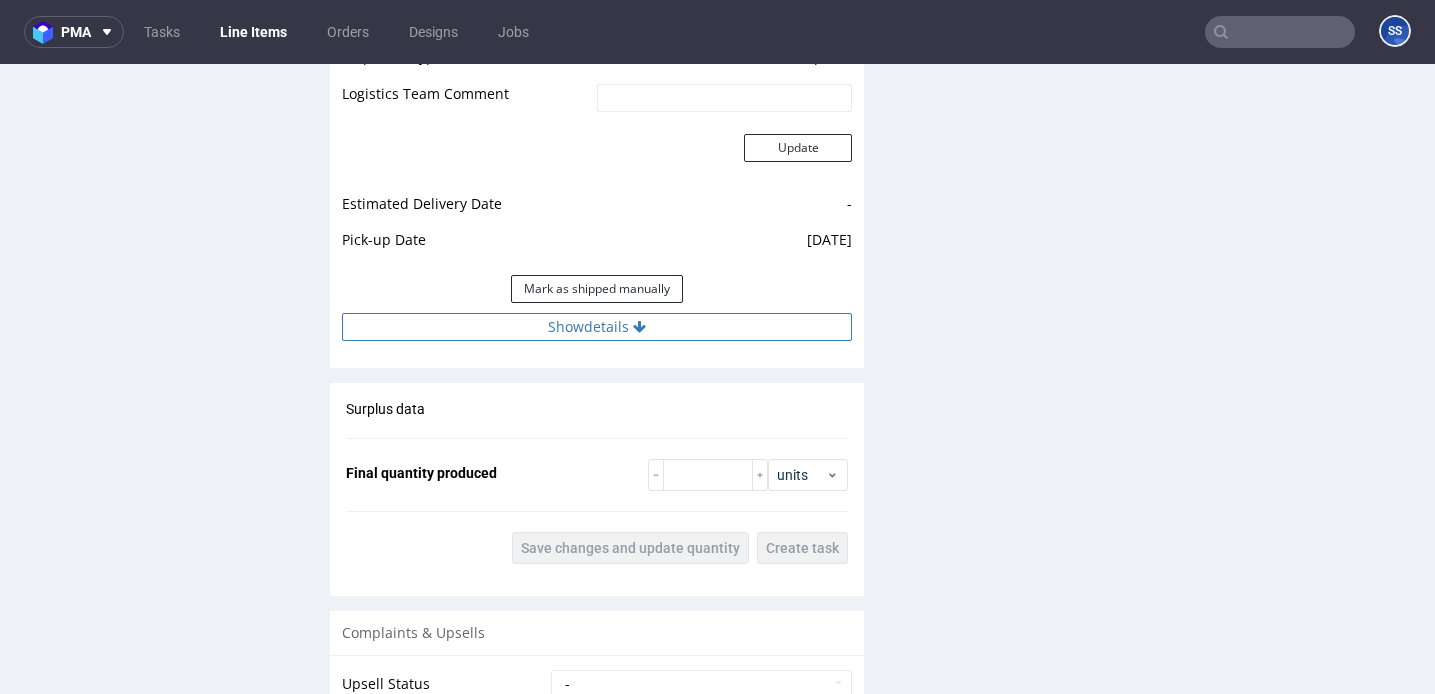 click on "Show  details" at bounding box center (597, 327) 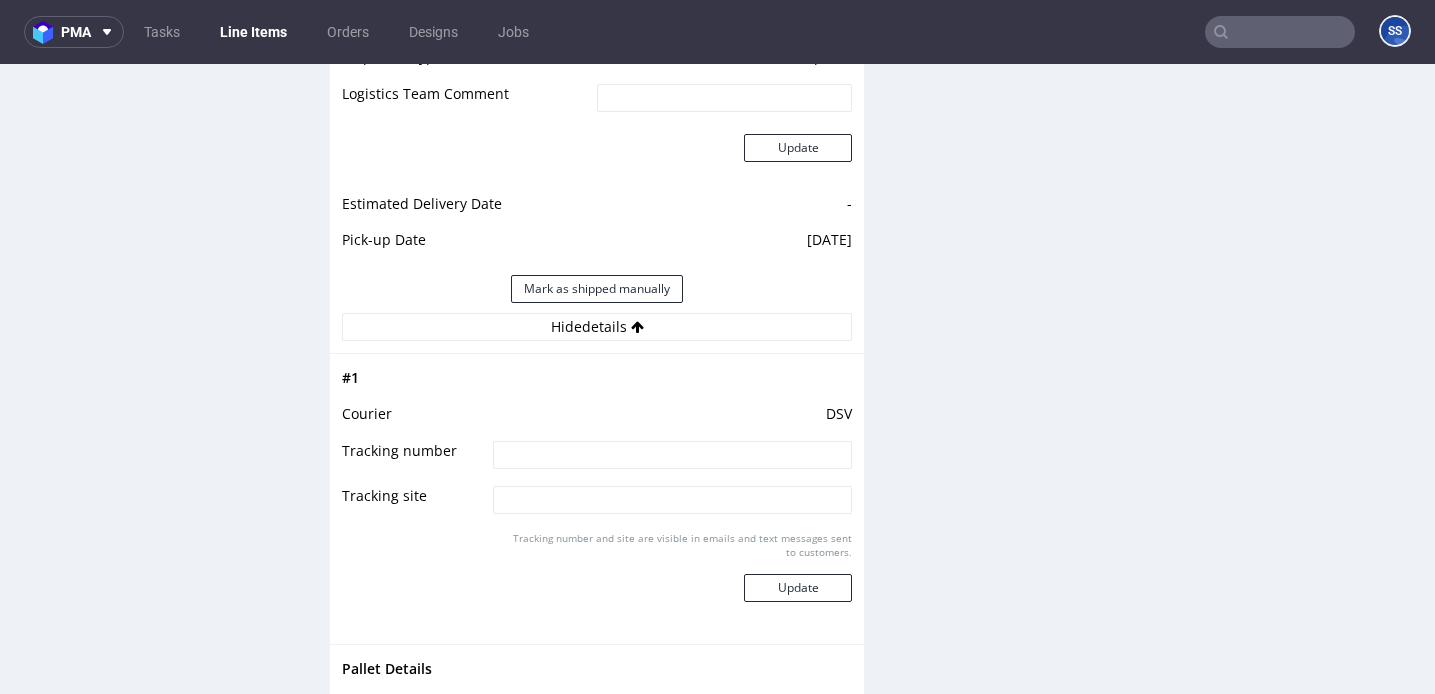 click at bounding box center (672, 455) 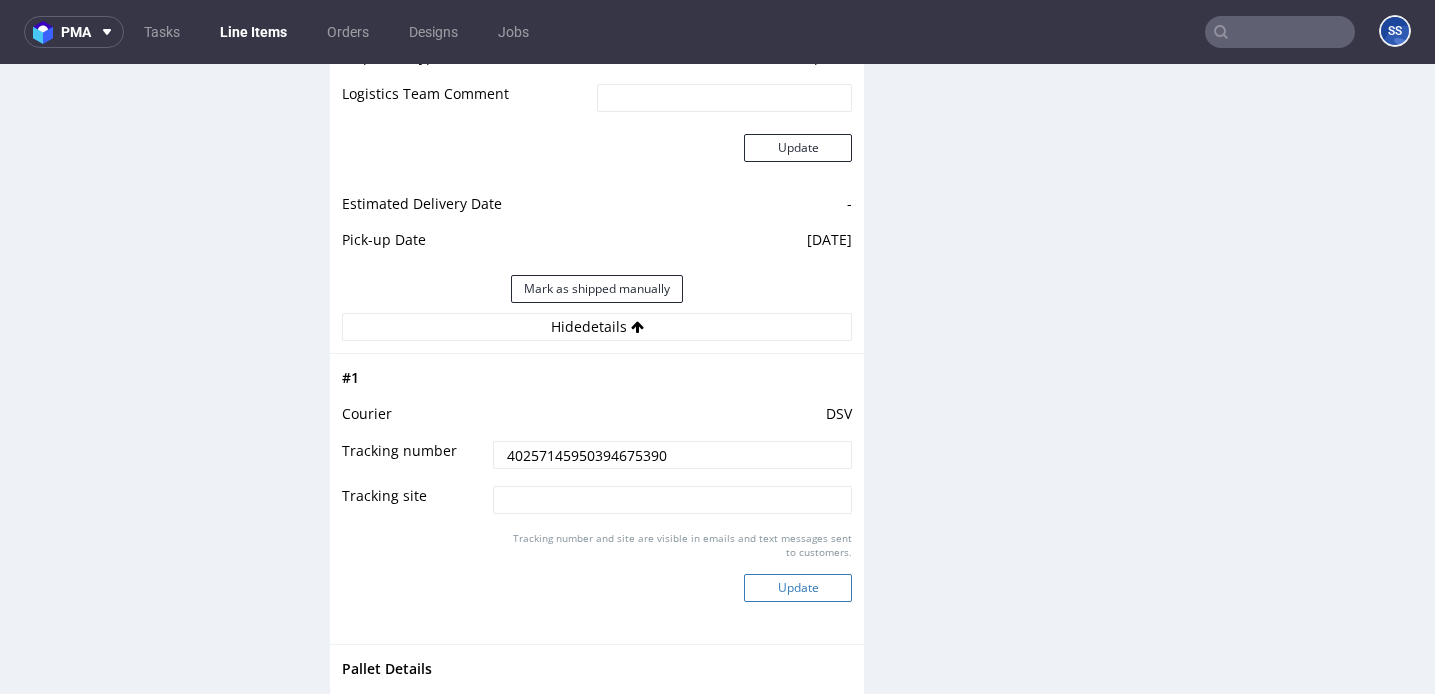 type on "40257145950394675390" 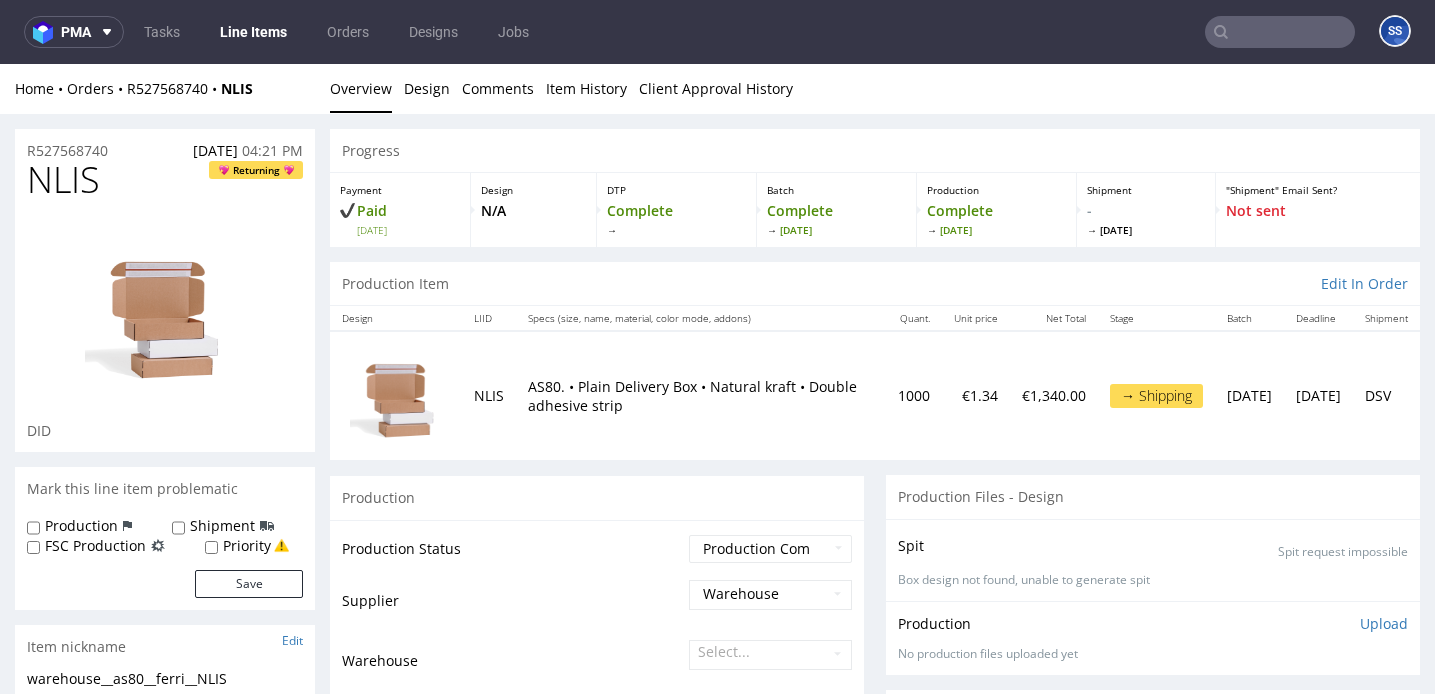 scroll, scrollTop: 2297, scrollLeft: 0, axis: vertical 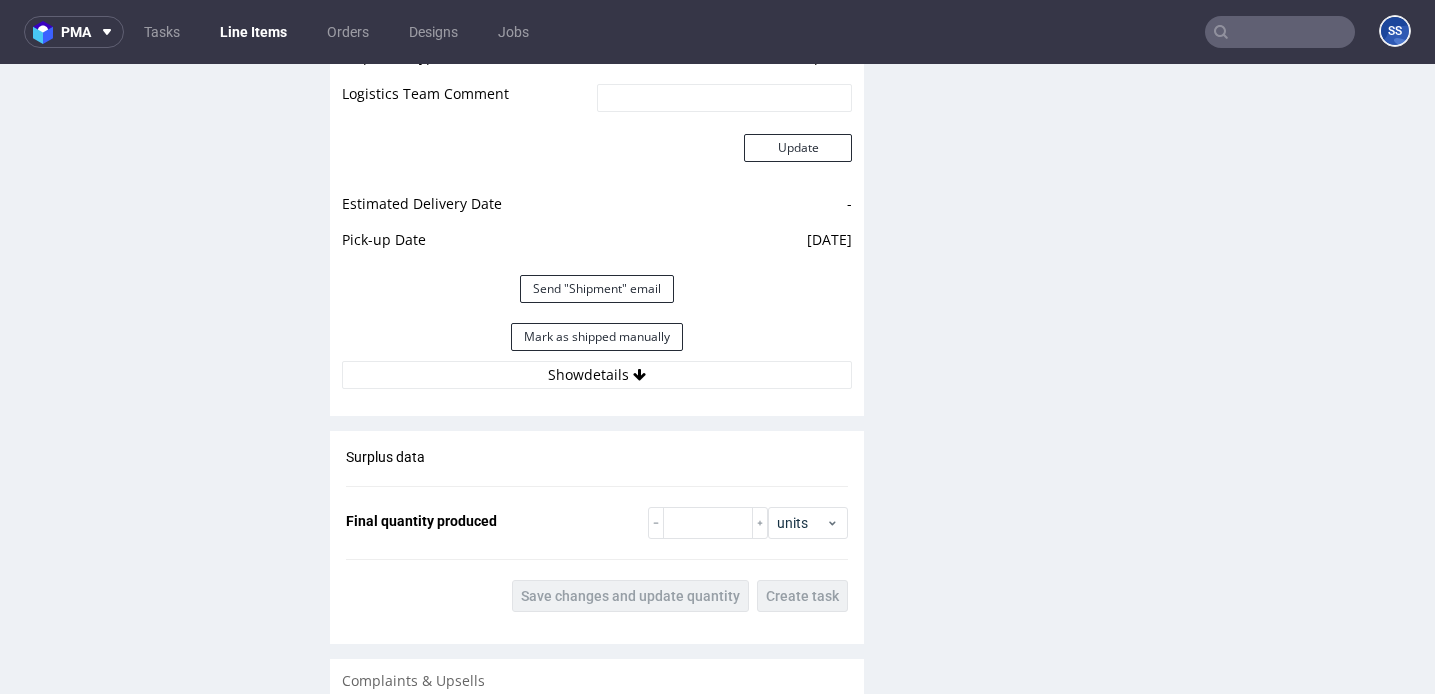 click on "Line Items" at bounding box center (253, 32) 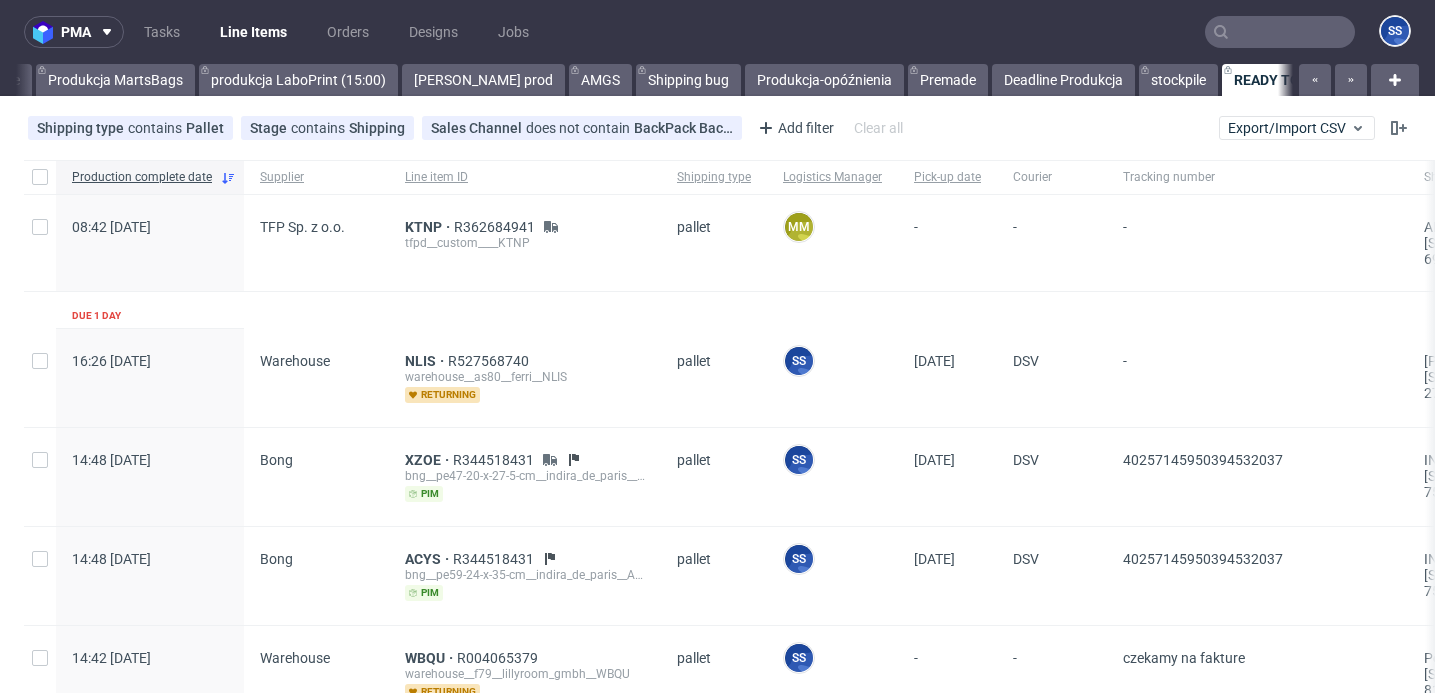 scroll, scrollTop: 0, scrollLeft: 1065, axis: horizontal 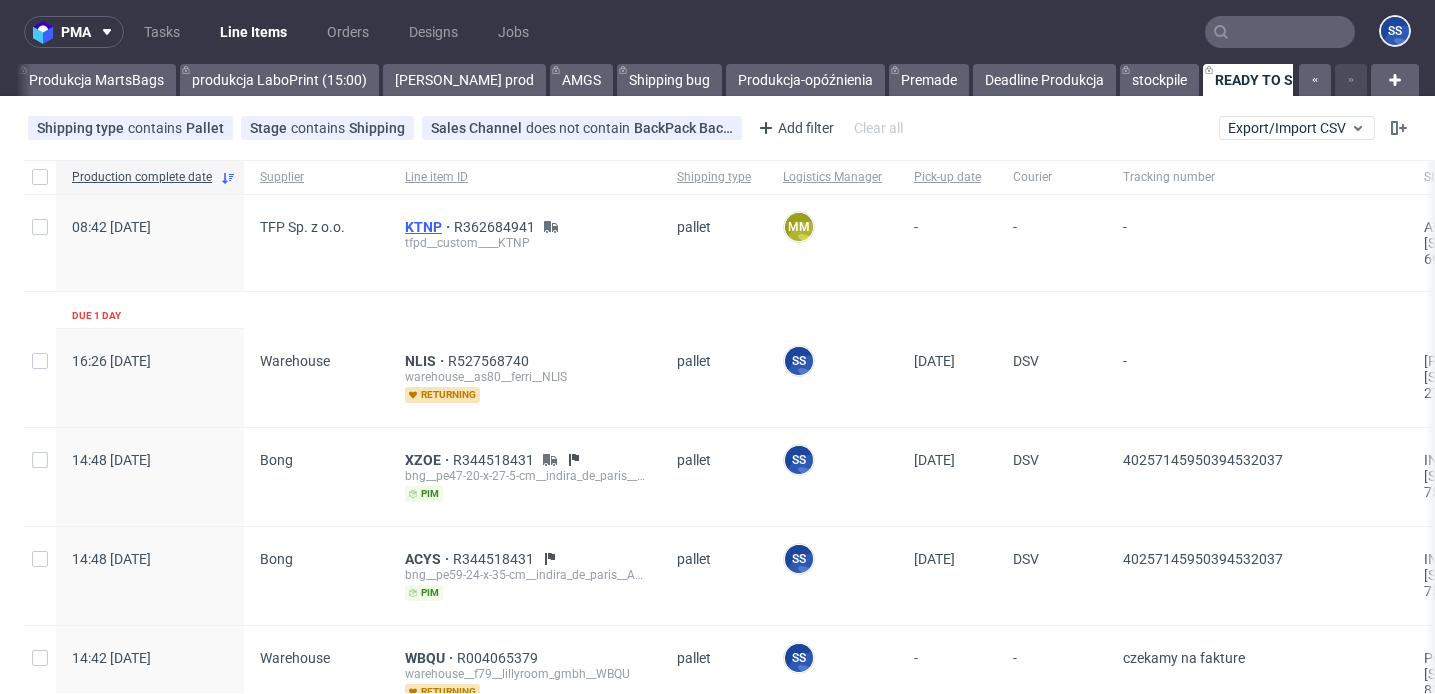 click on "KTNP" at bounding box center (429, 227) 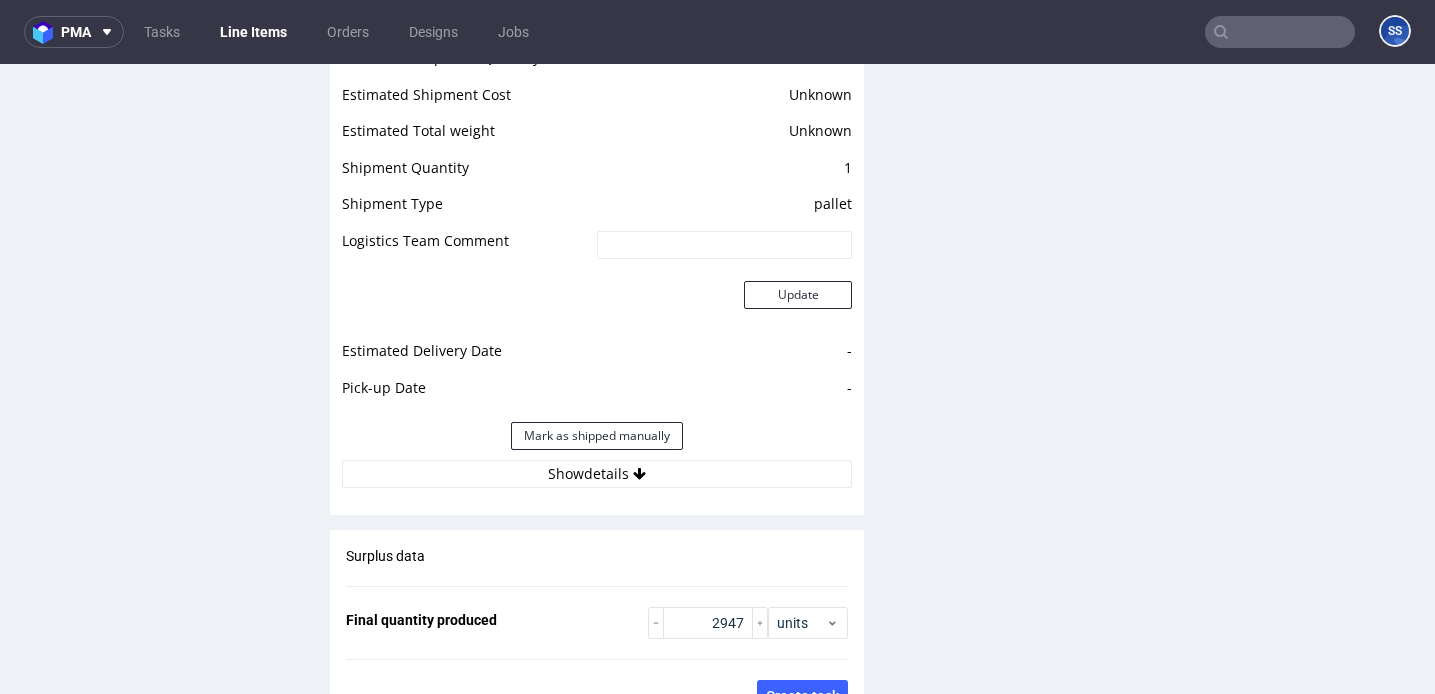 scroll, scrollTop: 2735, scrollLeft: 0, axis: vertical 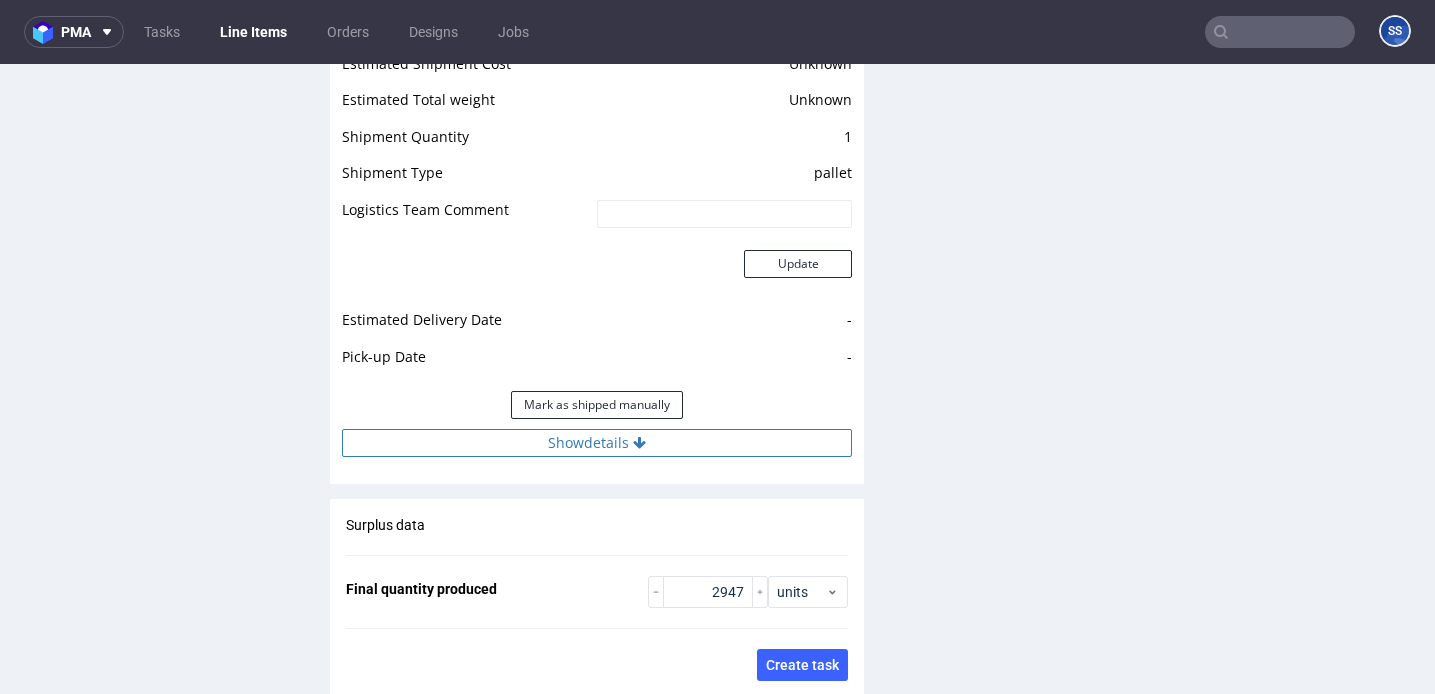 click on "Show  details" at bounding box center [597, 443] 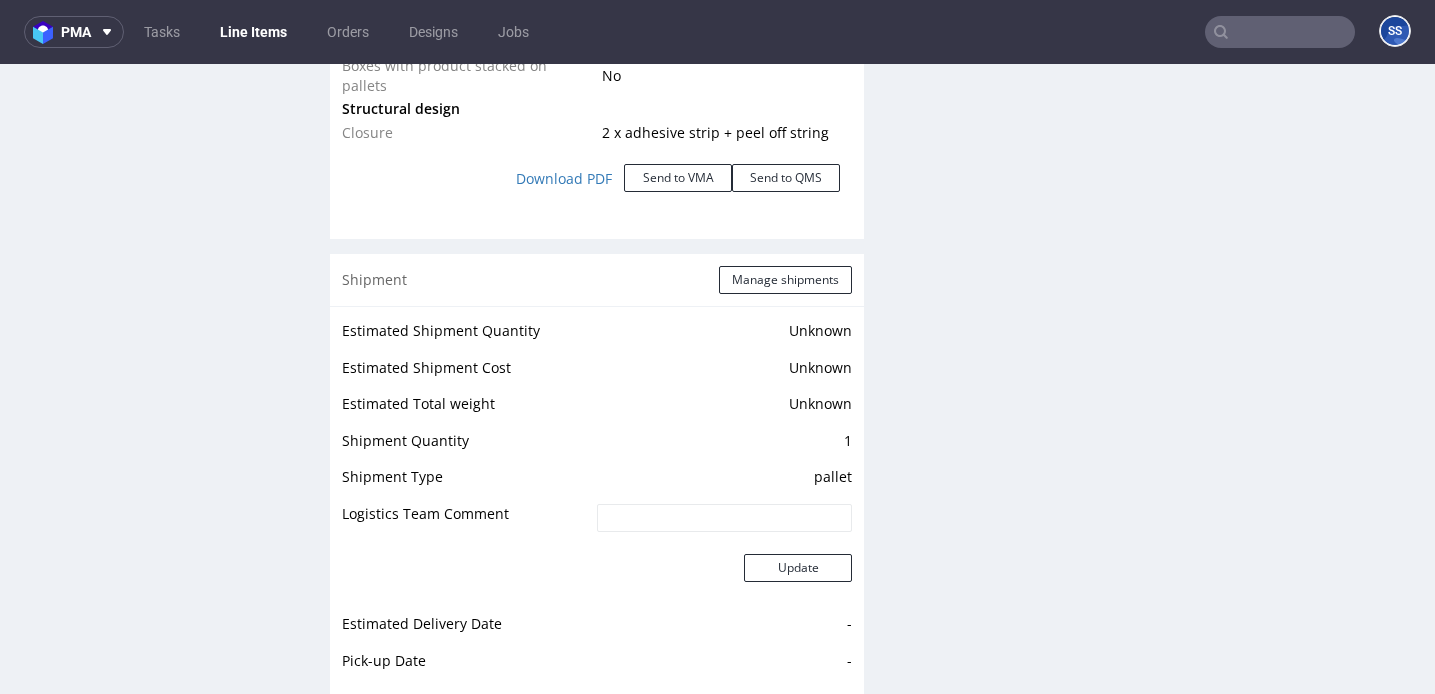 scroll, scrollTop: 2395, scrollLeft: 0, axis: vertical 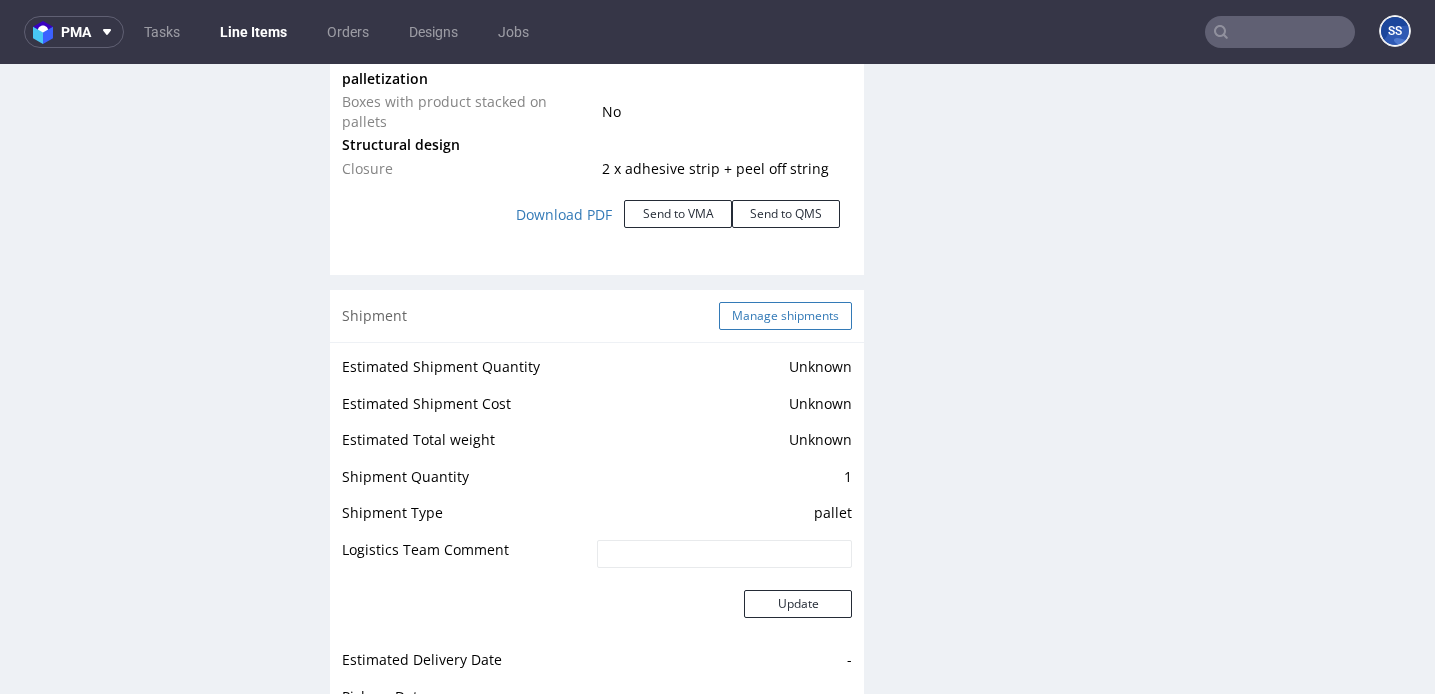 click on "Manage shipments" at bounding box center (785, 316) 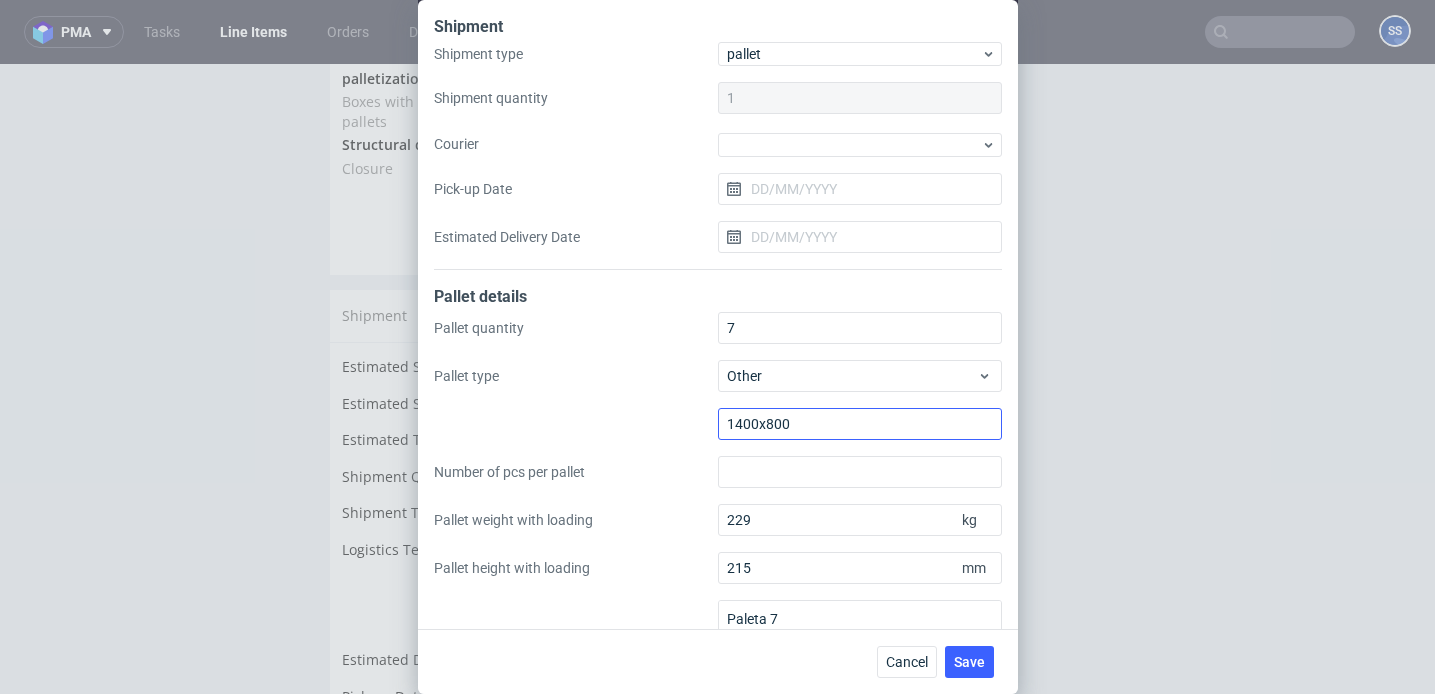 scroll, scrollTop: 82, scrollLeft: 0, axis: vertical 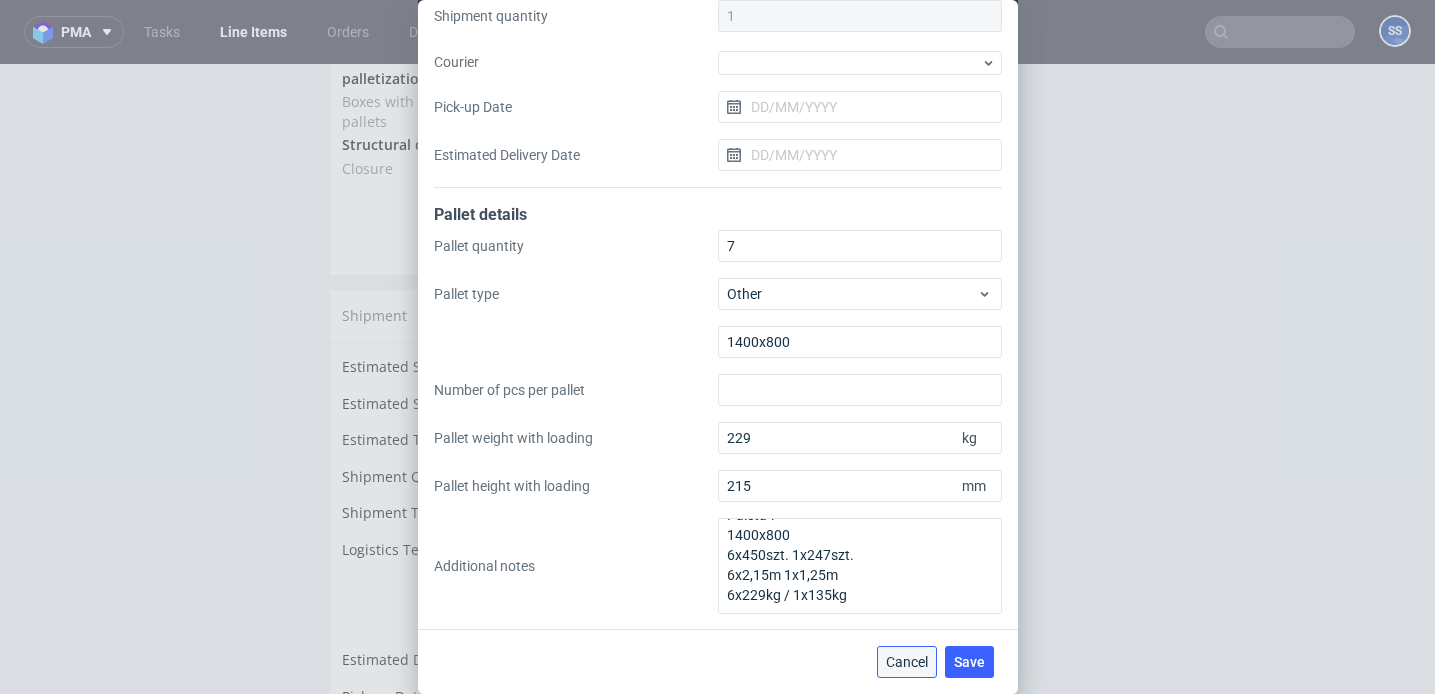 click on "Cancel" at bounding box center [907, 662] 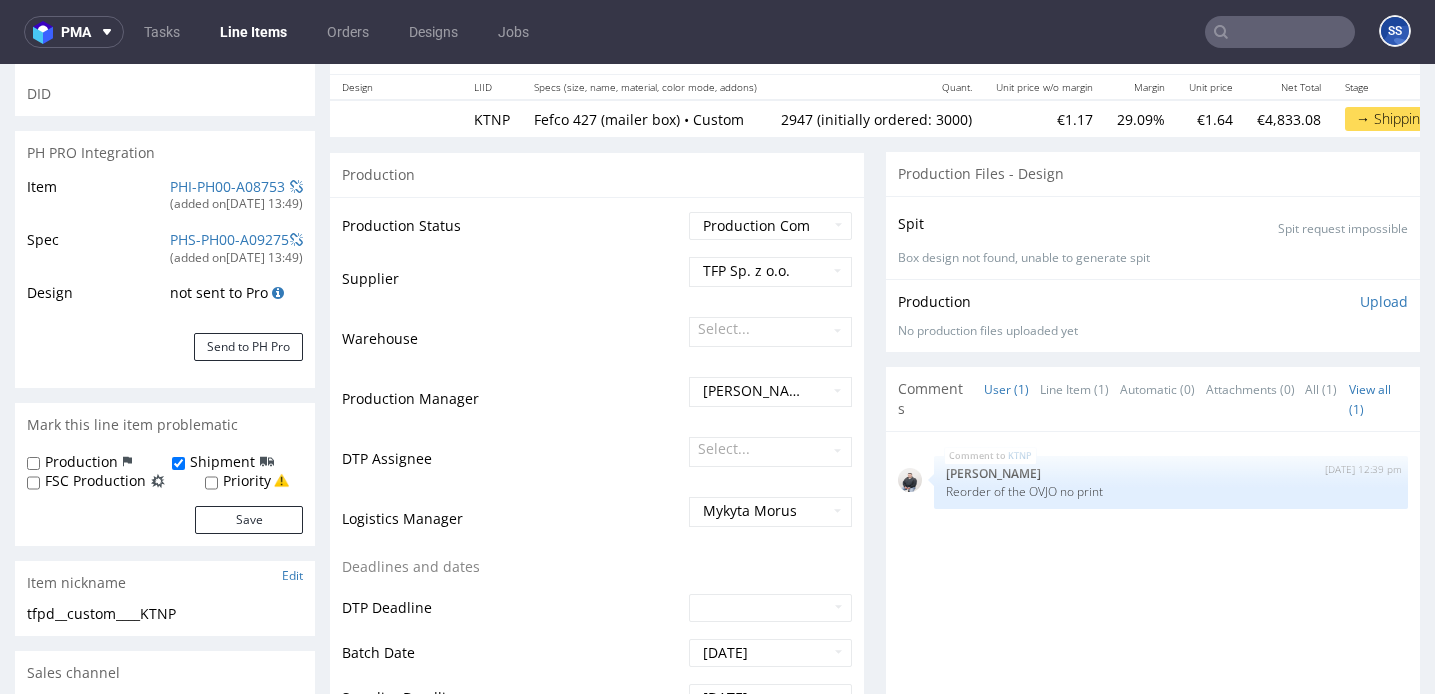scroll, scrollTop: 229, scrollLeft: 0, axis: vertical 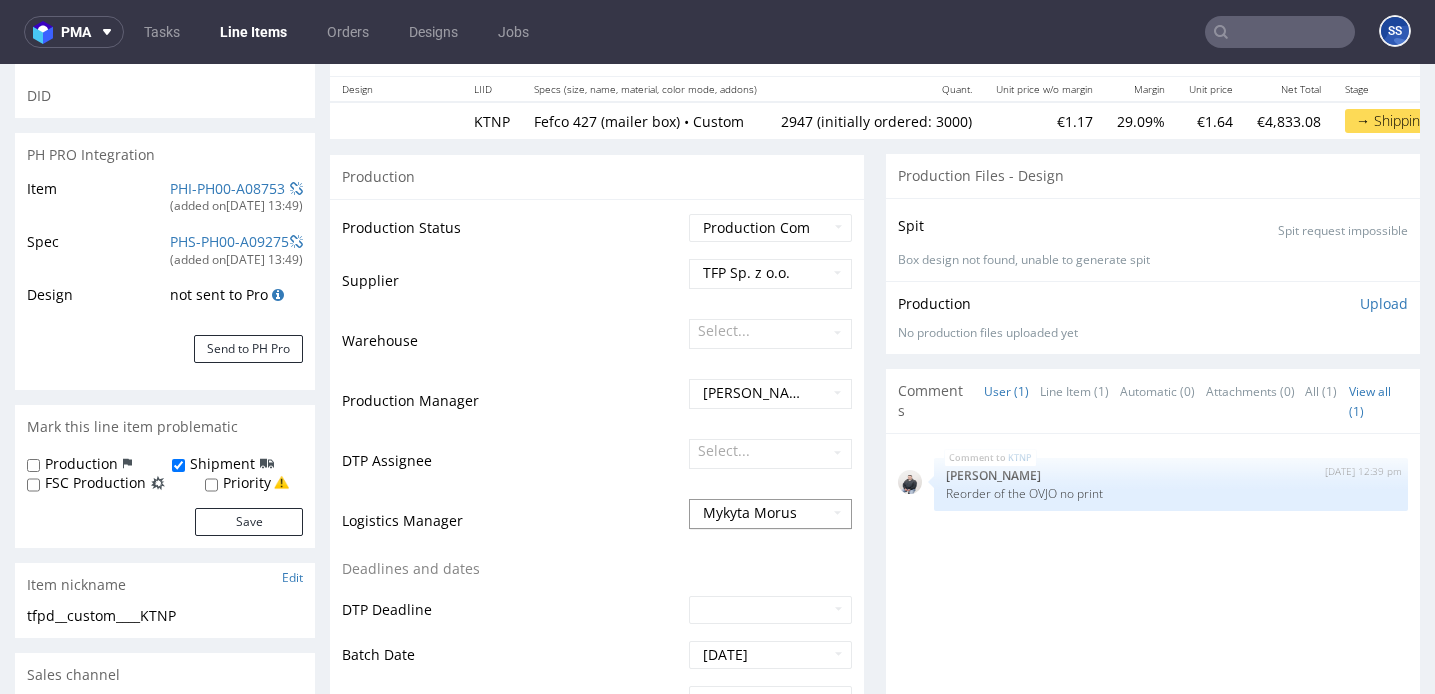 click on "Mykyta Morus" at bounding box center [770, 513] 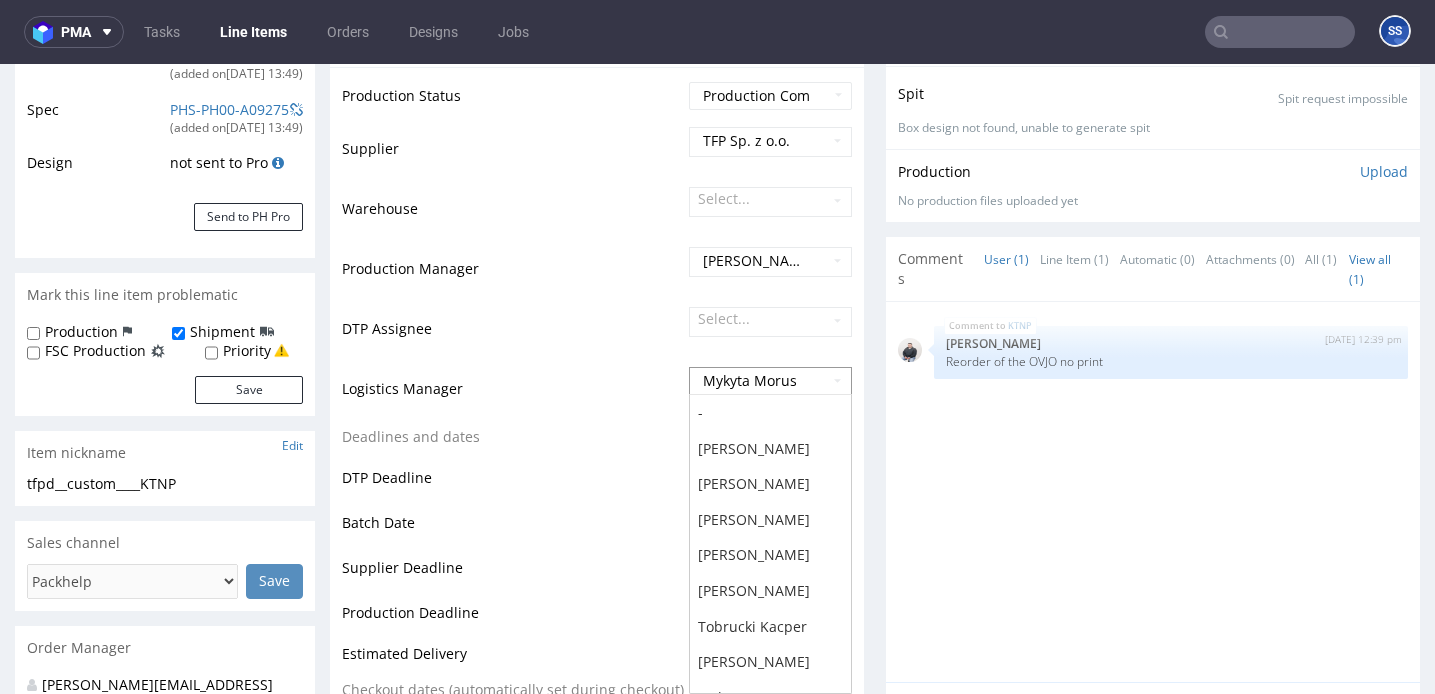 scroll, scrollTop: 285, scrollLeft: 0, axis: vertical 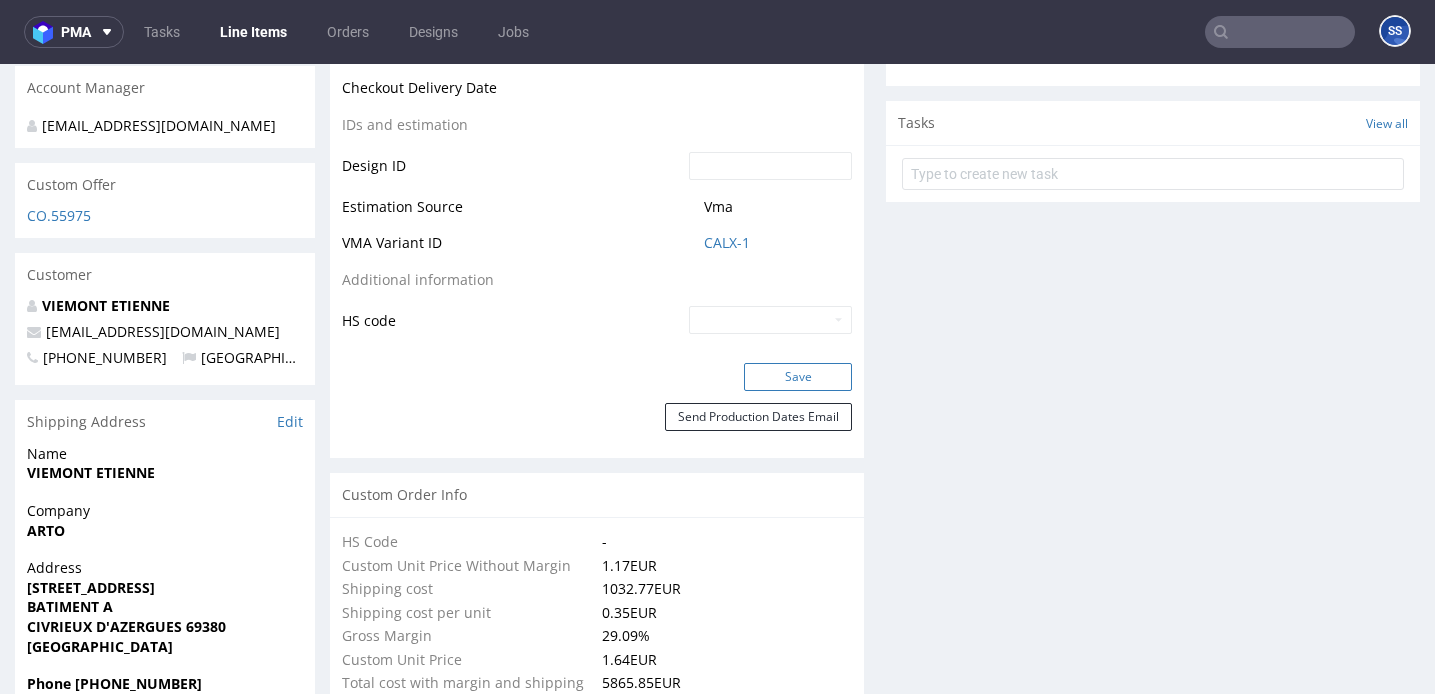 click on "Save" at bounding box center (798, 377) 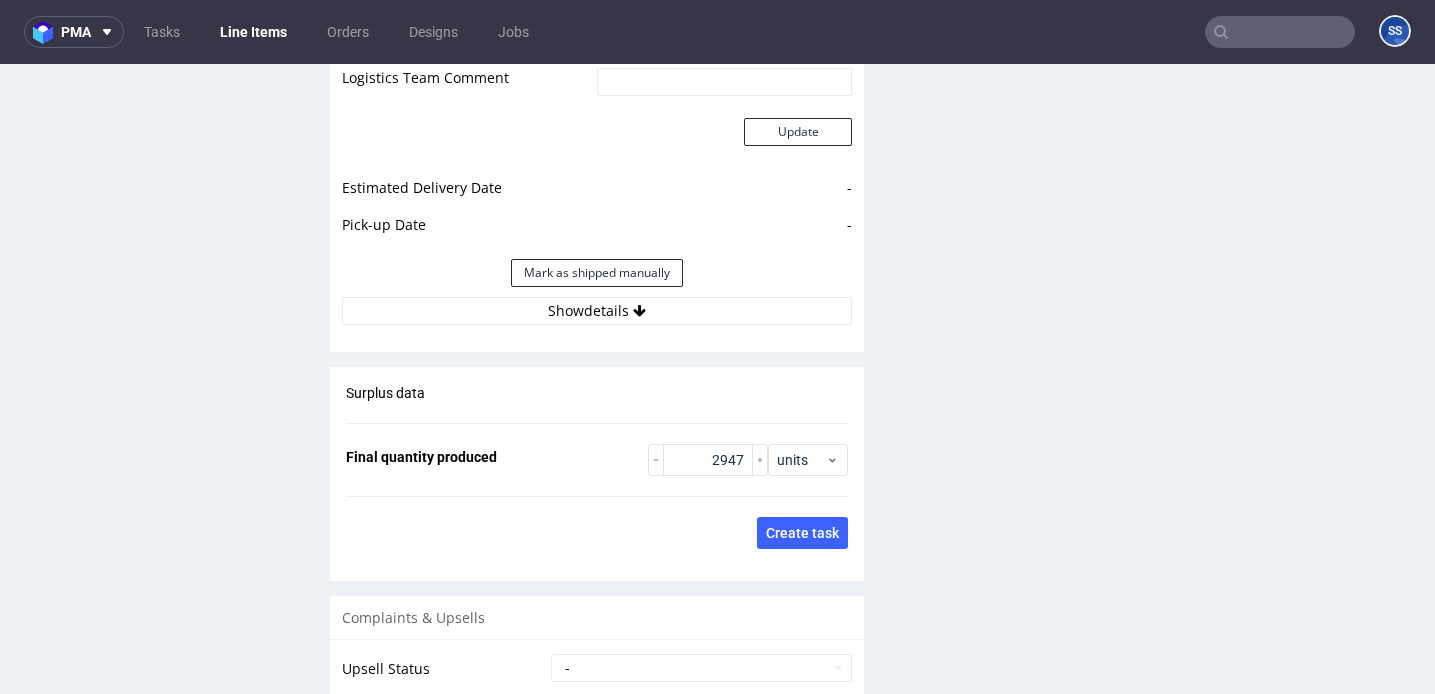 scroll, scrollTop: 2937, scrollLeft: 0, axis: vertical 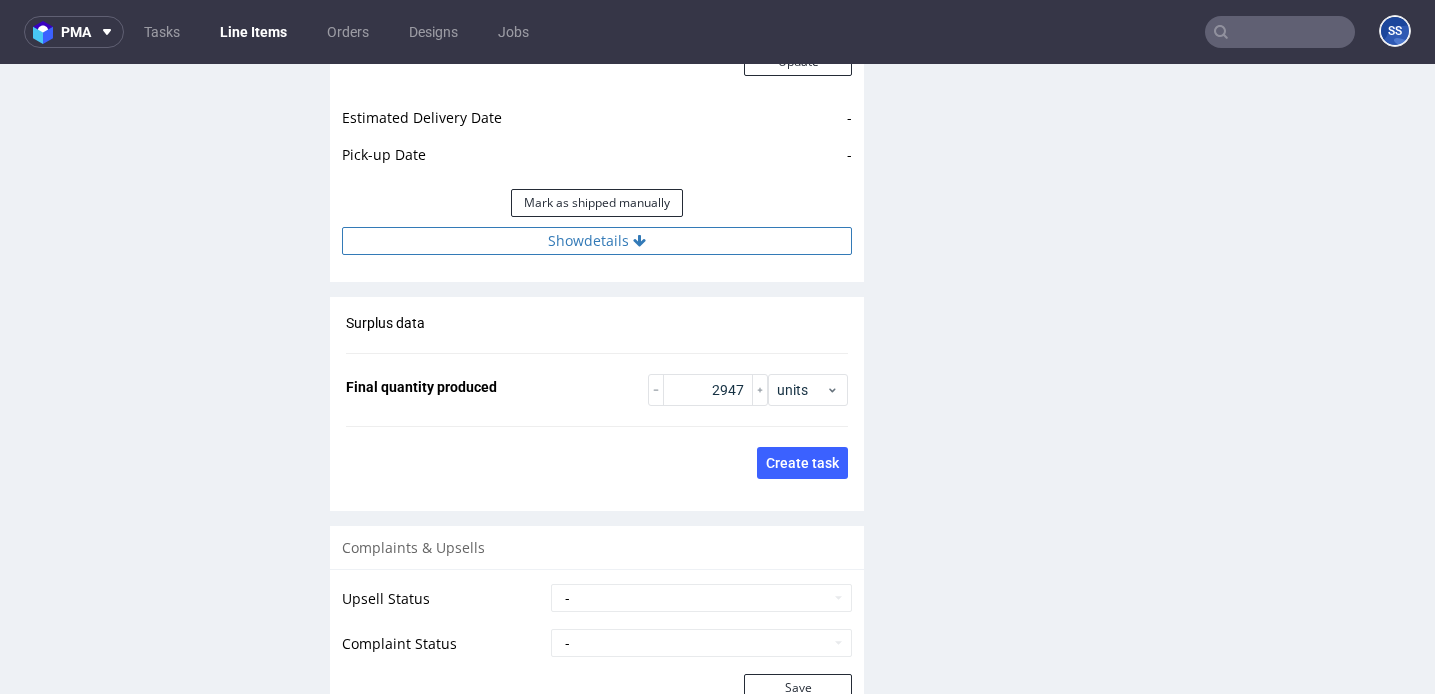 click on "Show  details" at bounding box center [597, 241] 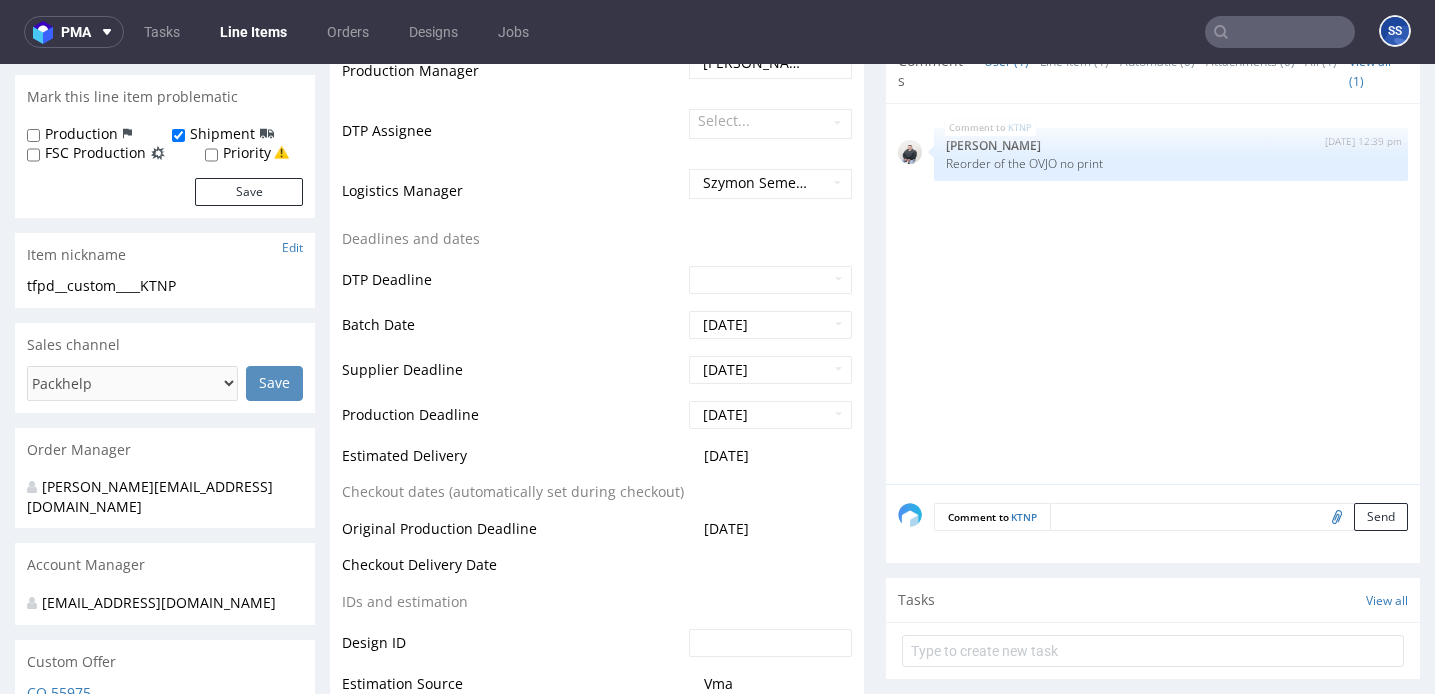 scroll, scrollTop: 527, scrollLeft: 0, axis: vertical 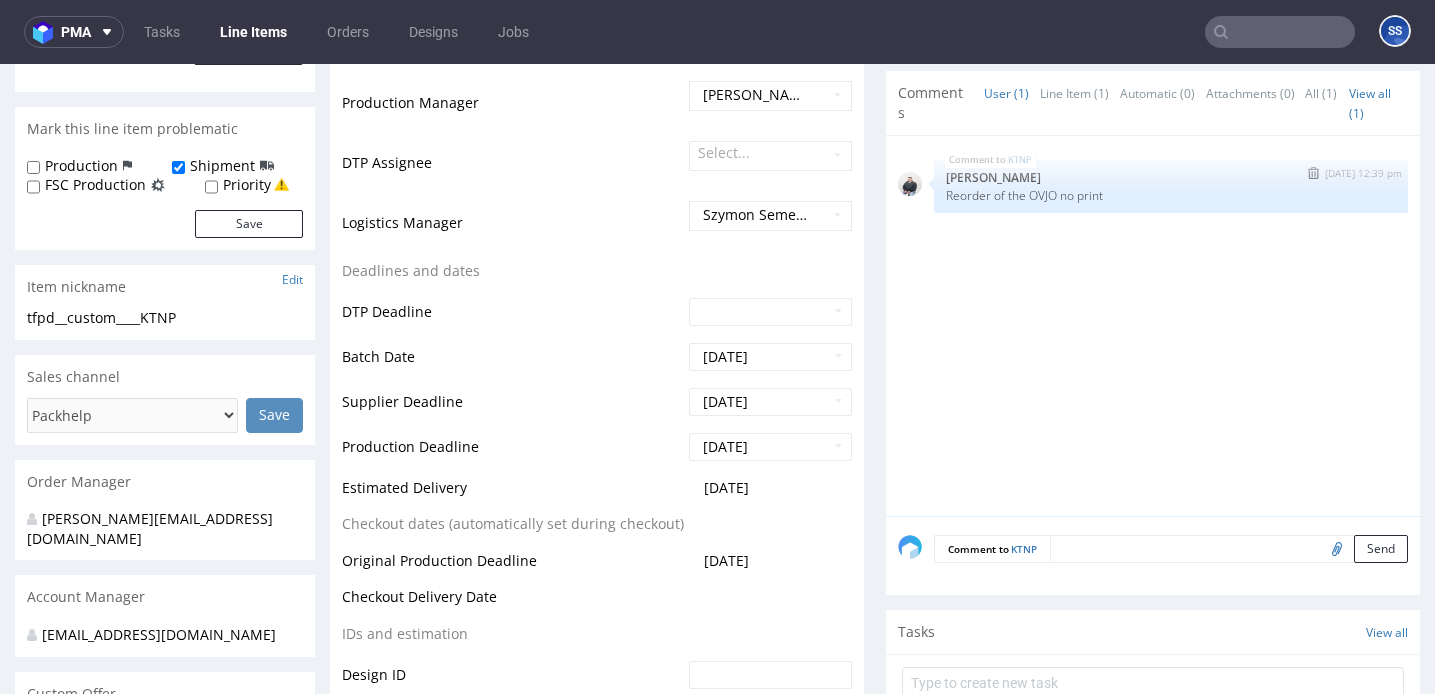 click on "Reorder of the OVJO no print" at bounding box center (1171, 195) 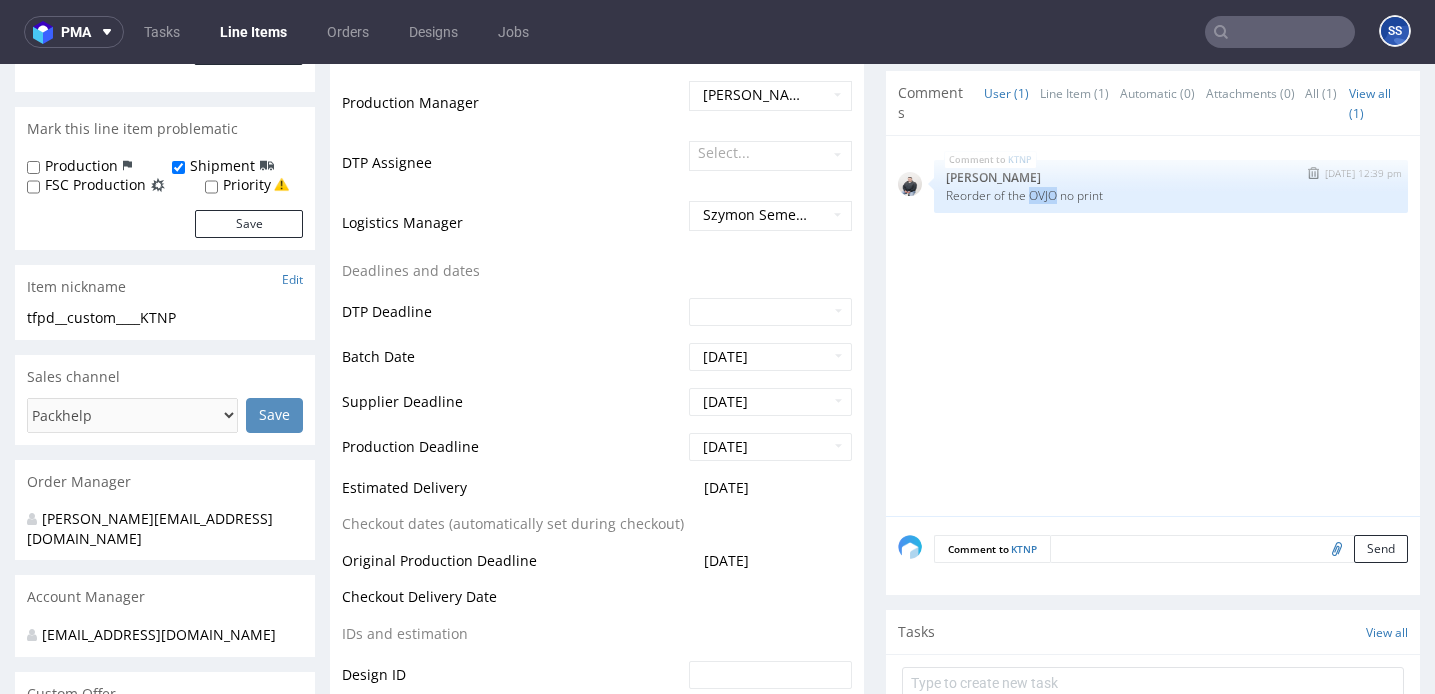 copy on "OVJO" 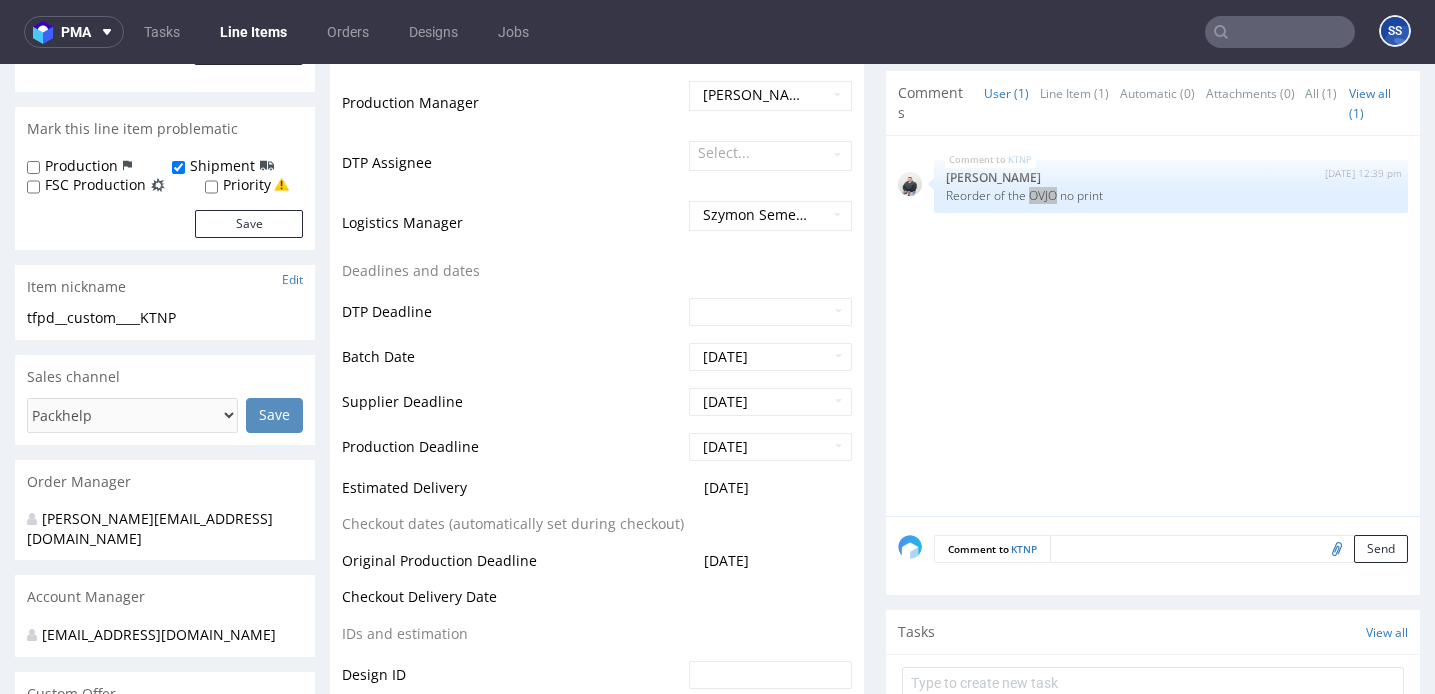 click at bounding box center [1280, 32] 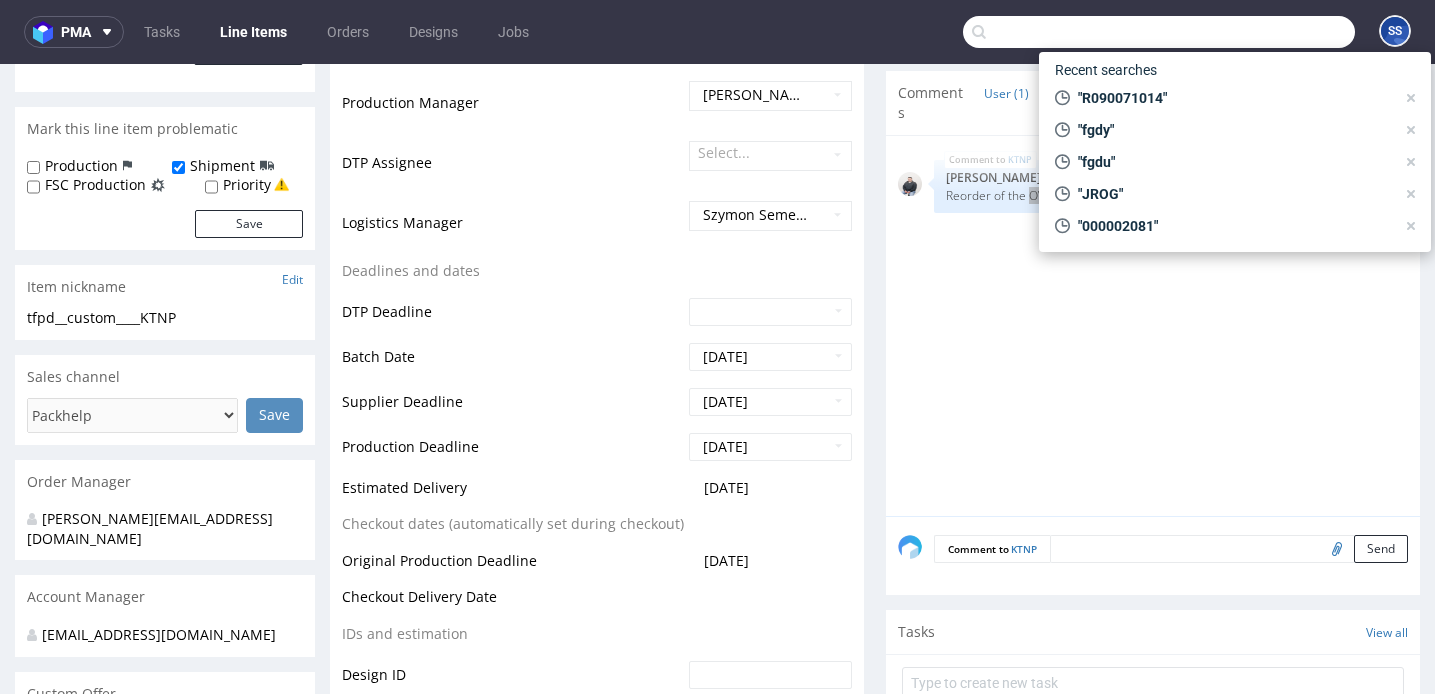 paste on "OVJO" 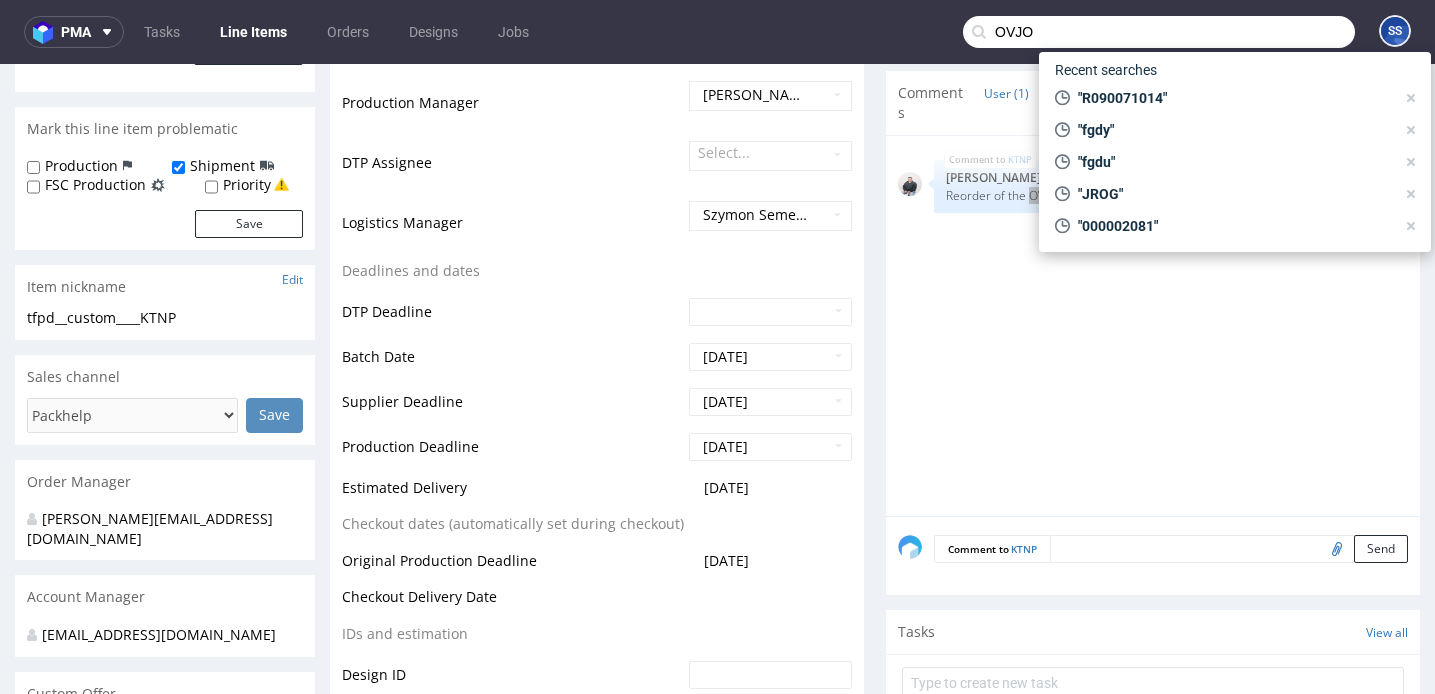 type on "OVJO" 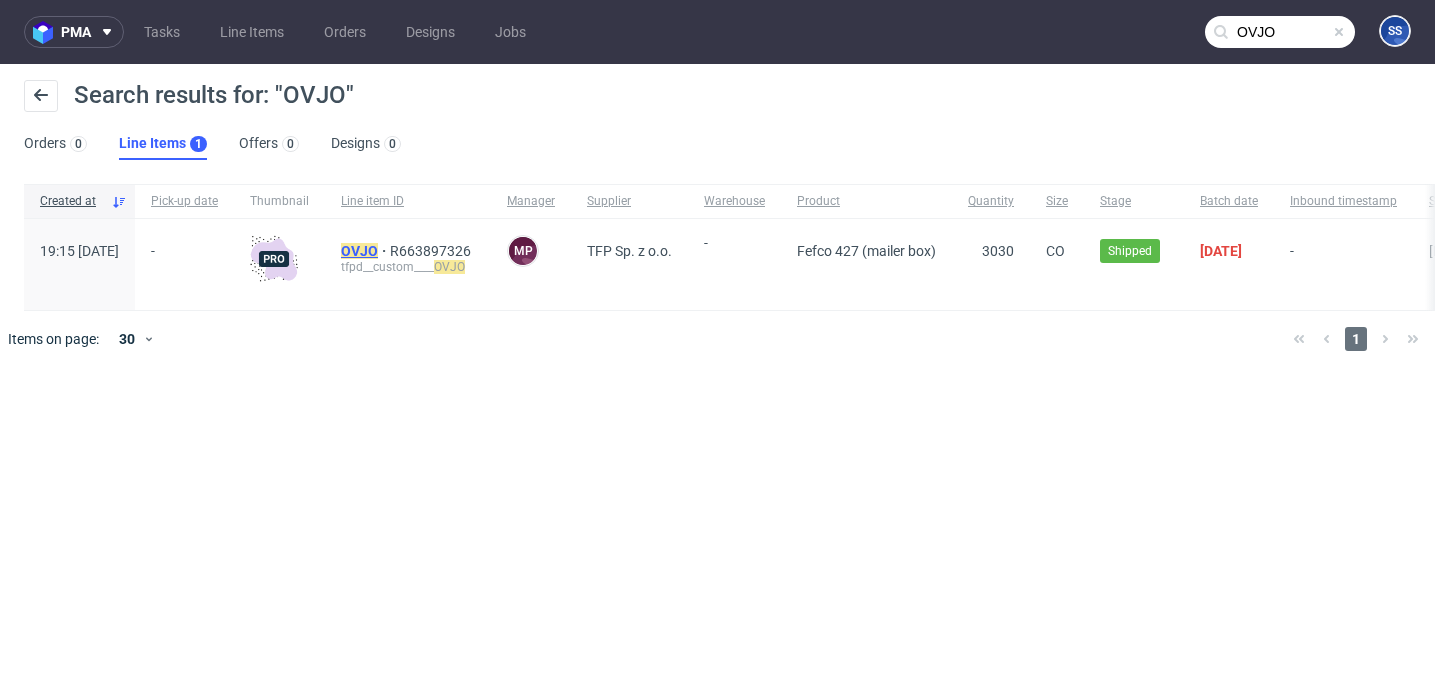 click on "OVJO" 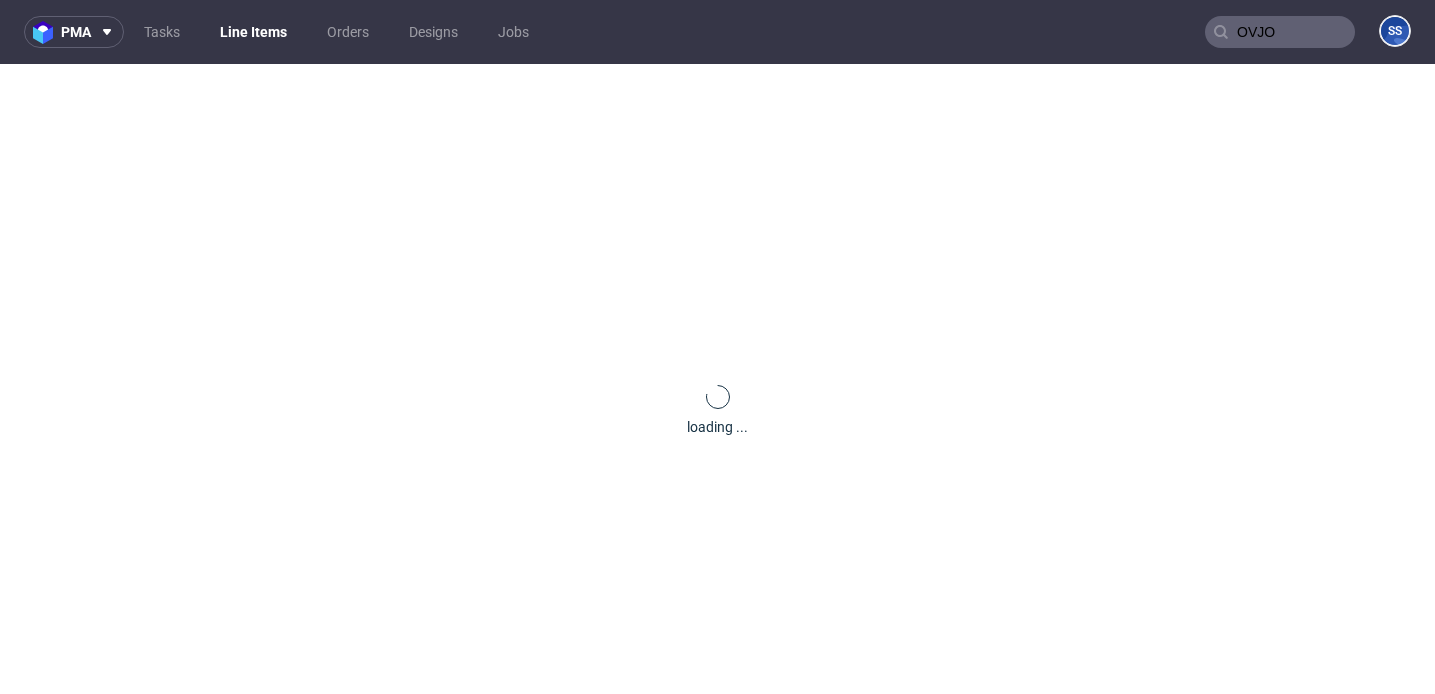 type 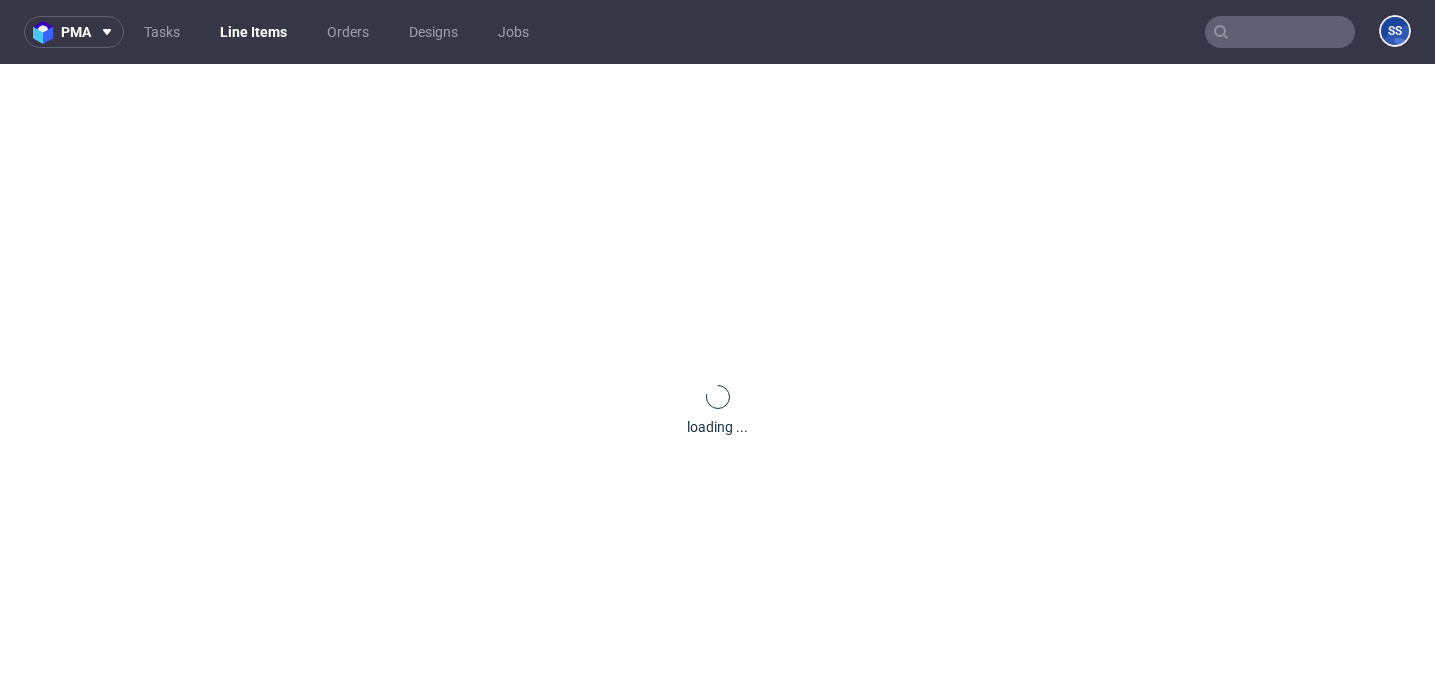 scroll, scrollTop: 0, scrollLeft: 0, axis: both 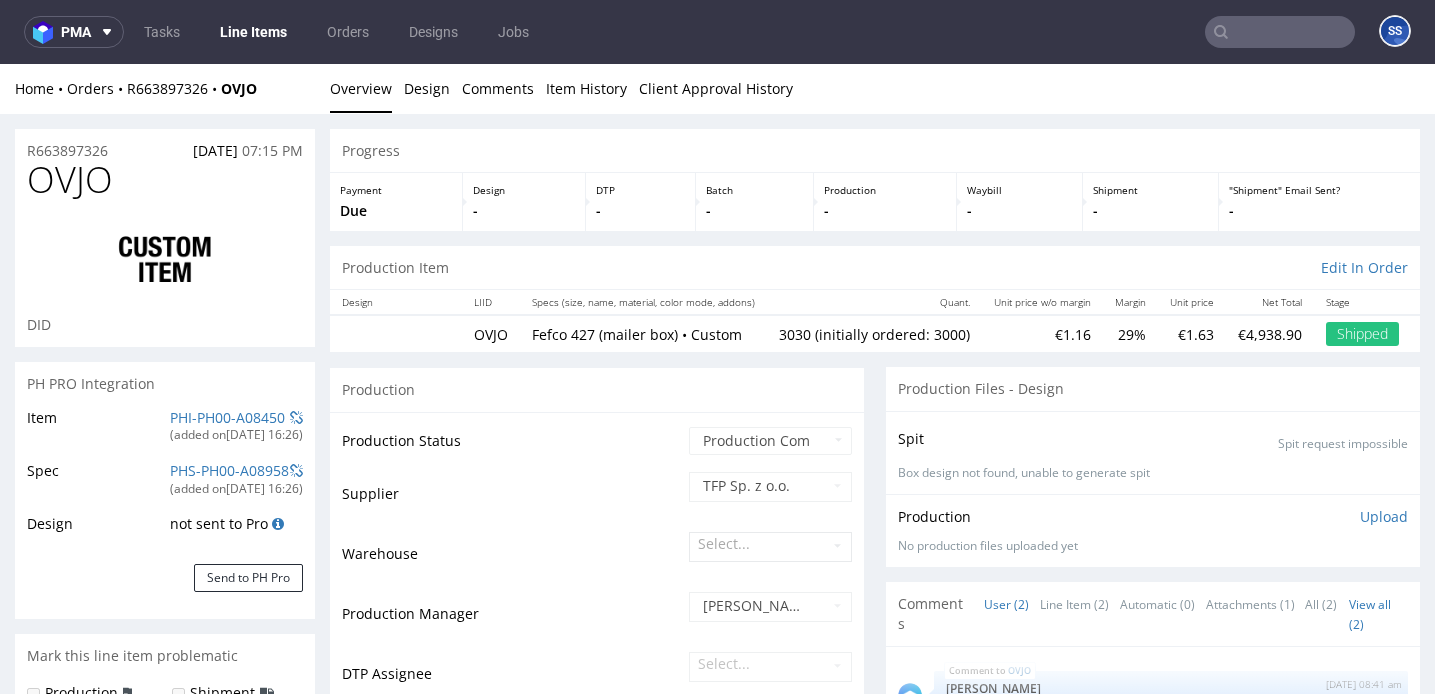 select on "in_progress" 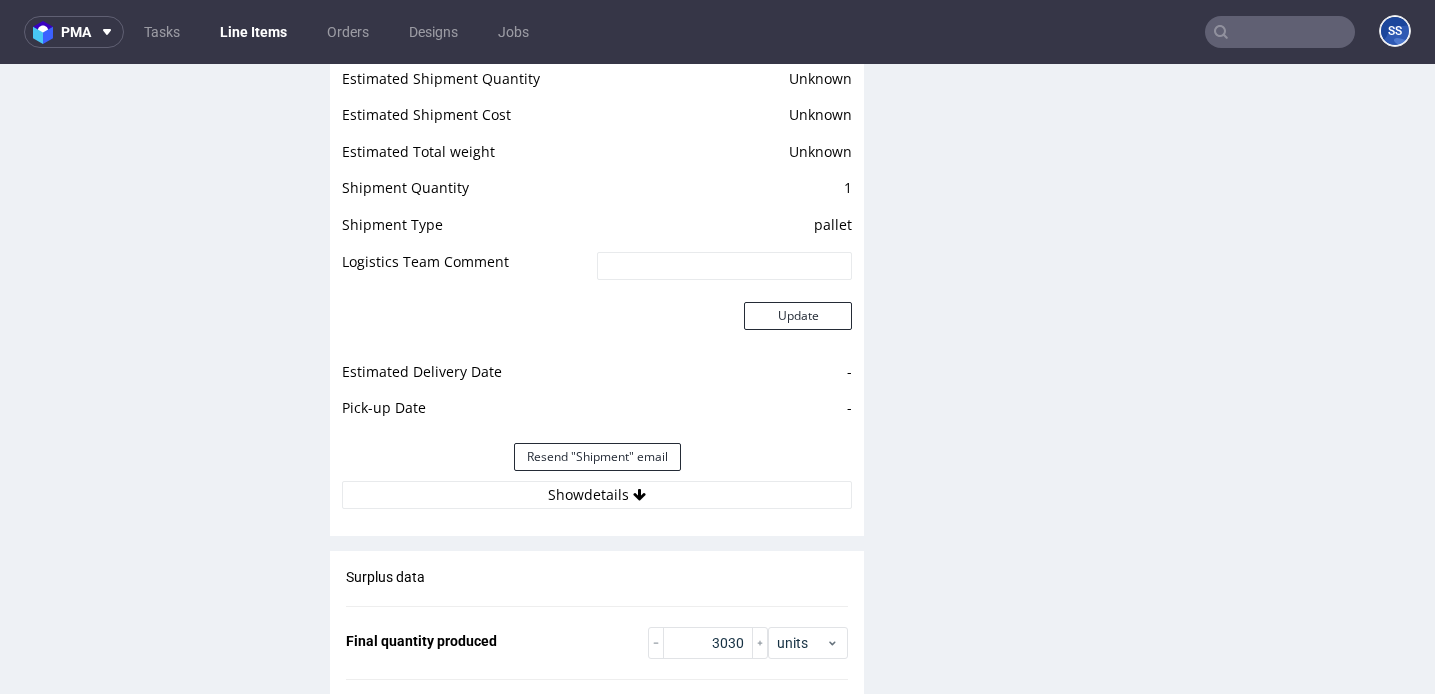scroll, scrollTop: 2806, scrollLeft: 0, axis: vertical 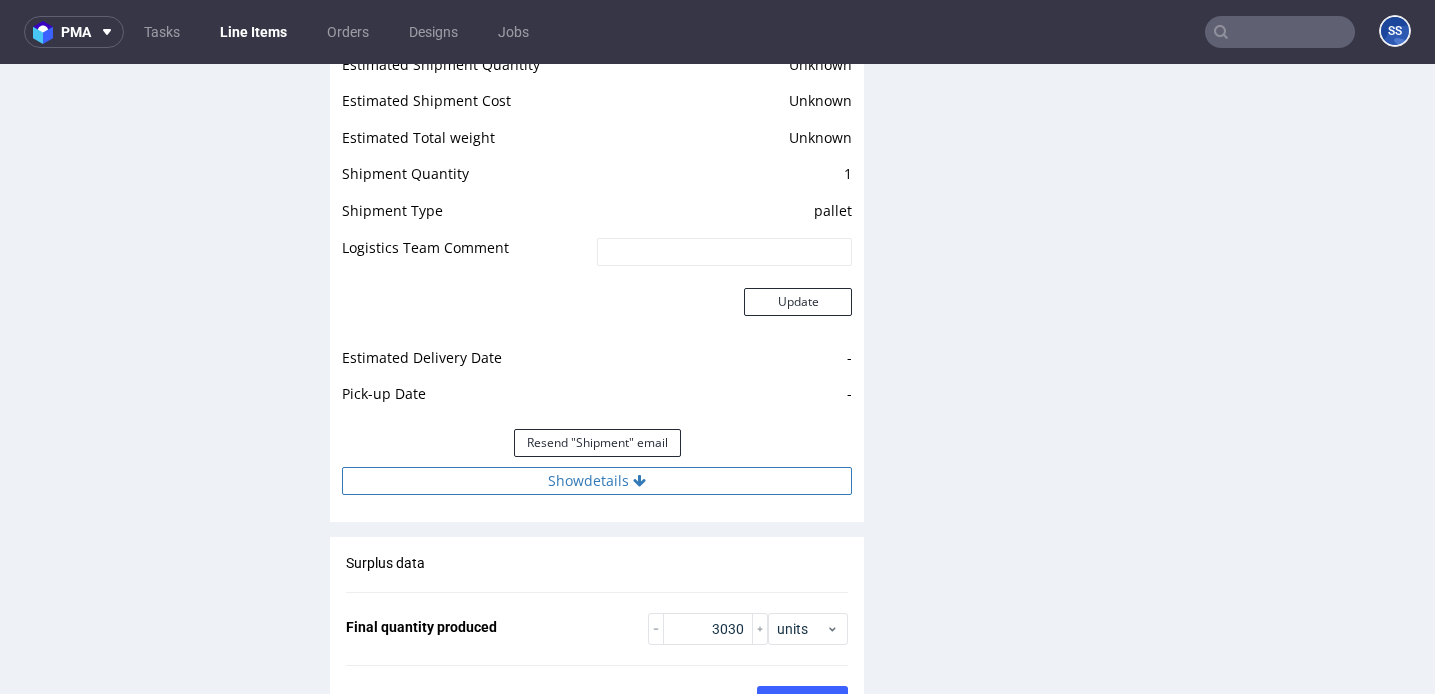 click on "Show  details" at bounding box center [597, 481] 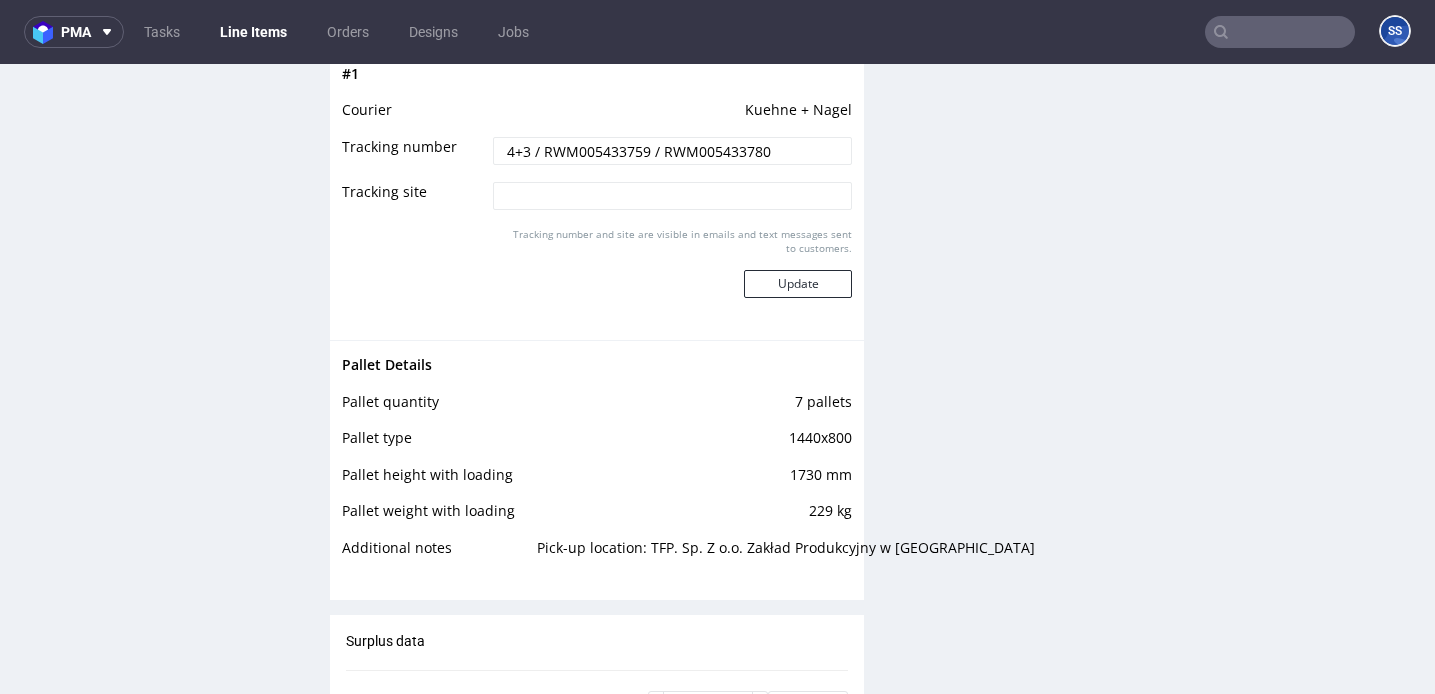 scroll, scrollTop: 3238, scrollLeft: 0, axis: vertical 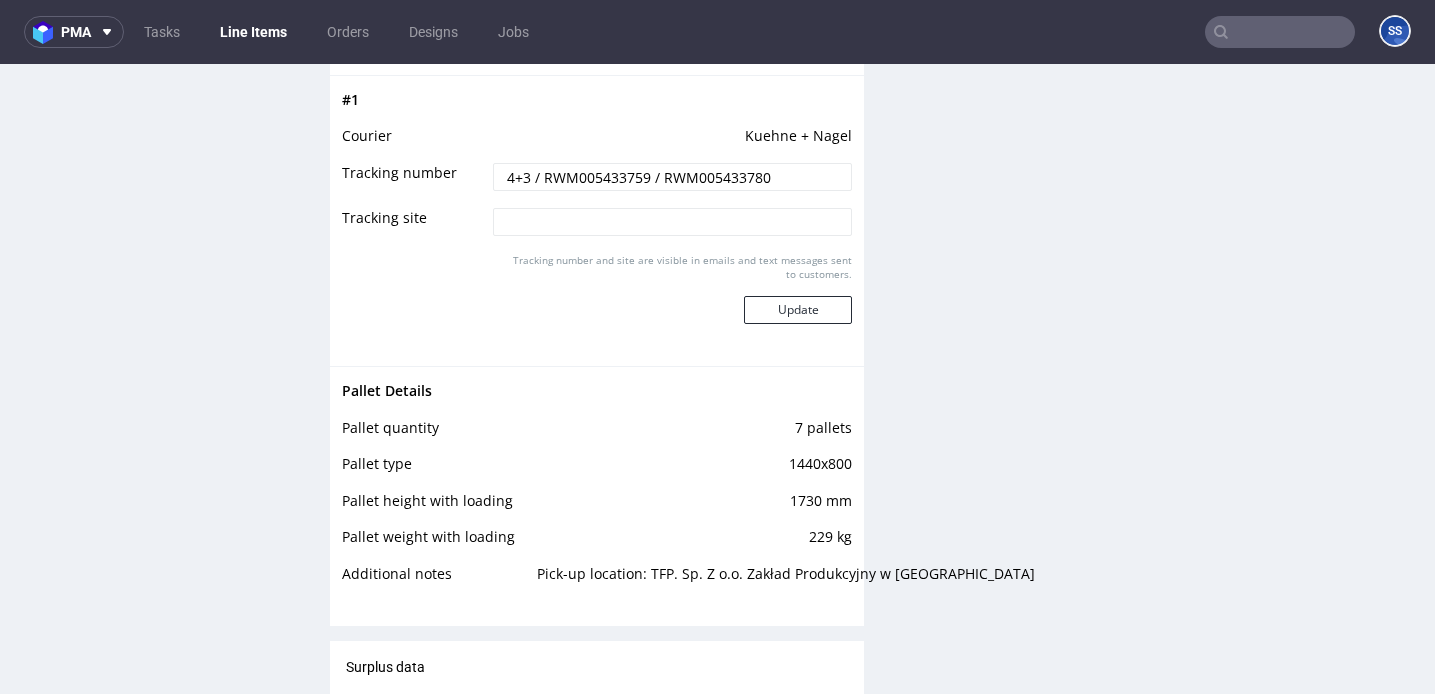 click on "Line Items" at bounding box center [253, 32] 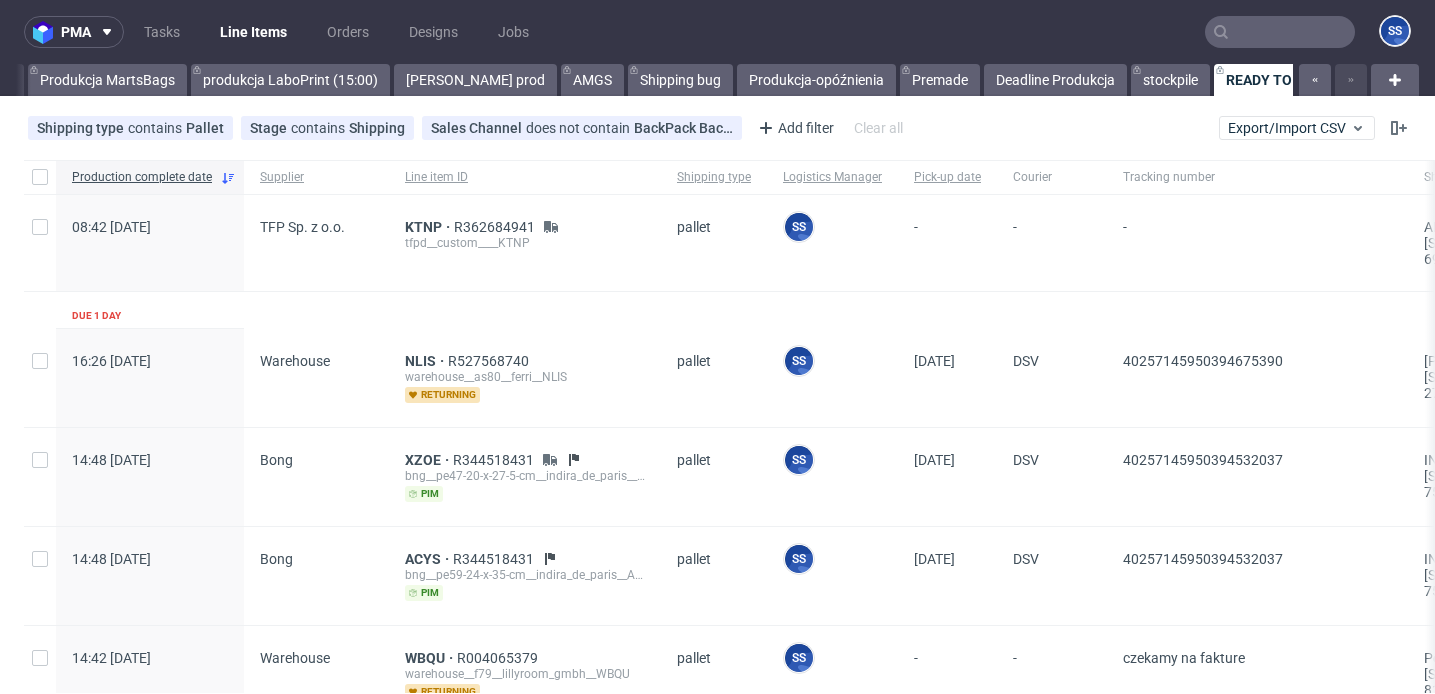 scroll, scrollTop: 0, scrollLeft: 1065, axis: horizontal 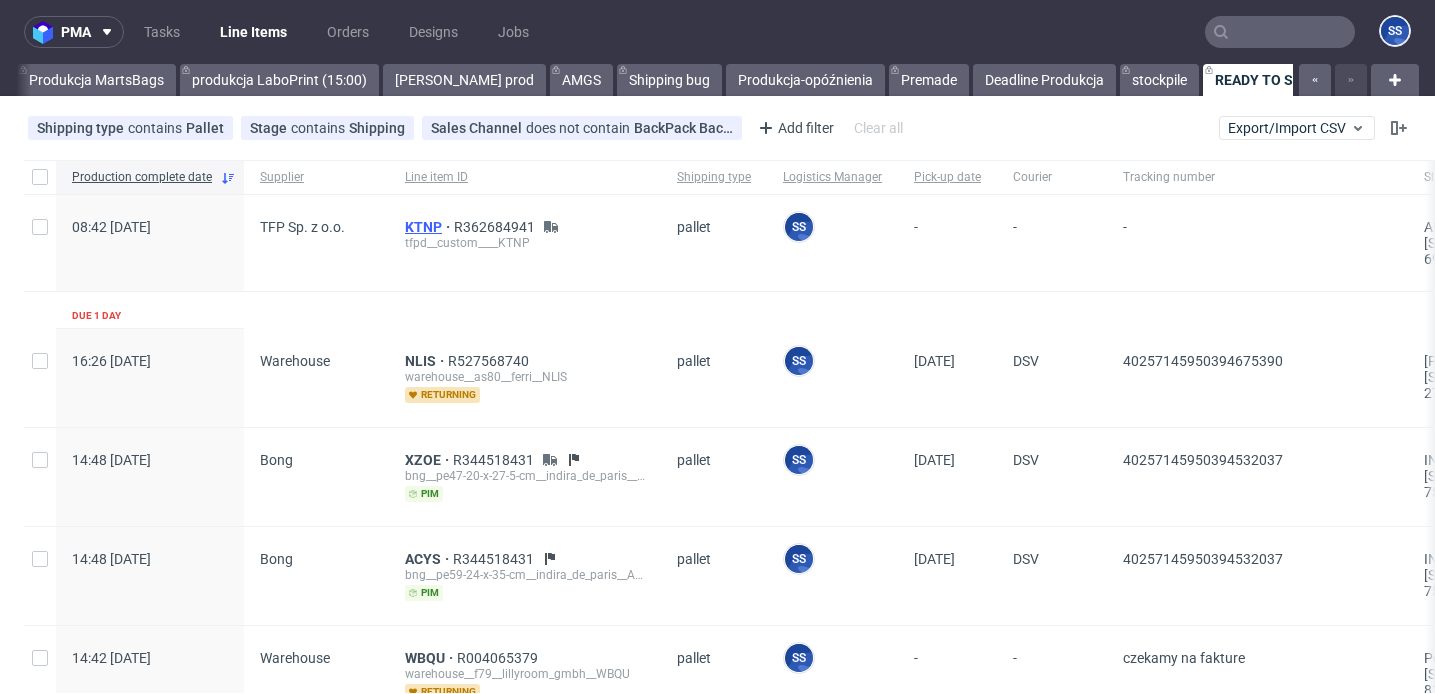 click on "KTNP" at bounding box center [429, 227] 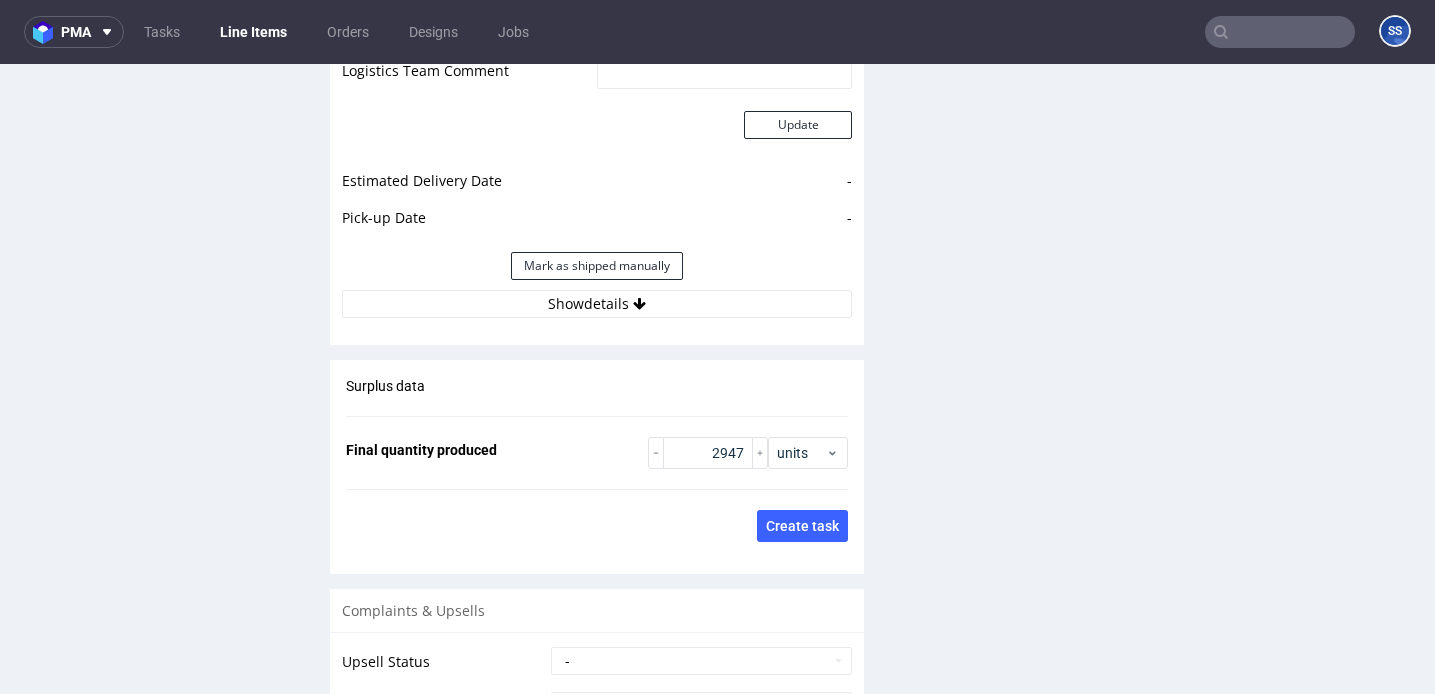 scroll, scrollTop: 2872, scrollLeft: 0, axis: vertical 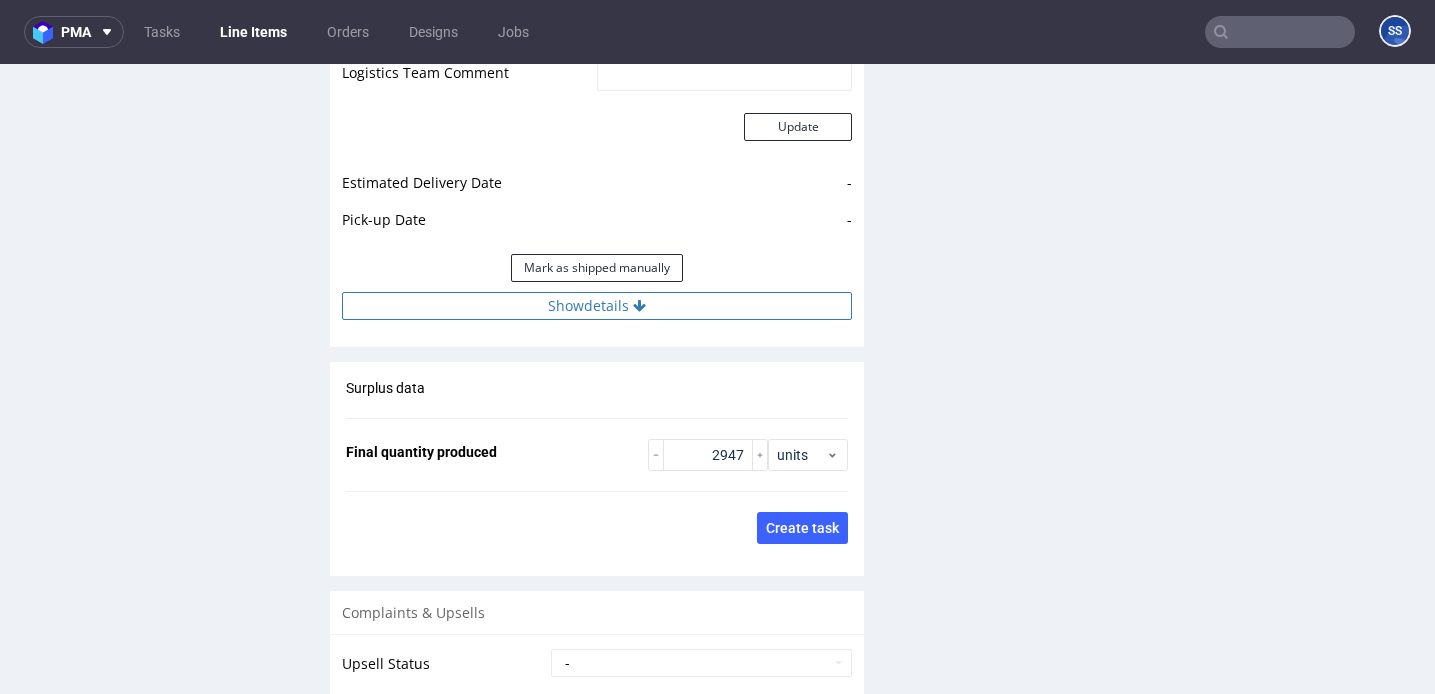 click on "Show  details" at bounding box center (597, 306) 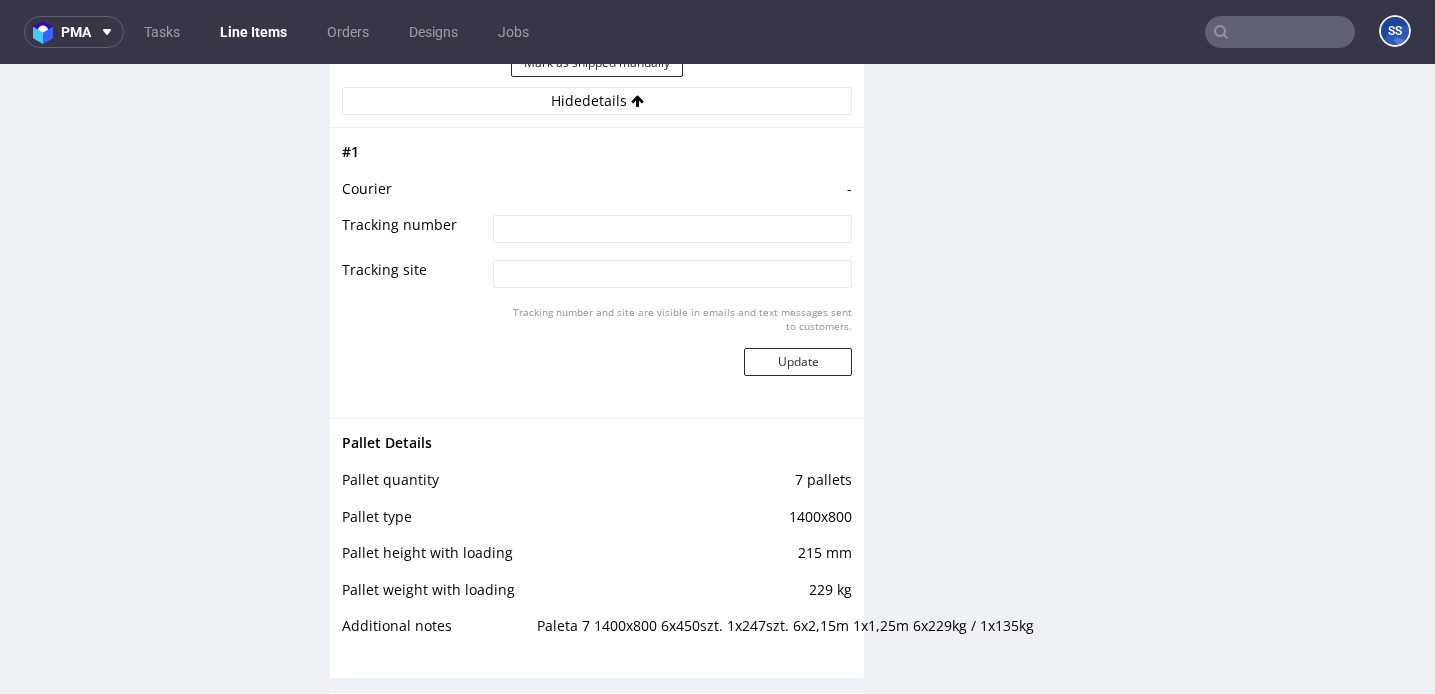 scroll, scrollTop: 3211, scrollLeft: 0, axis: vertical 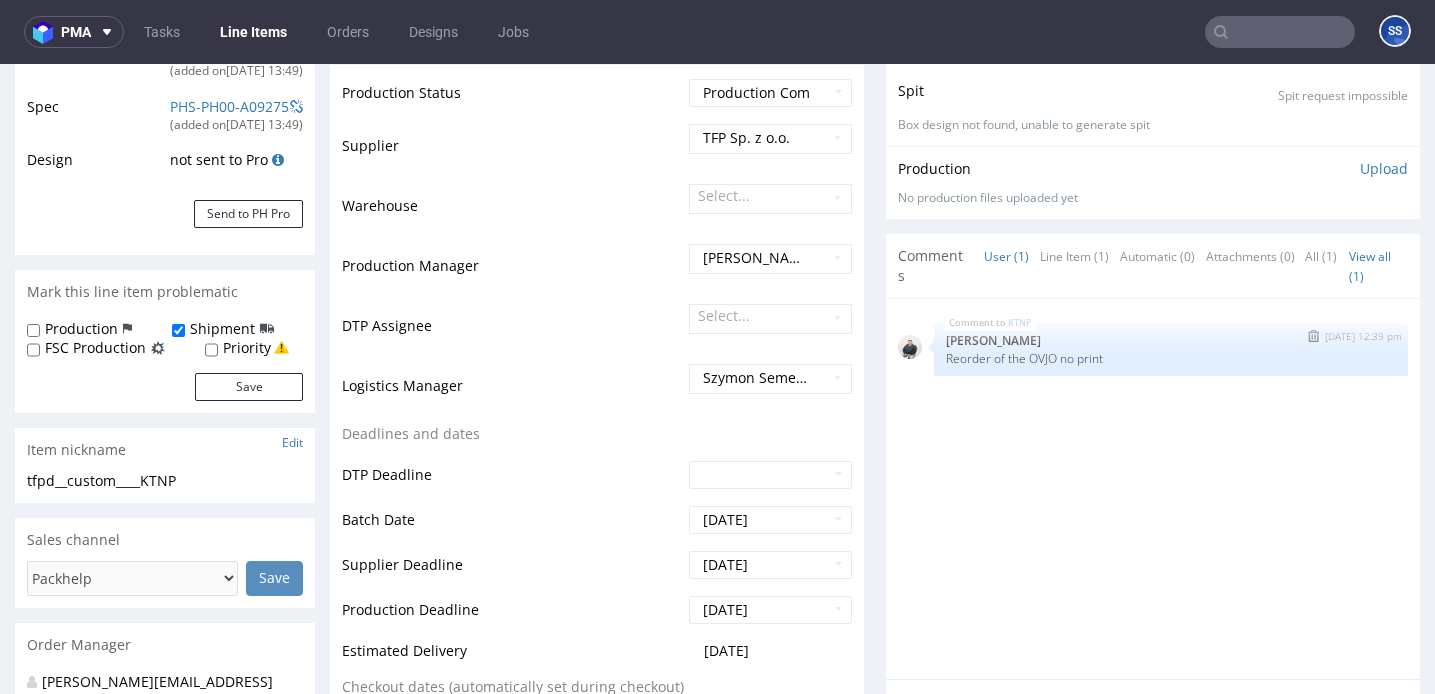 click on "Reorder of the OVJO no print" at bounding box center (1171, 358) 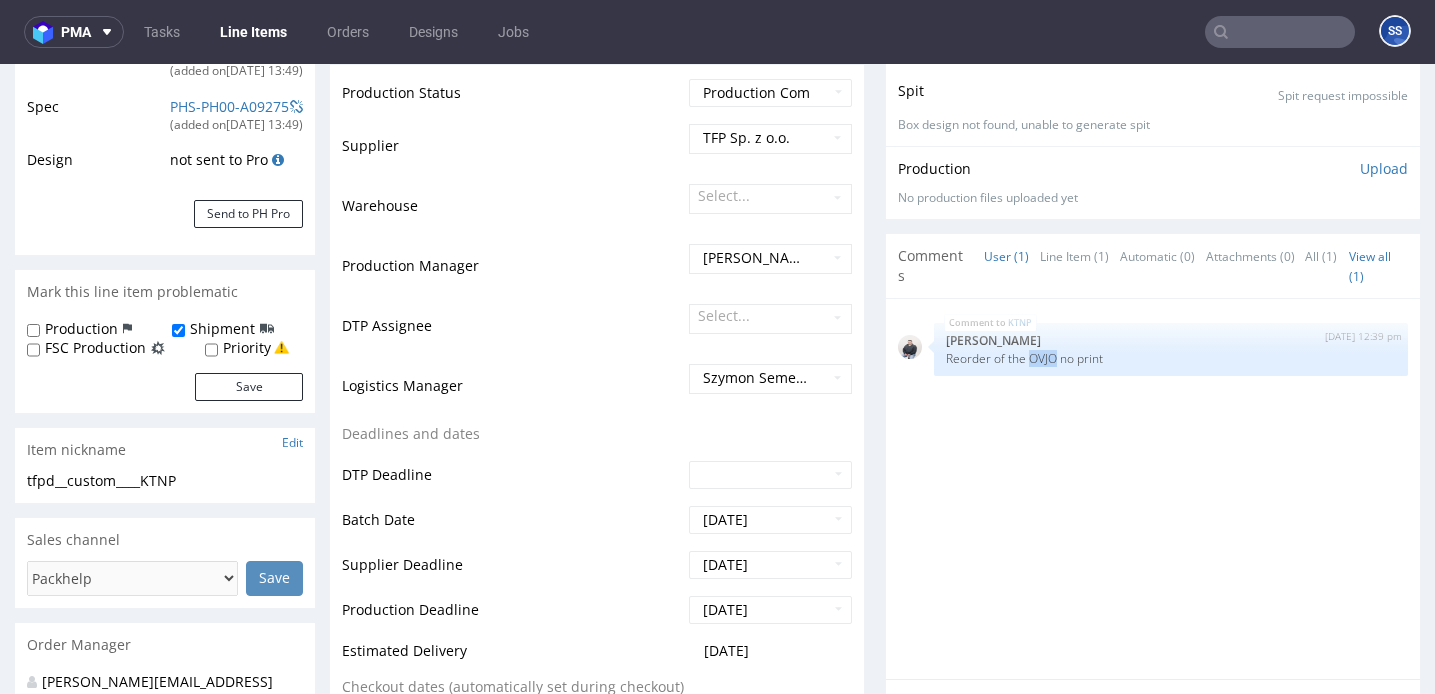 copy on "OVJO" 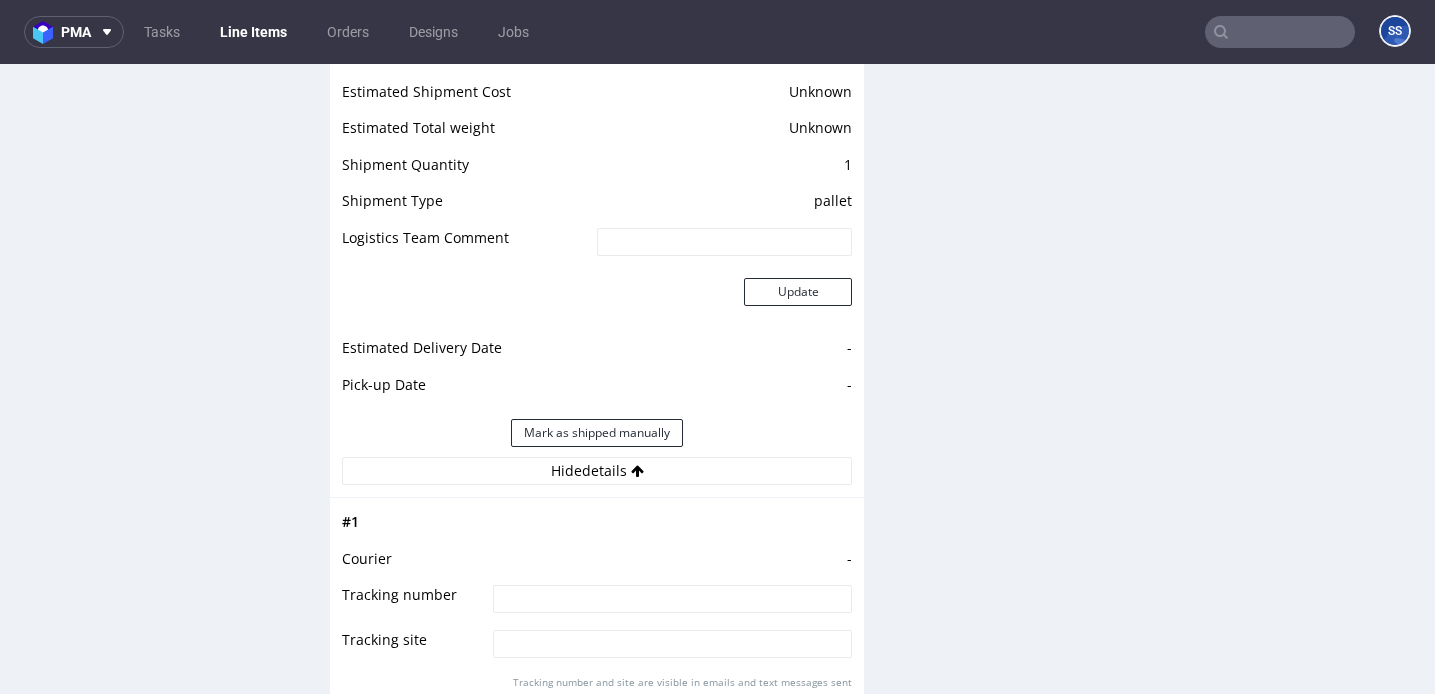 scroll, scrollTop: 2750, scrollLeft: 0, axis: vertical 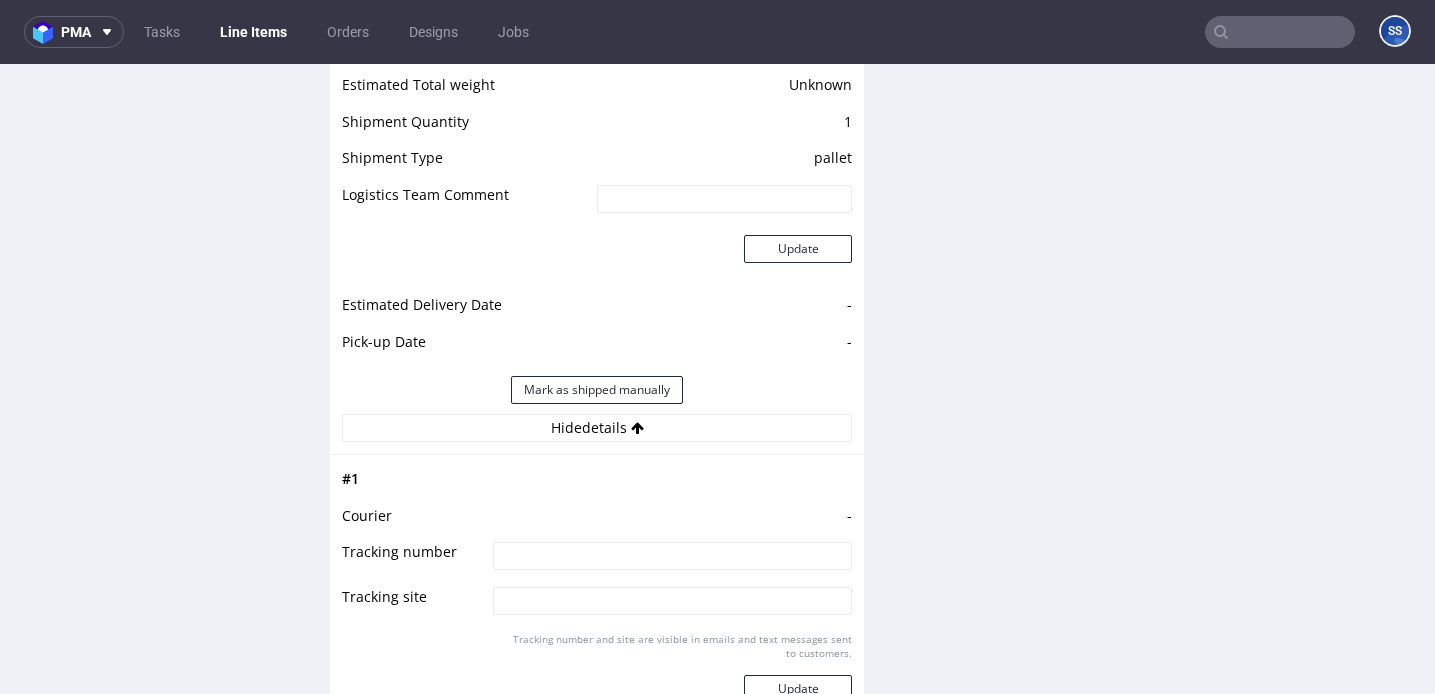 click on "Estimated Shipment Quantity Unknown   Estimated Shipment Cost Unknown   Estimated Total weight Unknown   Shipment Quantity 1   Shipment Type pallet   Logistics Team Comment   Update   Estimated Delivery Date -   Pick-up Date -   Mark as shipped manually Hide  details" at bounding box center [597, 220] 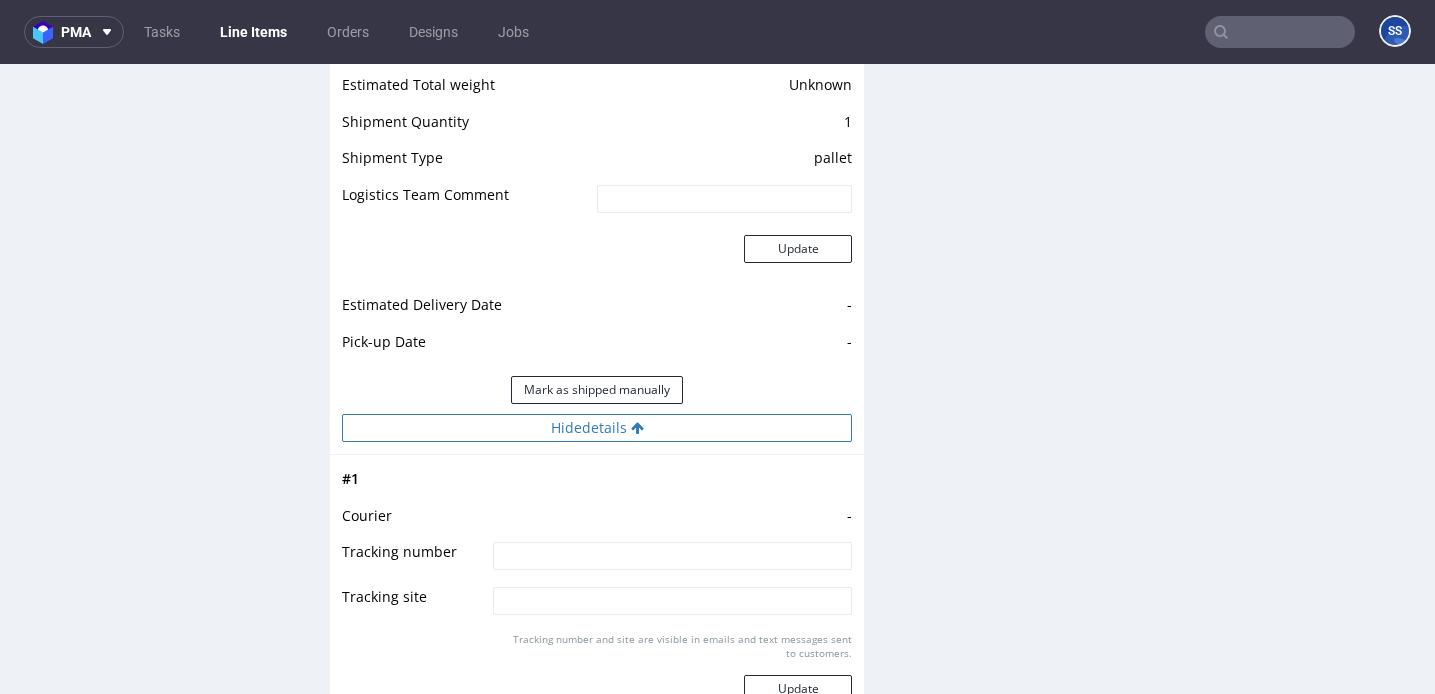 click on "Hide  details" at bounding box center [597, 428] 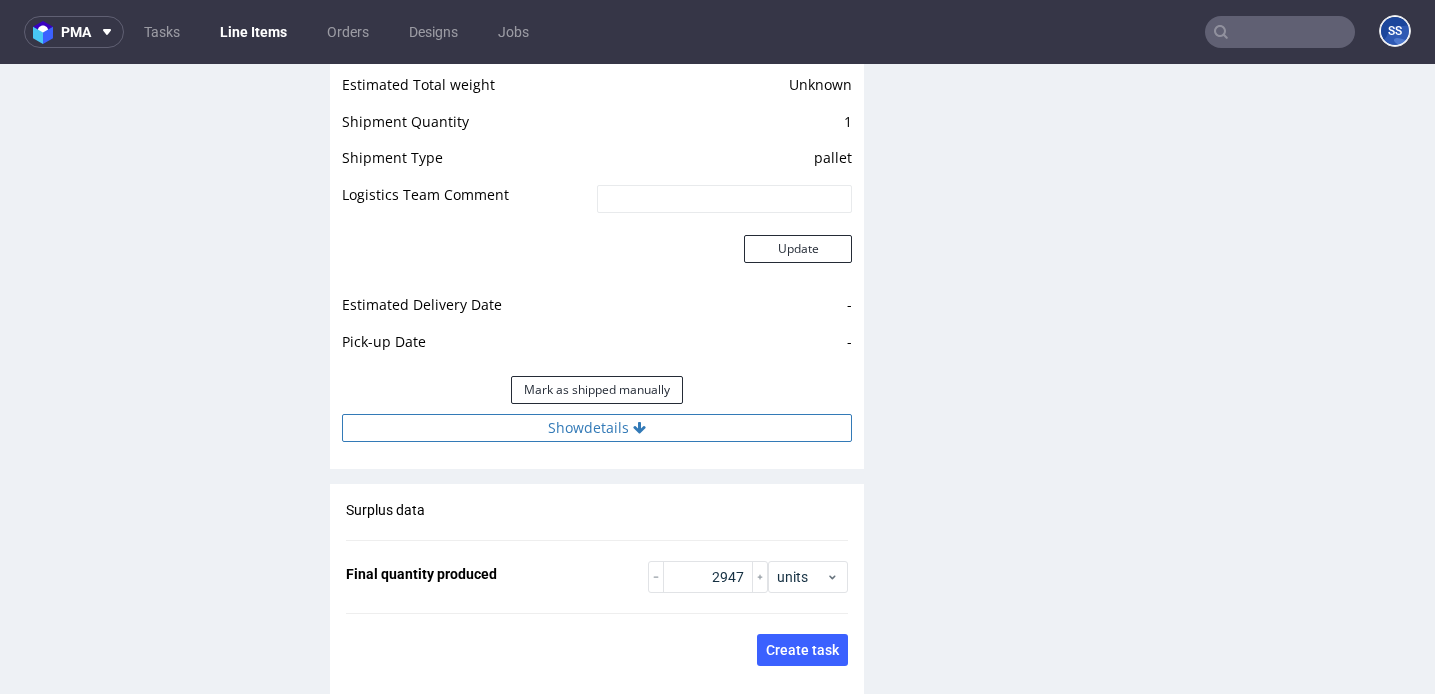click on "Show  details" at bounding box center (597, 428) 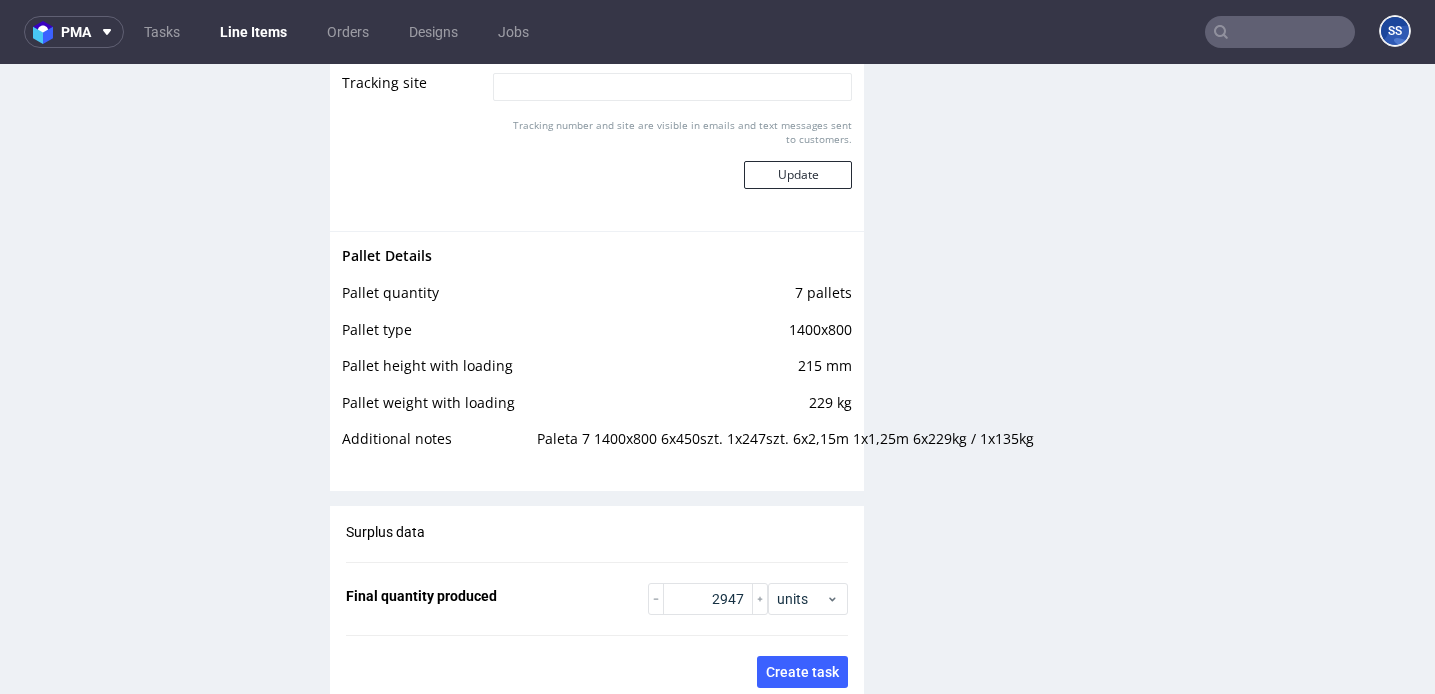 scroll, scrollTop: 3265, scrollLeft: 0, axis: vertical 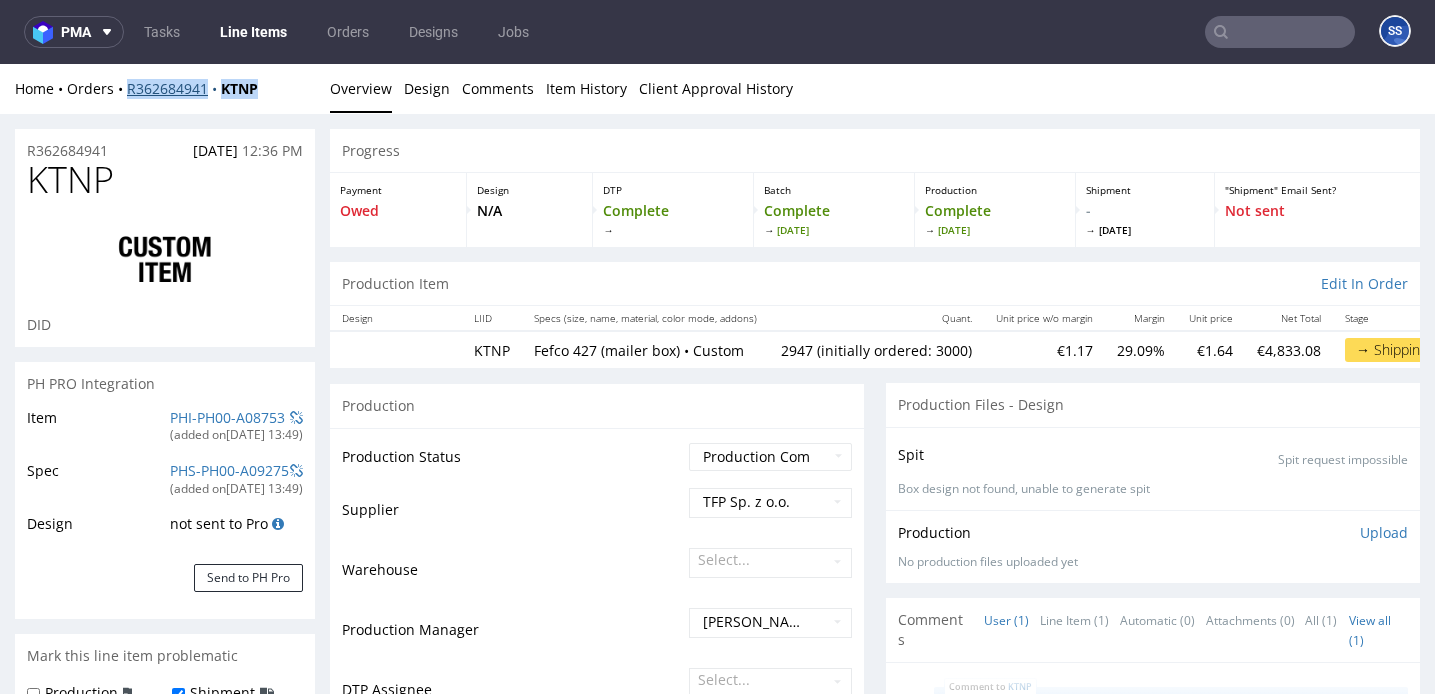 drag, startPoint x: 275, startPoint y: 90, endPoint x: 130, endPoint y: 95, distance: 145.08618 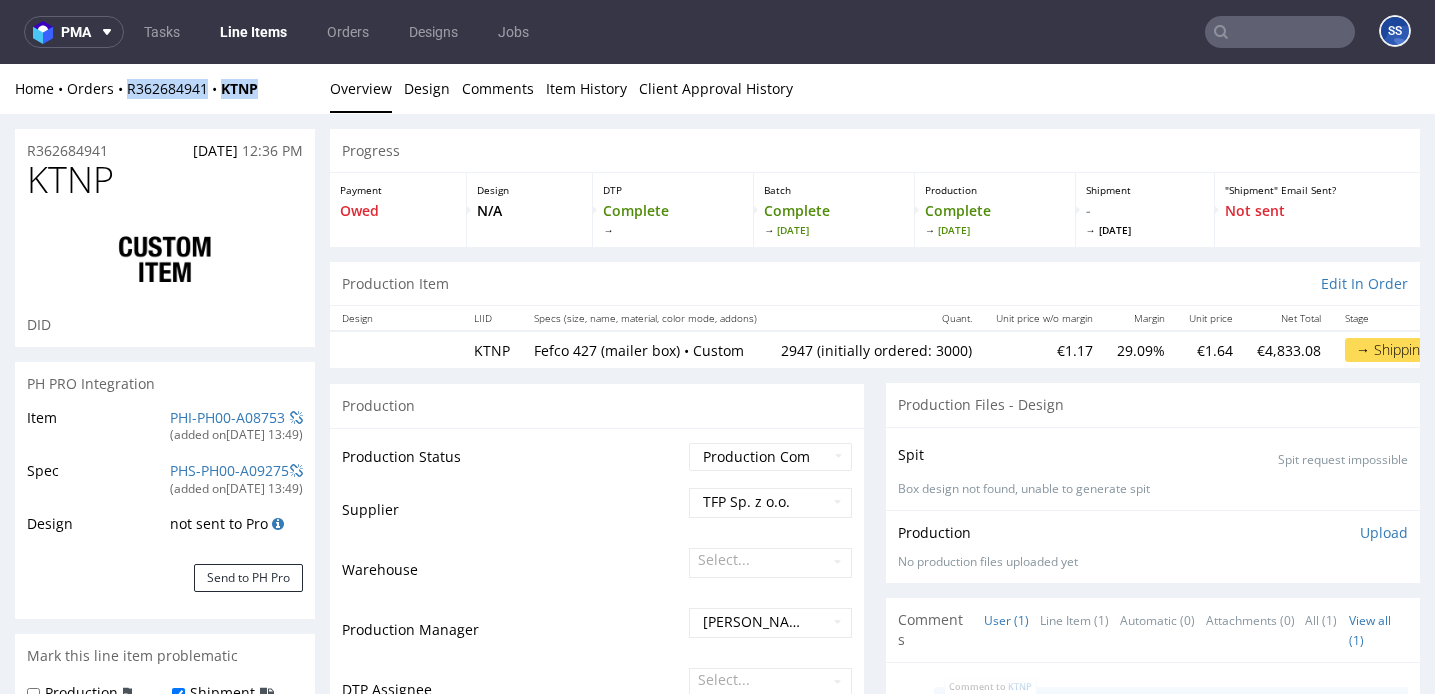 copy on "R362684941 KTNP" 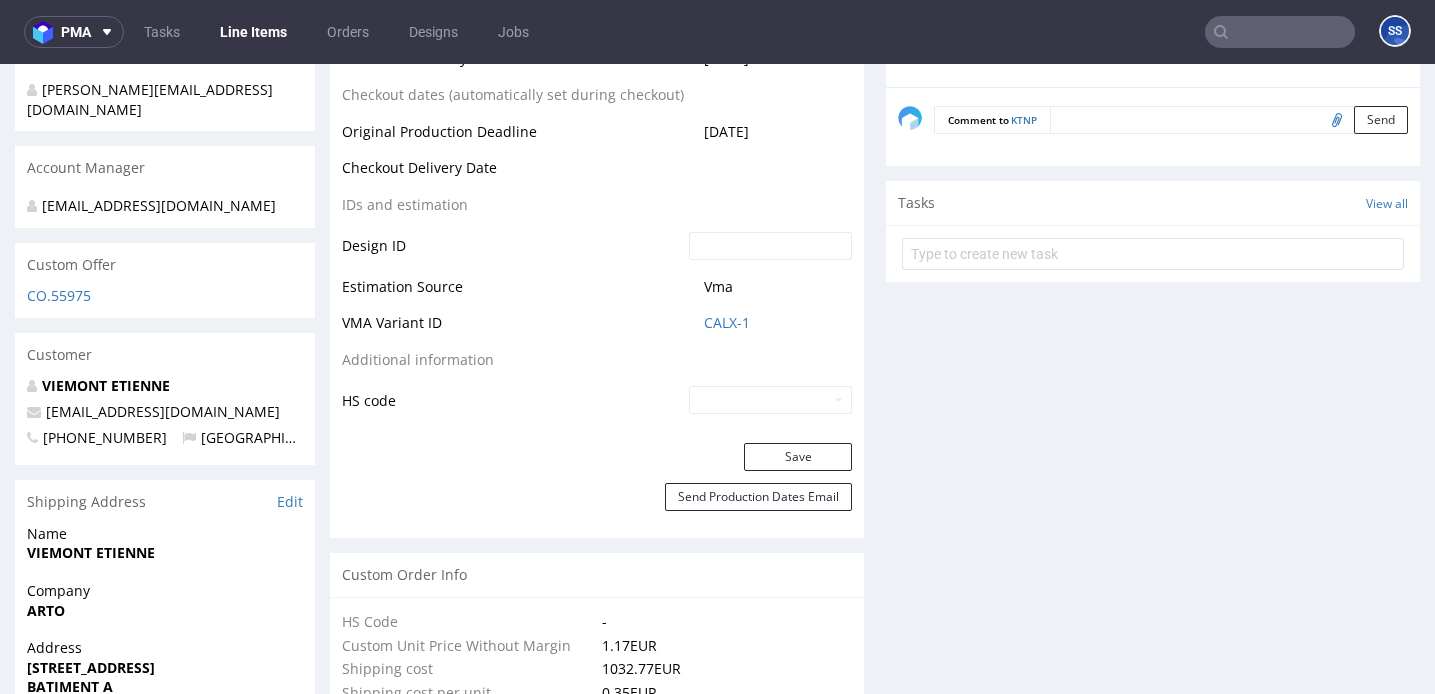 scroll, scrollTop: 1090, scrollLeft: 0, axis: vertical 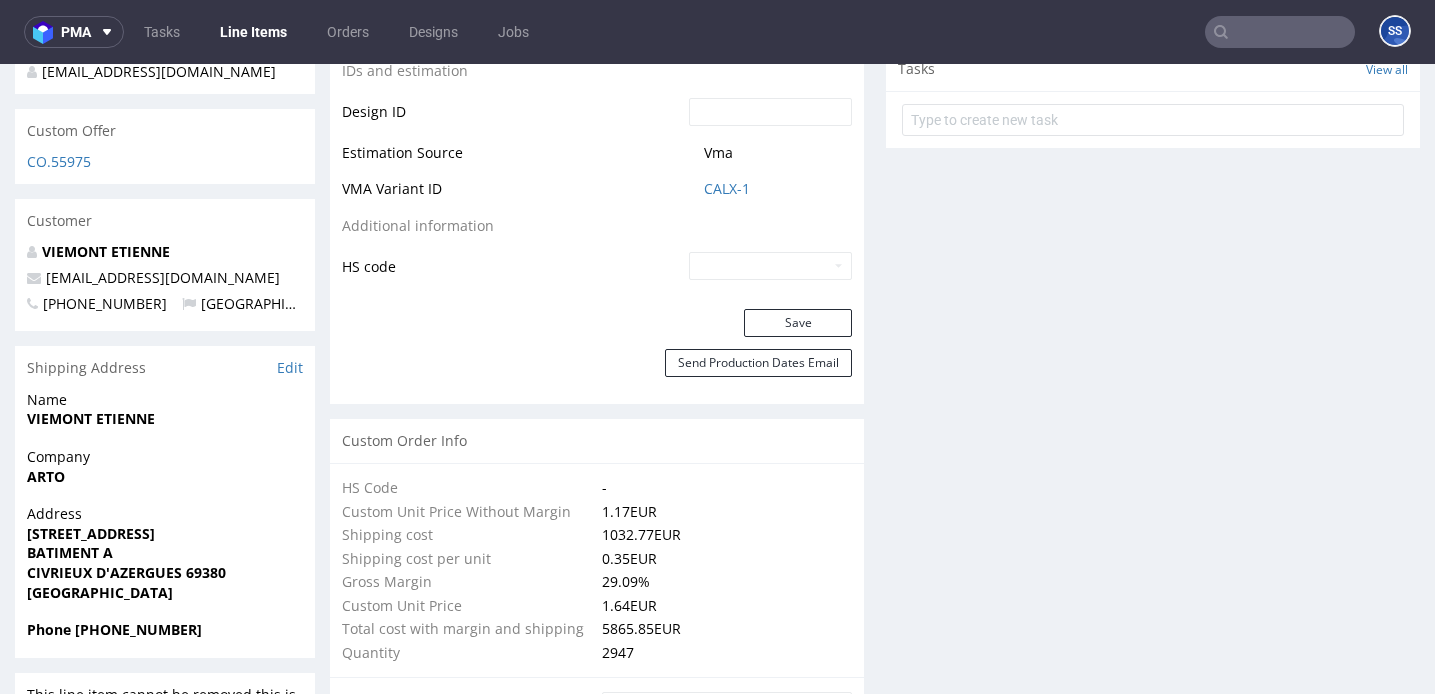 click on "Company ARTO" at bounding box center [165, 475] 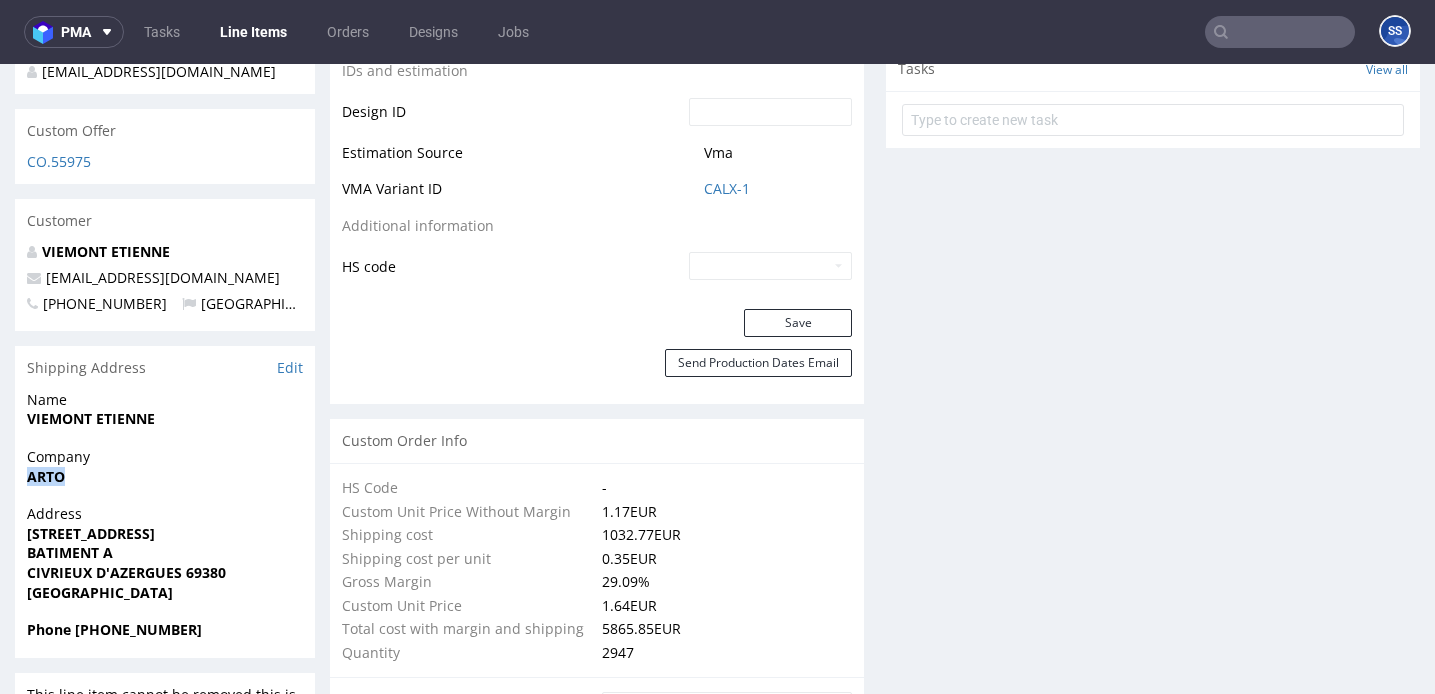 copy on "ARTO" 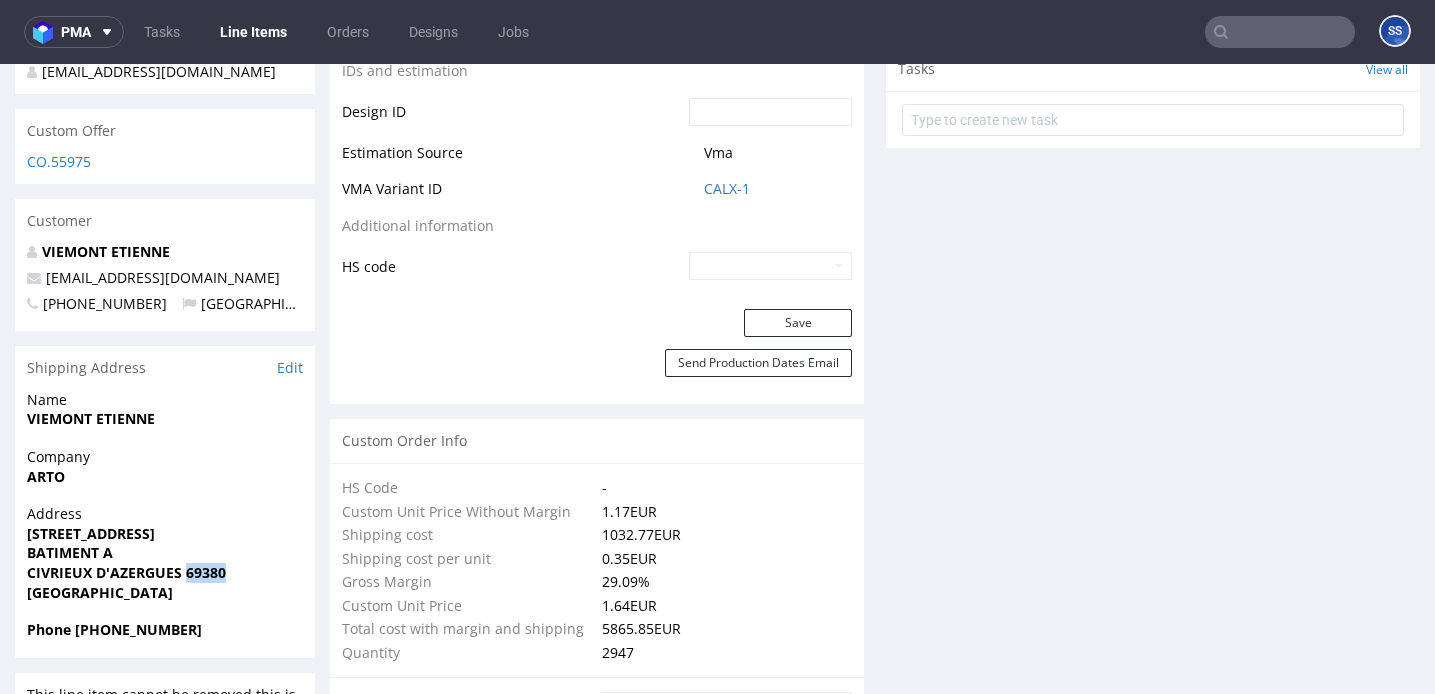 click on "CIVRIEUX D'AZERGUES 69380" at bounding box center [126, 572] 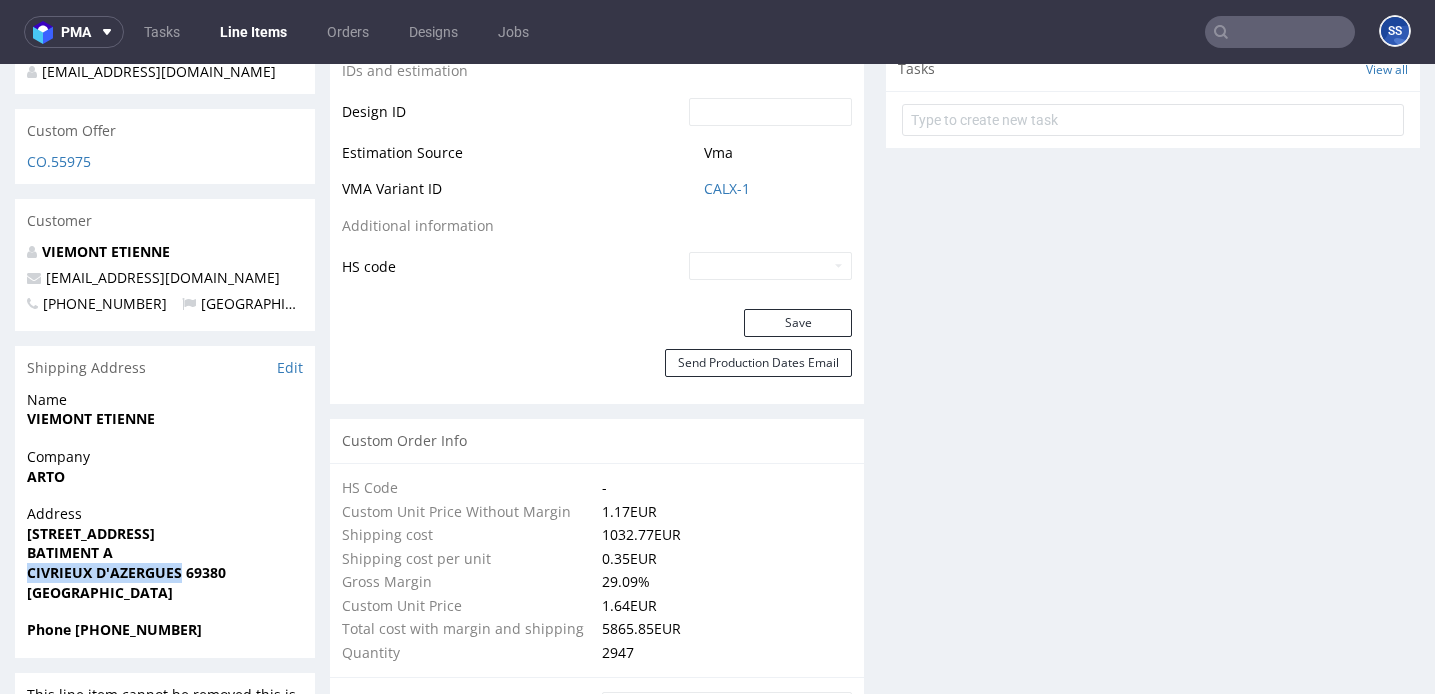 drag, startPoint x: 20, startPoint y: 552, endPoint x: 186, endPoint y: 556, distance: 166.04819 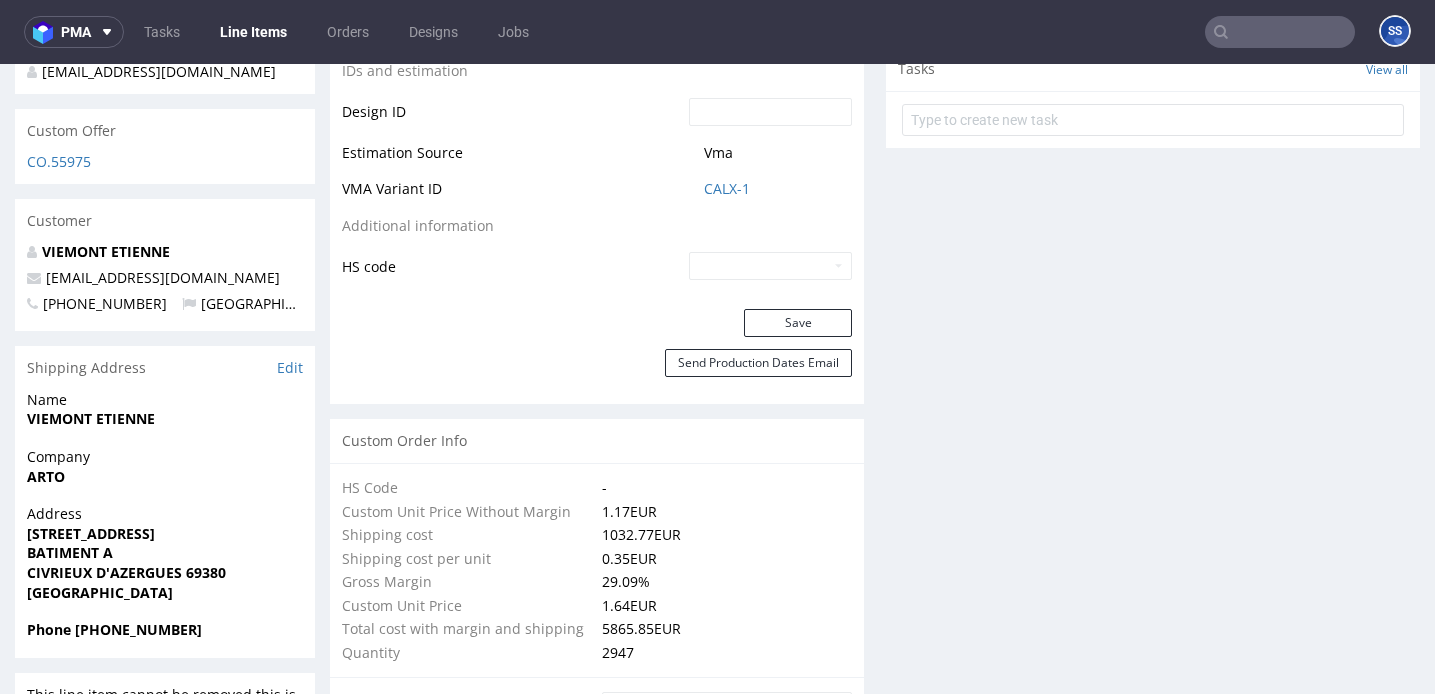 click on "Phone +33667392290" at bounding box center (114, 629) 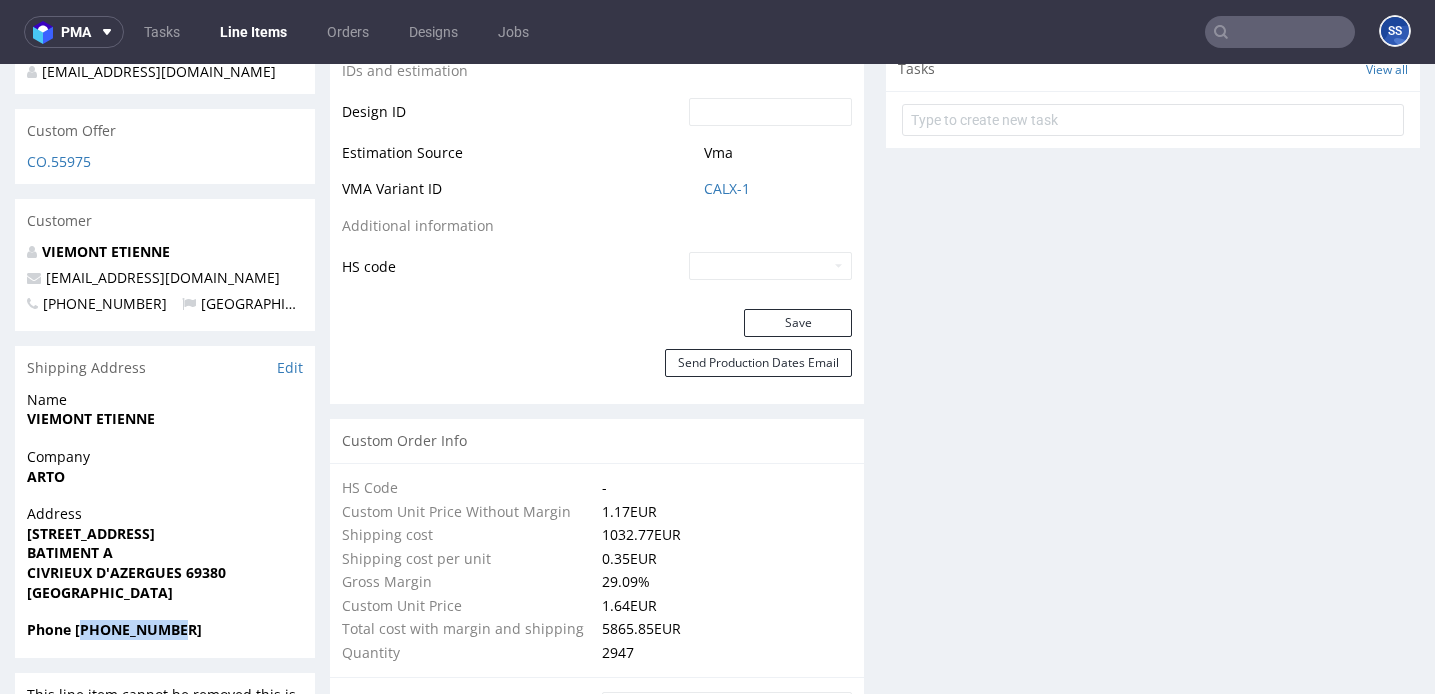 copy on "33667392290" 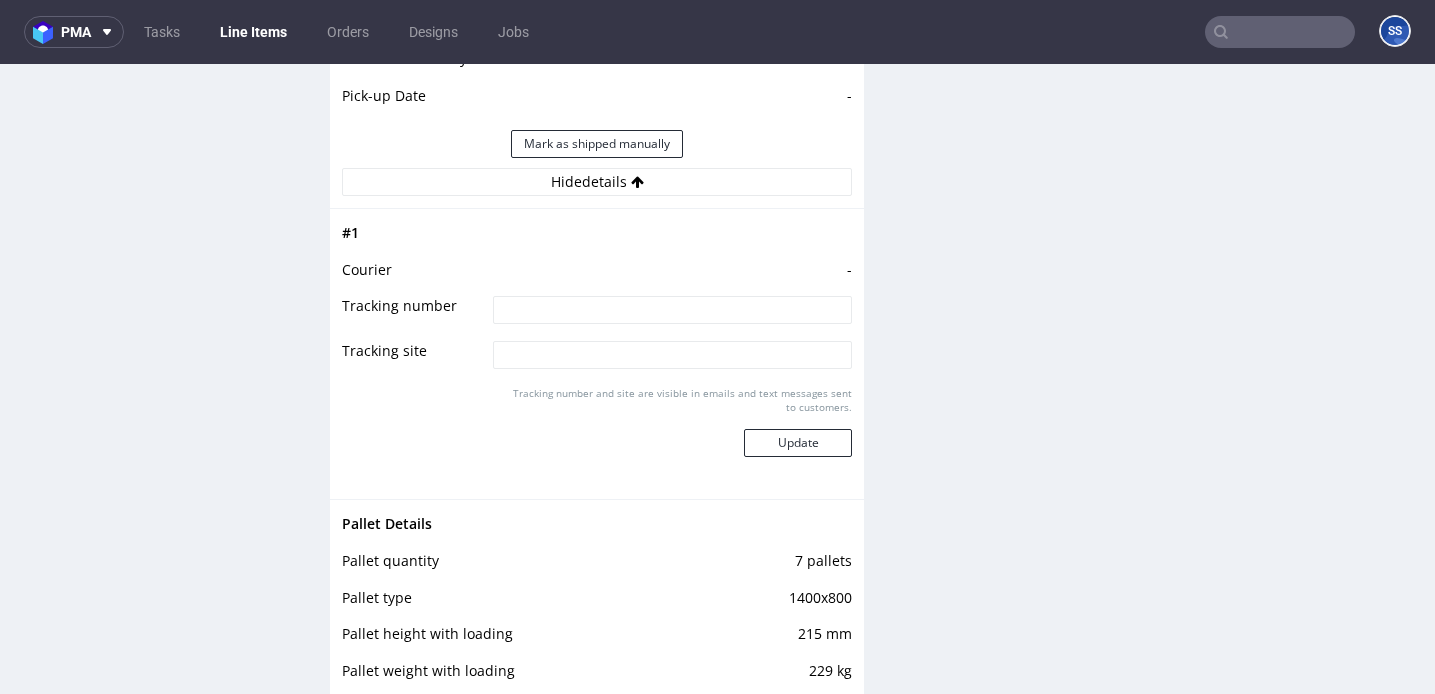 scroll, scrollTop: 3077, scrollLeft: 0, axis: vertical 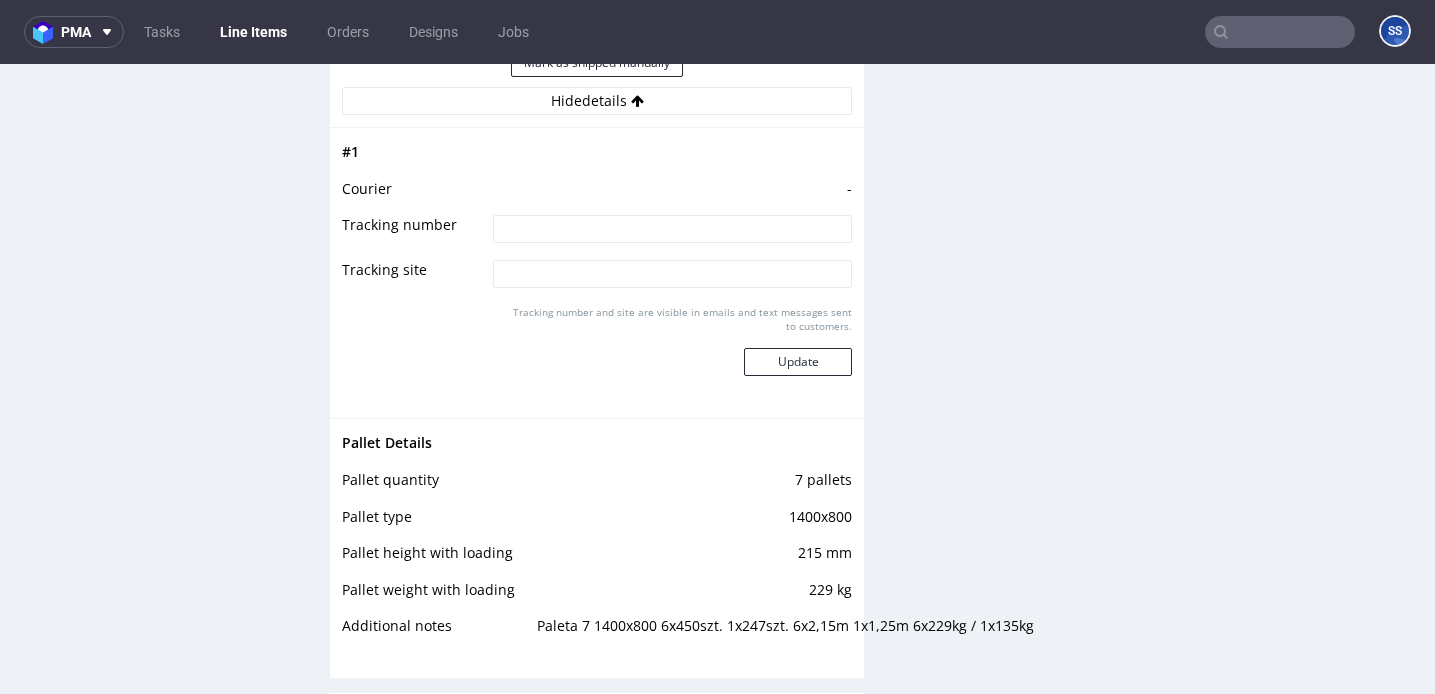 click at bounding box center (672, 229) 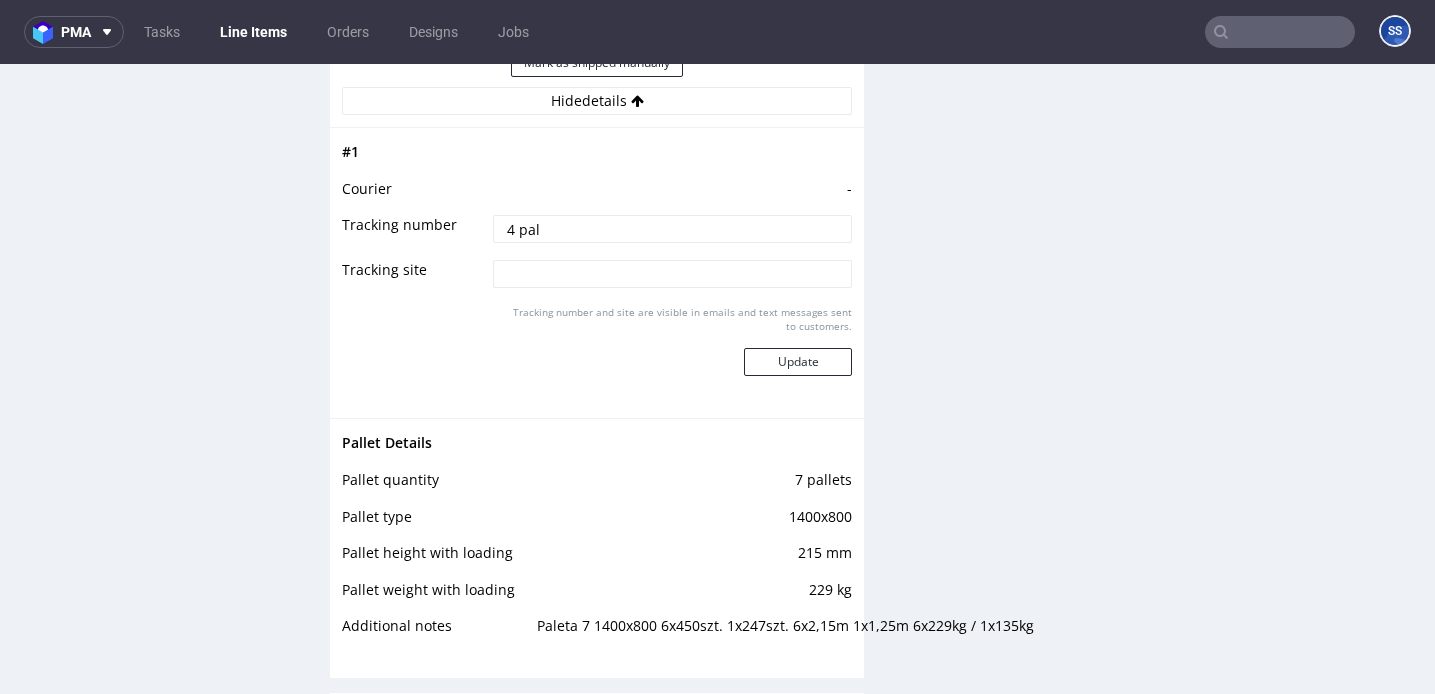paste on "RWM006118673" 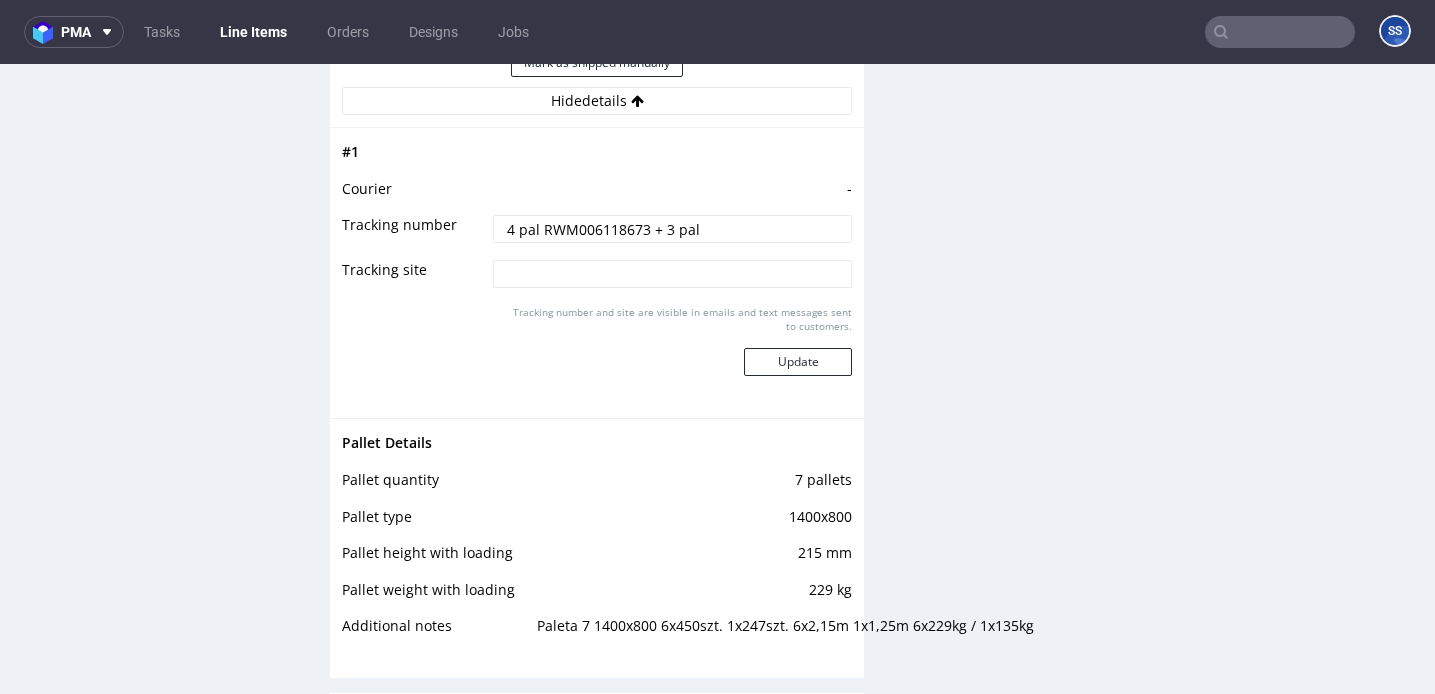 paste on "006118589" 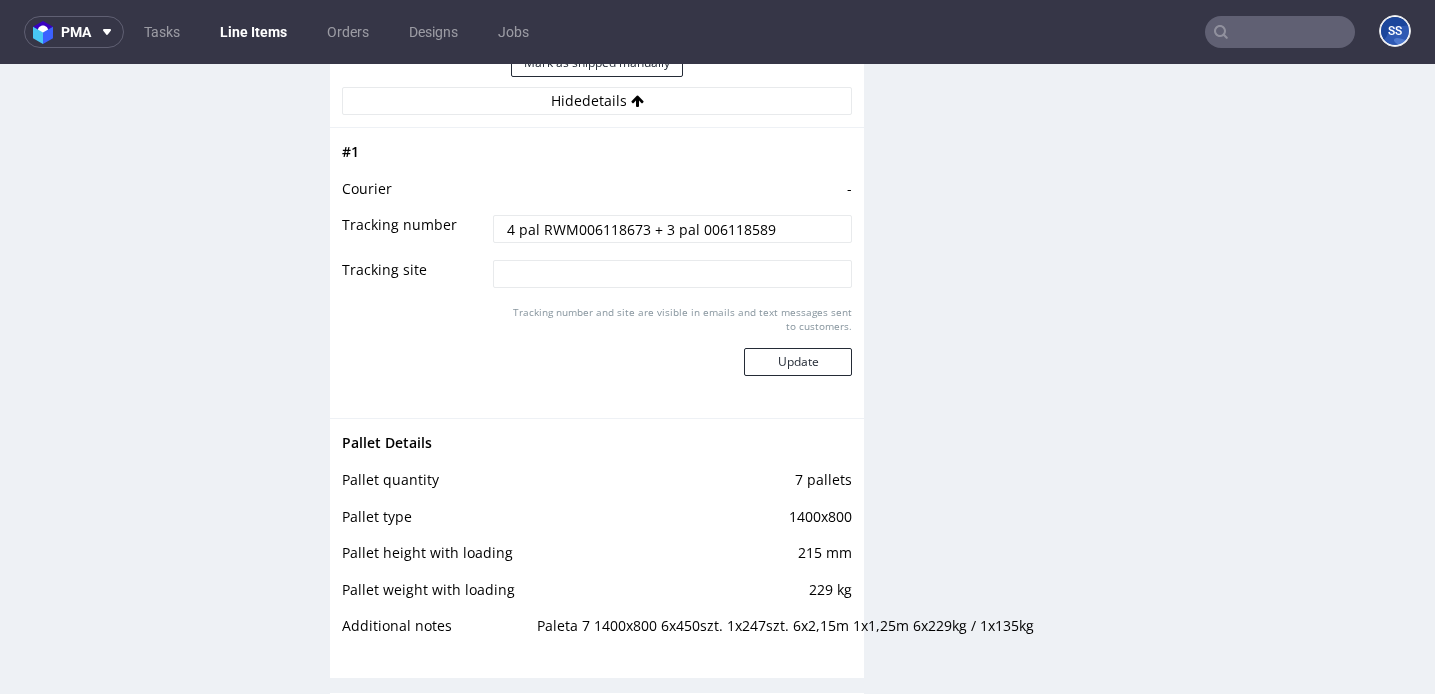 click on "4 pal RWM006118673 + 3 pal 006118589" at bounding box center (672, 229) 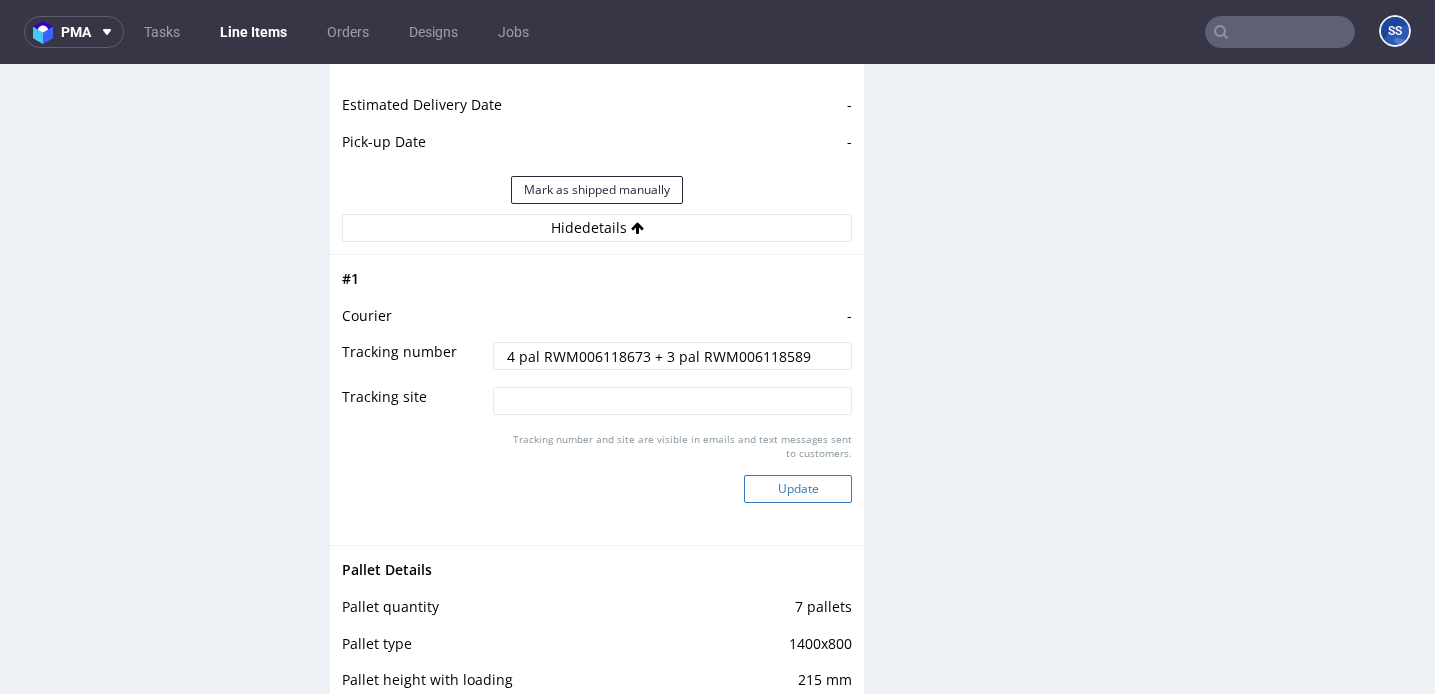 scroll, scrollTop: 2977, scrollLeft: 0, axis: vertical 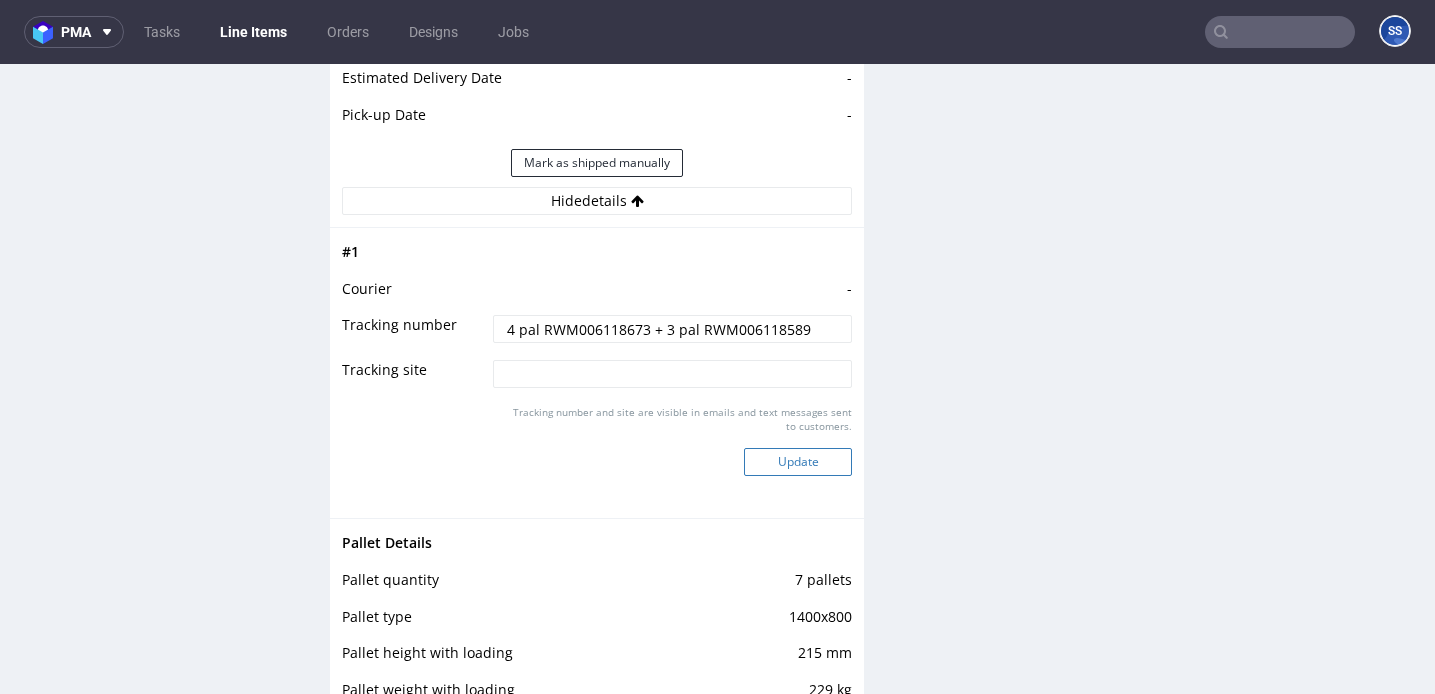 type on "4 pal RWM006118673 + 3 pal RWM006118589" 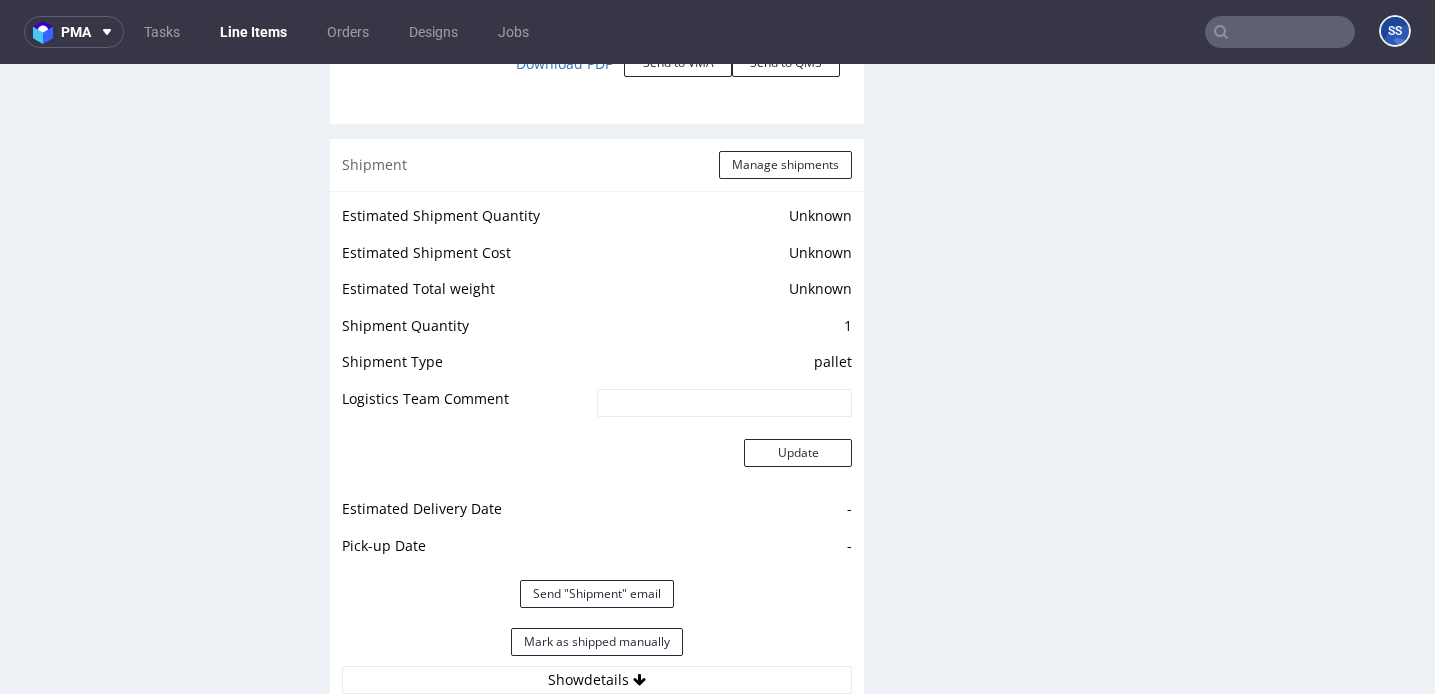 scroll, scrollTop: 2522, scrollLeft: 0, axis: vertical 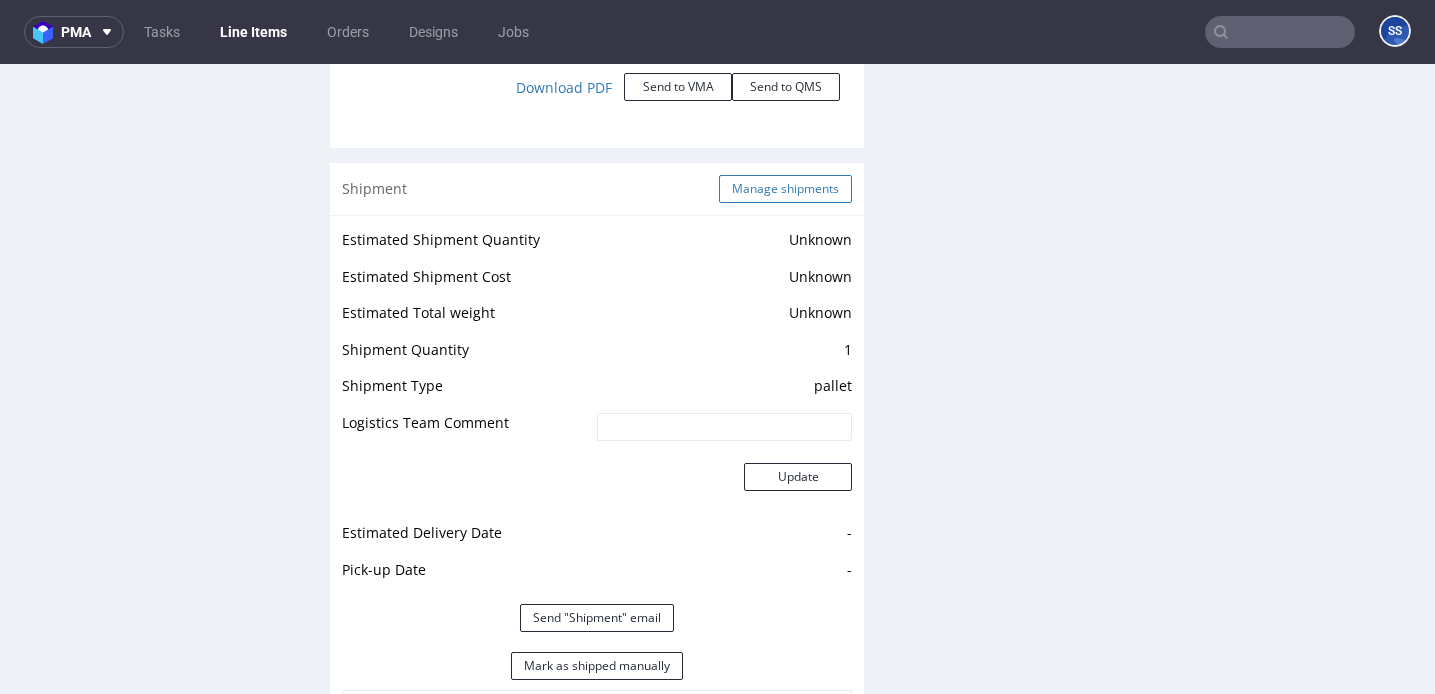 click on "Manage shipments" at bounding box center [785, 189] 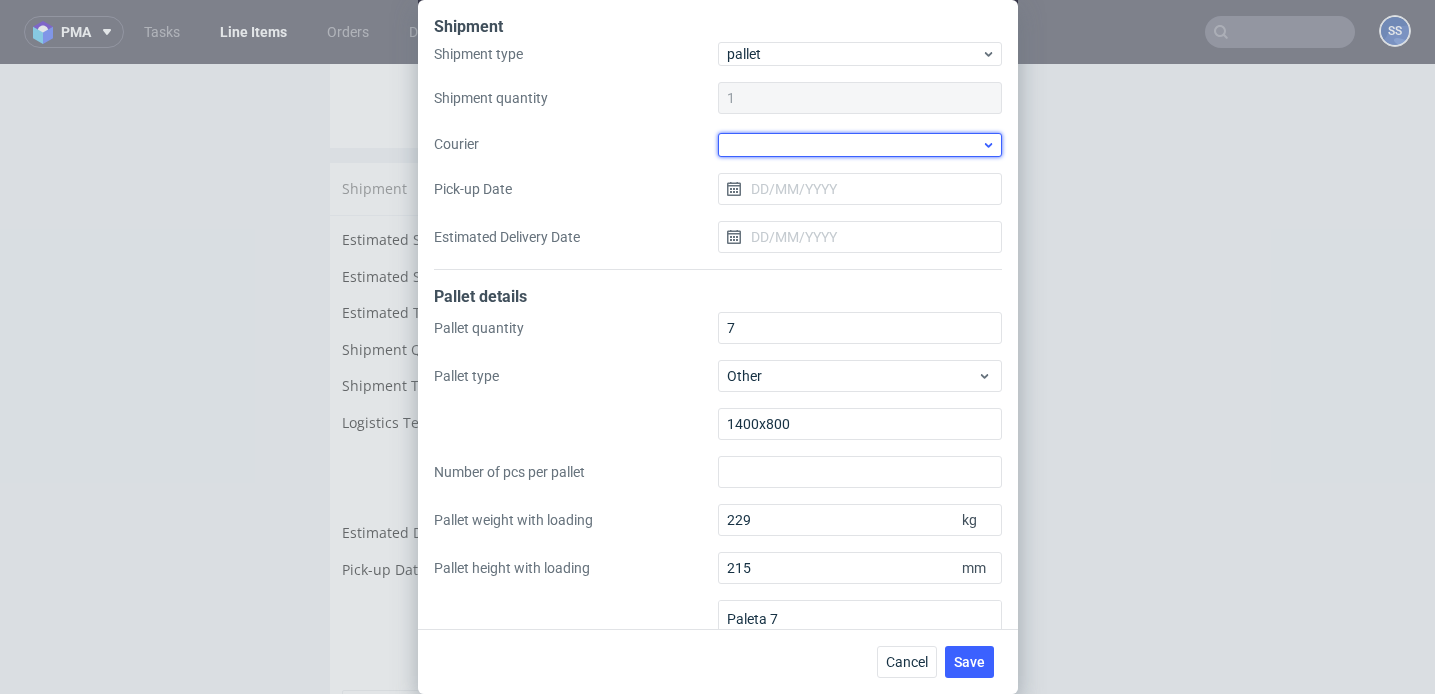 click at bounding box center (860, 145) 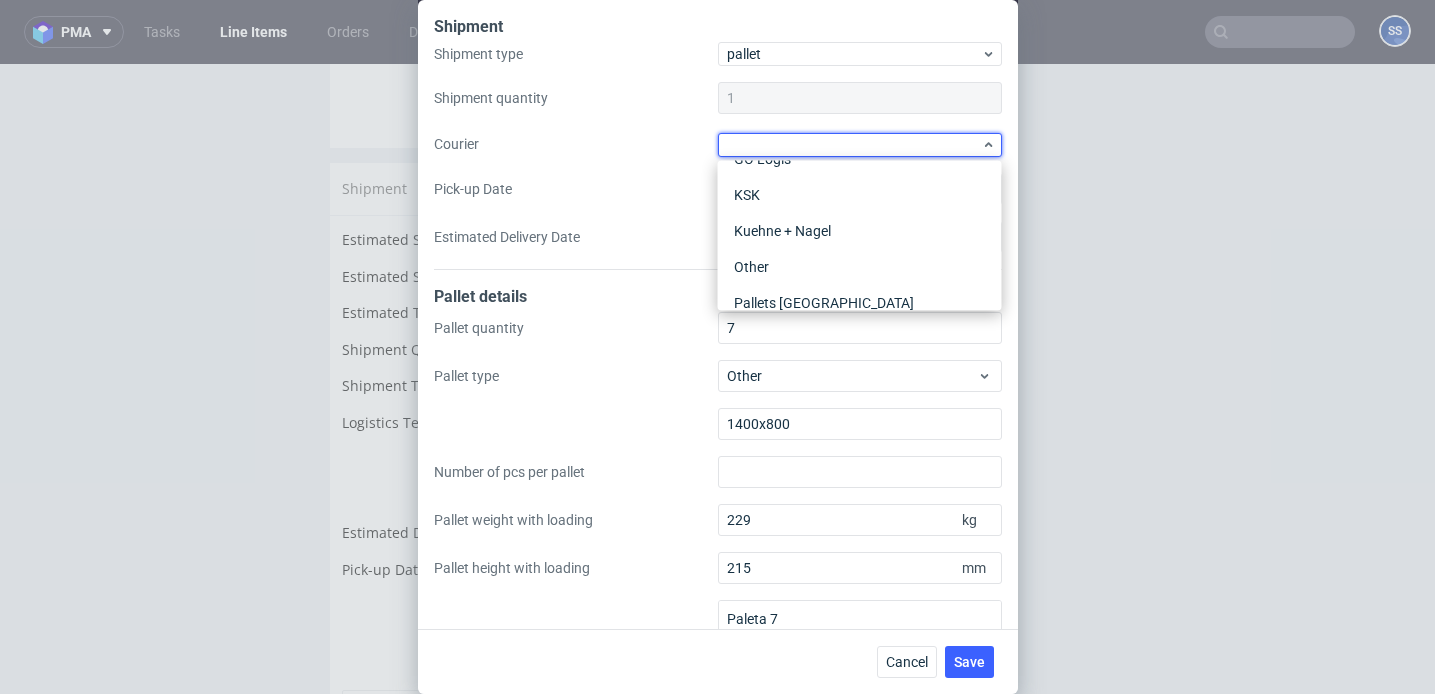 scroll, scrollTop: 209, scrollLeft: 0, axis: vertical 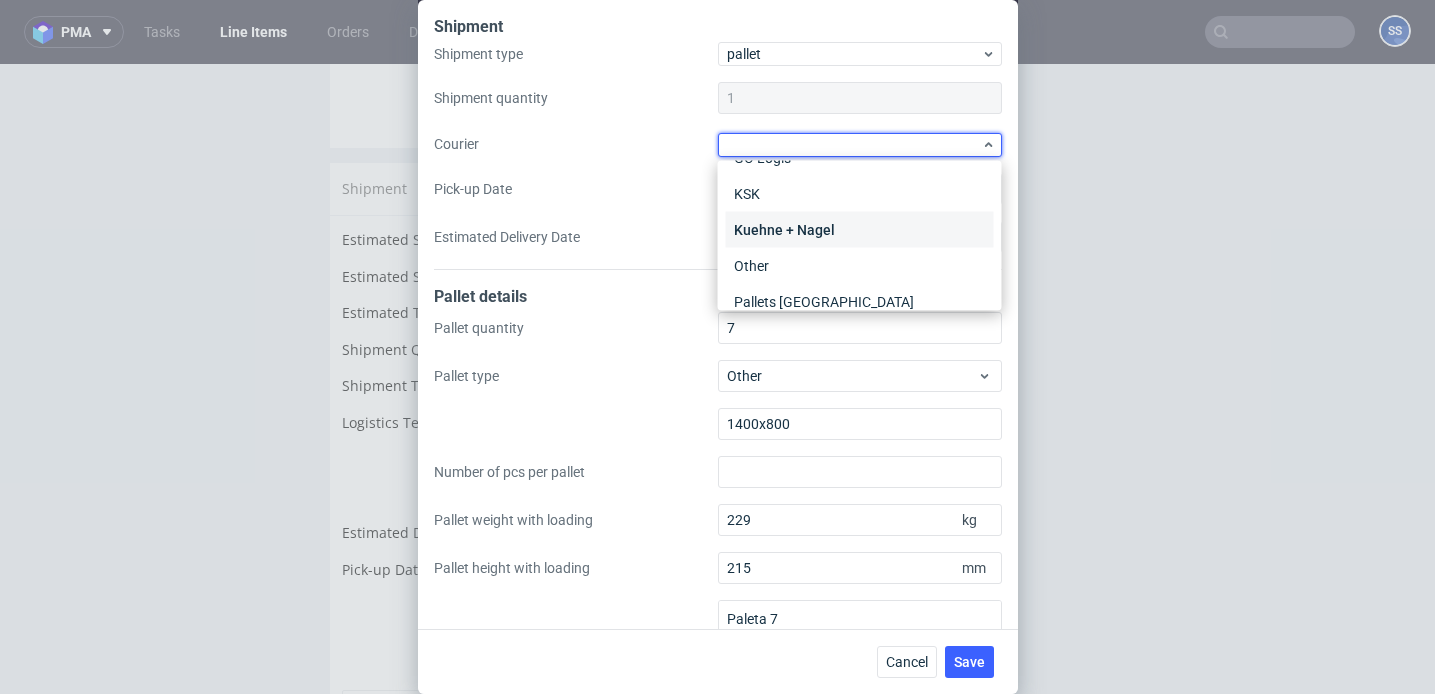 click on "Kuehne + Nagel" at bounding box center [860, 230] 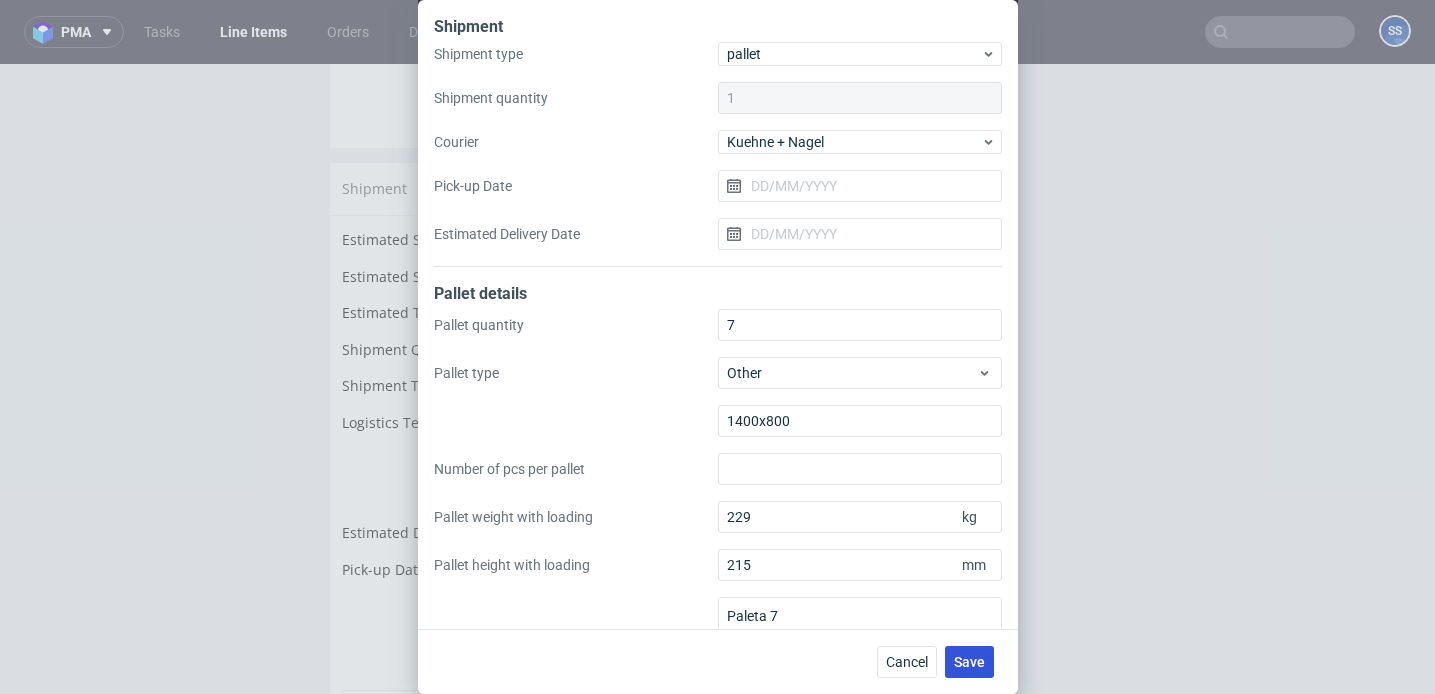 click on "Save" at bounding box center (969, 662) 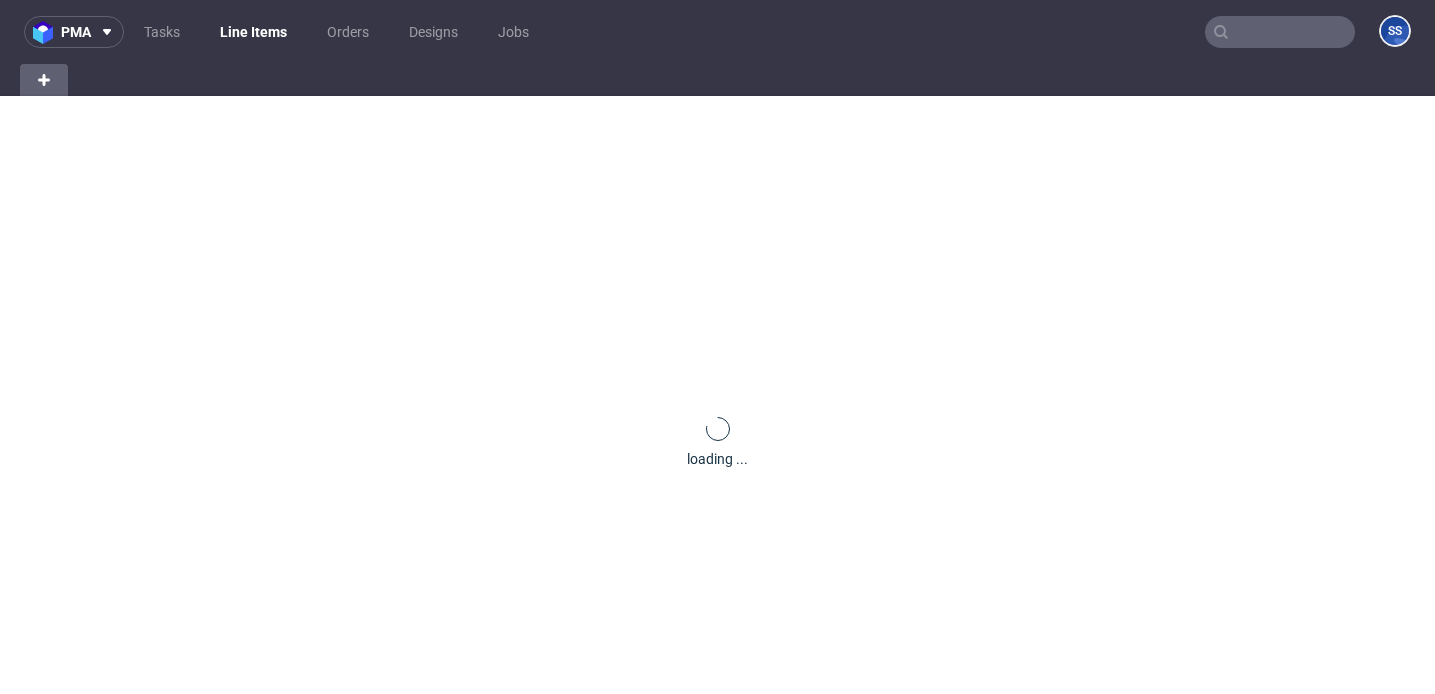 scroll, scrollTop: 0, scrollLeft: 0, axis: both 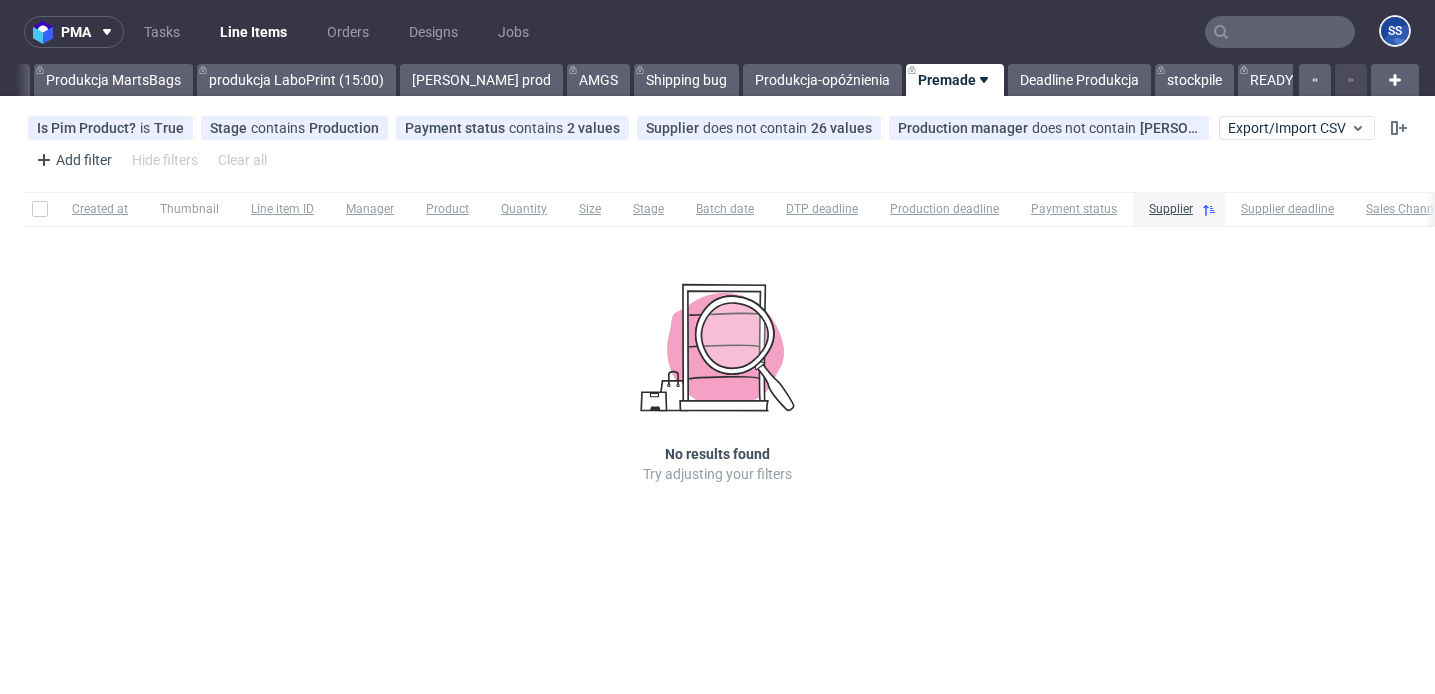 click at bounding box center [1280, 32] 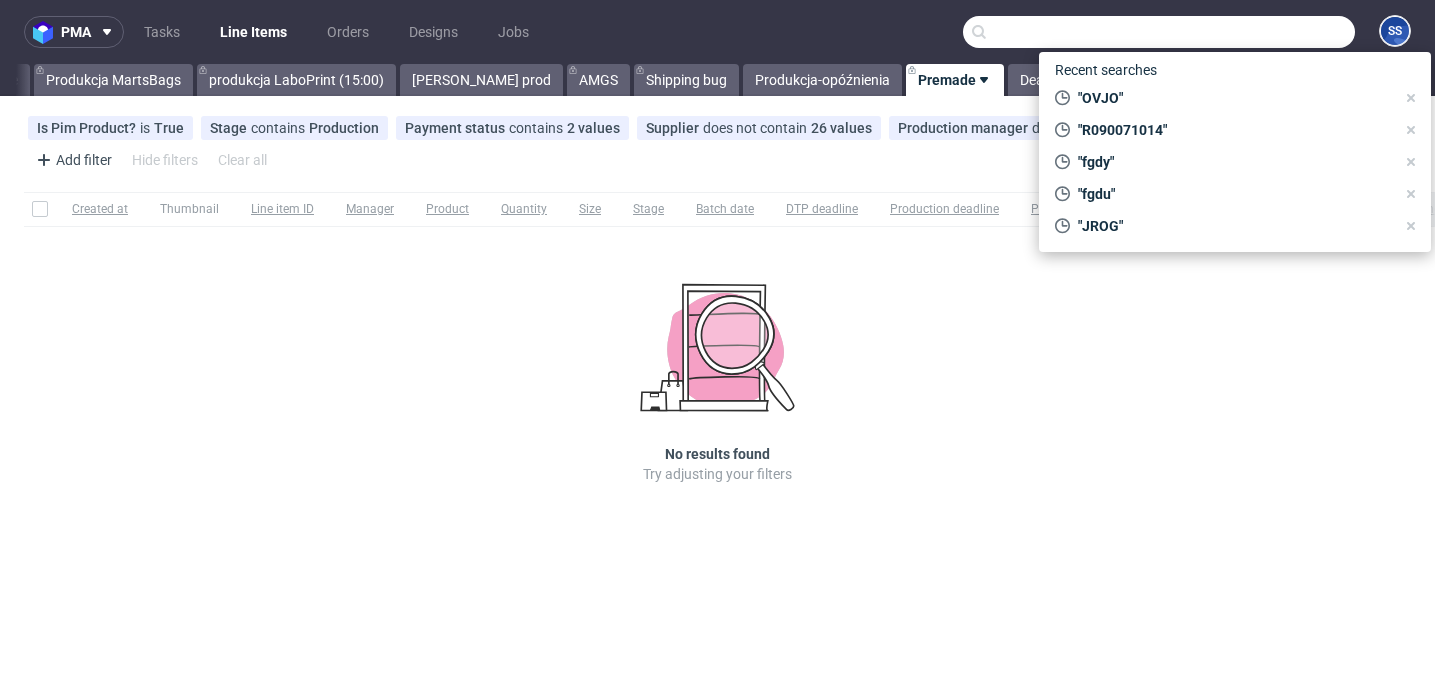 paste on "OVJO" 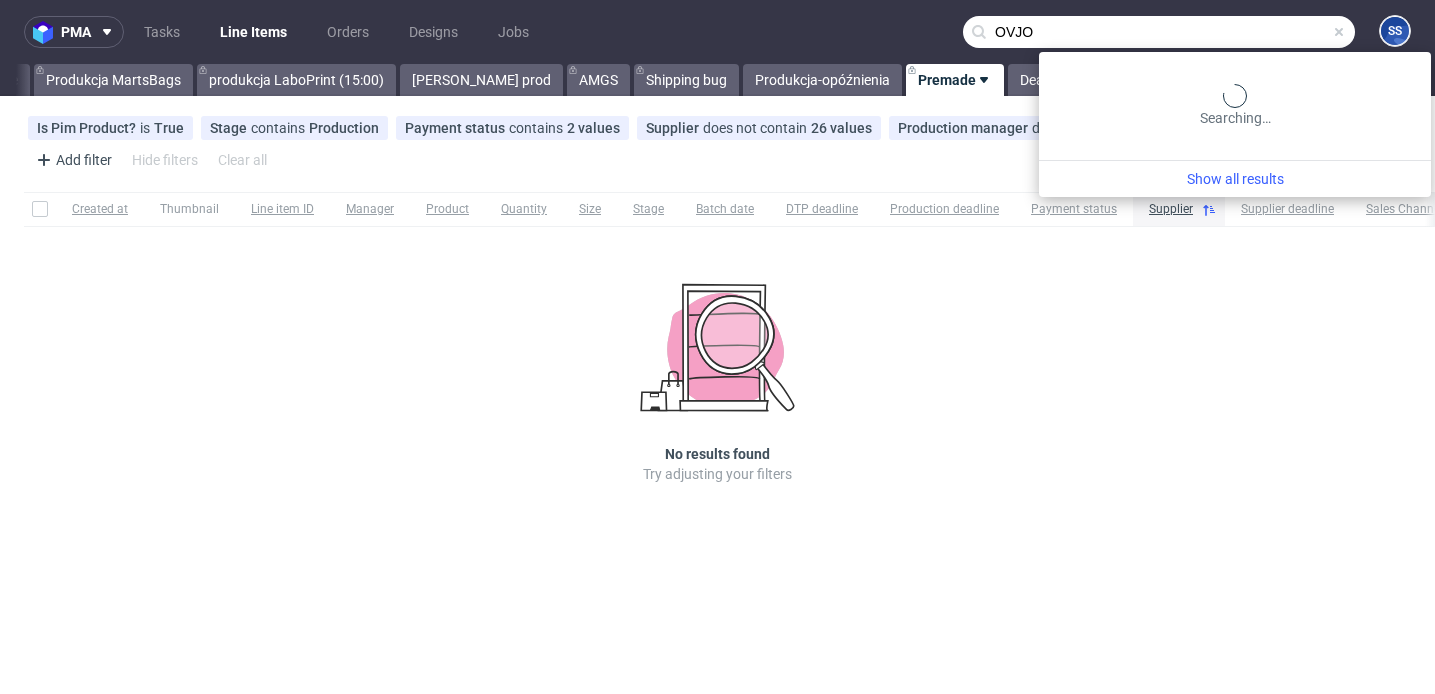 type on "OVJO" 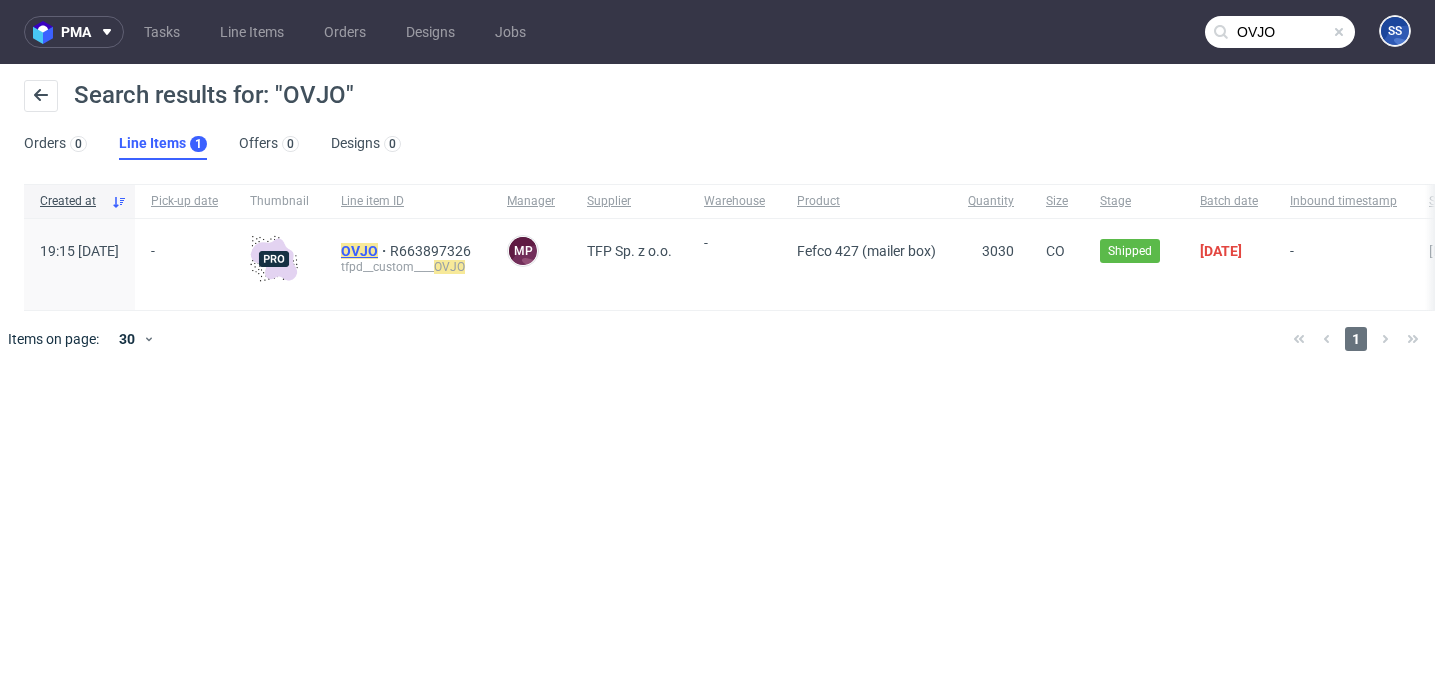 click on "OVJO" 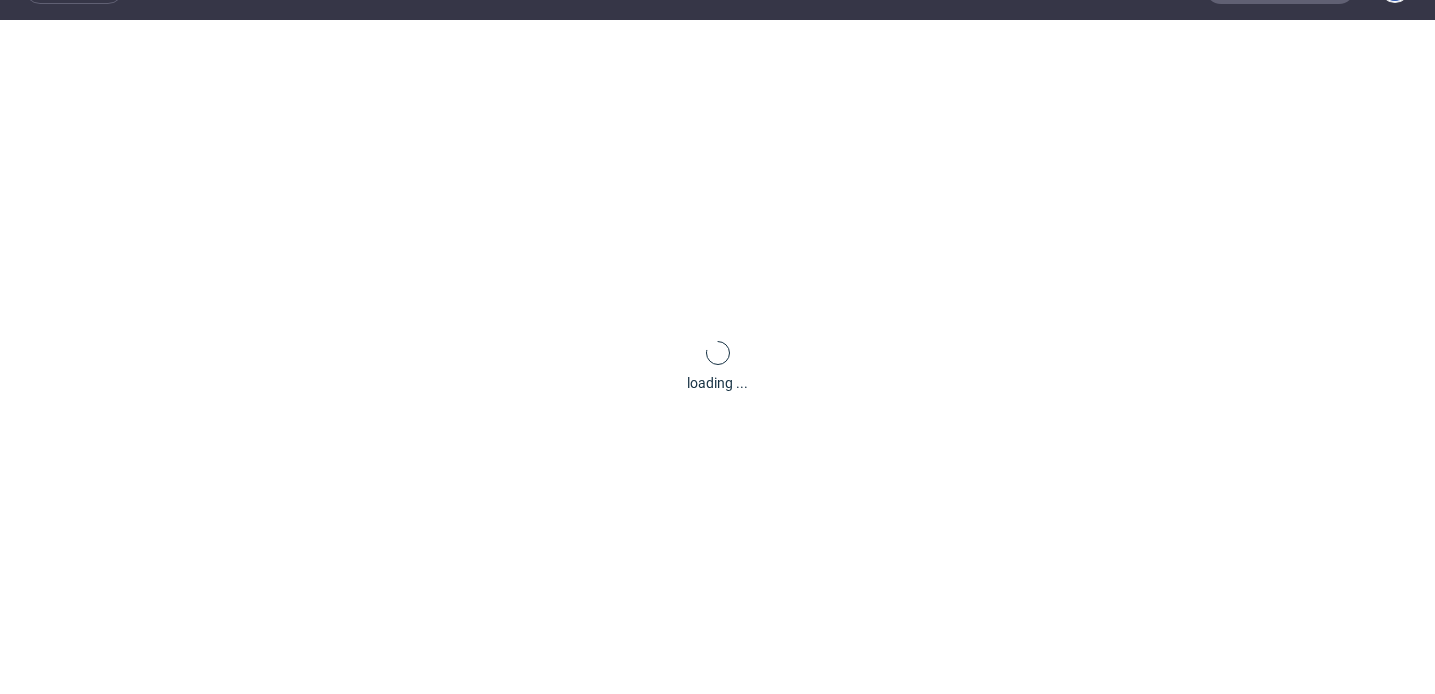 scroll, scrollTop: 84, scrollLeft: 0, axis: vertical 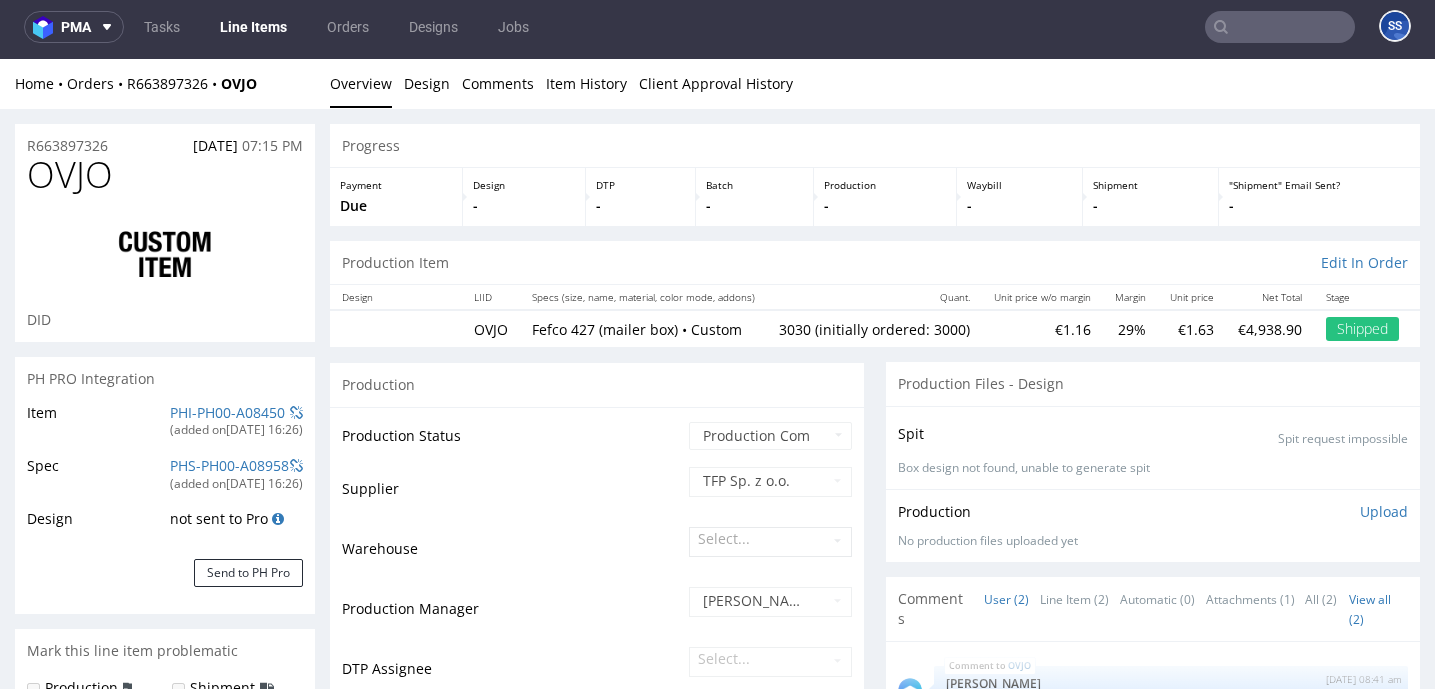 select on "in_progress" 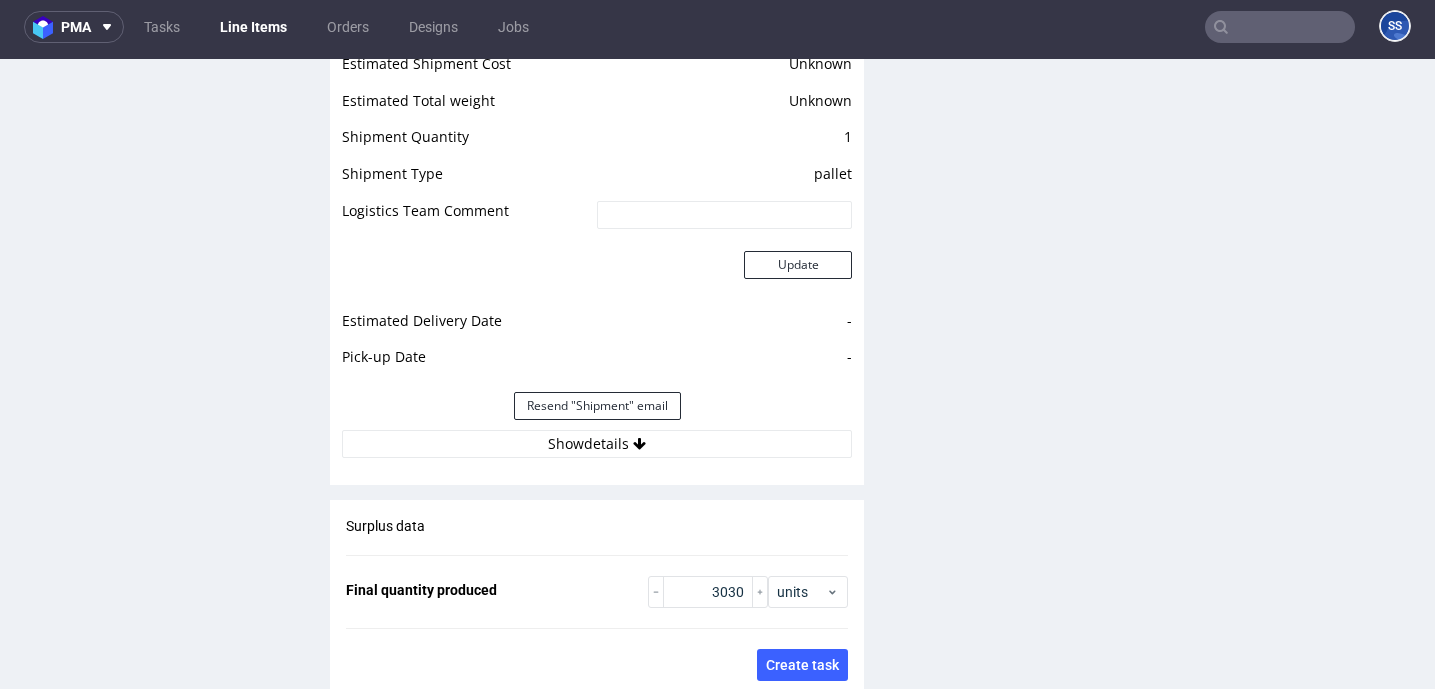 scroll, scrollTop: 2863, scrollLeft: 0, axis: vertical 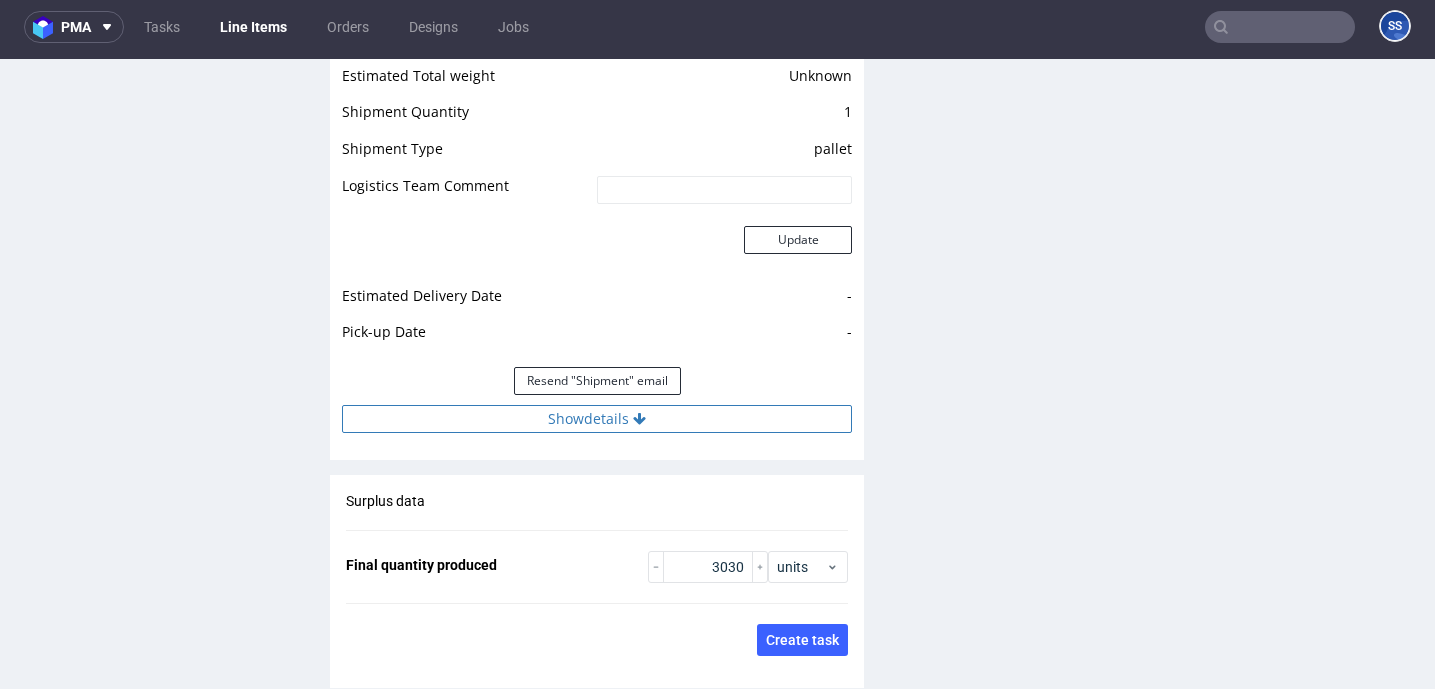 click on "Show  details" at bounding box center (597, 419) 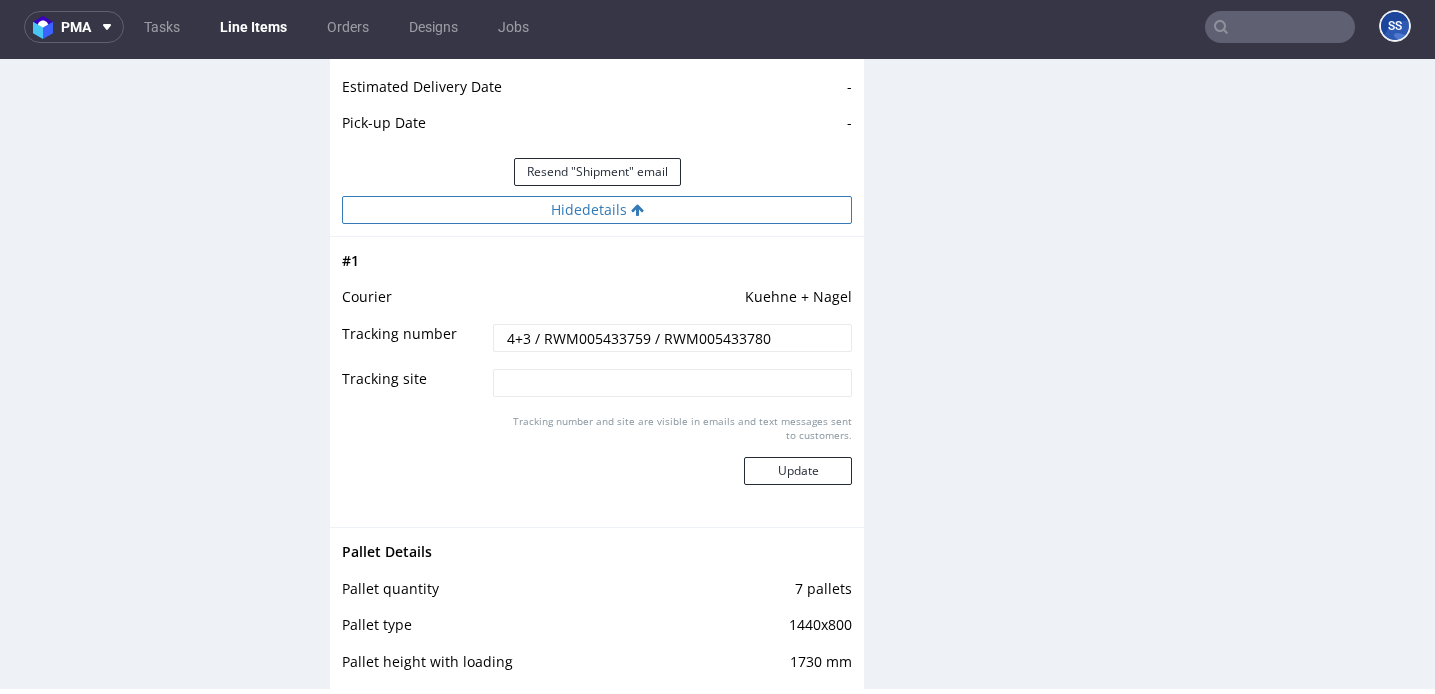 scroll, scrollTop: 3074, scrollLeft: 0, axis: vertical 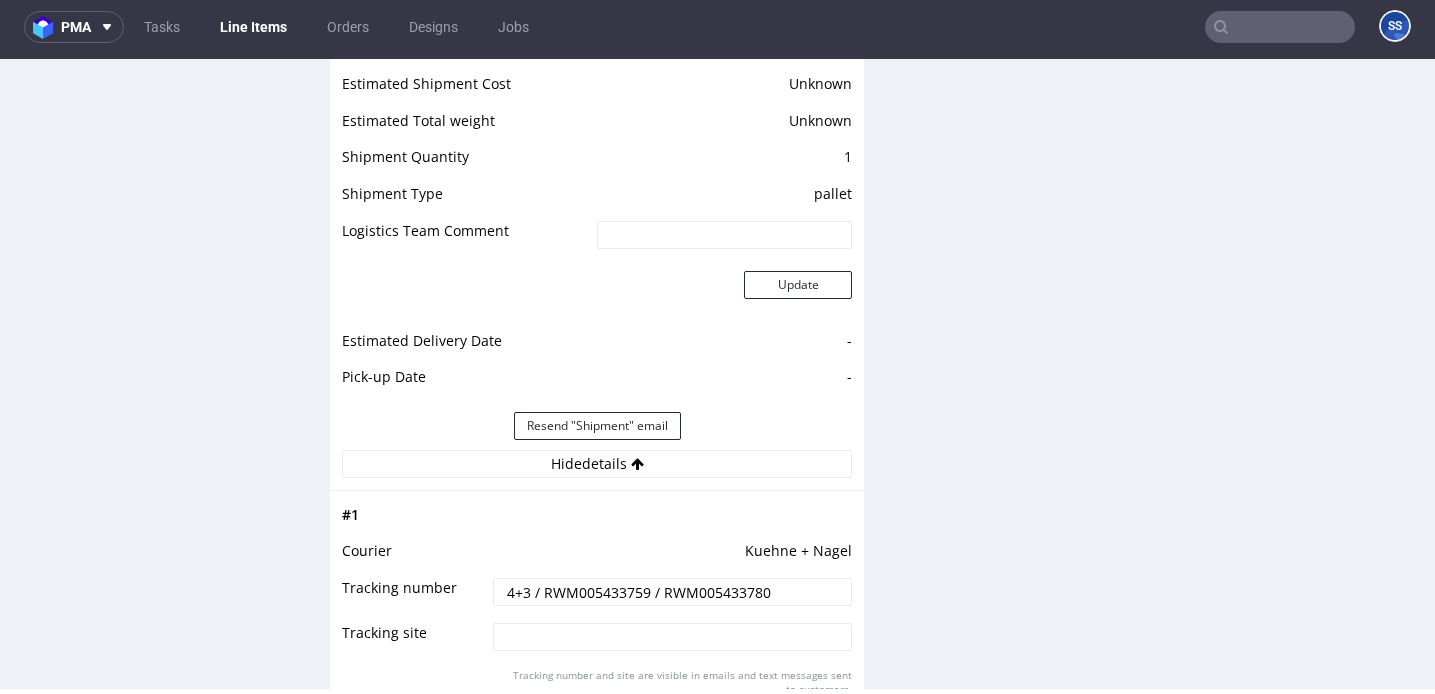 click on "4+3 / RWM005433759 / RWM005433780" at bounding box center (672, 592) 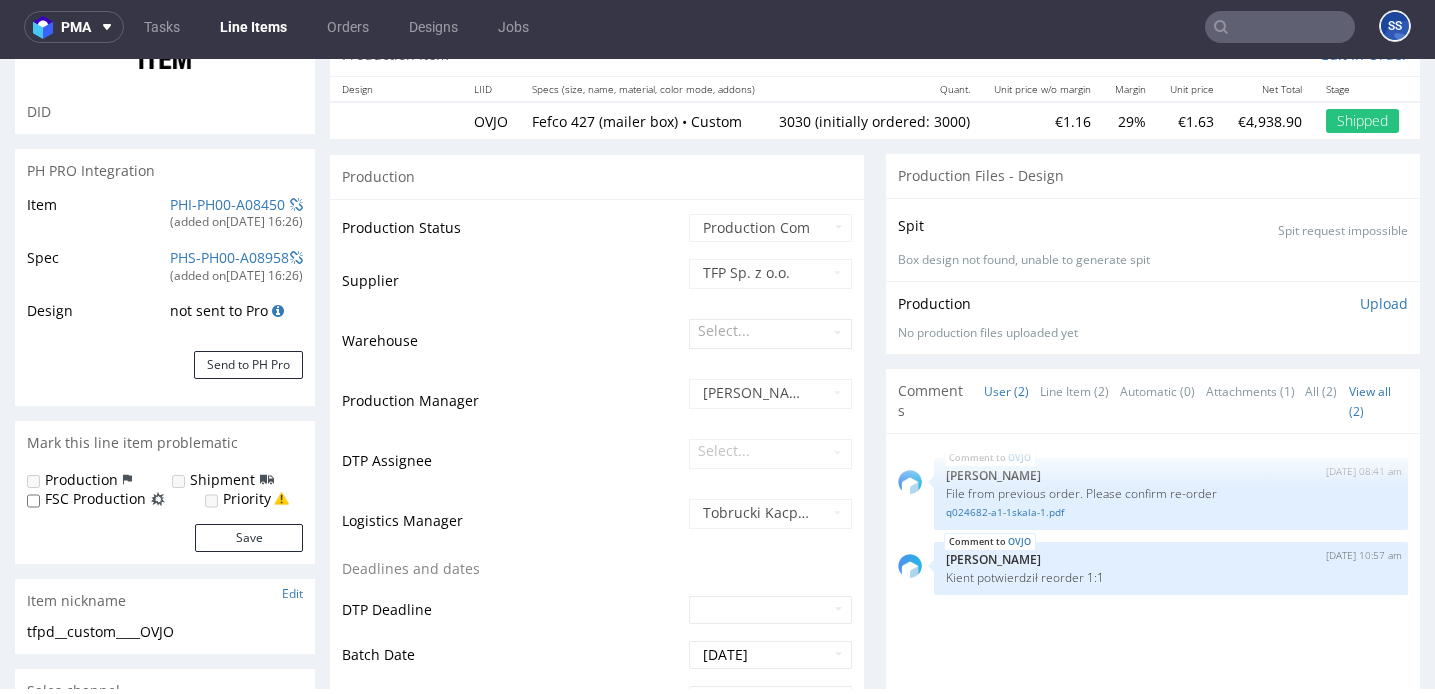 scroll, scrollTop: 0, scrollLeft: 0, axis: both 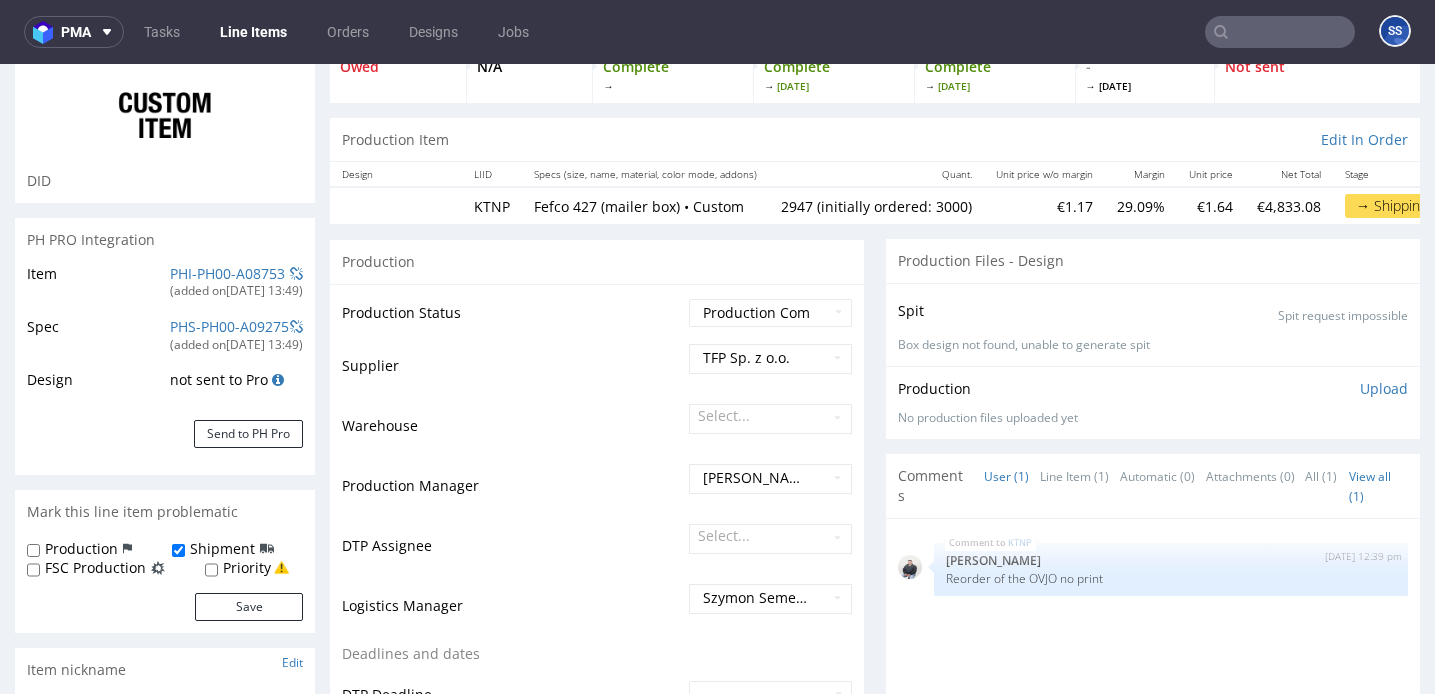 click on "Line Items" at bounding box center (253, 32) 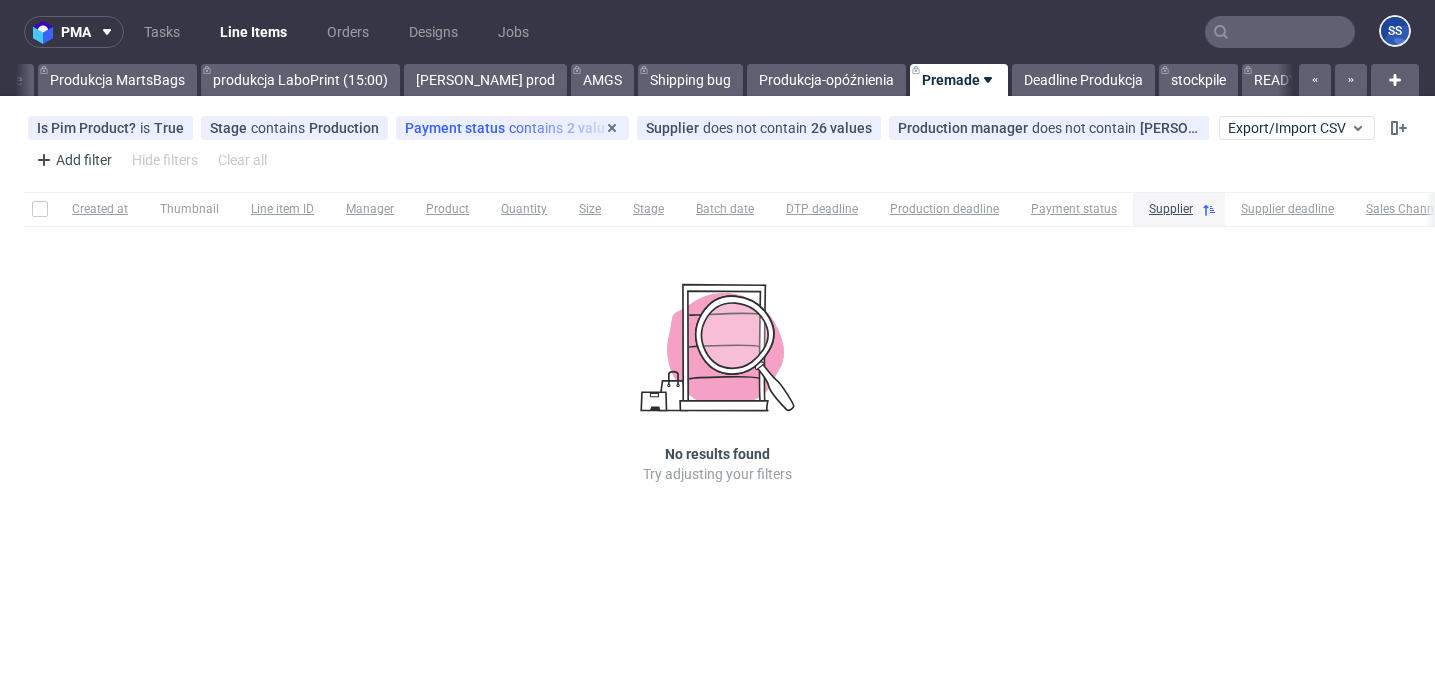 scroll, scrollTop: 0, scrollLeft: 1048, axis: horizontal 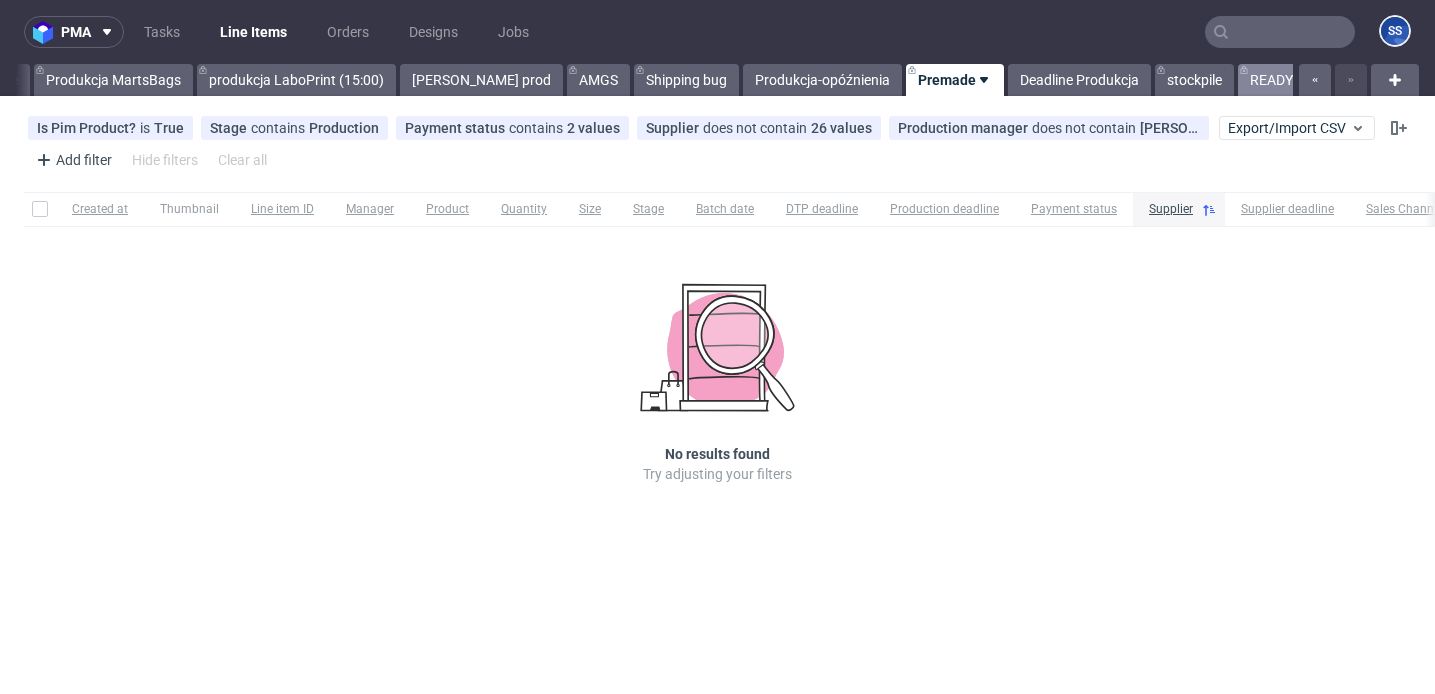 click on "READY TO SHIP" at bounding box center (1299, 80) 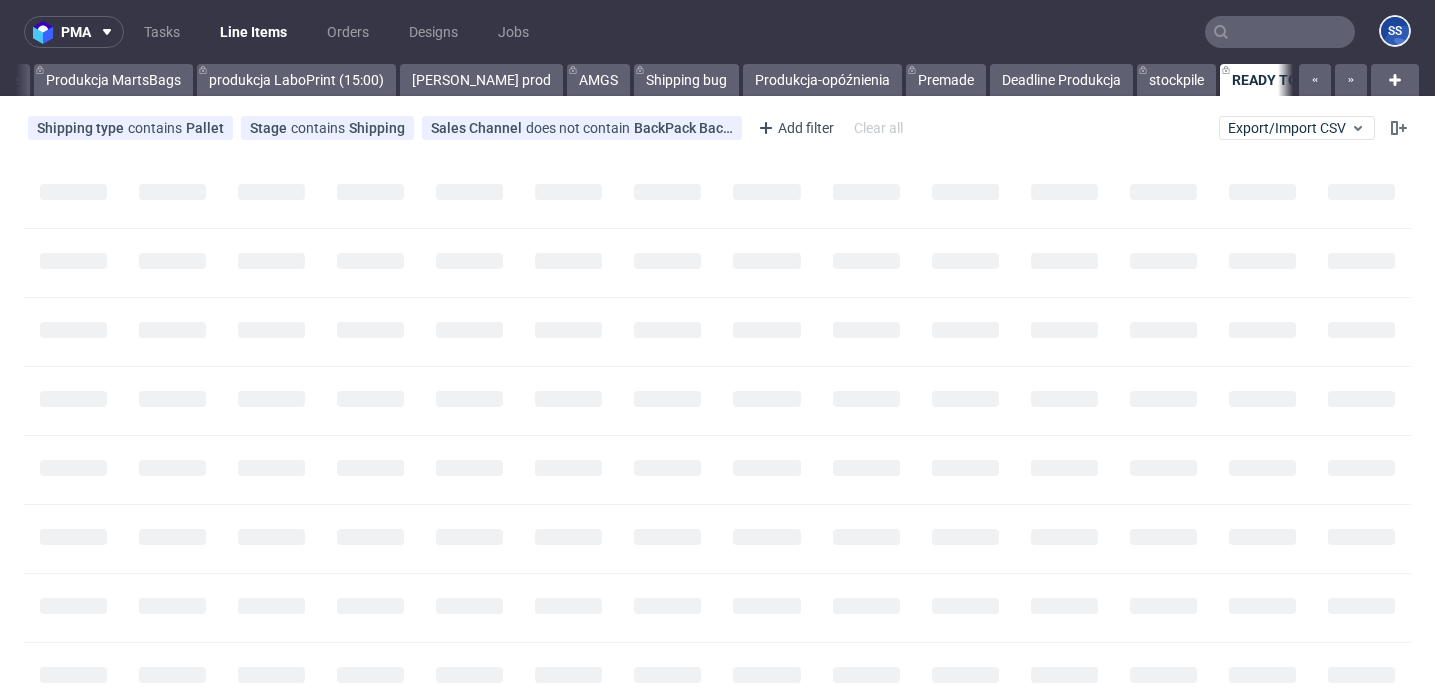 scroll, scrollTop: 0, scrollLeft: 1065, axis: horizontal 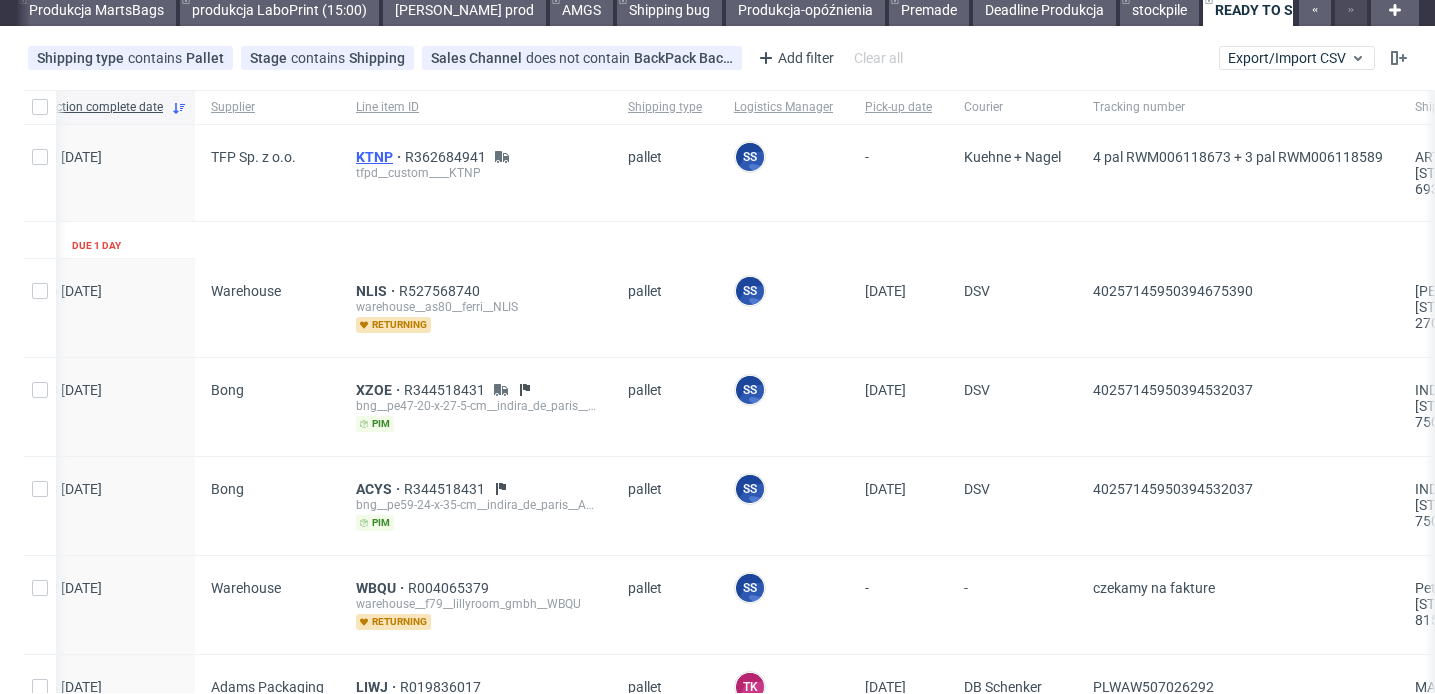 click on "KTNP" at bounding box center [380, 157] 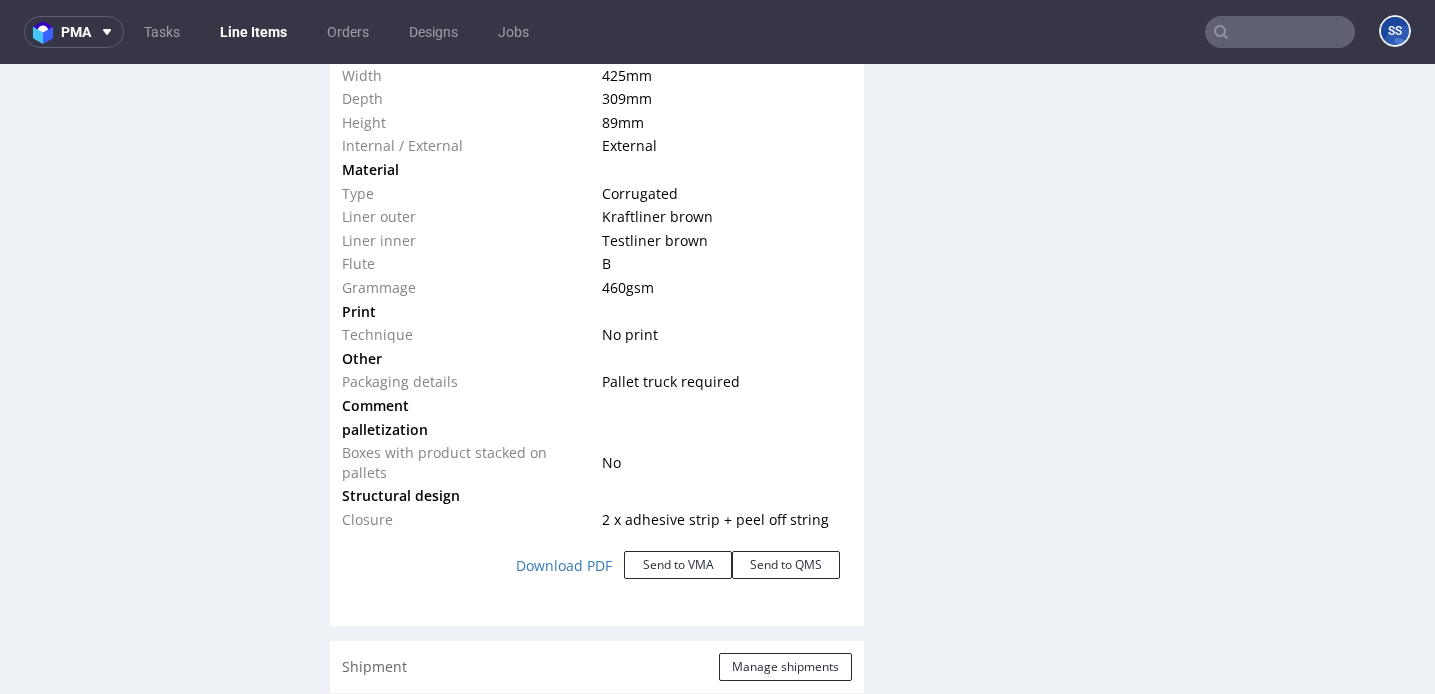 scroll, scrollTop: 2061, scrollLeft: 0, axis: vertical 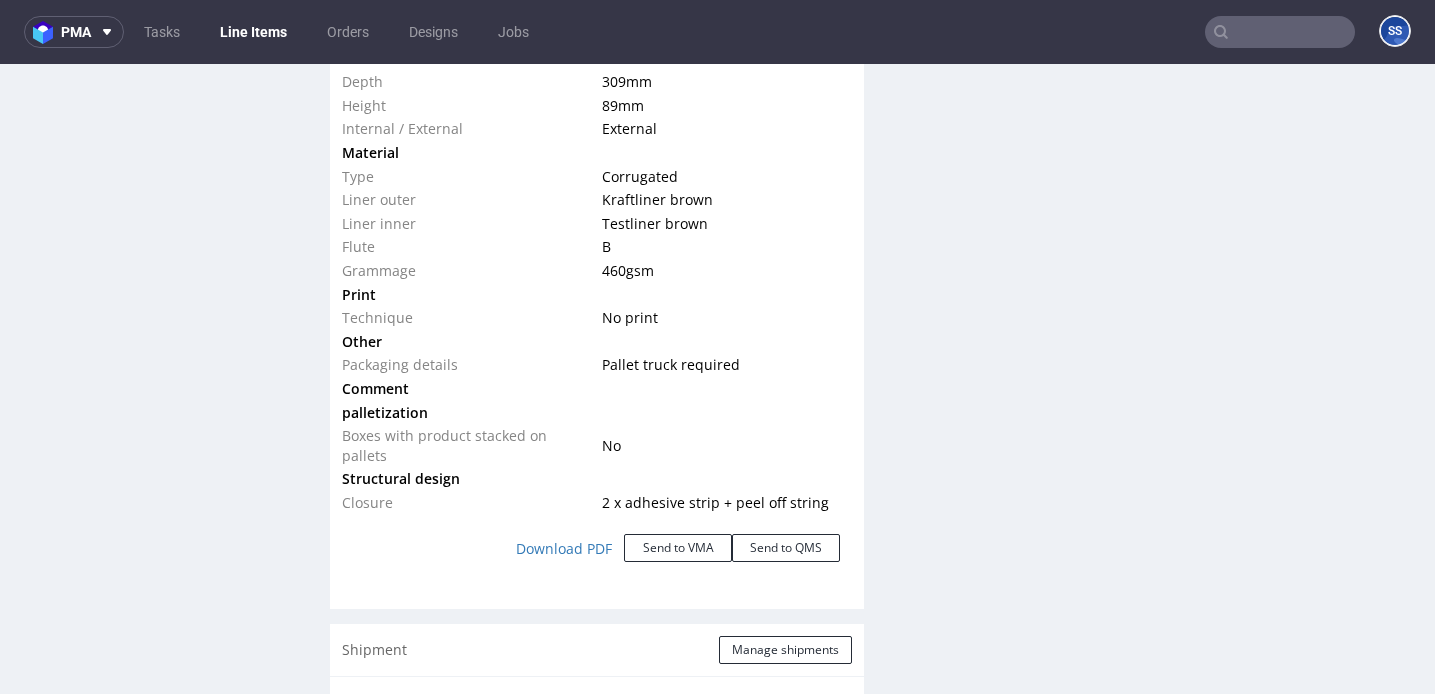 click on "Pallet truck required" at bounding box center [671, 364] 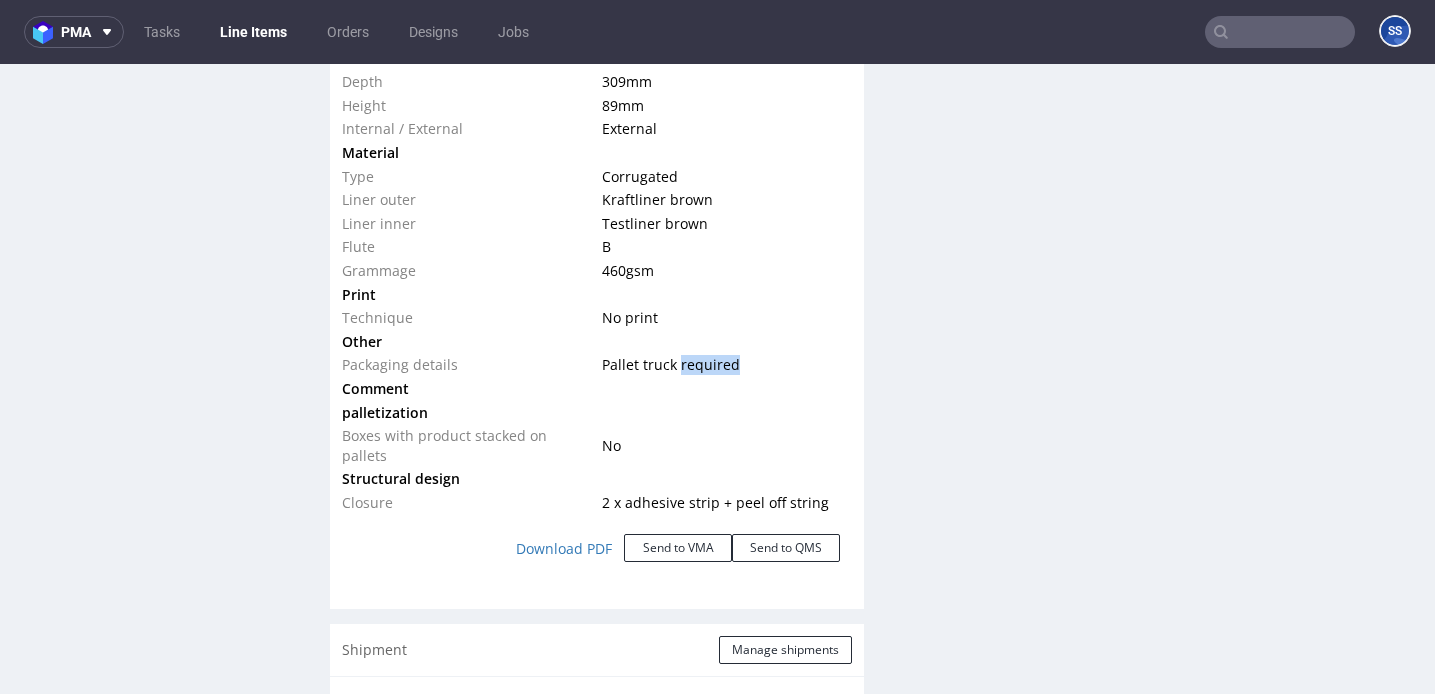 click on "Pallet truck required" at bounding box center [671, 364] 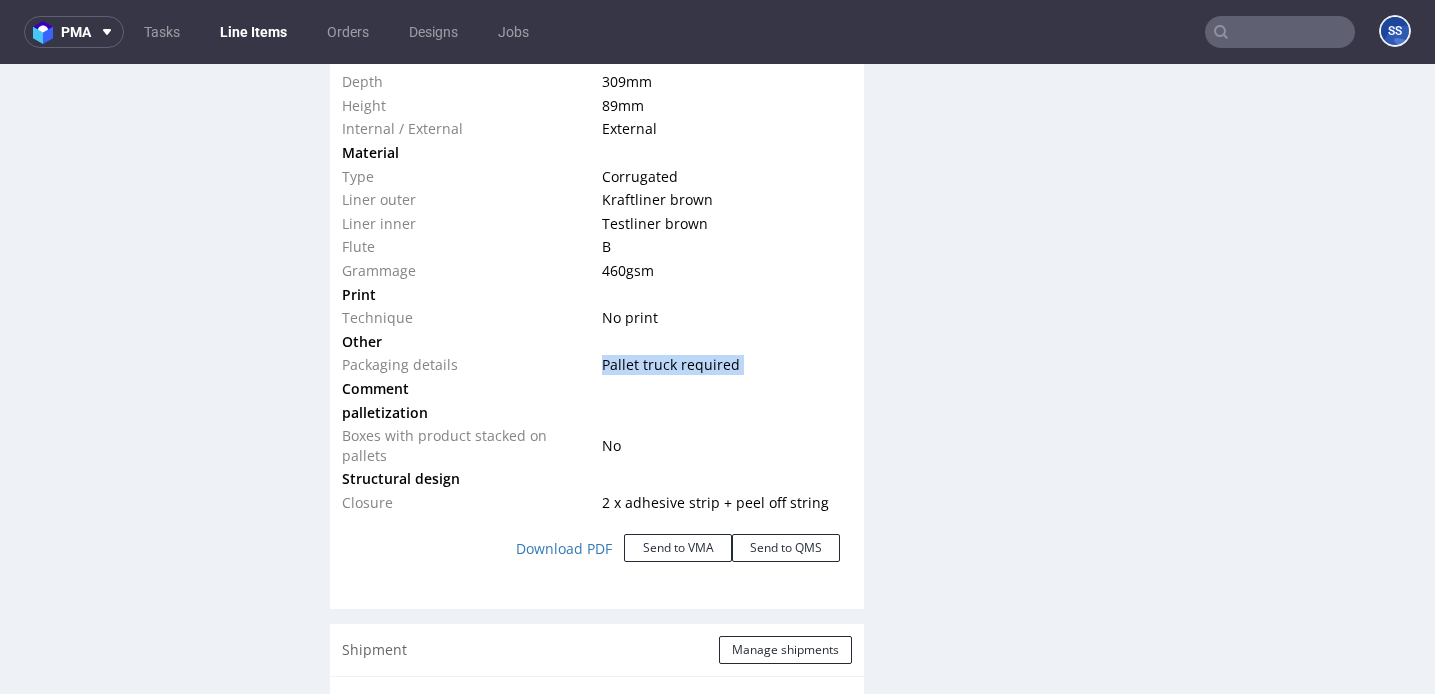 copy on "Pallet truck required" 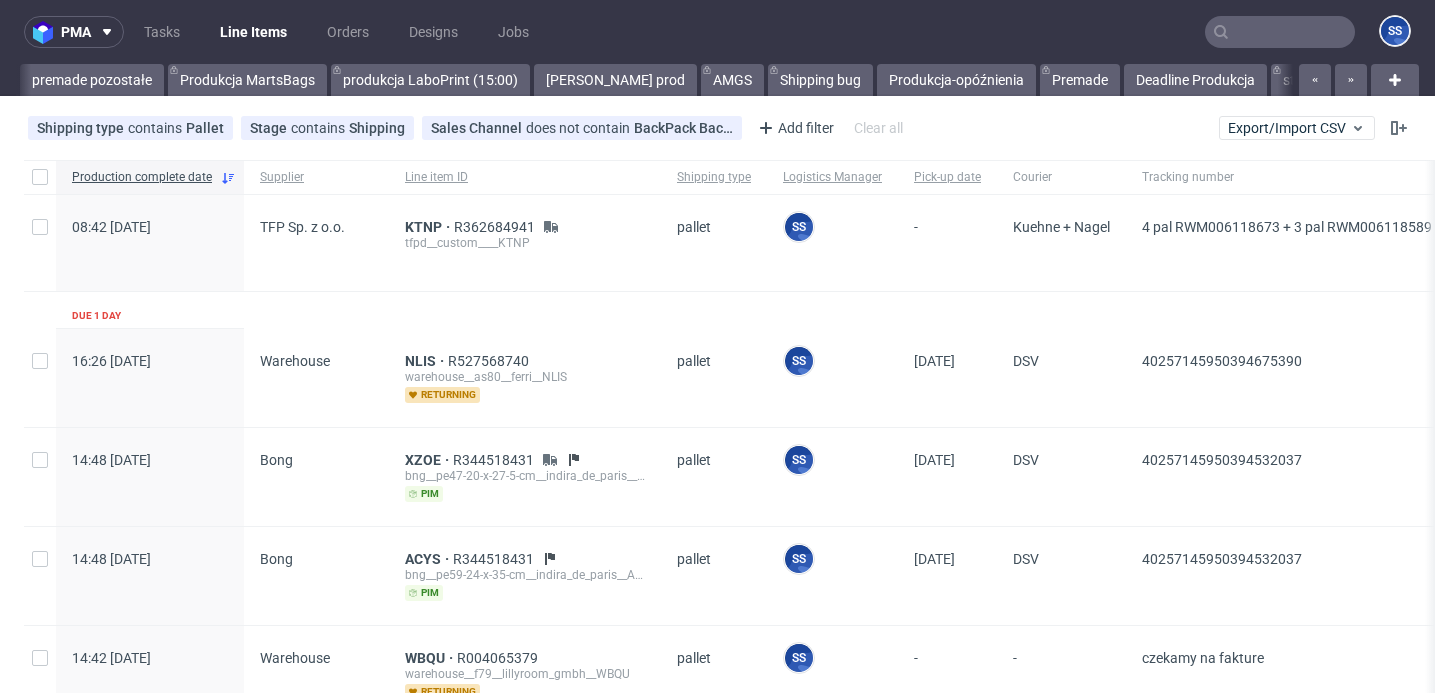 scroll, scrollTop: 0, scrollLeft: 1065, axis: horizontal 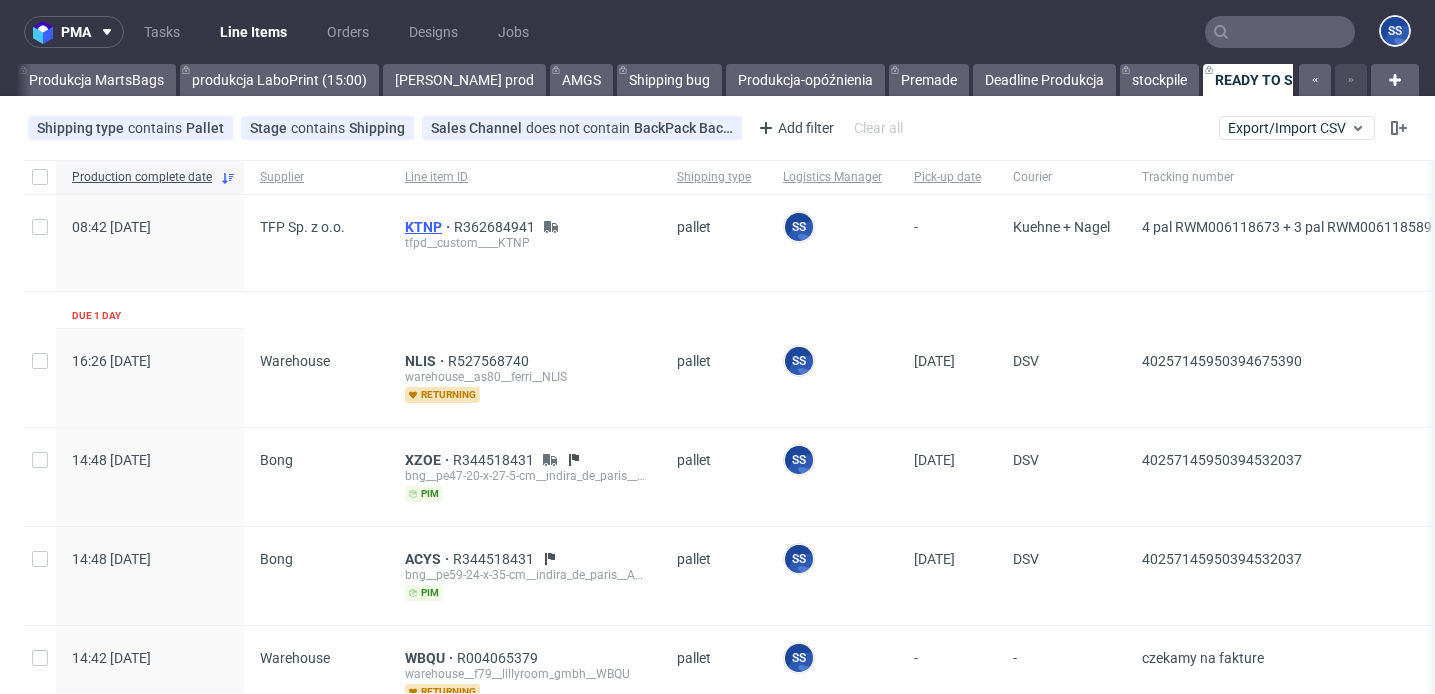click on "KTNP" at bounding box center (429, 227) 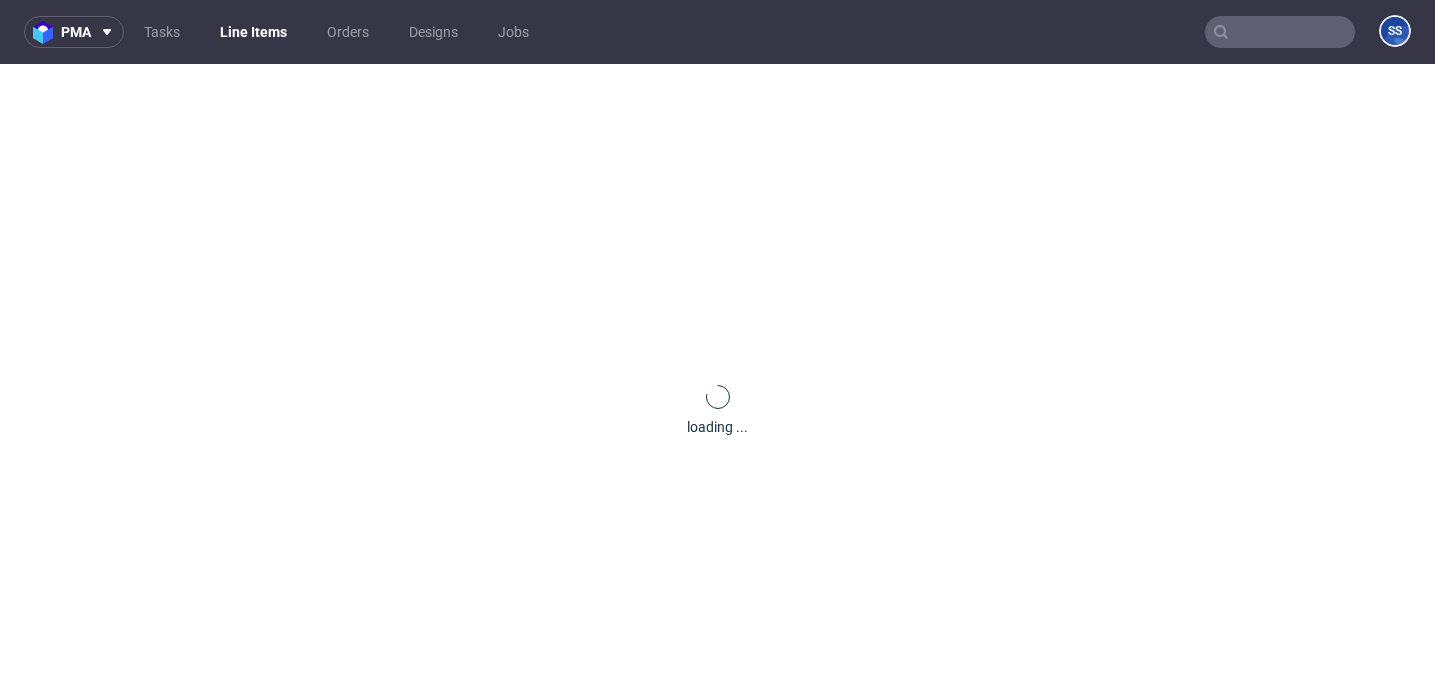 scroll, scrollTop: 5, scrollLeft: 0, axis: vertical 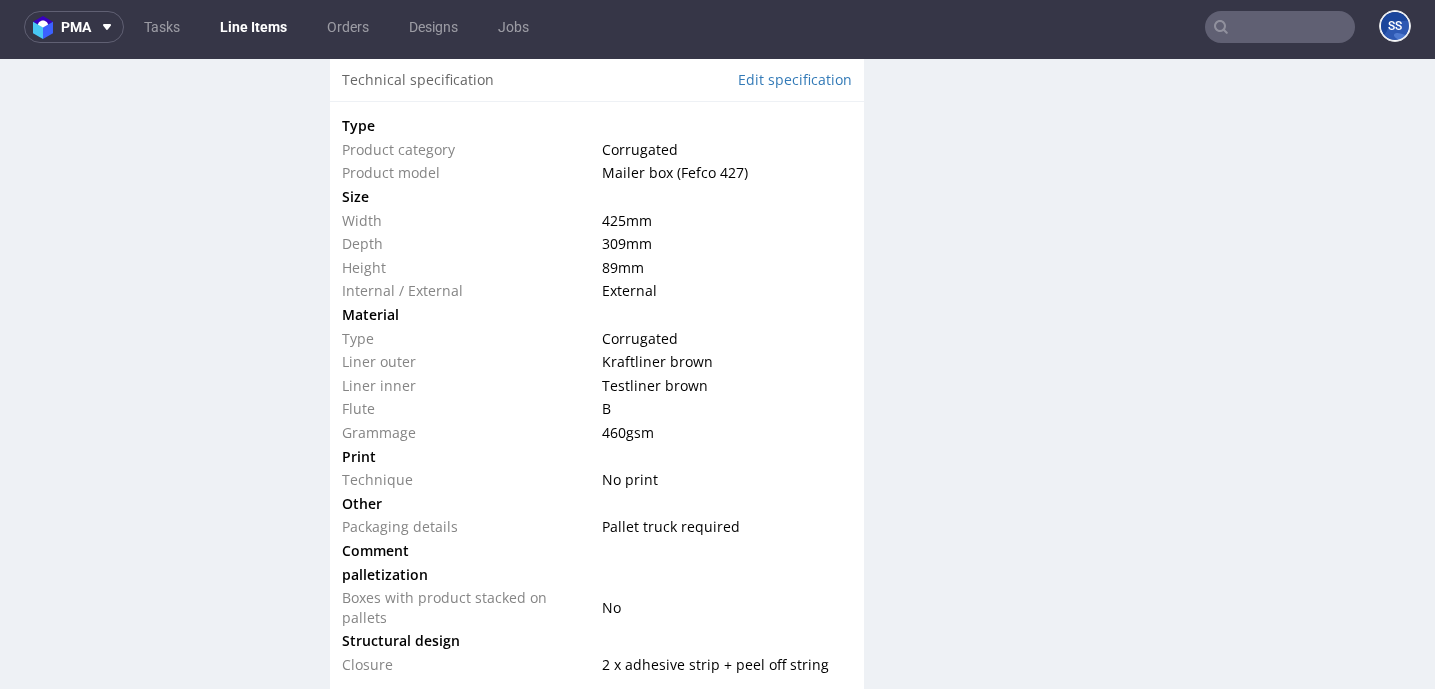 click on "Pallet truck required" at bounding box center (671, 526) 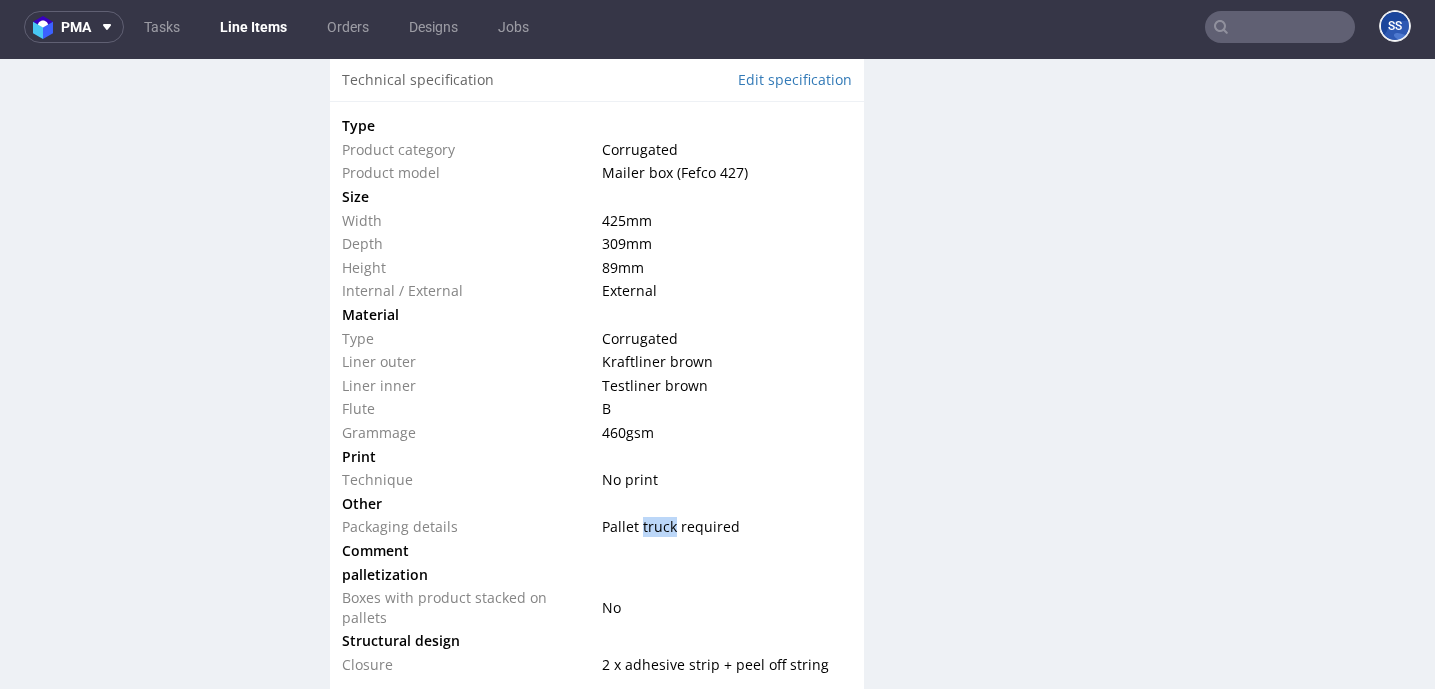 click on "Pallet truck required" at bounding box center (671, 526) 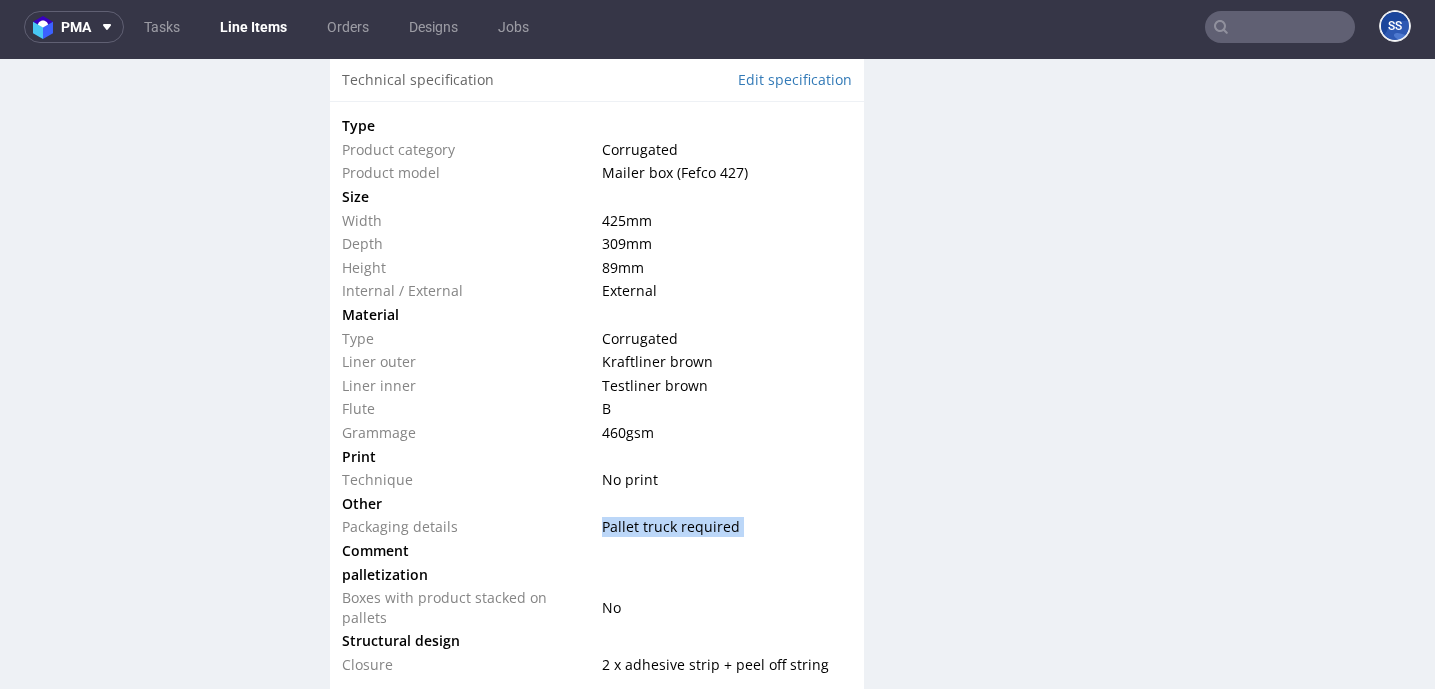 copy on "Pallet truck required" 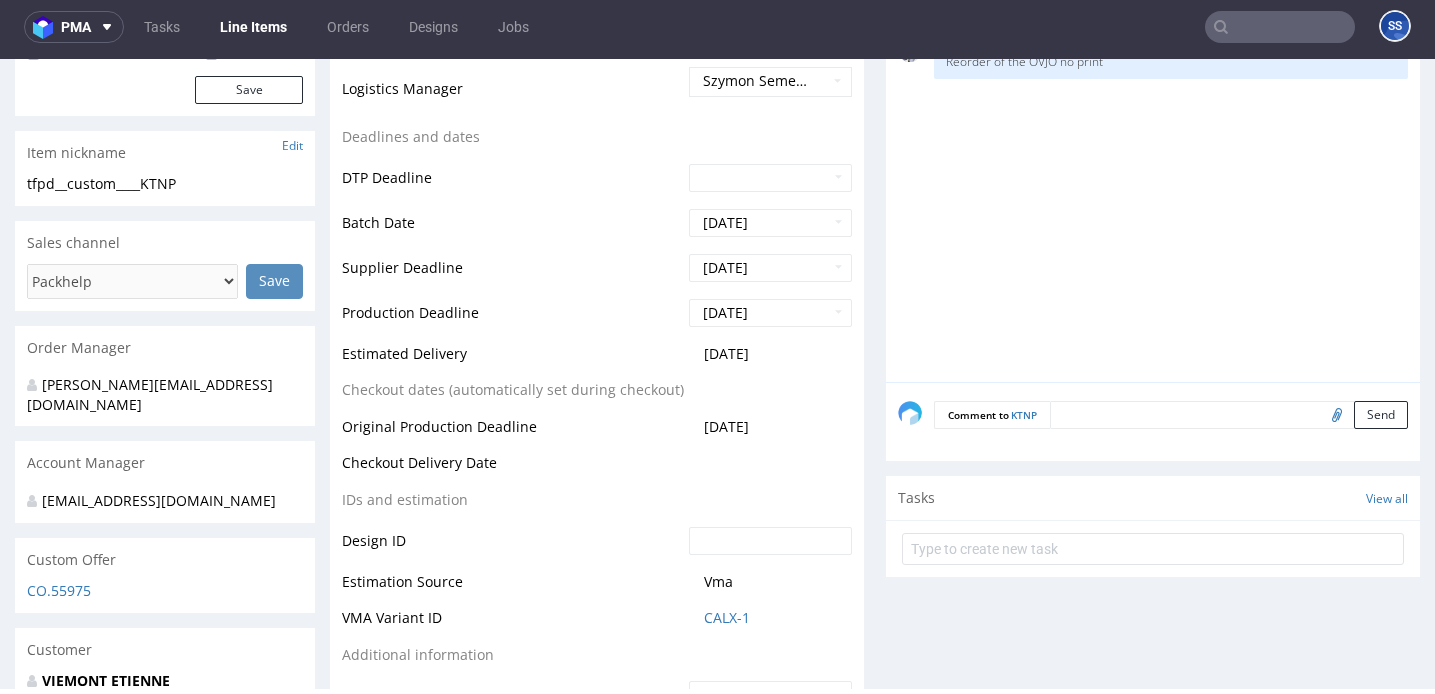 scroll, scrollTop: 486, scrollLeft: 0, axis: vertical 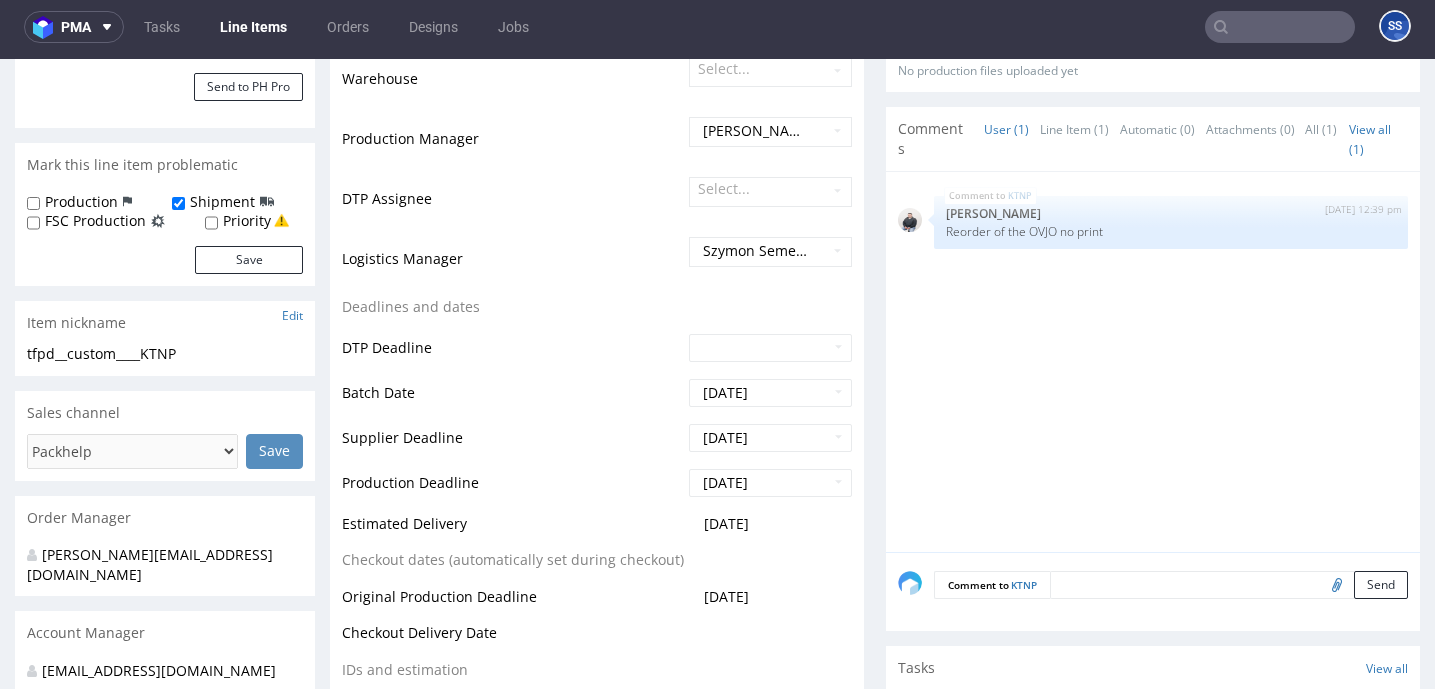 click on "Line Items" at bounding box center [253, 27] 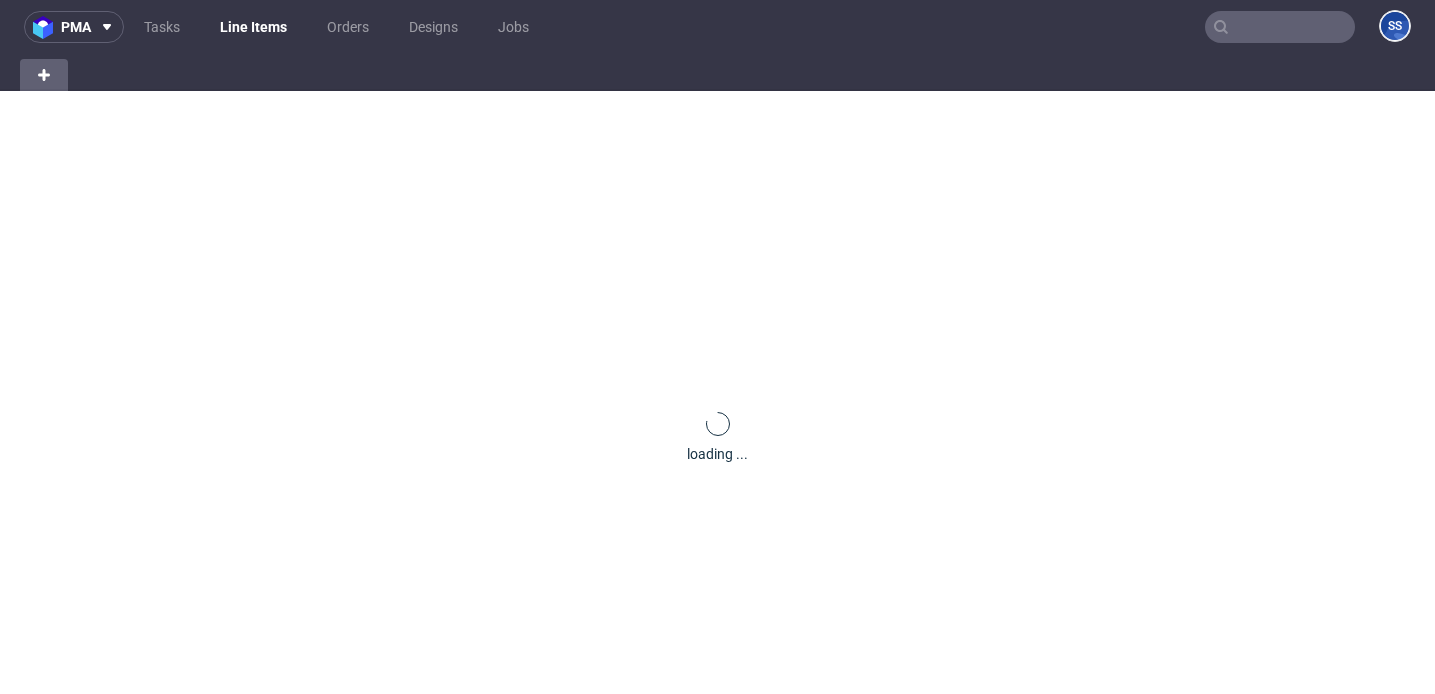 scroll, scrollTop: 0, scrollLeft: 0, axis: both 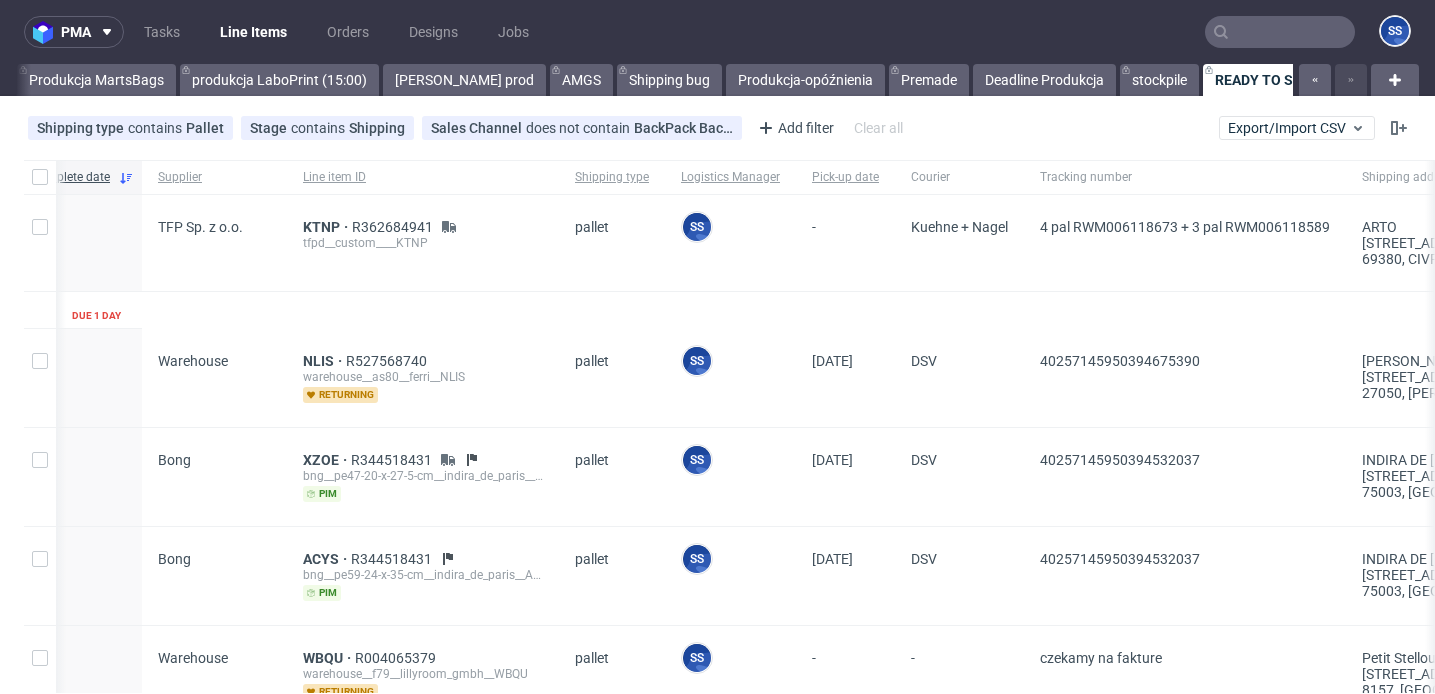 click at bounding box center [1280, 32] 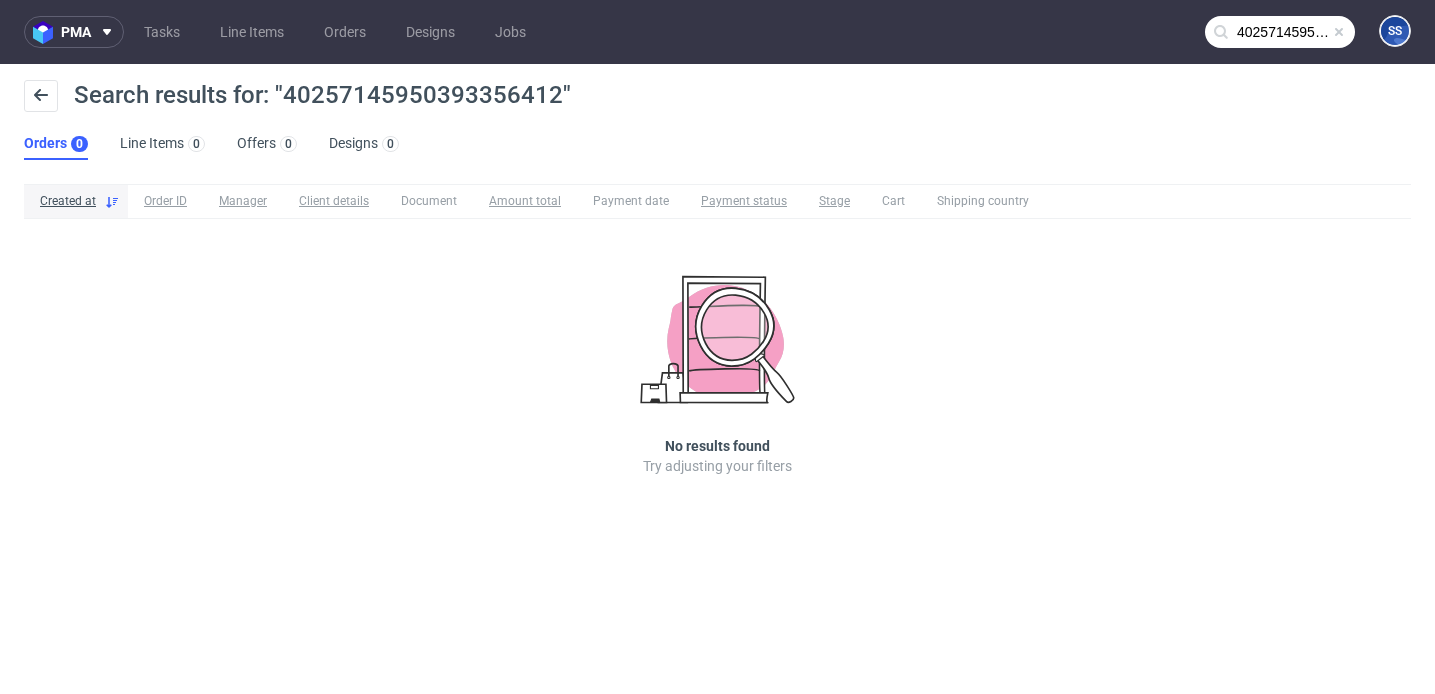 click on "40257145950393356412" at bounding box center [1280, 32] 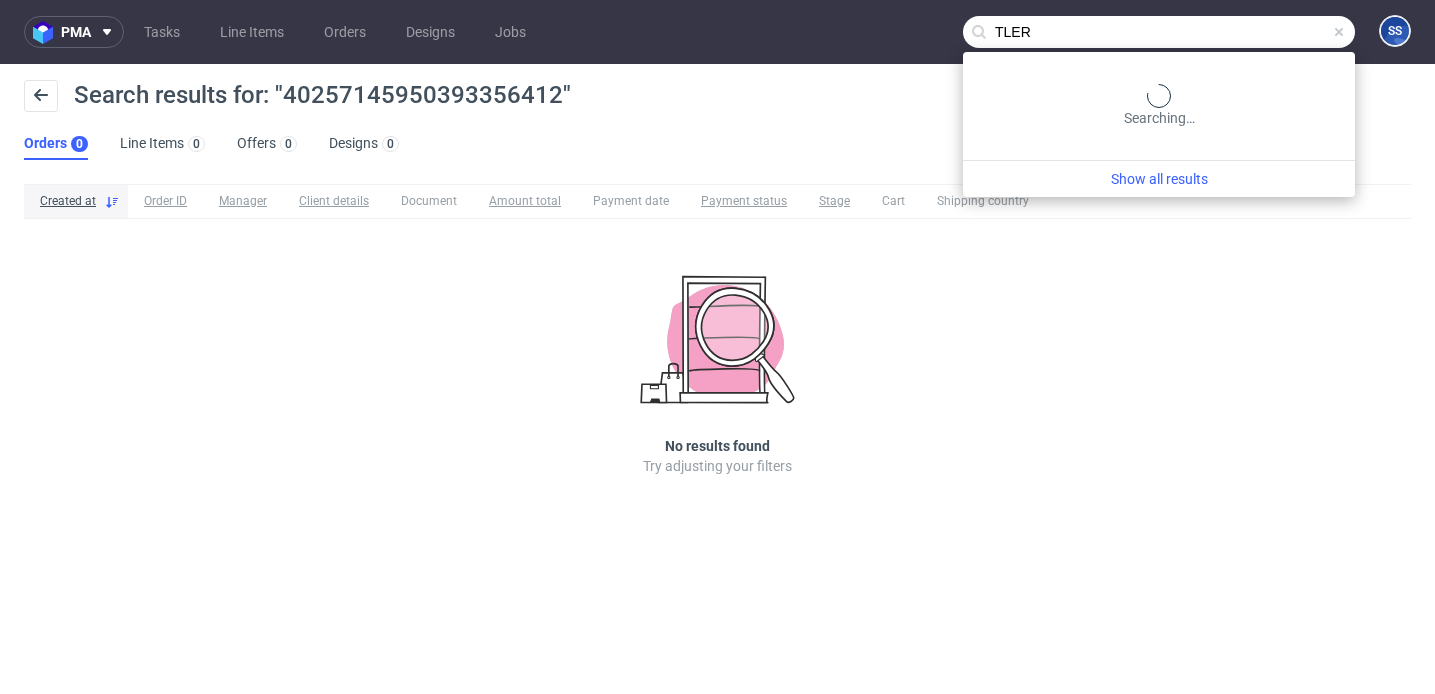 type on "TLER" 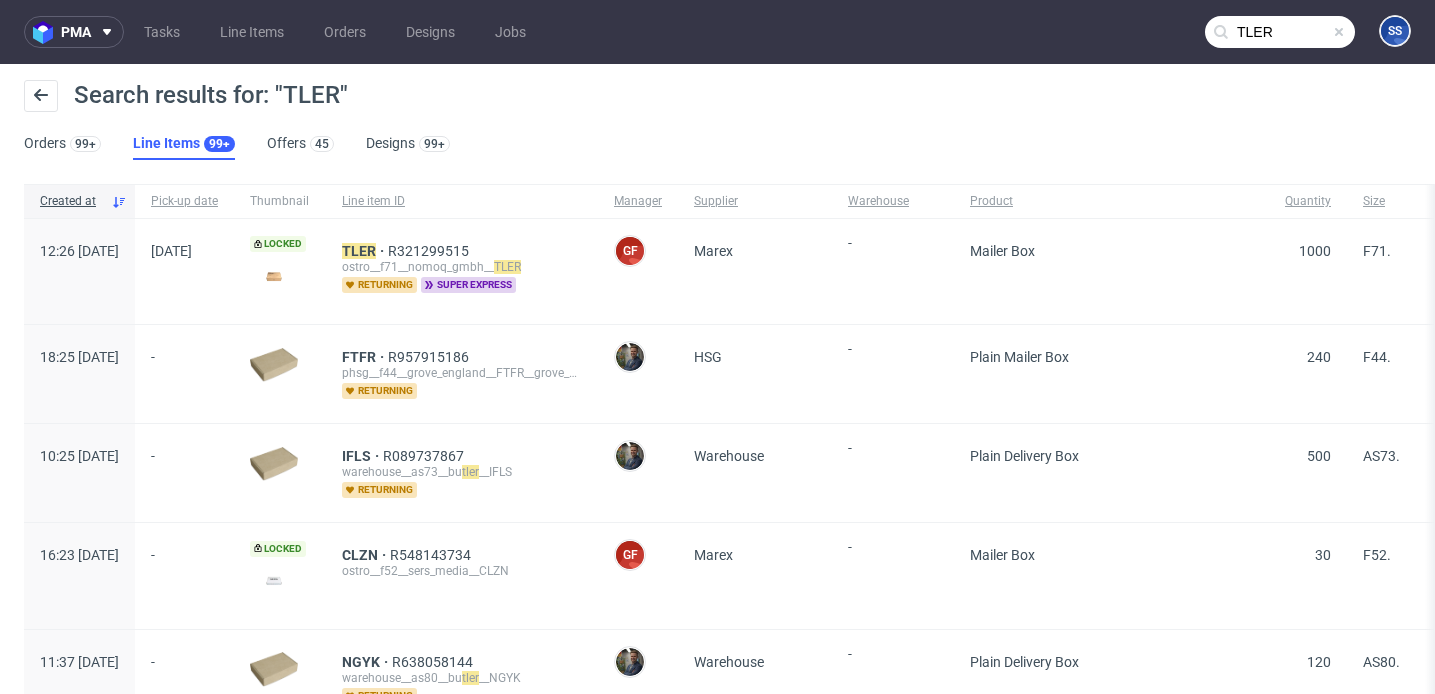 click on "TLER R321299515 ostro__f71__nomoq_gmbh__ TLER returning super express" at bounding box center (462, 271) 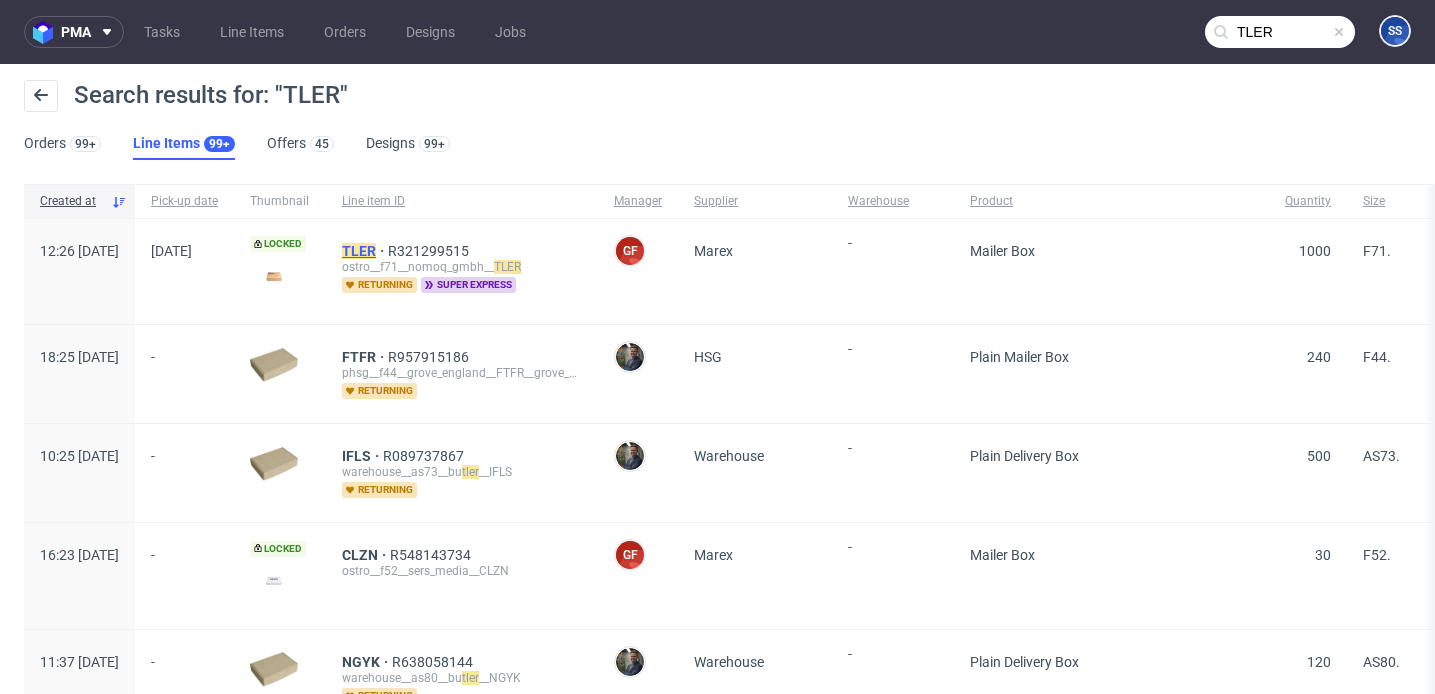 click on "TLER" 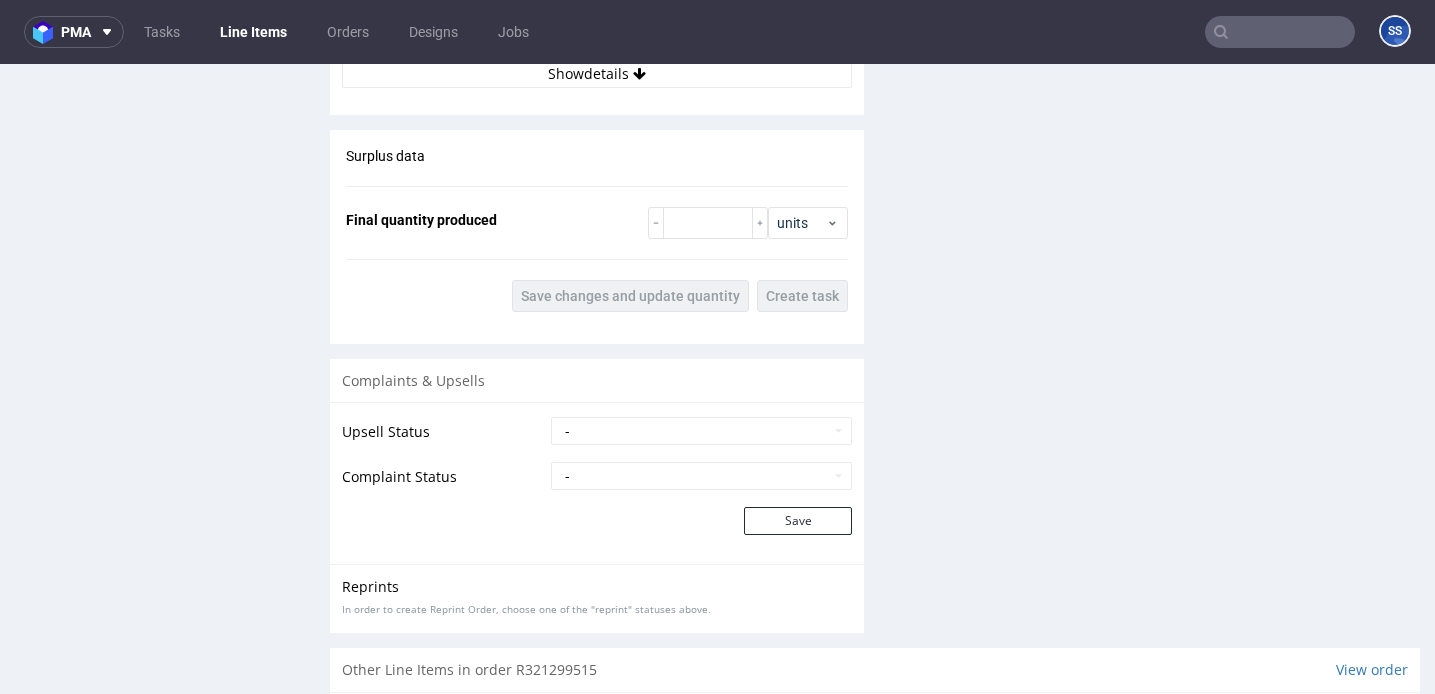 scroll, scrollTop: 2437, scrollLeft: 0, axis: vertical 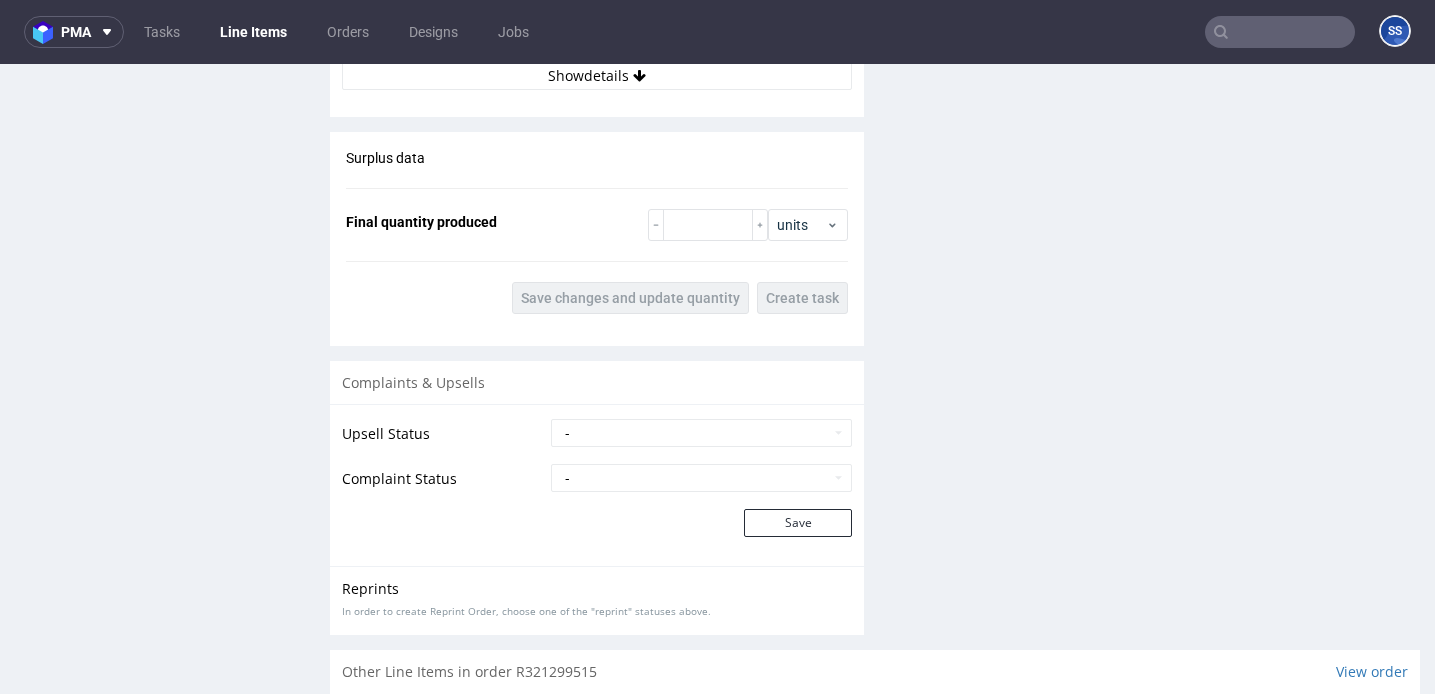 click on "Estimated Shipment Quantity 10 packages   Estimated Shipment Cost 383.9 PLN   Estimated Total weight 200.0 kg   Shipment Quantity 1   Shipment Type pallet   Logistics Team Comment   Update   Estimated Delivery Date -   Pick-up Date 2025-07-14   Resend "Shipment" email Show  details" at bounding box center (597, -132) 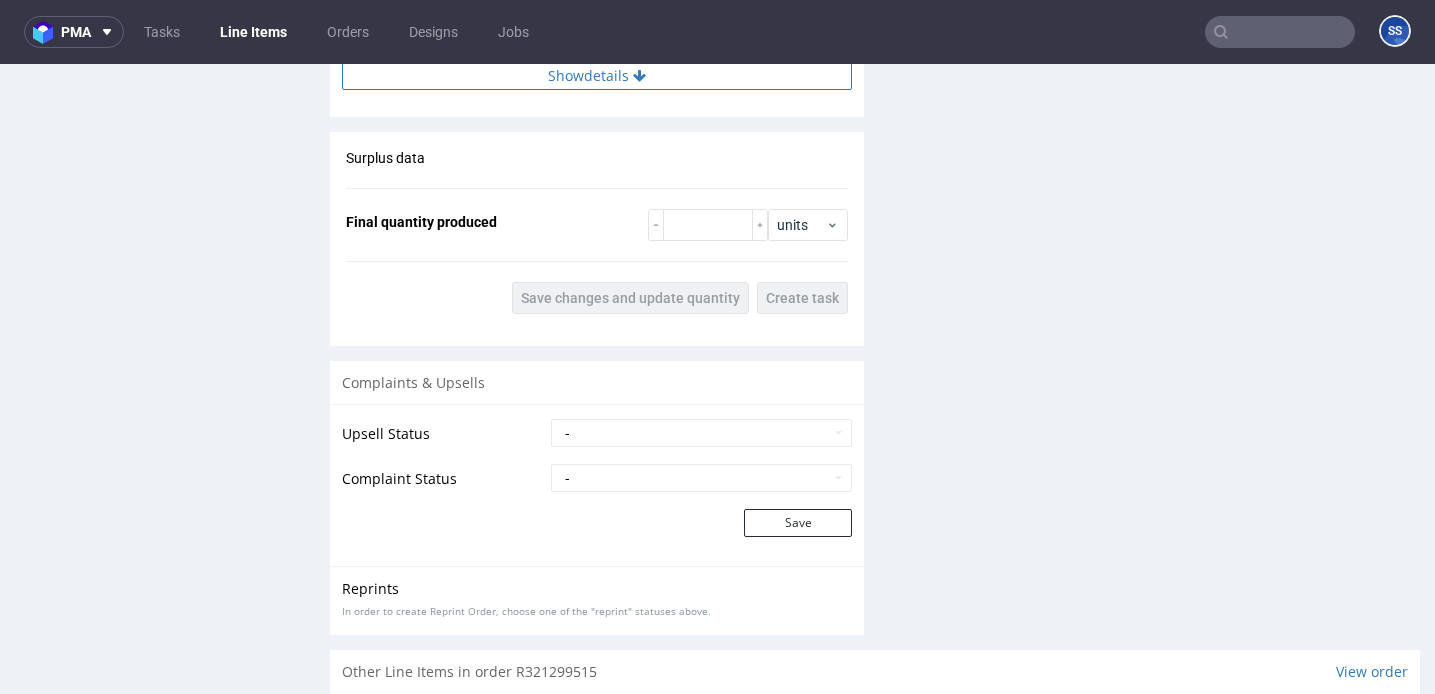 click on "Show  details" at bounding box center [597, 76] 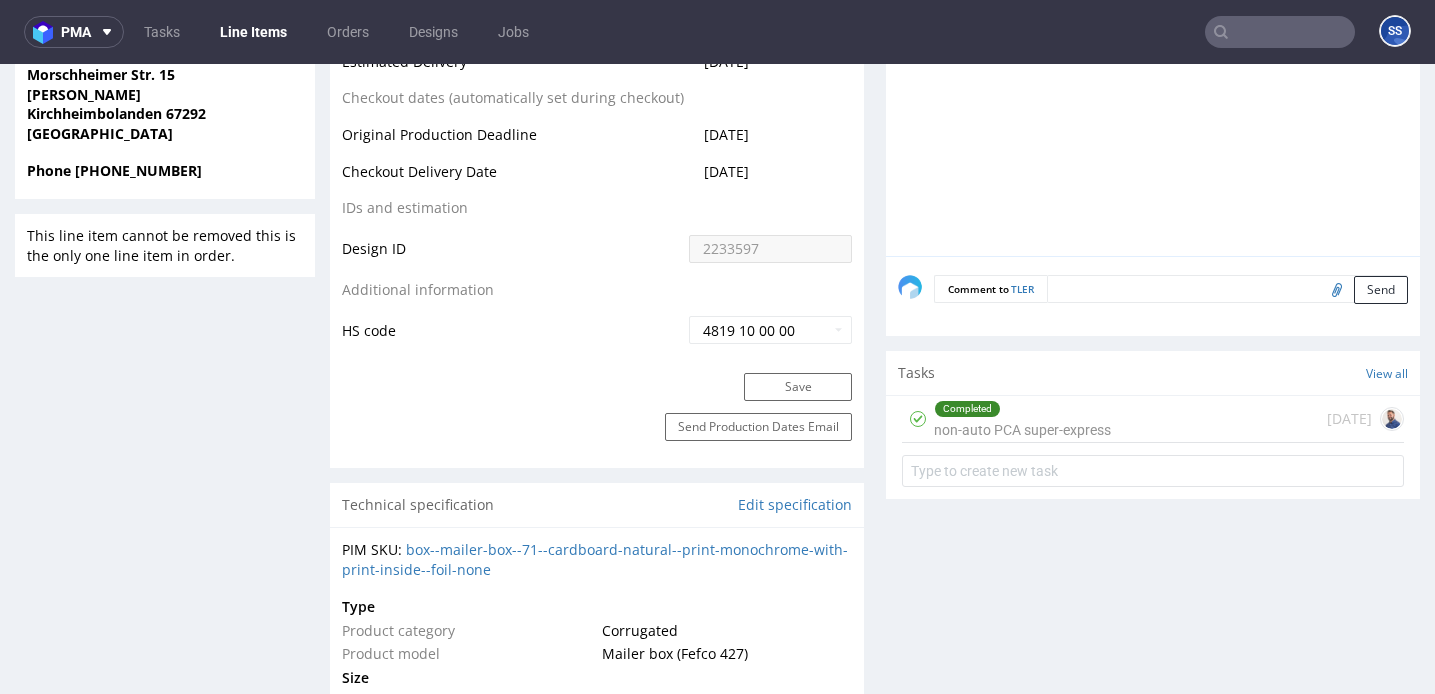 scroll, scrollTop: 977, scrollLeft: 0, axis: vertical 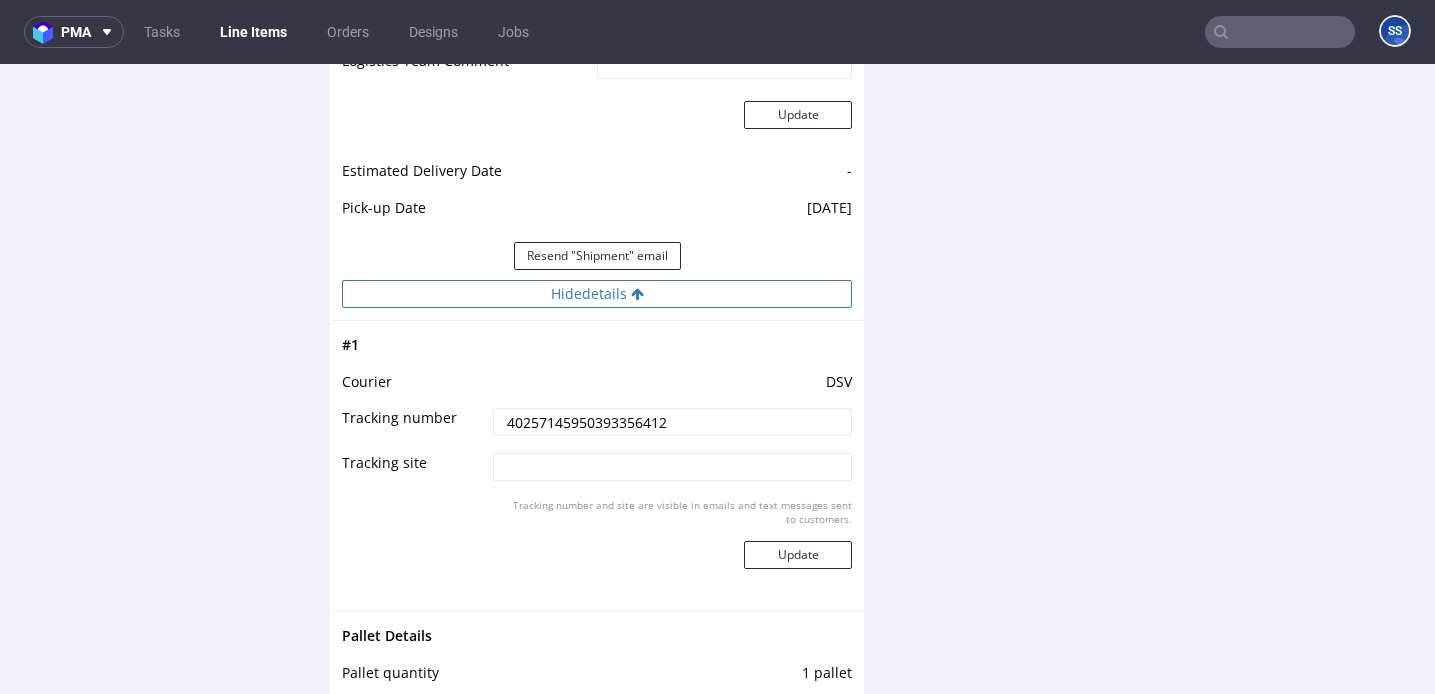 click on "Hide  details" at bounding box center [597, 294] 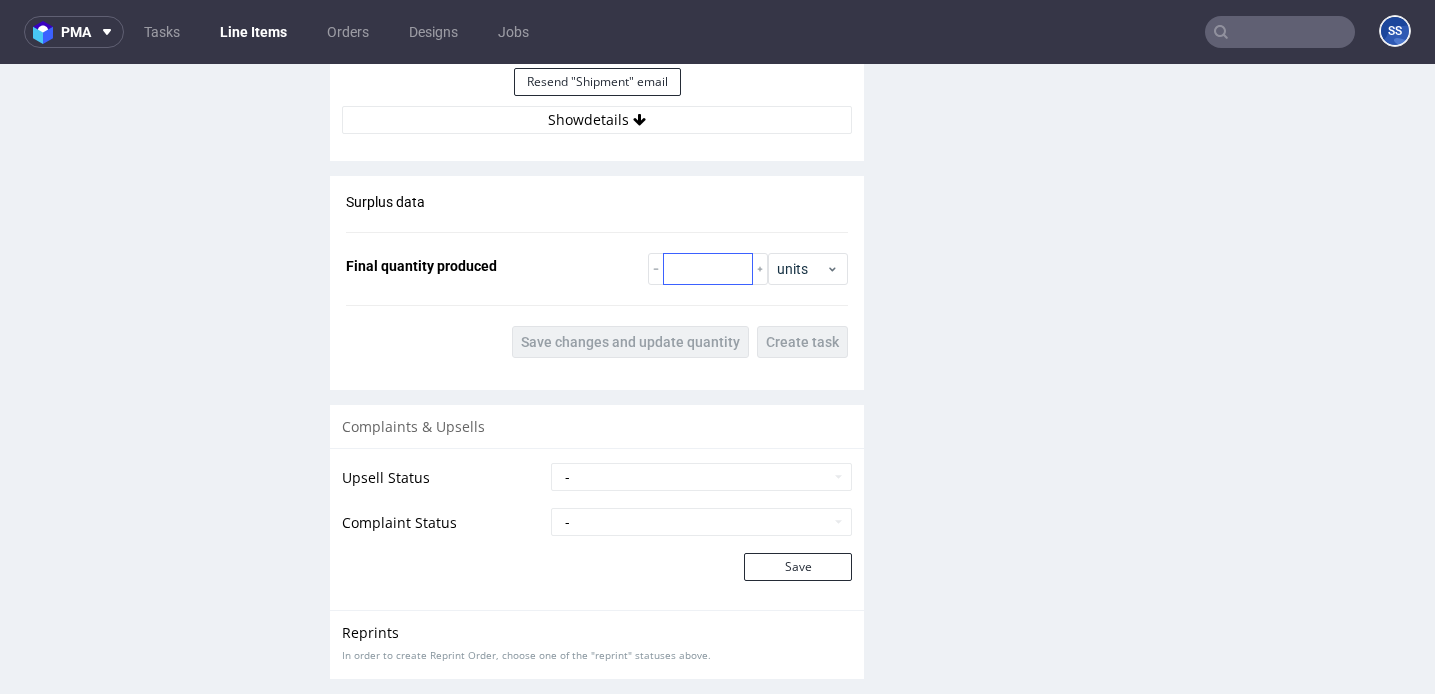 scroll, scrollTop: 2332, scrollLeft: 0, axis: vertical 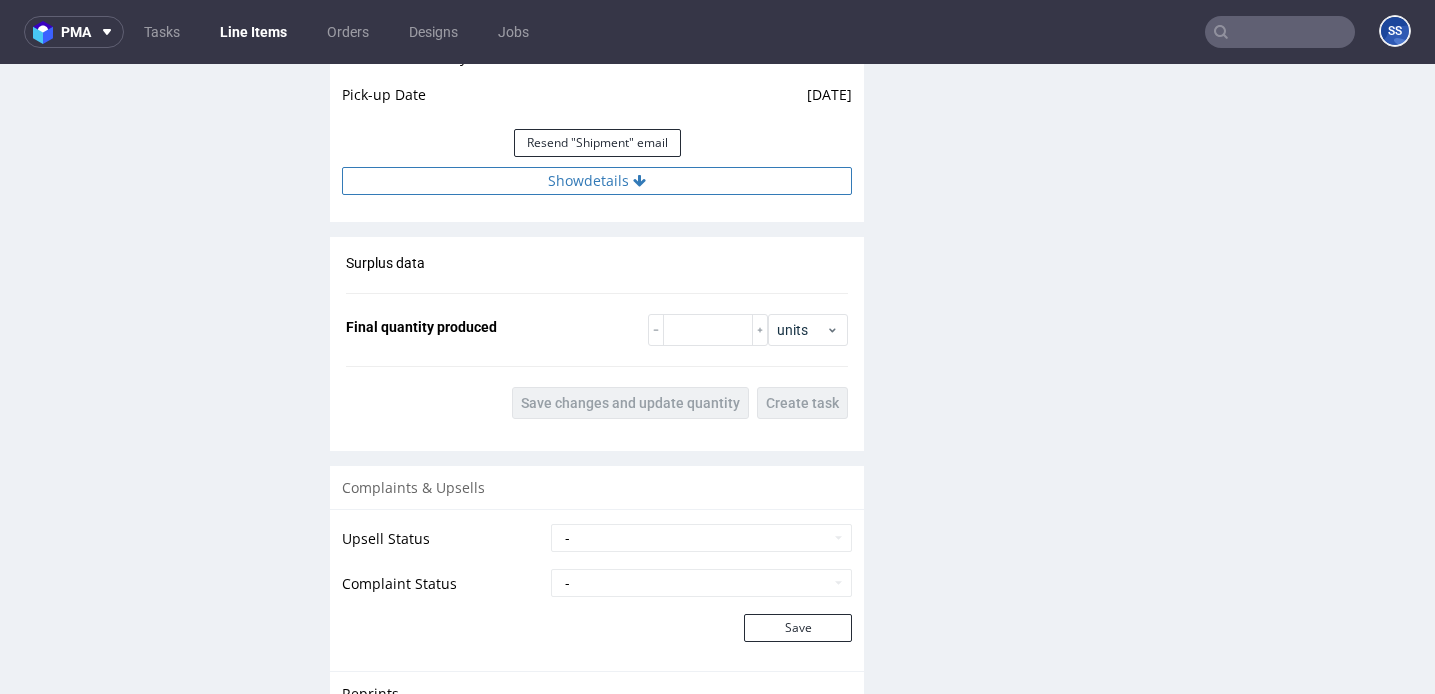 click on "Show  details" at bounding box center (597, 181) 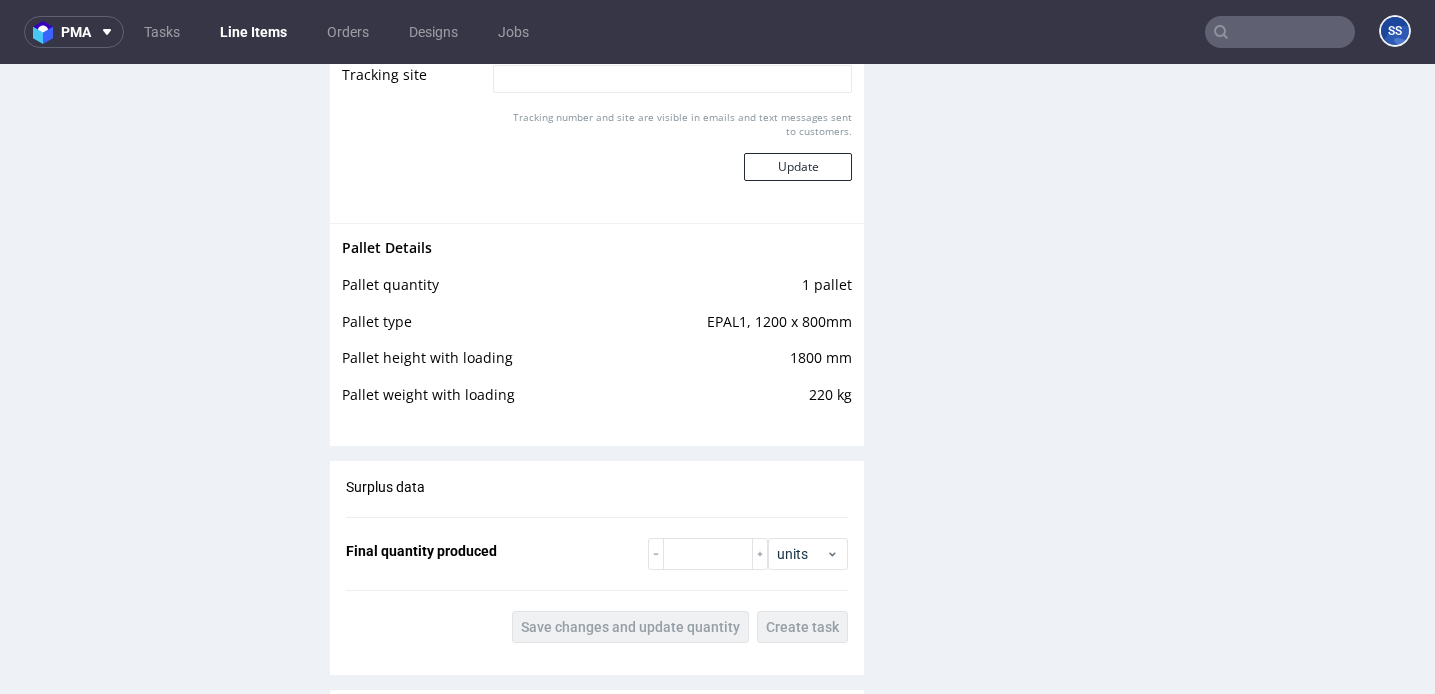 scroll, scrollTop: 2612, scrollLeft: 0, axis: vertical 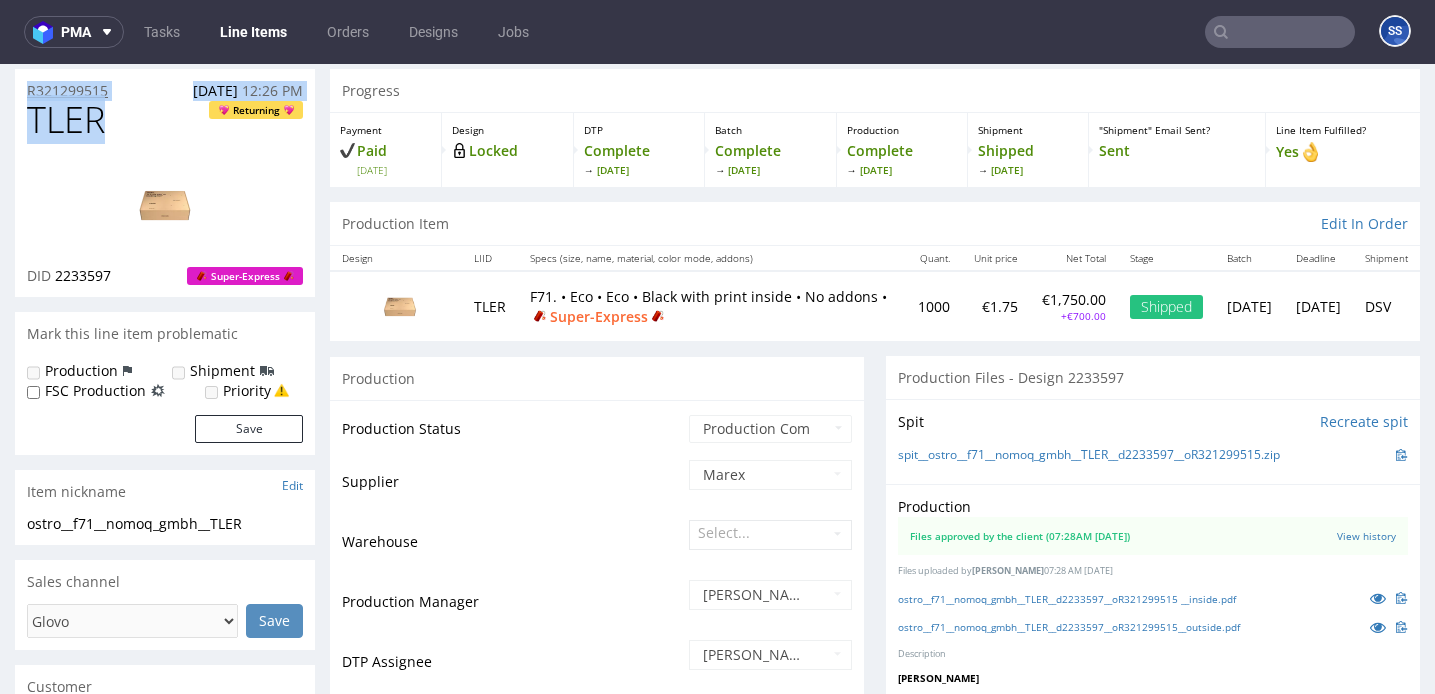 drag, startPoint x: 135, startPoint y: 122, endPoint x: 30, endPoint y: 96, distance: 108.17116 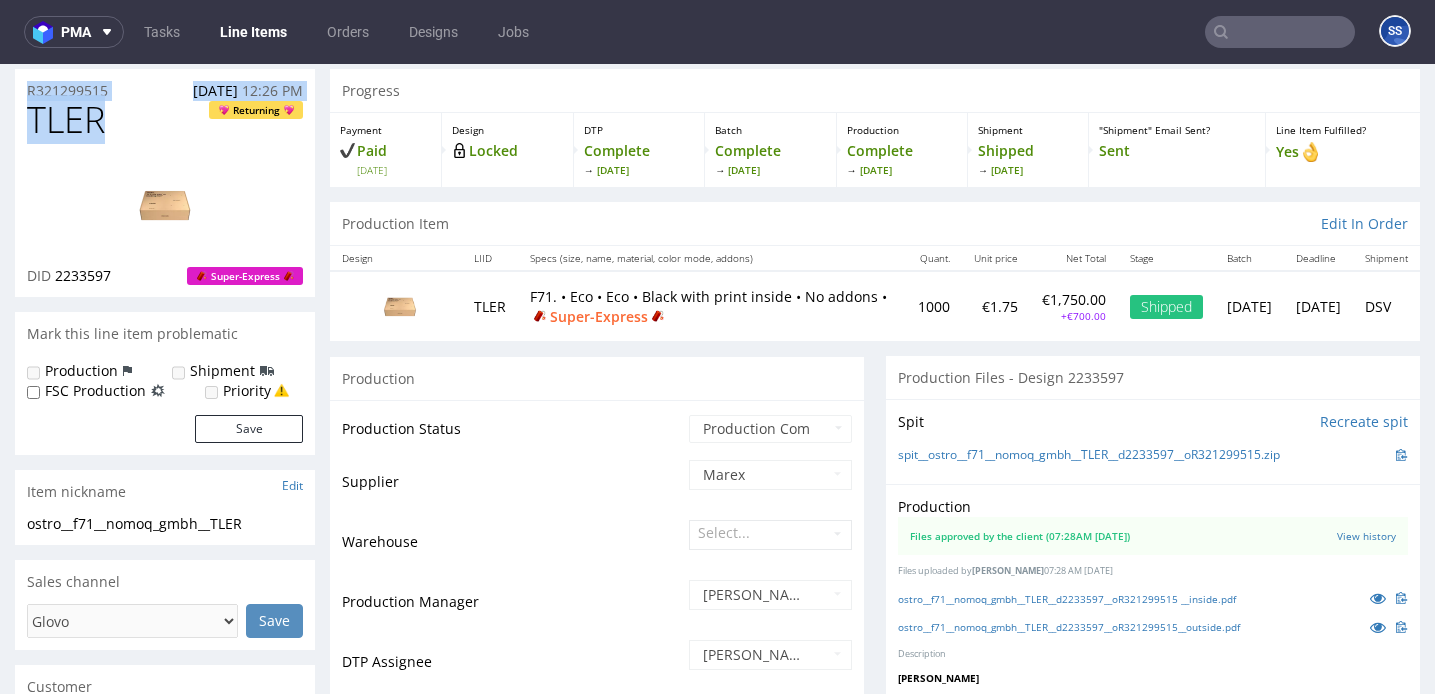 scroll, scrollTop: 0, scrollLeft: 0, axis: both 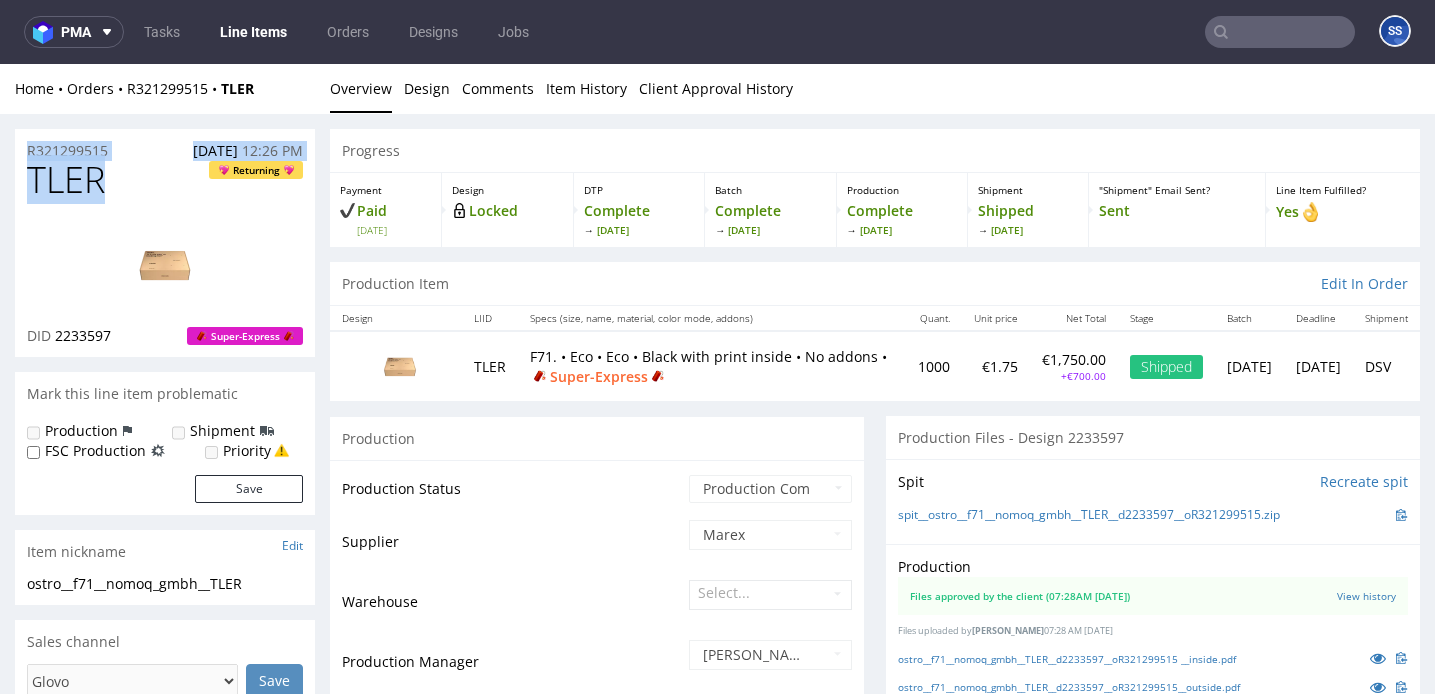 click on "TLER Returning" at bounding box center [165, 180] 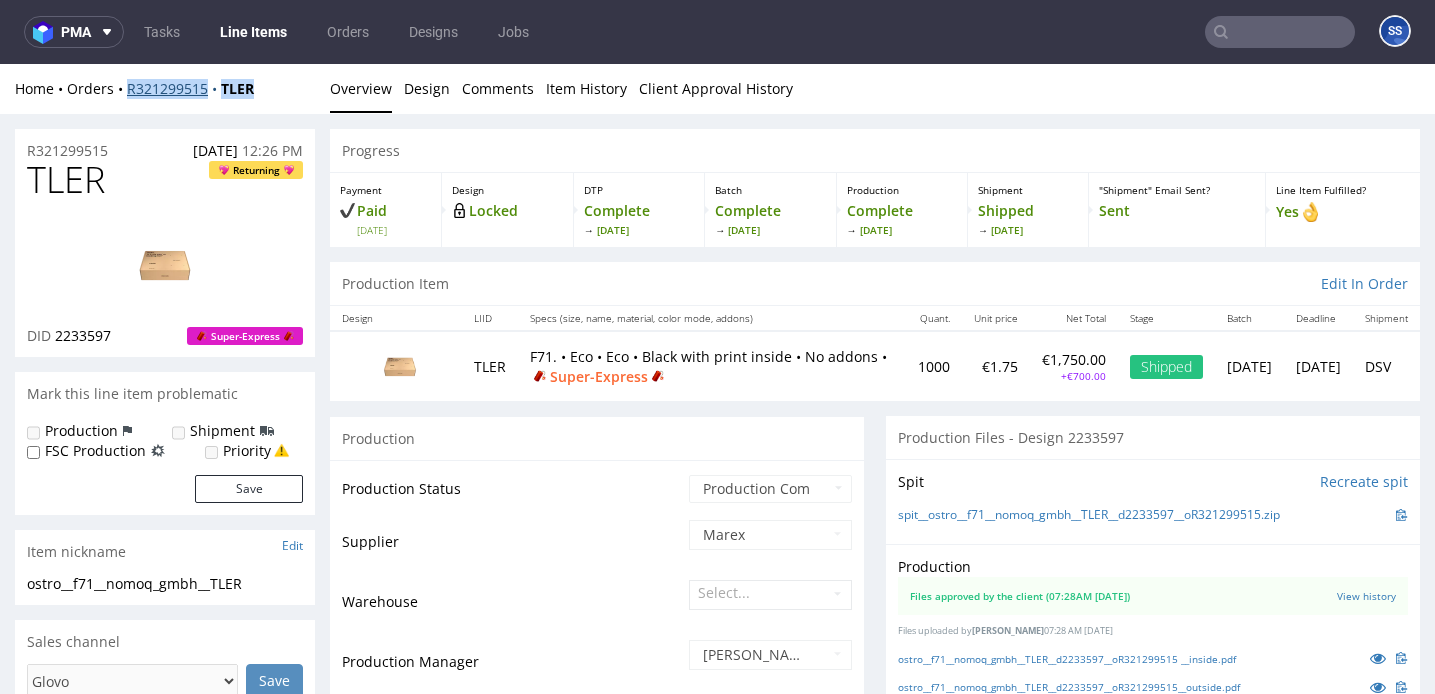 drag, startPoint x: 270, startPoint y: 98, endPoint x: 128, endPoint y: 95, distance: 142.0317 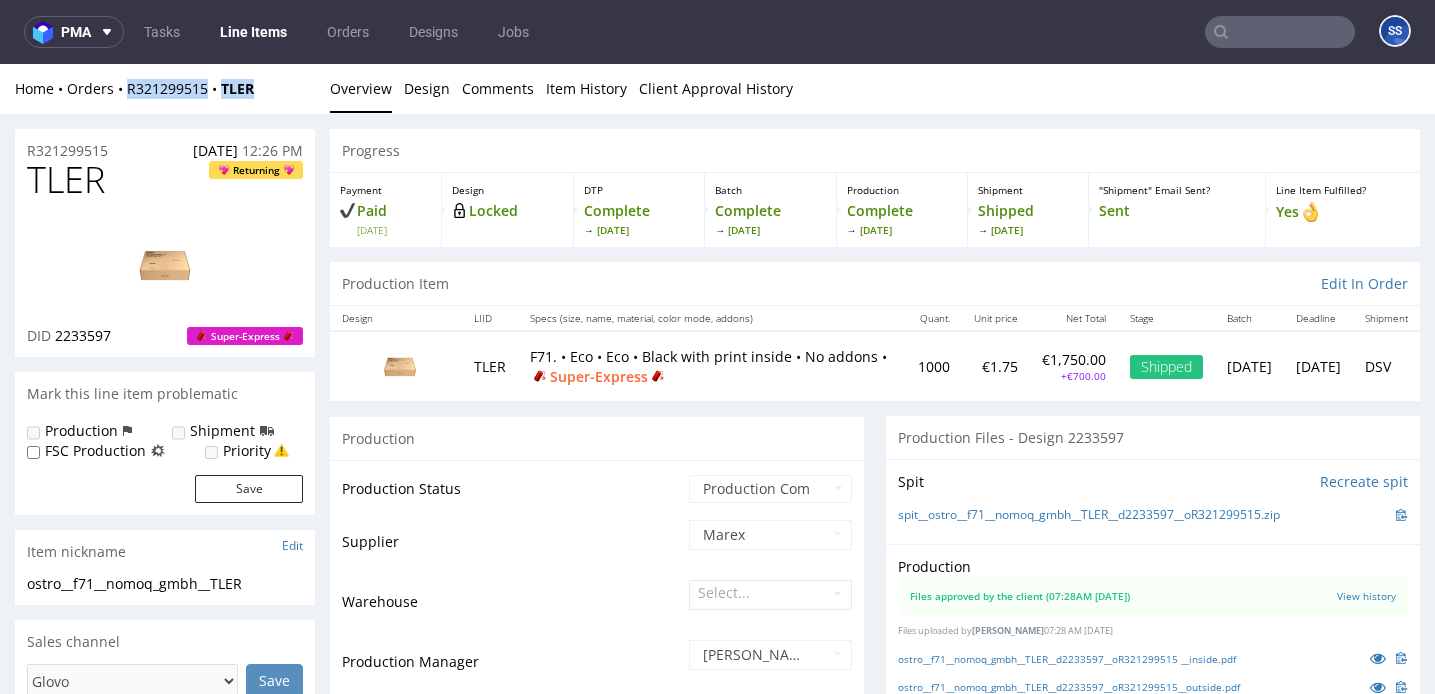 copy on "R321299515 TLER" 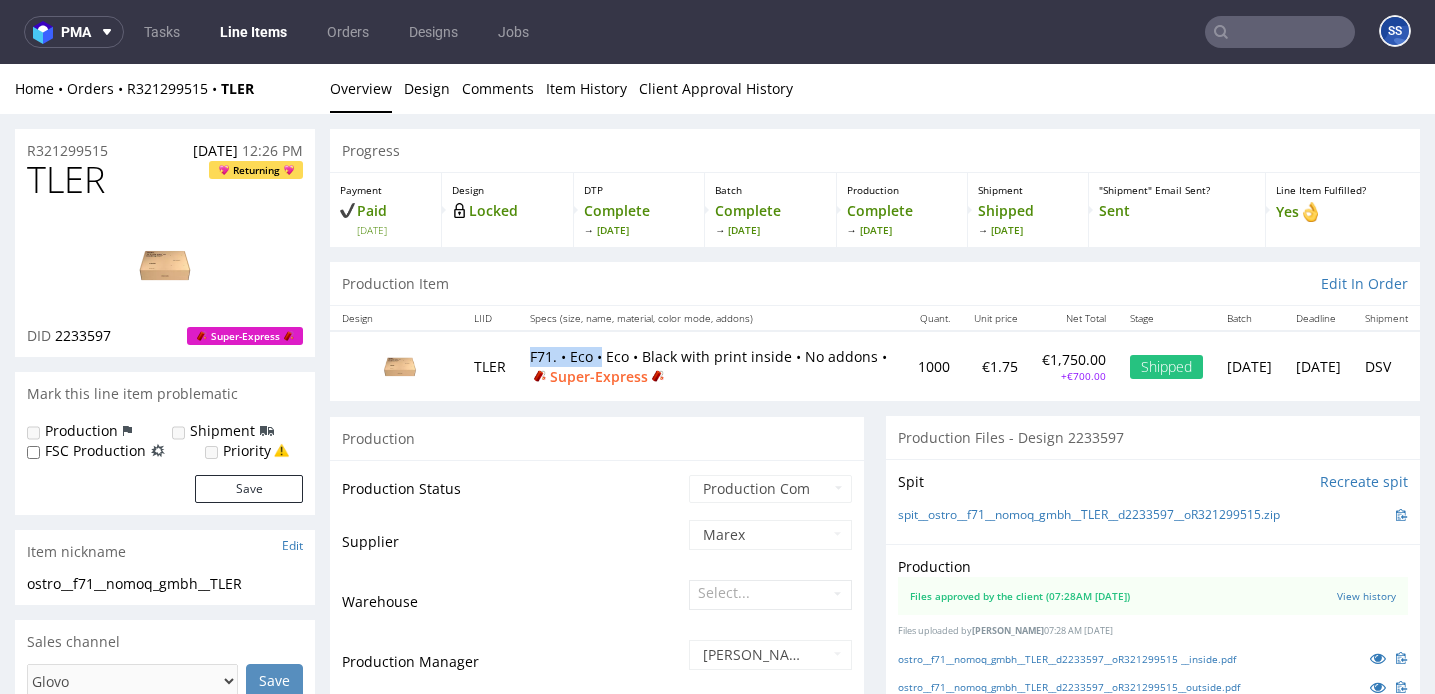 drag, startPoint x: 528, startPoint y: 356, endPoint x: 606, endPoint y: 361, distance: 78.160095 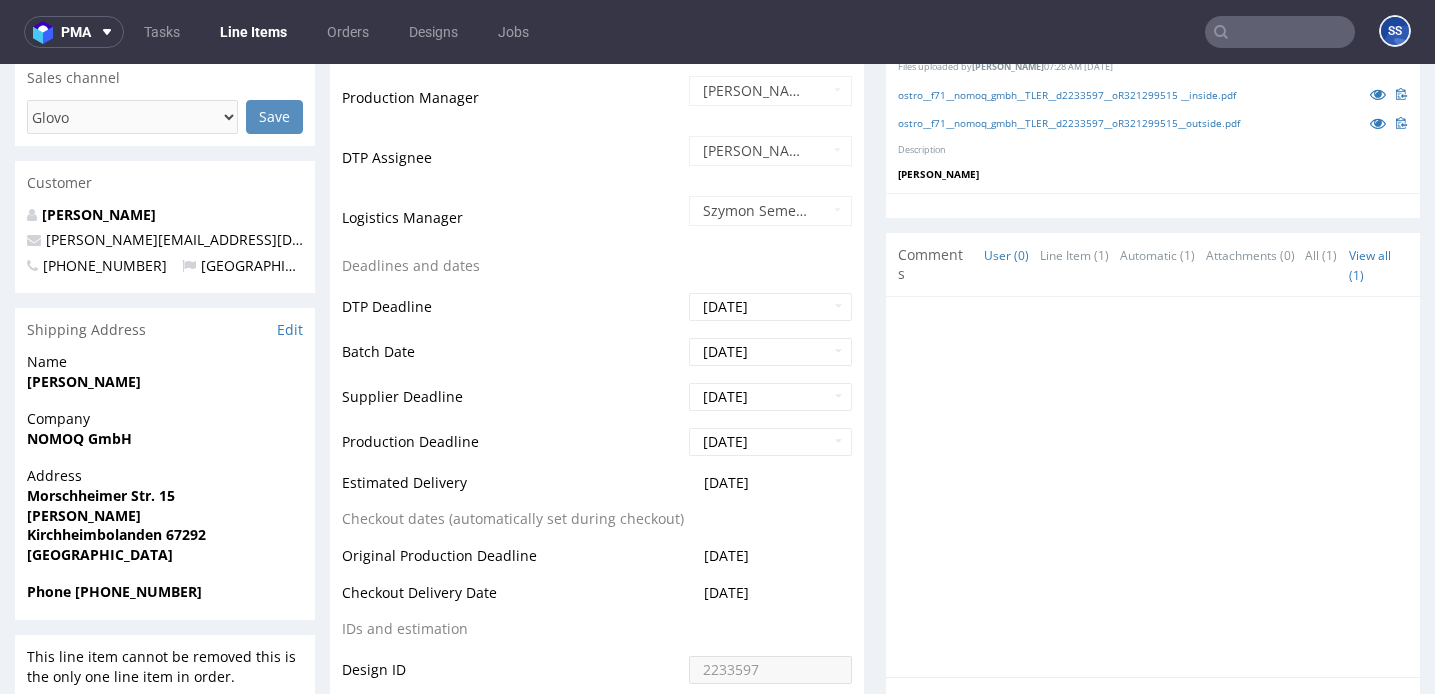 scroll, scrollTop: 0, scrollLeft: 0, axis: both 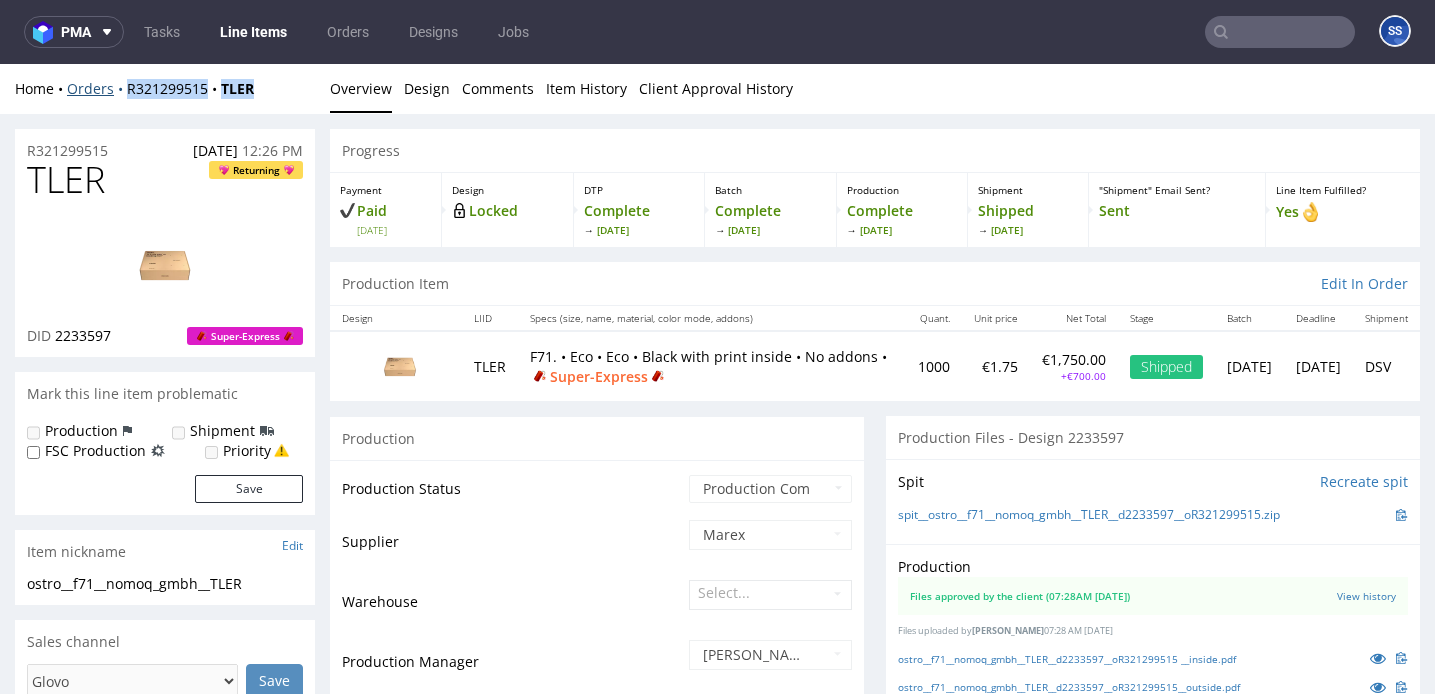 drag, startPoint x: 278, startPoint y: 91, endPoint x: 121, endPoint y: 92, distance: 157.00319 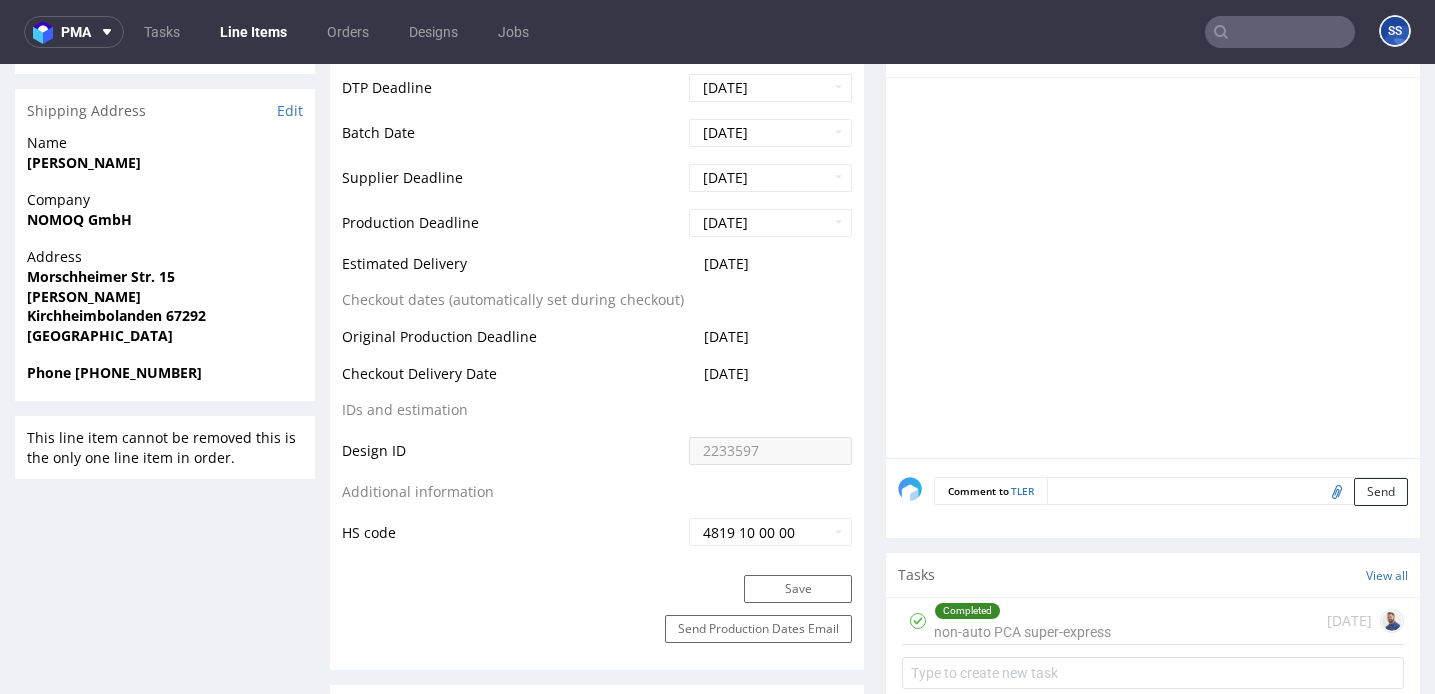 scroll, scrollTop: 785, scrollLeft: 0, axis: vertical 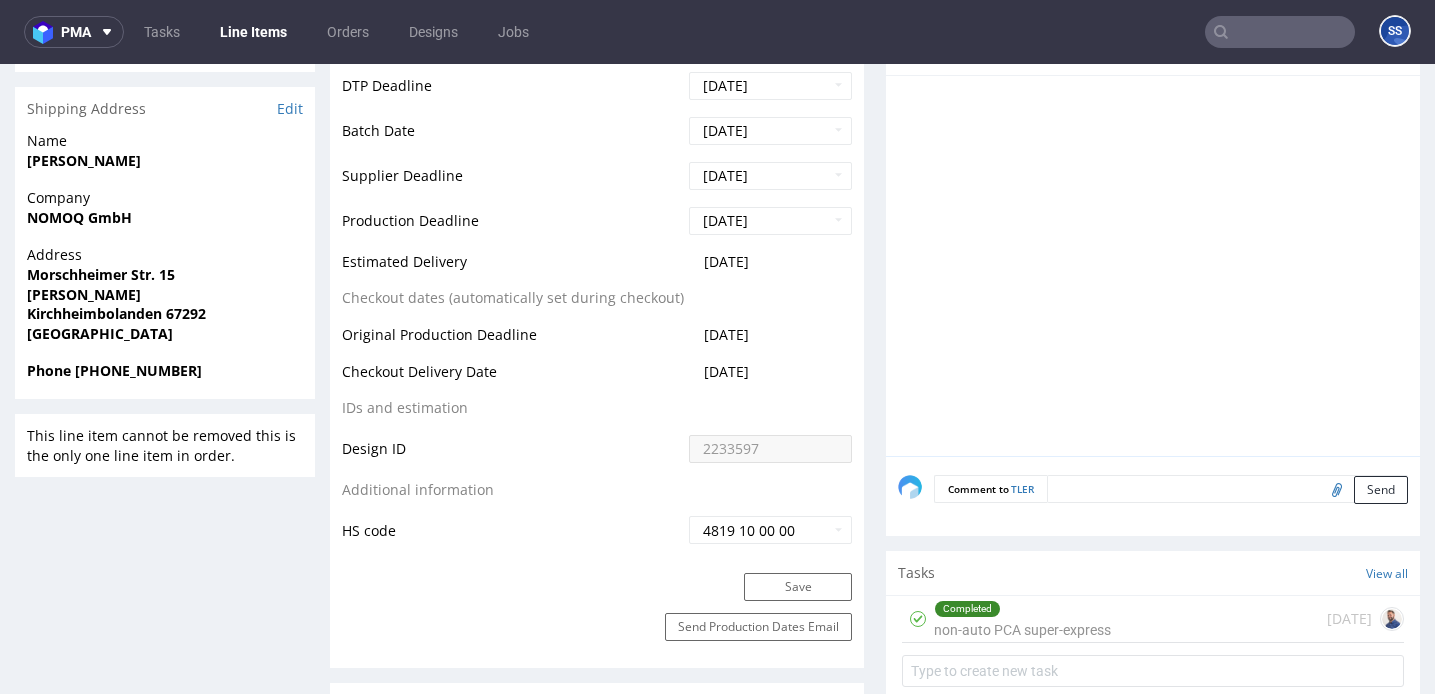 click on "Line Items" at bounding box center [253, 32] 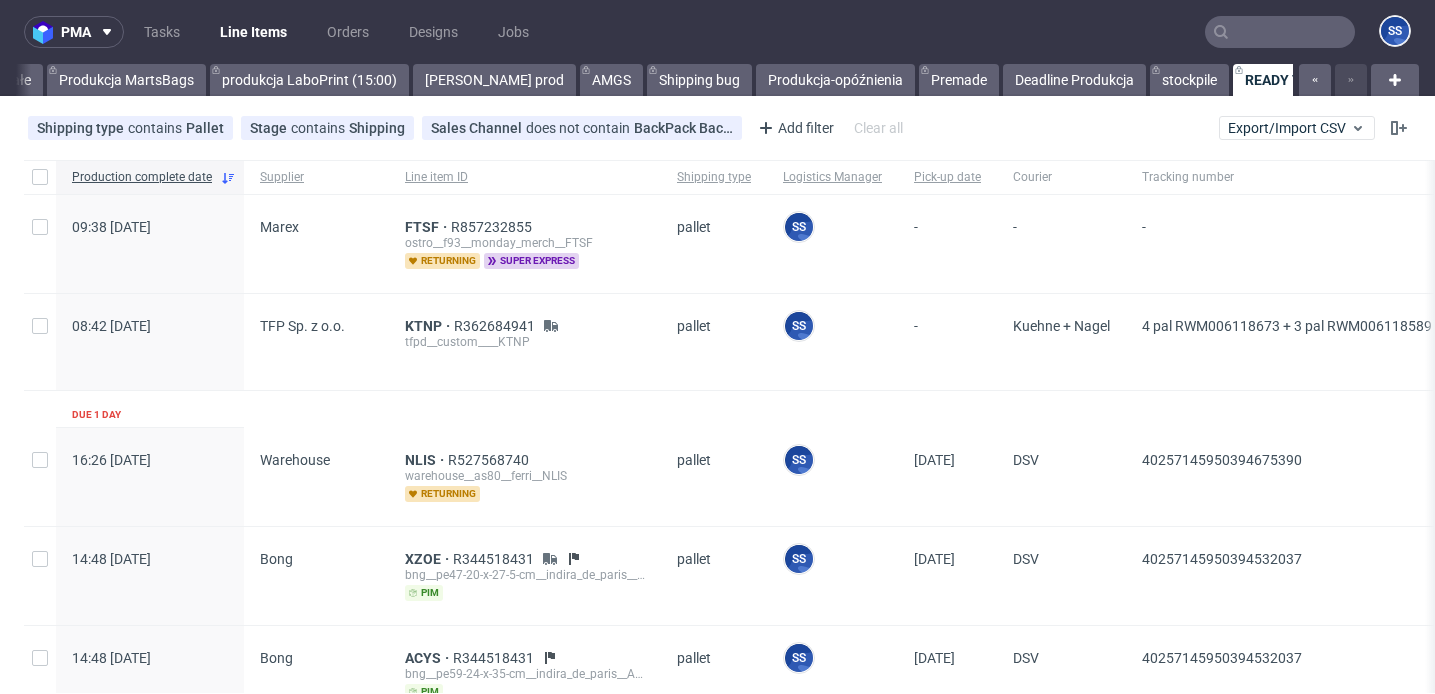 scroll, scrollTop: 0, scrollLeft: 1065, axis: horizontal 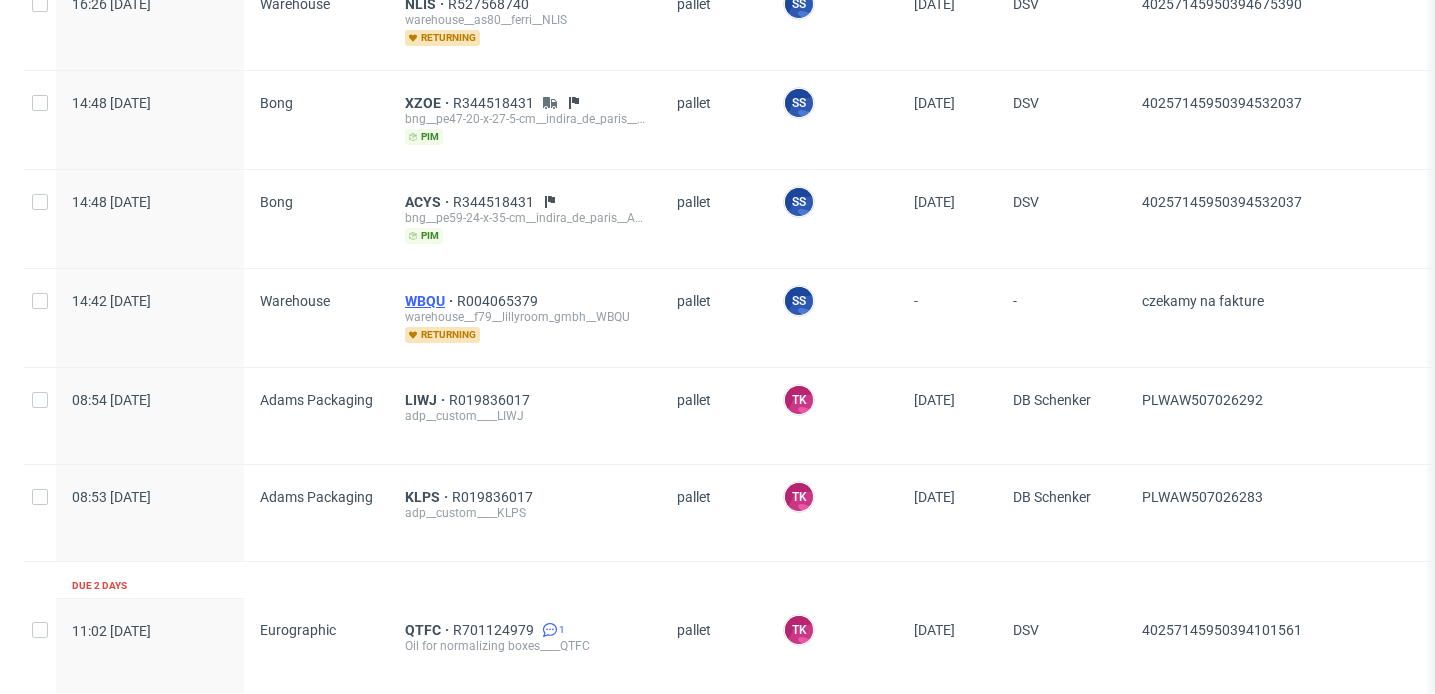click on "WBQU" at bounding box center [431, 301] 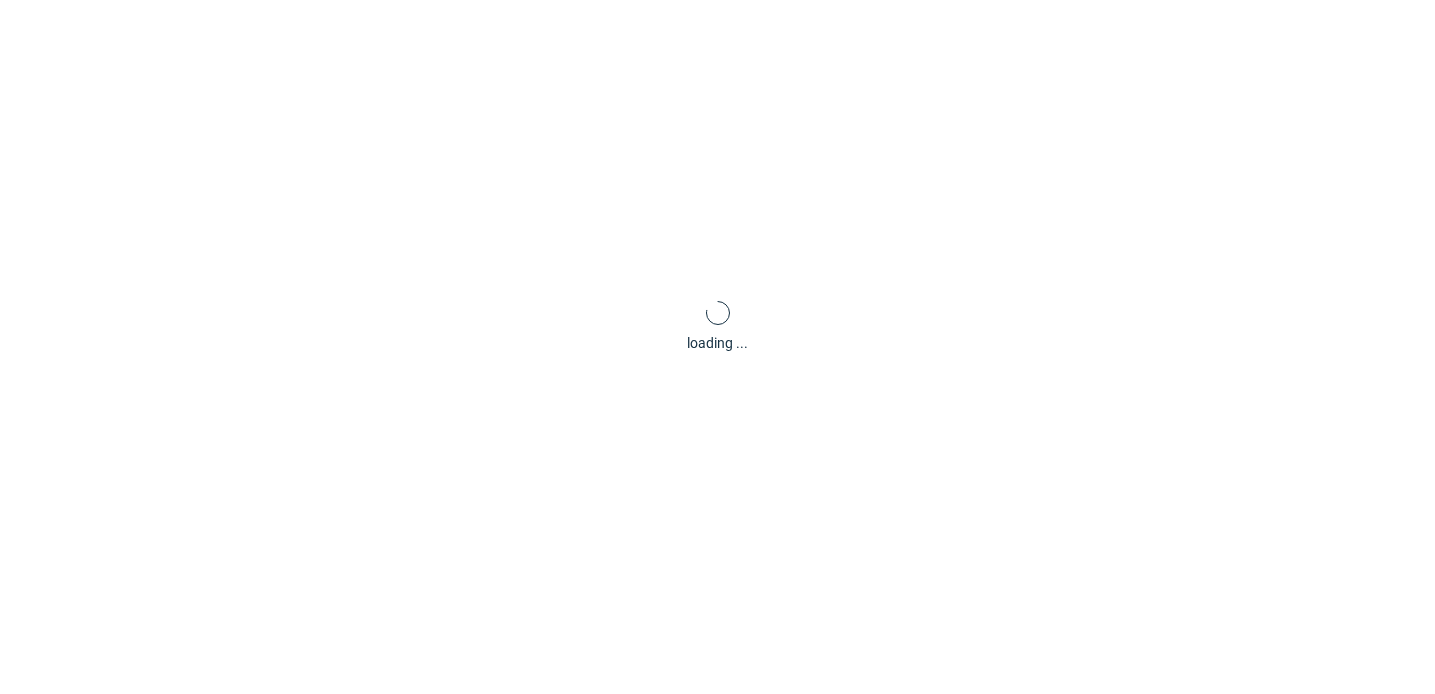 scroll, scrollTop: 0, scrollLeft: 0, axis: both 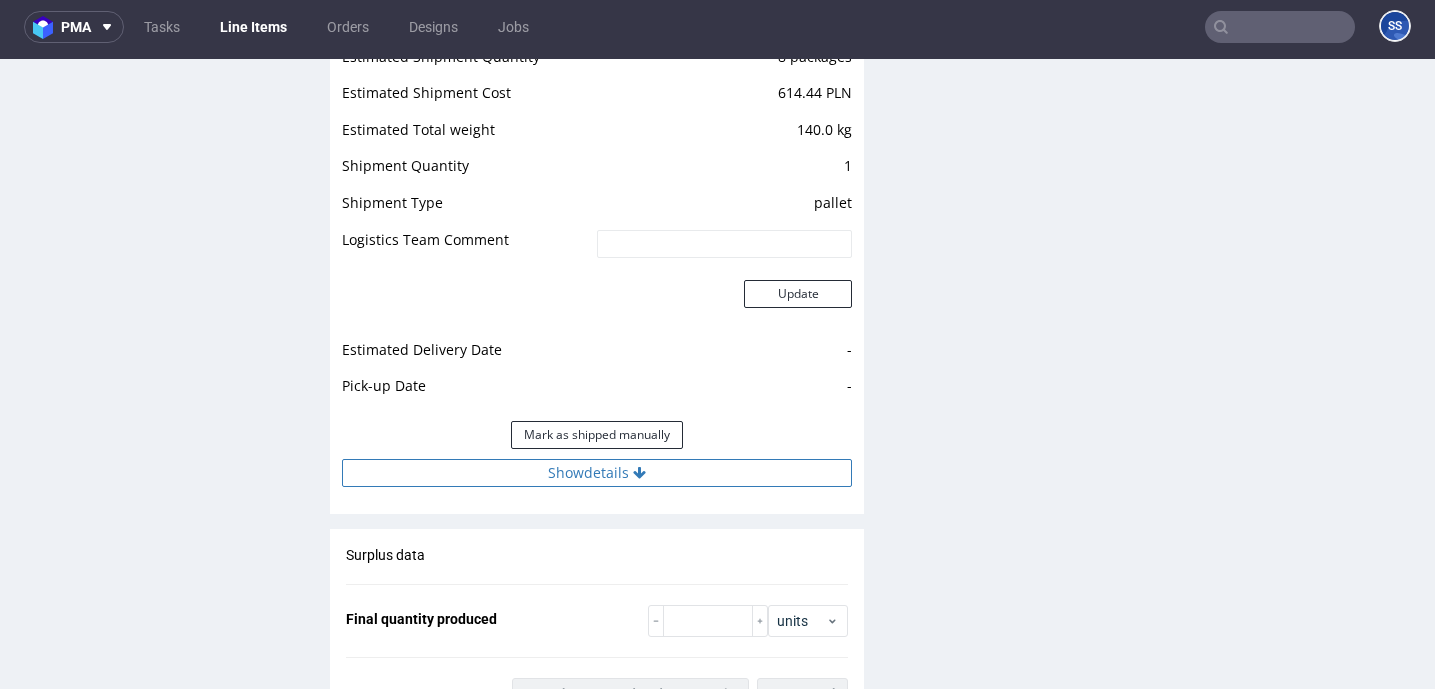 click on "Show  details" at bounding box center [597, 473] 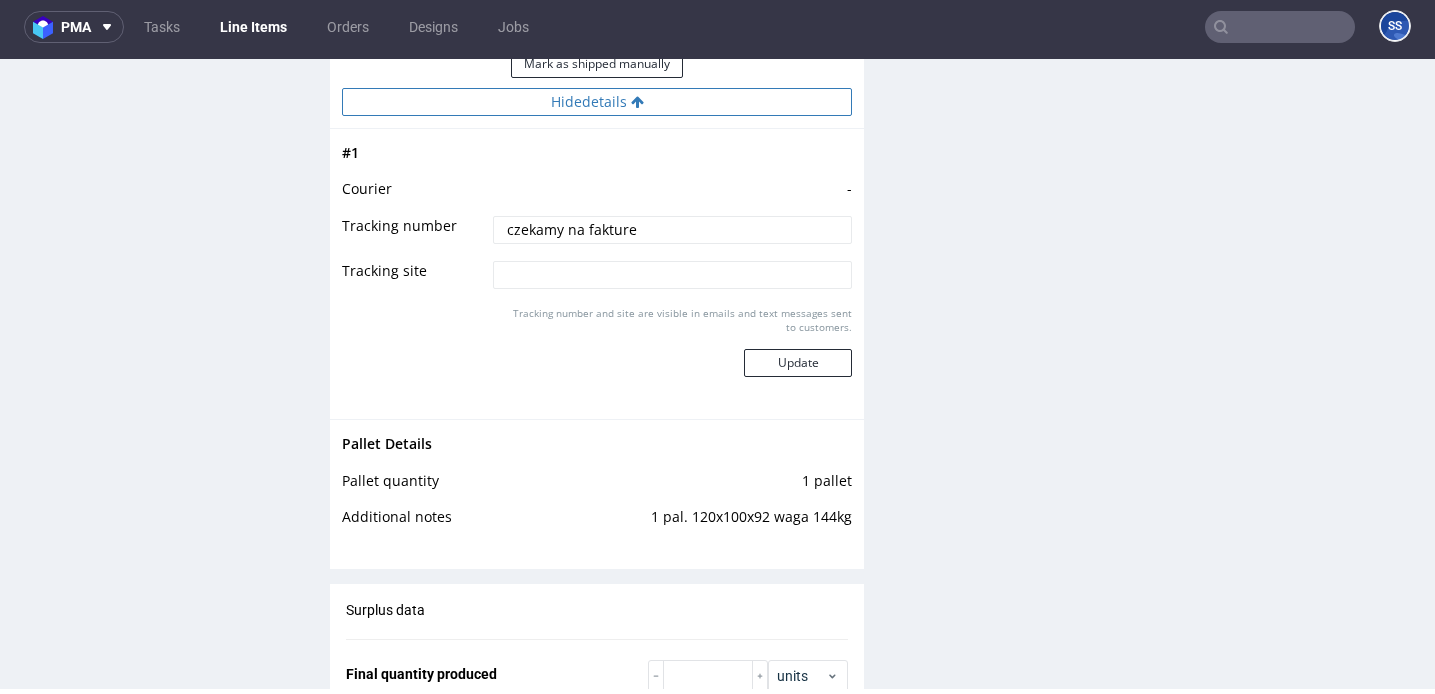 scroll, scrollTop: 2408, scrollLeft: 0, axis: vertical 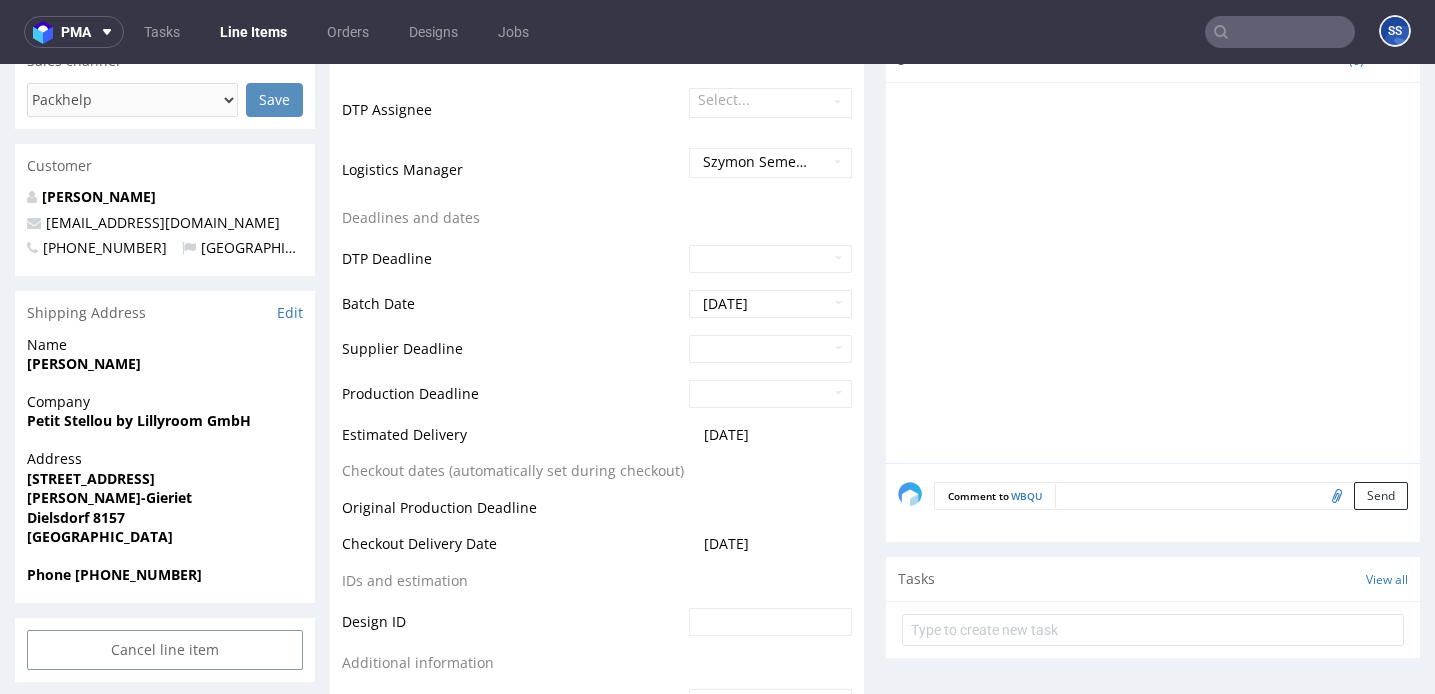 click on "Petit Stellou by Lillyroom GmbH" at bounding box center [139, 420] 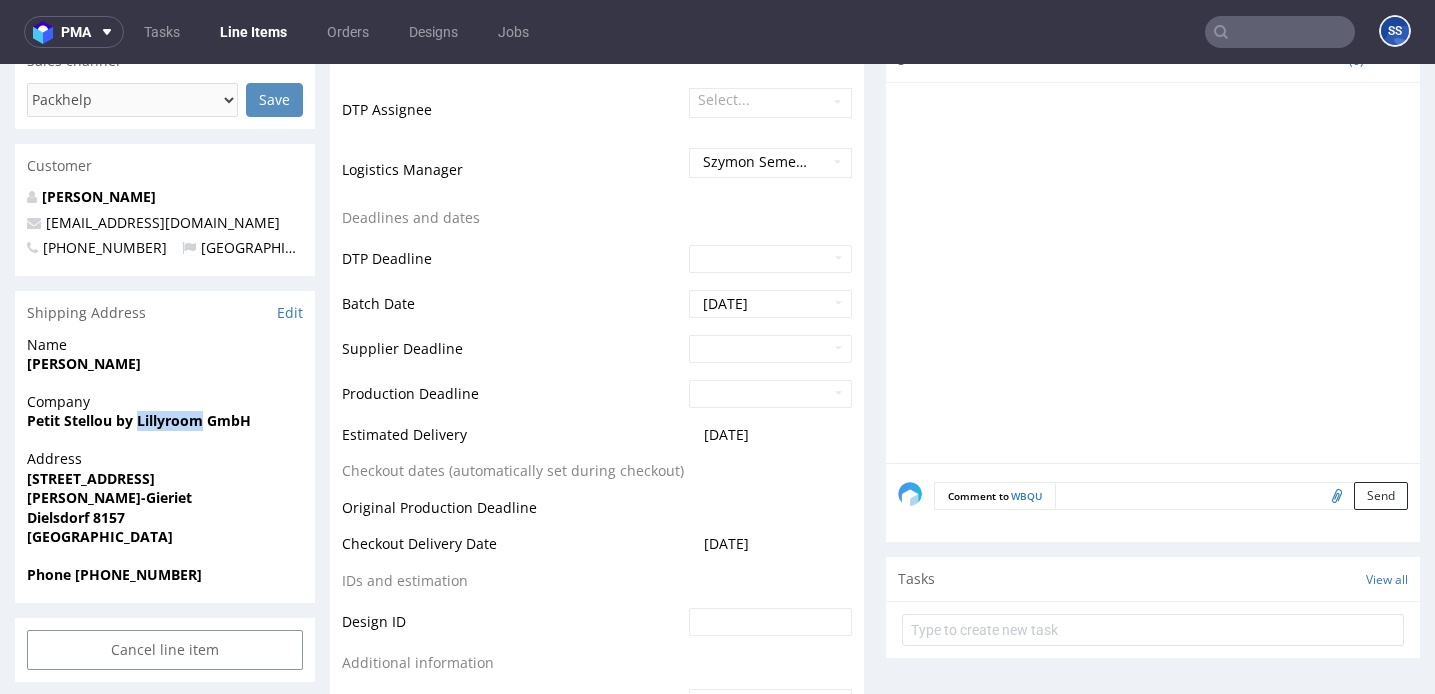 click on "Petit Stellou by Lillyroom GmbH" at bounding box center [139, 420] 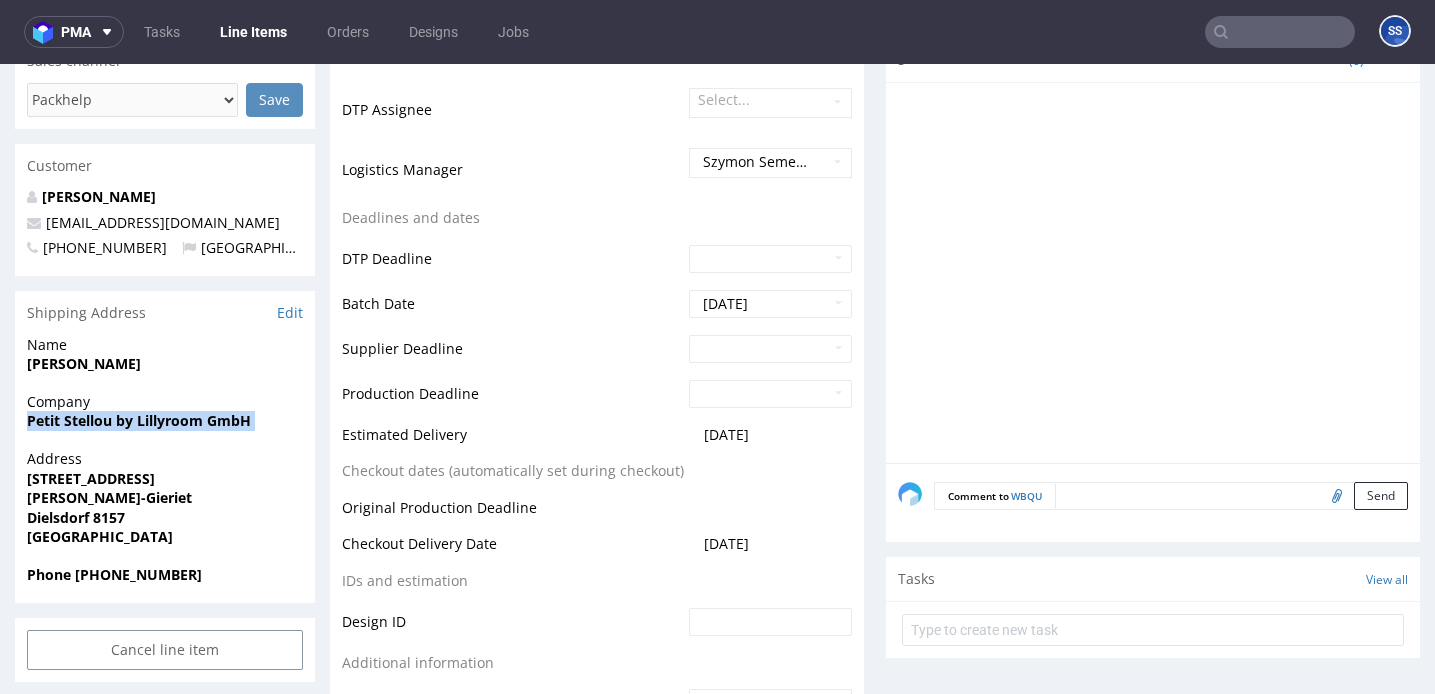 copy on "Petit Stellou by Lillyroom GmbH" 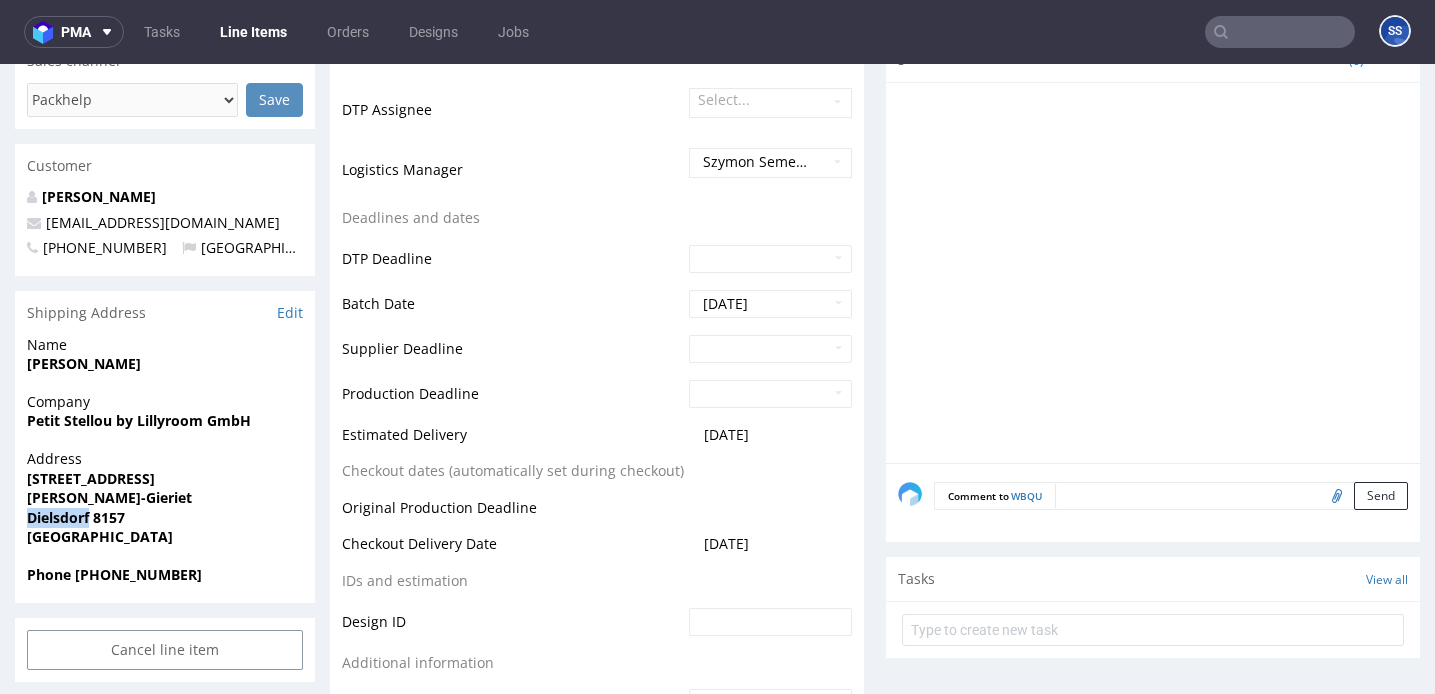 click on "Dielsdorf 8157" at bounding box center [76, 517] 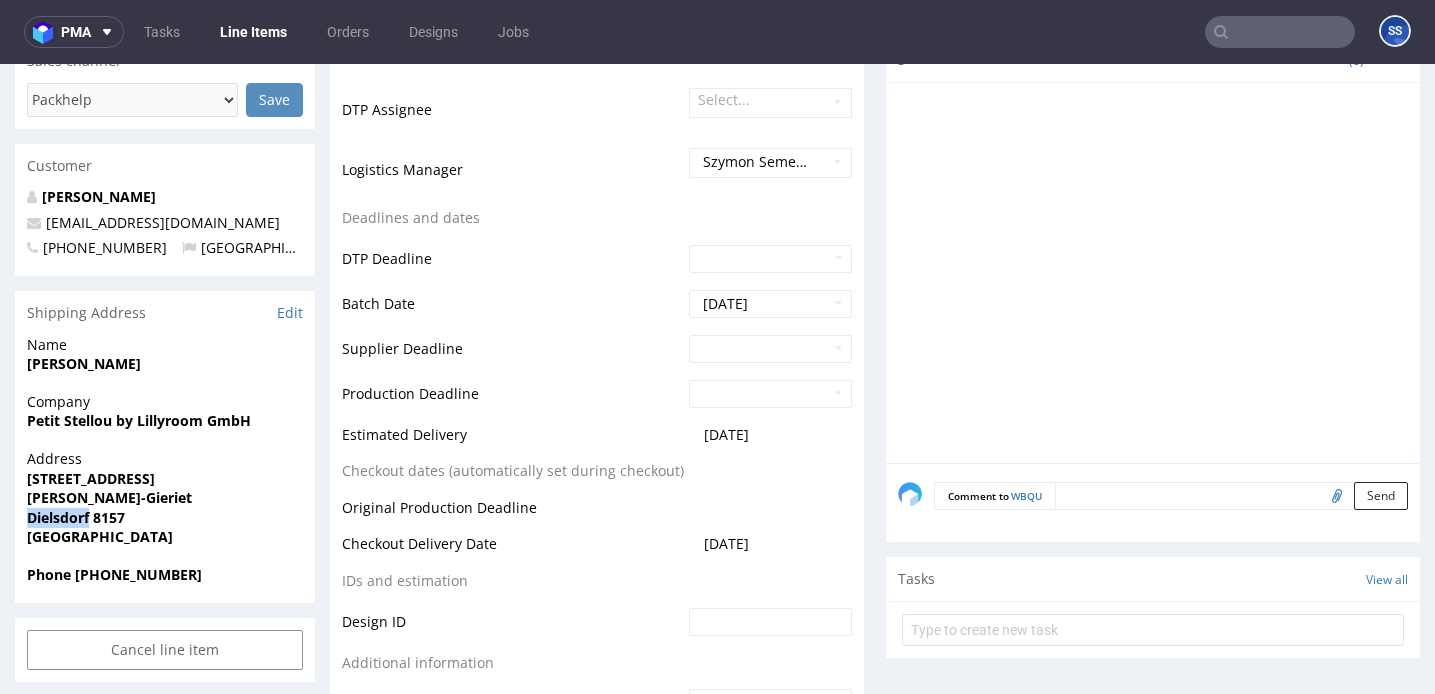 click on "Phone +41788623880" at bounding box center [165, 584] 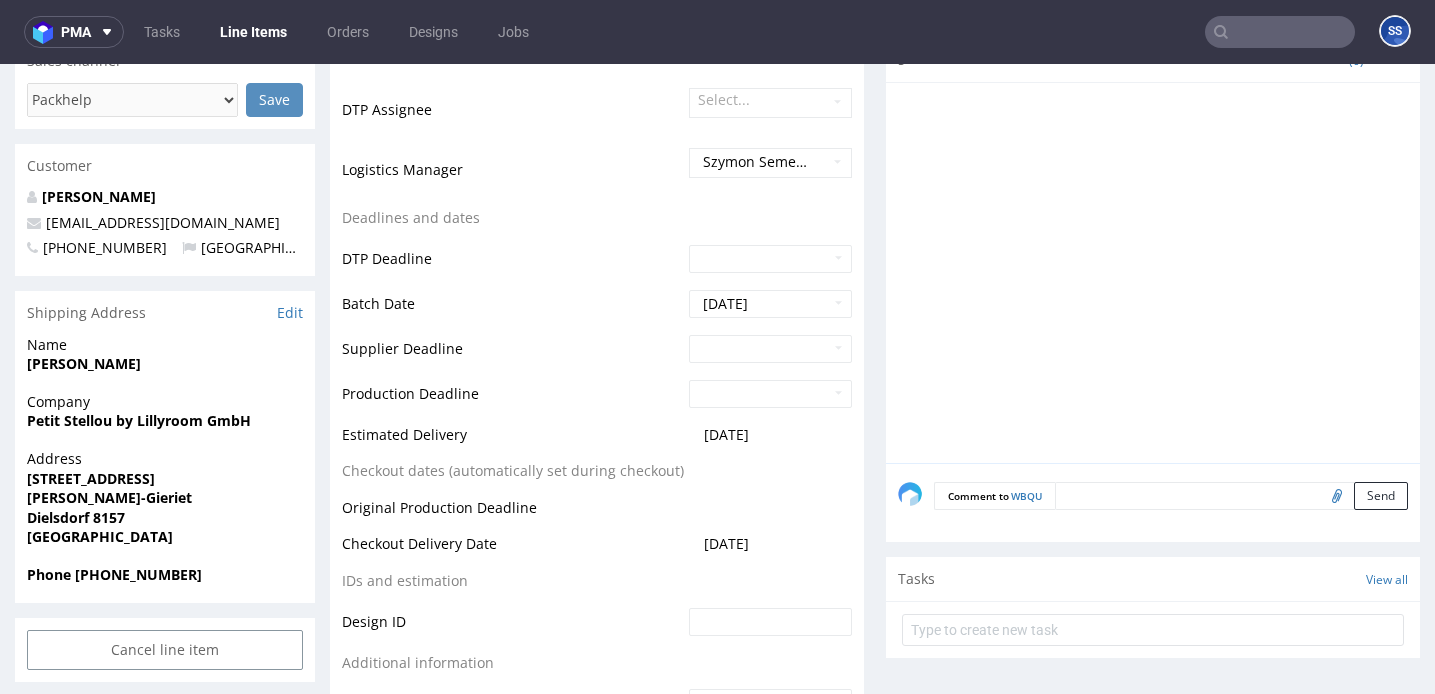click on "Phone +41788623880" at bounding box center [165, 584] 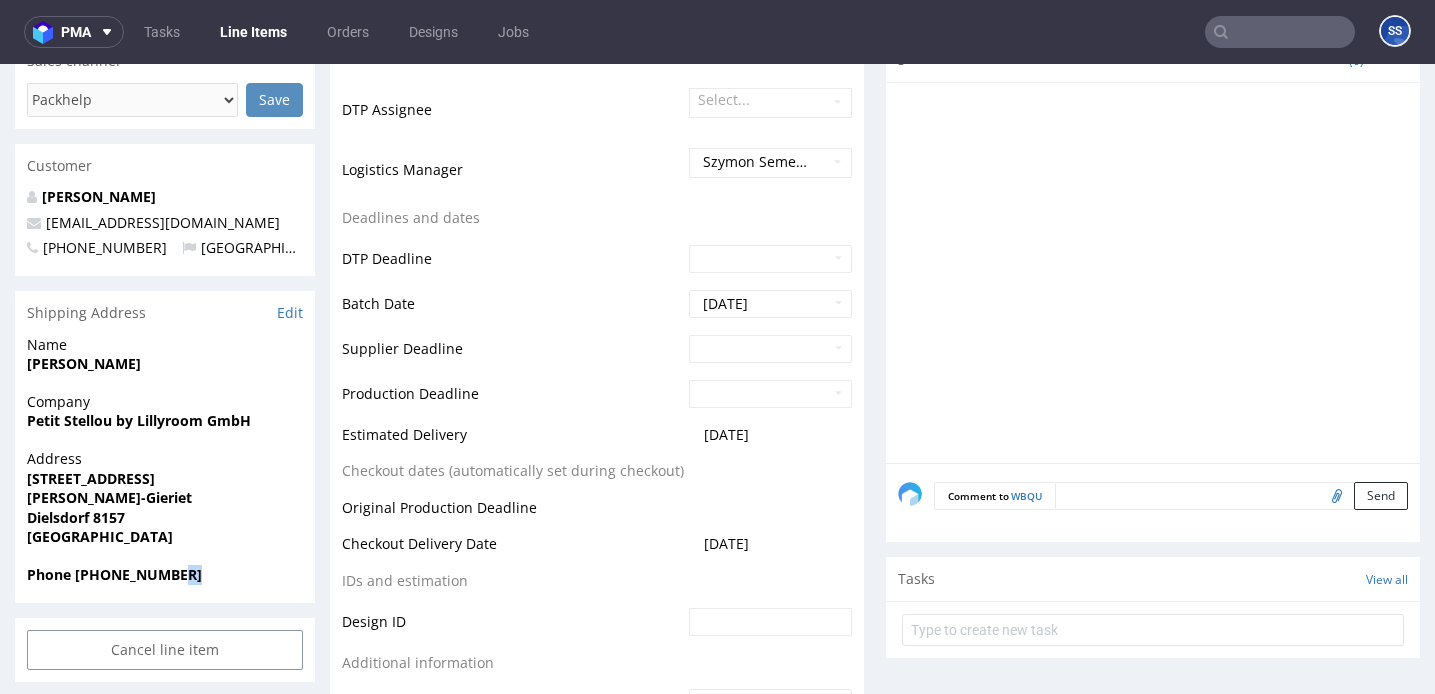 click on "Phone +41788623880" at bounding box center [114, 574] 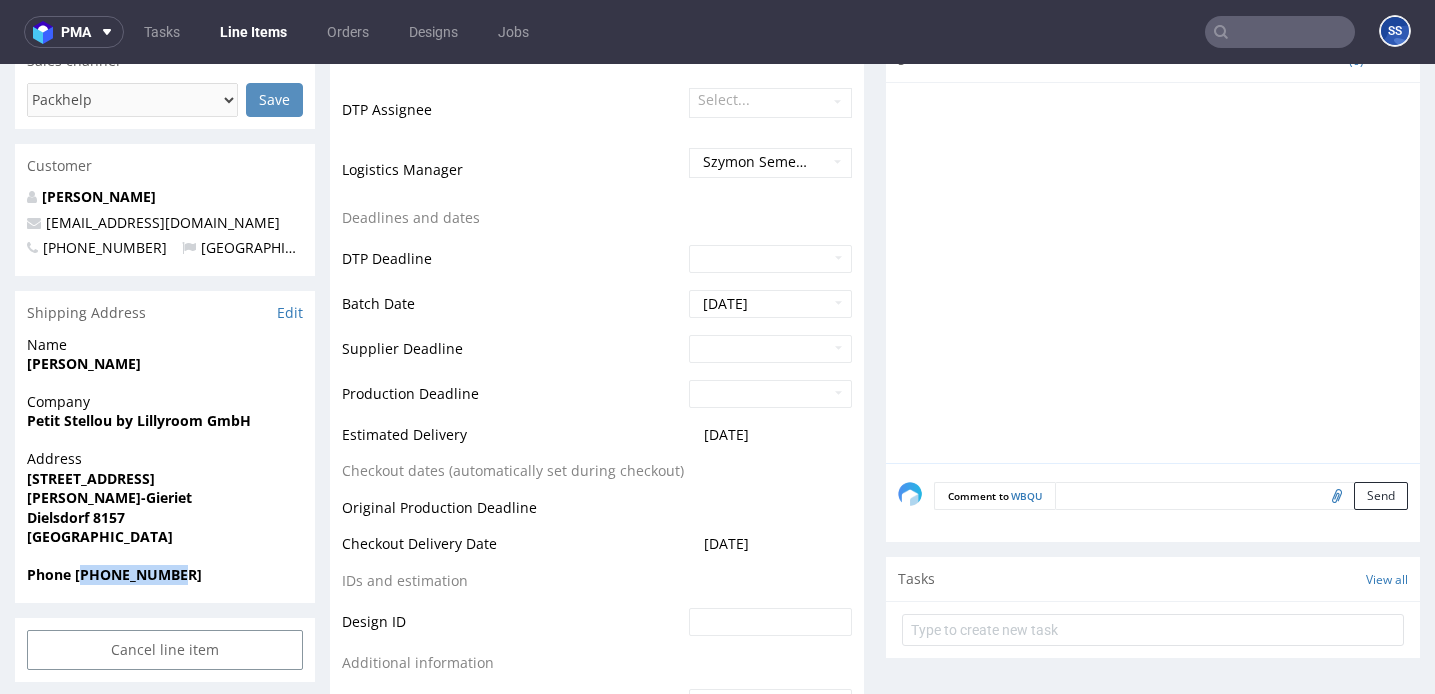 click on "Phone +41788623880" at bounding box center (114, 574) 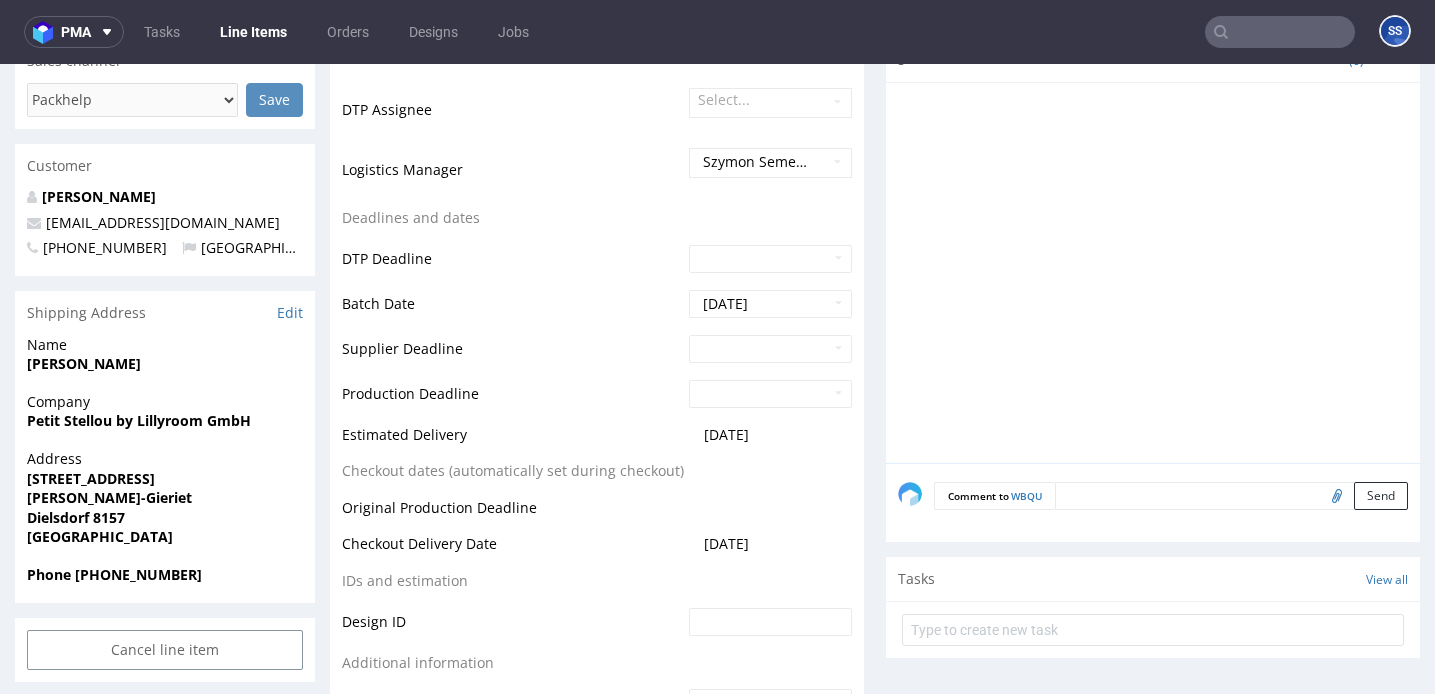 drag, startPoint x: 156, startPoint y: 478, endPoint x: 108, endPoint y: 489, distance: 49.24429 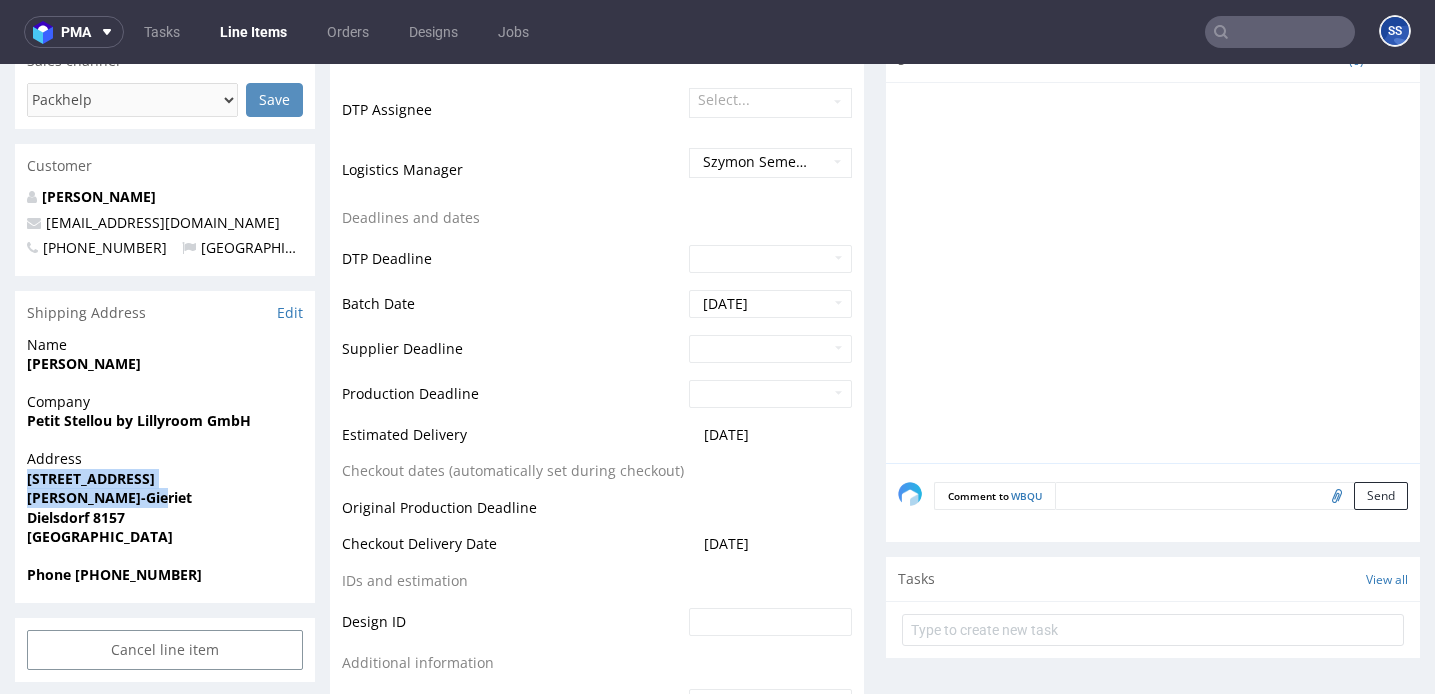 drag, startPoint x: 153, startPoint y: 497, endPoint x: 22, endPoint y: 485, distance: 131.54848 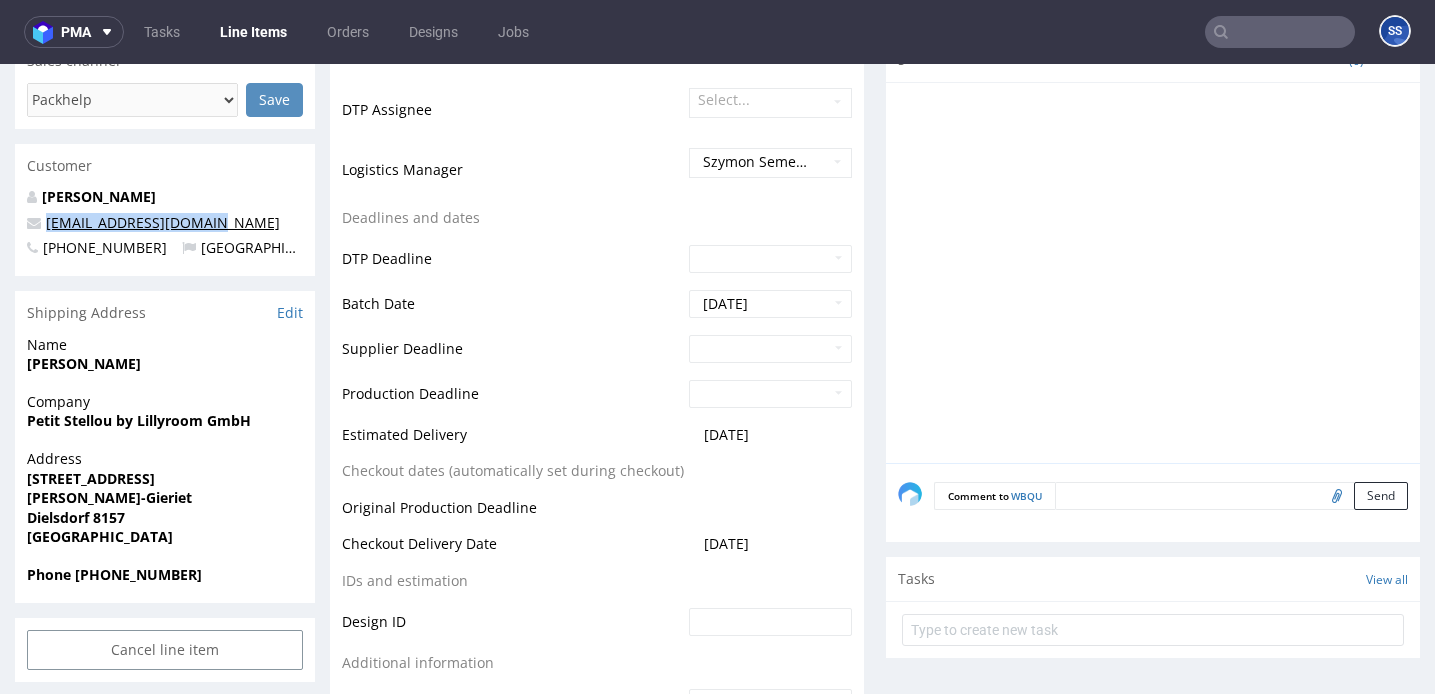 drag, startPoint x: 218, startPoint y: 227, endPoint x: 47, endPoint y: 229, distance: 171.01169 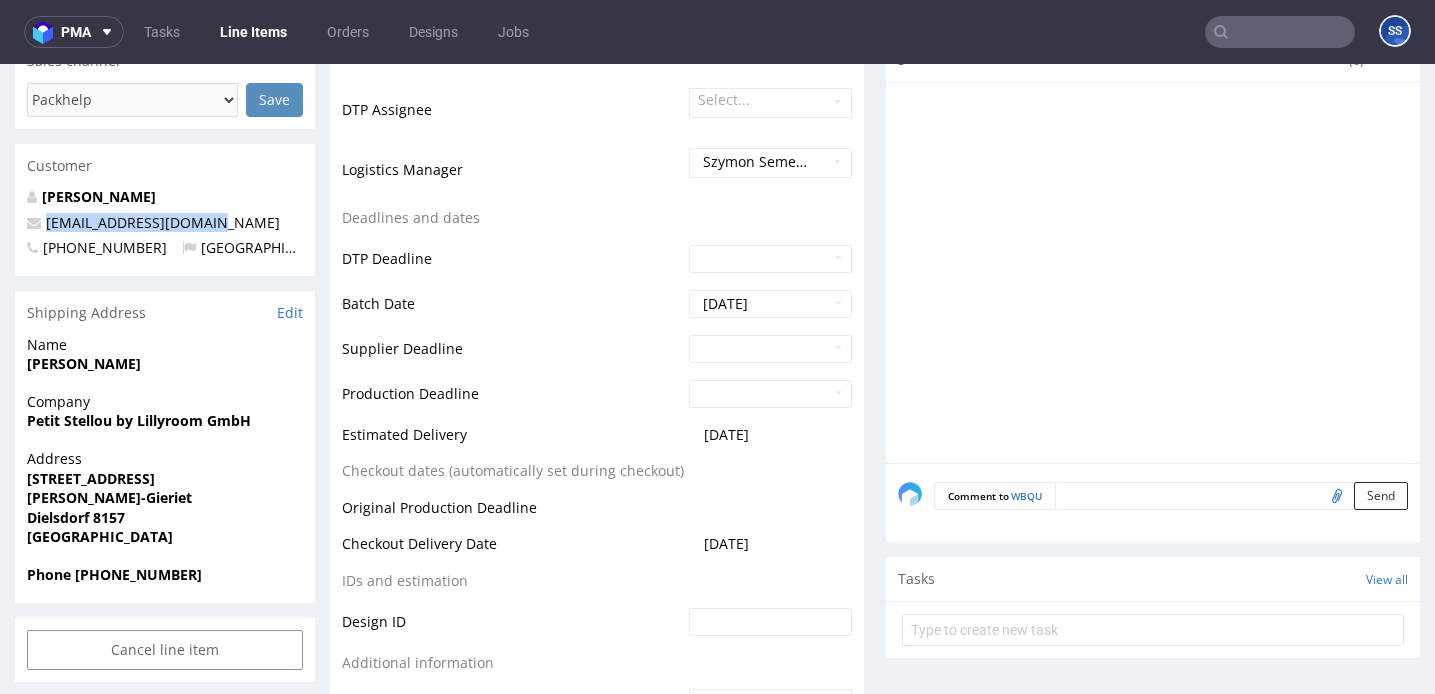 copy on "info@petit-stellou.com" 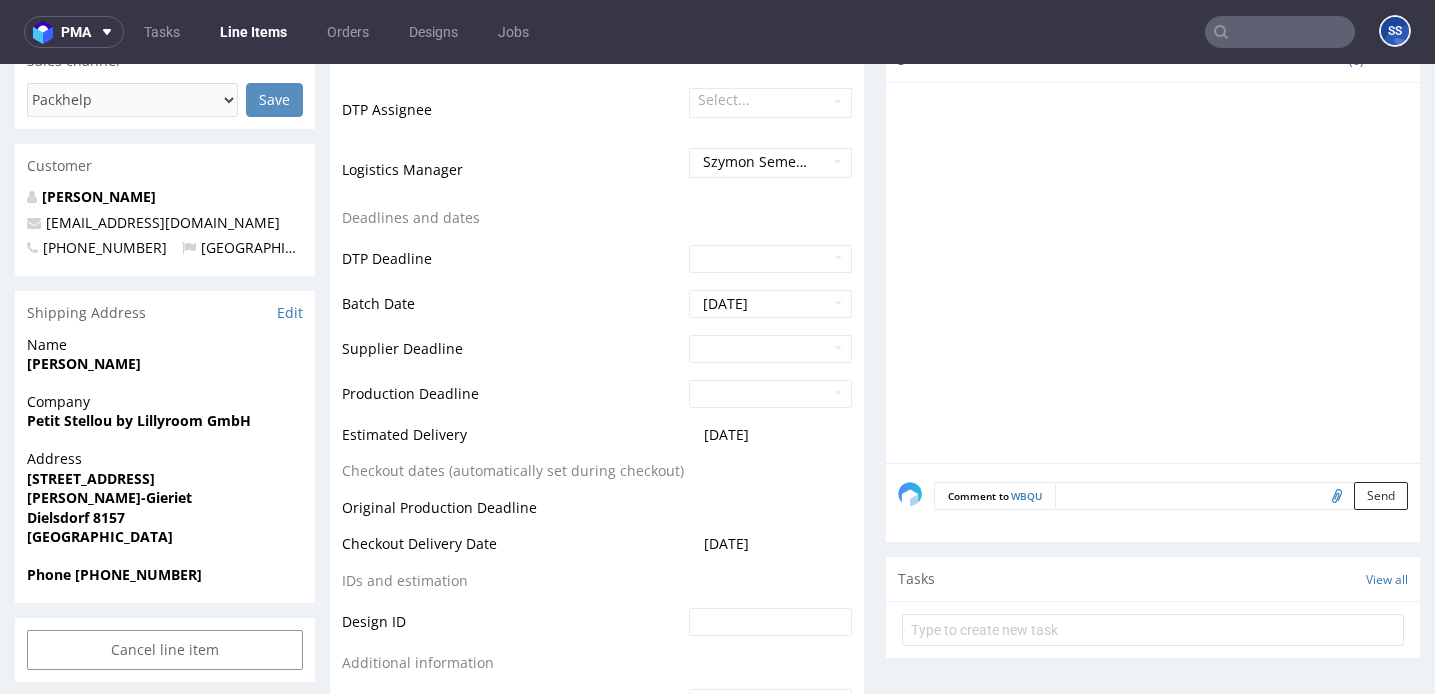 click on "Christelle Müller" at bounding box center [84, 363] 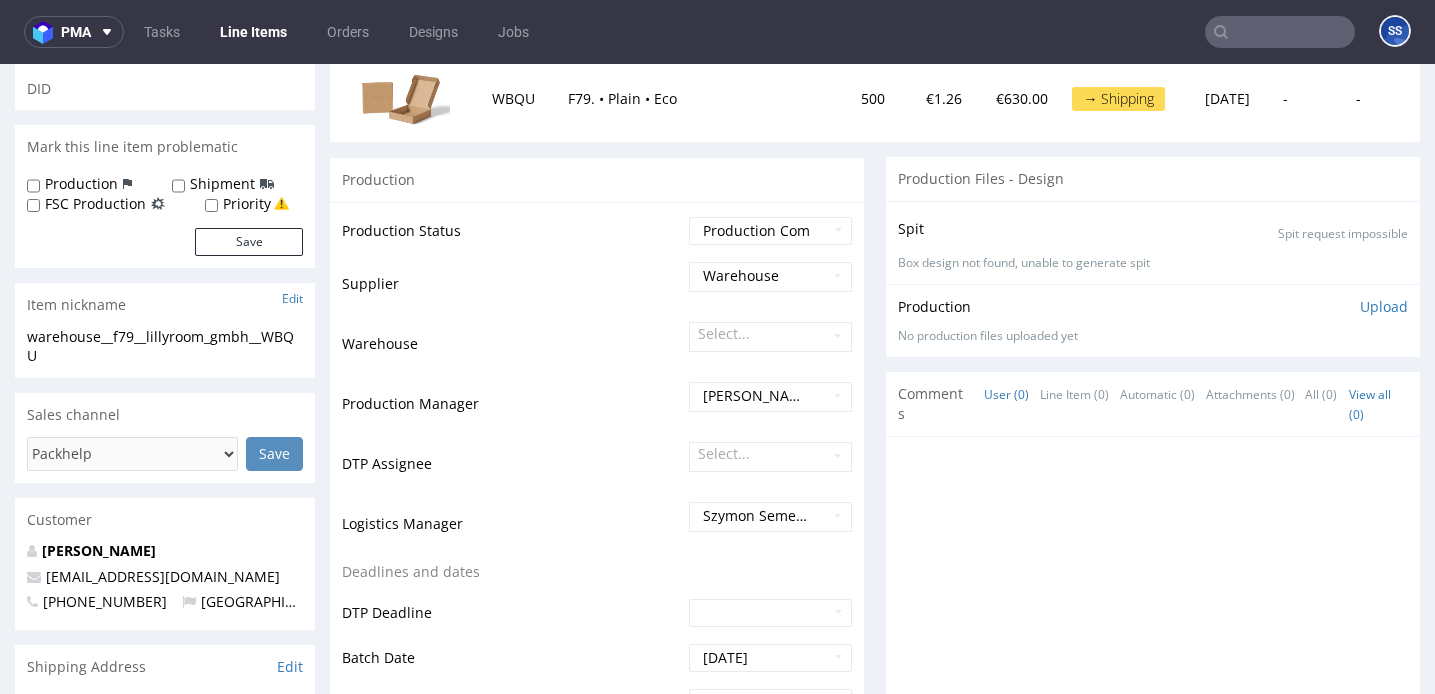scroll, scrollTop: 0, scrollLeft: 0, axis: both 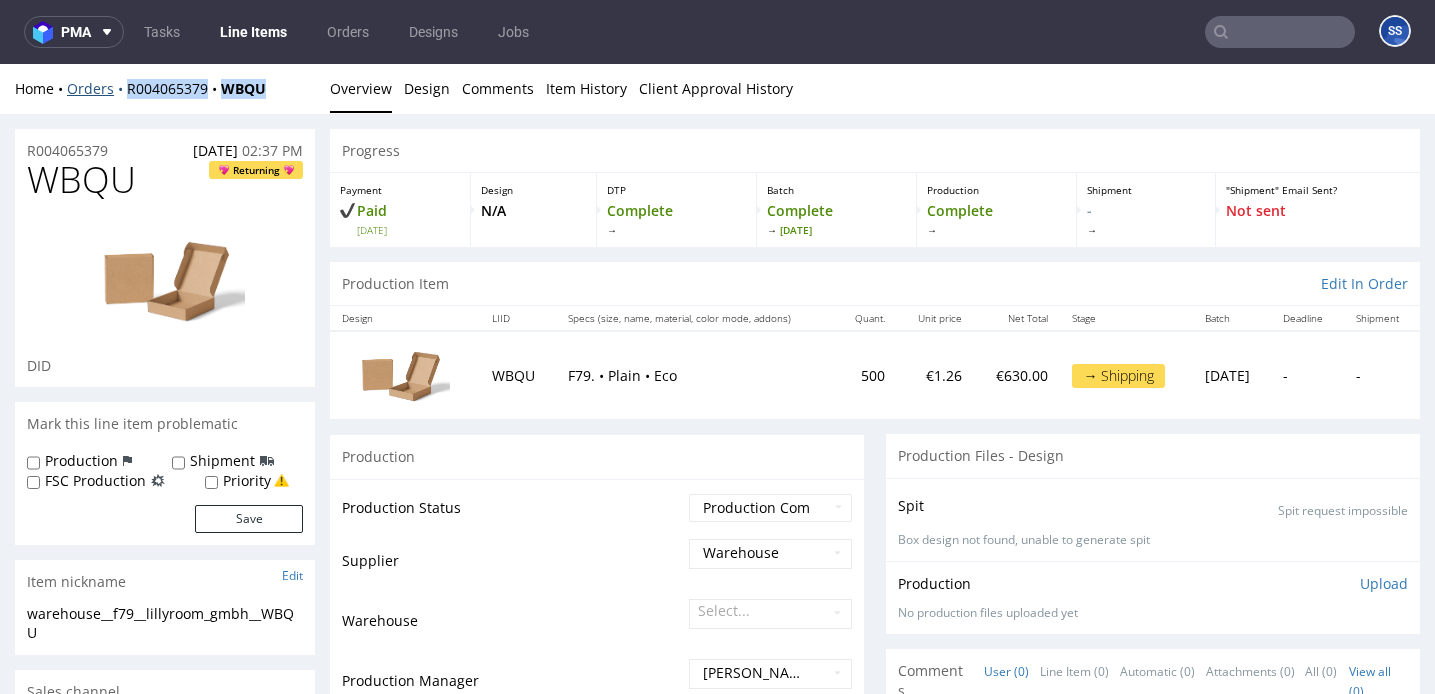 drag, startPoint x: 288, startPoint y: 87, endPoint x: 124, endPoint y: 93, distance: 164.10973 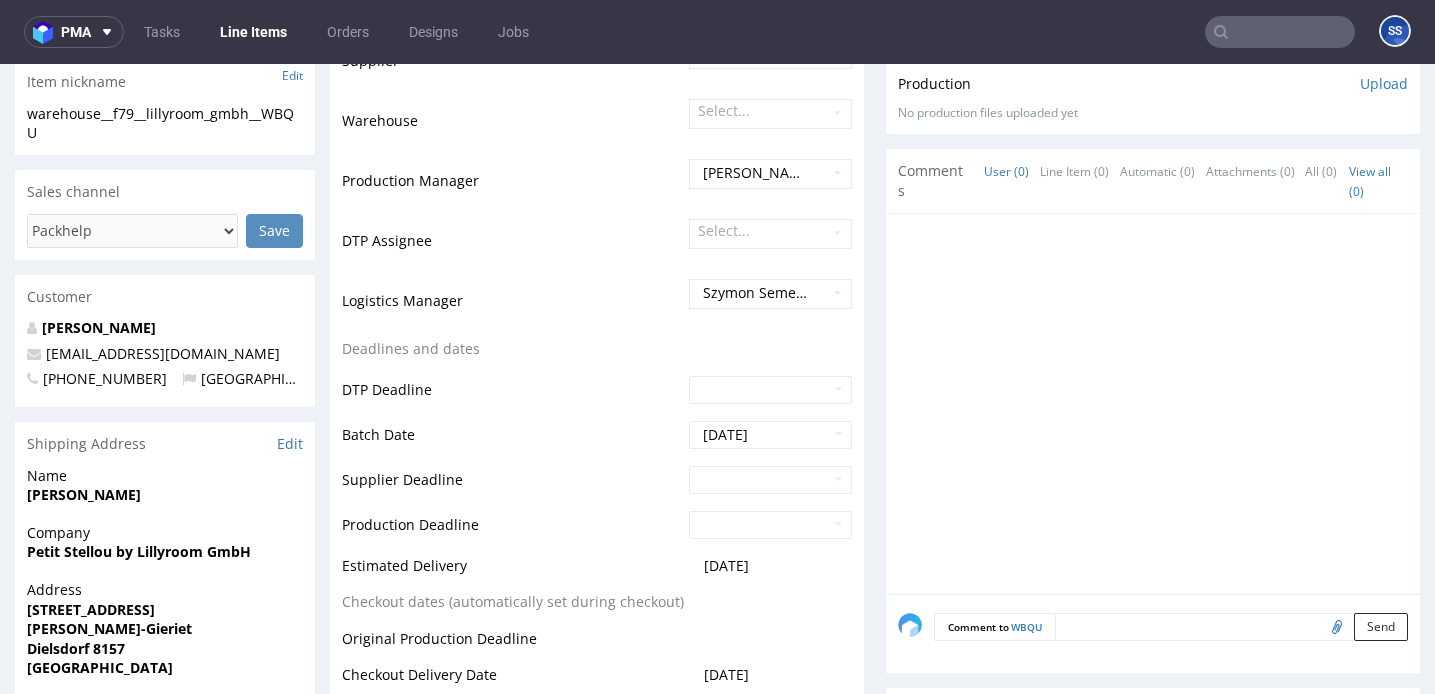 scroll, scrollTop: 0, scrollLeft: 0, axis: both 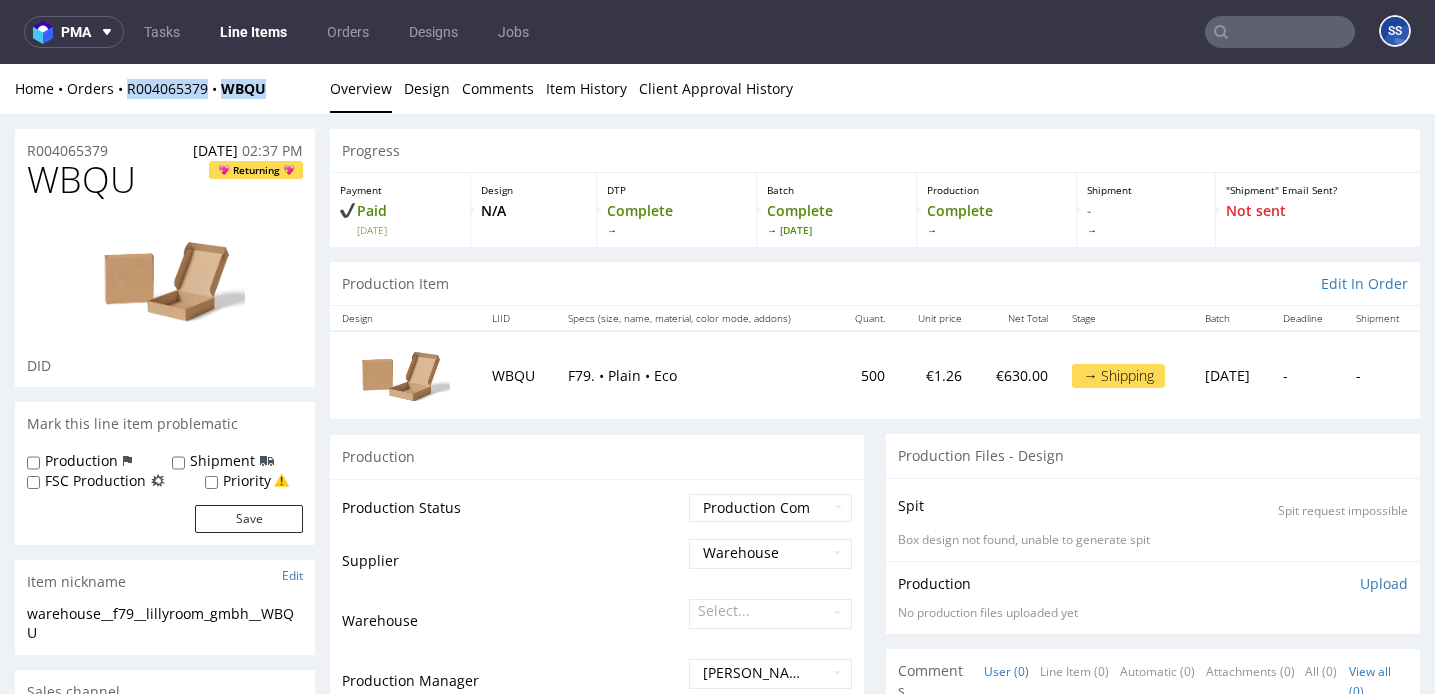 click on "Home Orders R004065379 WBQU Overview Design Comments Item History Client Approval History" at bounding box center (717, 89) 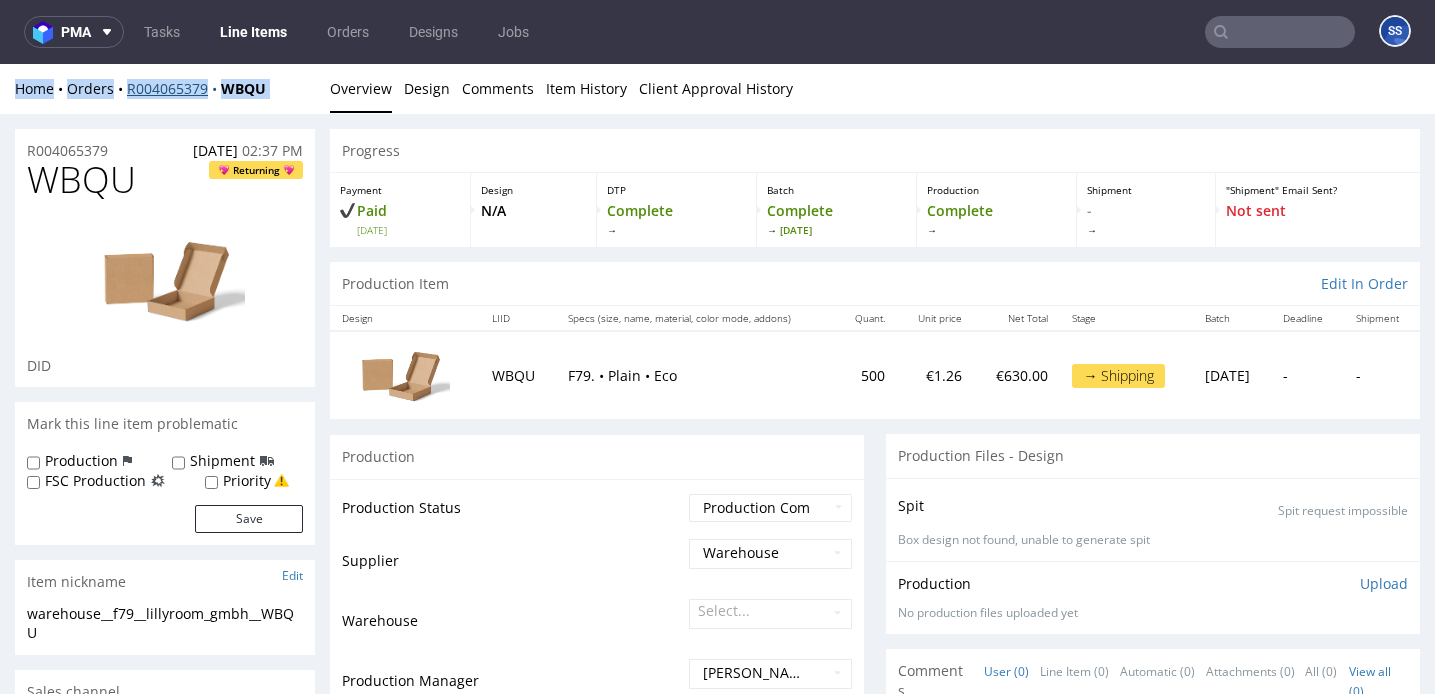 drag, startPoint x: 294, startPoint y: 99, endPoint x: 136, endPoint y: 95, distance: 158.05063 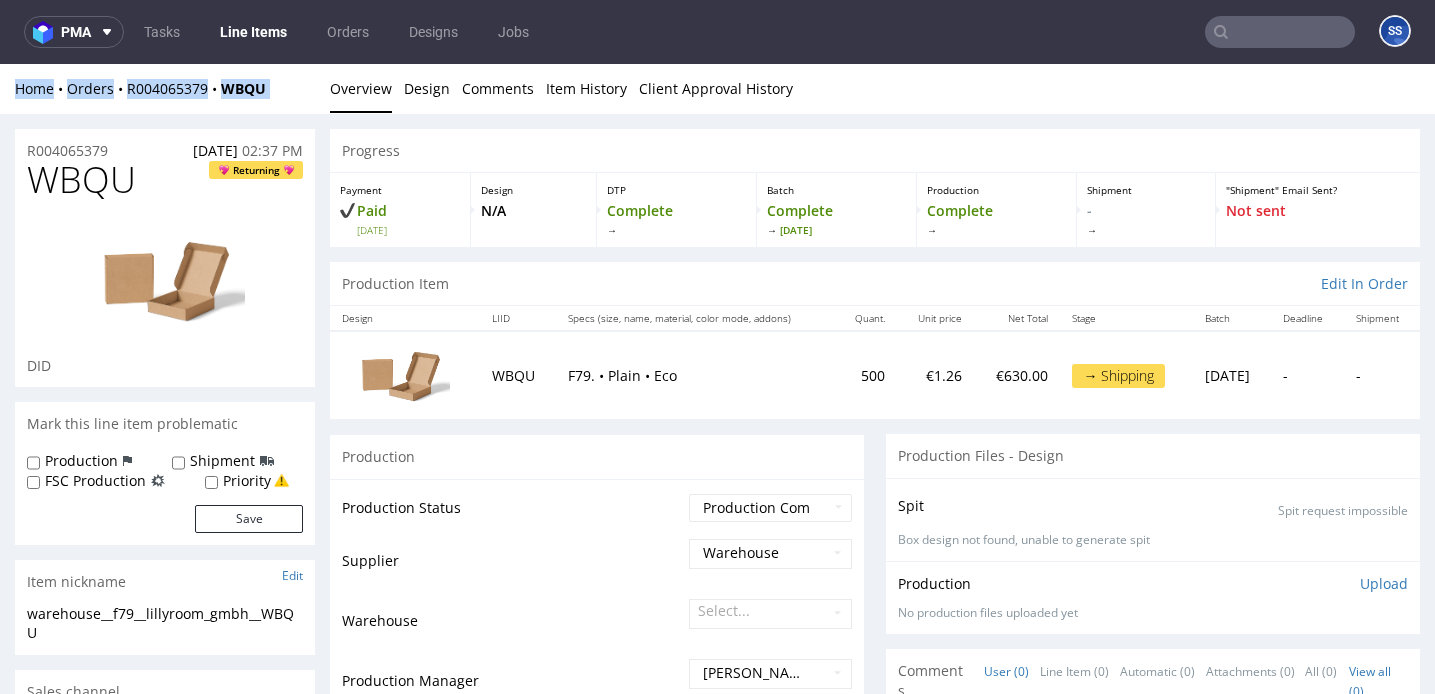 click on "Home Orders R004065379 WBQU" at bounding box center [165, 89] 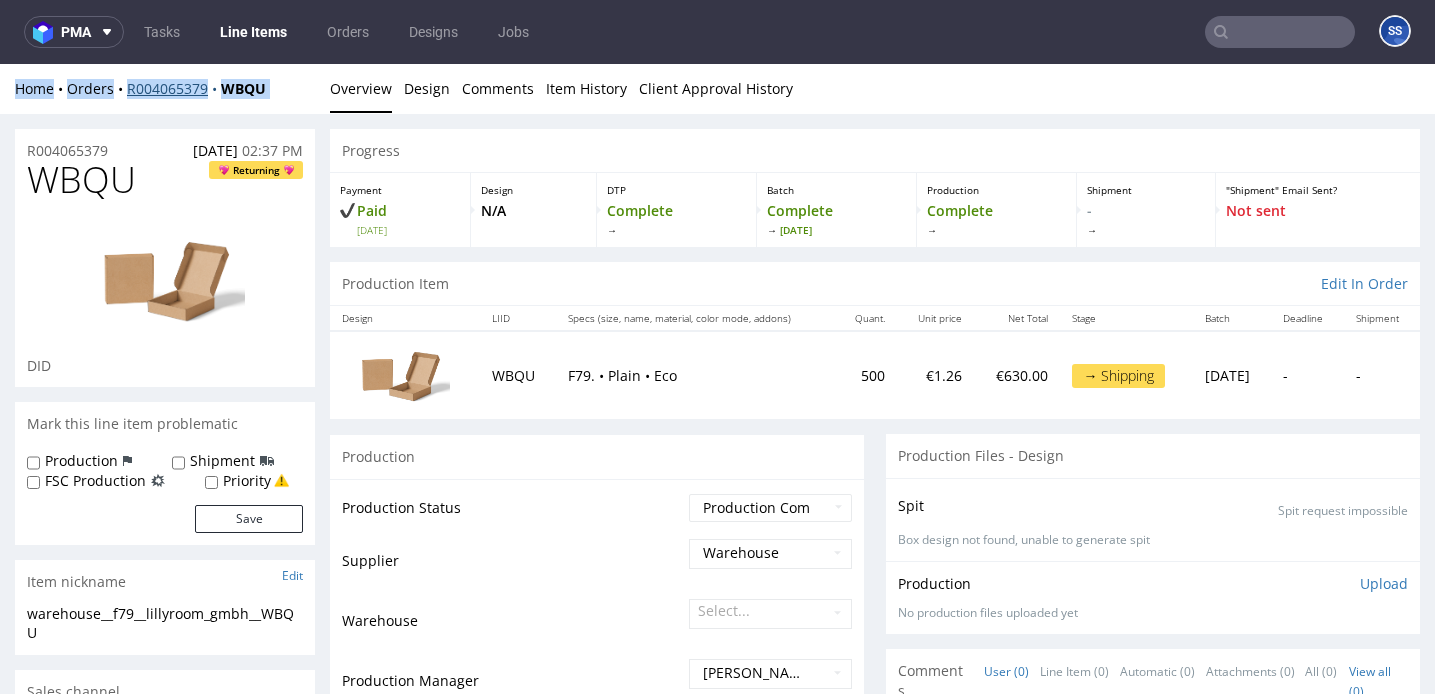drag, startPoint x: 285, startPoint y: 90, endPoint x: 162, endPoint y: 89, distance: 123.00407 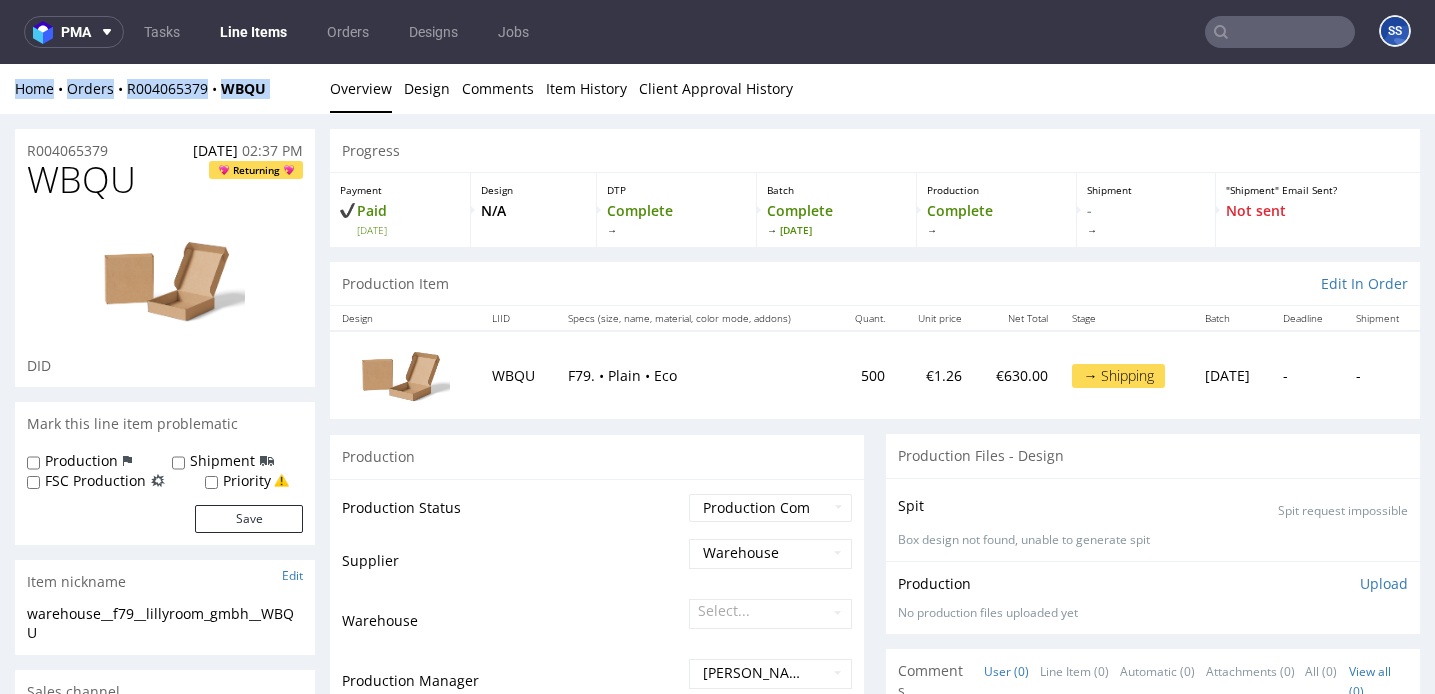 click on "Home Orders R004065379 WBQU" at bounding box center (165, 89) 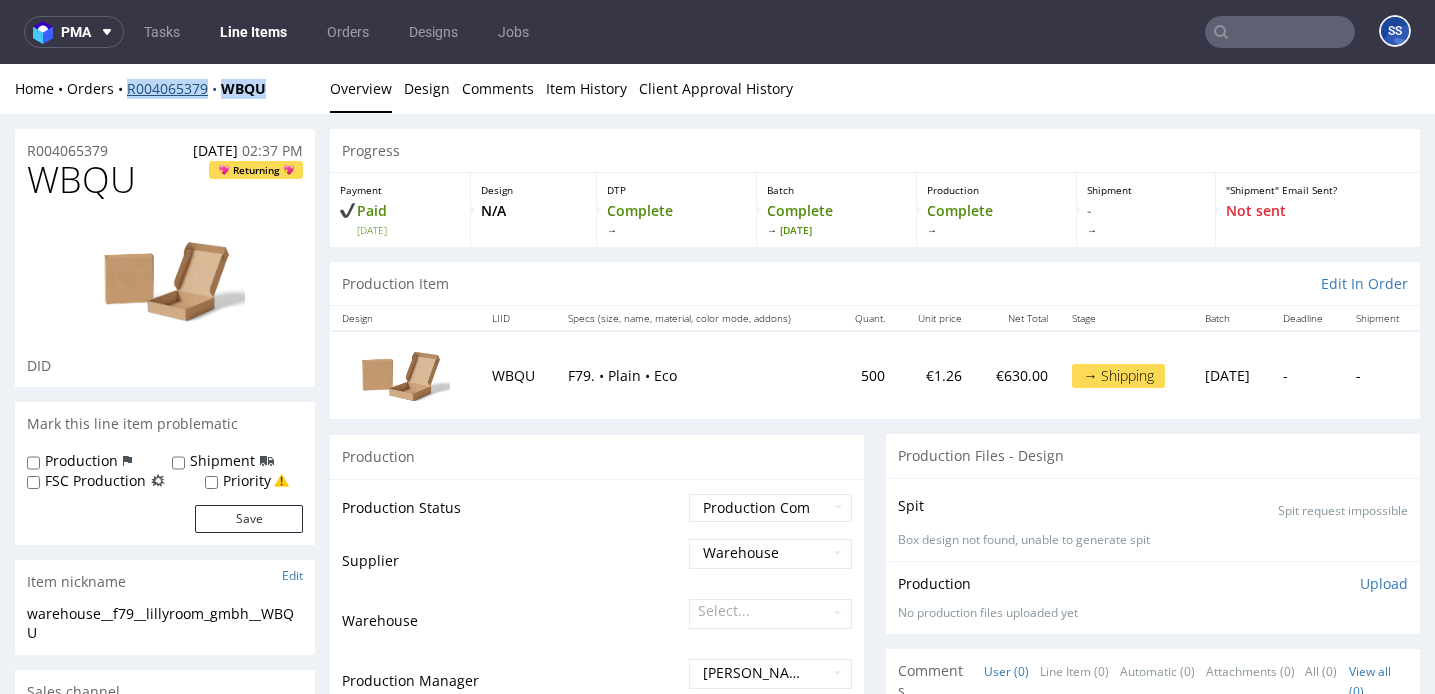 drag, startPoint x: 284, startPoint y: 85, endPoint x: 126, endPoint y: 95, distance: 158.31615 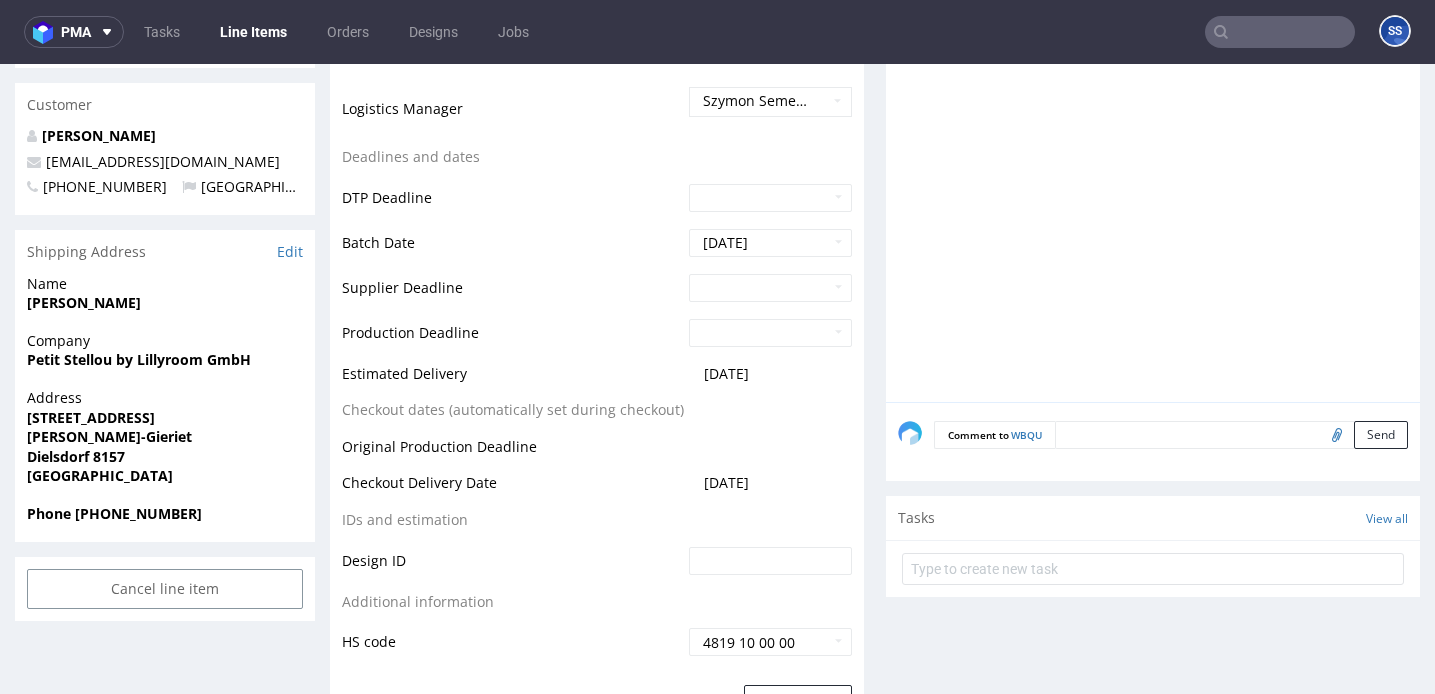 scroll, scrollTop: 791, scrollLeft: 0, axis: vertical 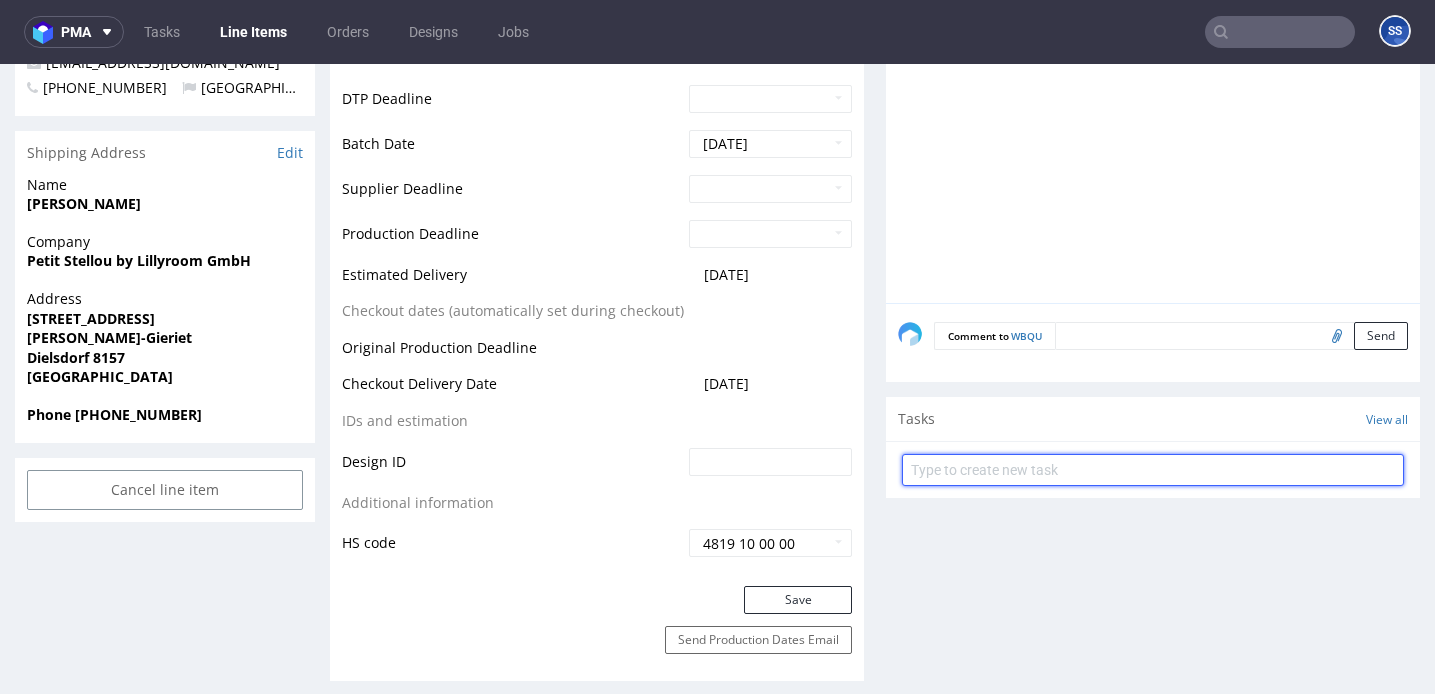 click at bounding box center [1153, 470] 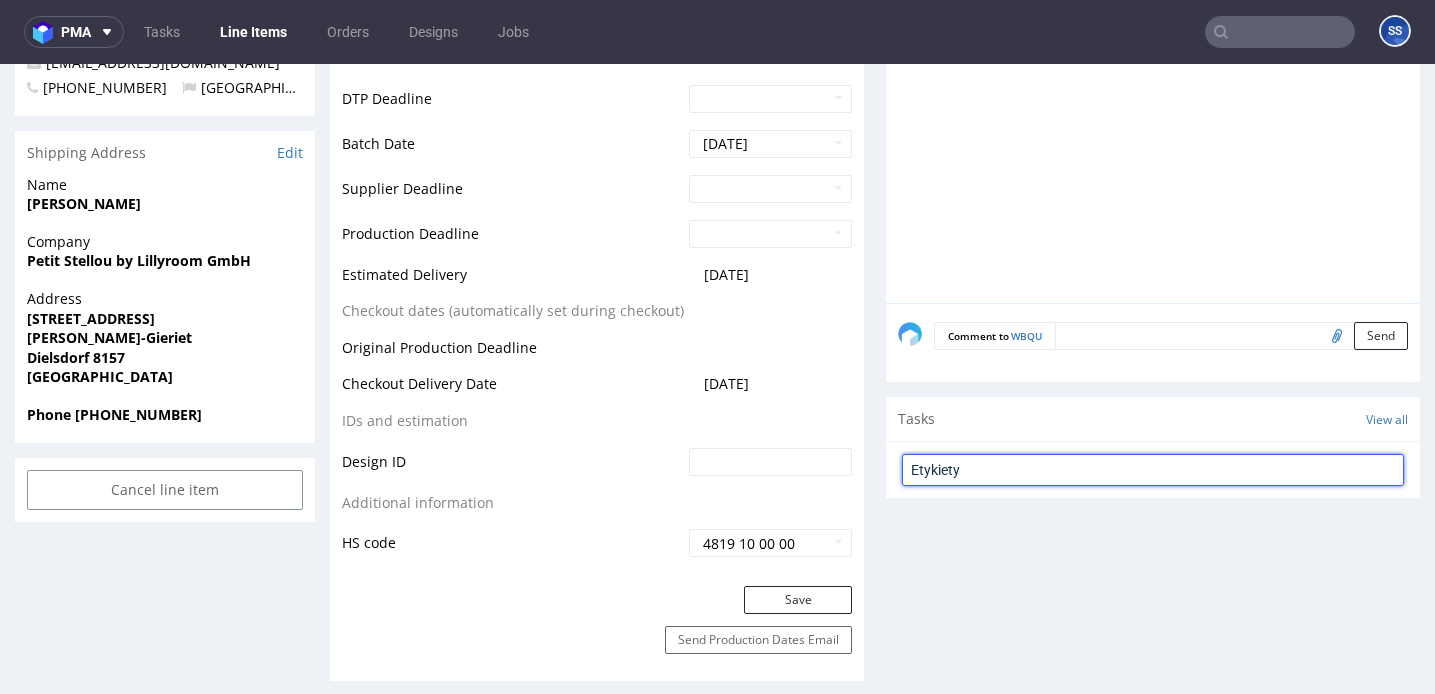 type on "Etykiety" 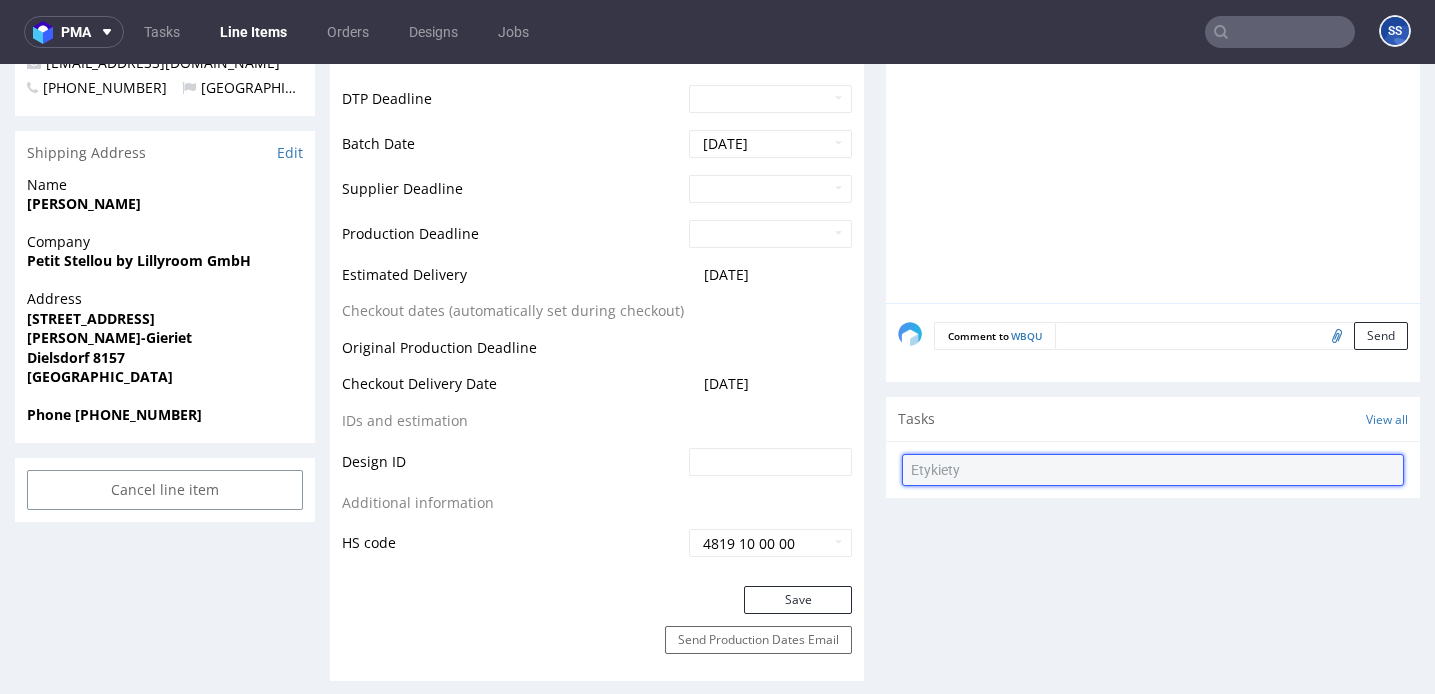 type 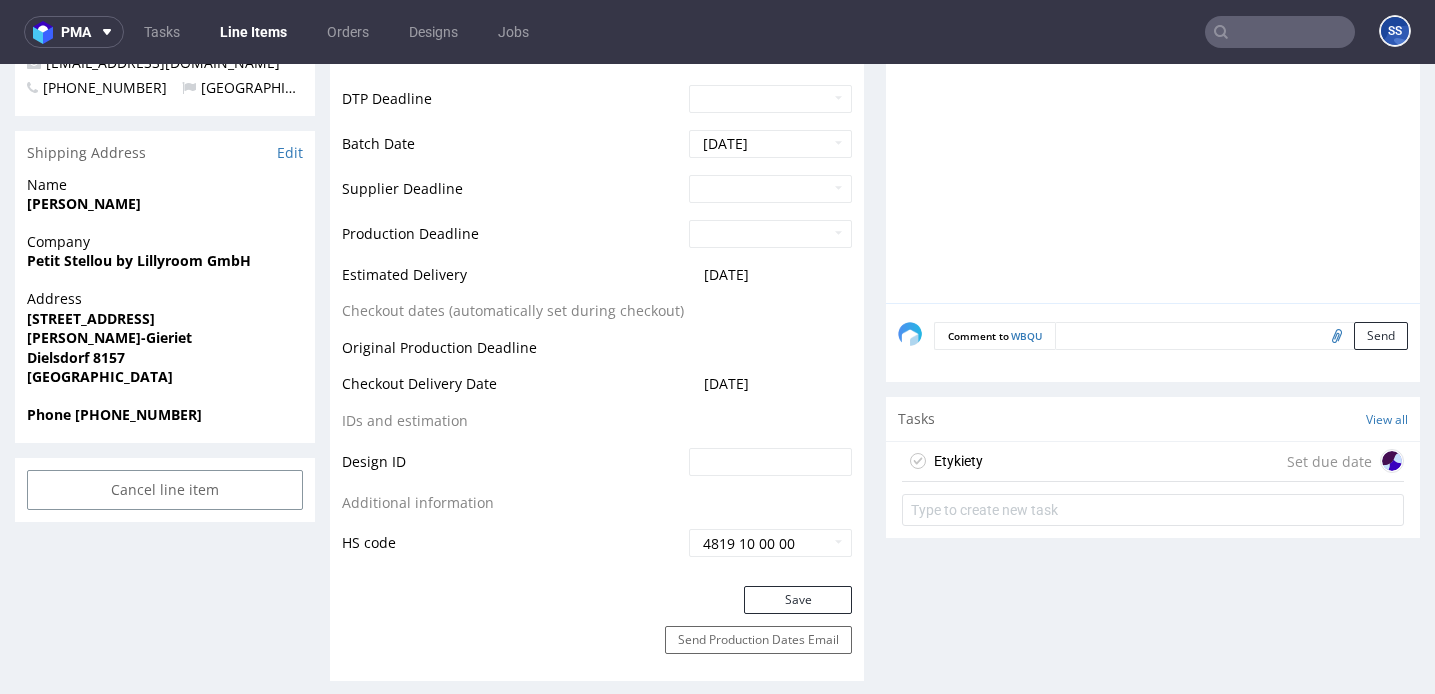 click on "Etykiety Set due date" at bounding box center (1153, 462) 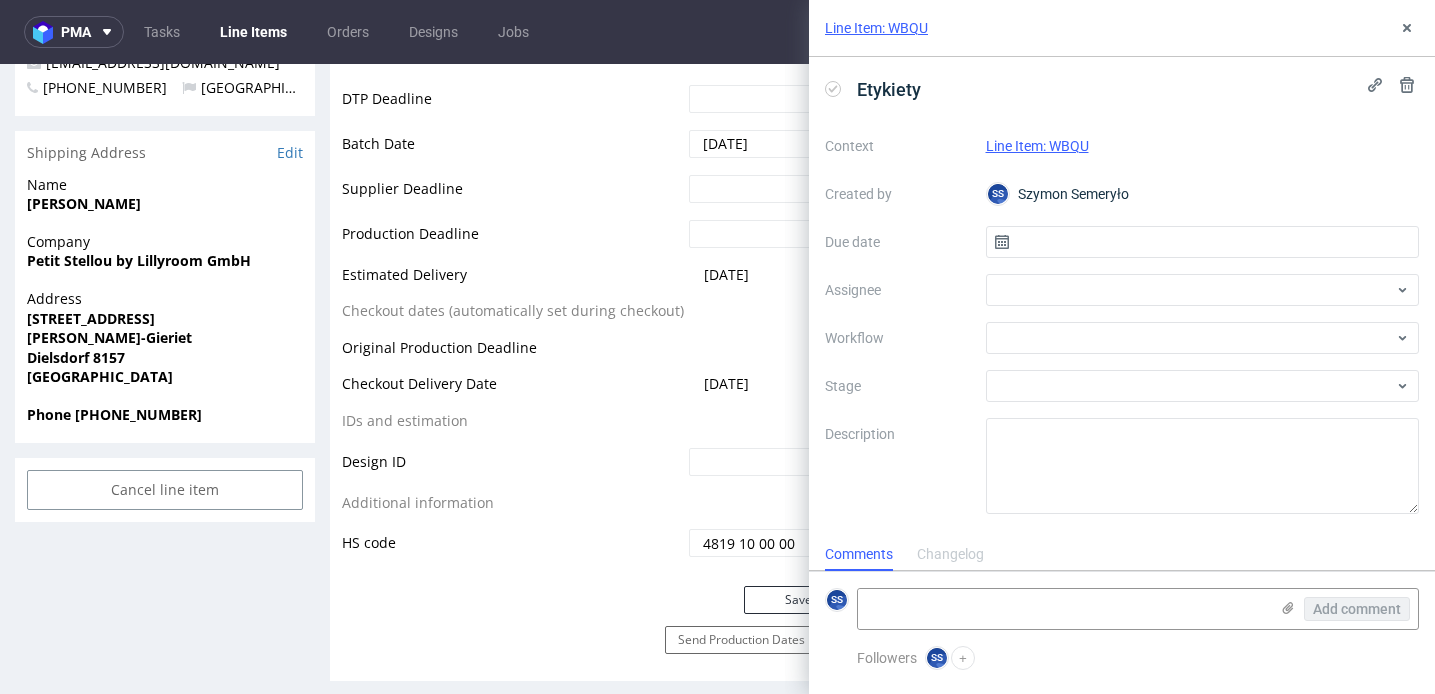 scroll, scrollTop: 16, scrollLeft: 0, axis: vertical 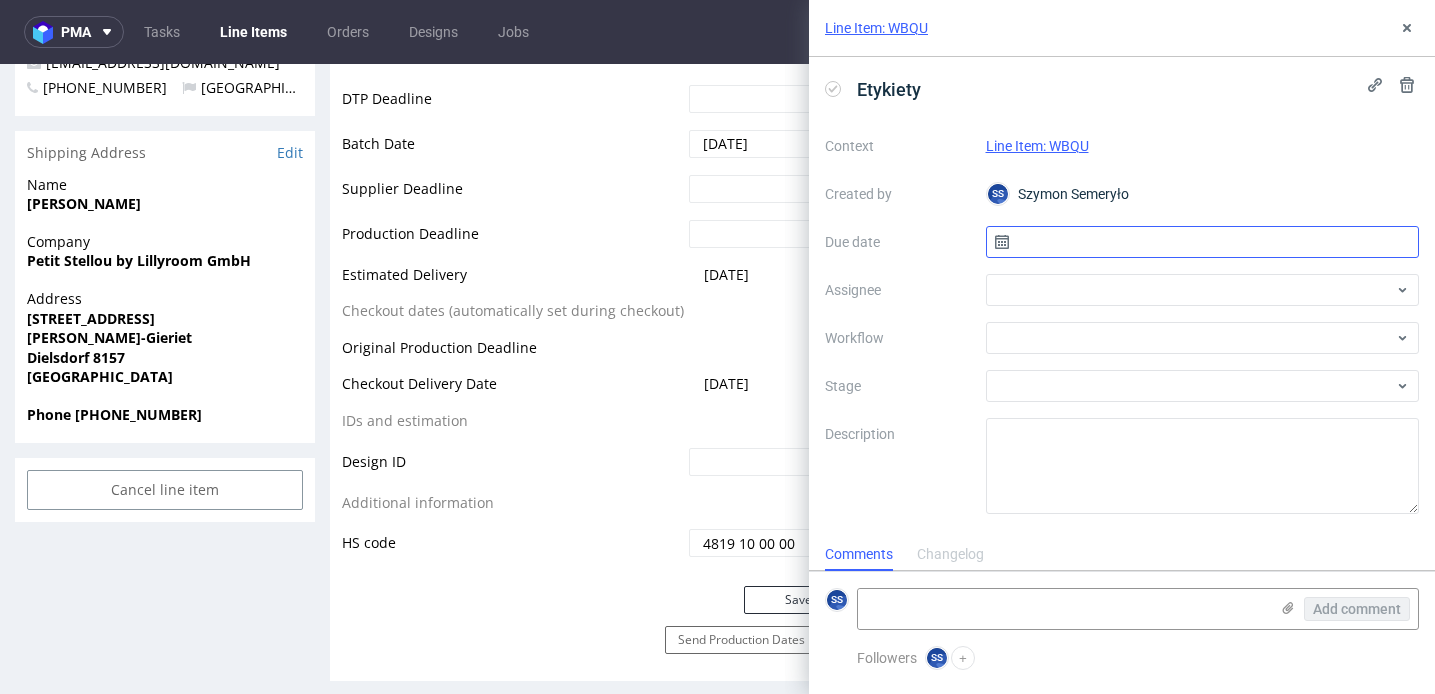 click at bounding box center [1203, 242] 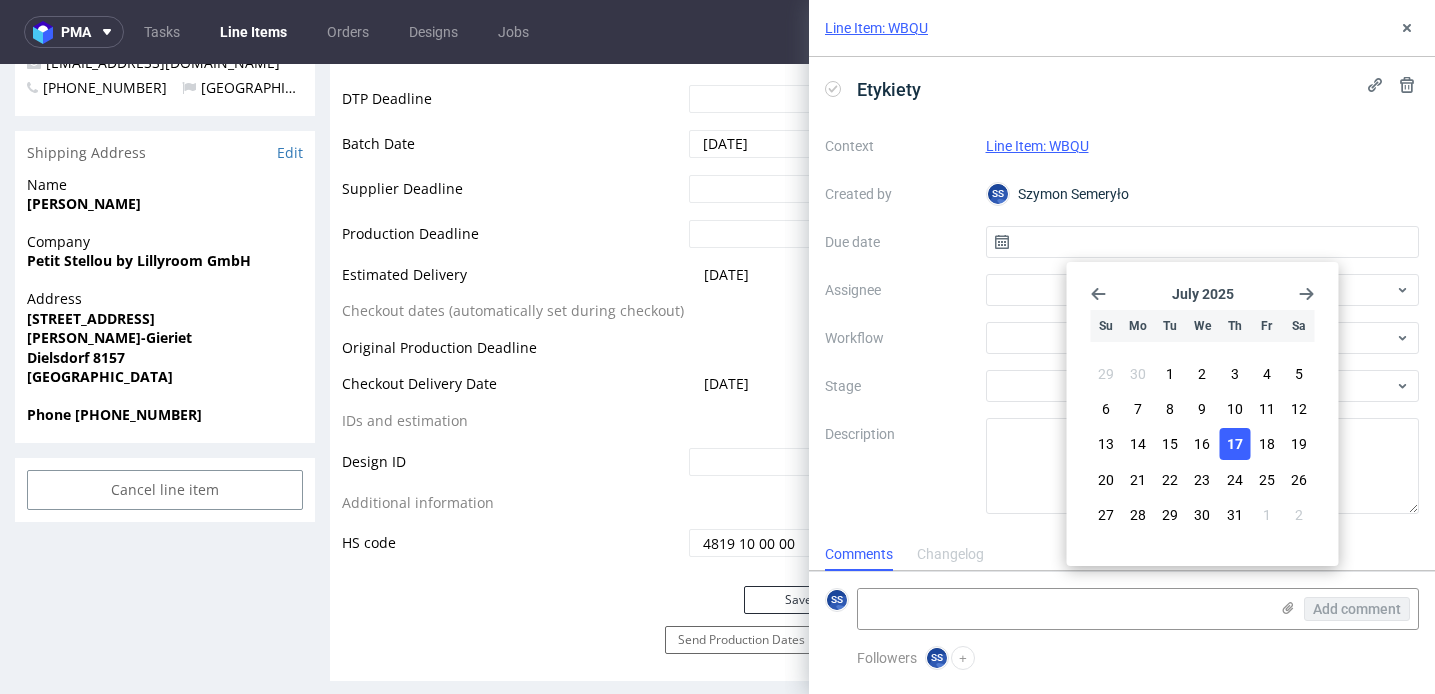 click on "17" at bounding box center (1235, 444) 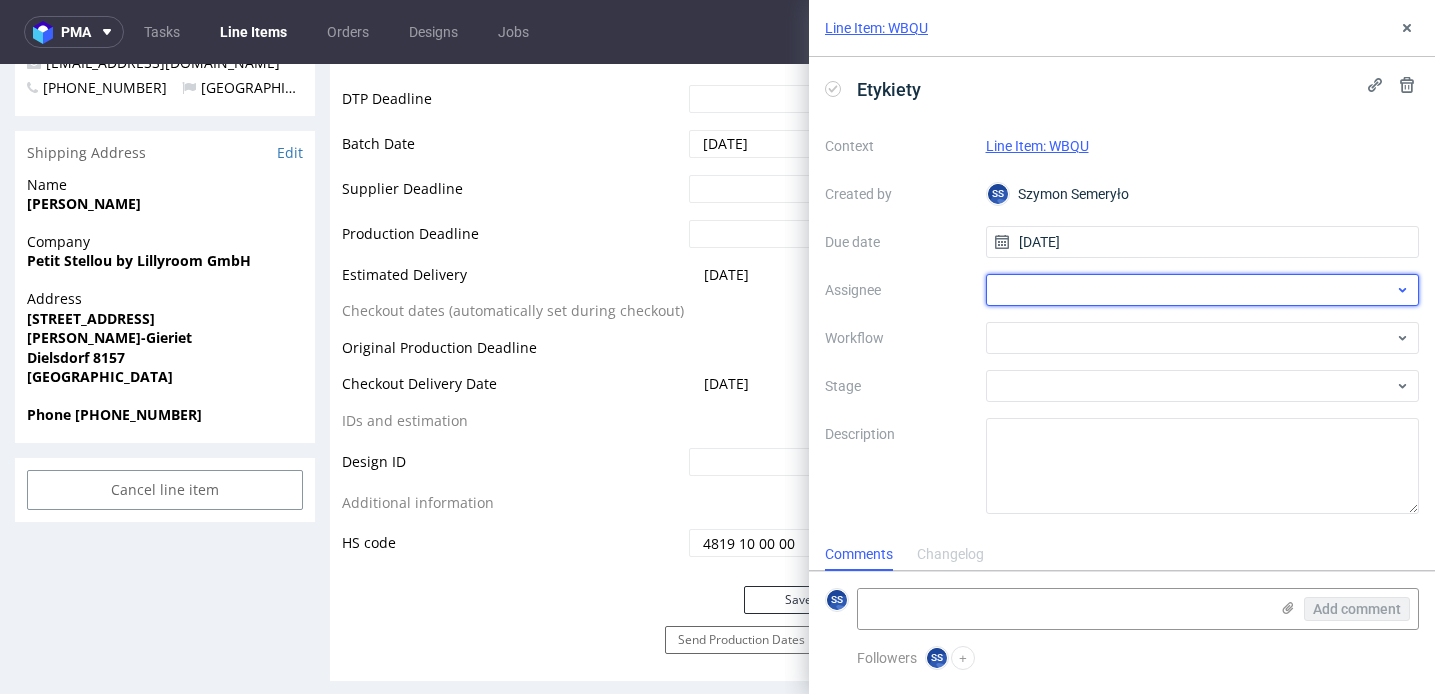 click at bounding box center (1203, 290) 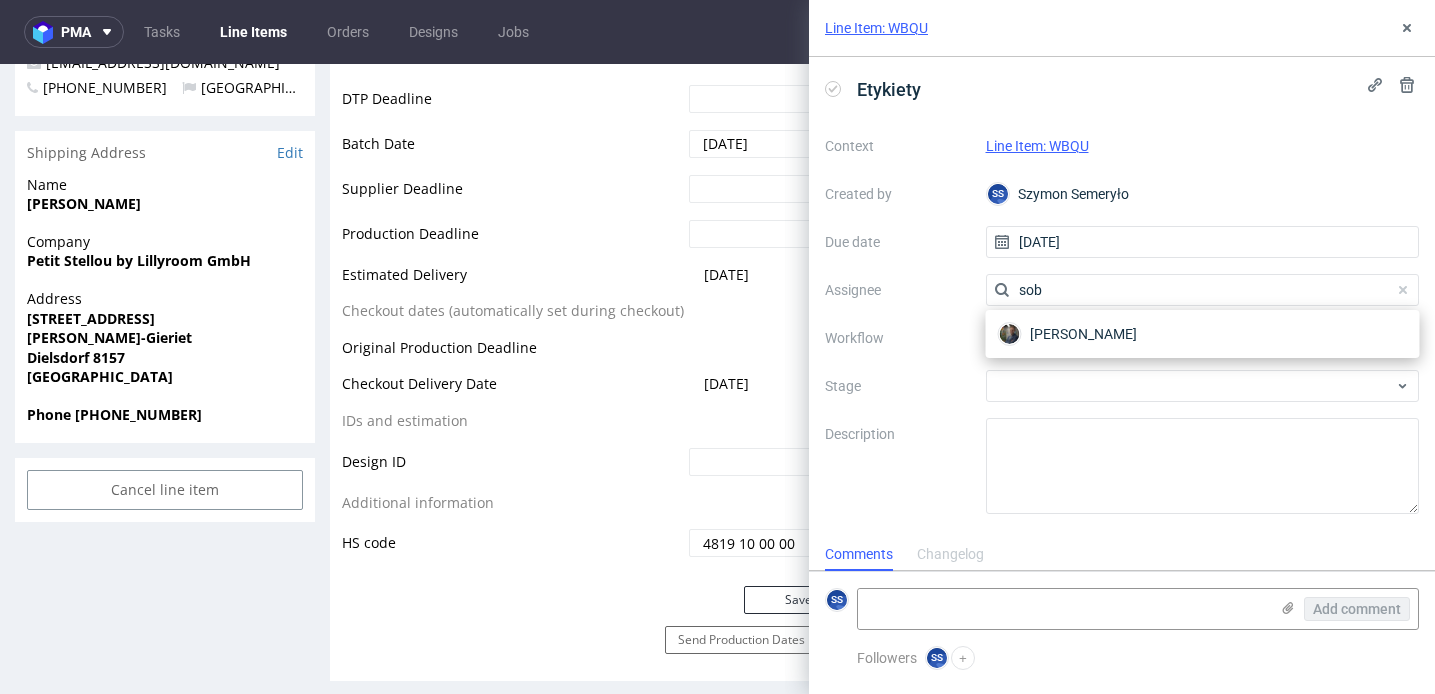 type on "sobo" 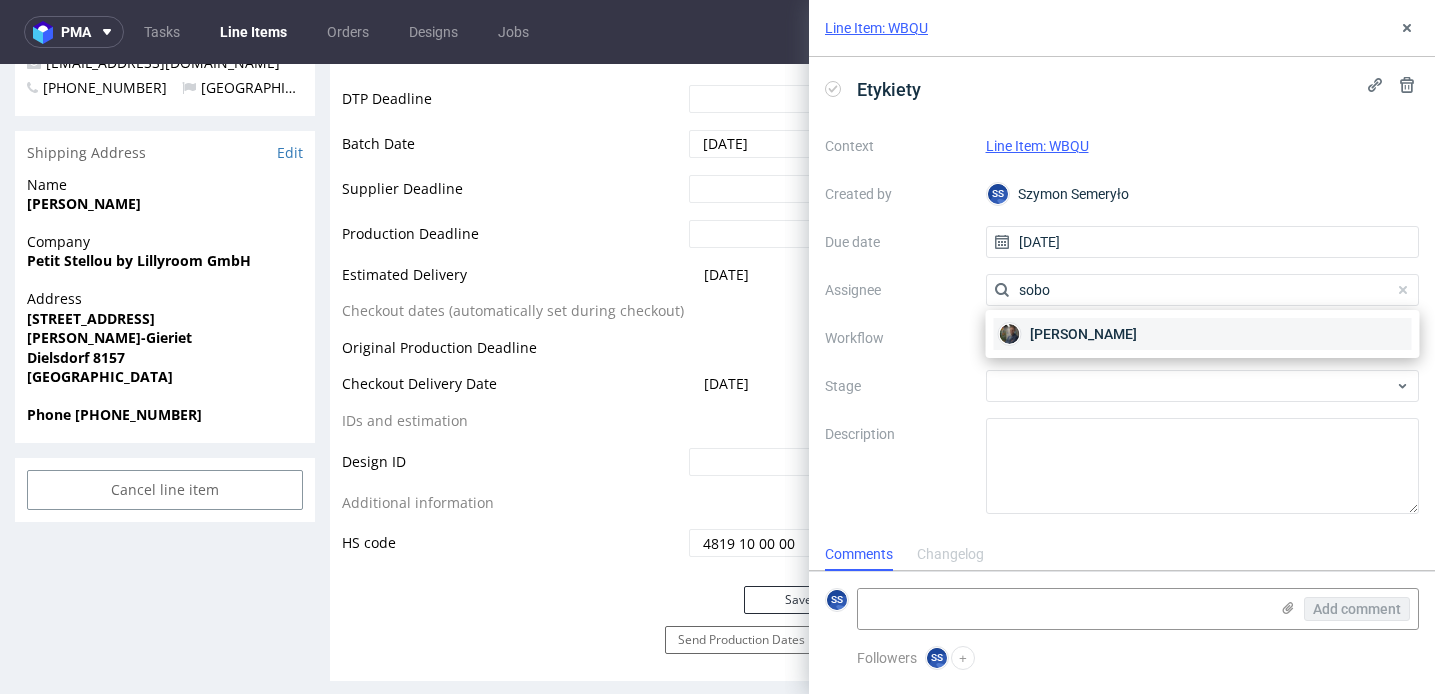 click on "[PERSON_NAME]" at bounding box center [1083, 334] 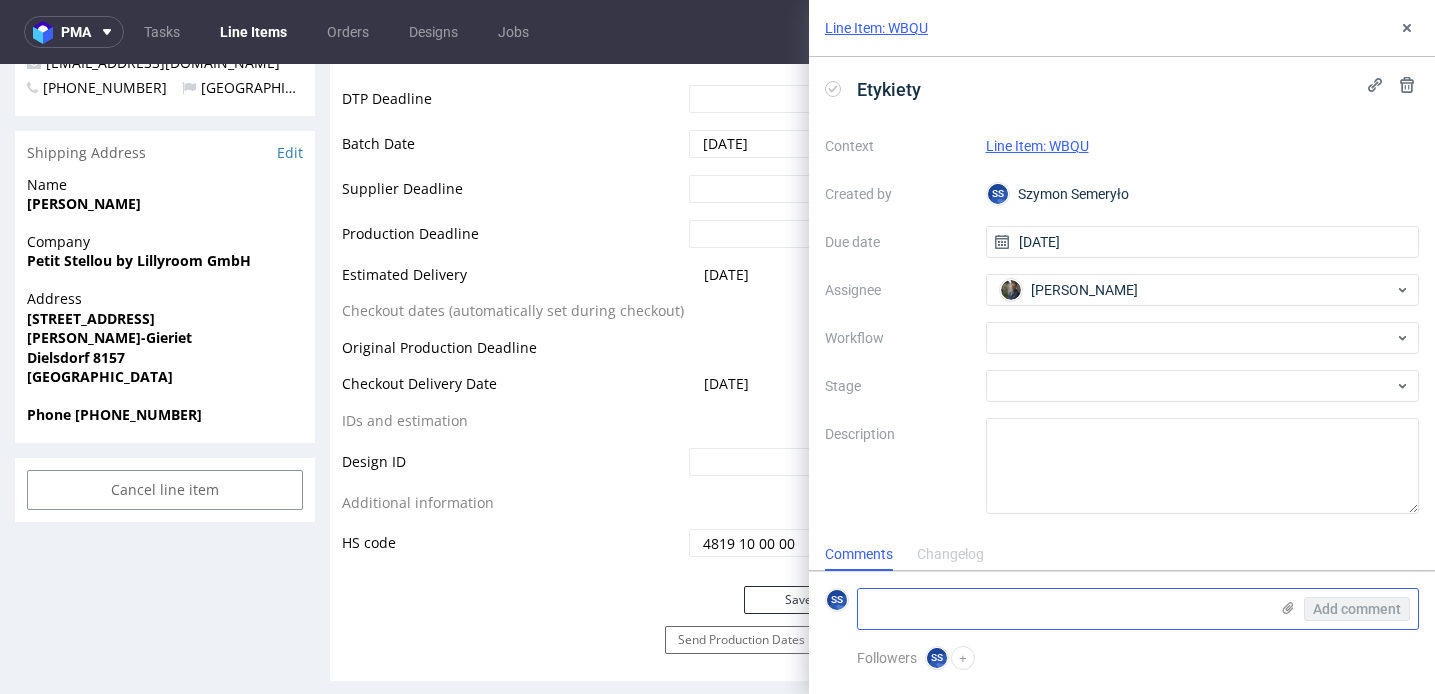 click on "Add comment" at bounding box center (1343, 609) 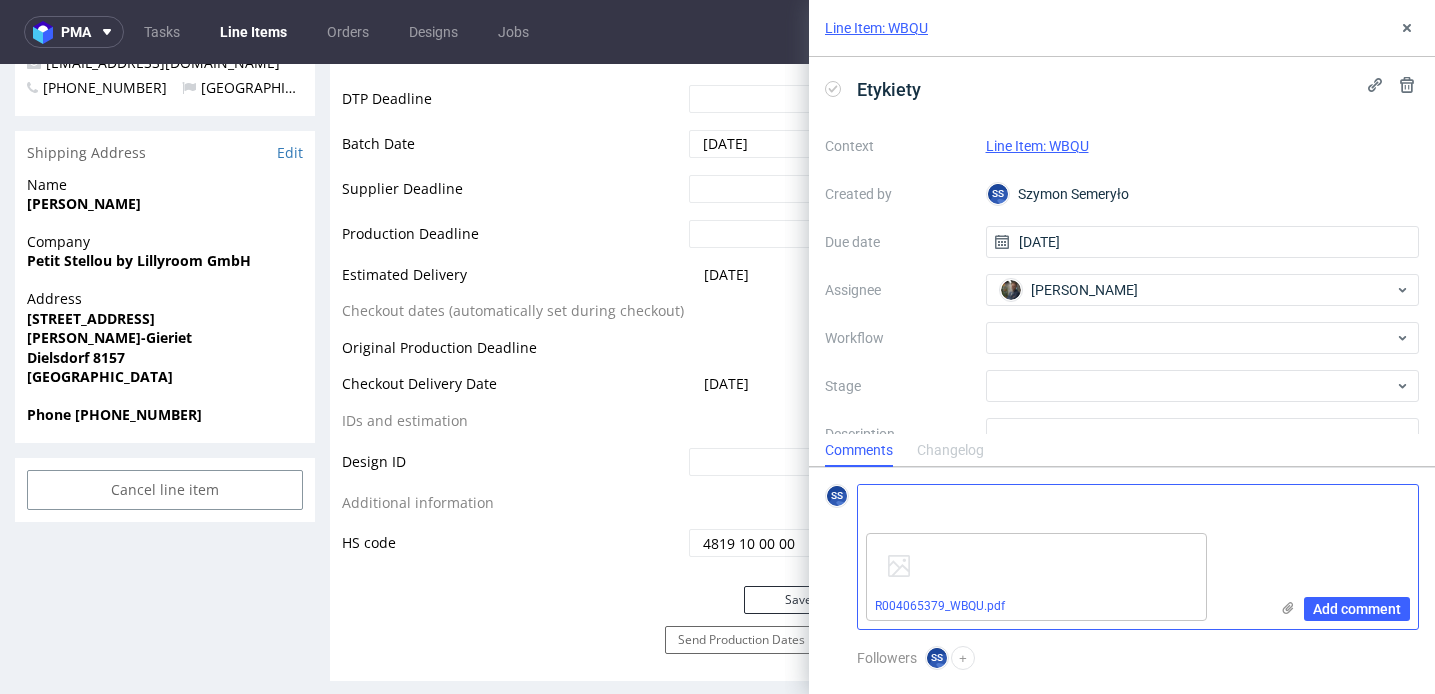 click at bounding box center [1063, 505] 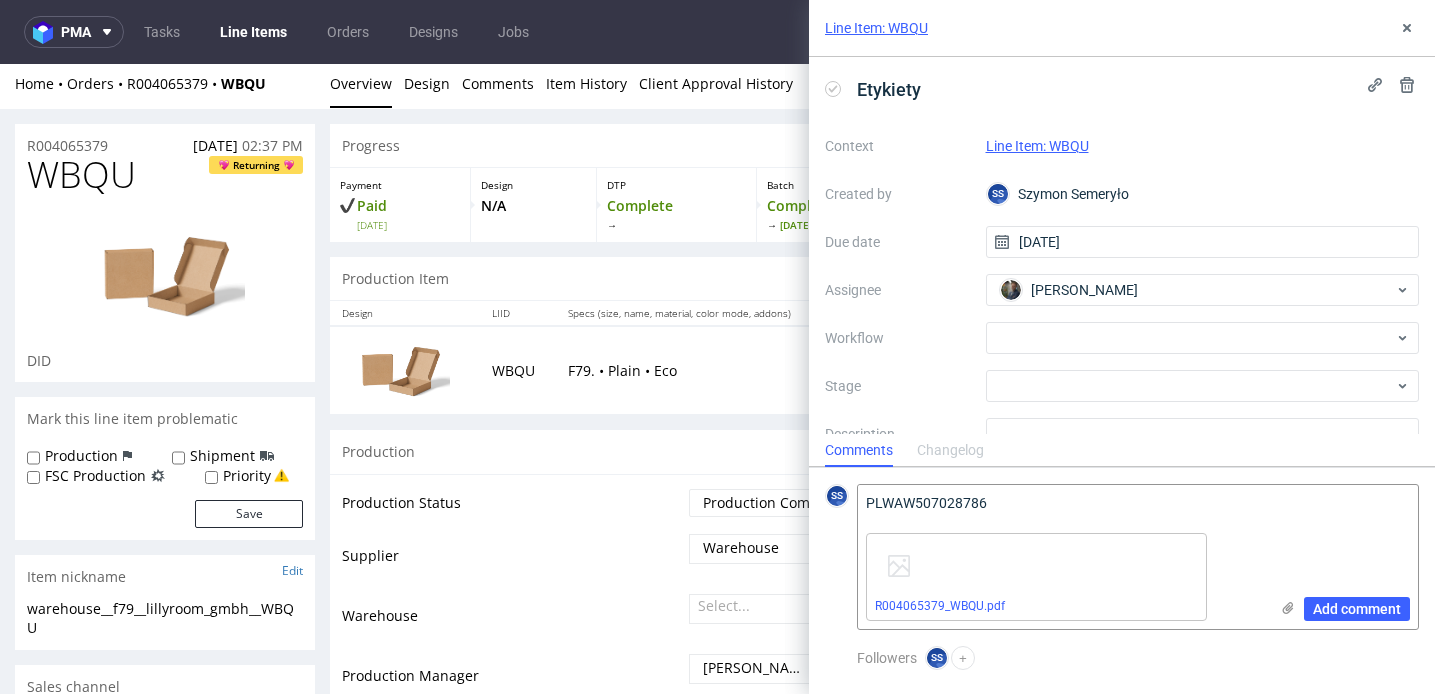 scroll, scrollTop: 0, scrollLeft: 0, axis: both 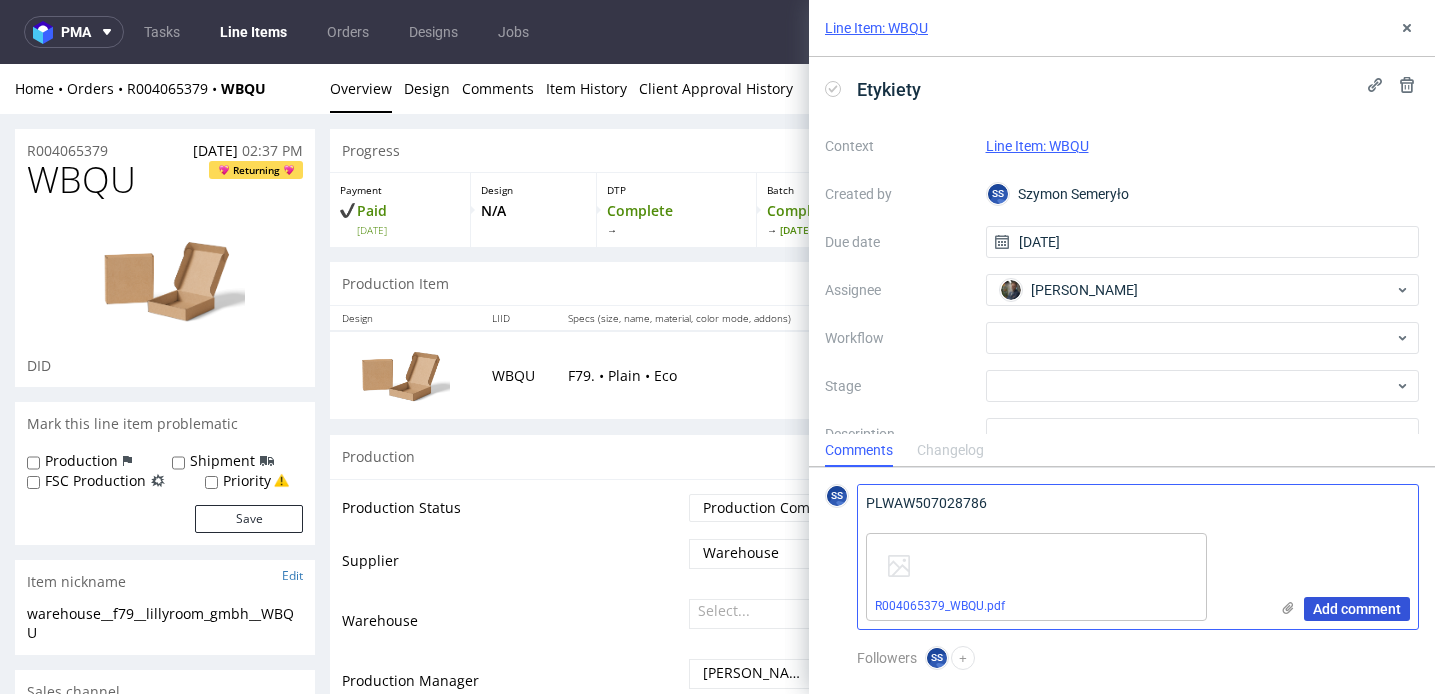 type on "PLWAW507028786" 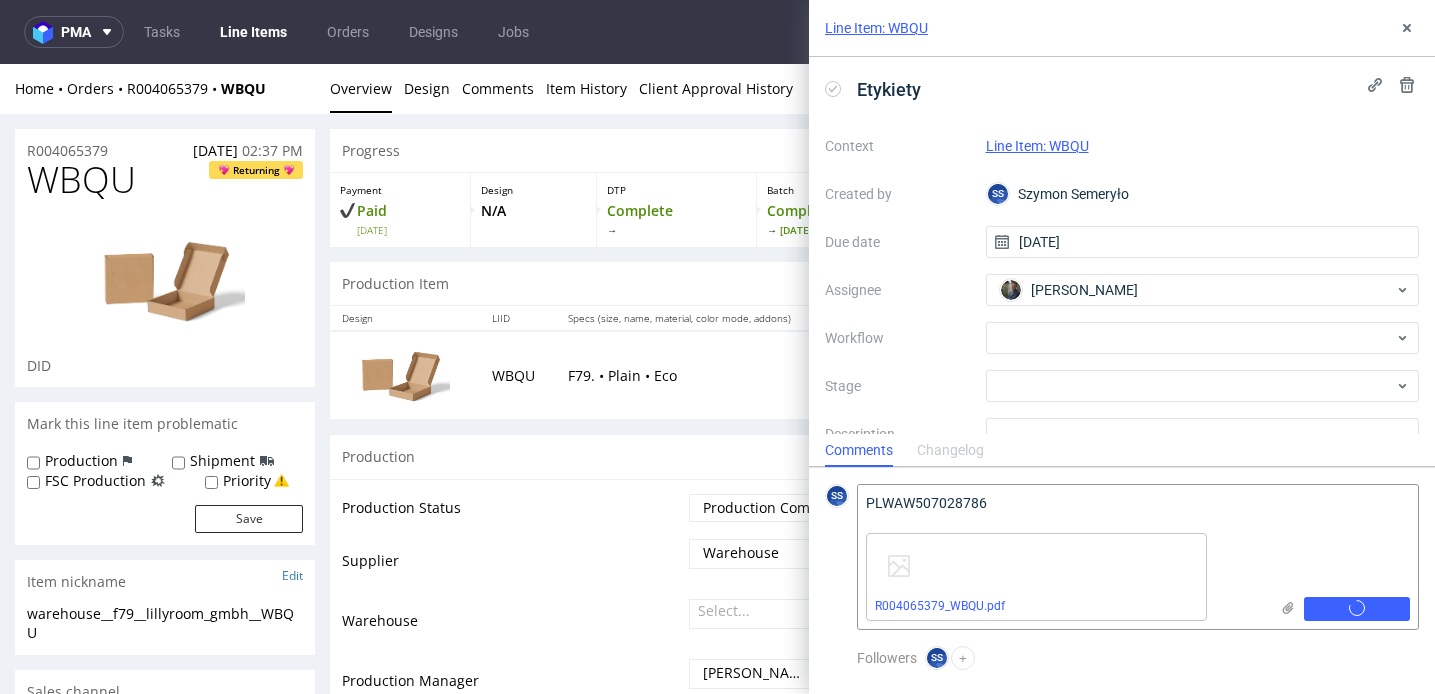 scroll, scrollTop: 0, scrollLeft: 0, axis: both 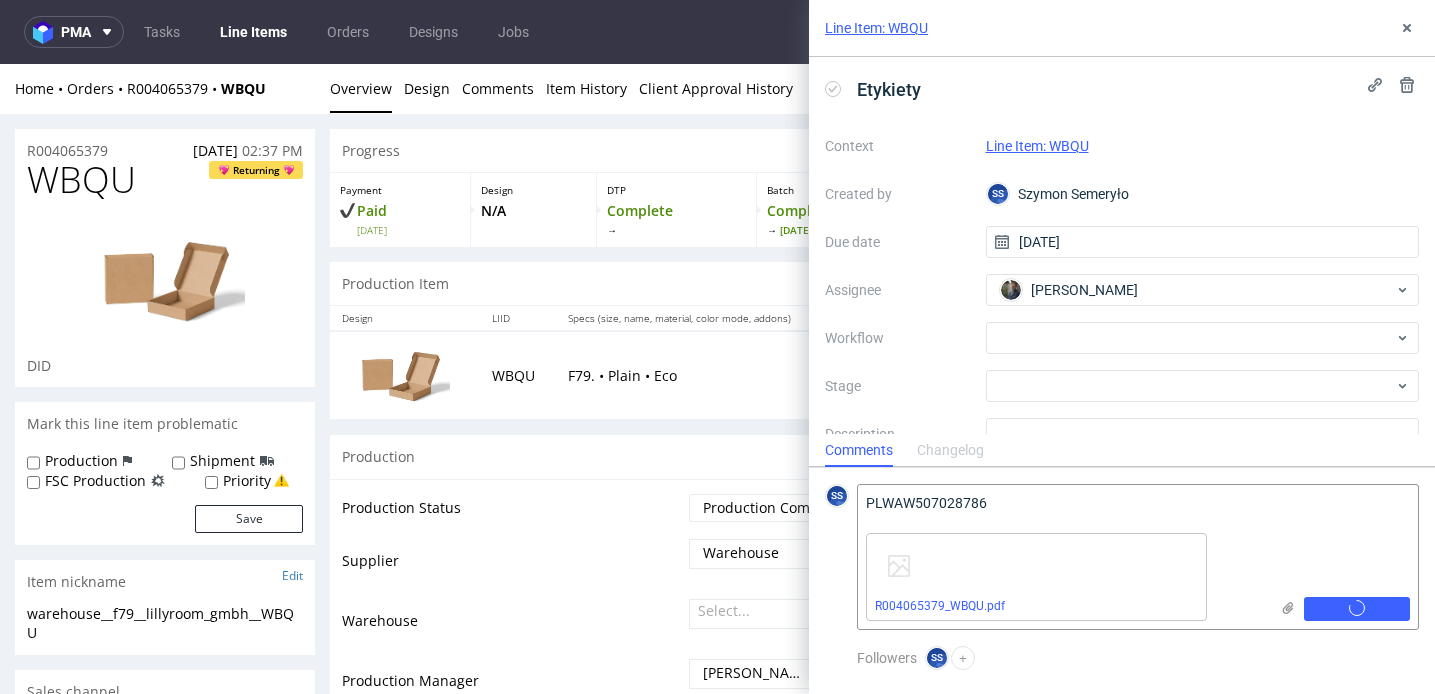 type 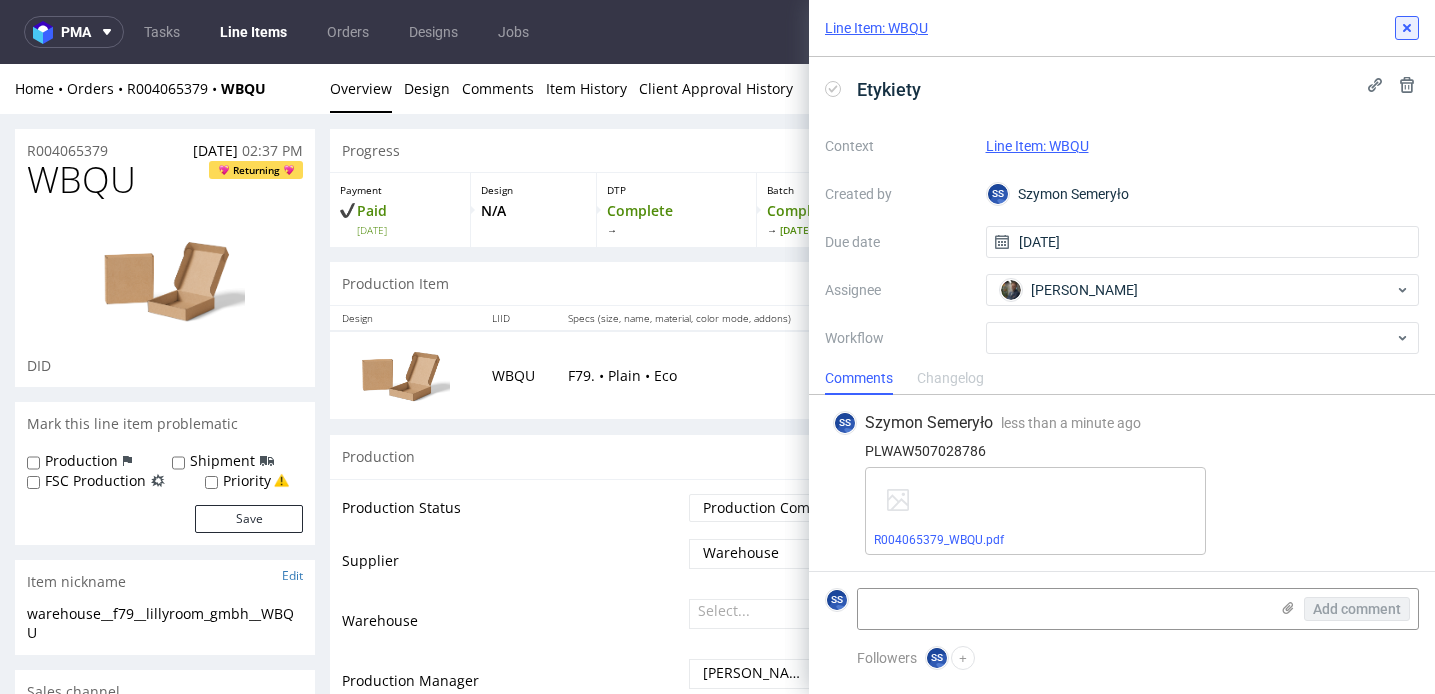 click at bounding box center [1407, 28] 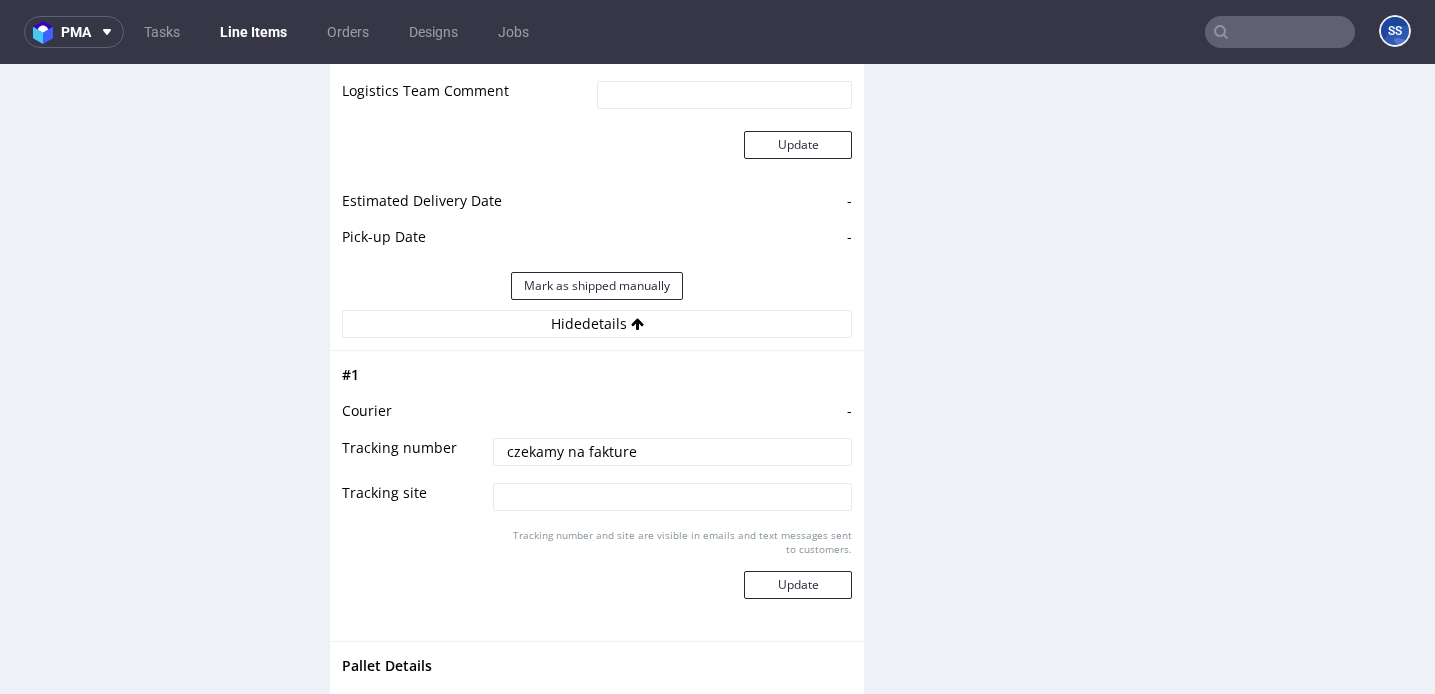 scroll, scrollTop: 2208, scrollLeft: 0, axis: vertical 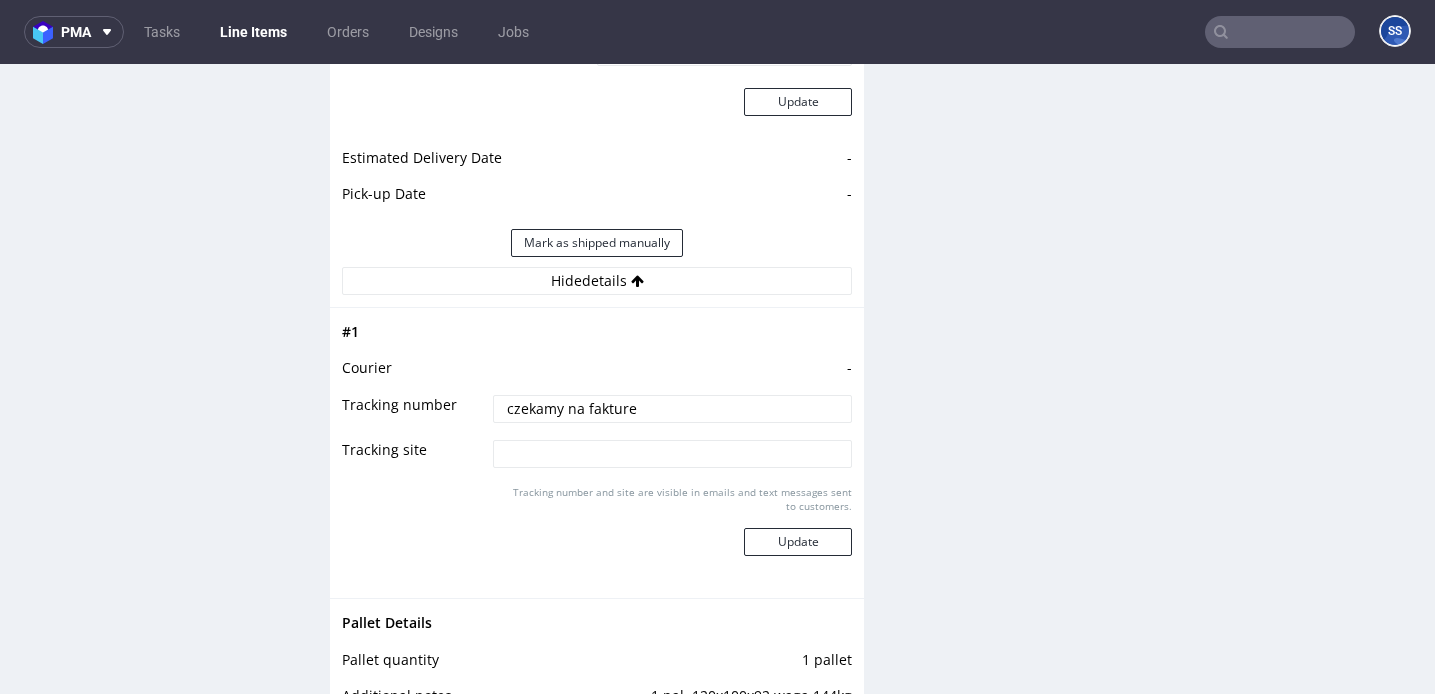 click on "czekamy na fakture" at bounding box center [672, 409] 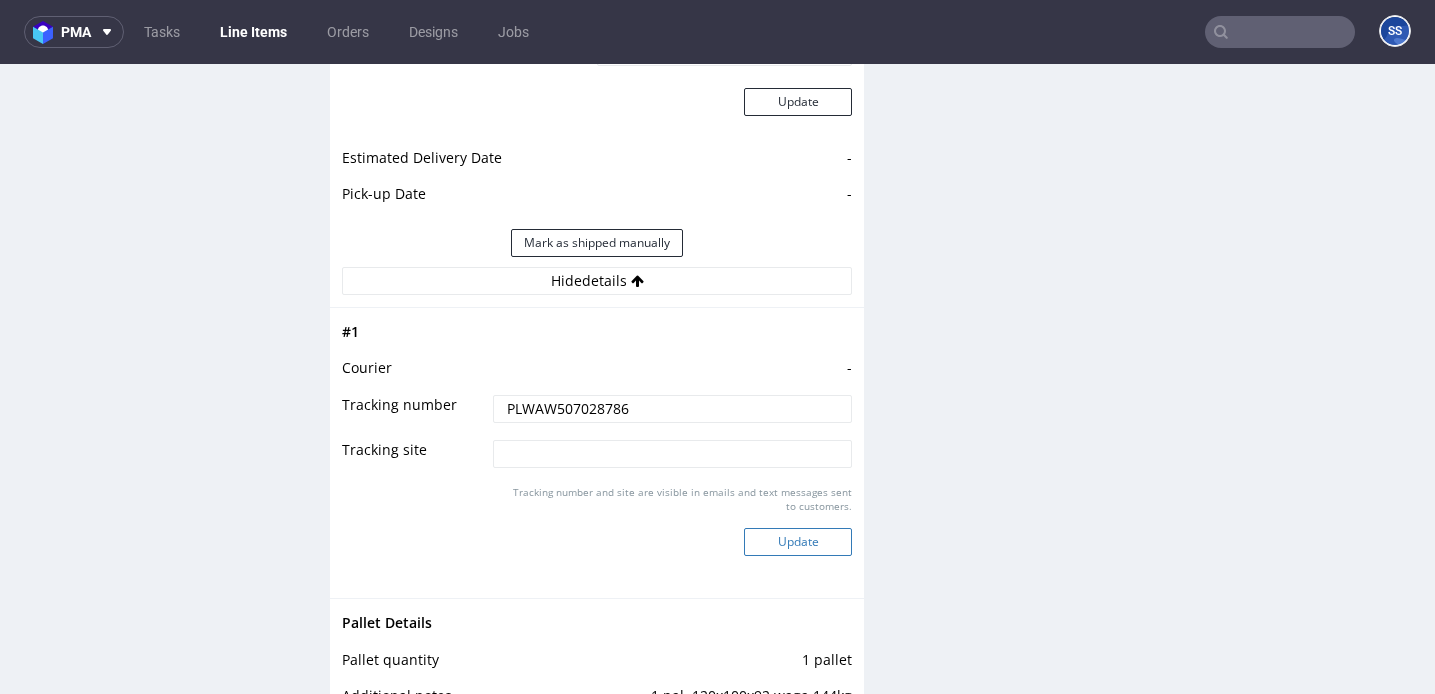 type on "PLWAW507028786" 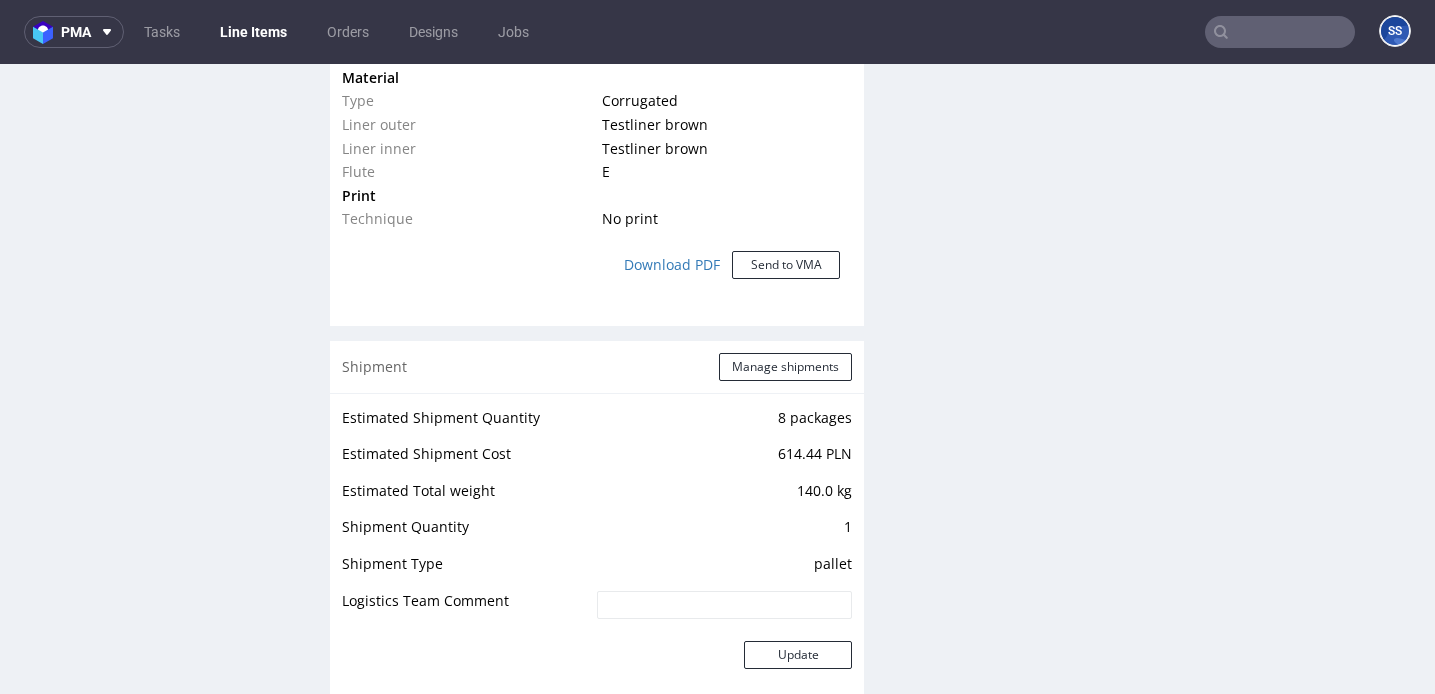 scroll, scrollTop: 1620, scrollLeft: 0, axis: vertical 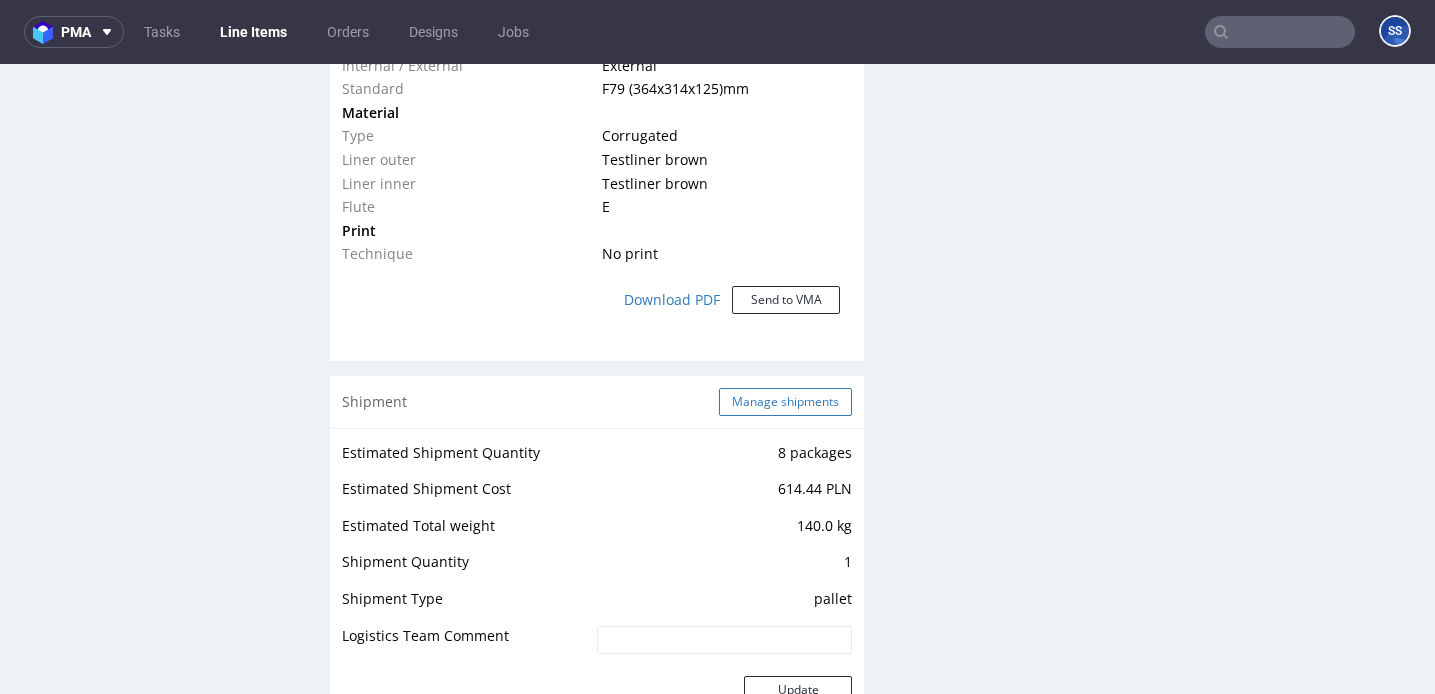 click on "Manage shipments" at bounding box center [785, 402] 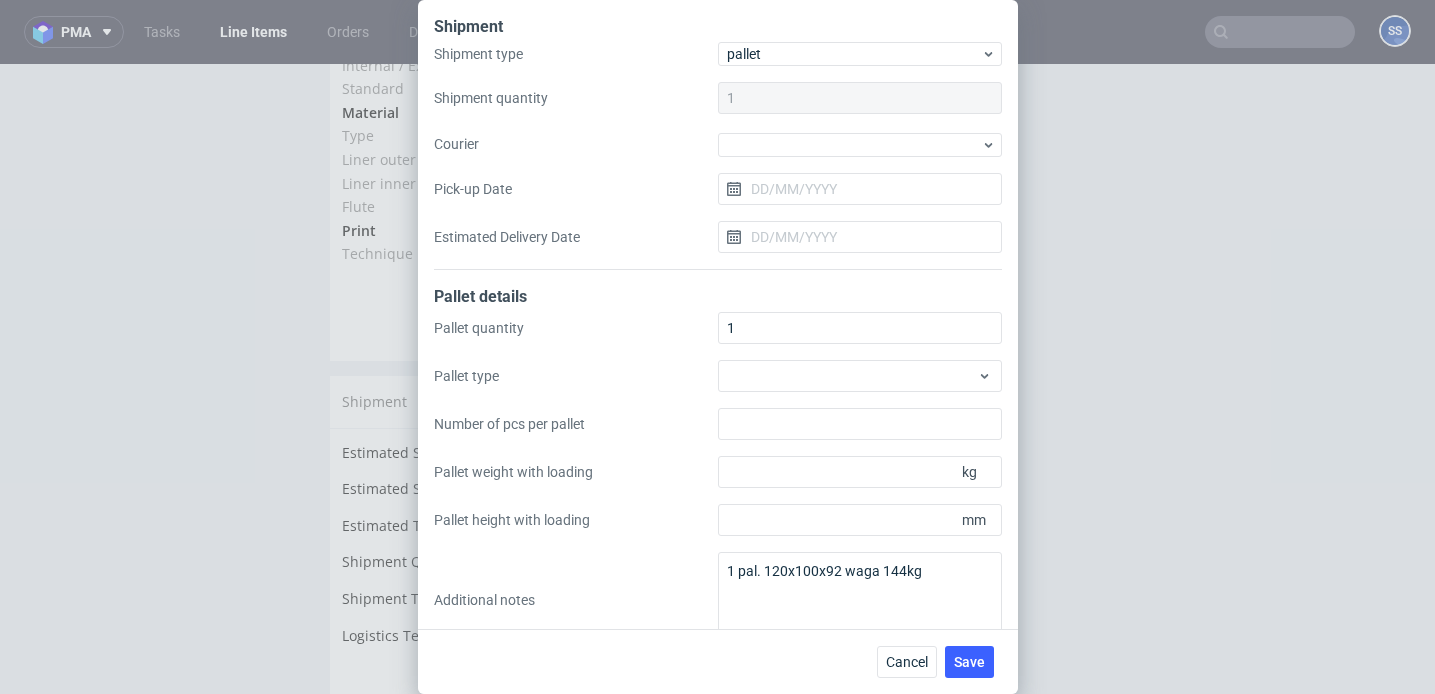 click on "Shipment type pallet Shipment quantity 1 Courier Pick-up Date Estimated Delivery Date" at bounding box center (718, 156) 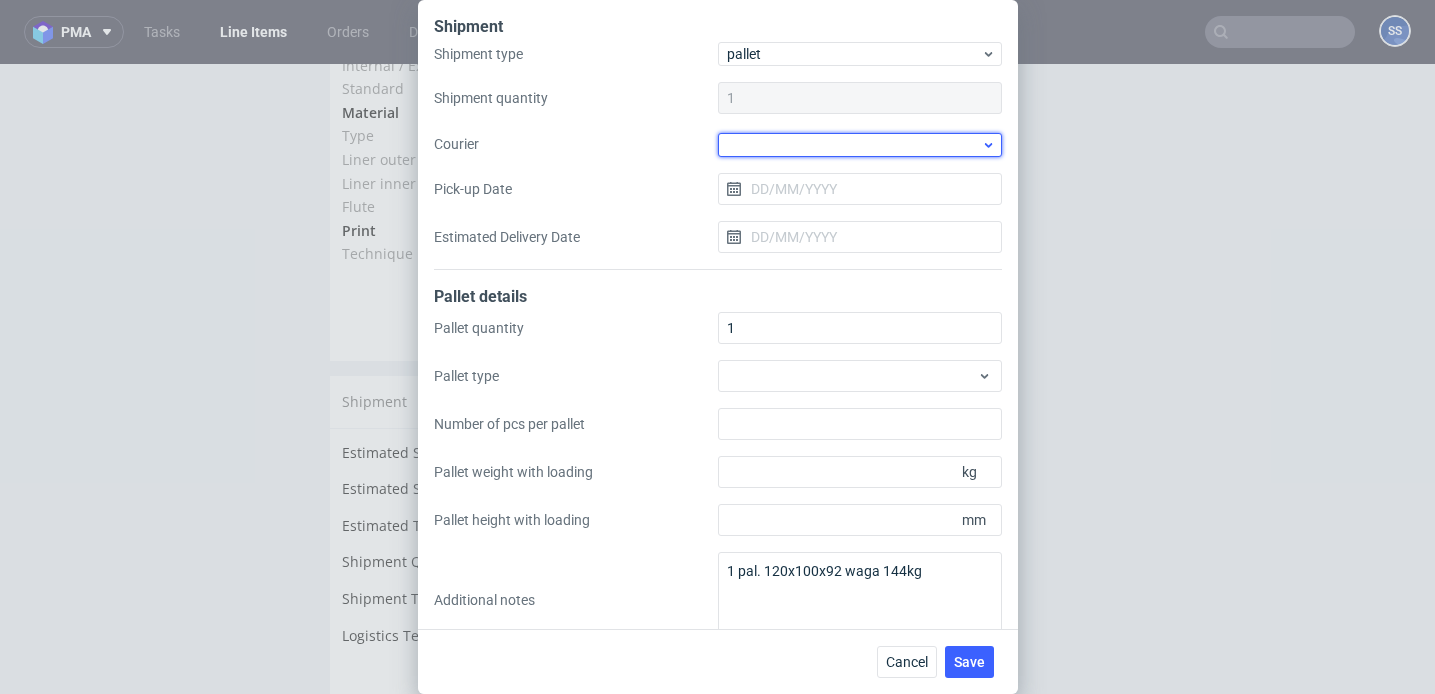 click at bounding box center [860, 145] 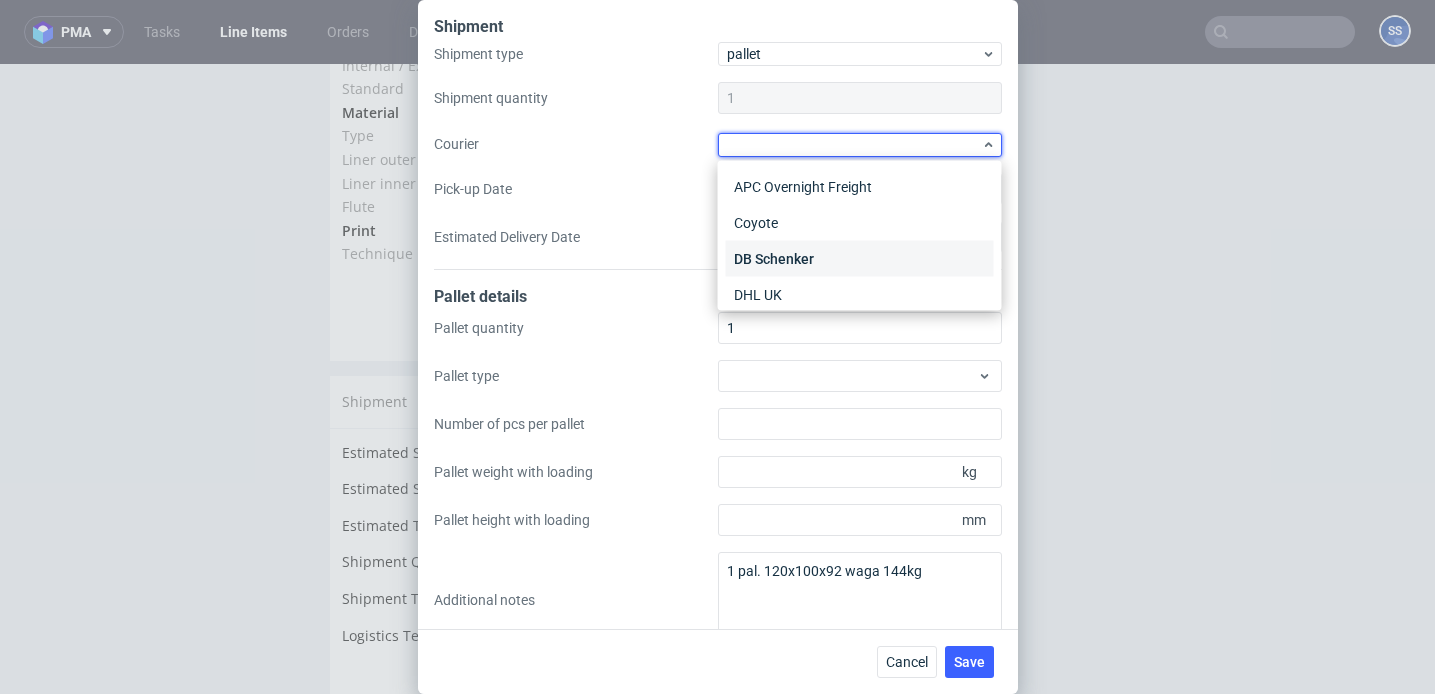 click on "DB Schenker" at bounding box center [860, 259] 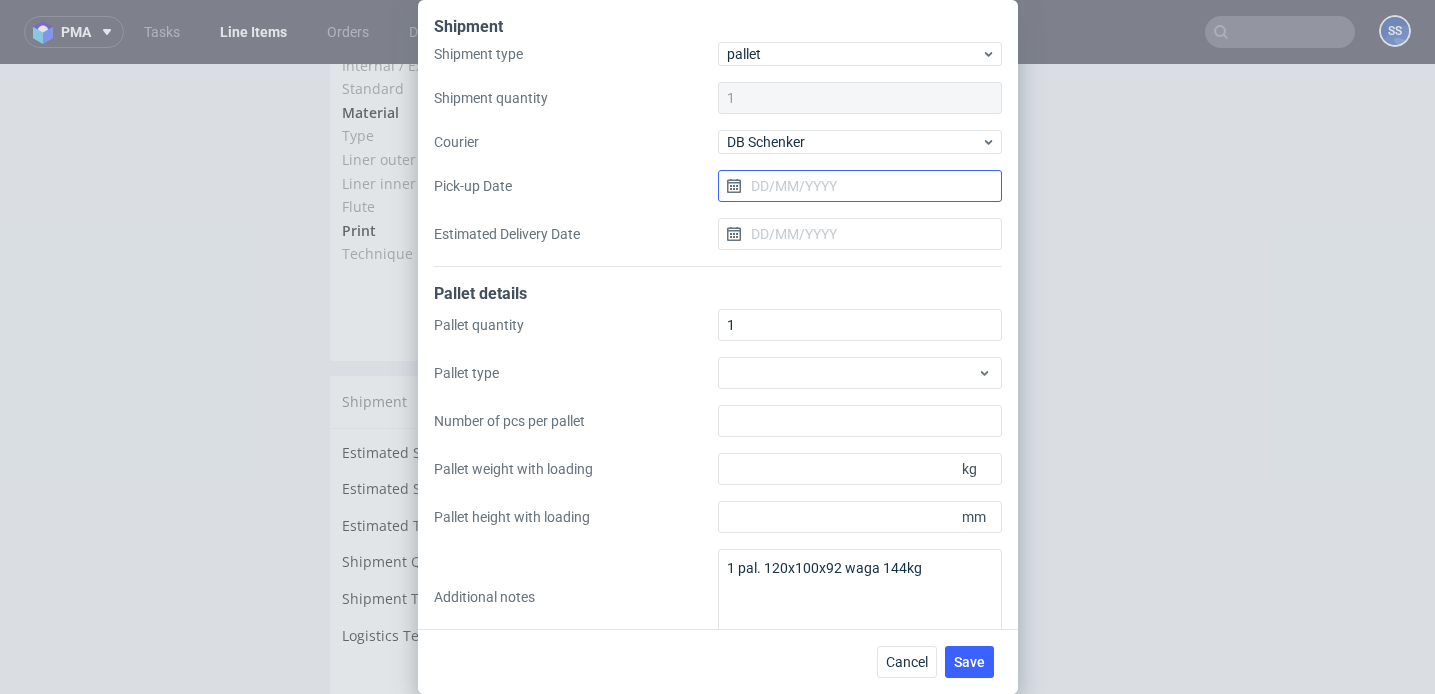 click on "Pick-up Date" at bounding box center [860, 186] 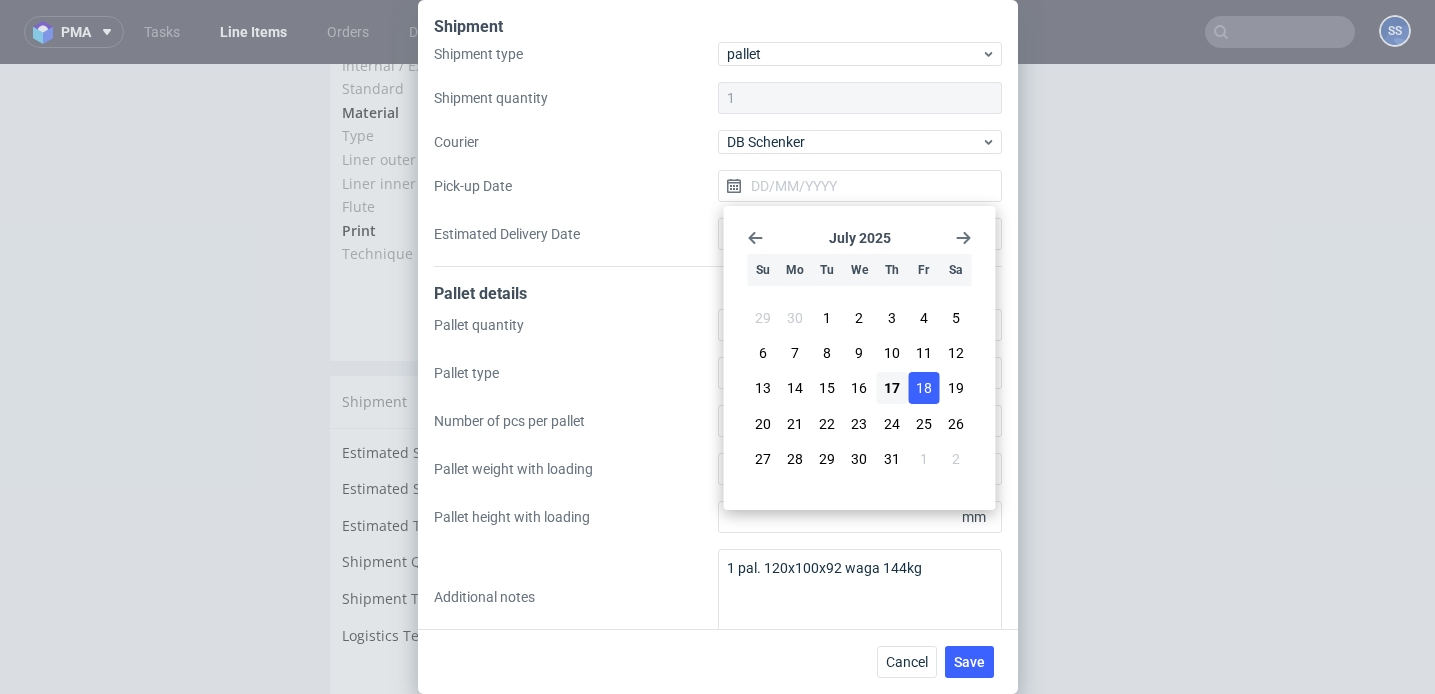 click on "18" at bounding box center (924, 388) 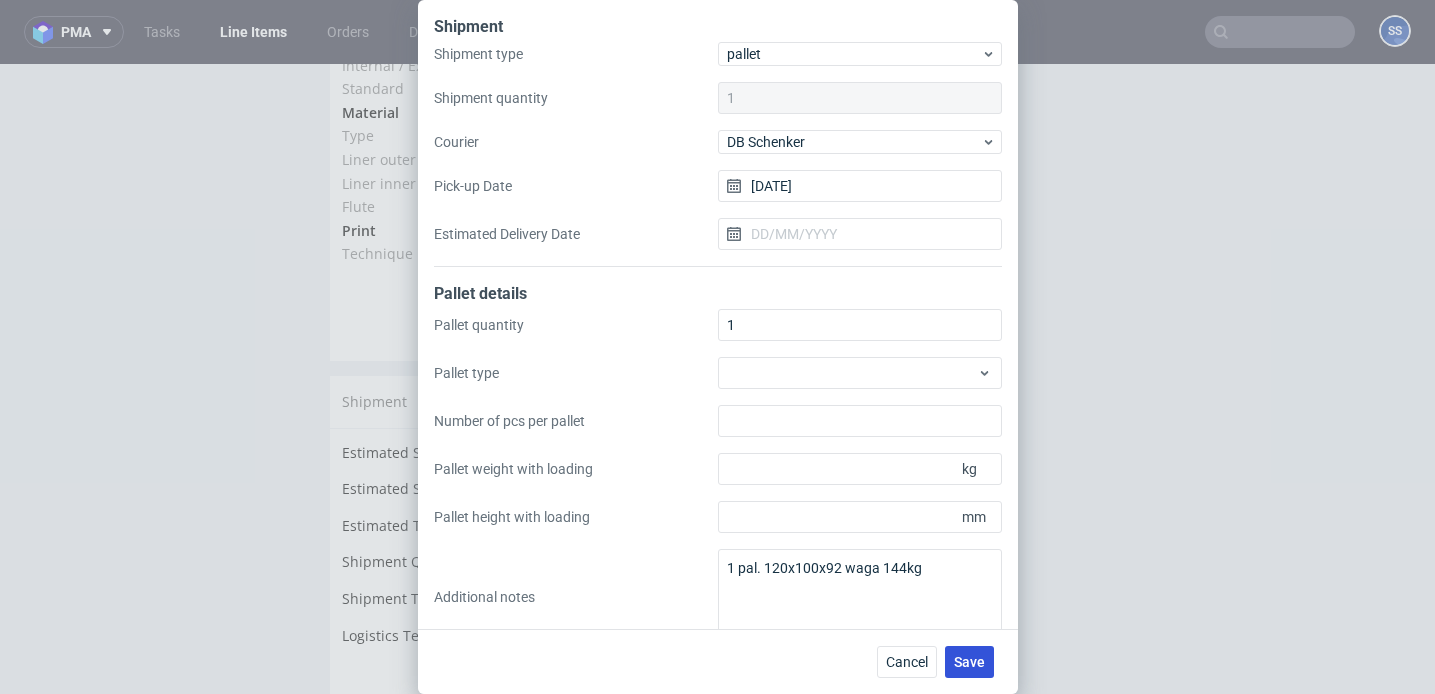click on "Save" at bounding box center (969, 662) 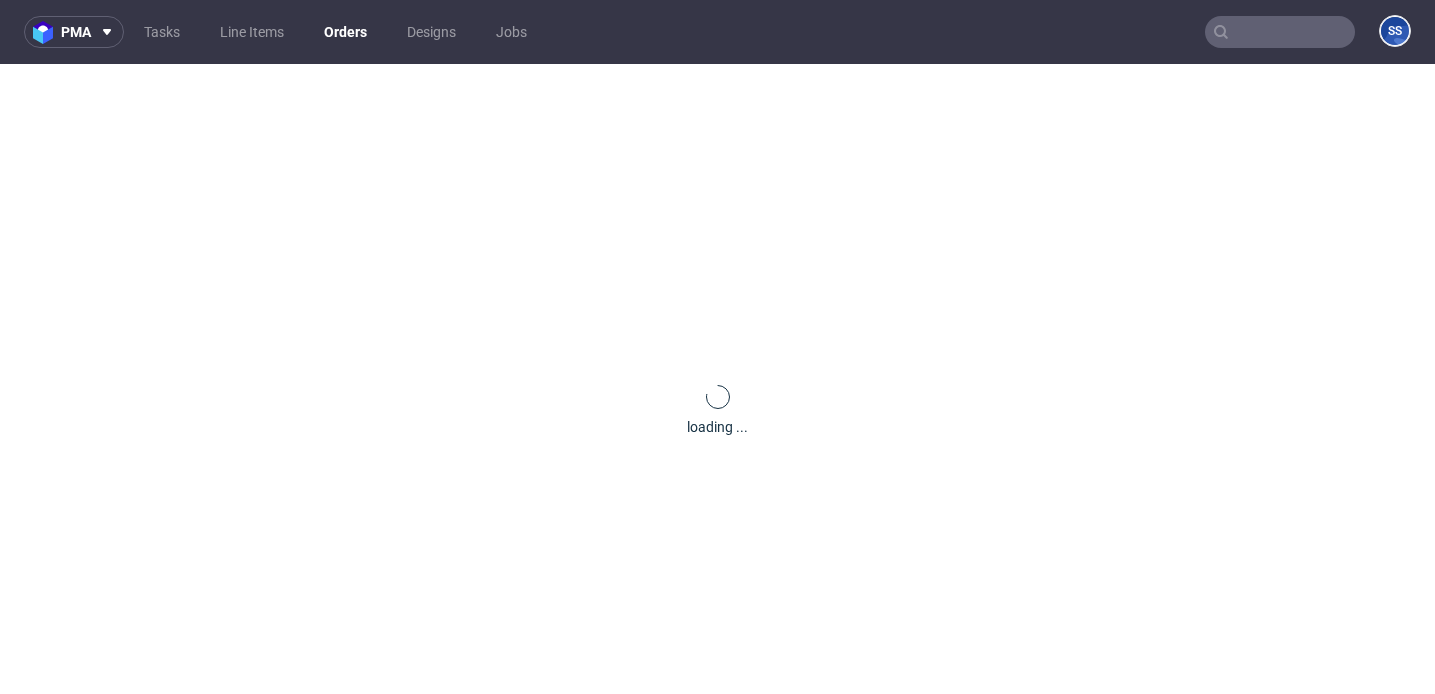 scroll, scrollTop: 0, scrollLeft: 0, axis: both 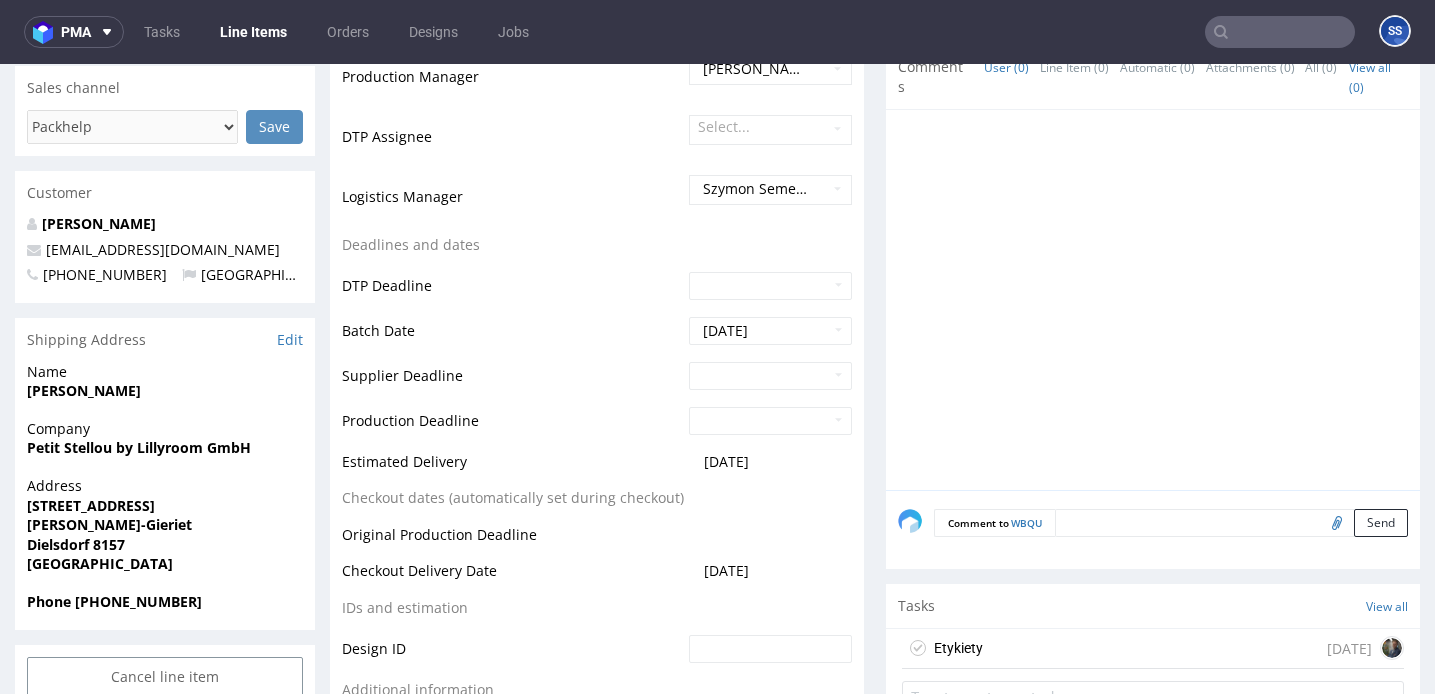 click on "Etykiety [DATE]" at bounding box center [1153, 649] 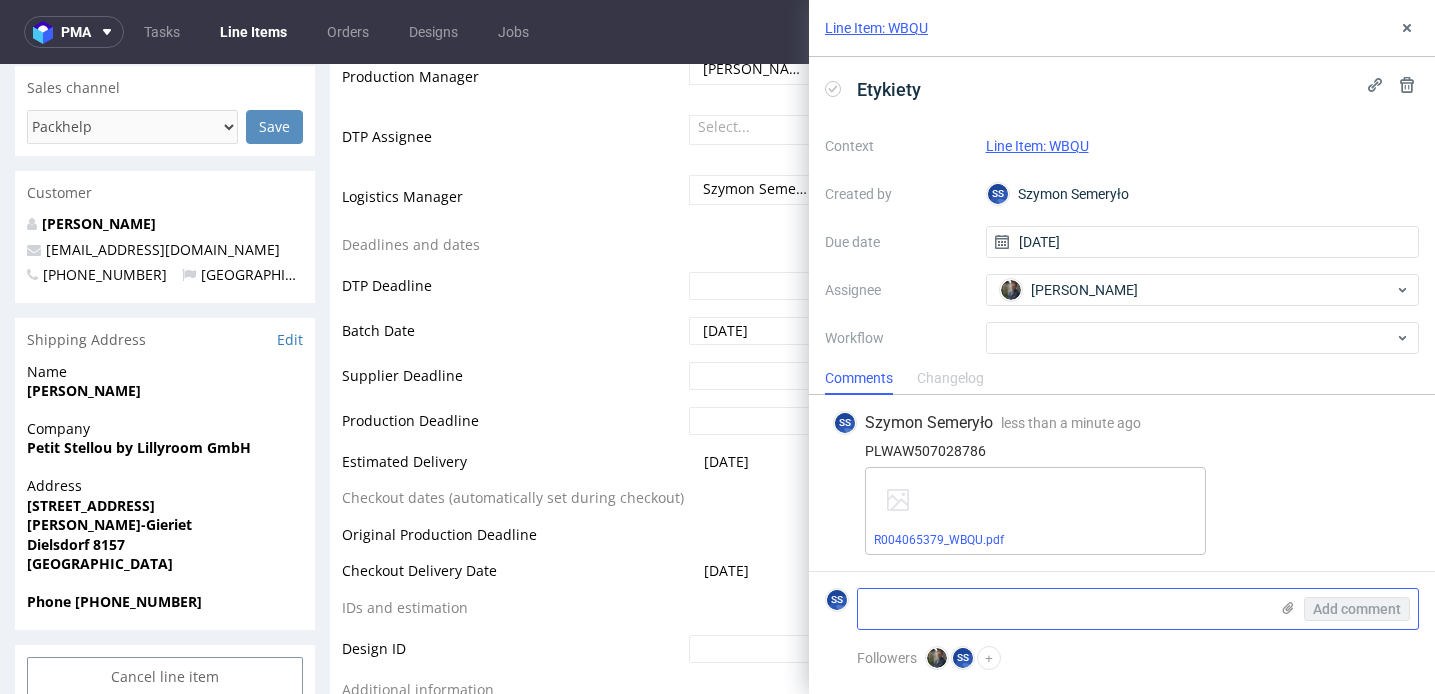 click at bounding box center [1063, 609] 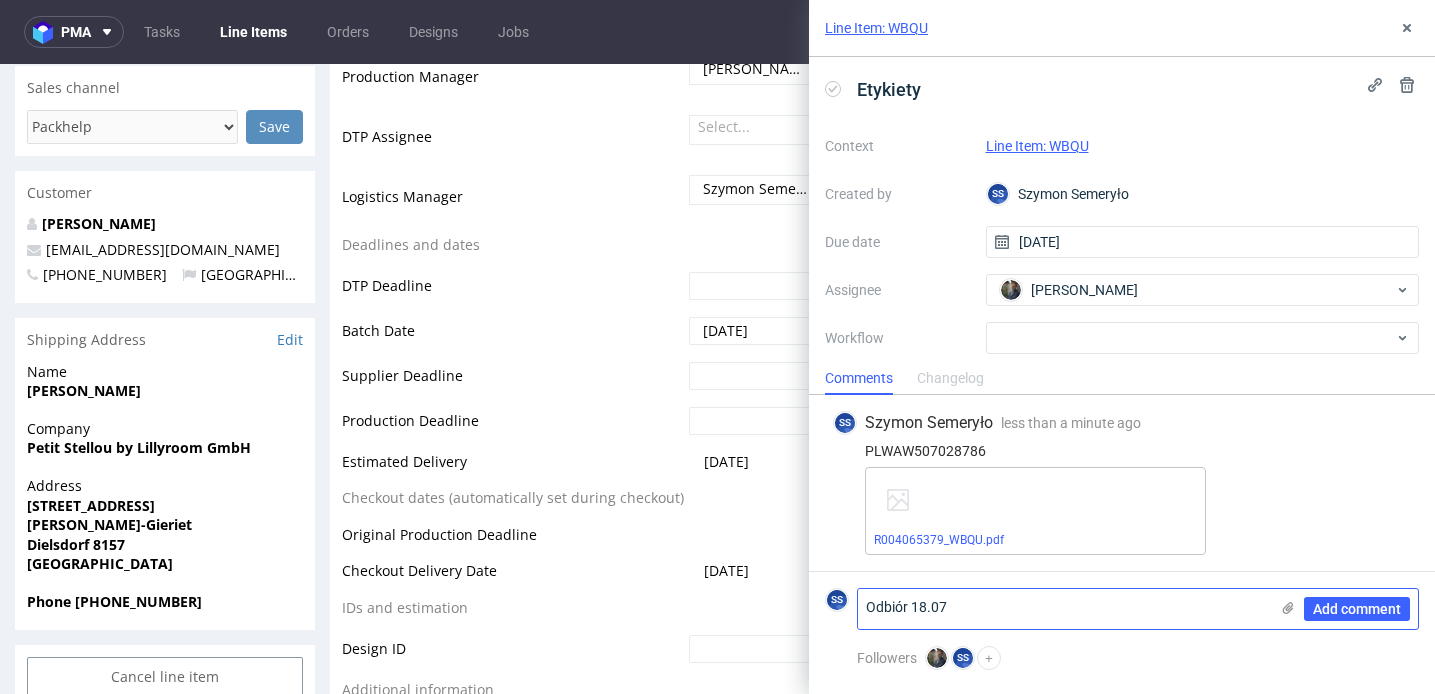 scroll, scrollTop: 0, scrollLeft: 0, axis: both 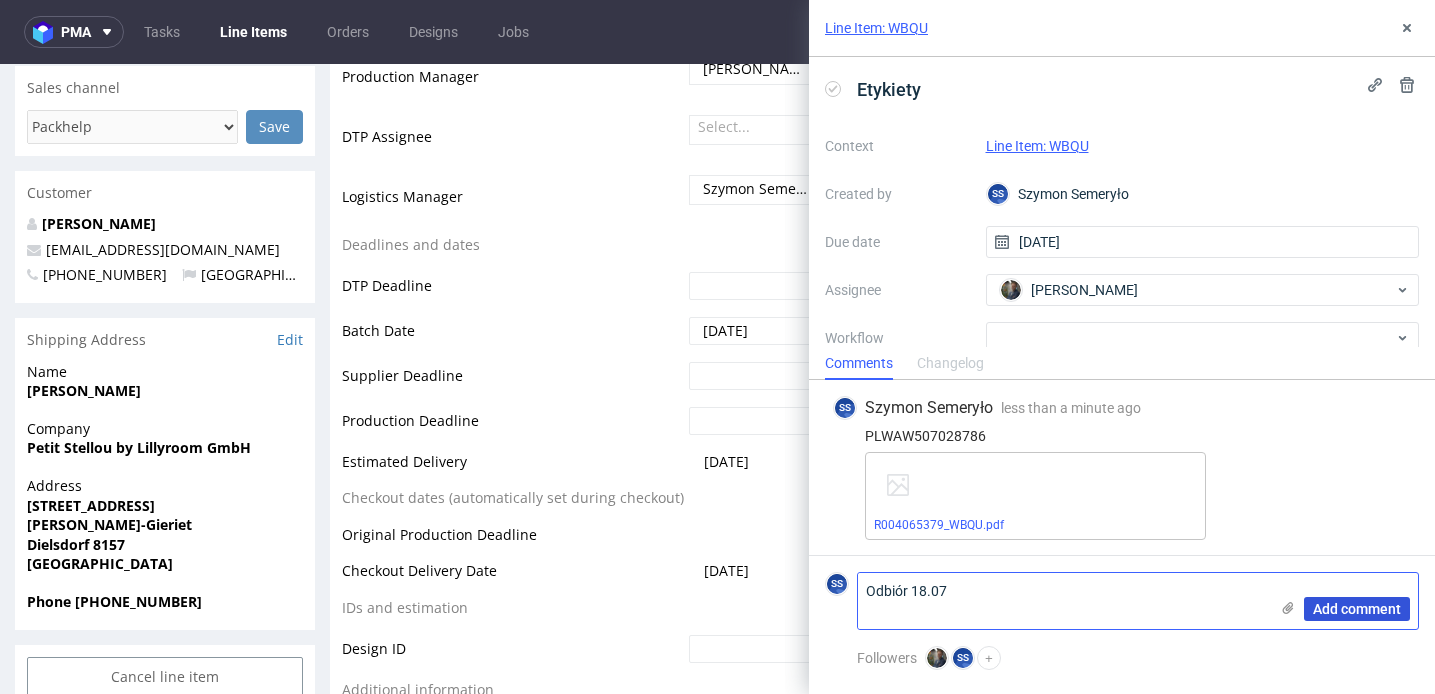 type on "Odbiór 18.07" 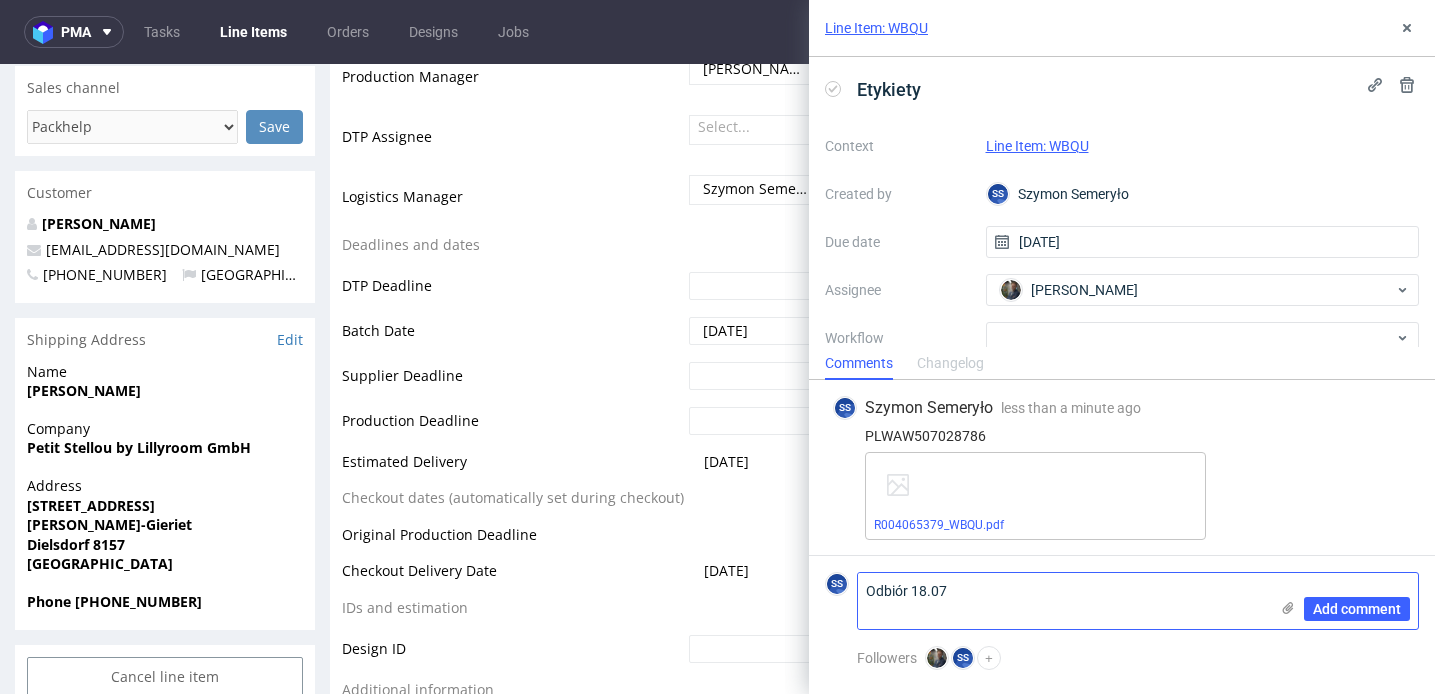 type 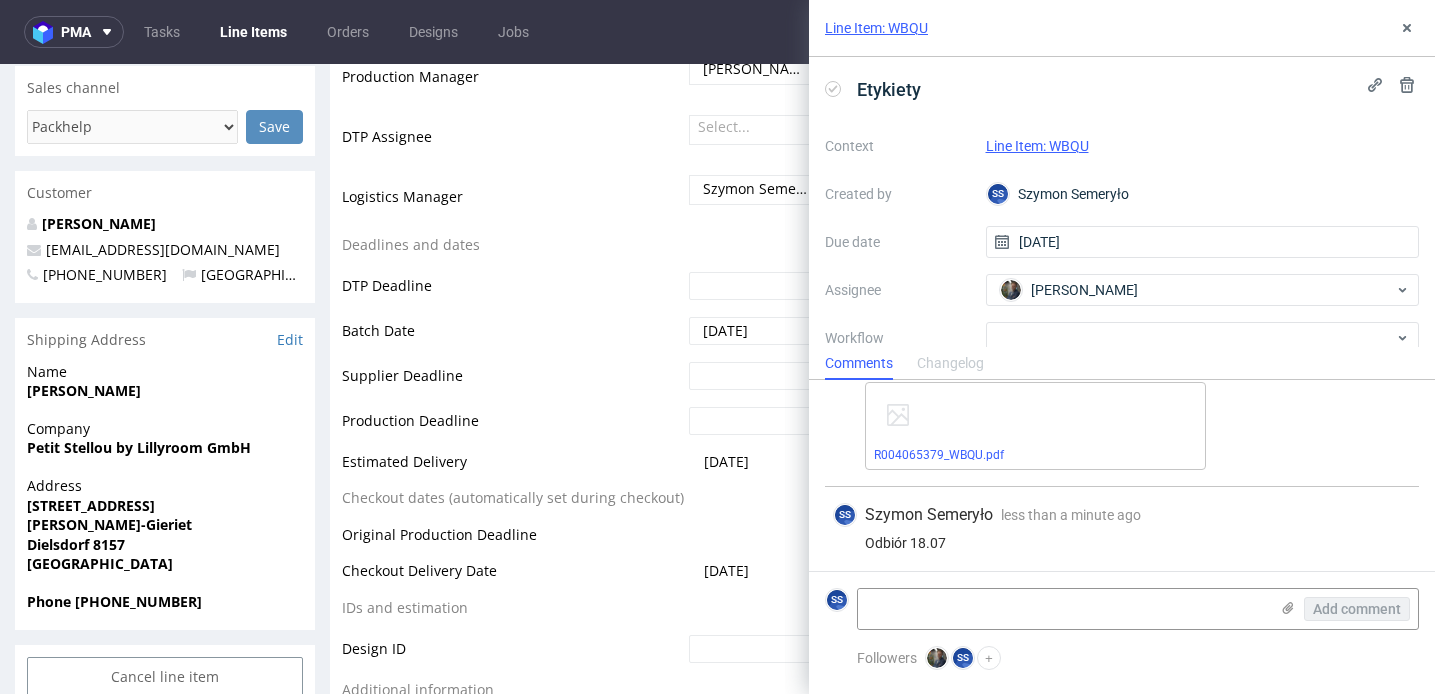 scroll, scrollTop: 74, scrollLeft: 0, axis: vertical 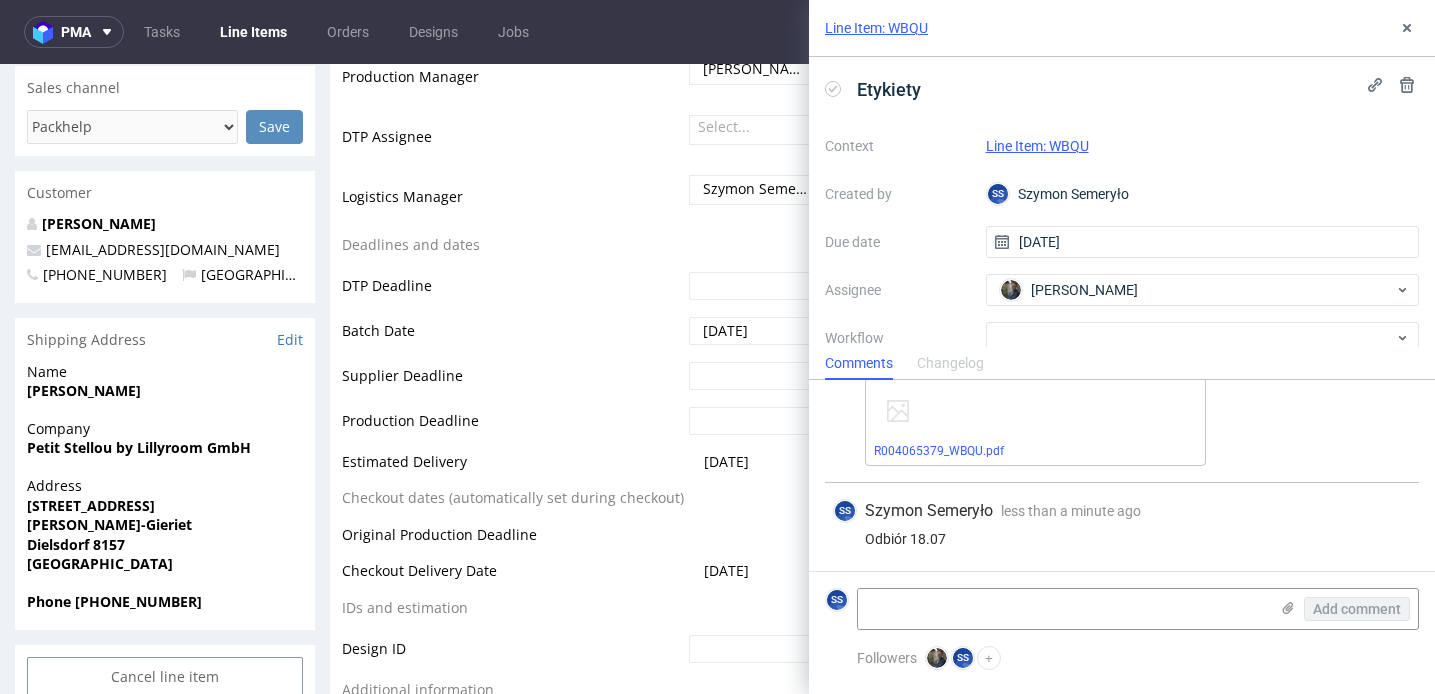 click on "Line Items" at bounding box center [253, 32] 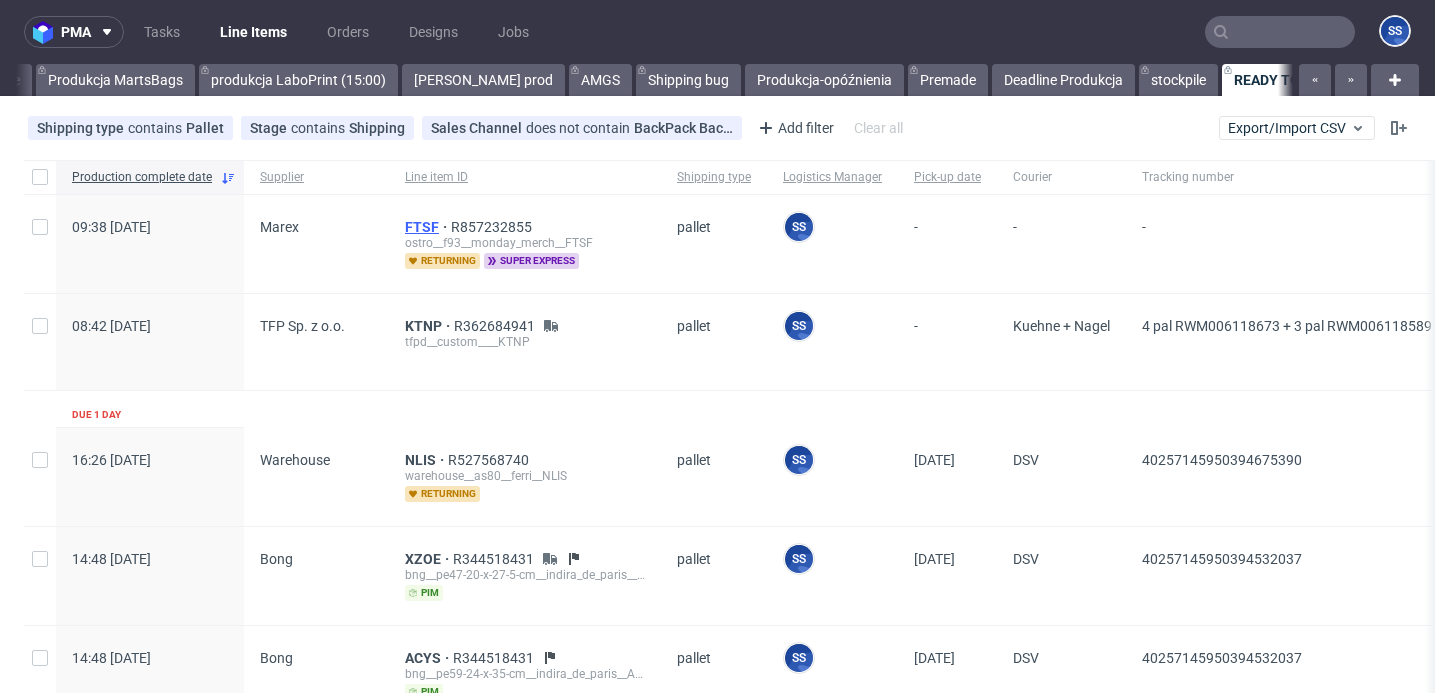 scroll, scrollTop: 0, scrollLeft: 1065, axis: horizontal 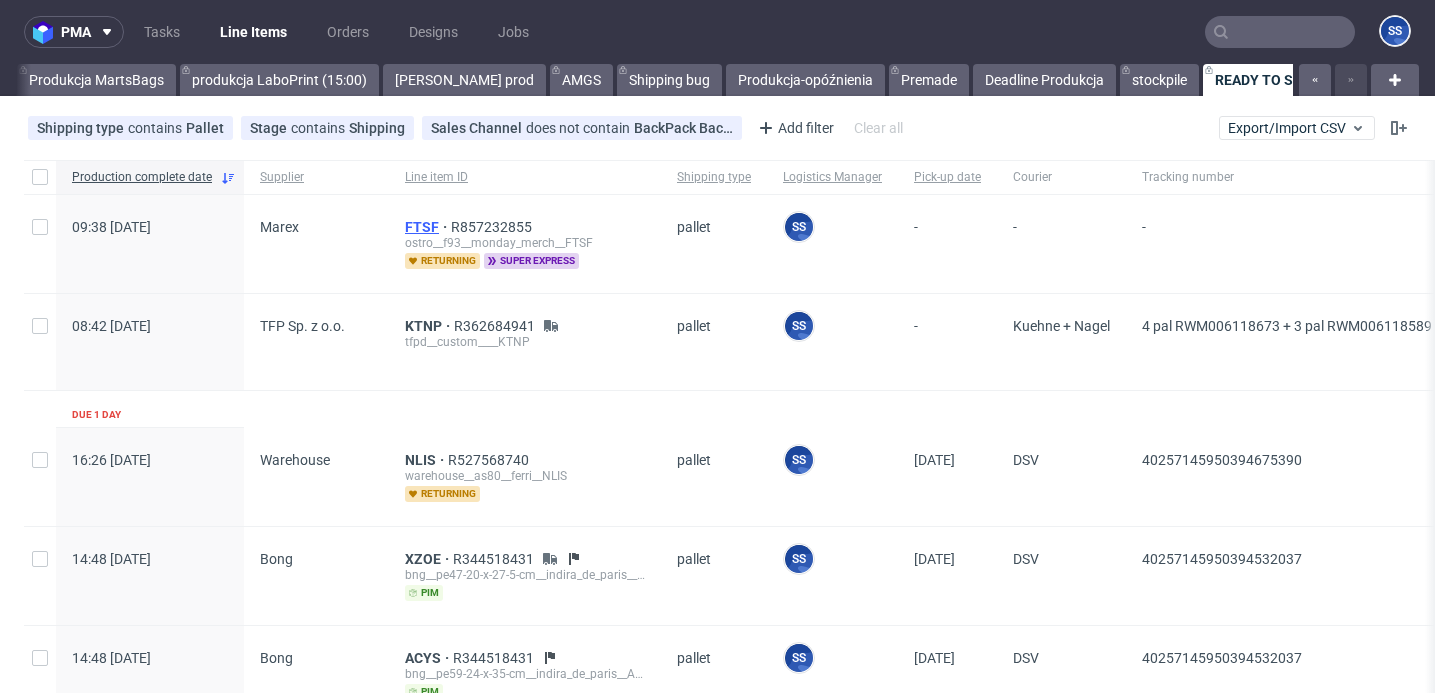 click on "FTSF" at bounding box center [428, 227] 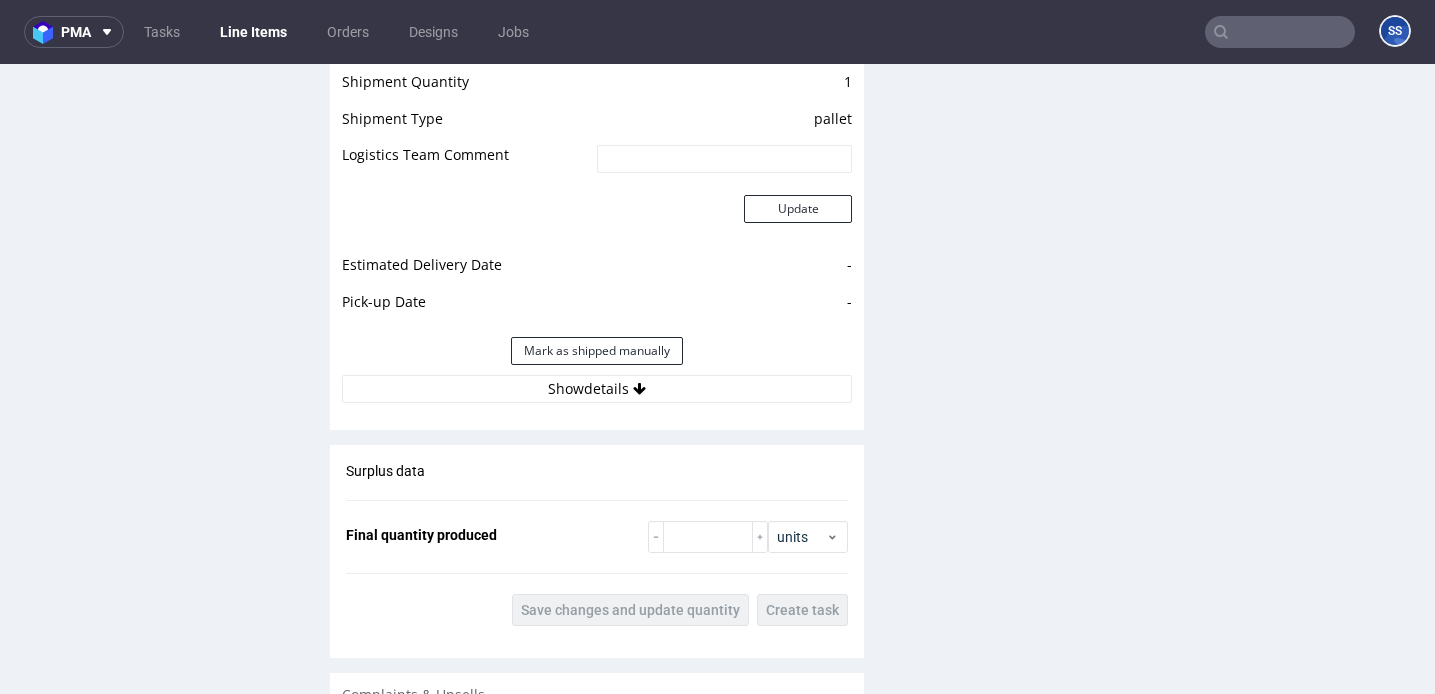 scroll, scrollTop: 2113, scrollLeft: 0, axis: vertical 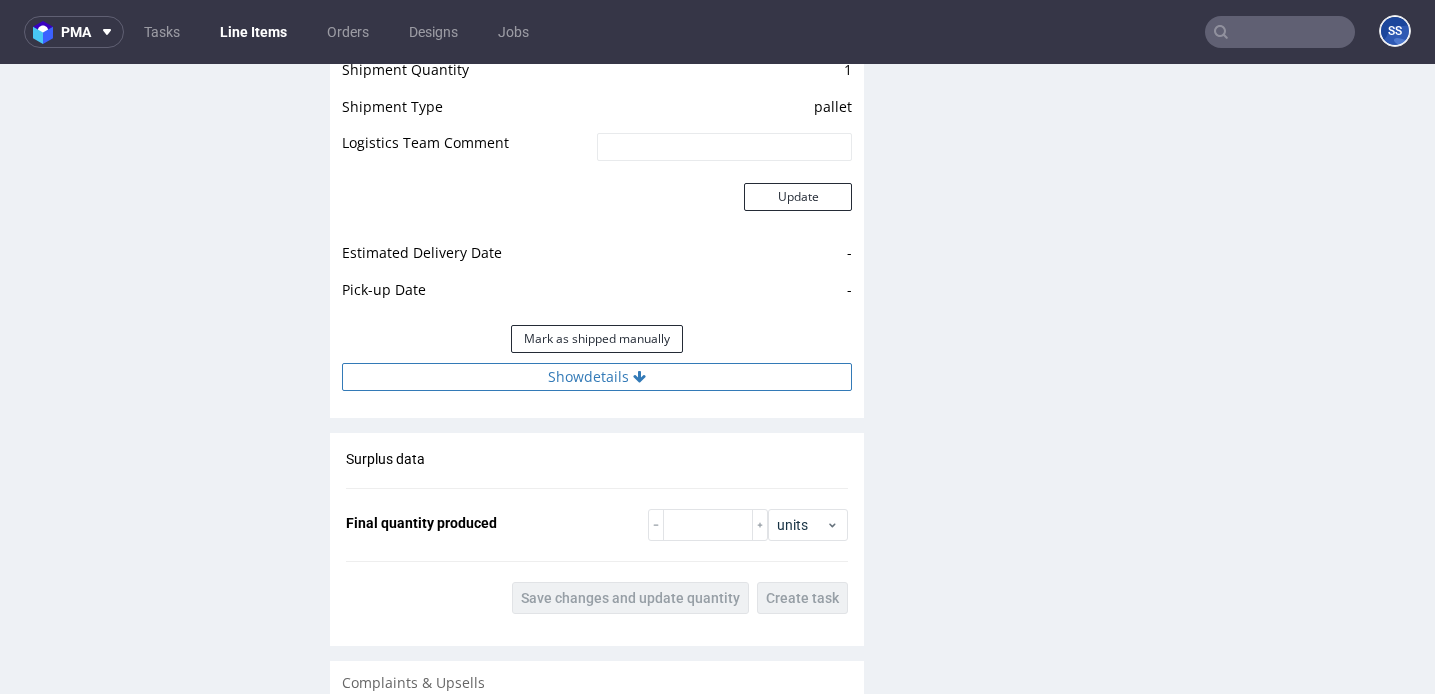 click on "Show  details" at bounding box center (597, 377) 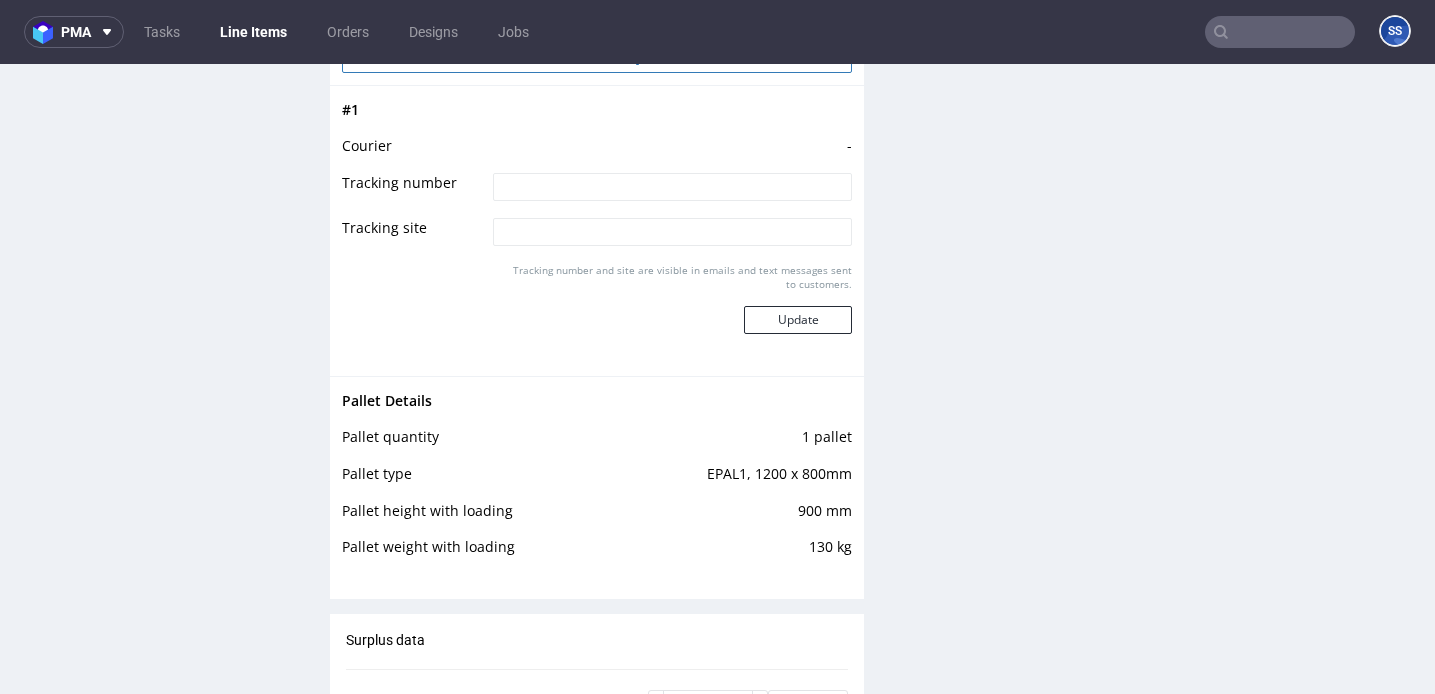 scroll, scrollTop: 2428, scrollLeft: 0, axis: vertical 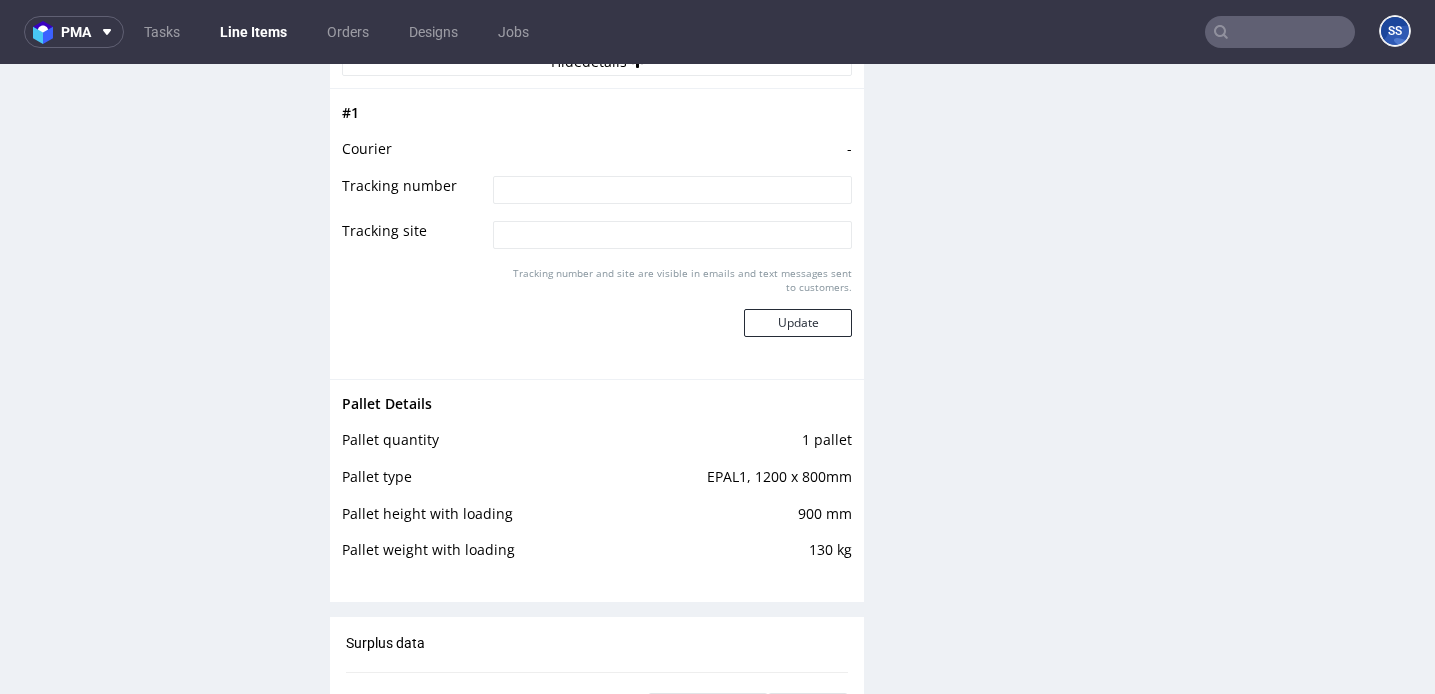 click on "Line Items" at bounding box center (253, 32) 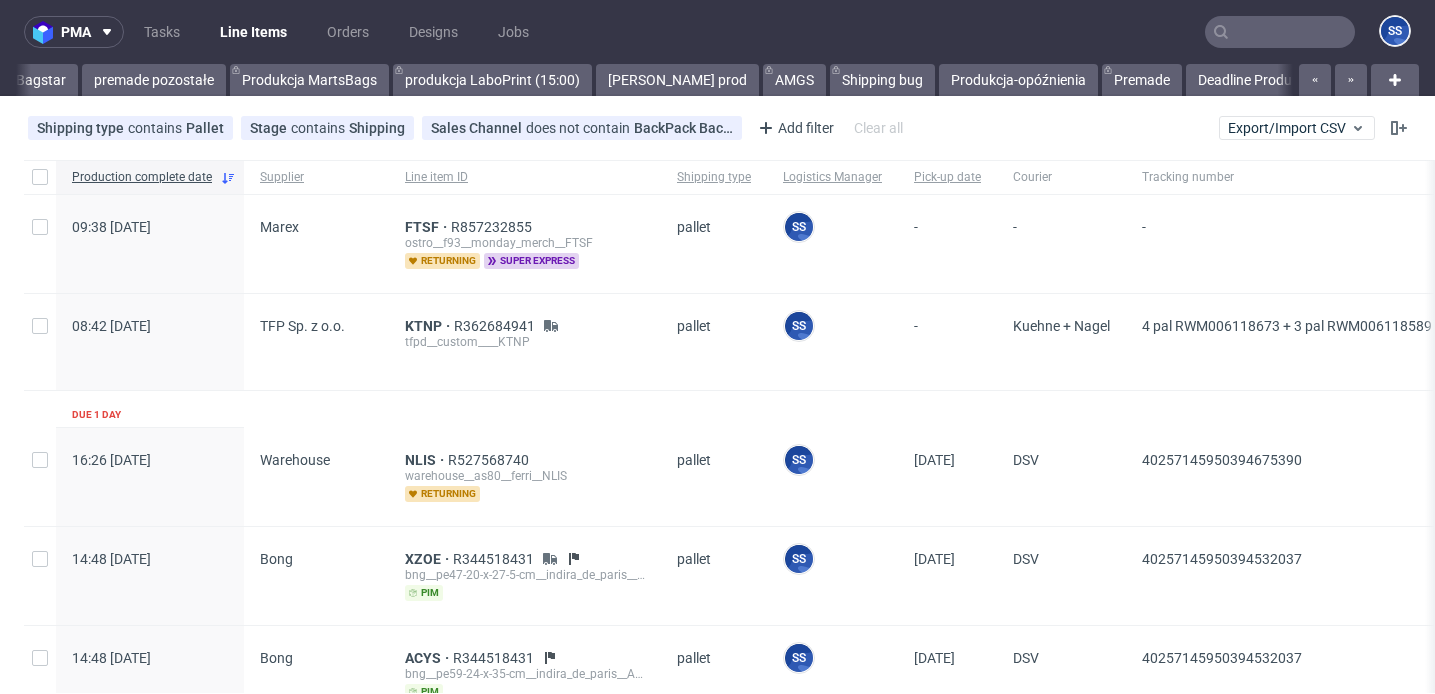 scroll, scrollTop: 0, scrollLeft: 1021, axis: horizontal 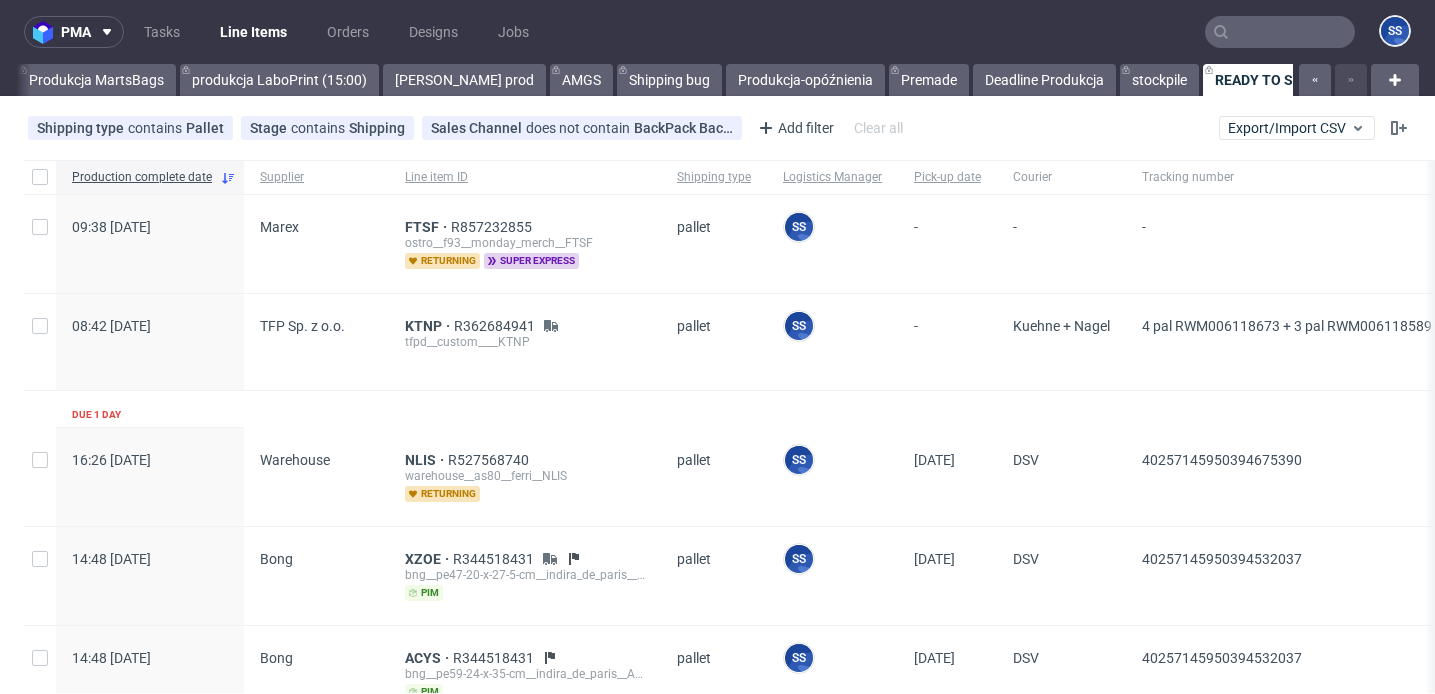 click at bounding box center [1280, 32] 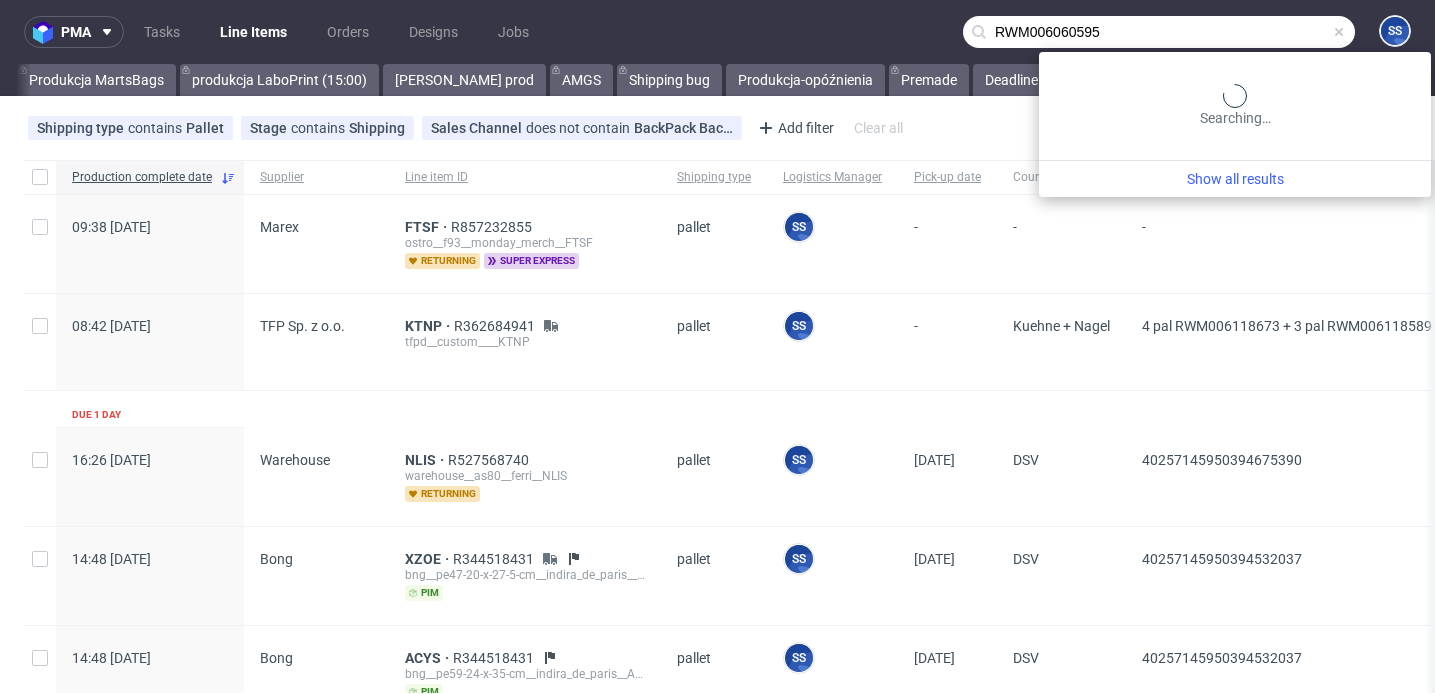 type on "RWM006060595" 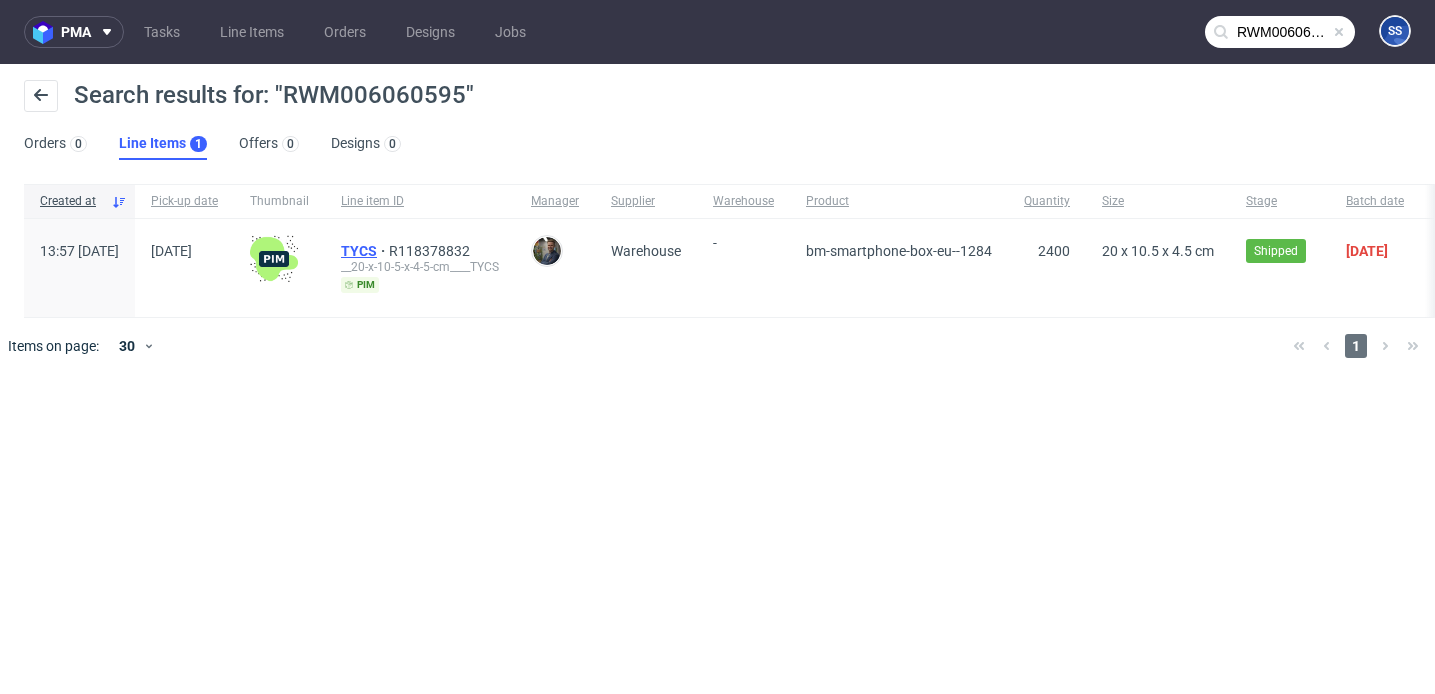 click on "TYCS" at bounding box center [365, 251] 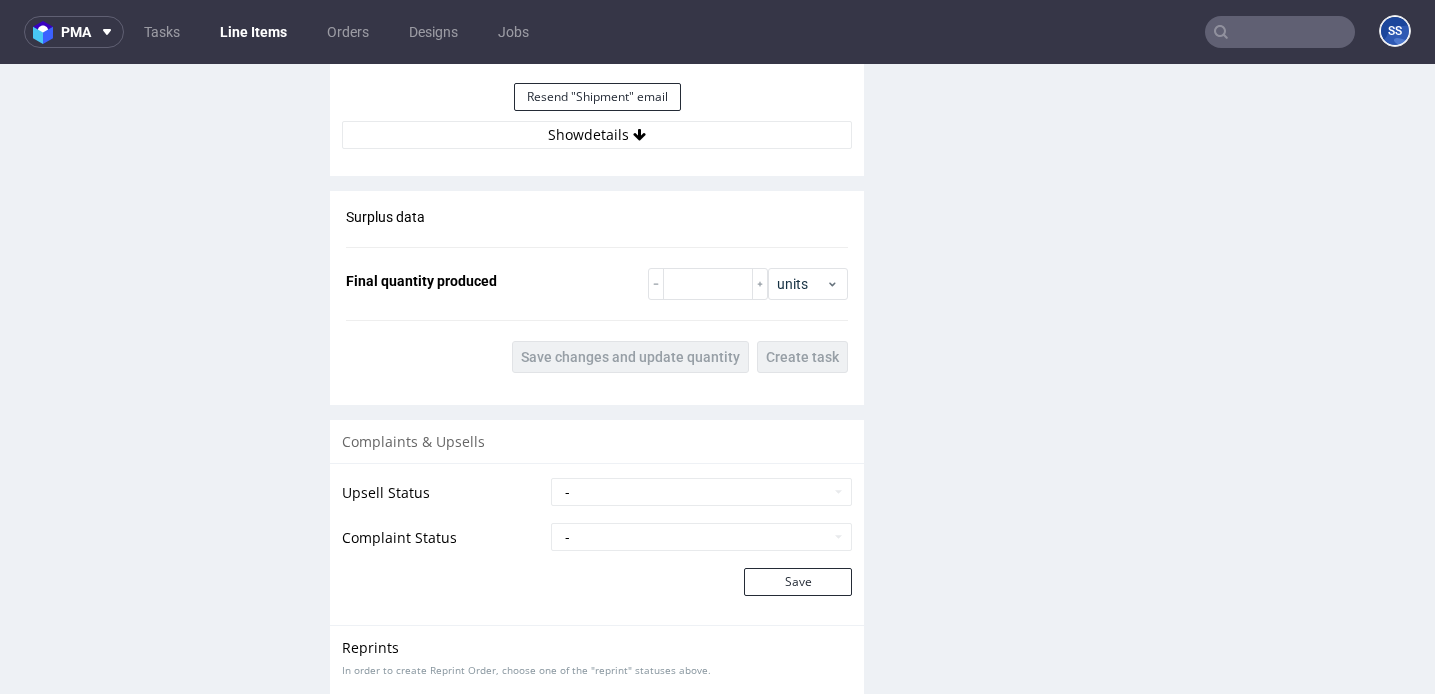 scroll, scrollTop: 2018, scrollLeft: 0, axis: vertical 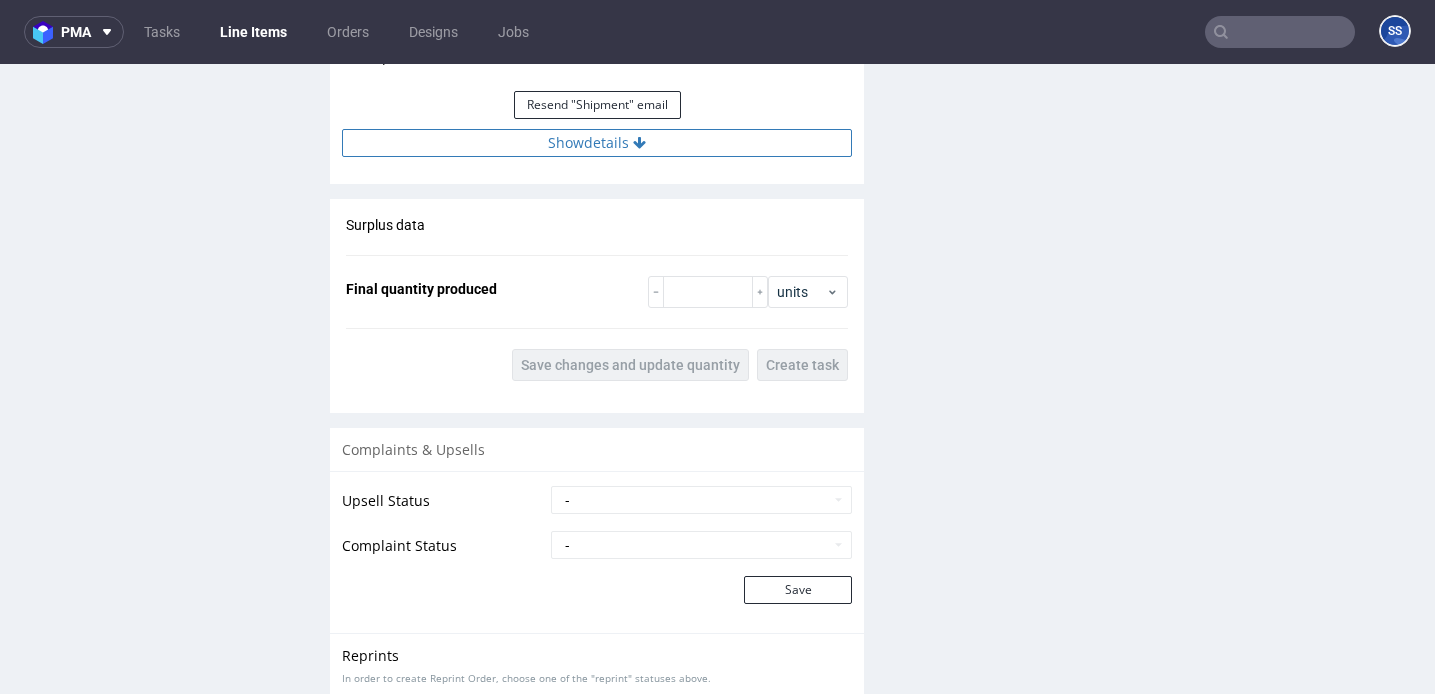 click on "Show  details" at bounding box center [597, 143] 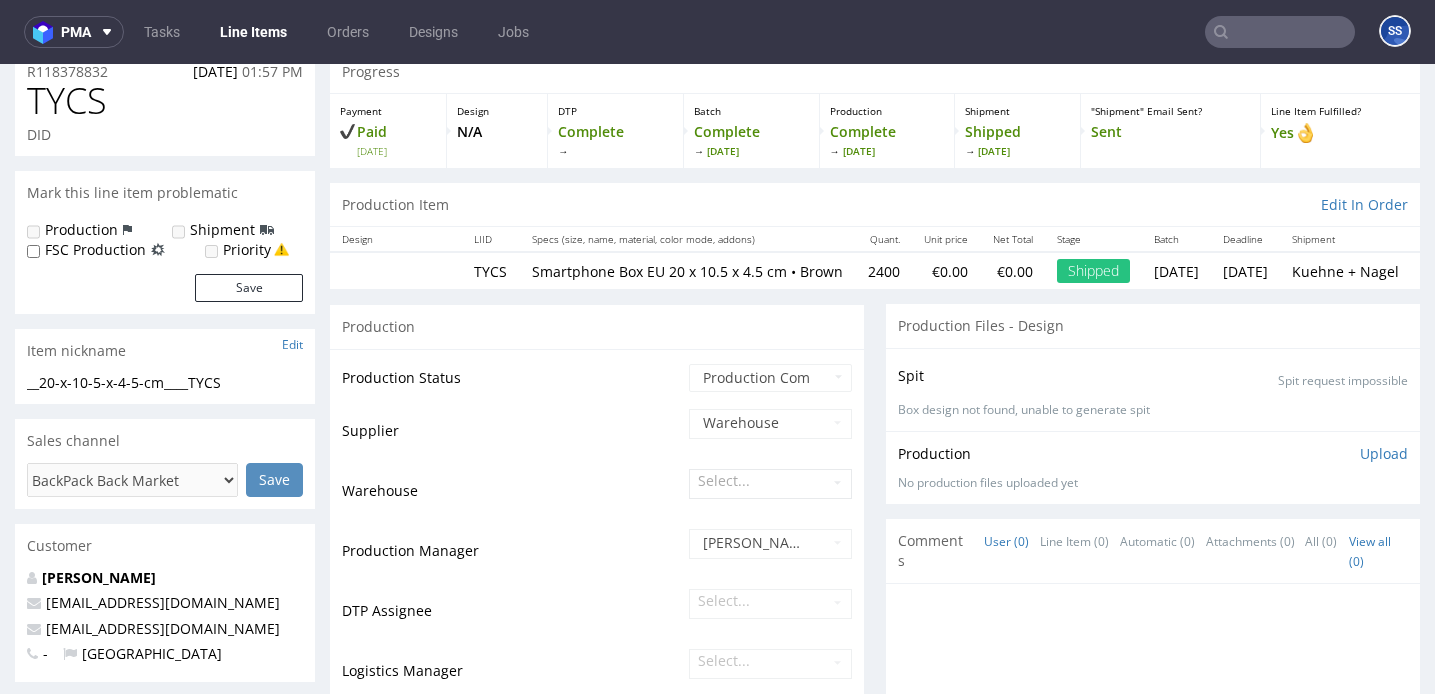 scroll, scrollTop: 75, scrollLeft: 0, axis: vertical 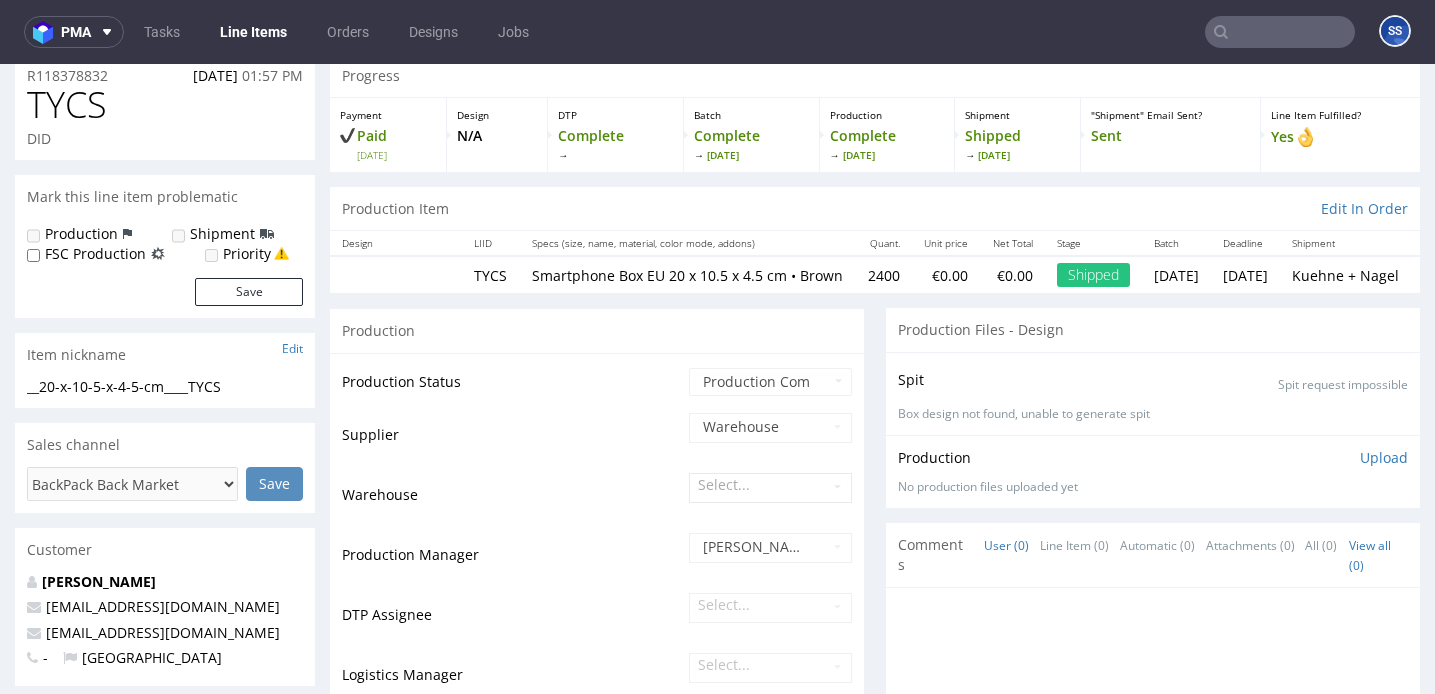 click on "Line Items" at bounding box center (253, 32) 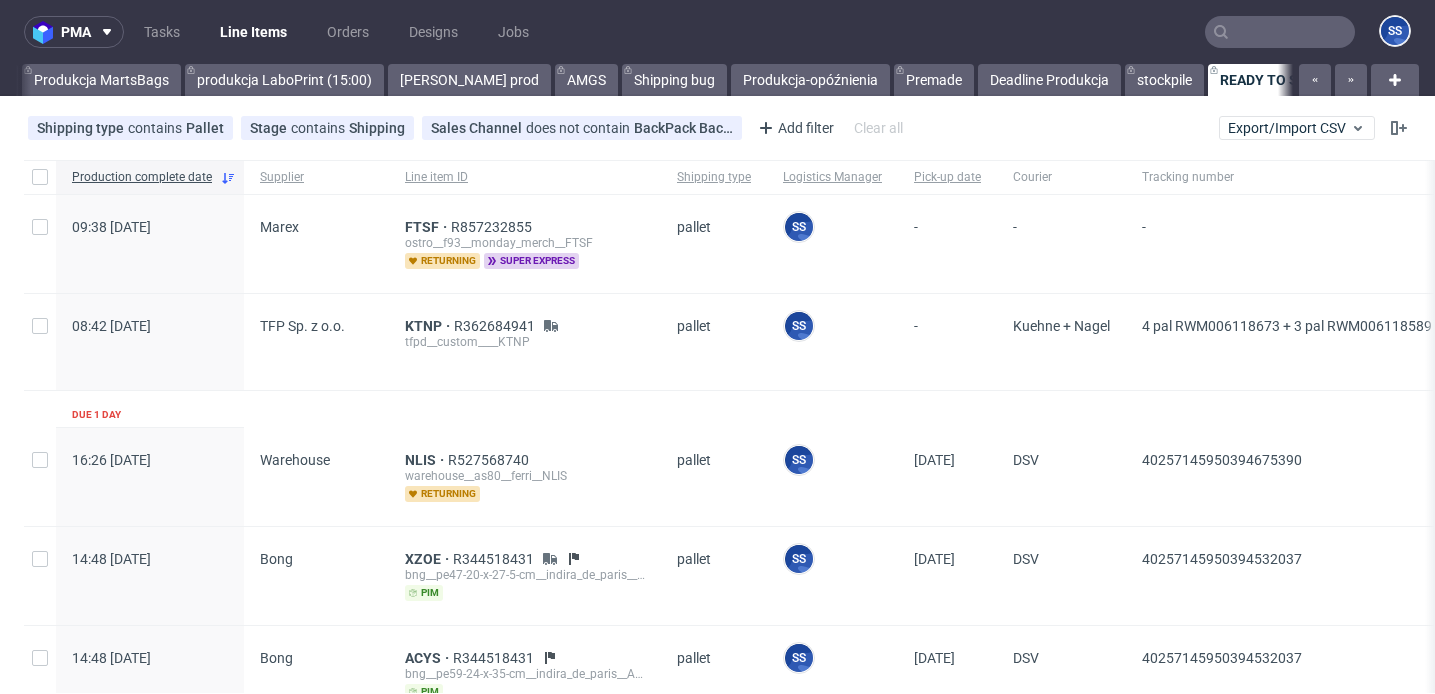 scroll, scrollTop: 0, scrollLeft: 1065, axis: horizontal 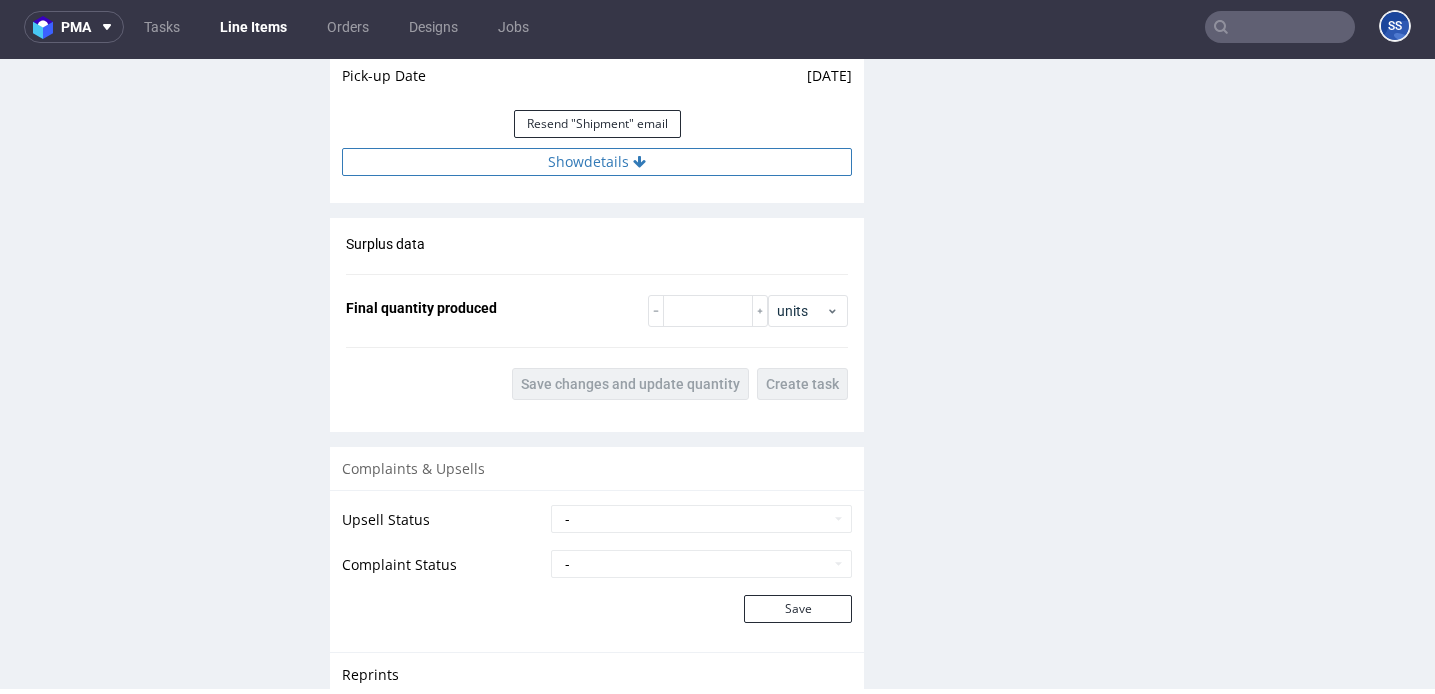 click on "Show  details" at bounding box center (597, 162) 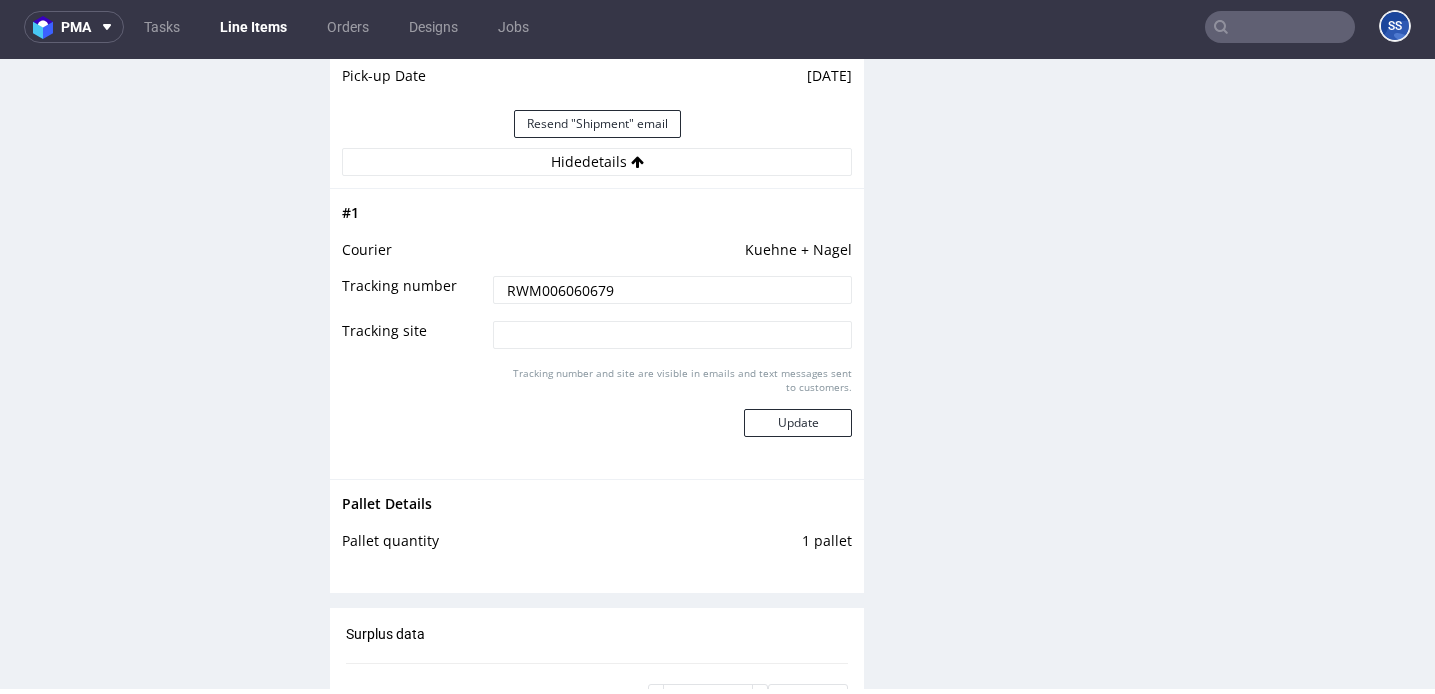 click on "RWM006060679" at bounding box center [672, 290] 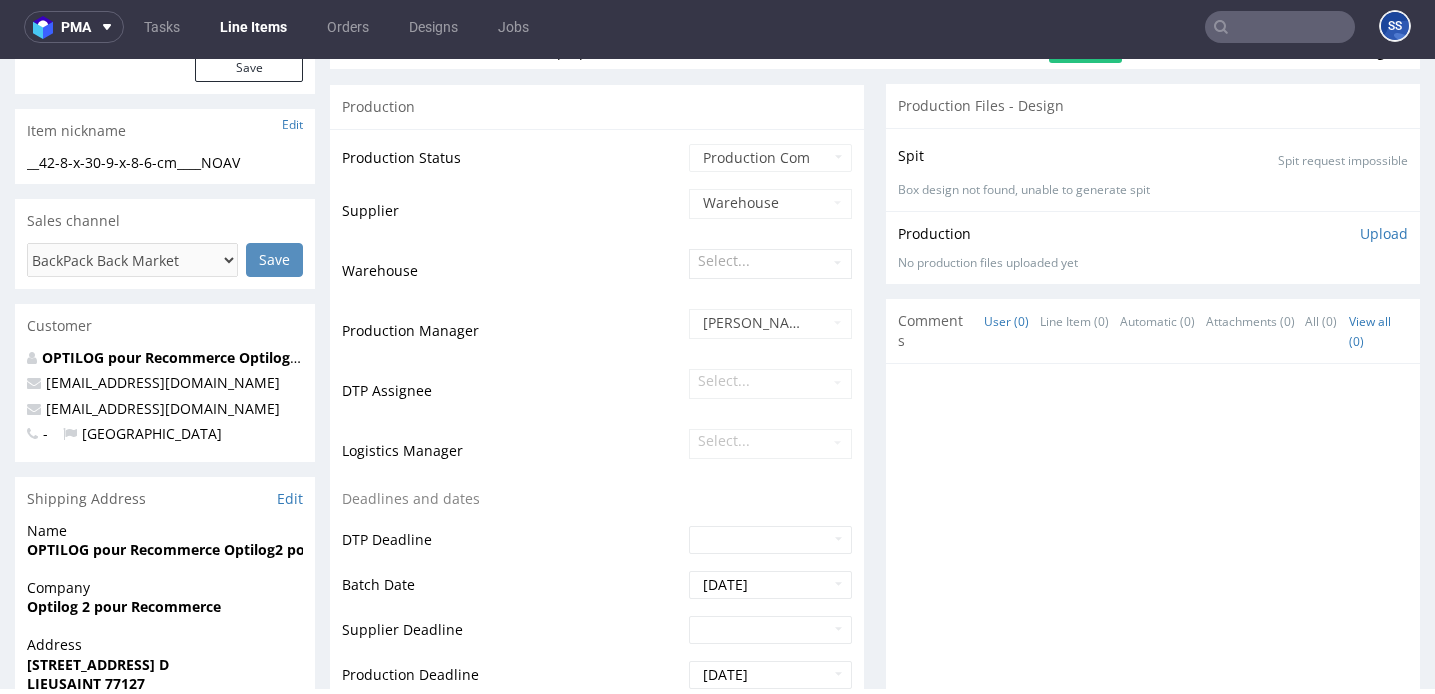 scroll, scrollTop: 0, scrollLeft: 0, axis: both 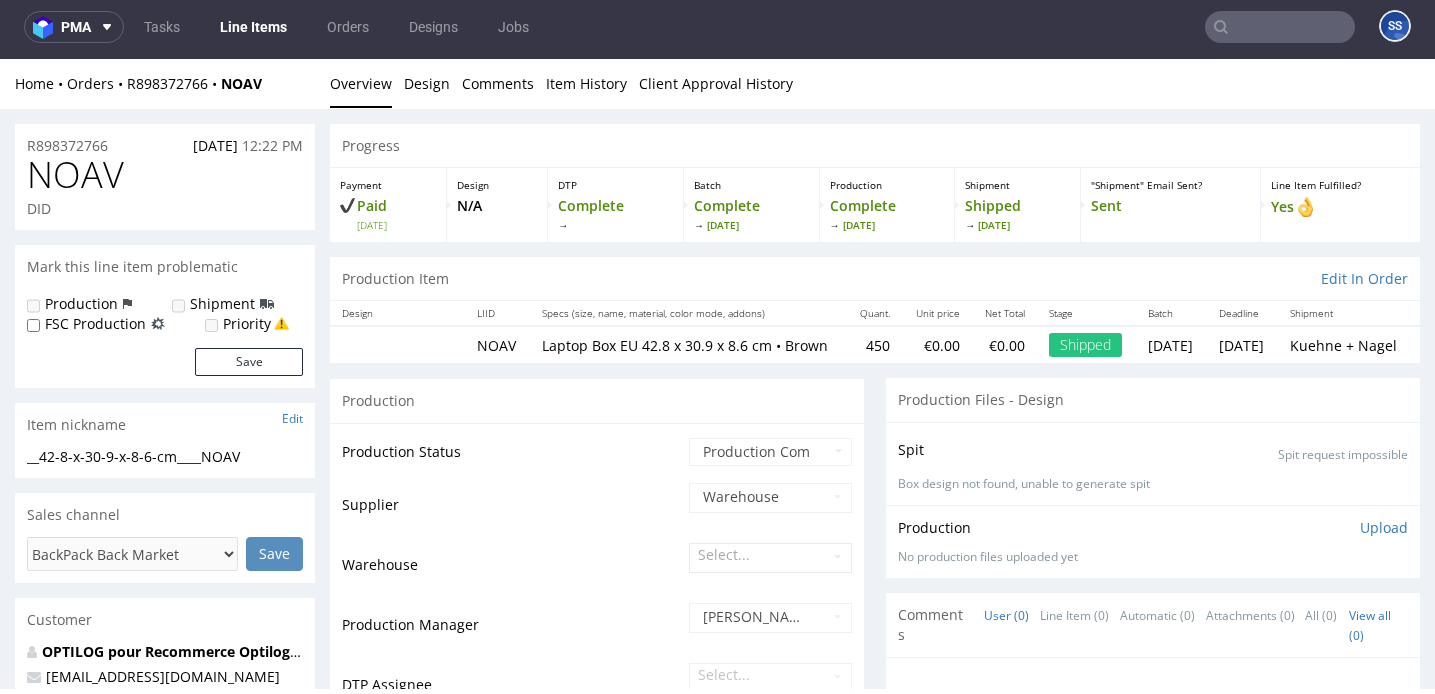 click on "Line Items" at bounding box center (253, 27) 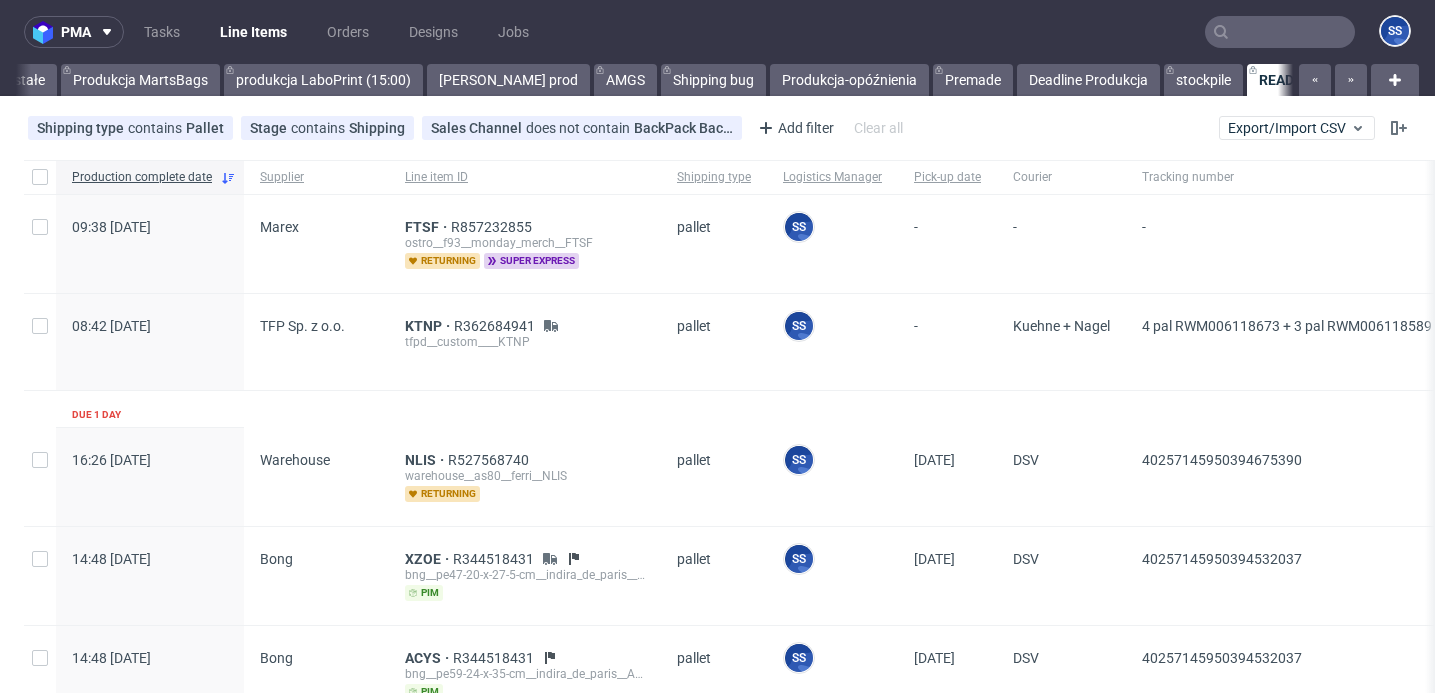 scroll, scrollTop: 0, scrollLeft: 1065, axis: horizontal 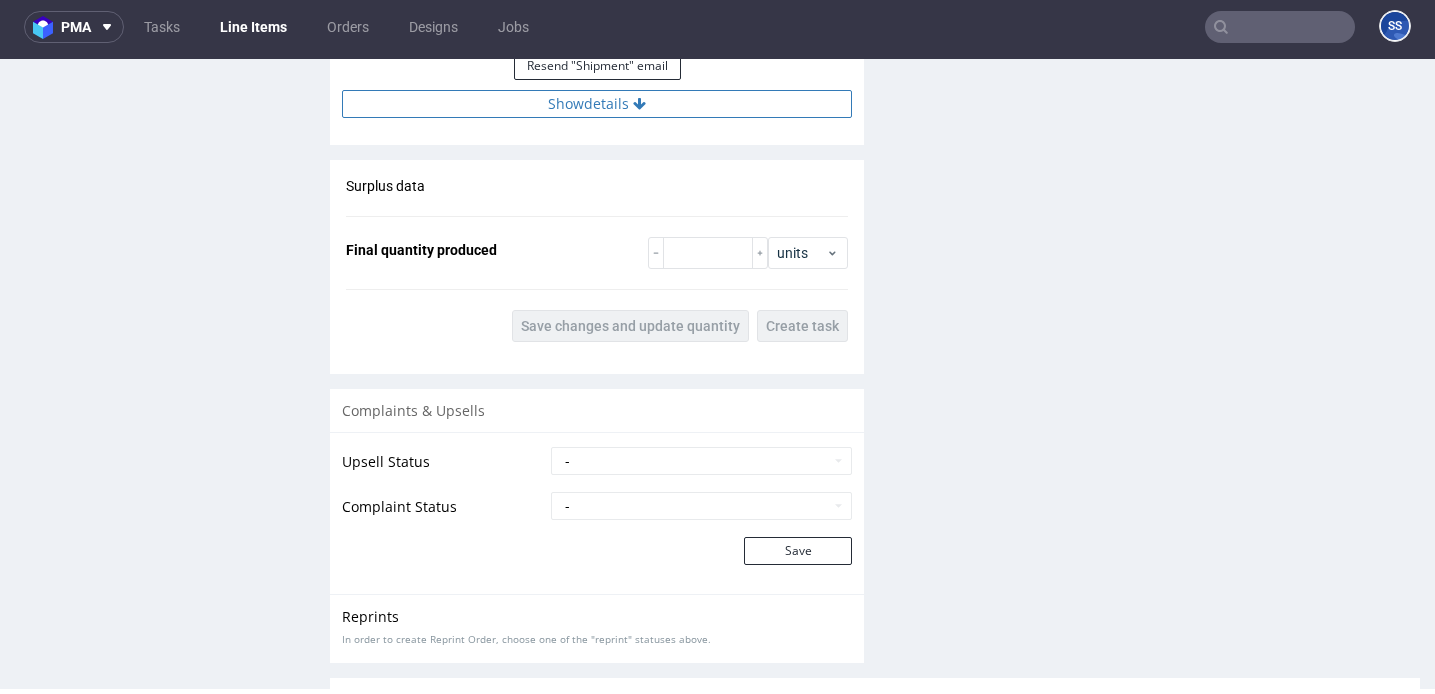click on "Show  details" at bounding box center [597, 104] 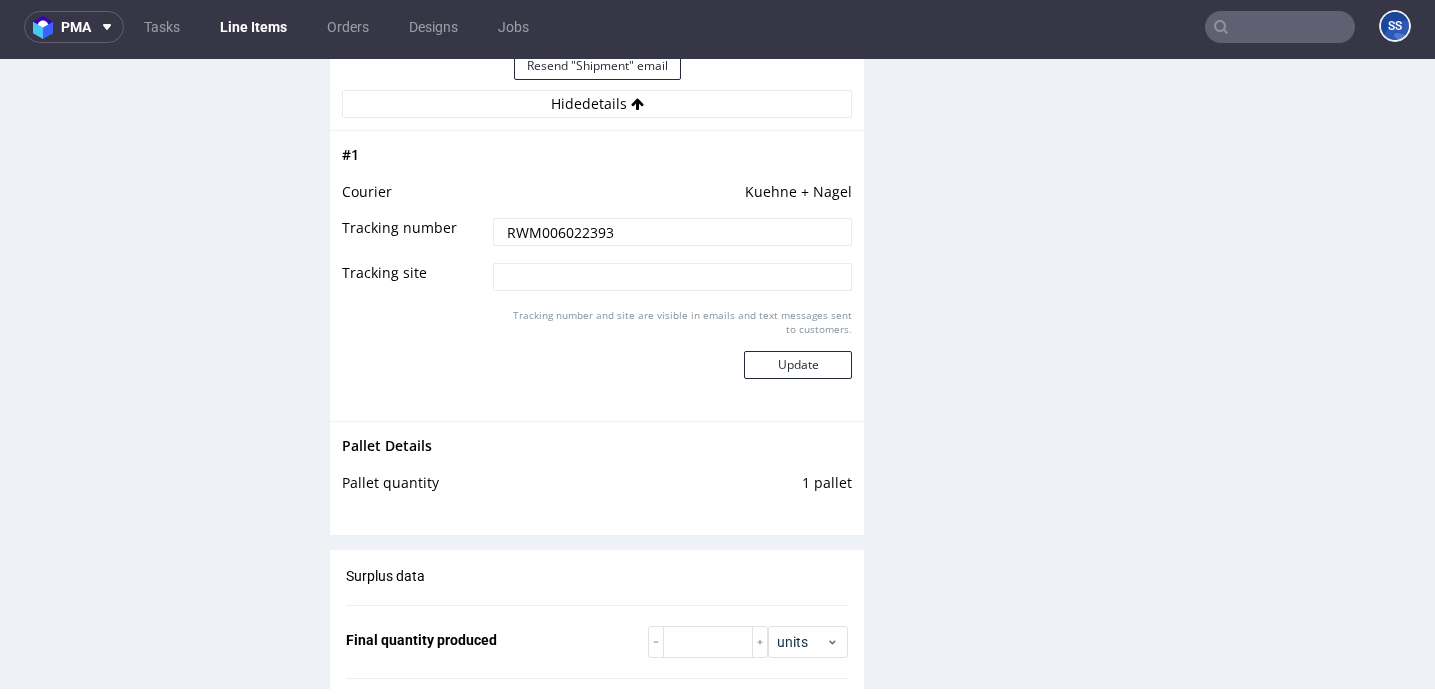 click on "RWM006022393" at bounding box center [672, 232] 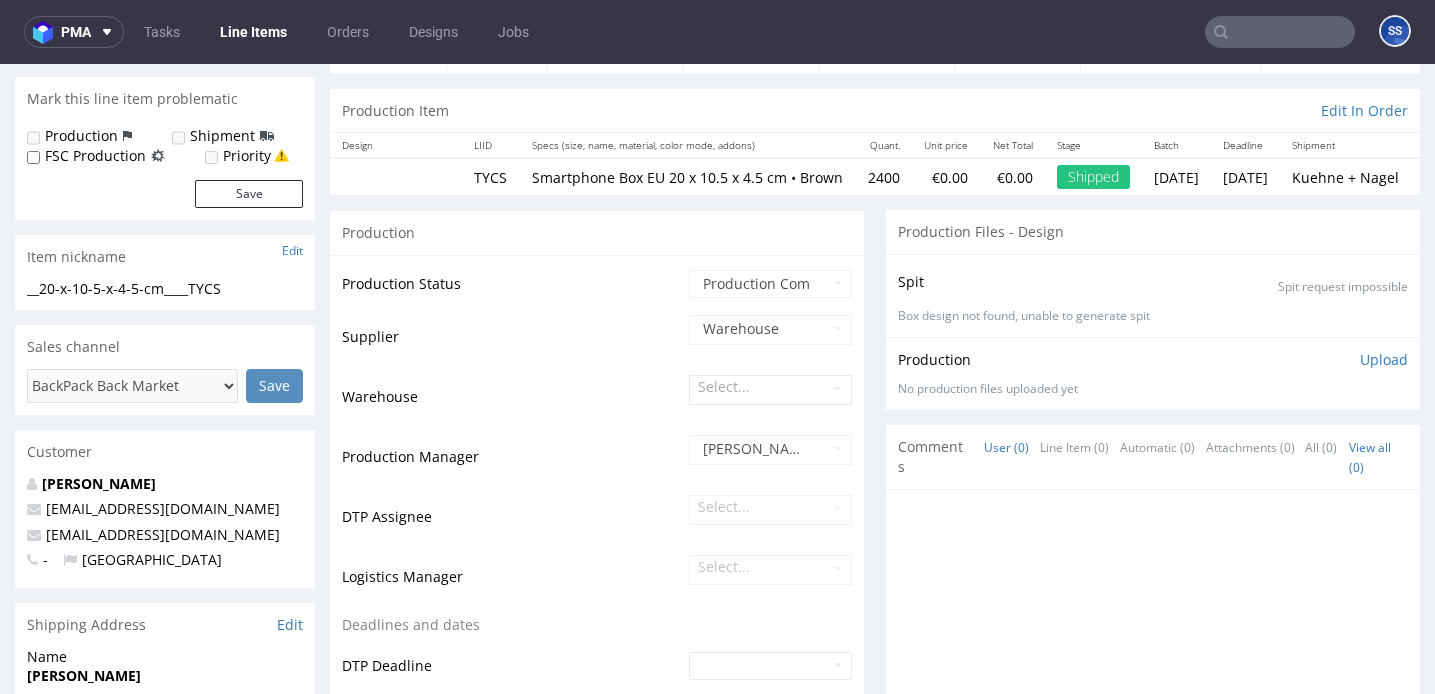 scroll, scrollTop: 124, scrollLeft: 0, axis: vertical 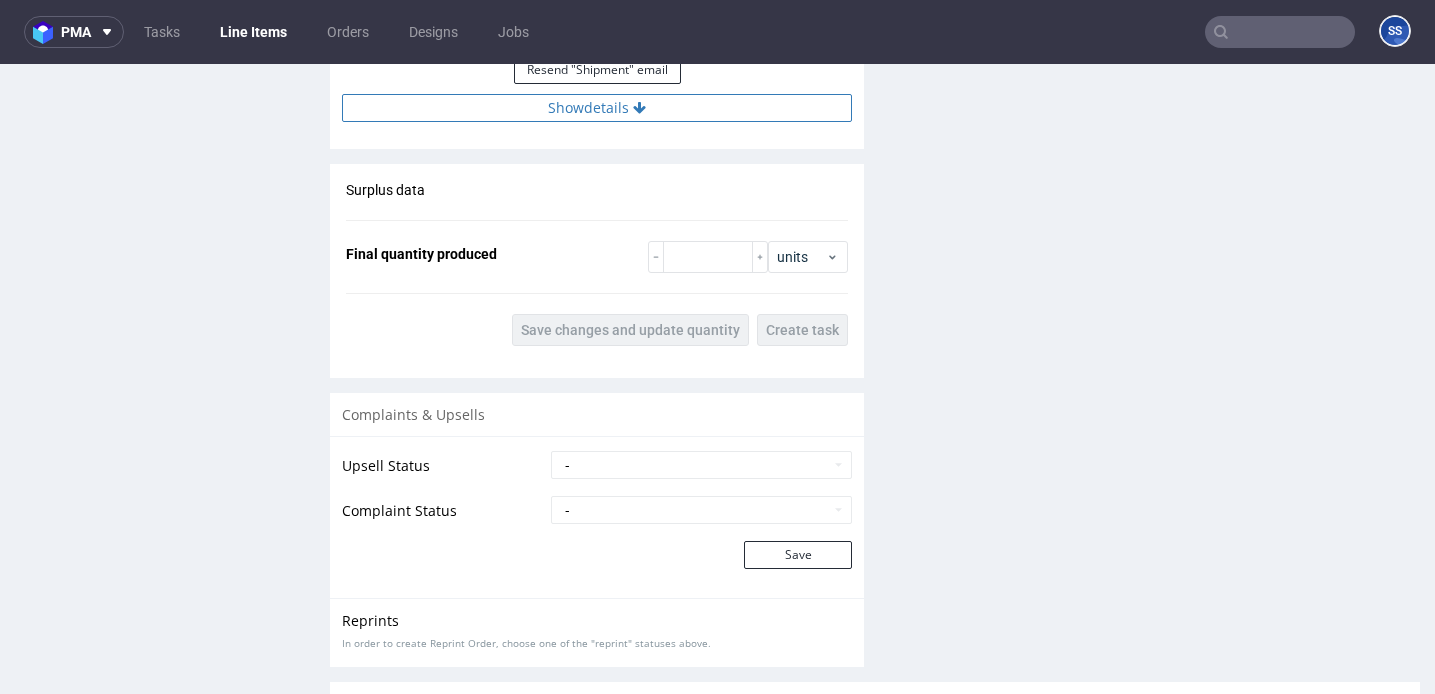 click on "Show  details" at bounding box center (597, 108) 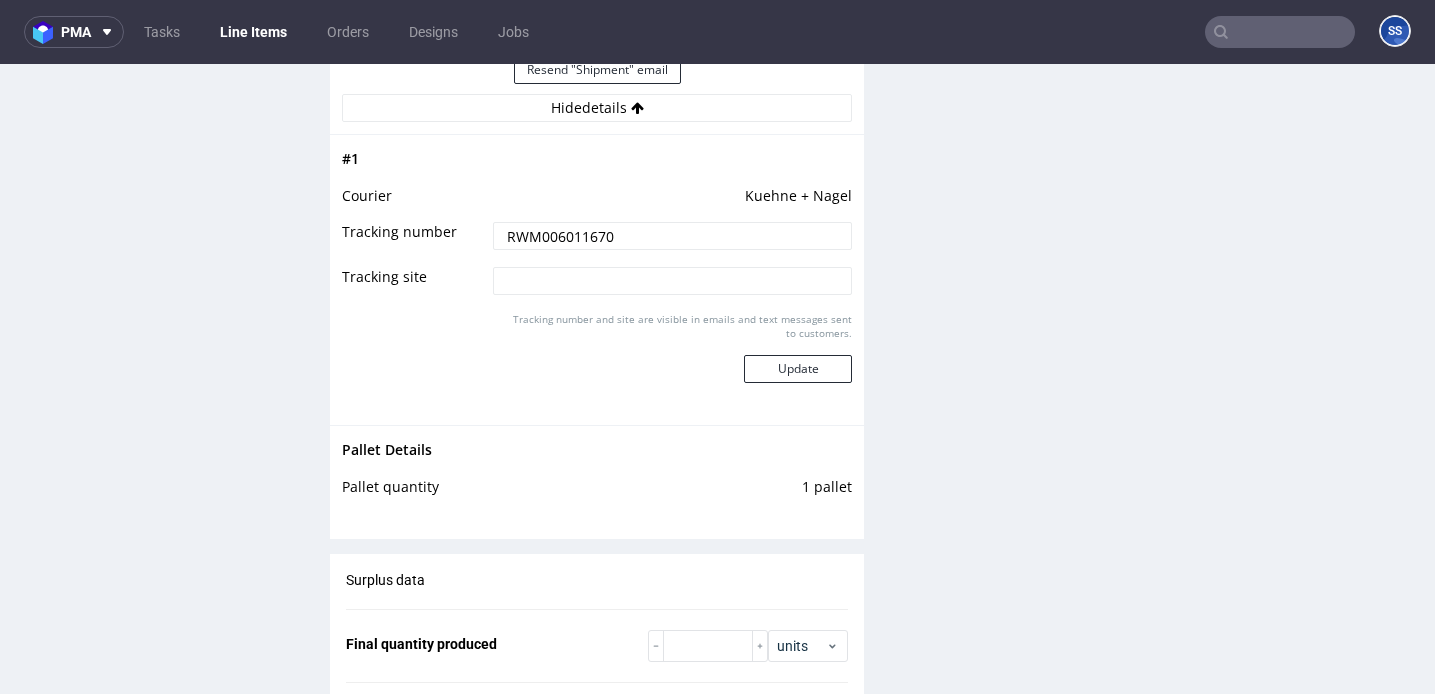 click on "RWM006011670" at bounding box center (672, 236) 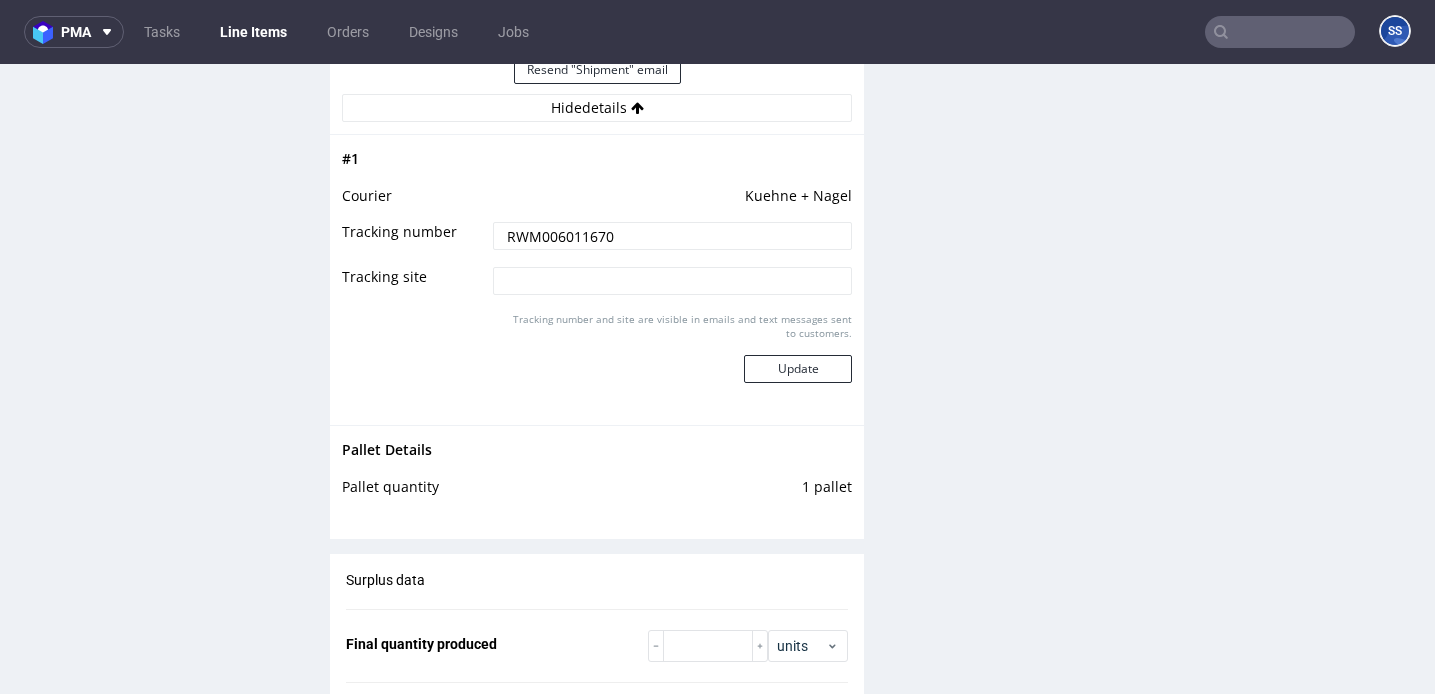 click on "Line Items" at bounding box center (253, 32) 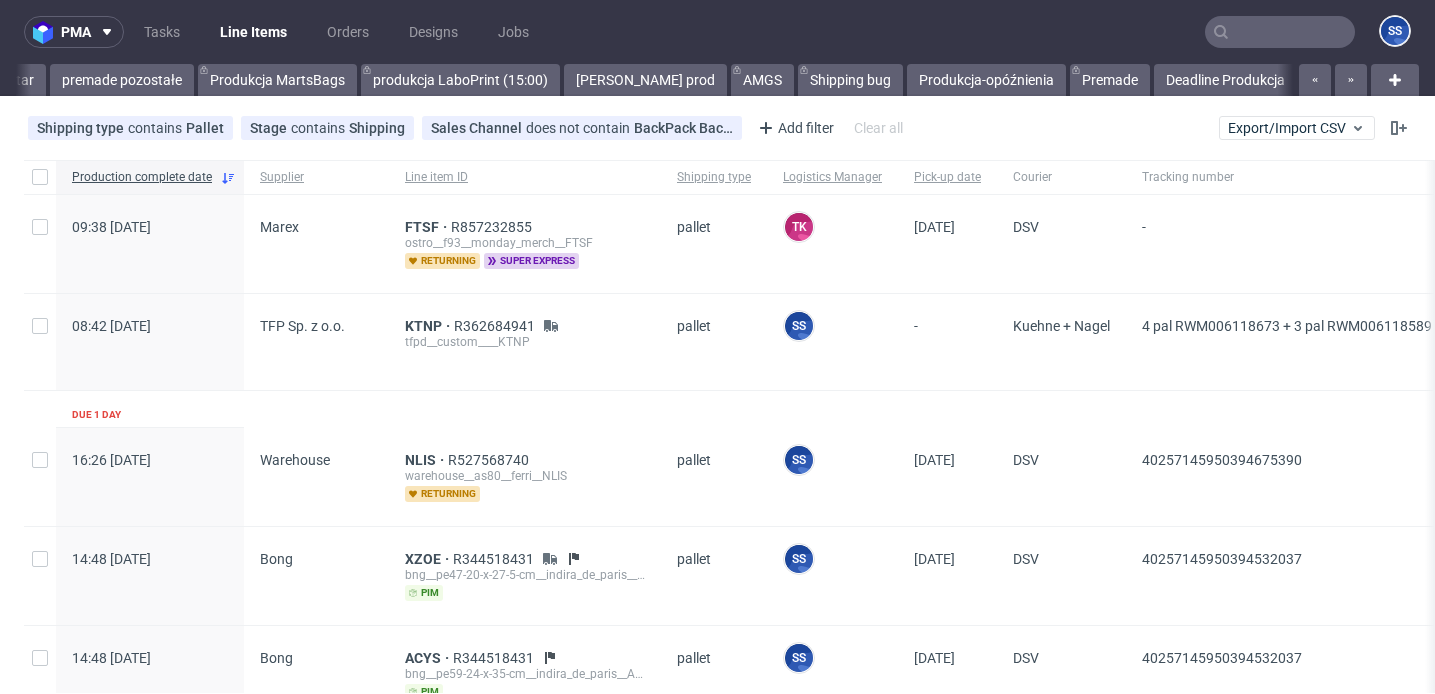 scroll, scrollTop: 0, scrollLeft: 1065, axis: horizontal 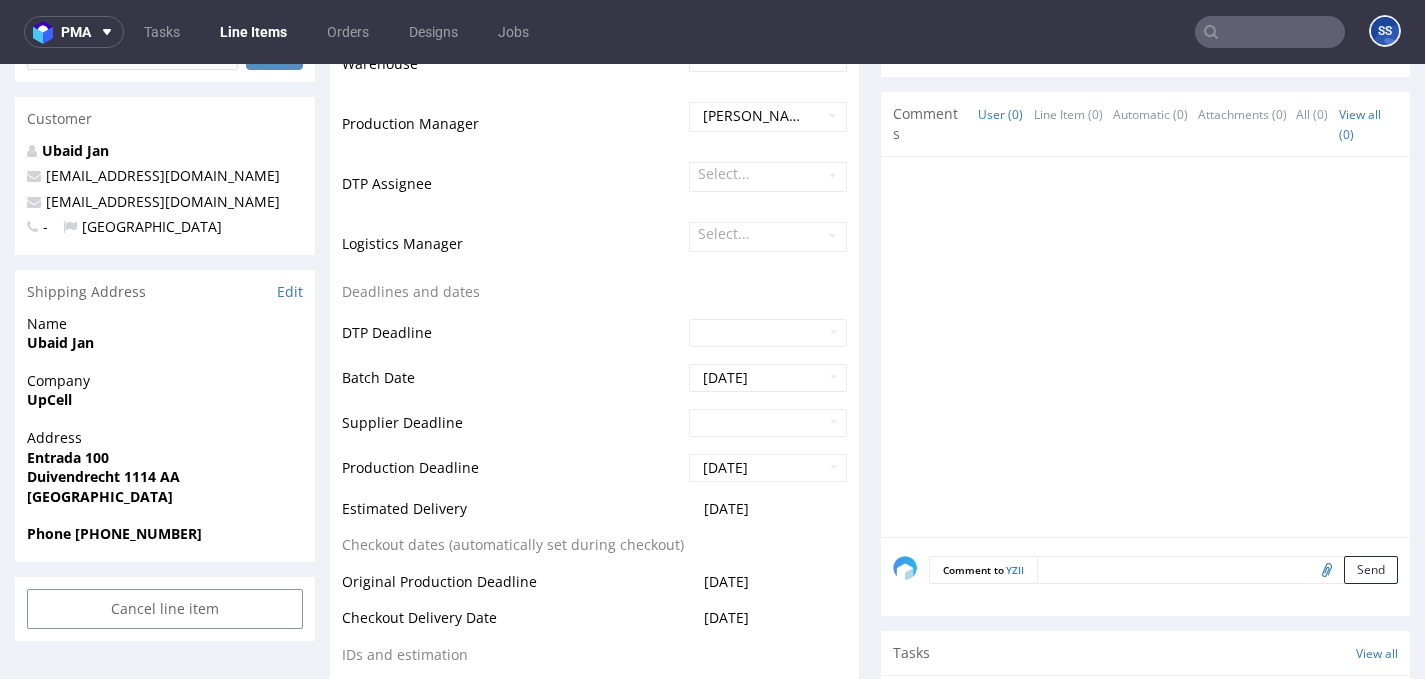click on "UpCell" at bounding box center [49, 399] 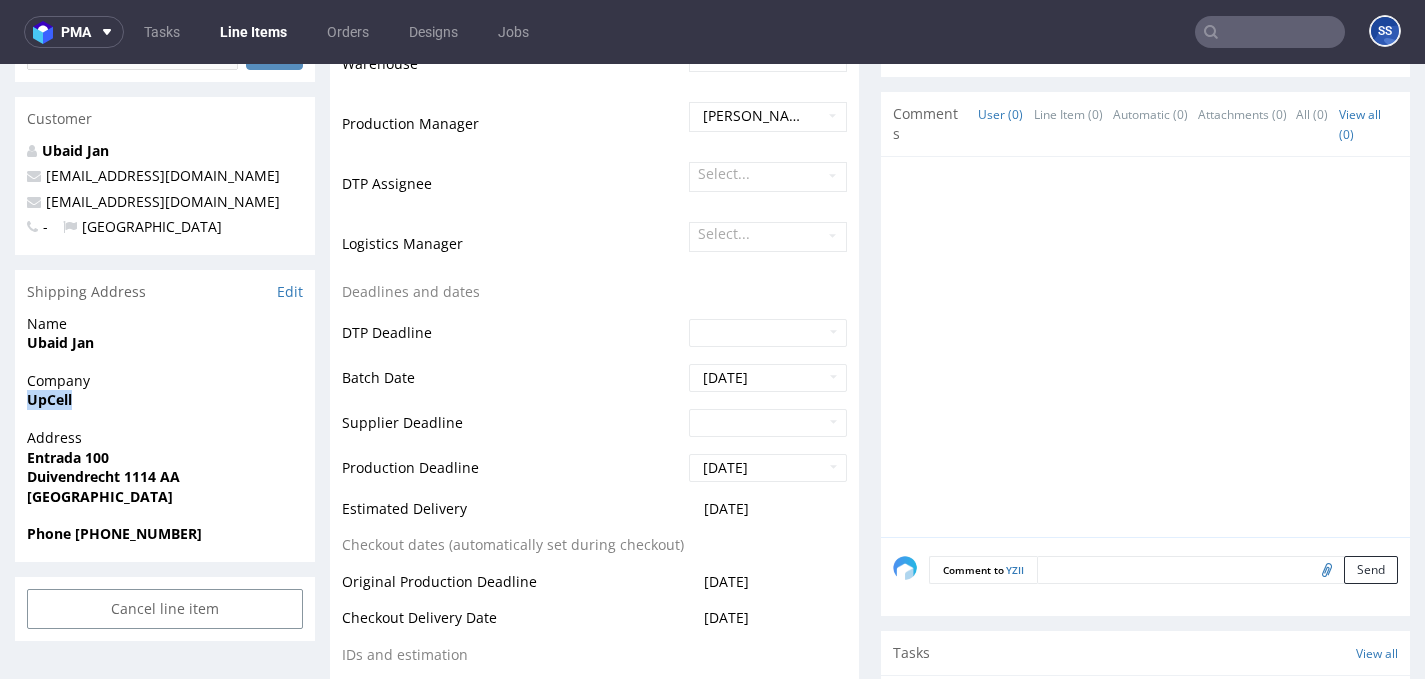 click on "UpCell" at bounding box center [49, 399] 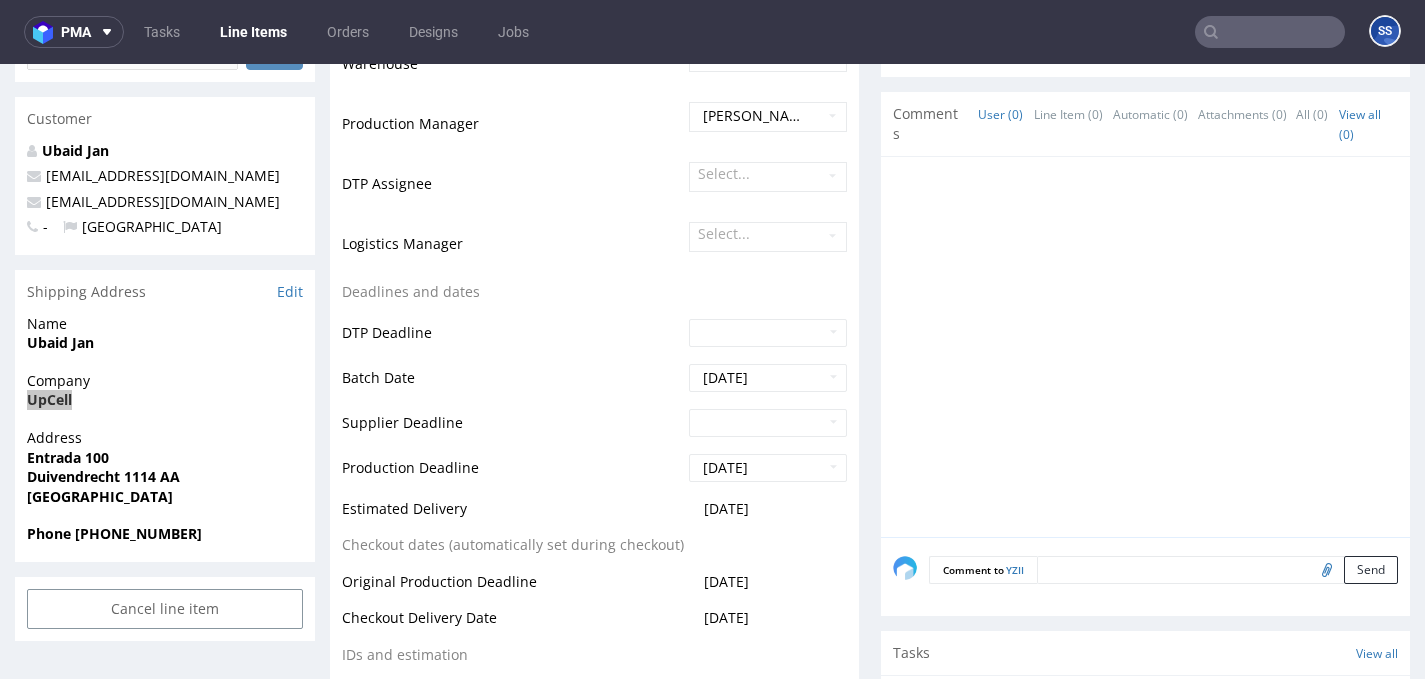 scroll, scrollTop: 0, scrollLeft: 0, axis: both 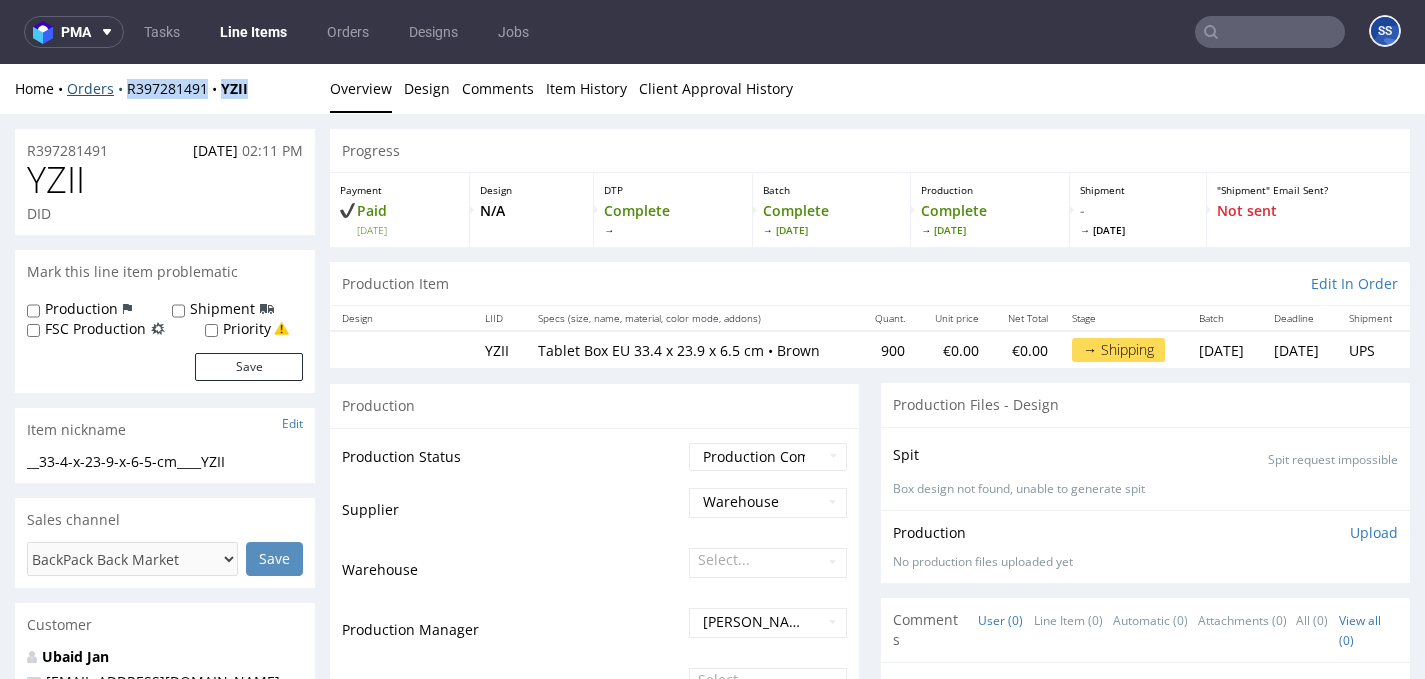 drag, startPoint x: 212, startPoint y: 91, endPoint x: 125, endPoint y: 92, distance: 87.005745 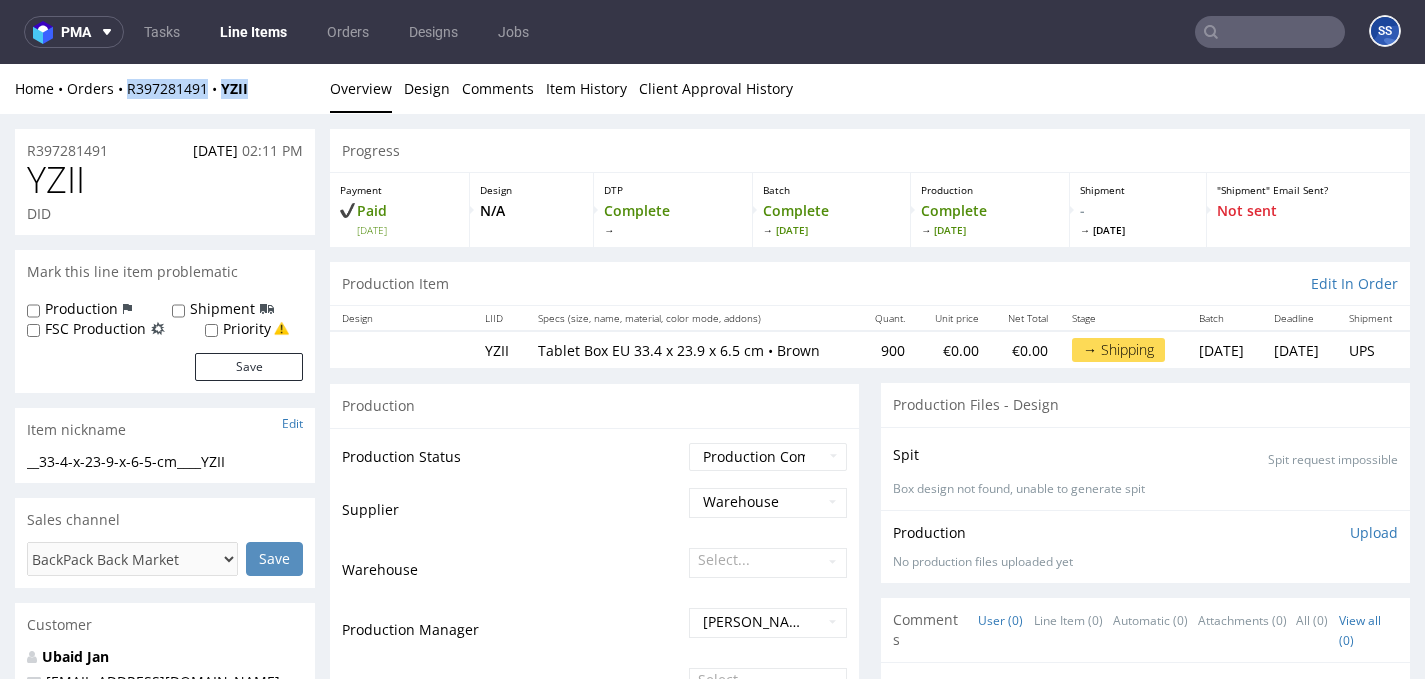 copy on "R397281491 YZII" 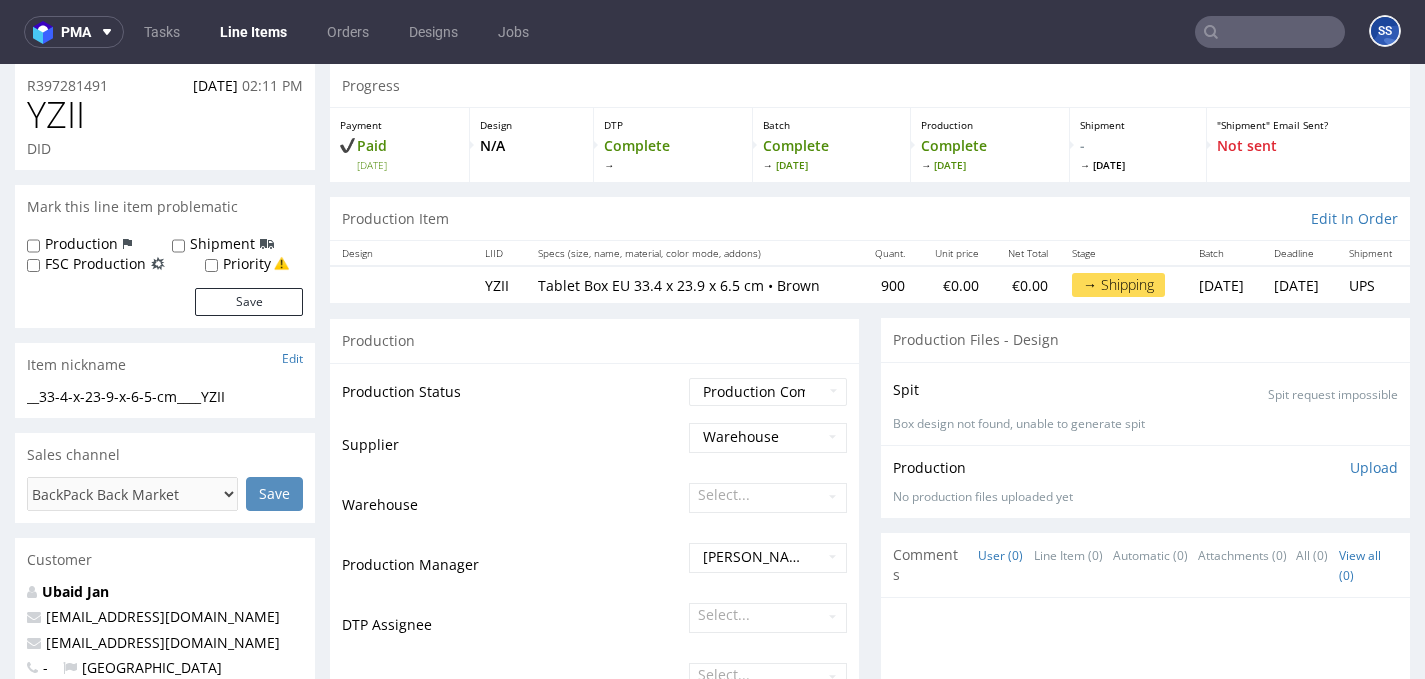 scroll, scrollTop: 0, scrollLeft: 0, axis: both 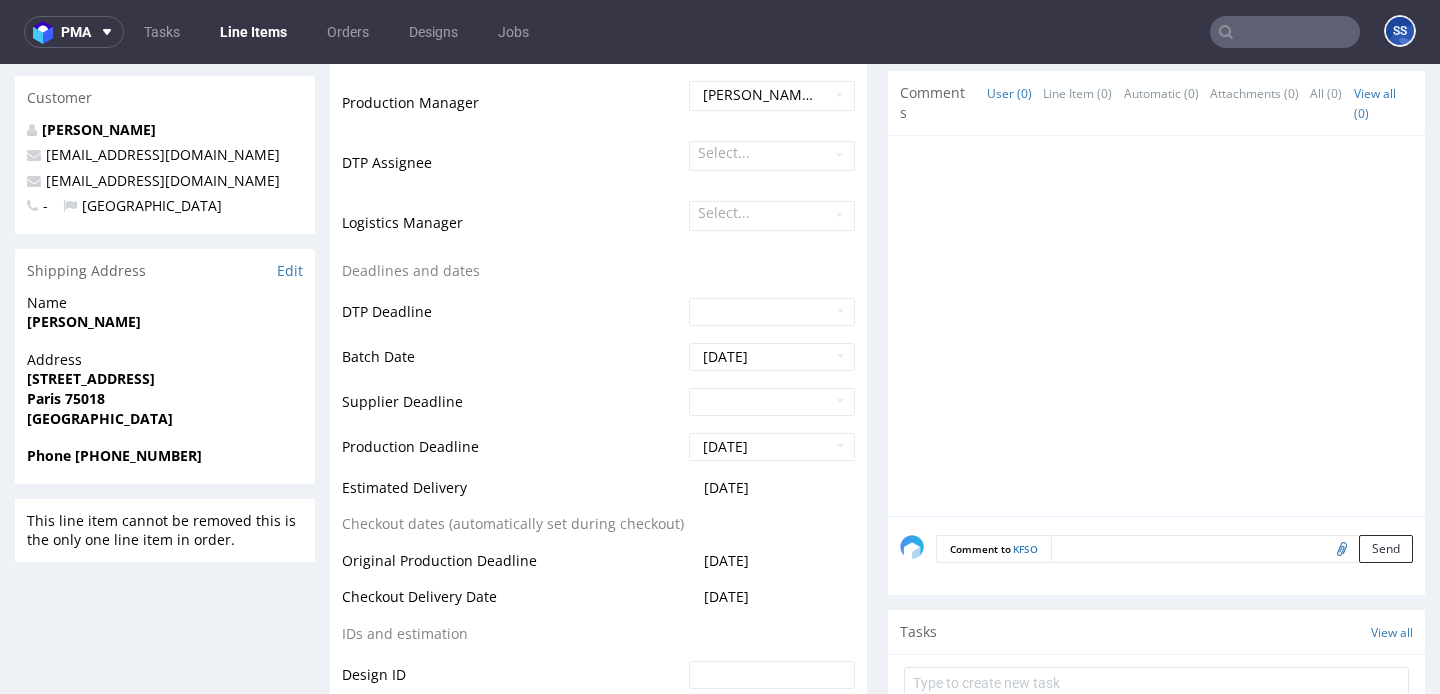 drag, startPoint x: 172, startPoint y: 322, endPoint x: 30, endPoint y: 324, distance: 142.01408 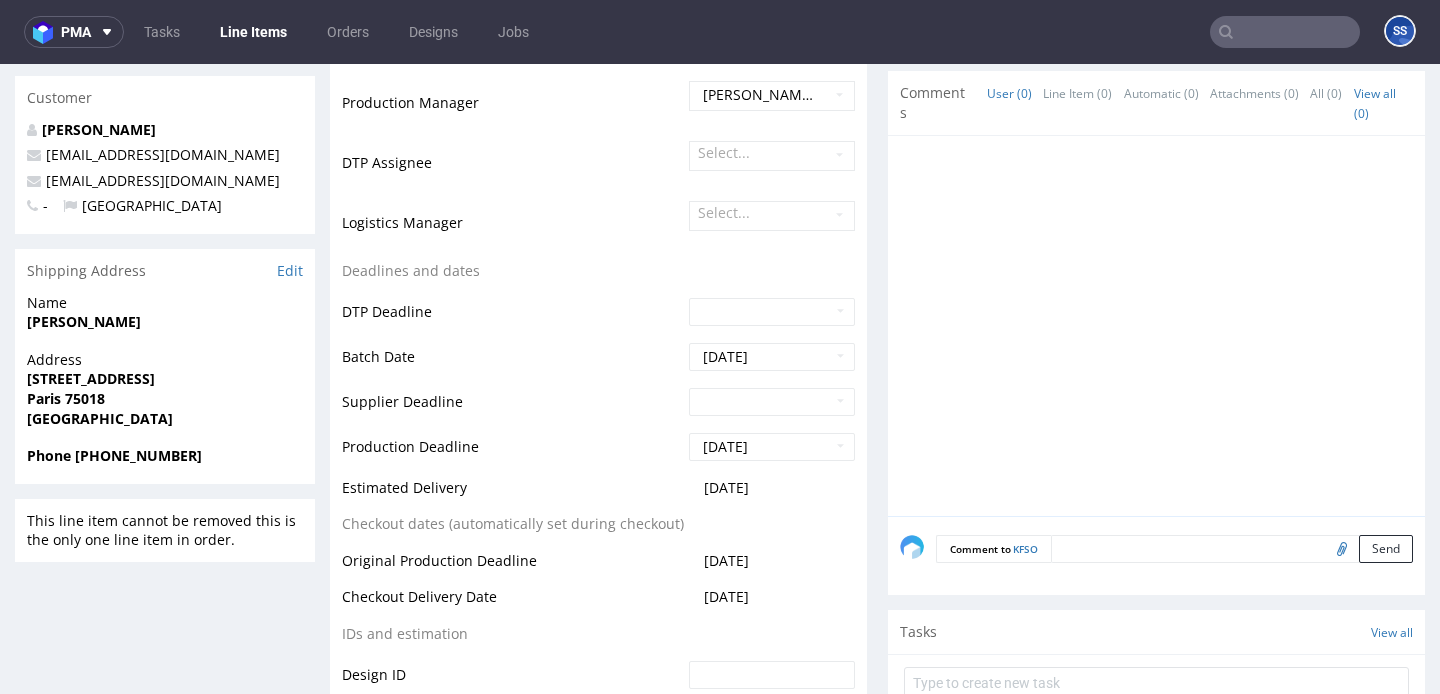 click on "[PERSON_NAME]" at bounding box center [165, 322] 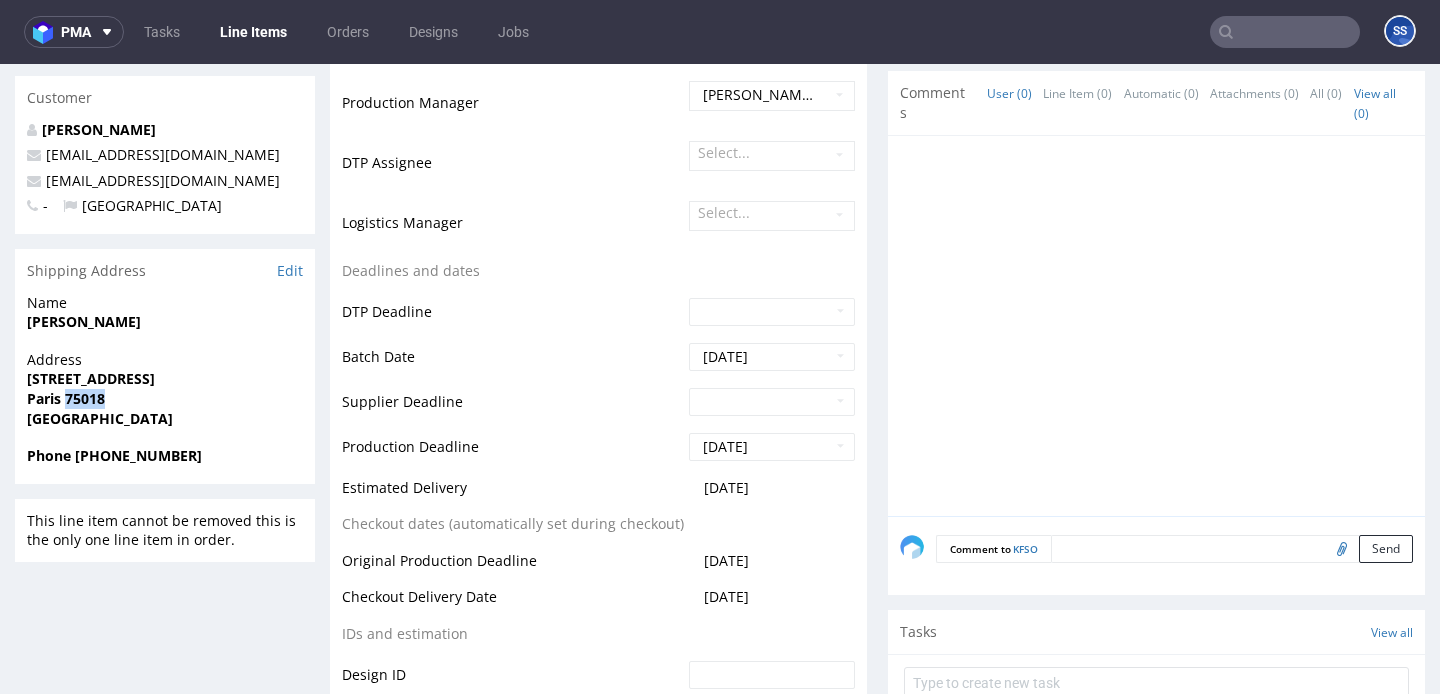 click on "Paris 75018" at bounding box center [66, 398] 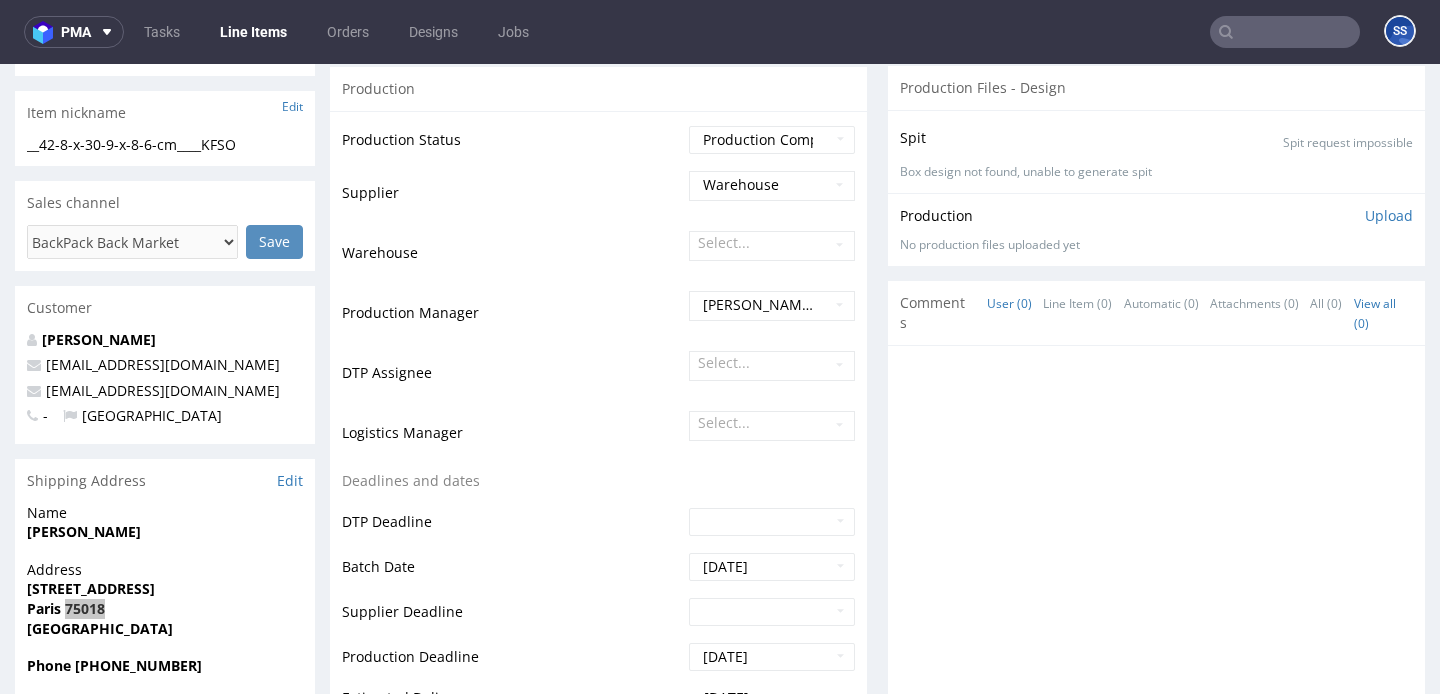 scroll, scrollTop: 286, scrollLeft: 0, axis: vertical 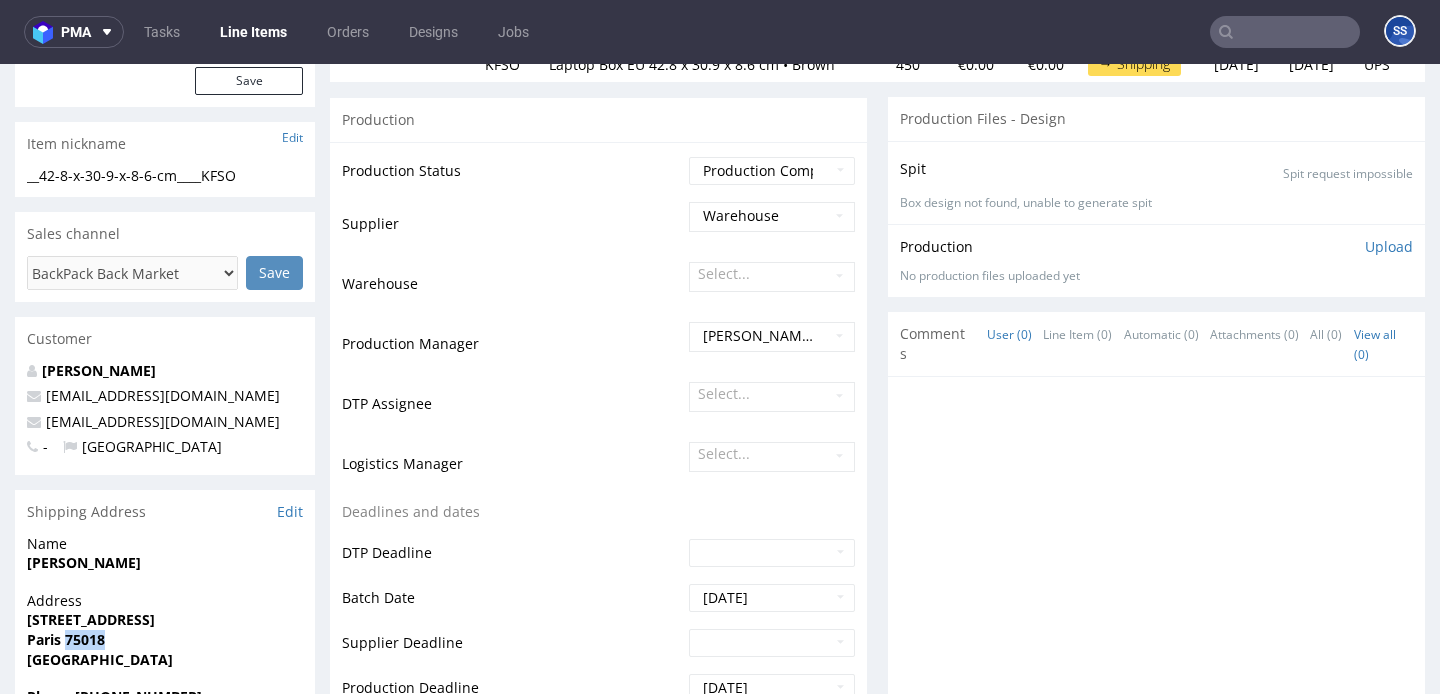 drag, startPoint x: 160, startPoint y: 562, endPoint x: 62, endPoint y: 548, distance: 98.99495 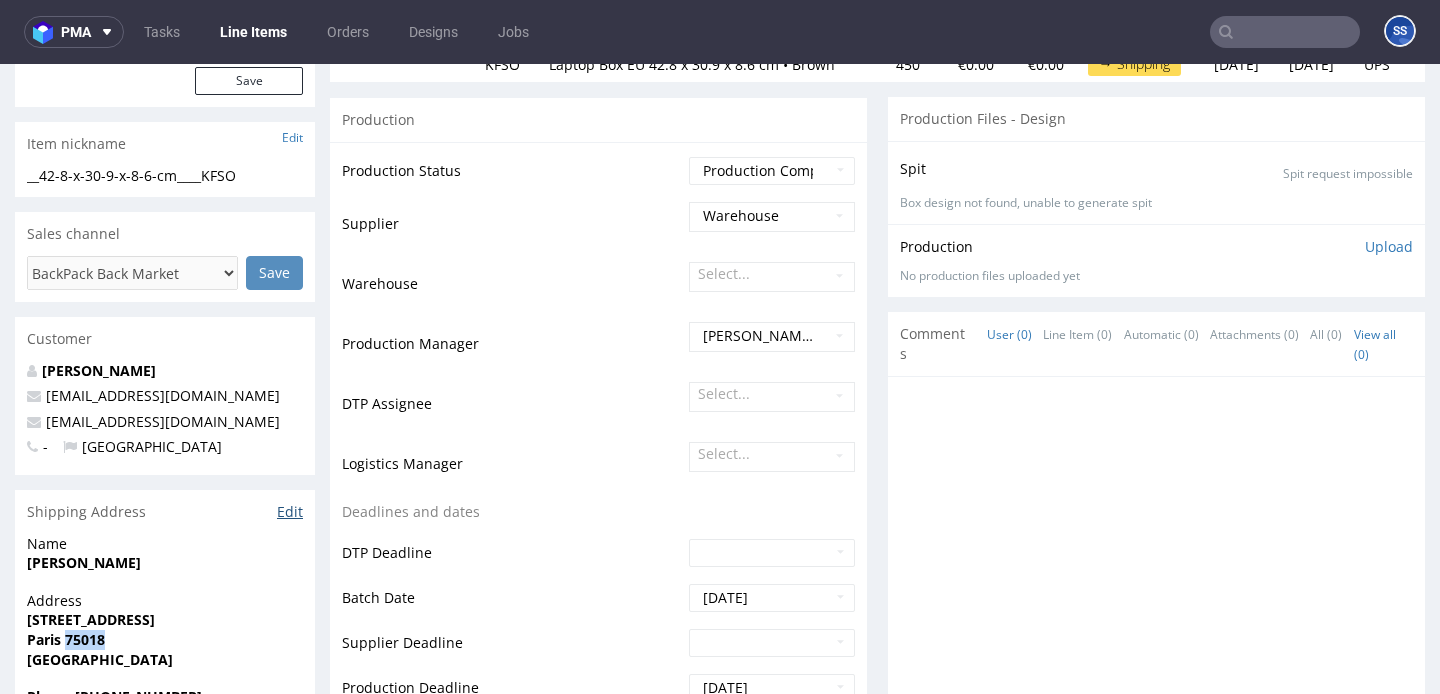 copy on "MAXENCE DEBUIRE" 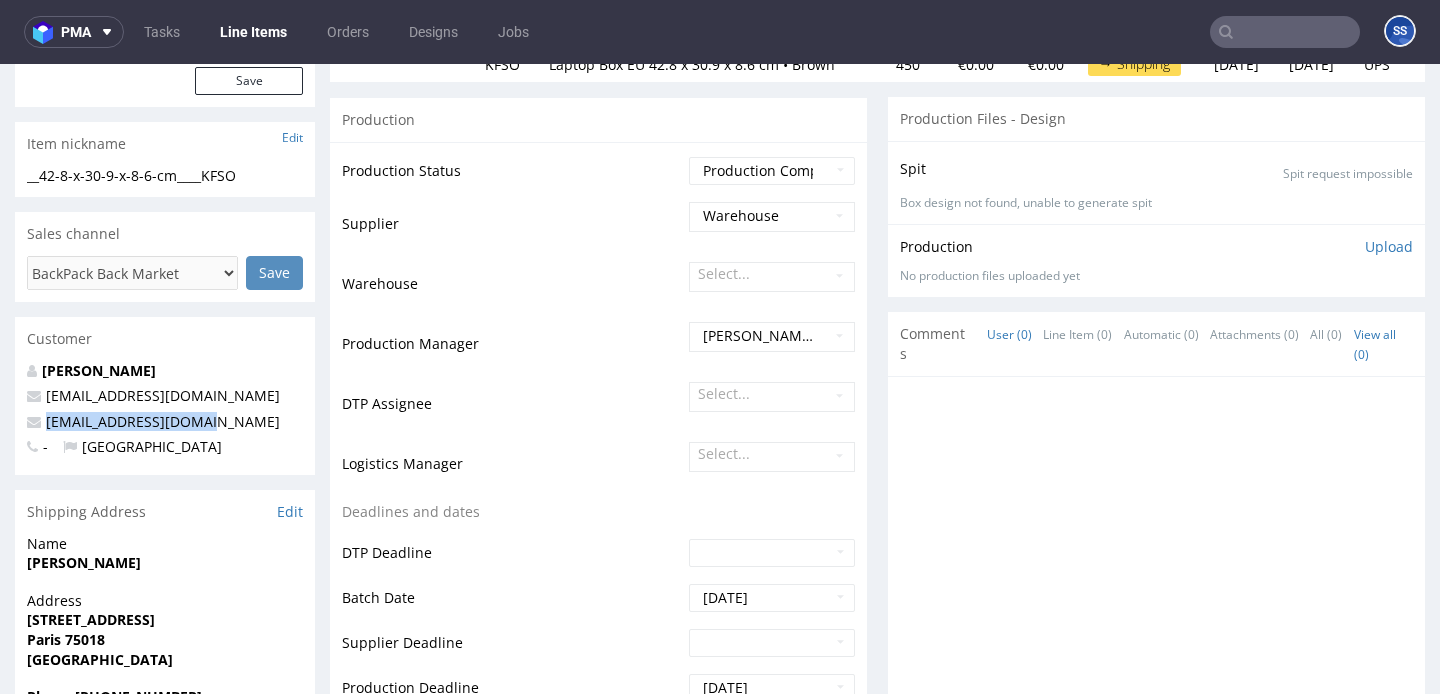 drag, startPoint x: 195, startPoint y: 422, endPoint x: 43, endPoint y: 427, distance: 152.08221 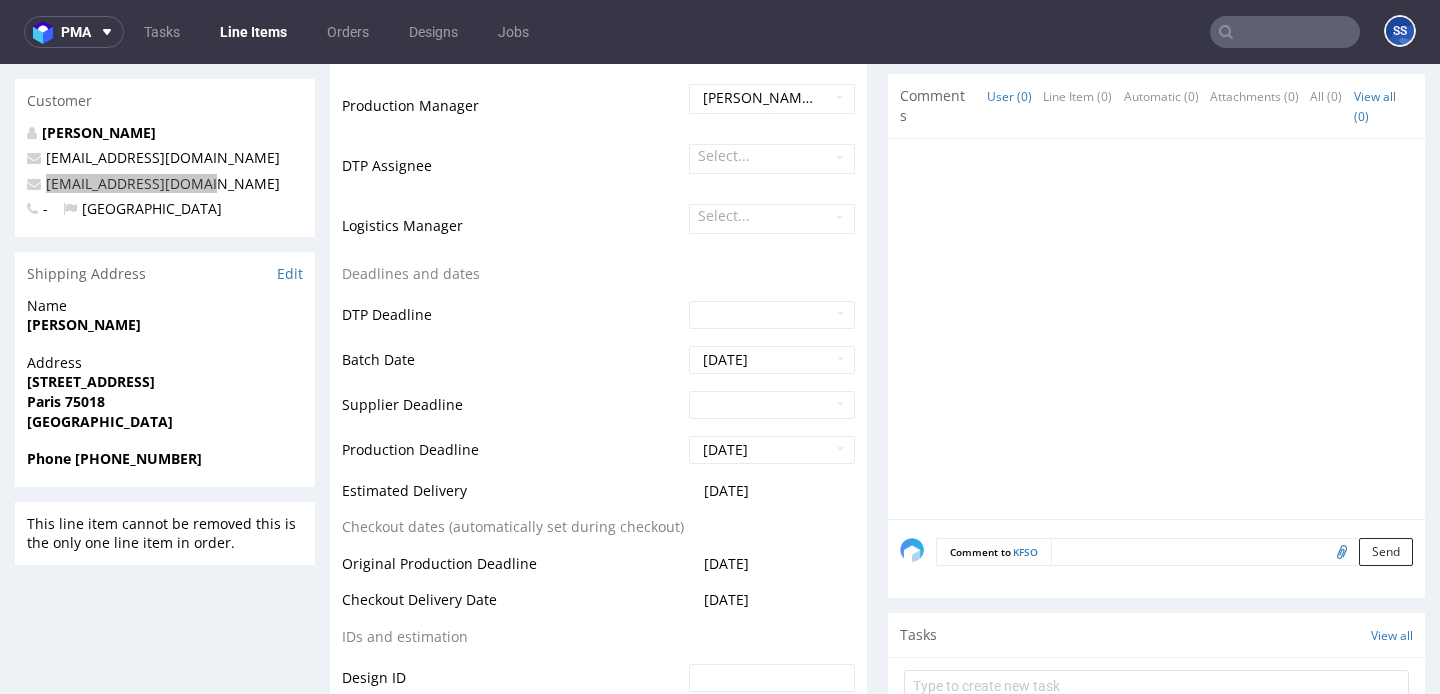 scroll, scrollTop: 542, scrollLeft: 0, axis: vertical 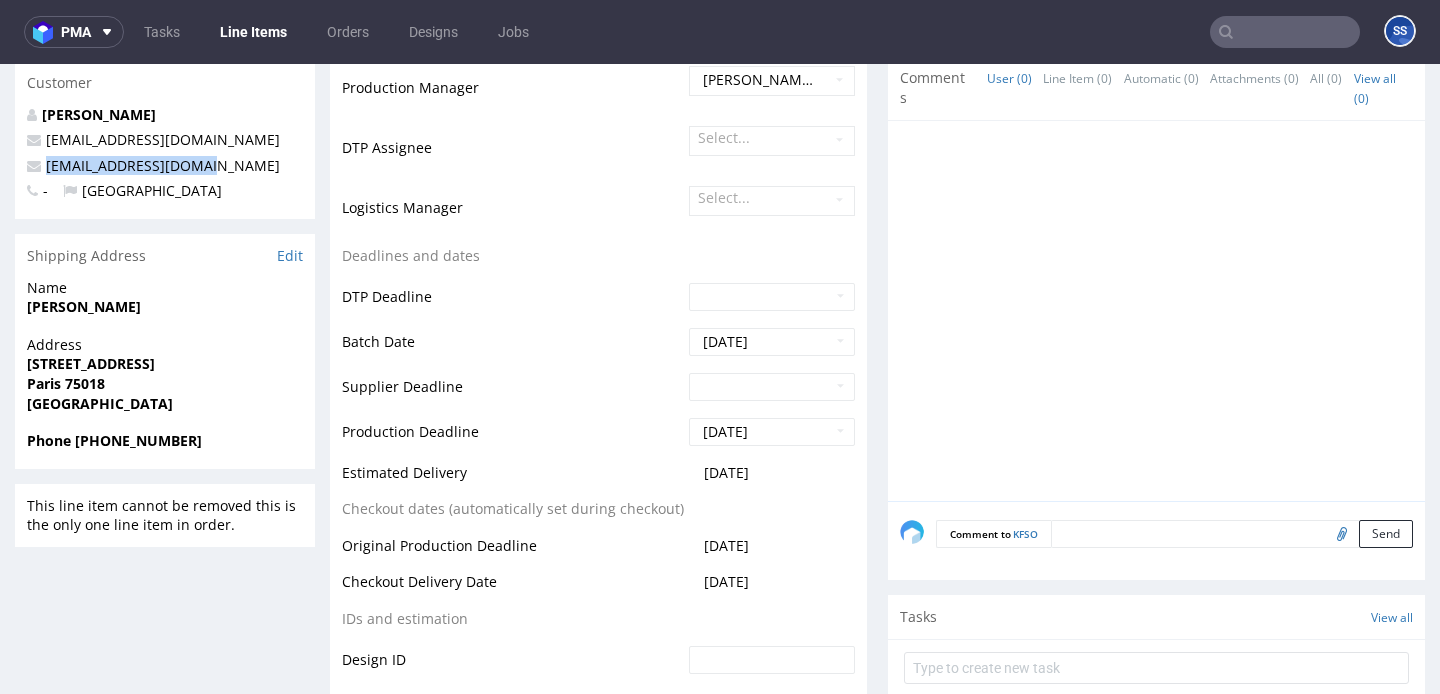 drag, startPoint x: 211, startPoint y: 441, endPoint x: 79, endPoint y: 444, distance: 132.03409 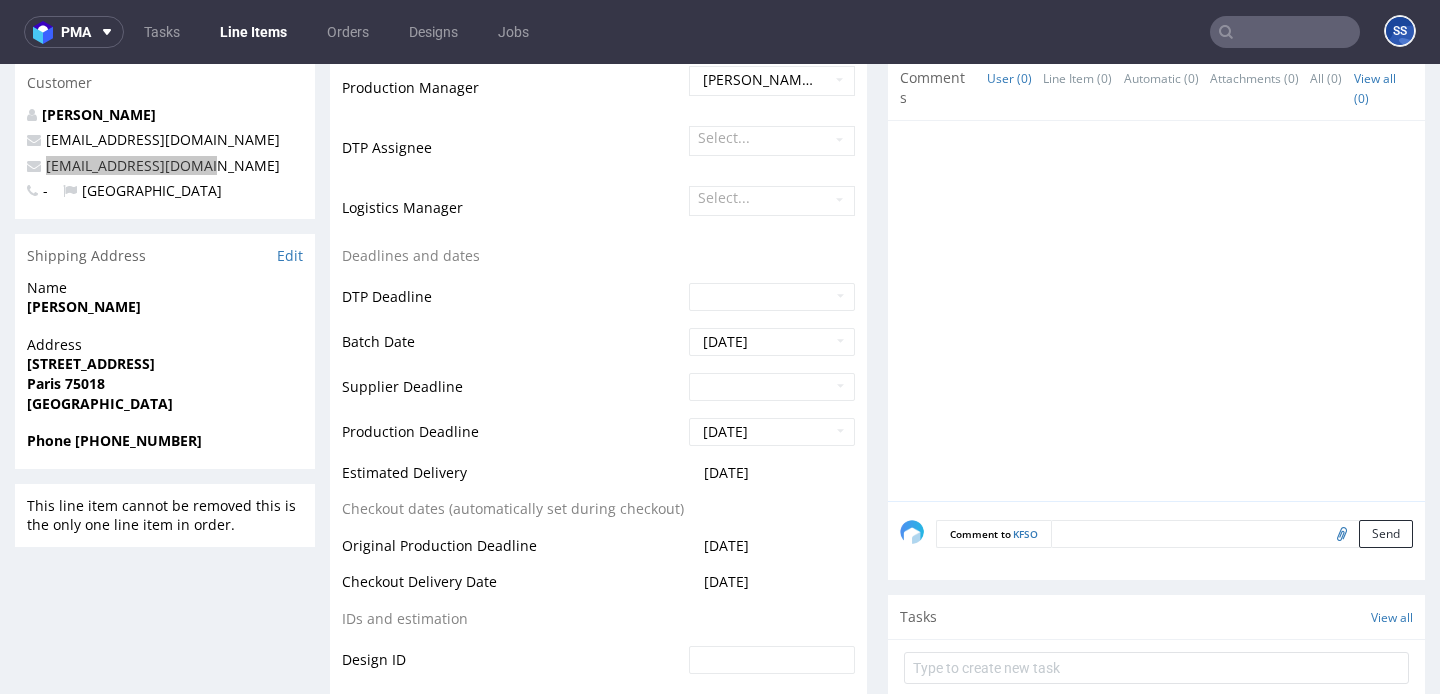 scroll, scrollTop: 0, scrollLeft: 0, axis: both 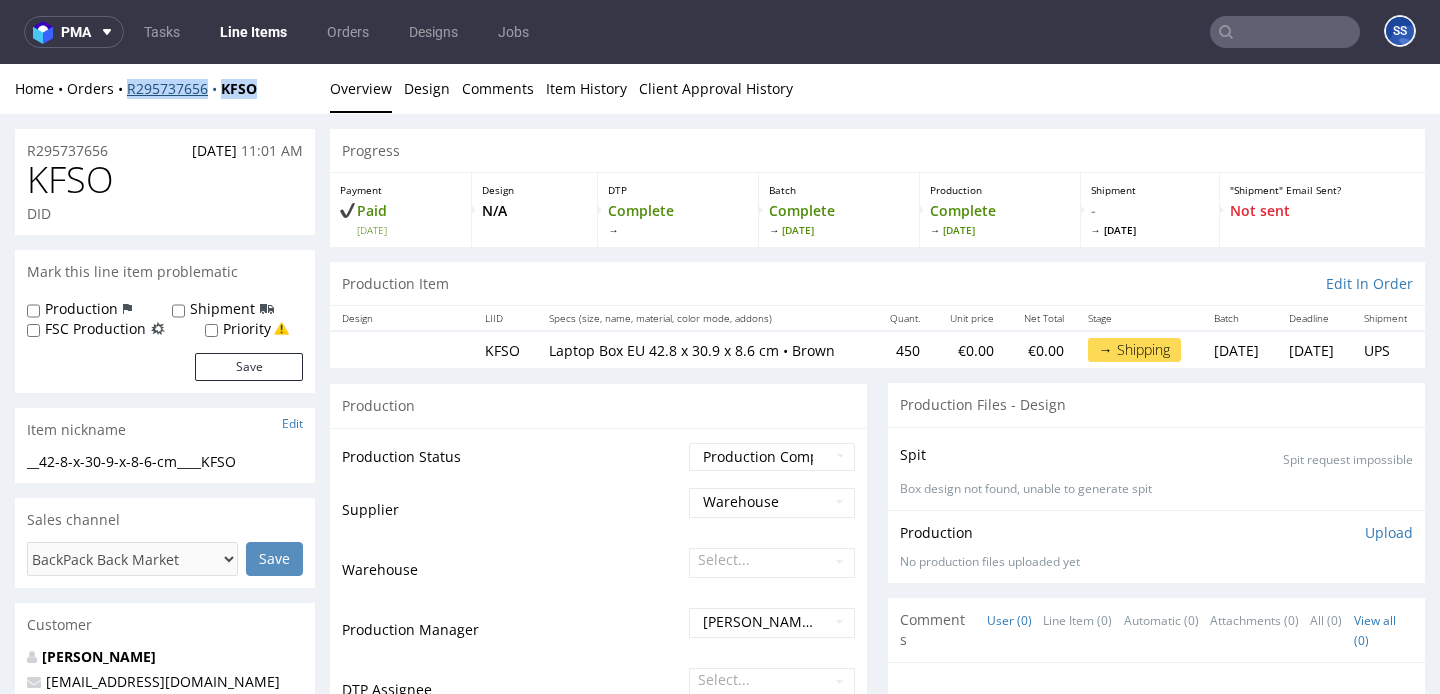 drag, startPoint x: 273, startPoint y: 92, endPoint x: 128, endPoint y: 90, distance: 145.0138 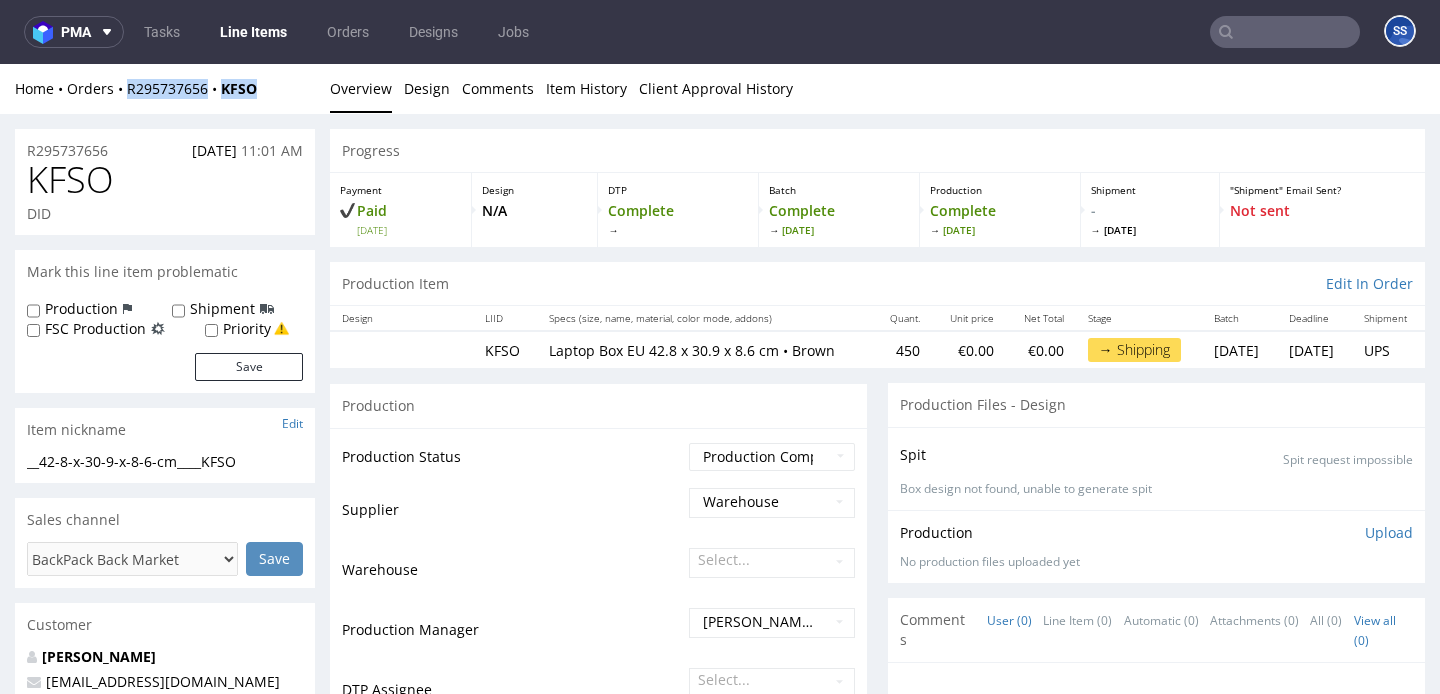 copy on "R295737656 KFSO" 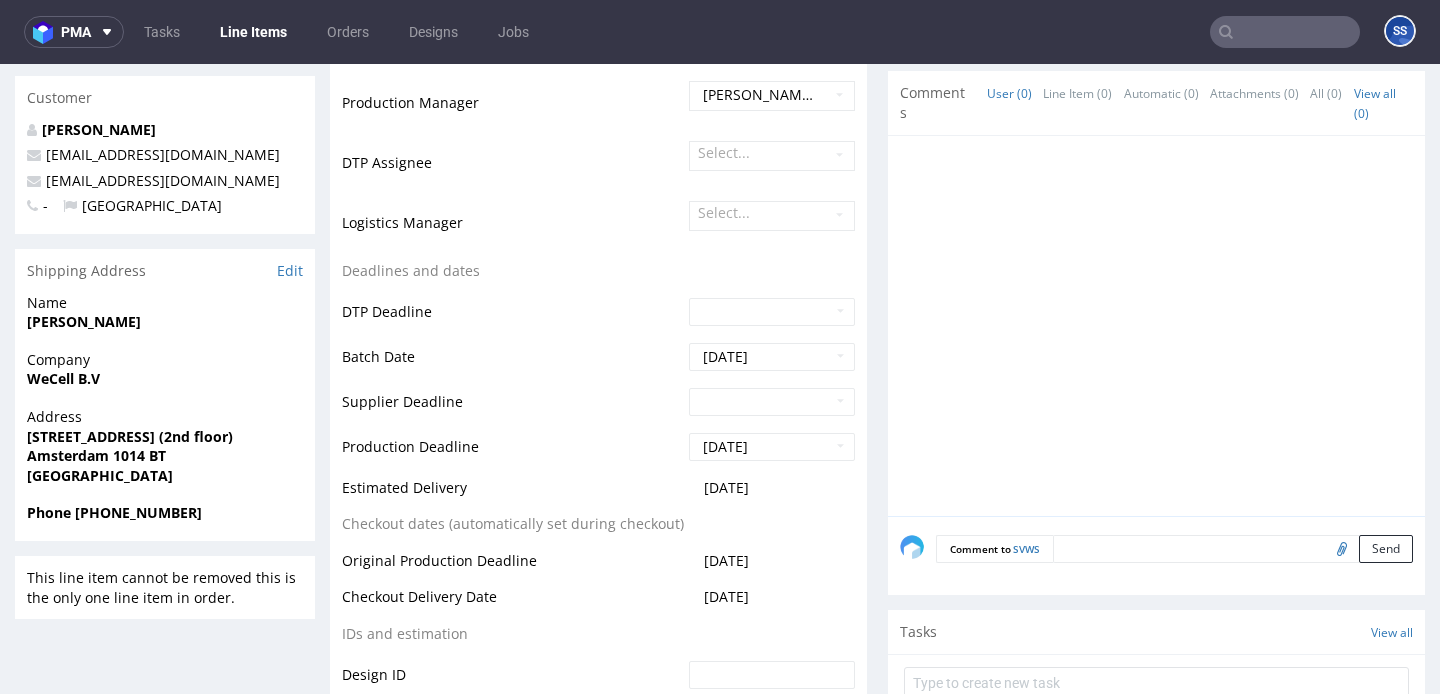 scroll, scrollTop: 548, scrollLeft: 0, axis: vertical 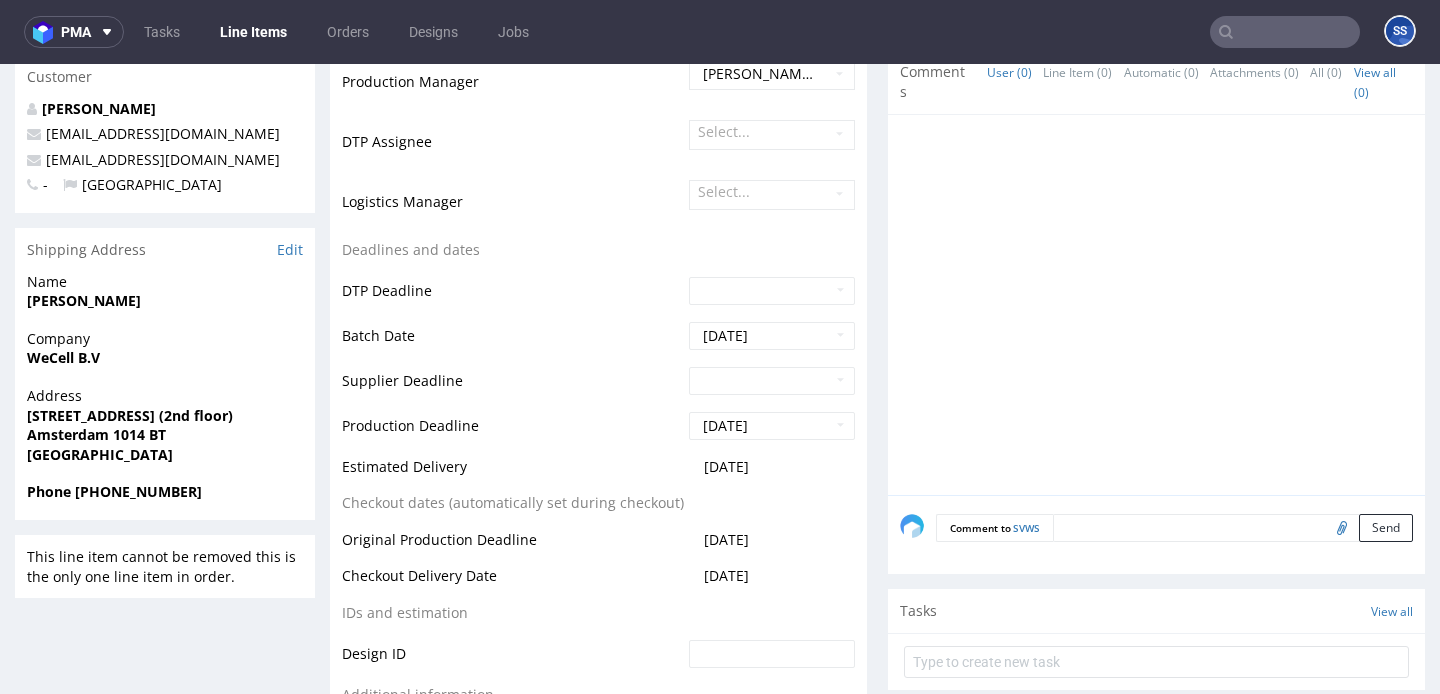 click on "WeCell B.V" at bounding box center (63, 357) 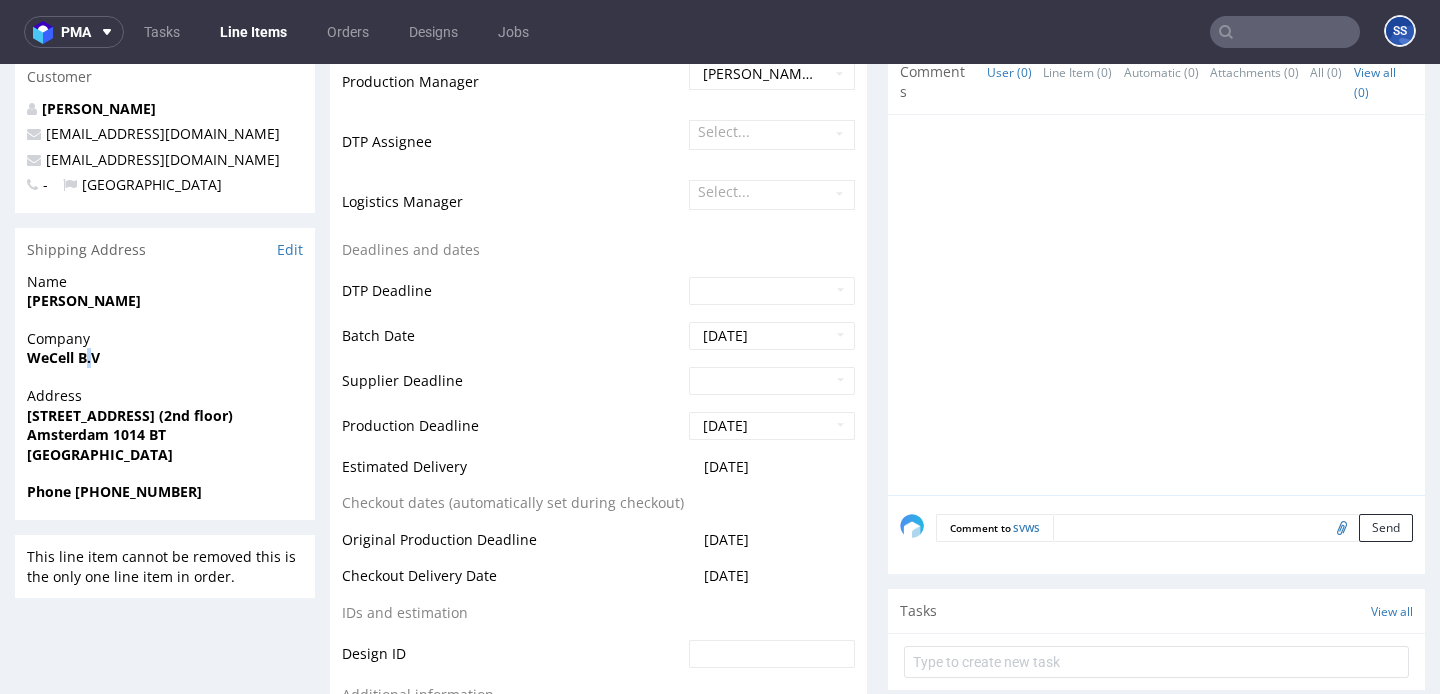 click on "WeCell B.V" at bounding box center [63, 357] 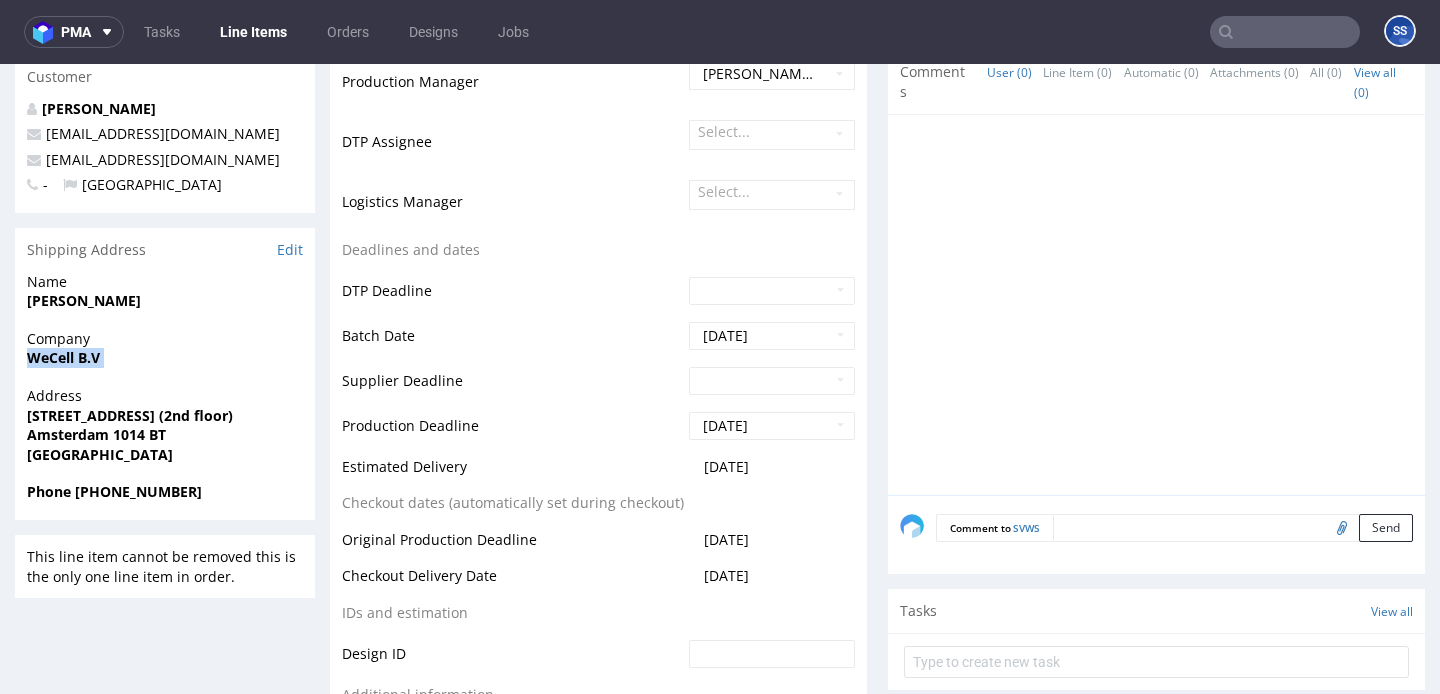 click on "WeCell B.V" at bounding box center (63, 357) 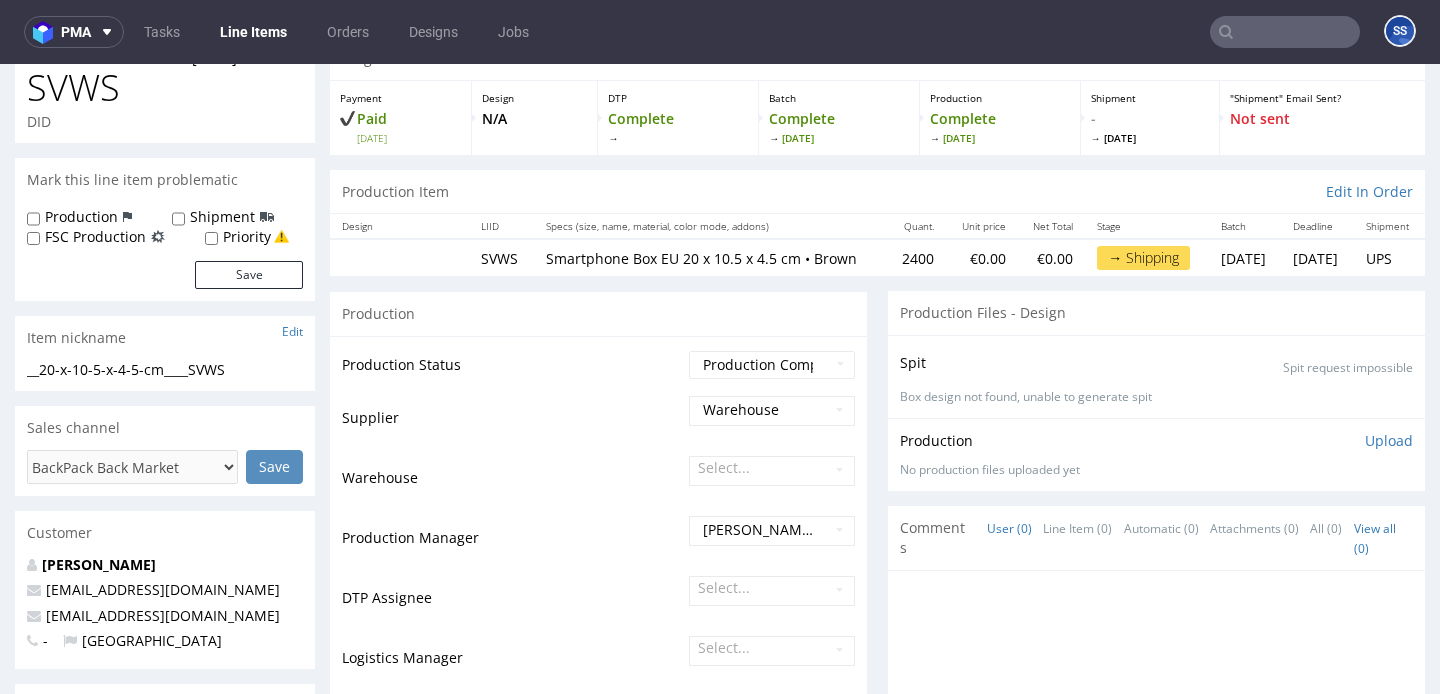 scroll, scrollTop: 0, scrollLeft: 0, axis: both 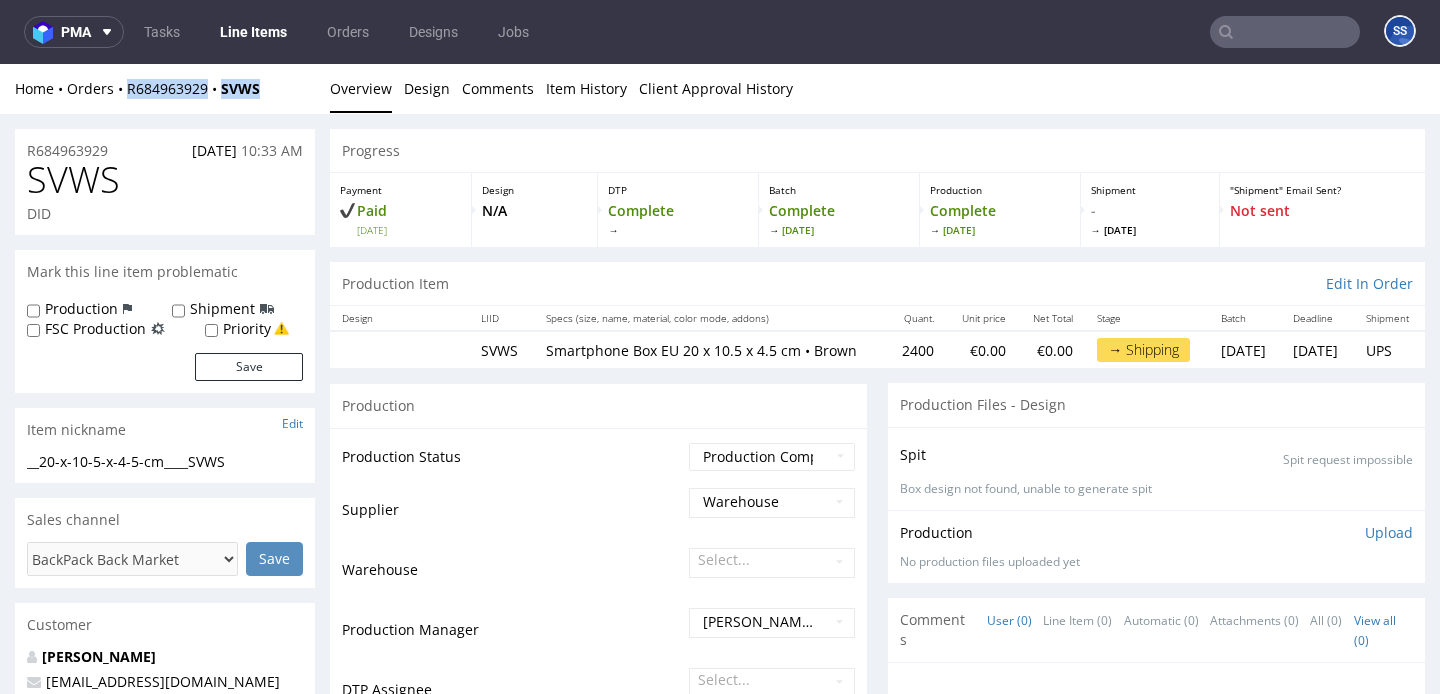 drag, startPoint x: 281, startPoint y: 92, endPoint x: 1247, endPoint y: 135, distance: 966.95654 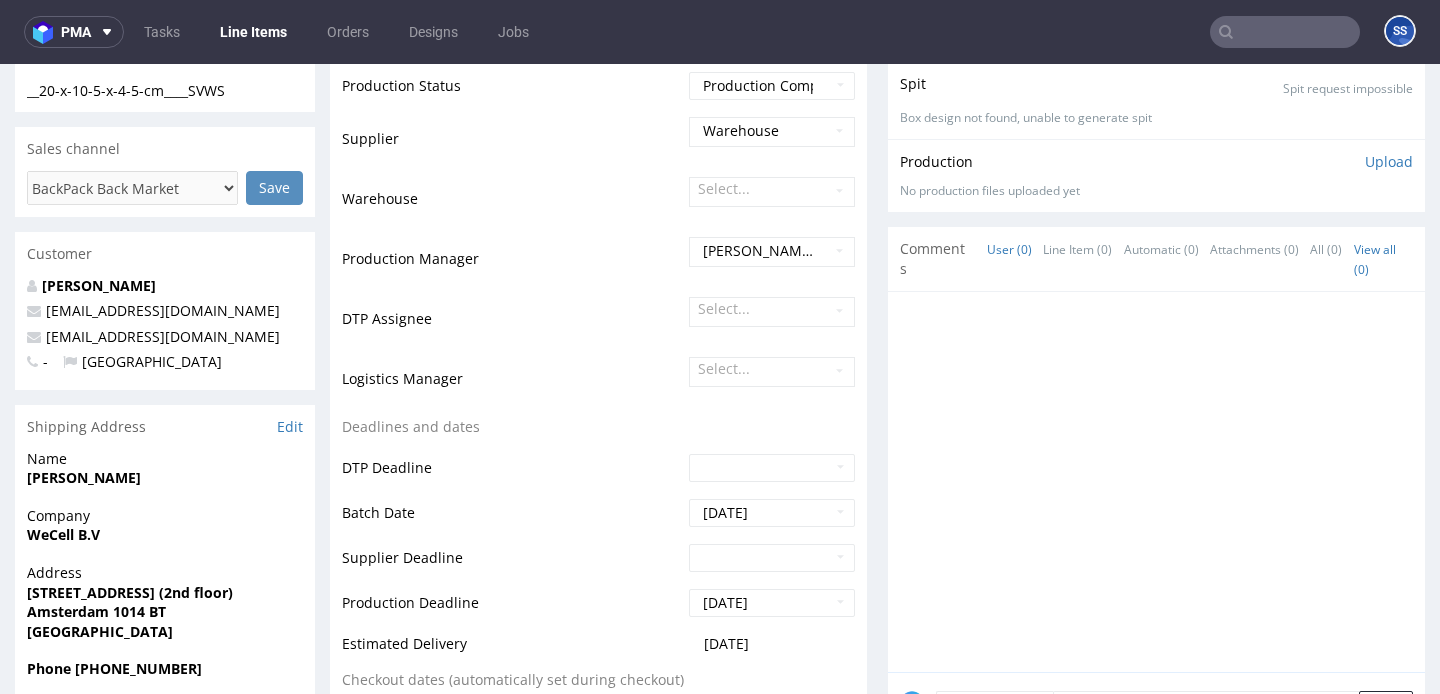 scroll, scrollTop: 0, scrollLeft: 0, axis: both 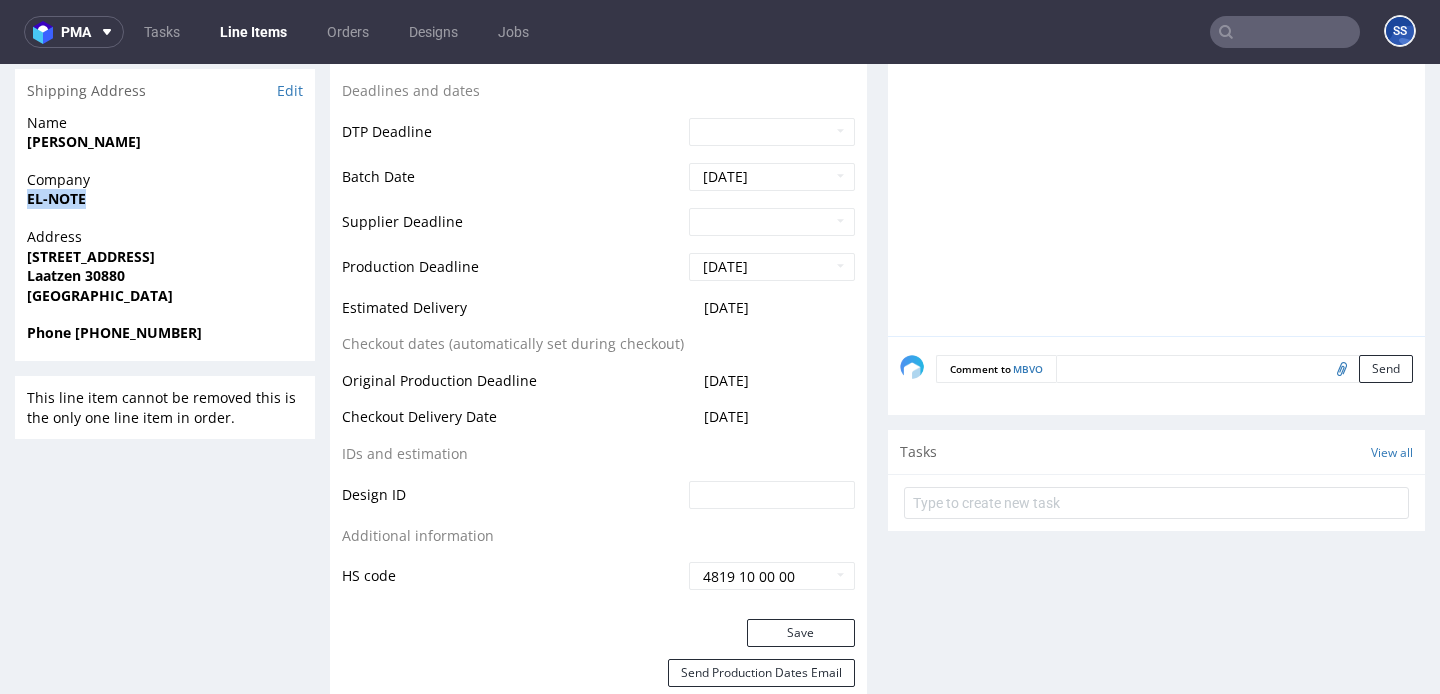 drag, startPoint x: 30, startPoint y: 199, endPoint x: 116, endPoint y: 204, distance: 86.145226 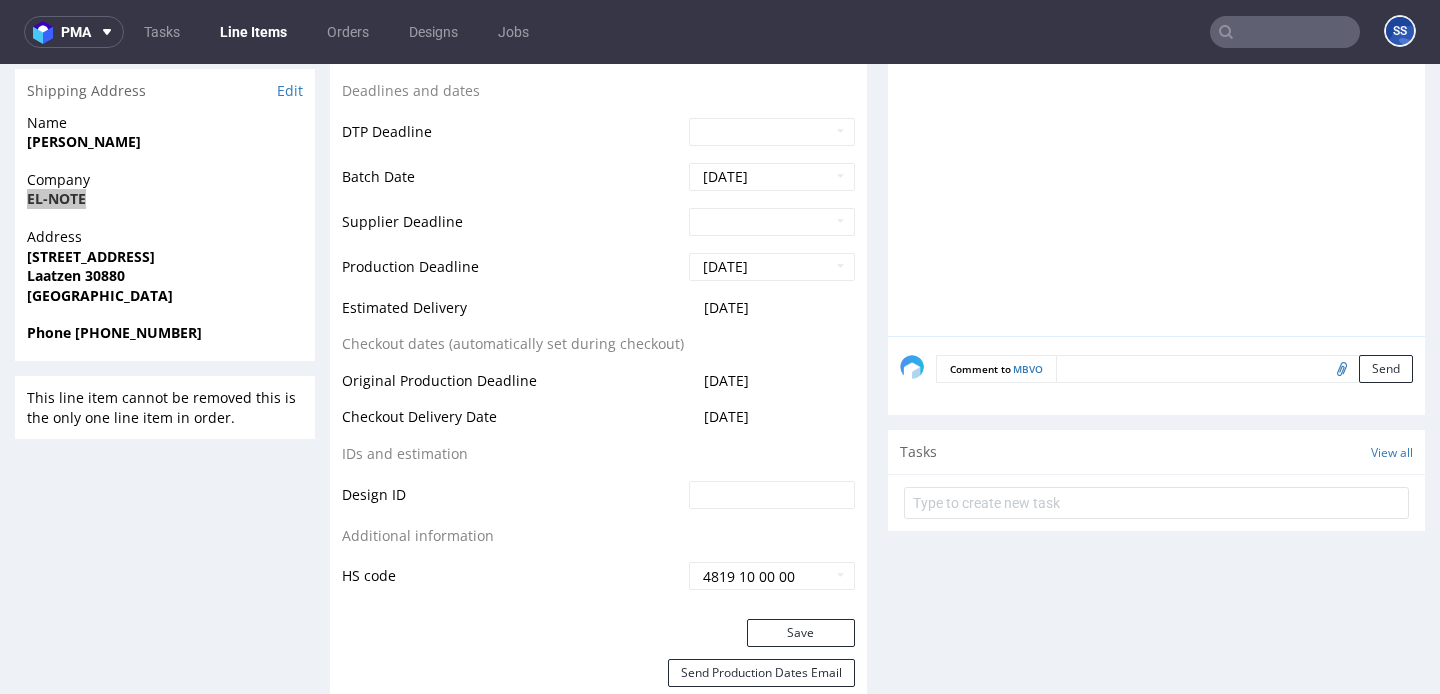 scroll, scrollTop: 0, scrollLeft: 0, axis: both 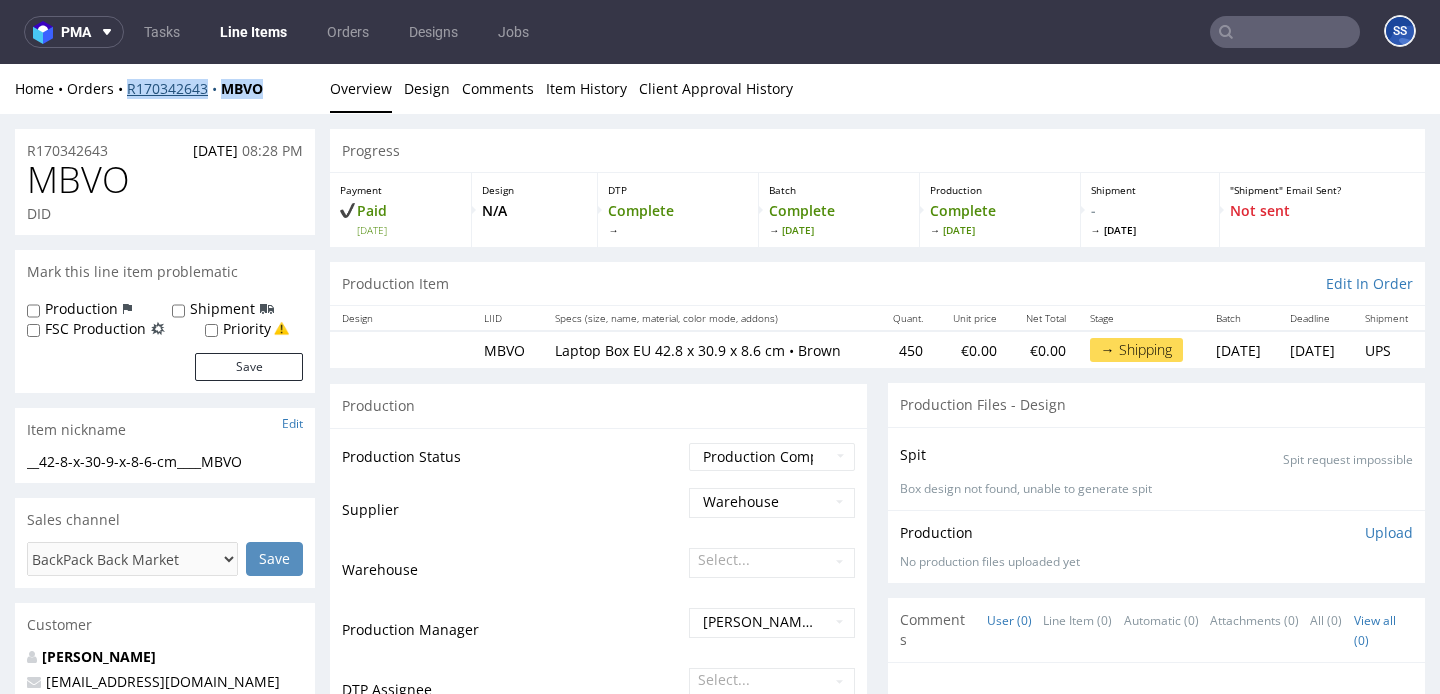 drag, startPoint x: 278, startPoint y: 84, endPoint x: 128, endPoint y: 94, distance: 150.33296 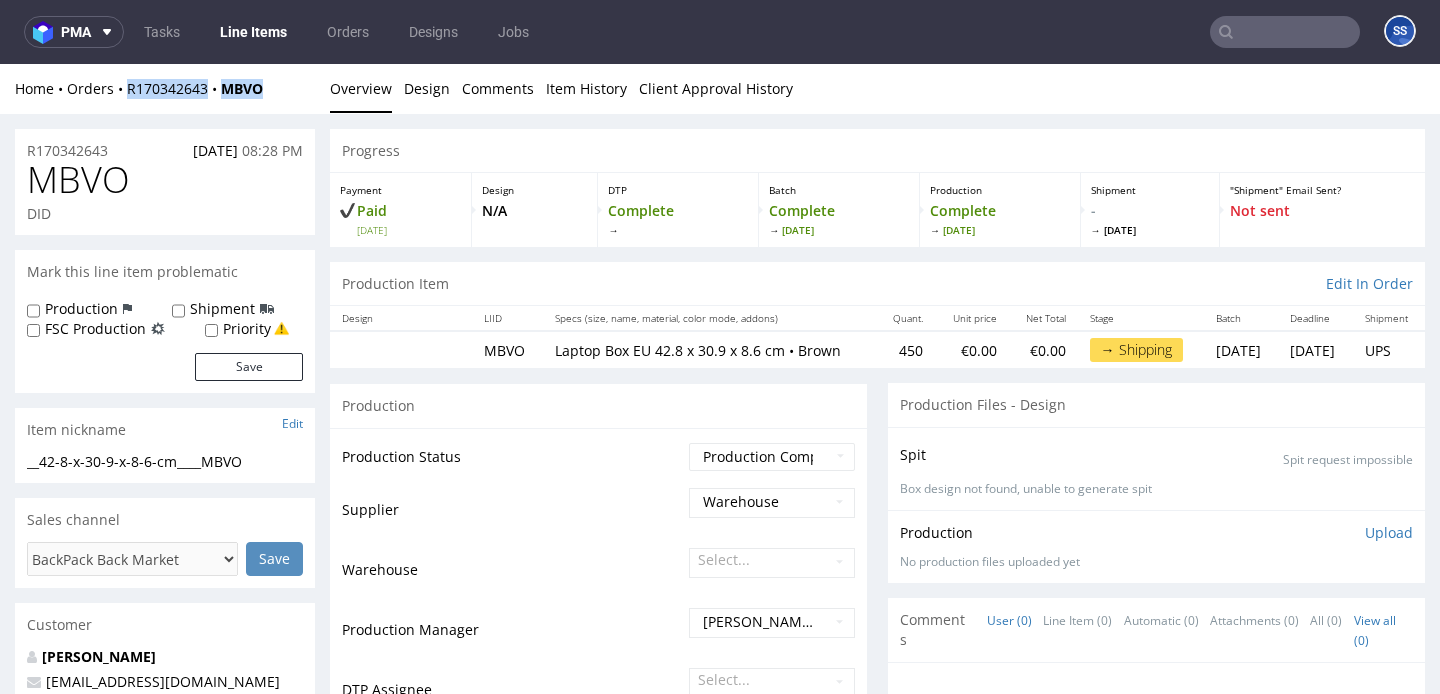 copy on "R170342643 MBVO" 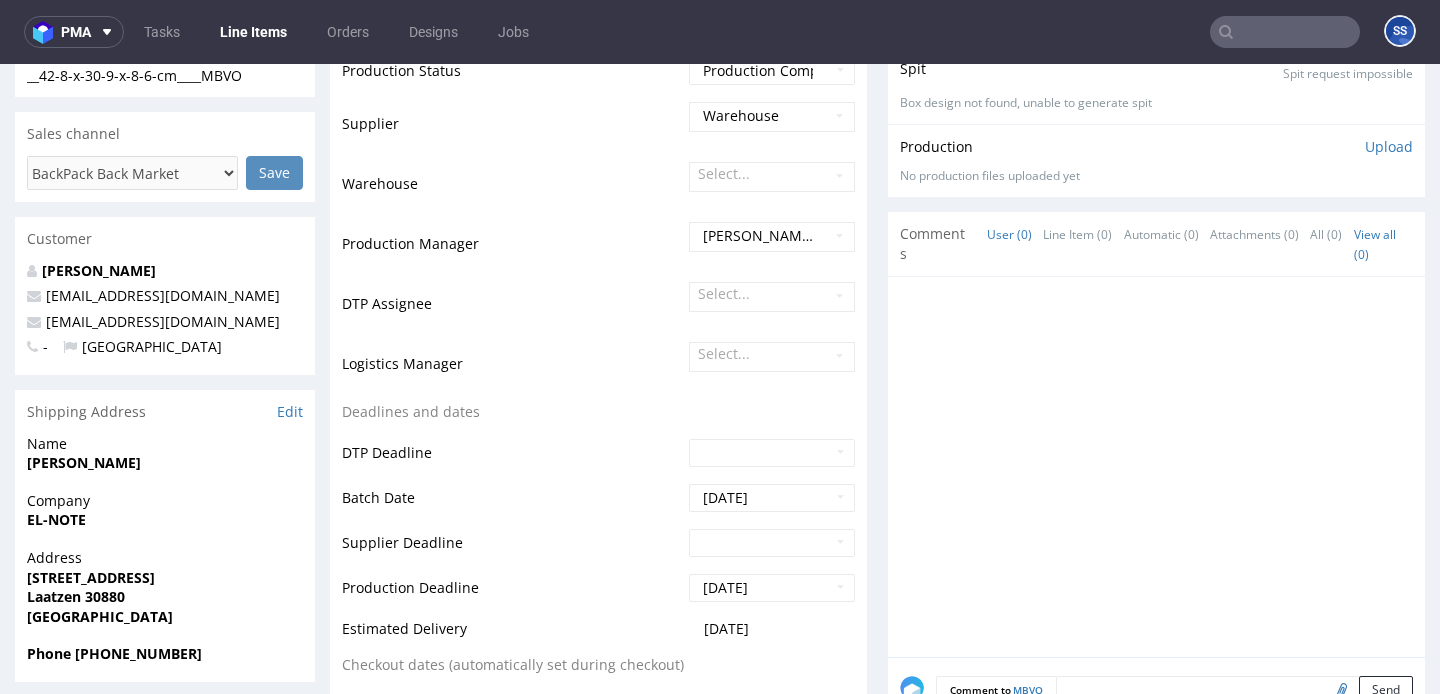 scroll, scrollTop: 388, scrollLeft: 0, axis: vertical 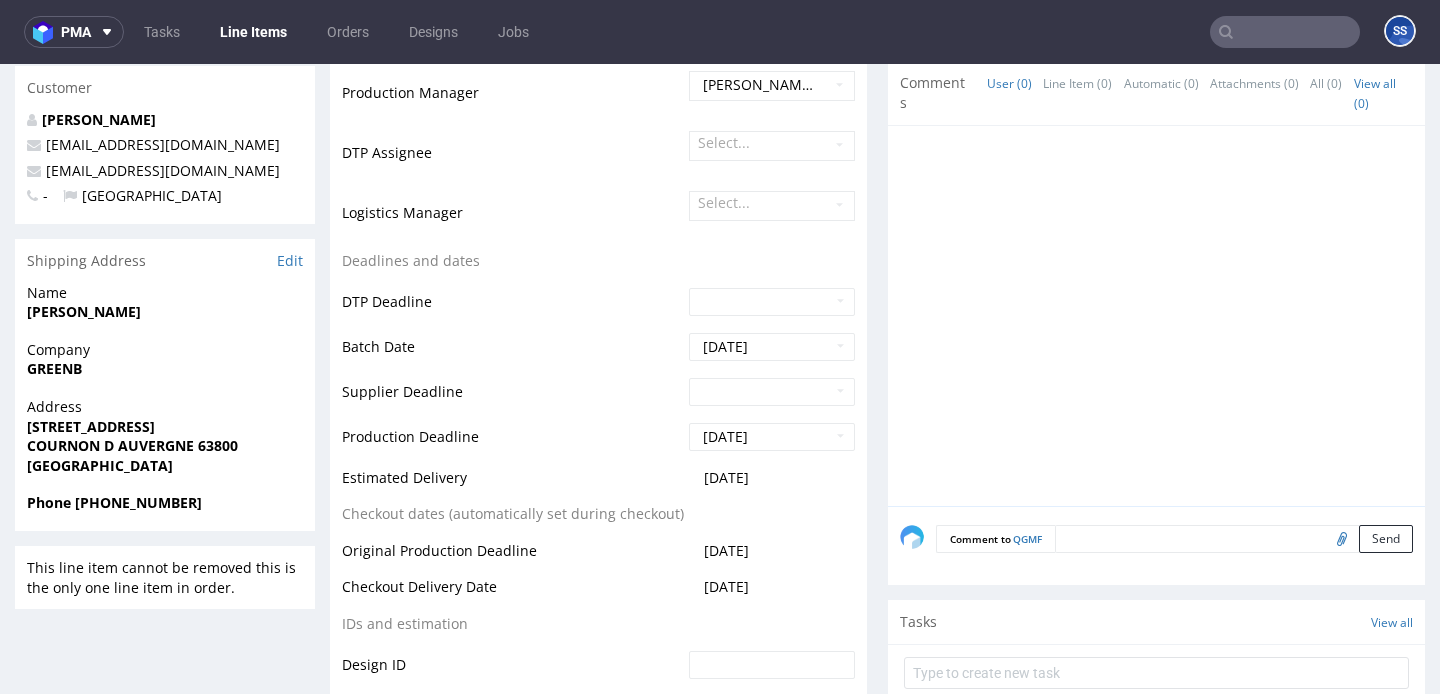 click on "GREENB" at bounding box center (54, 368) 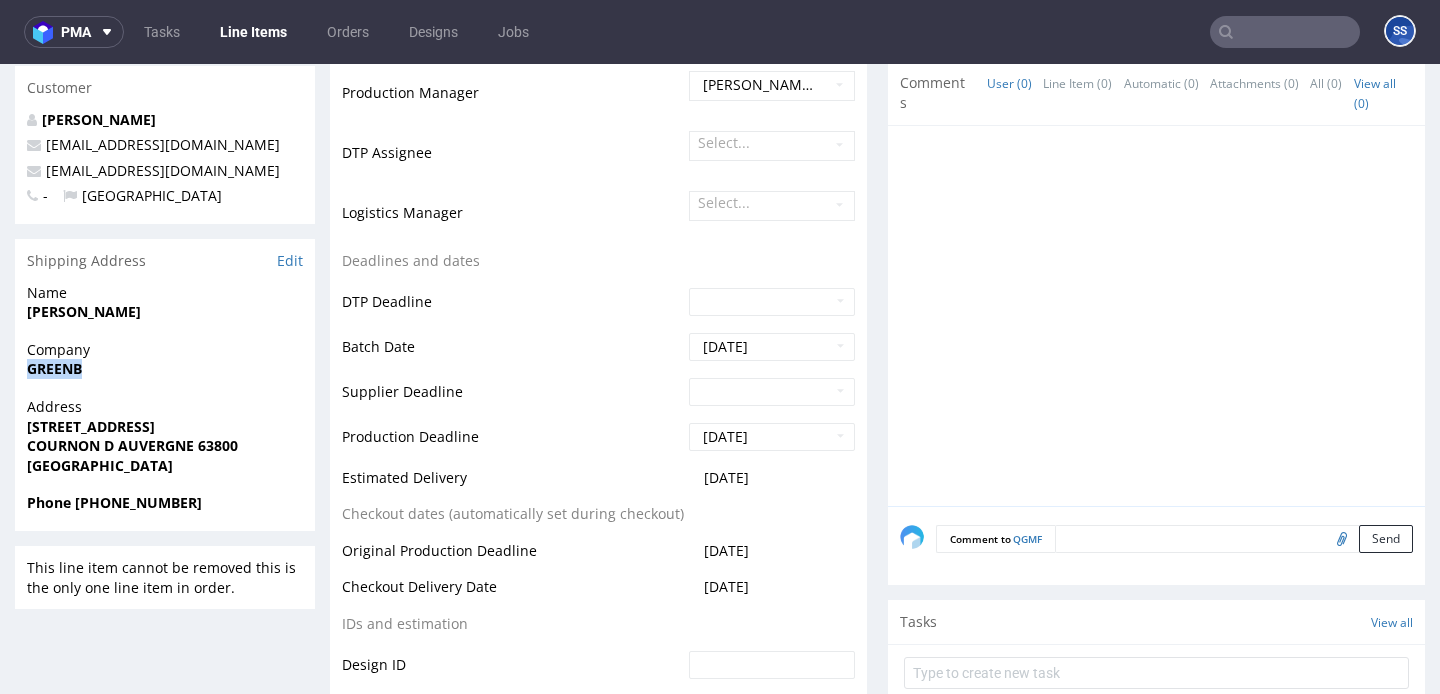 click on "GREENB" at bounding box center [54, 368] 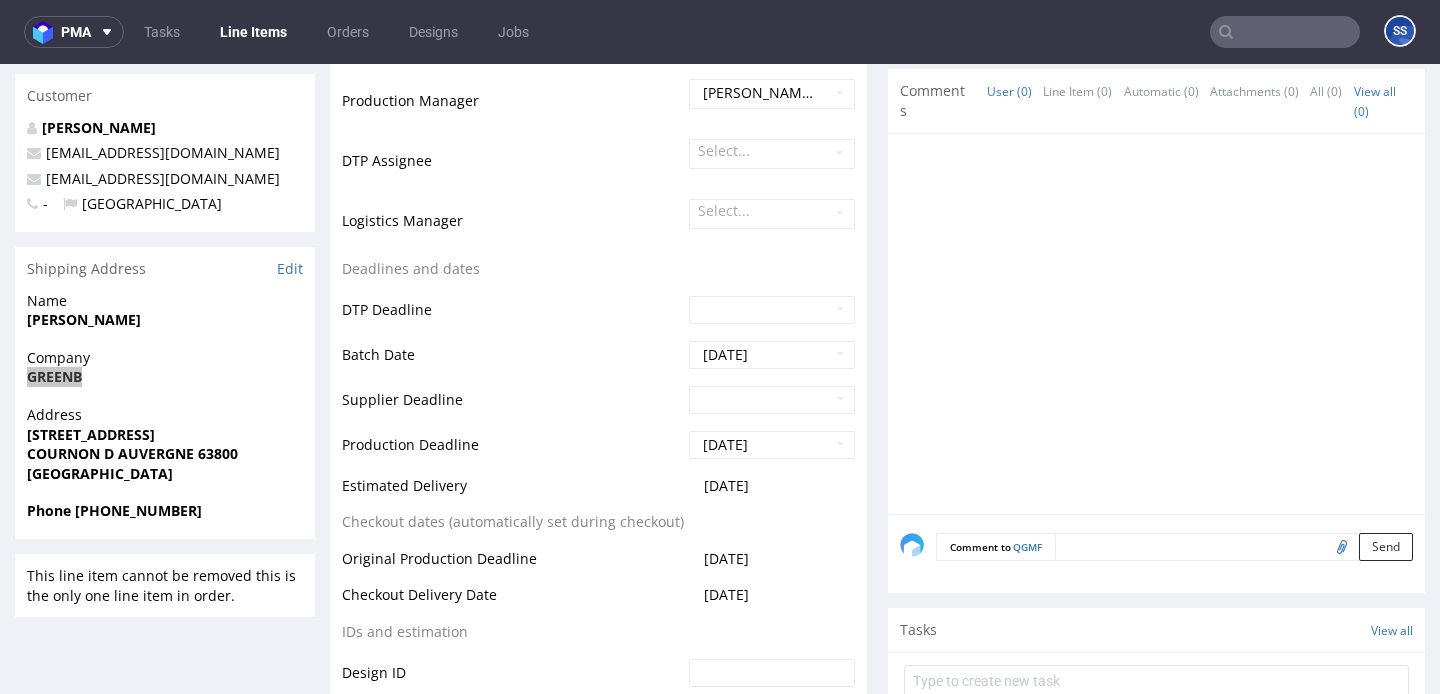 scroll, scrollTop: 525, scrollLeft: 0, axis: vertical 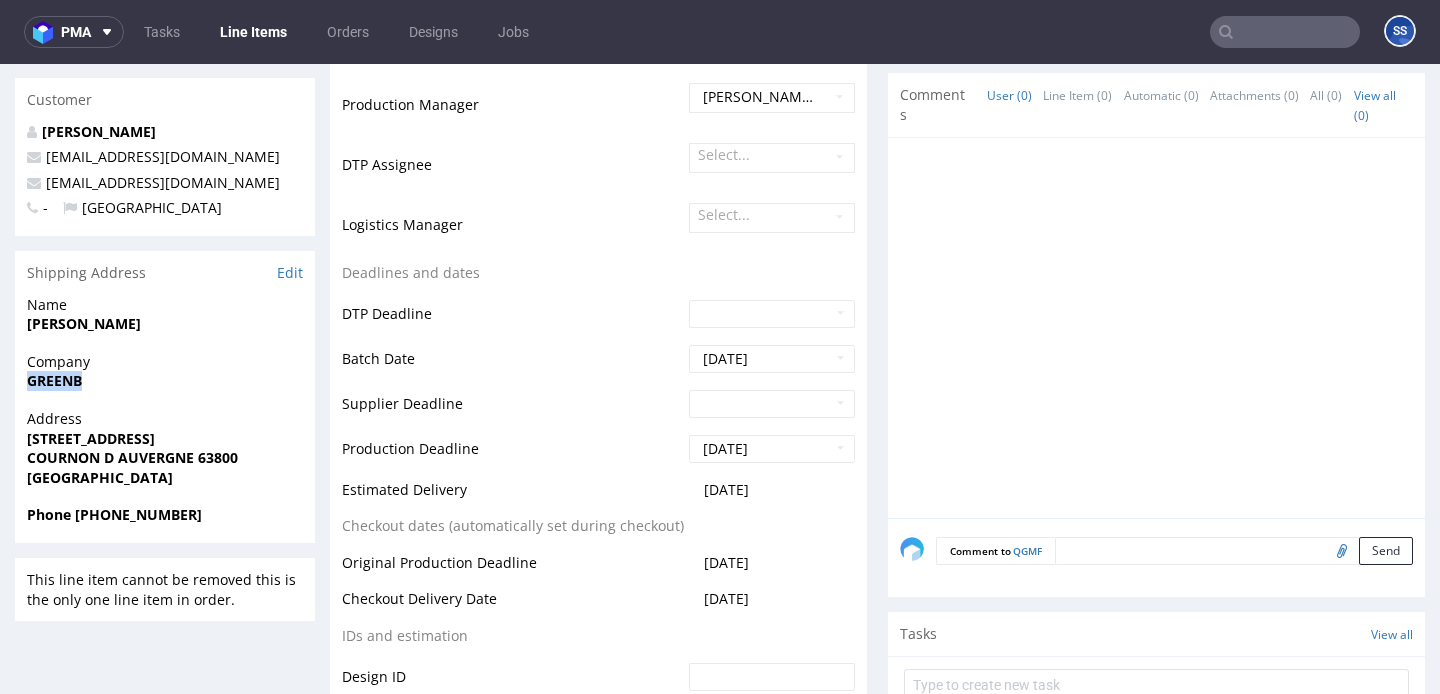 drag, startPoint x: 118, startPoint y: 436, endPoint x: 217, endPoint y: 408, distance: 102.88343 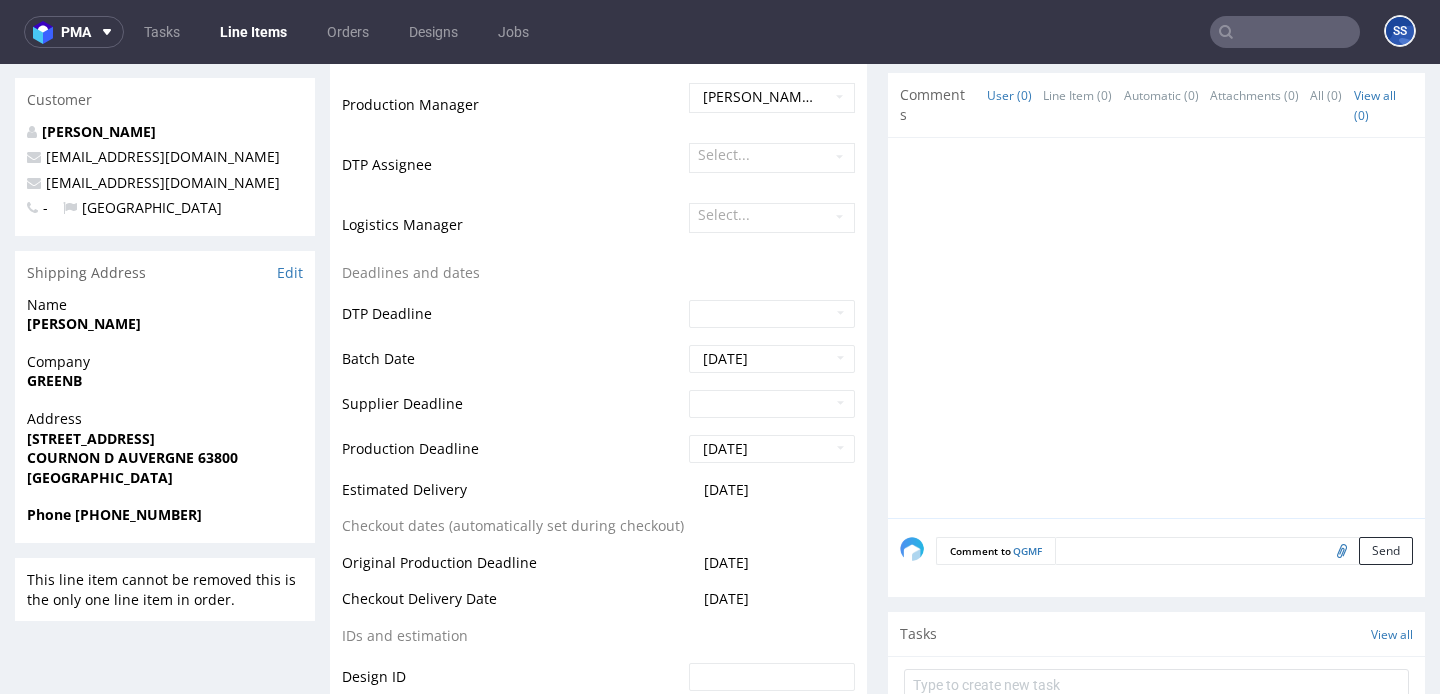click on "COURNON D AUVERGNE 63800" at bounding box center [132, 457] 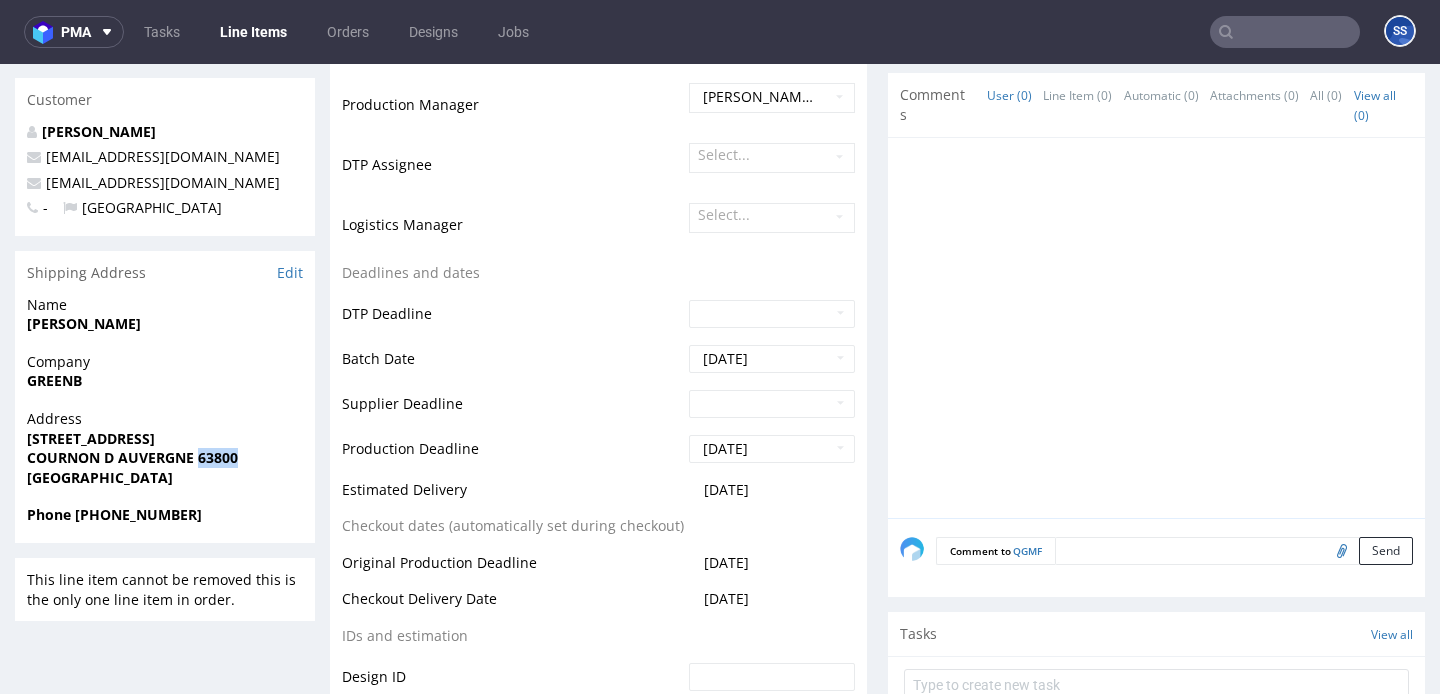 click on "COURNON D AUVERGNE 63800" at bounding box center (132, 457) 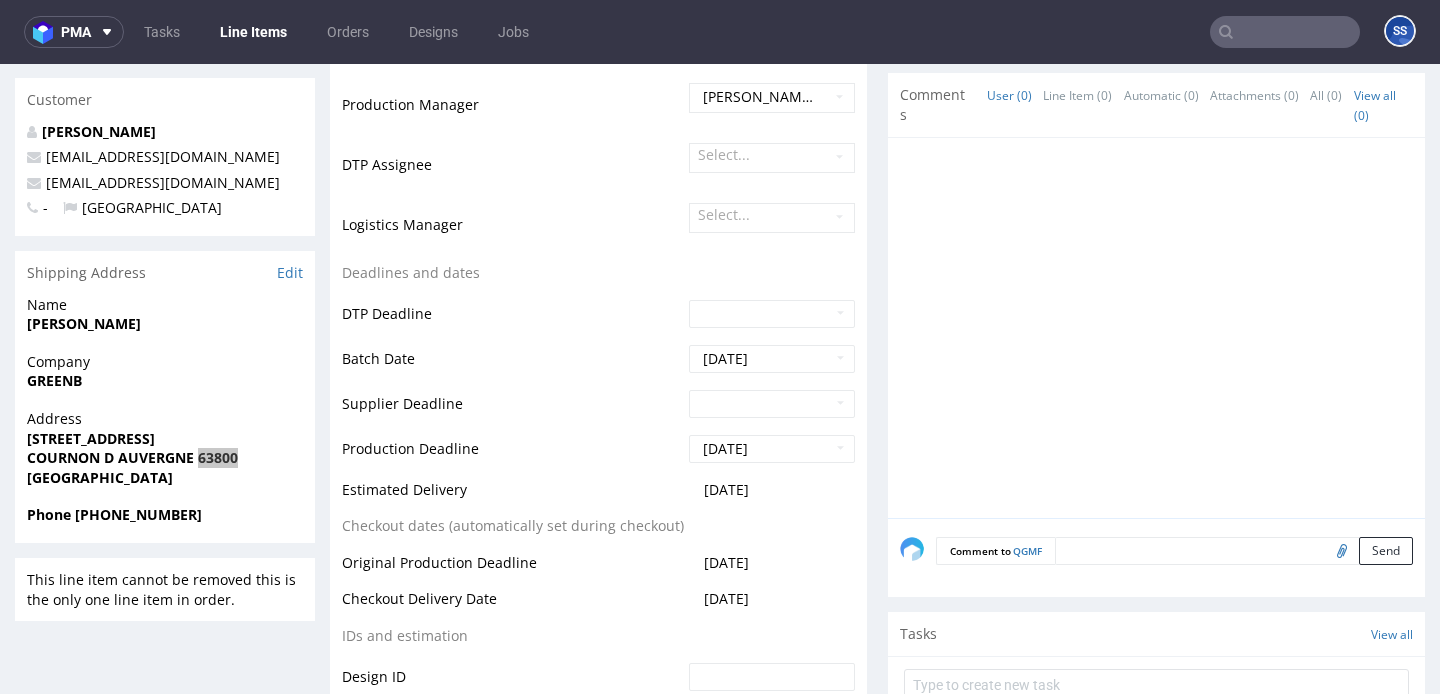 scroll, scrollTop: 523, scrollLeft: 0, axis: vertical 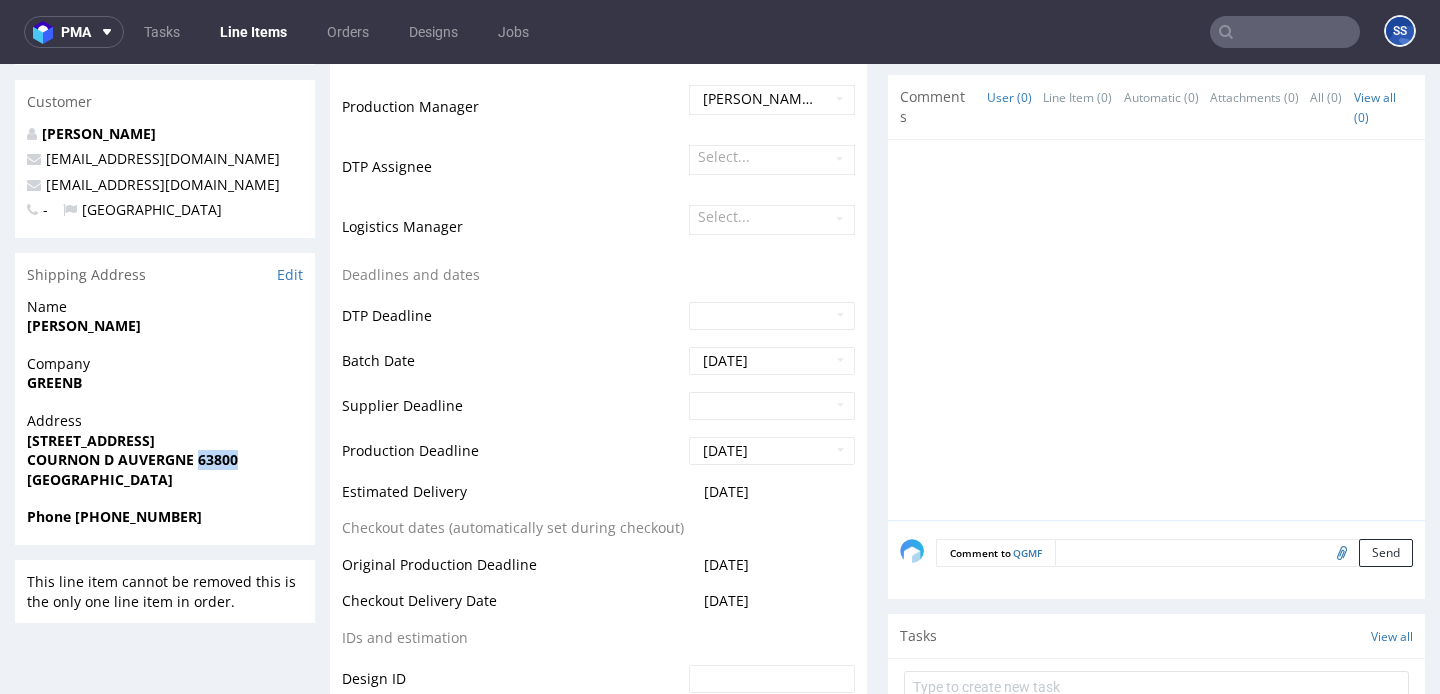 drag, startPoint x: 180, startPoint y: 520, endPoint x: 427, endPoint y: 436, distance: 260.8927 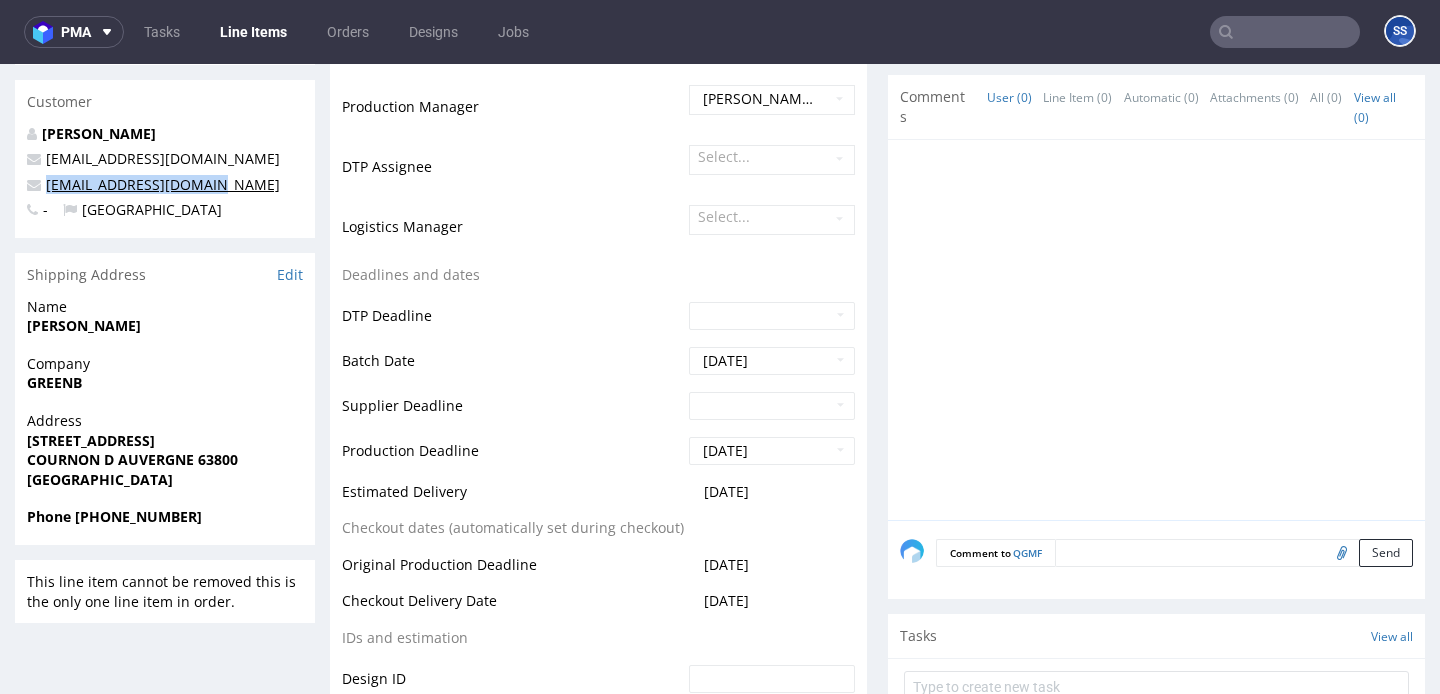 drag, startPoint x: 205, startPoint y: 182, endPoint x: 46, endPoint y: 182, distance: 159 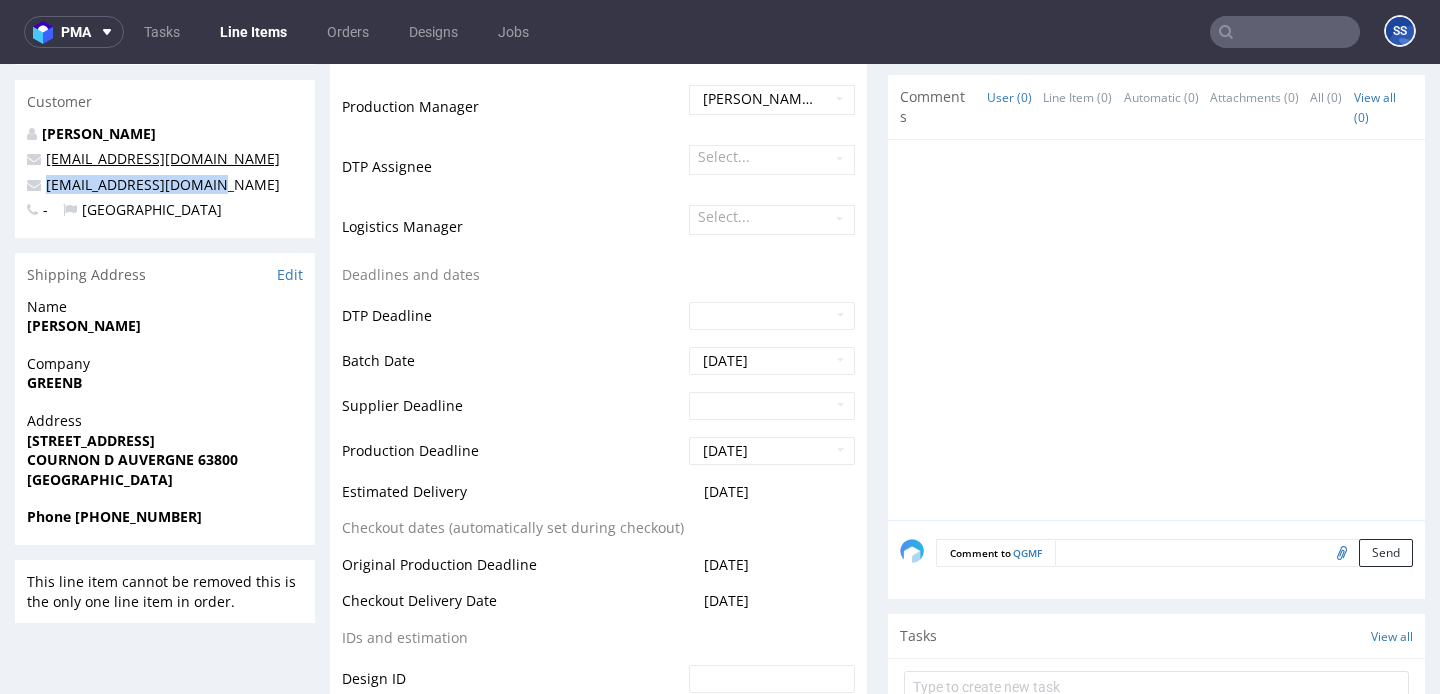 copy on "kongyannan@hotmail.com" 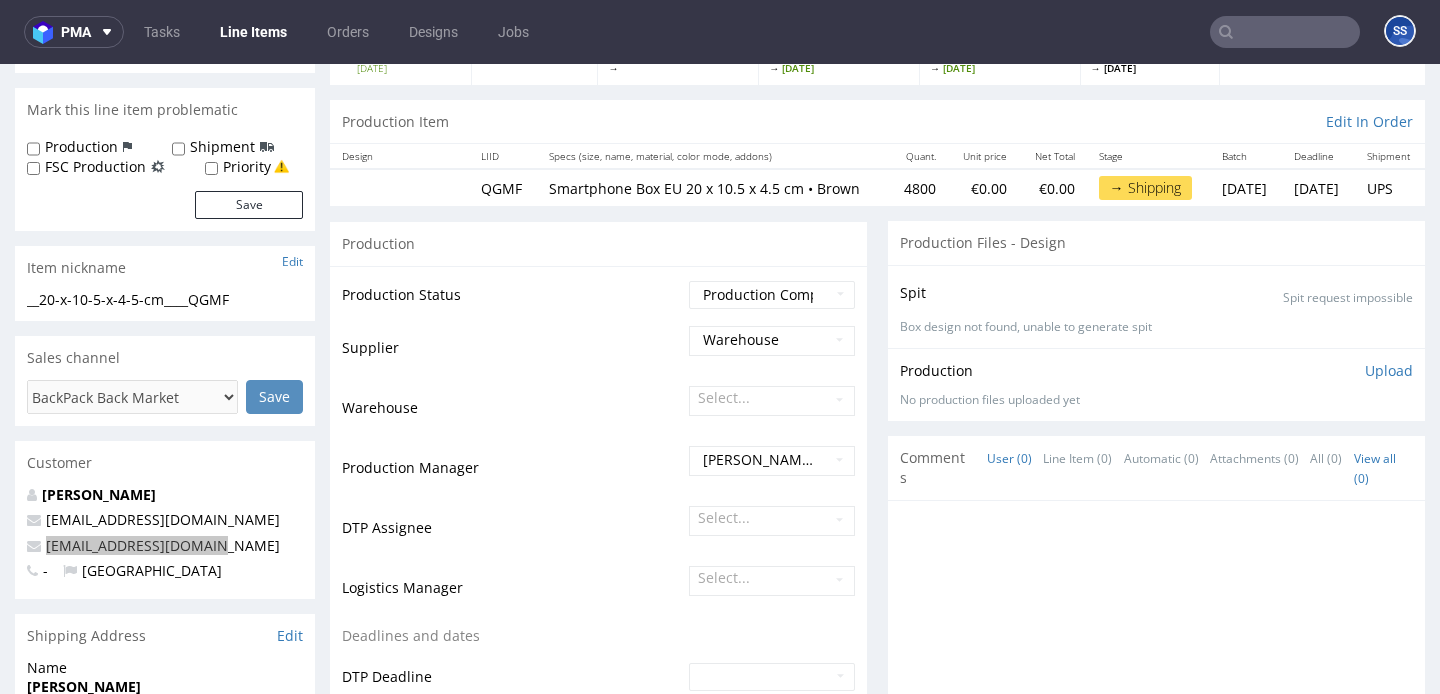 scroll, scrollTop: 0, scrollLeft: 0, axis: both 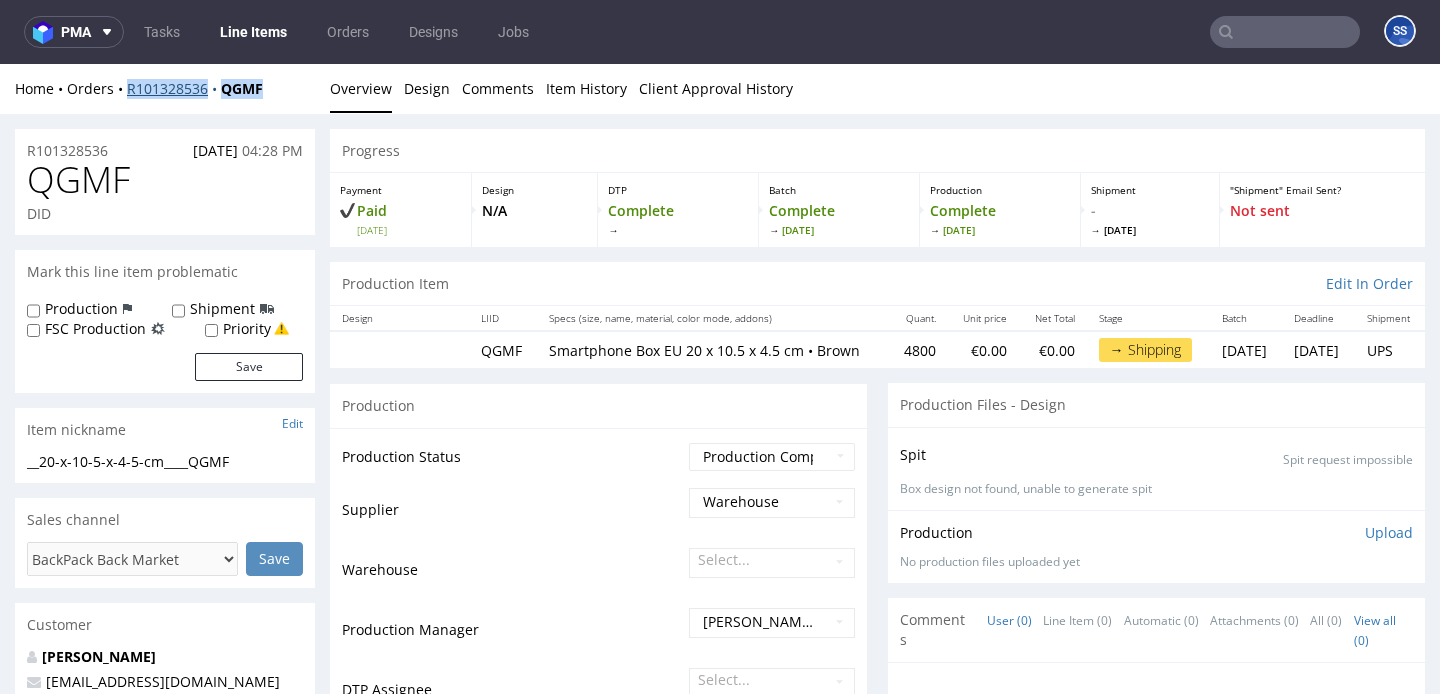 drag, startPoint x: 271, startPoint y: 85, endPoint x: 128, endPoint y: 91, distance: 143.12582 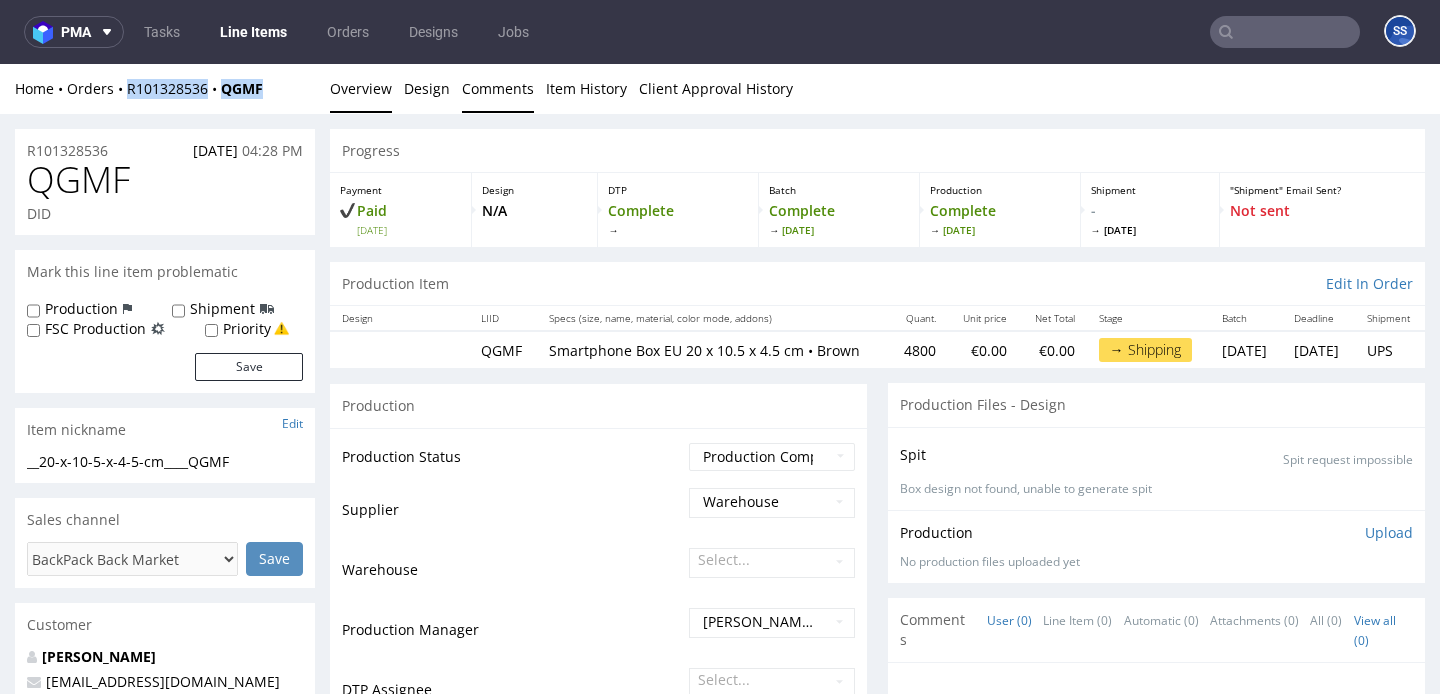copy on "R101328536 QGMF" 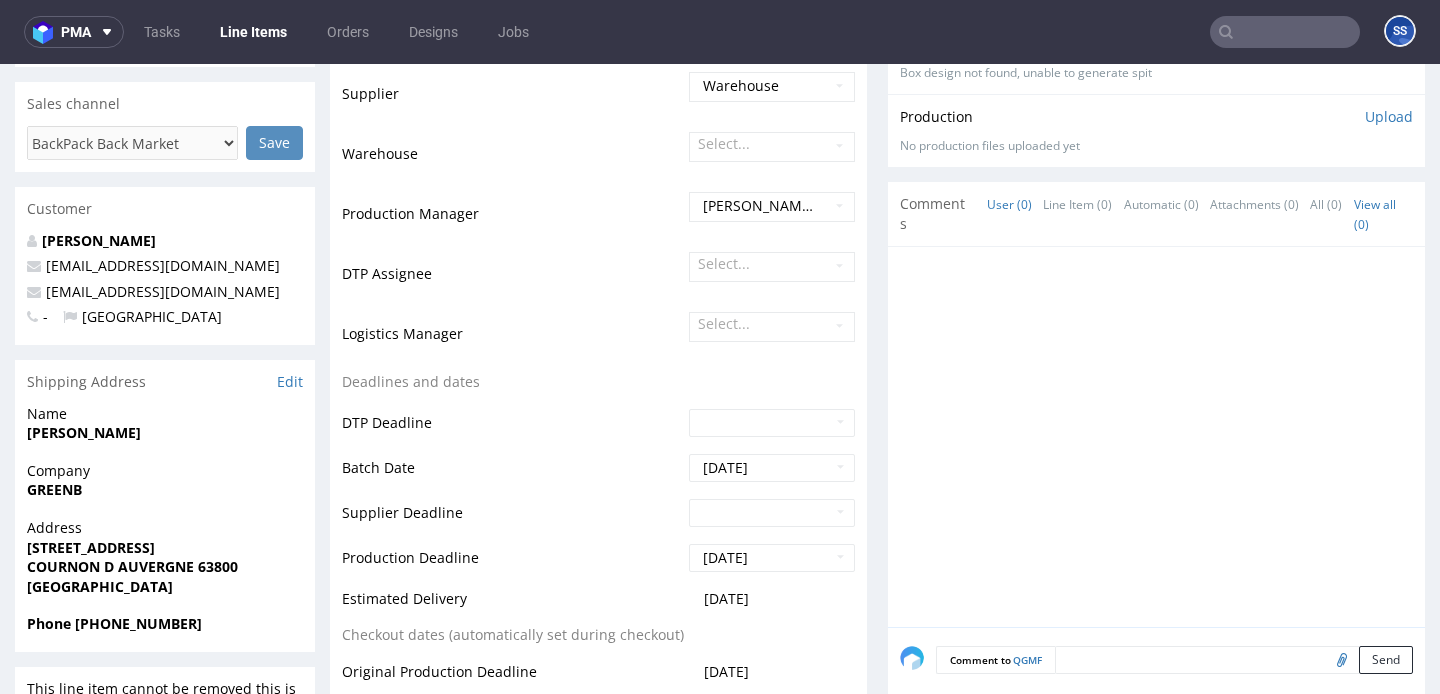 scroll, scrollTop: 430, scrollLeft: 0, axis: vertical 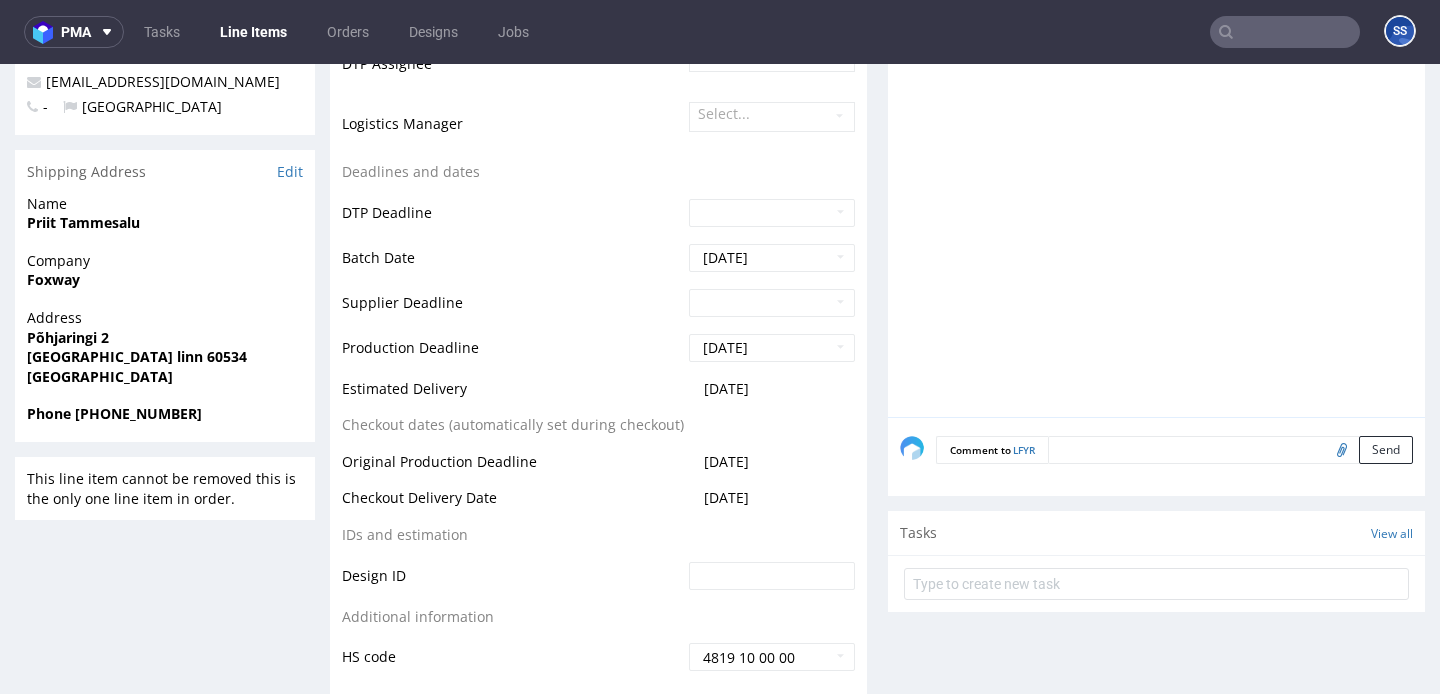 click on "Foxway" at bounding box center [53, 279] 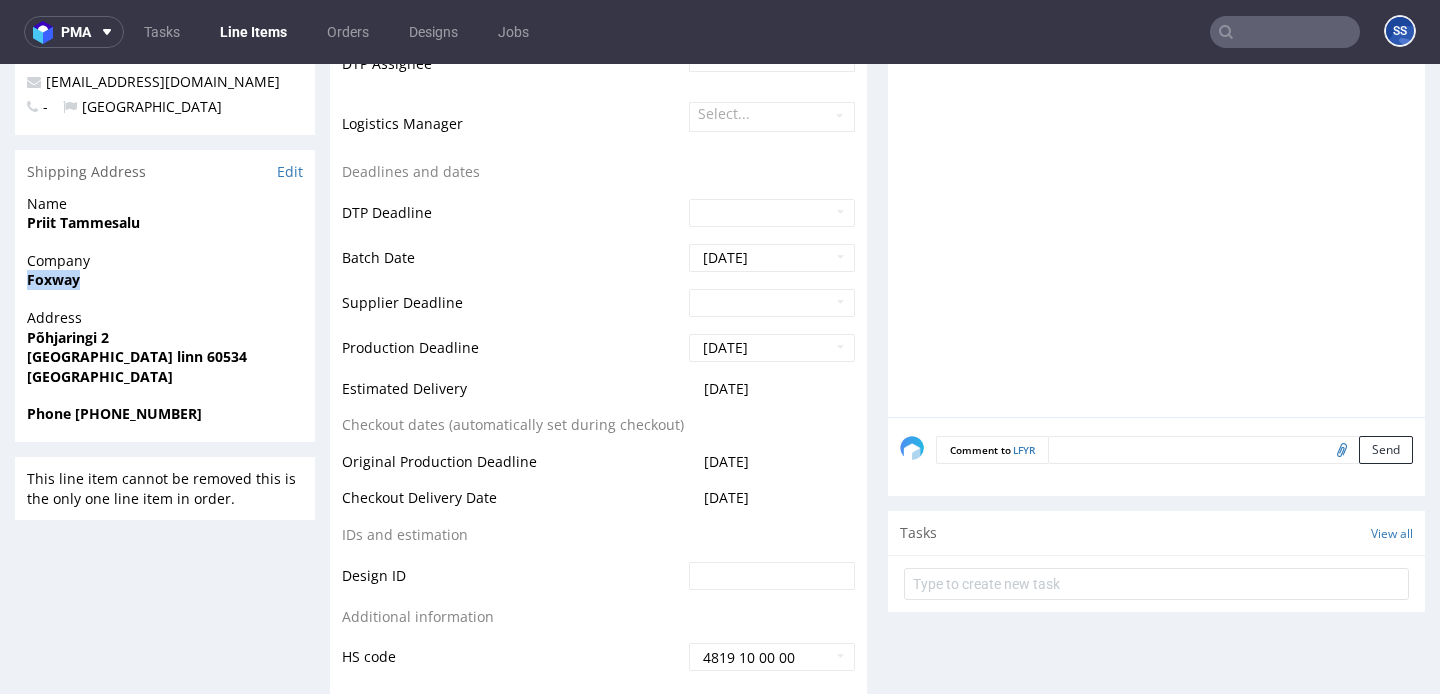 click on "Foxway" at bounding box center (53, 279) 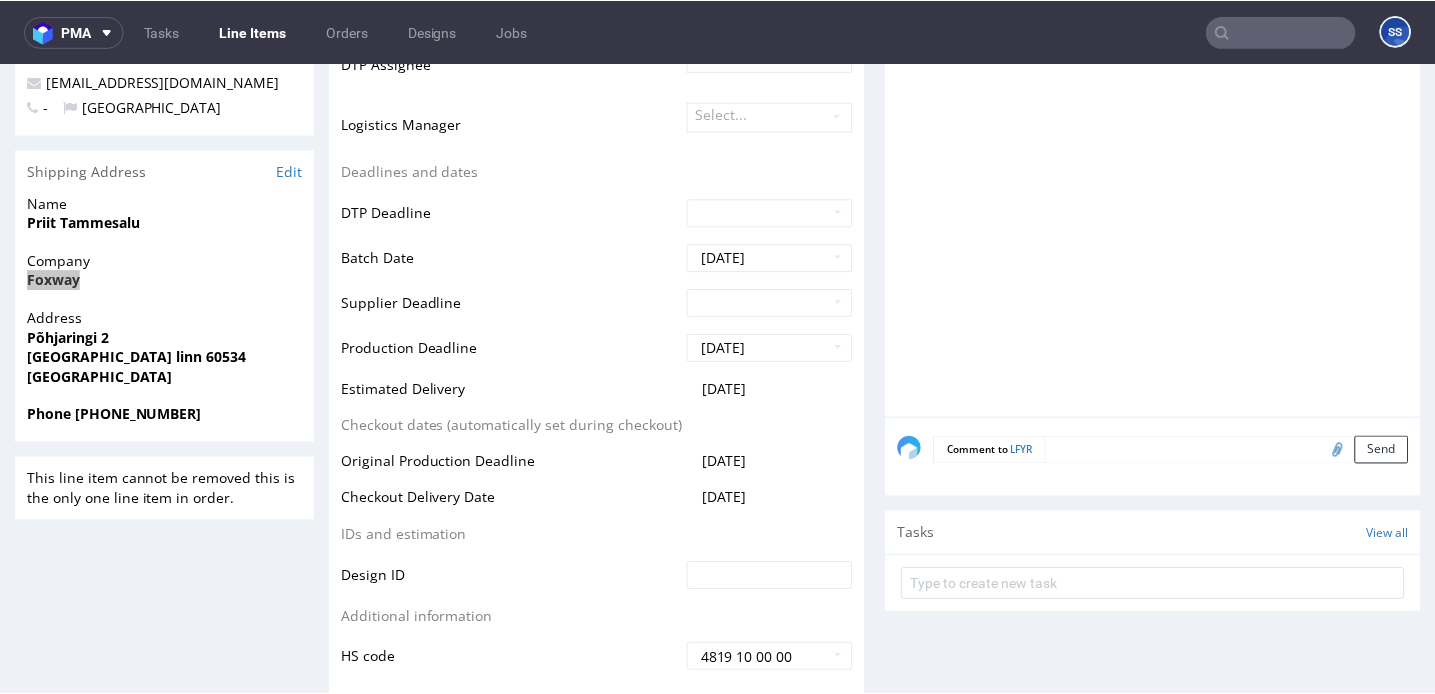 scroll, scrollTop: 618, scrollLeft: 0, axis: vertical 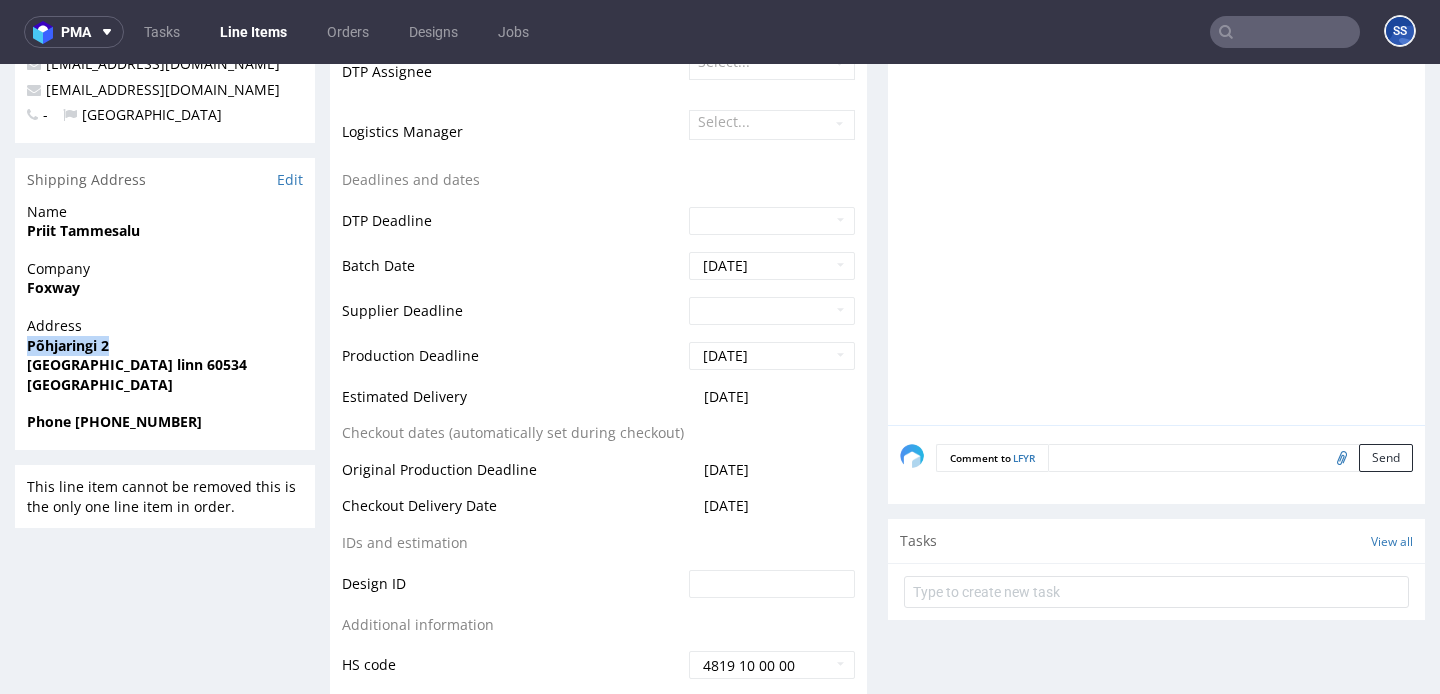 drag, startPoint x: 105, startPoint y: 348, endPoint x: 7, endPoint y: 343, distance: 98.12747 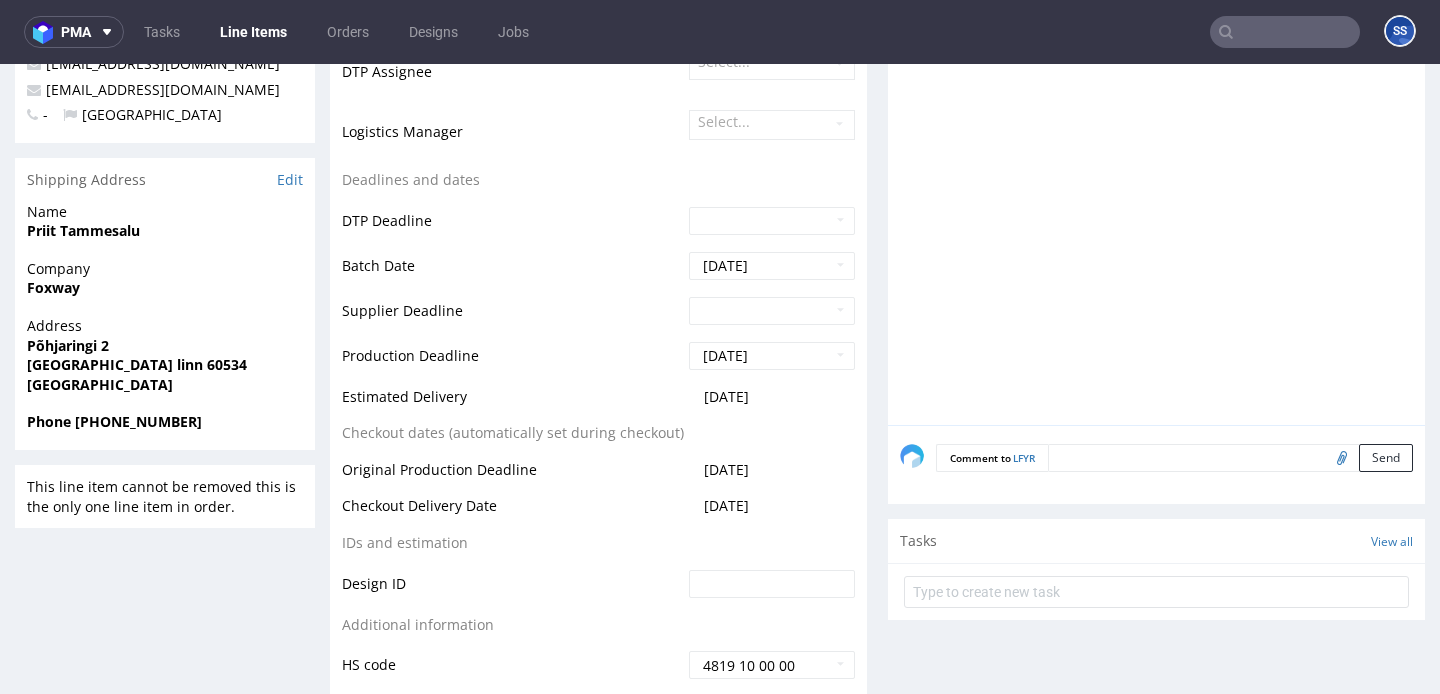 click on "Tartu linn 60534" at bounding box center [137, 364] 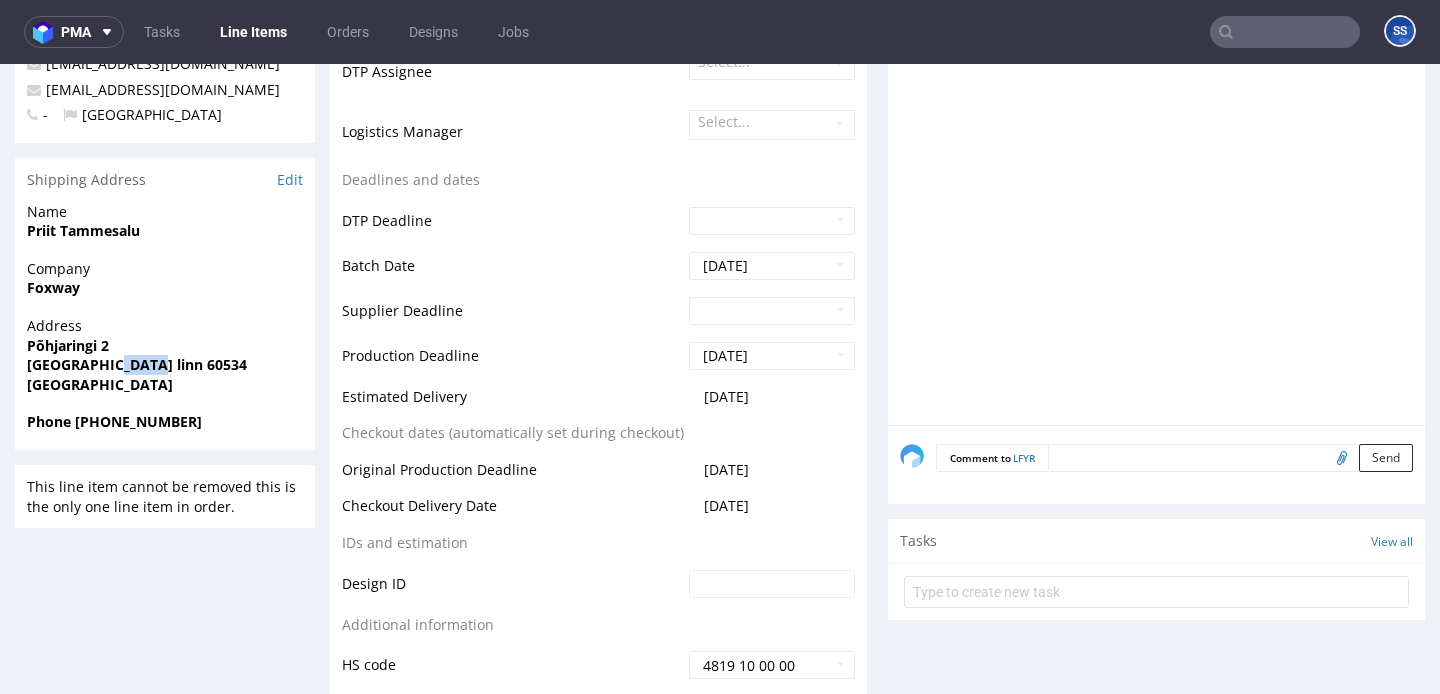 click on "Tartu linn 60534" at bounding box center [137, 364] 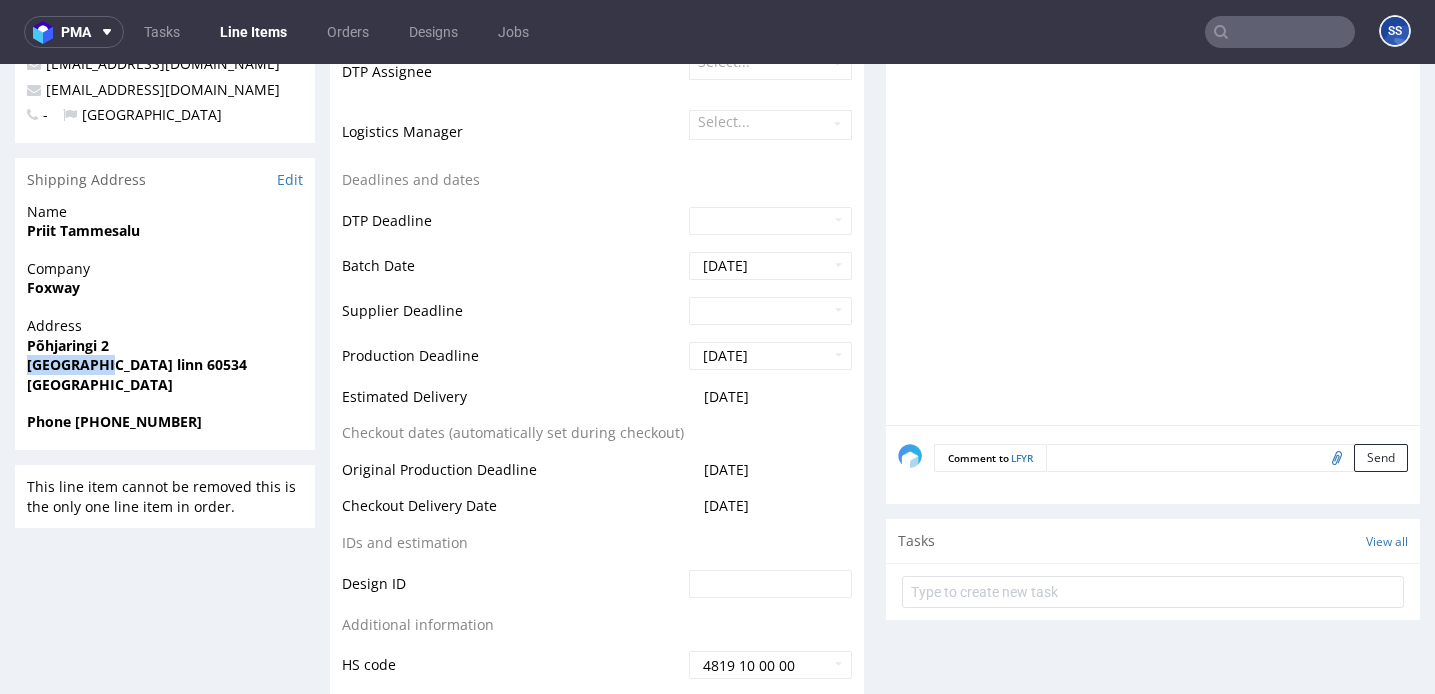 drag, startPoint x: 25, startPoint y: 359, endPoint x: 92, endPoint y: 363, distance: 67.11929 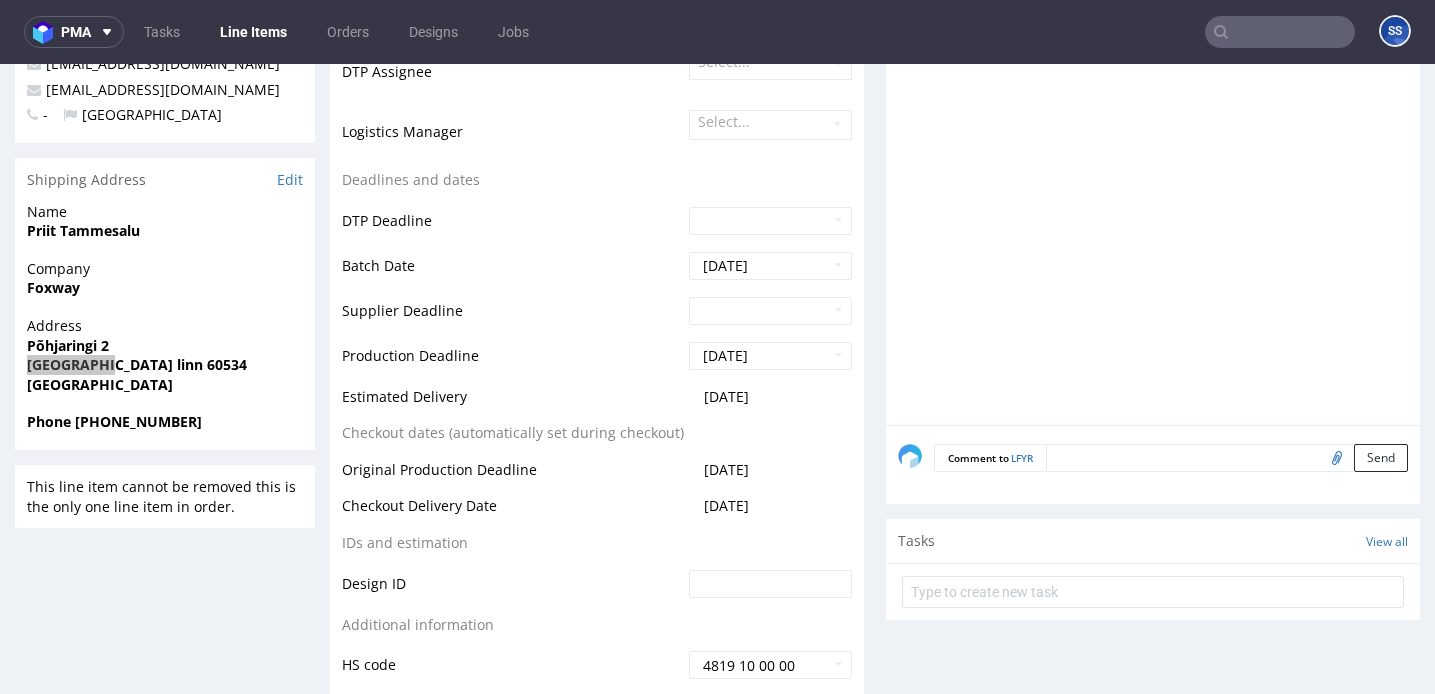 scroll, scrollTop: 614, scrollLeft: 0, axis: vertical 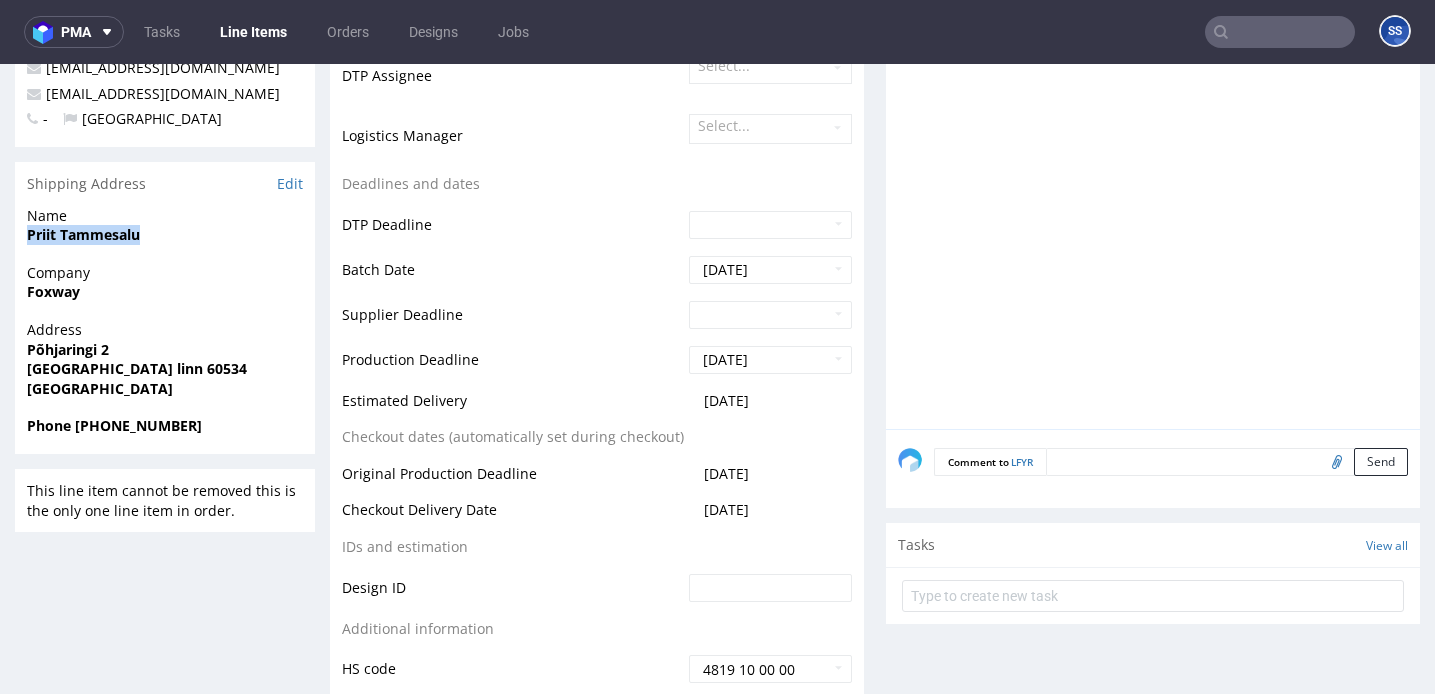 drag, startPoint x: 64, startPoint y: 236, endPoint x: 17, endPoint y: 236, distance: 47 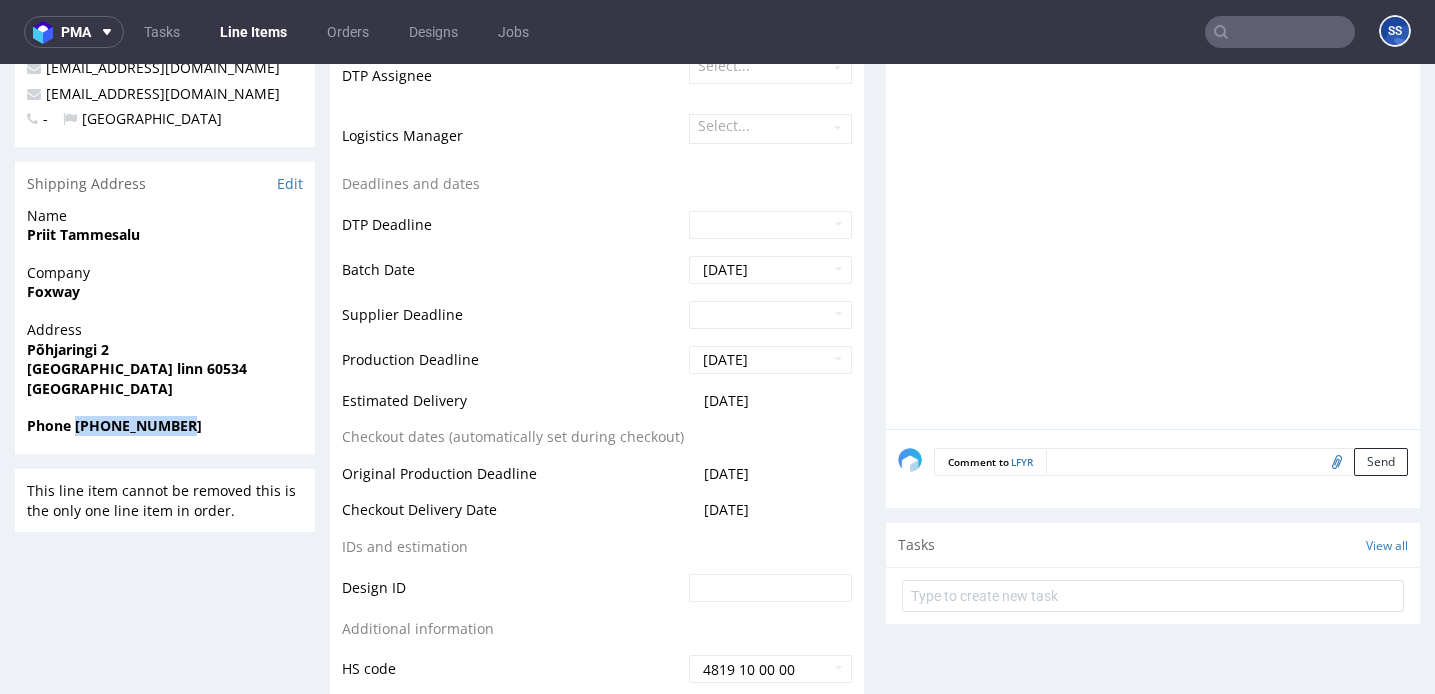 drag, startPoint x: 185, startPoint y: 425, endPoint x: 91, endPoint y: 425, distance: 94 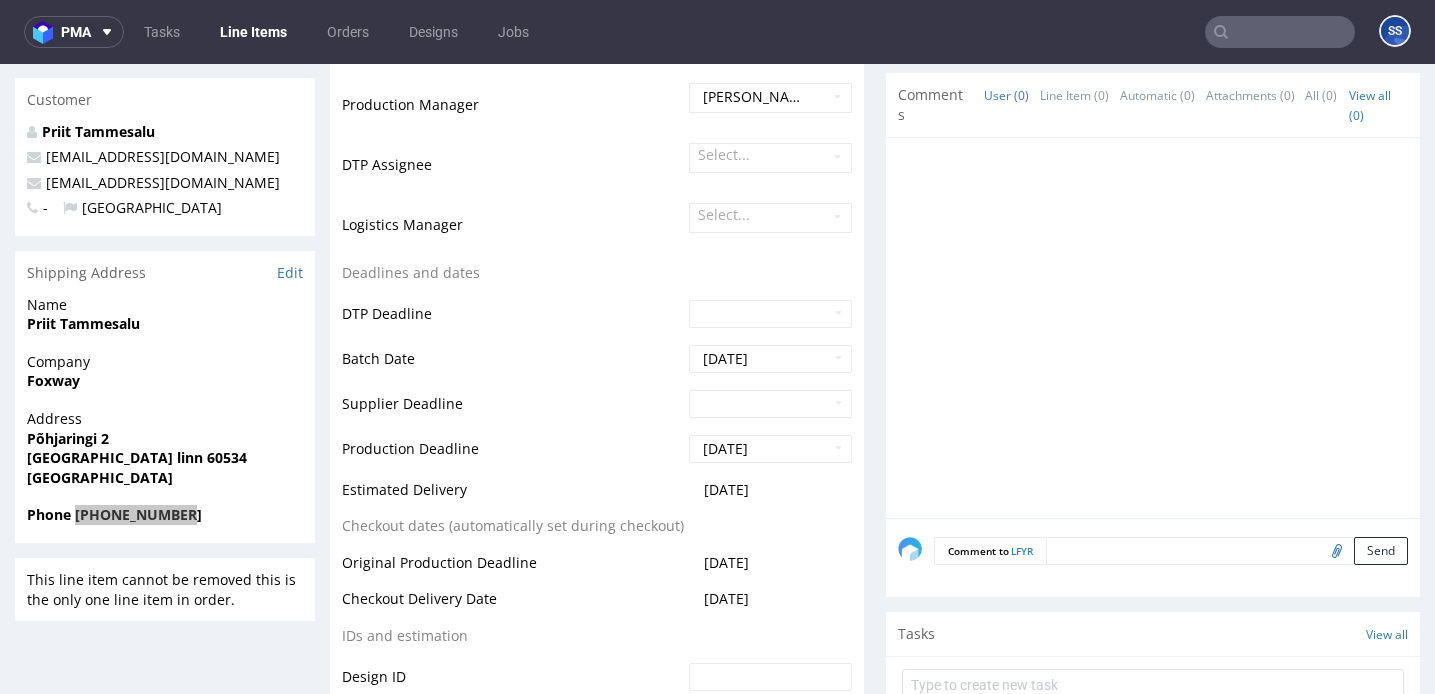 scroll, scrollTop: 483, scrollLeft: 0, axis: vertical 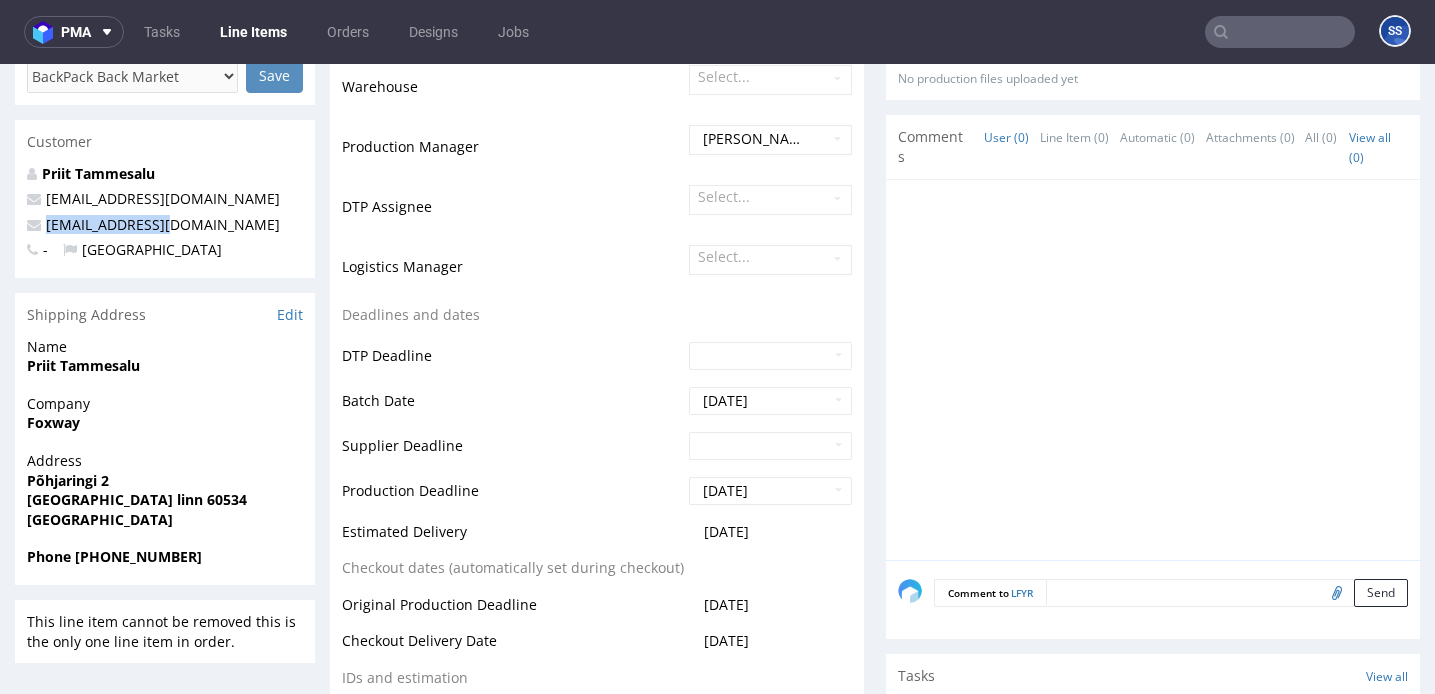 drag, startPoint x: 113, startPoint y: 230, endPoint x: 84, endPoint y: 233, distance: 29.15476 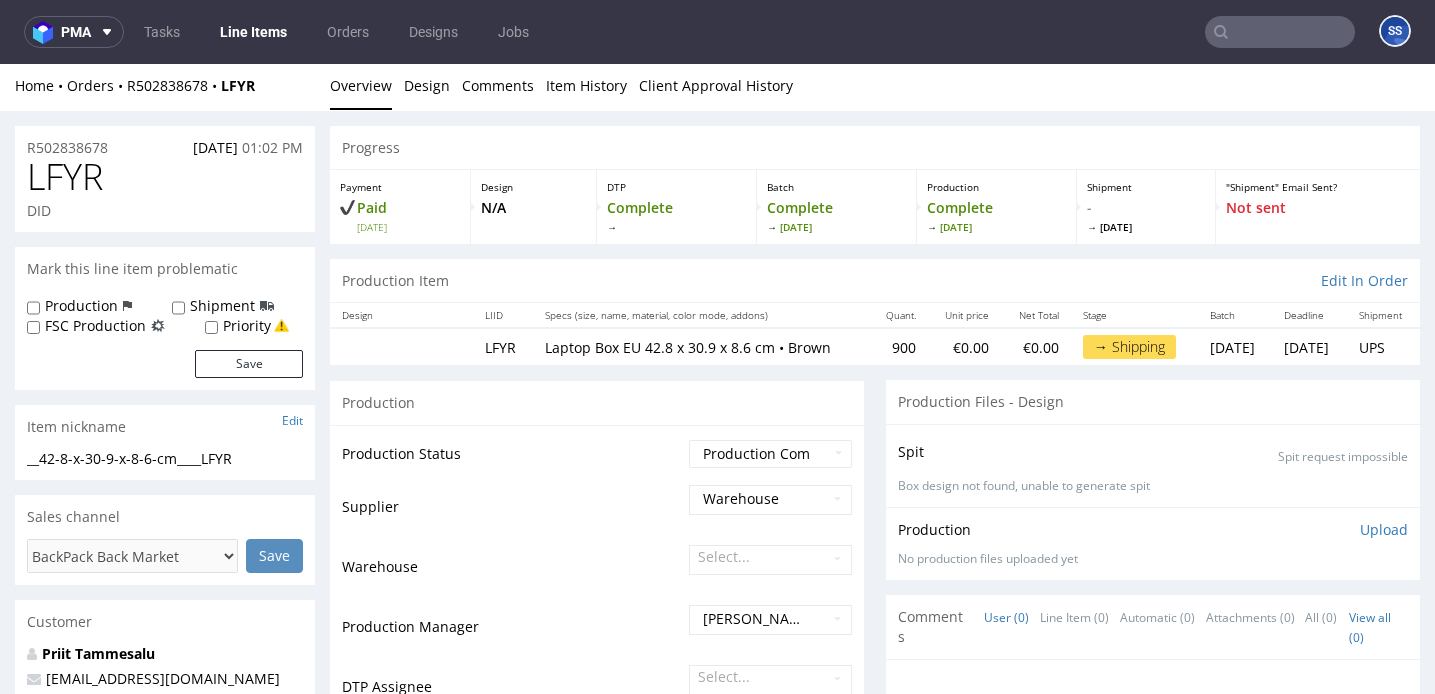 scroll, scrollTop: 0, scrollLeft: 0, axis: both 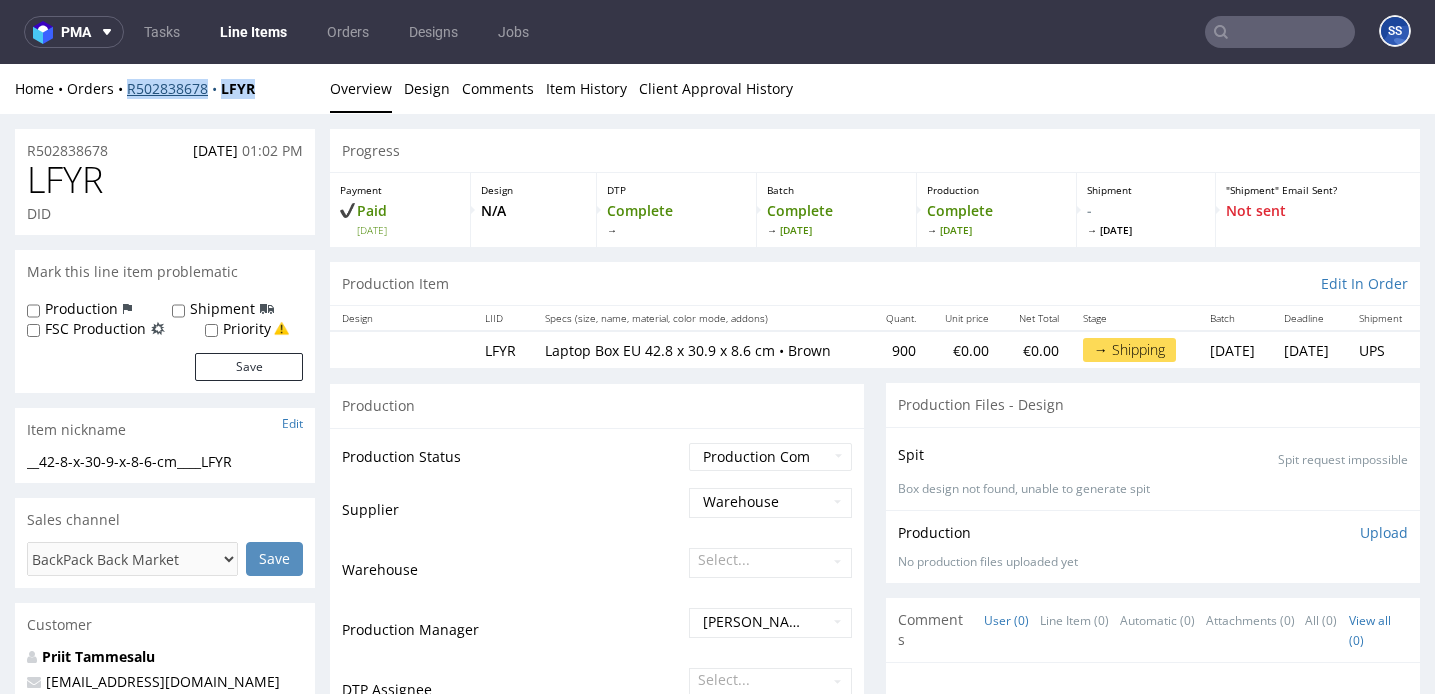drag, startPoint x: 261, startPoint y: 96, endPoint x: 127, endPoint y: 94, distance: 134.01492 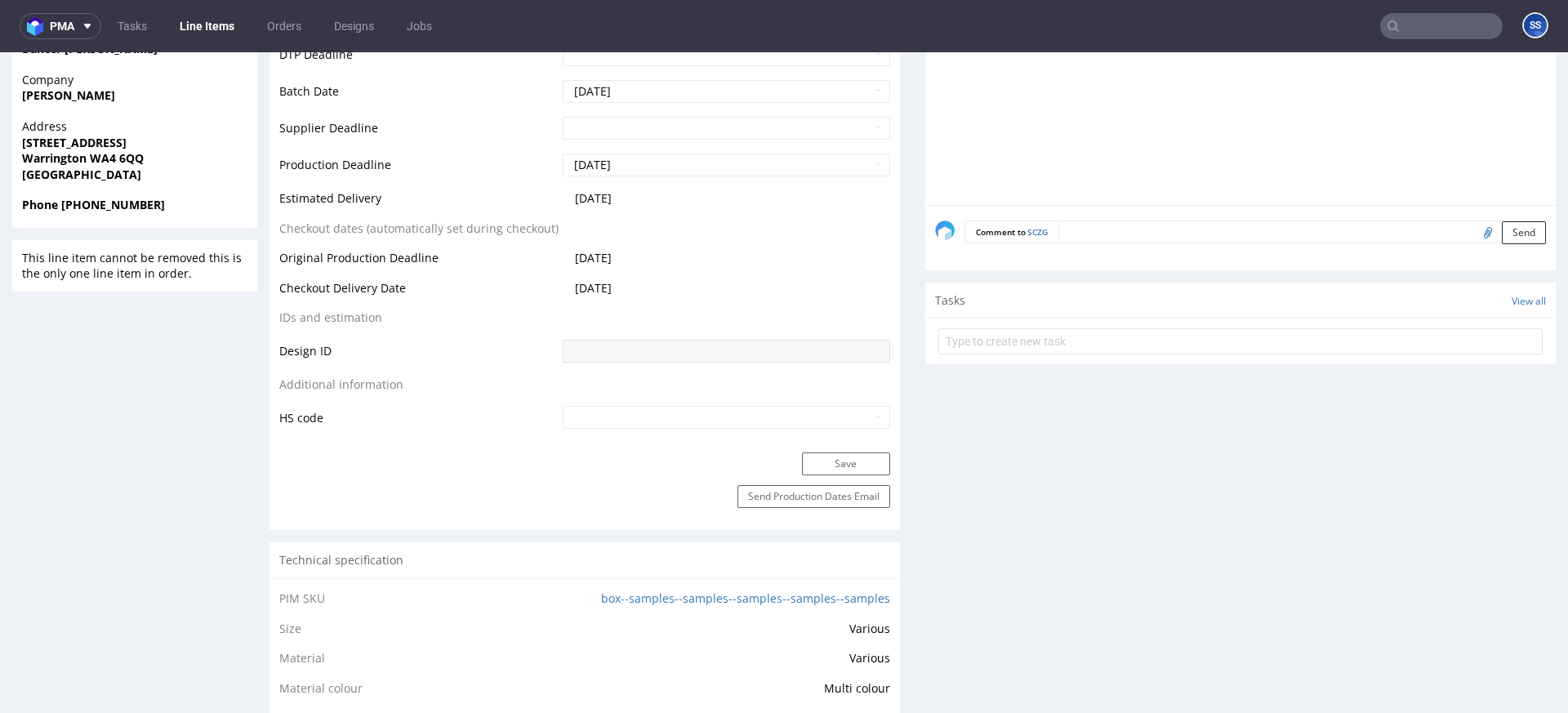 scroll, scrollTop: 757, scrollLeft: 0, axis: vertical 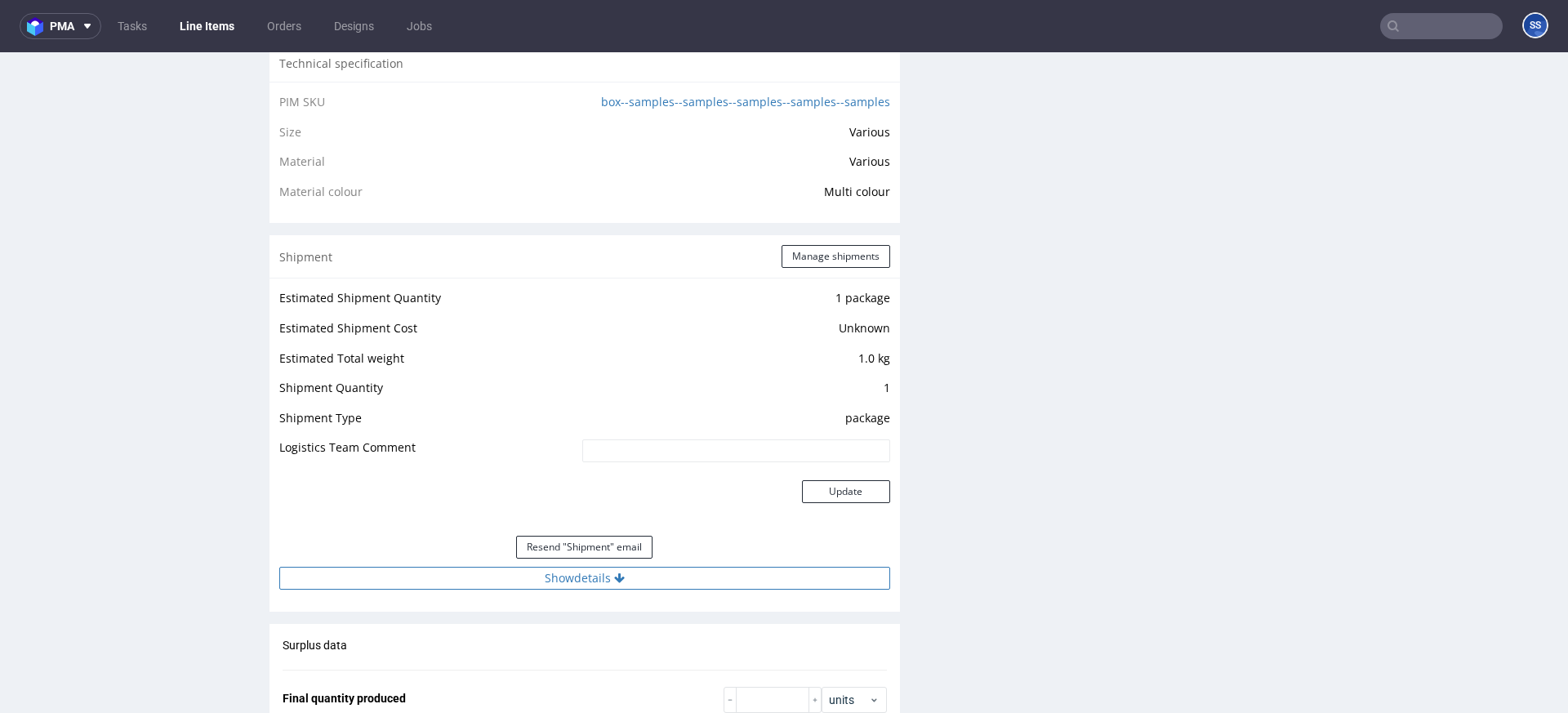 click on "Show  details" at bounding box center (585, 578) 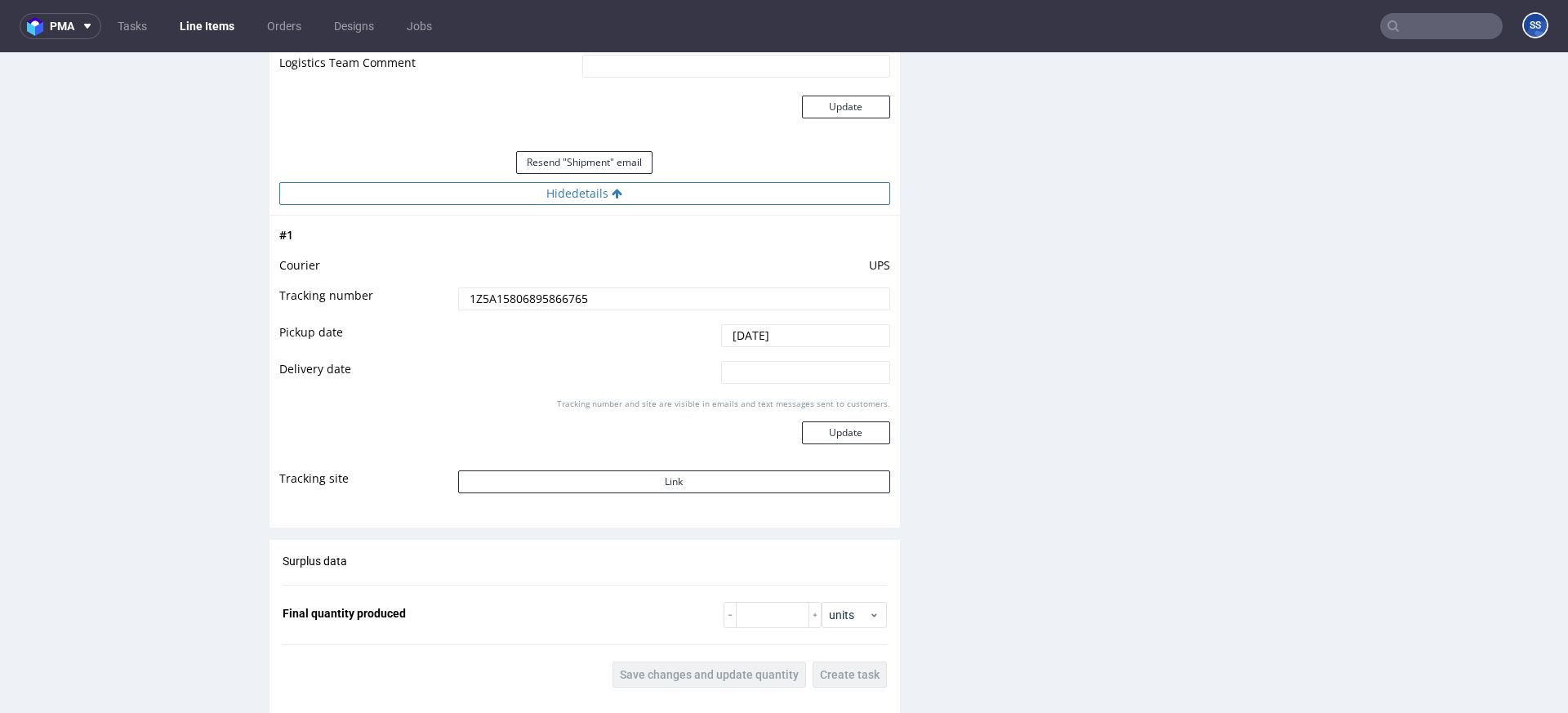scroll, scrollTop: 1633, scrollLeft: 0, axis: vertical 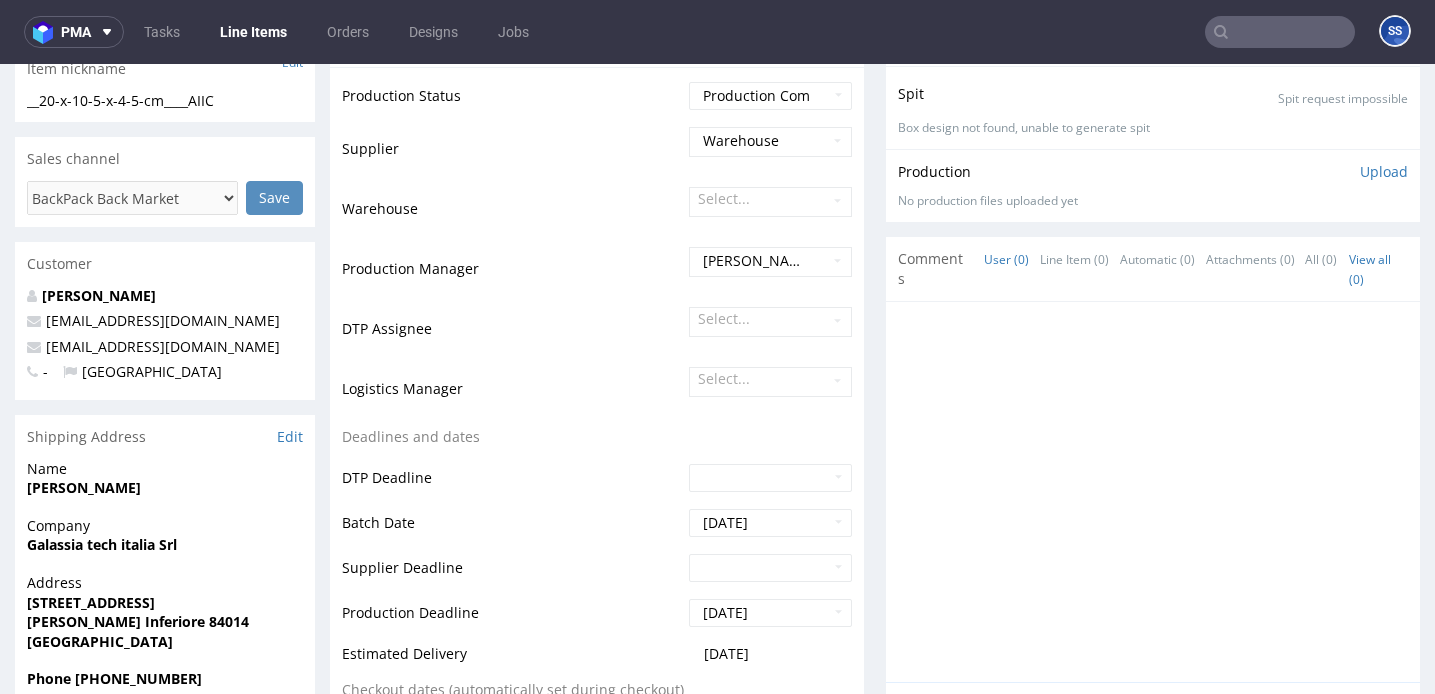 click on "Galassia tech italia Srl" at bounding box center (165, 545) 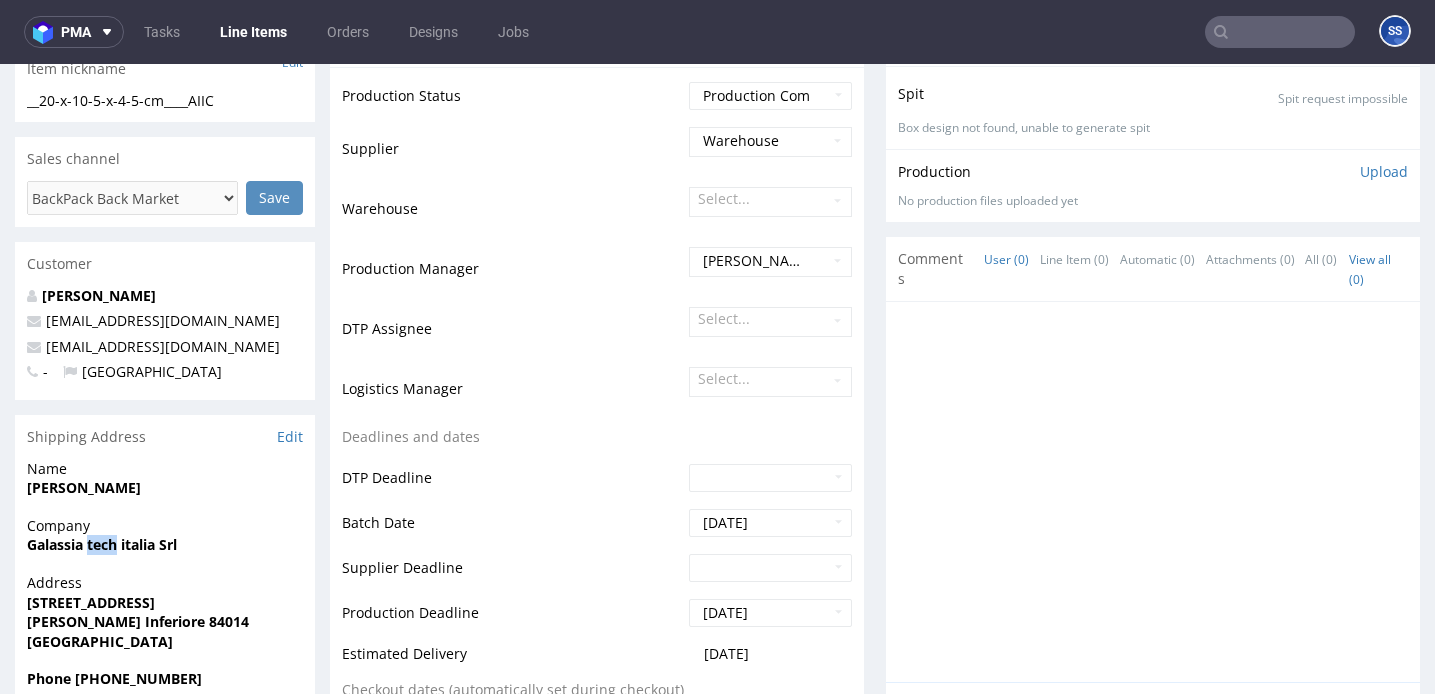 click on "Galassia tech italia Srl" at bounding box center (165, 545) 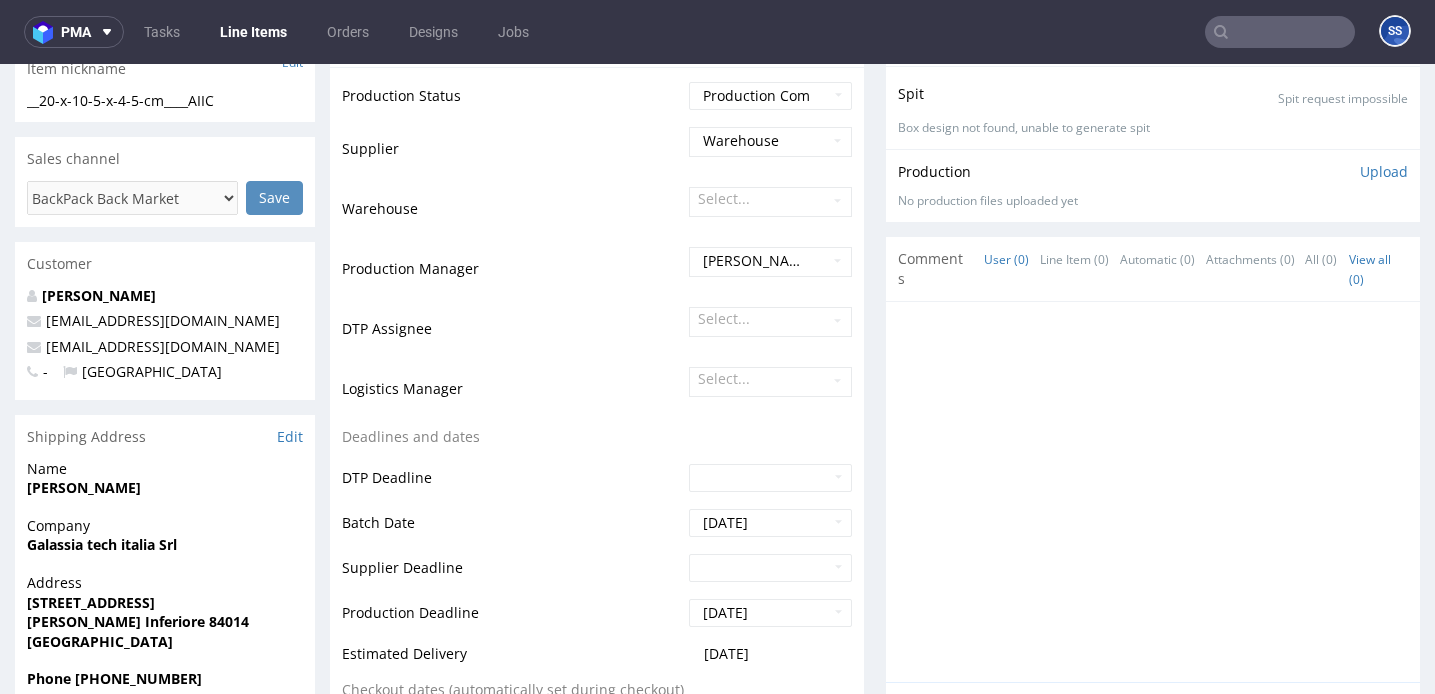 click on "Galassia tech italia Srl" at bounding box center [102, 544] 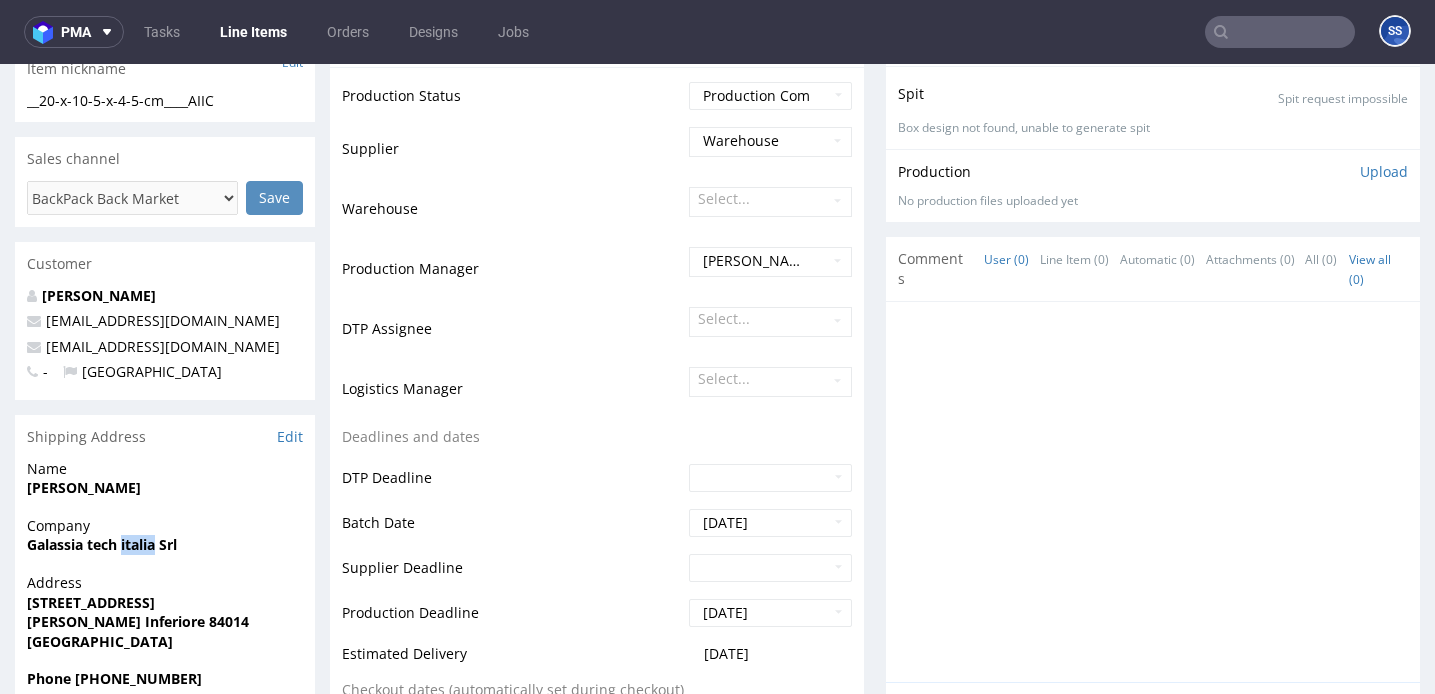 click on "Galassia tech italia Srl" at bounding box center [102, 544] 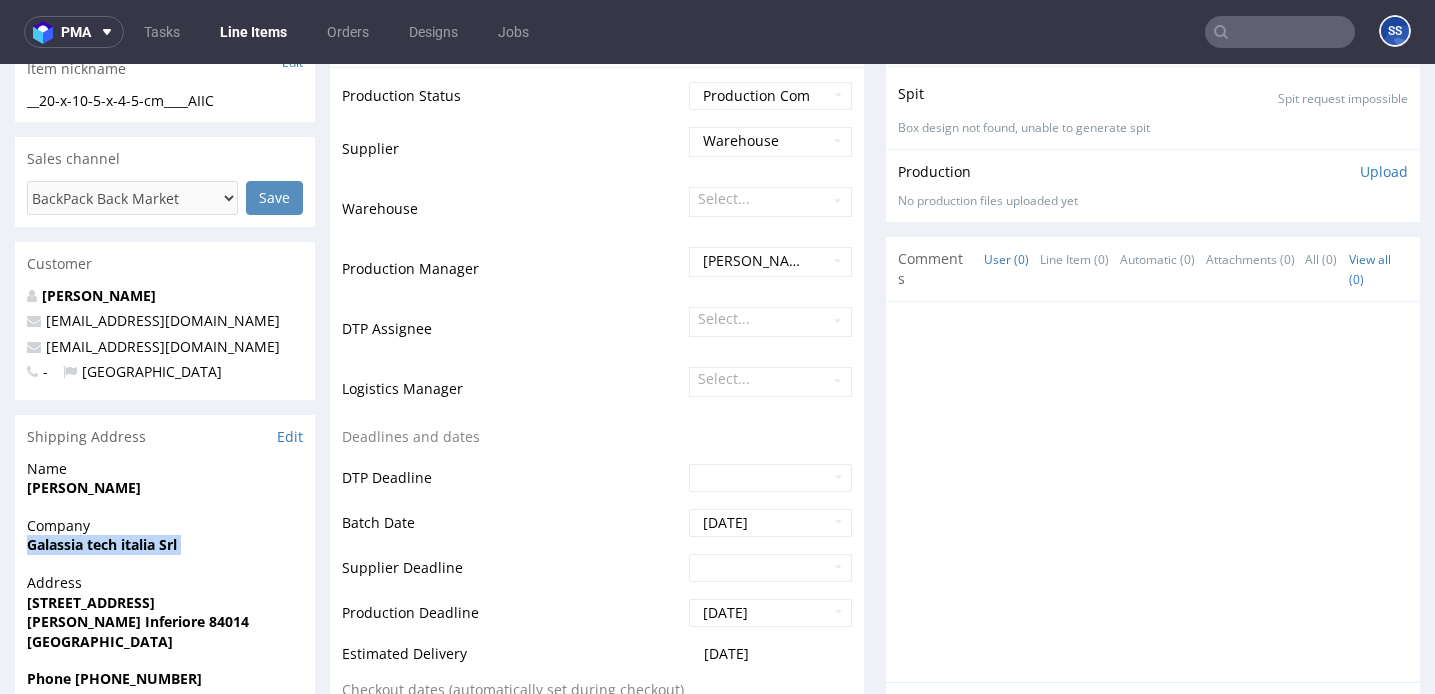 click on "Galassia tech italia Srl" at bounding box center [102, 544] 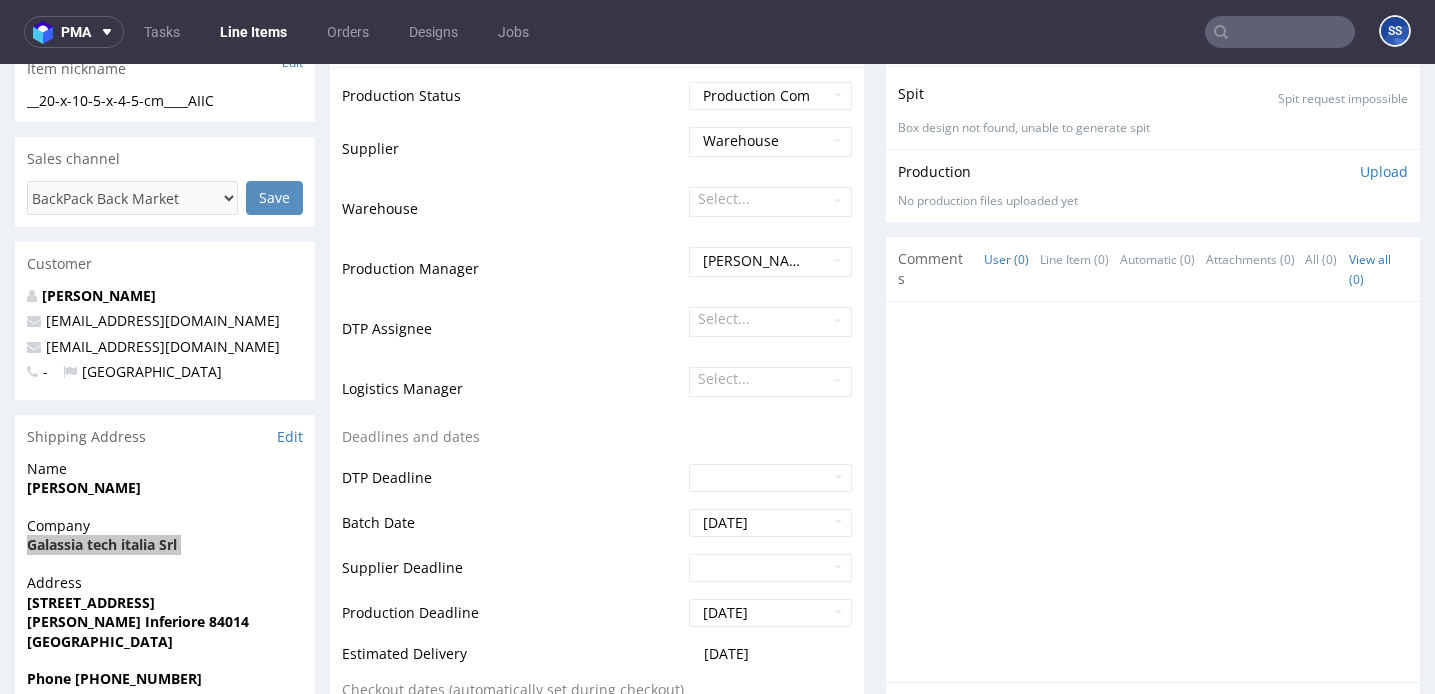 scroll, scrollTop: 0, scrollLeft: 0, axis: both 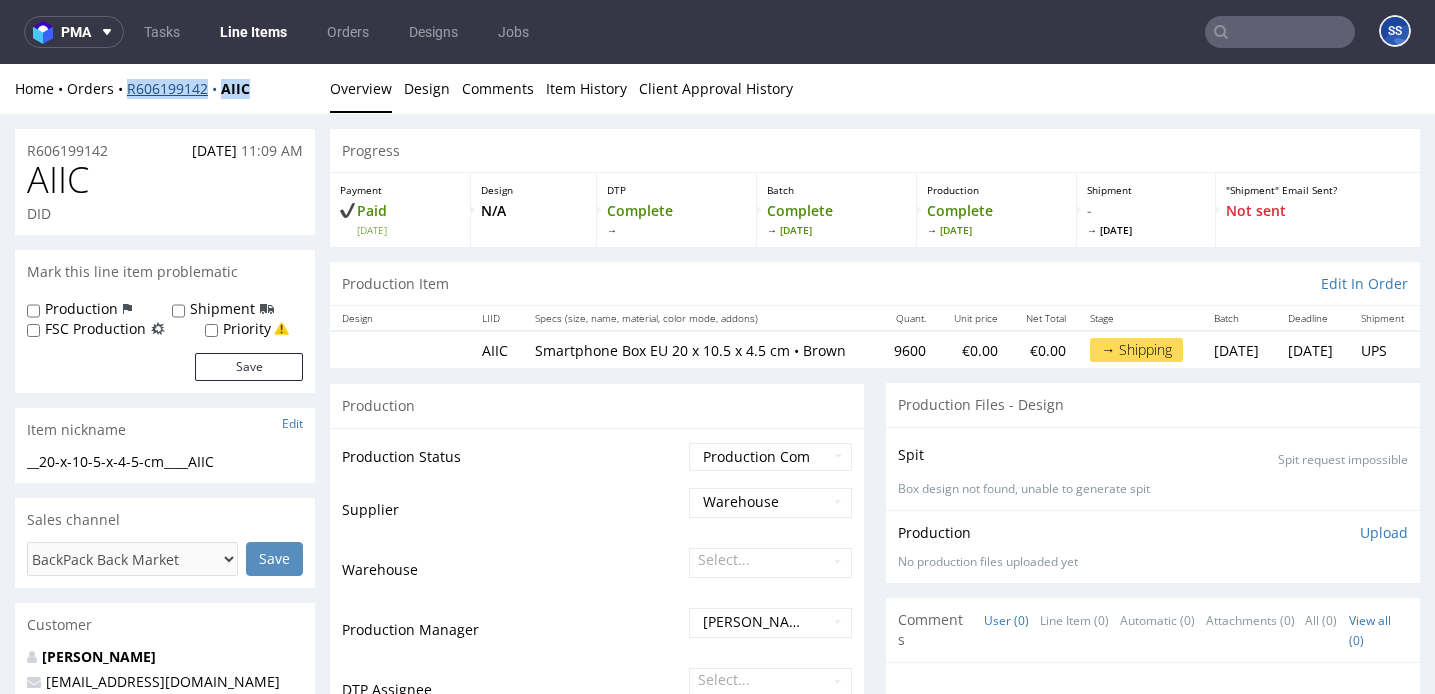 drag, startPoint x: 267, startPoint y: 83, endPoint x: 128, endPoint y: 93, distance: 139.35925 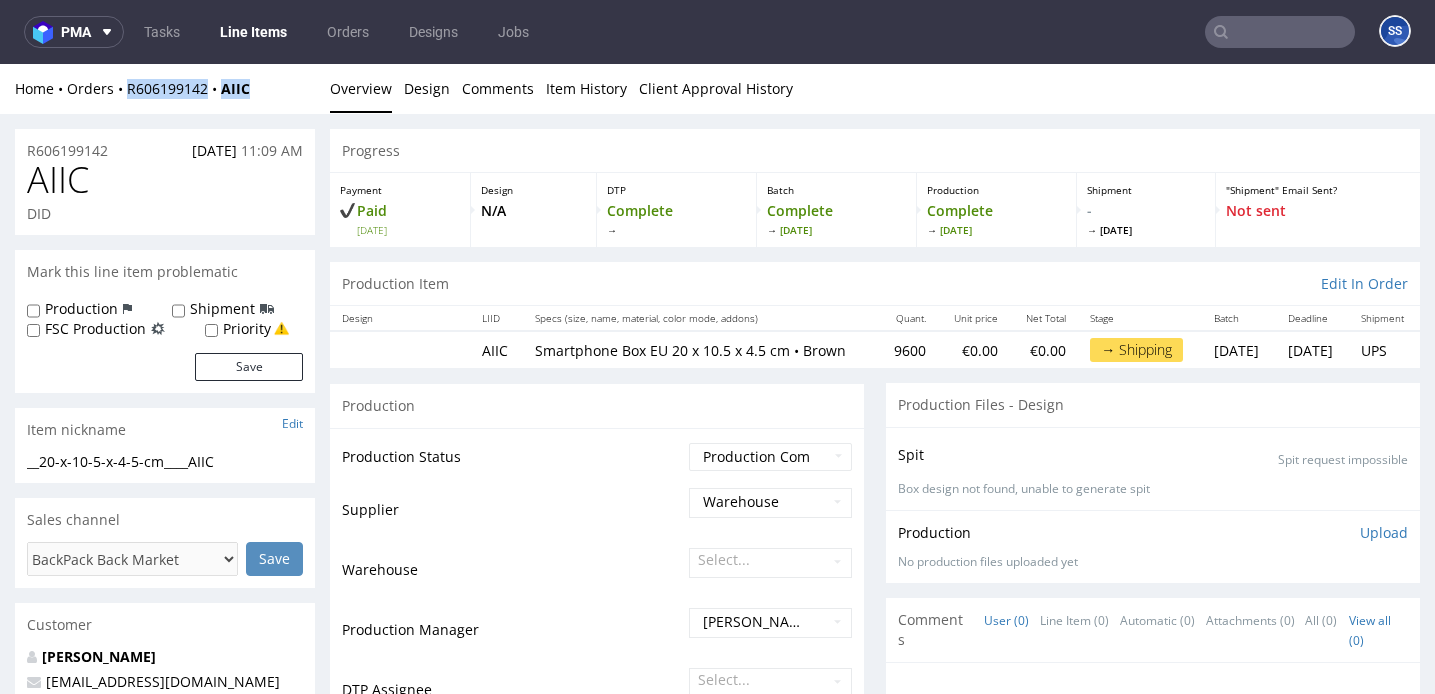 copy on "R606199142 AIIC" 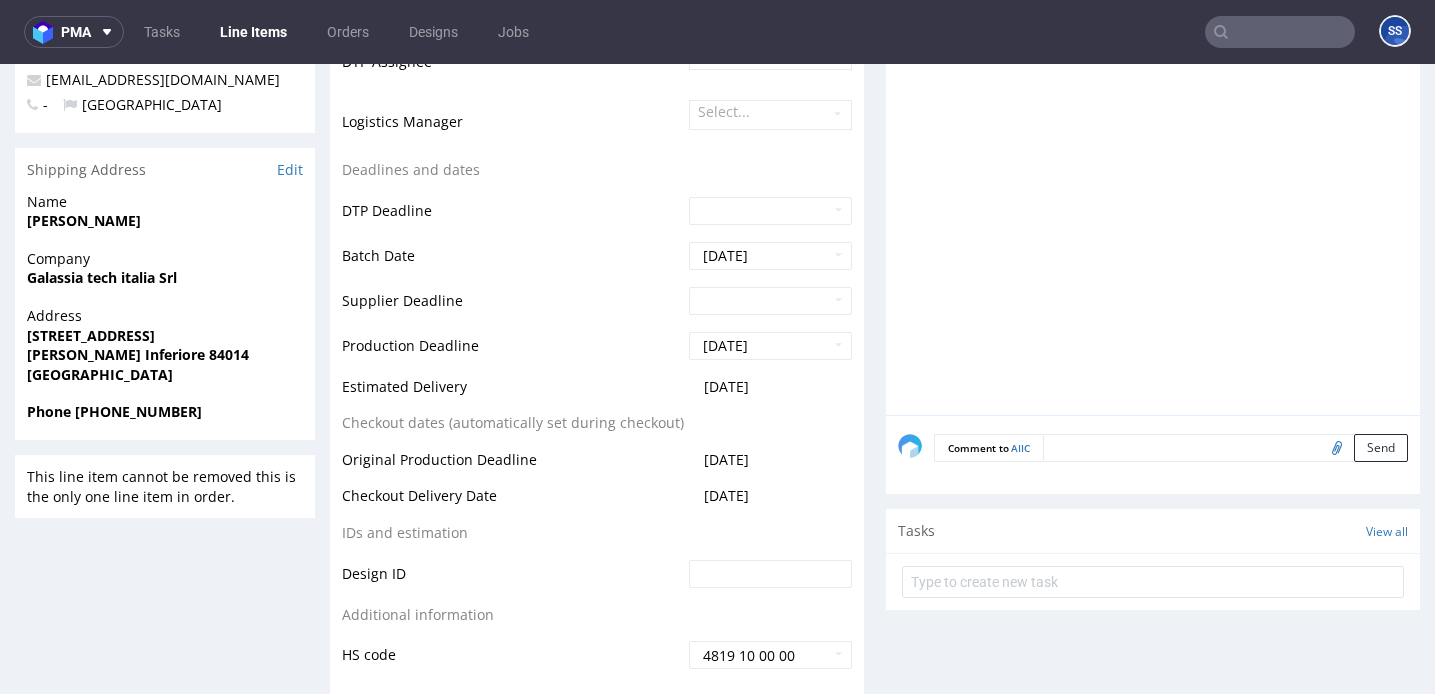 scroll, scrollTop: 643, scrollLeft: 0, axis: vertical 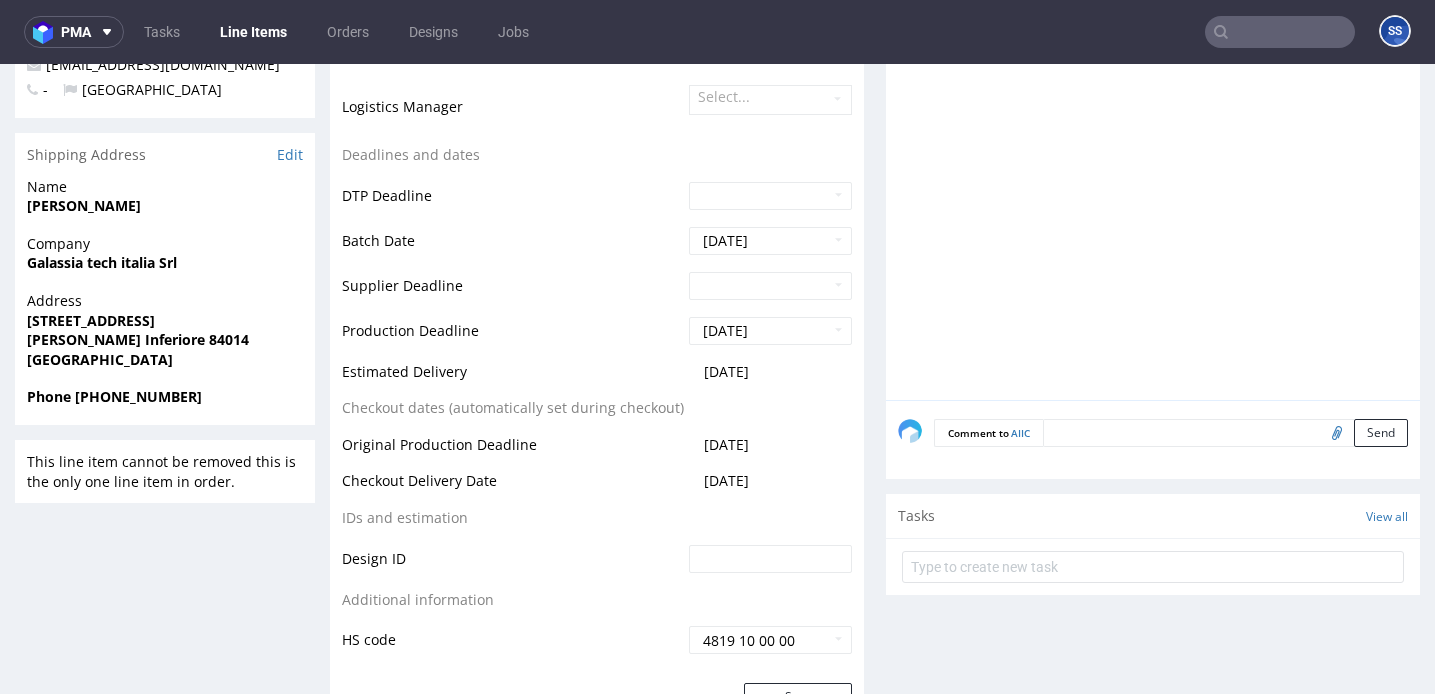drag, startPoint x: 214, startPoint y: 396, endPoint x: 87, endPoint y: 400, distance: 127.06297 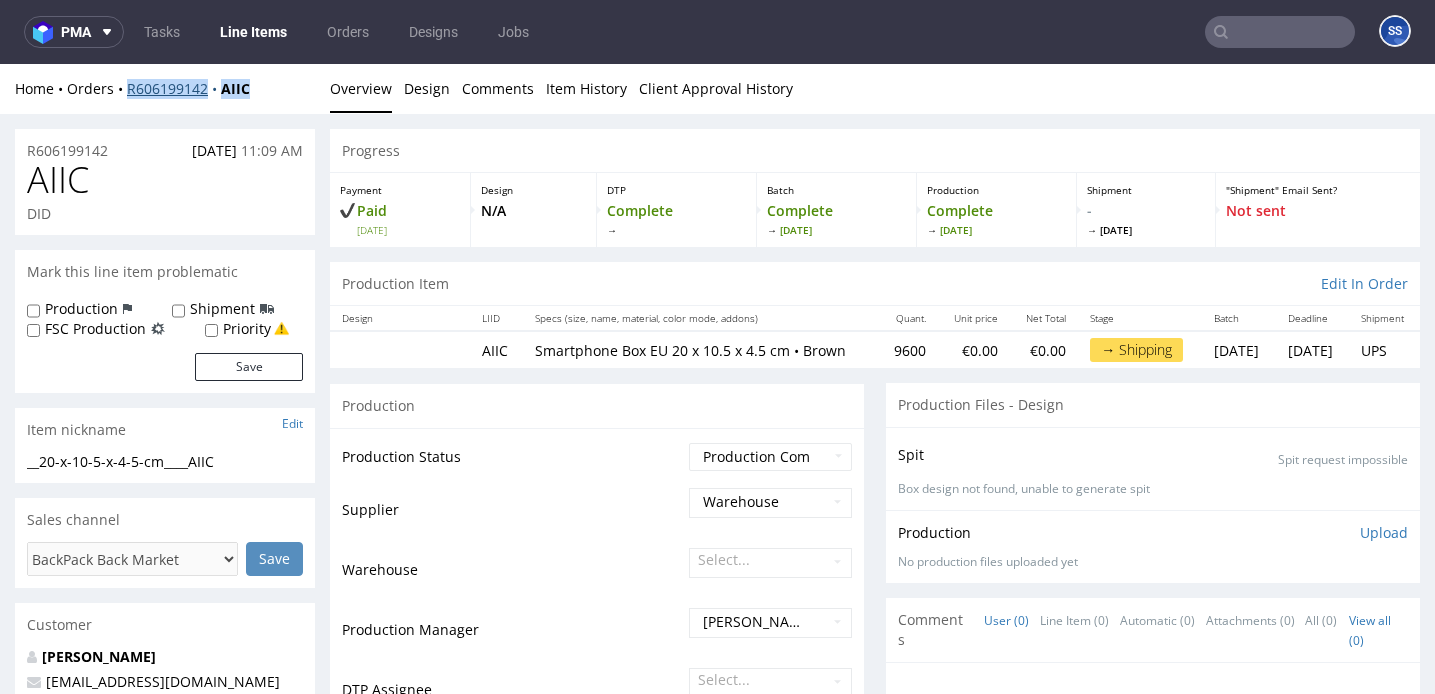 drag, startPoint x: 273, startPoint y: 88, endPoint x: 126, endPoint y: 91, distance: 147.03061 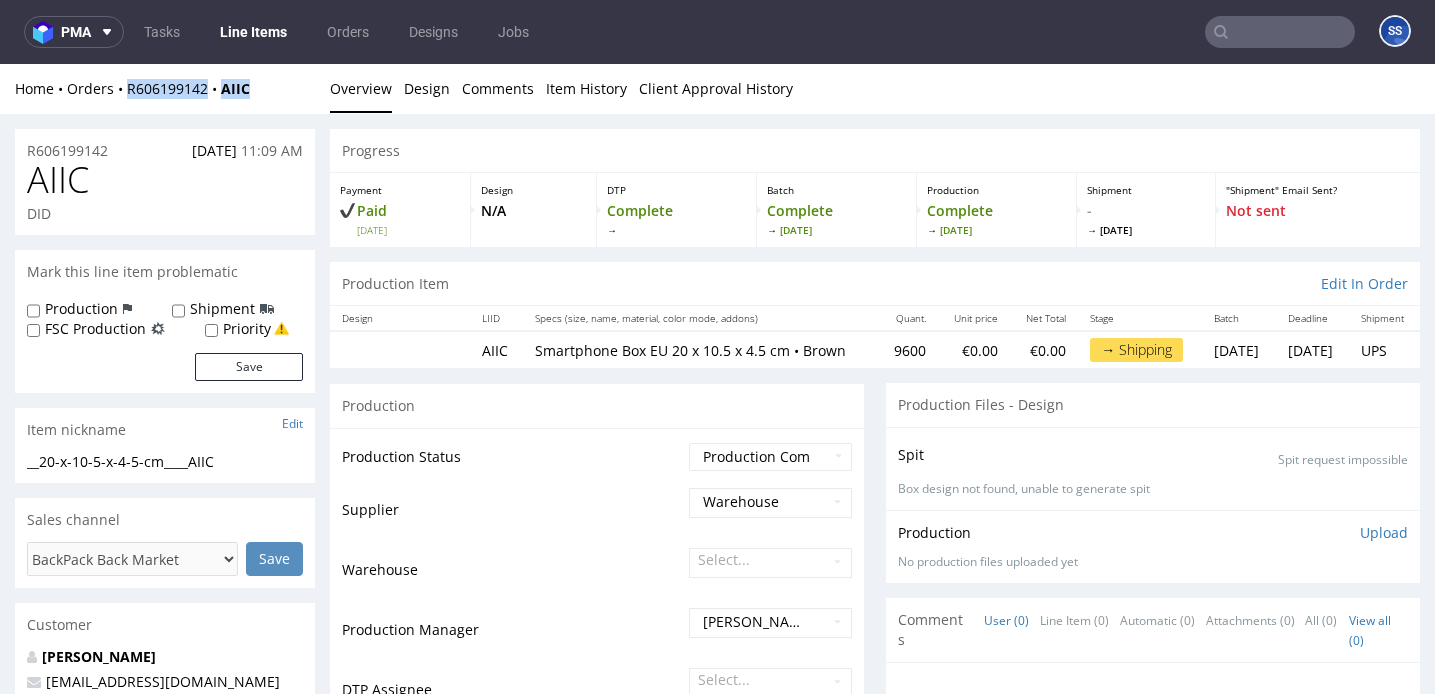 copy on "R606199142 AIIC" 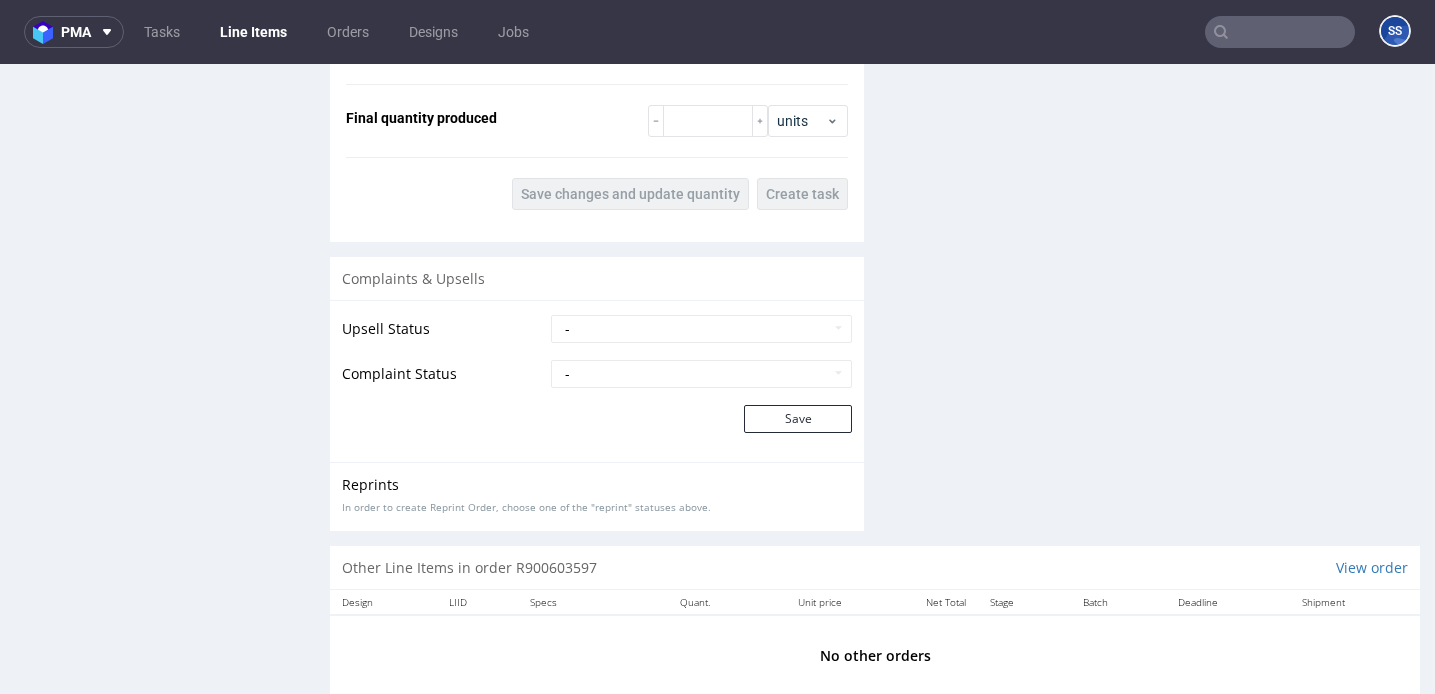 scroll, scrollTop: 2330, scrollLeft: 0, axis: vertical 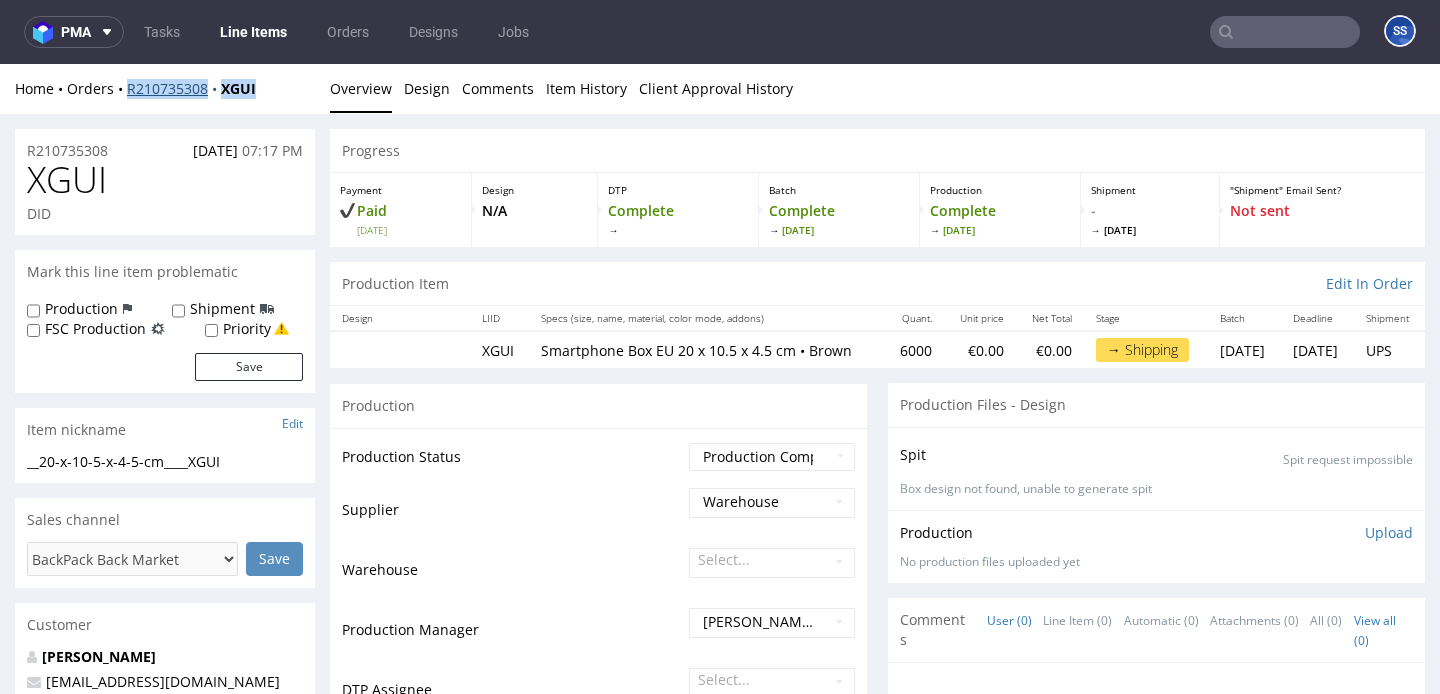 drag, startPoint x: 275, startPoint y: 85, endPoint x: 127, endPoint y: 90, distance: 148.08444 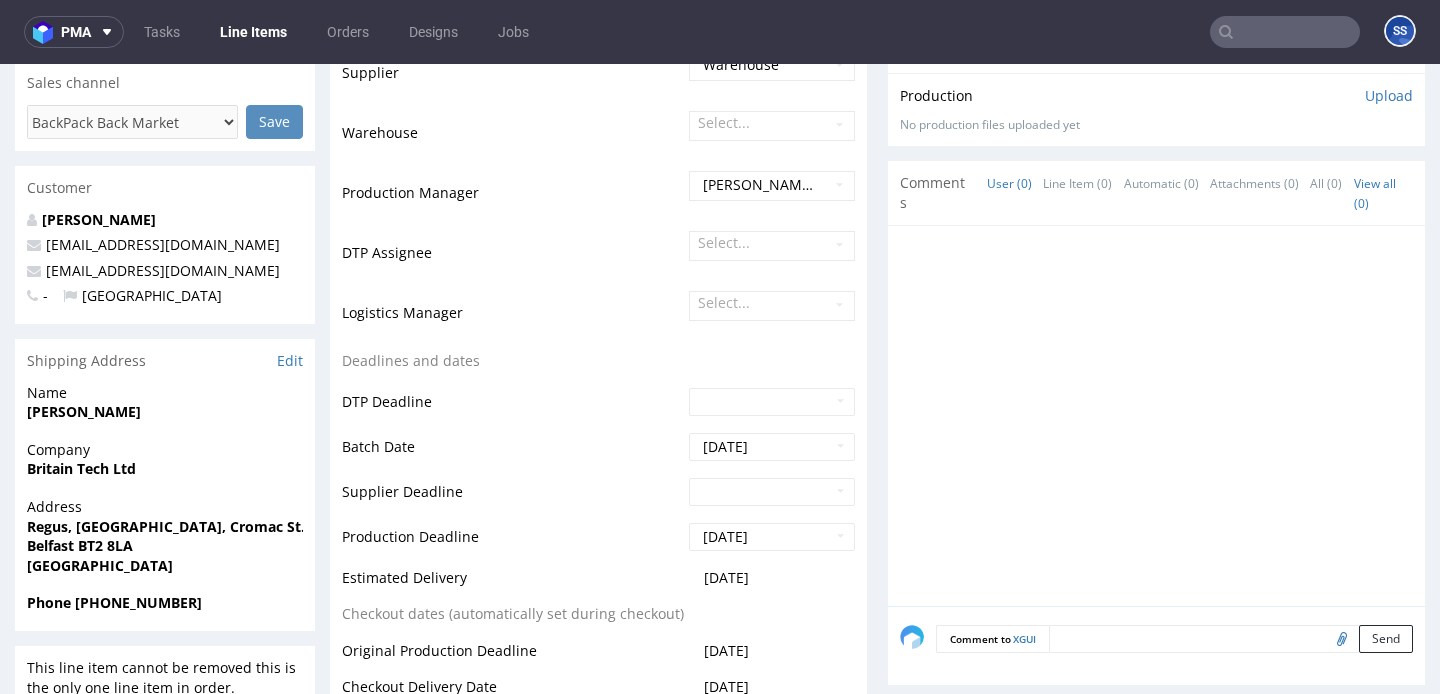 scroll, scrollTop: 453, scrollLeft: 0, axis: vertical 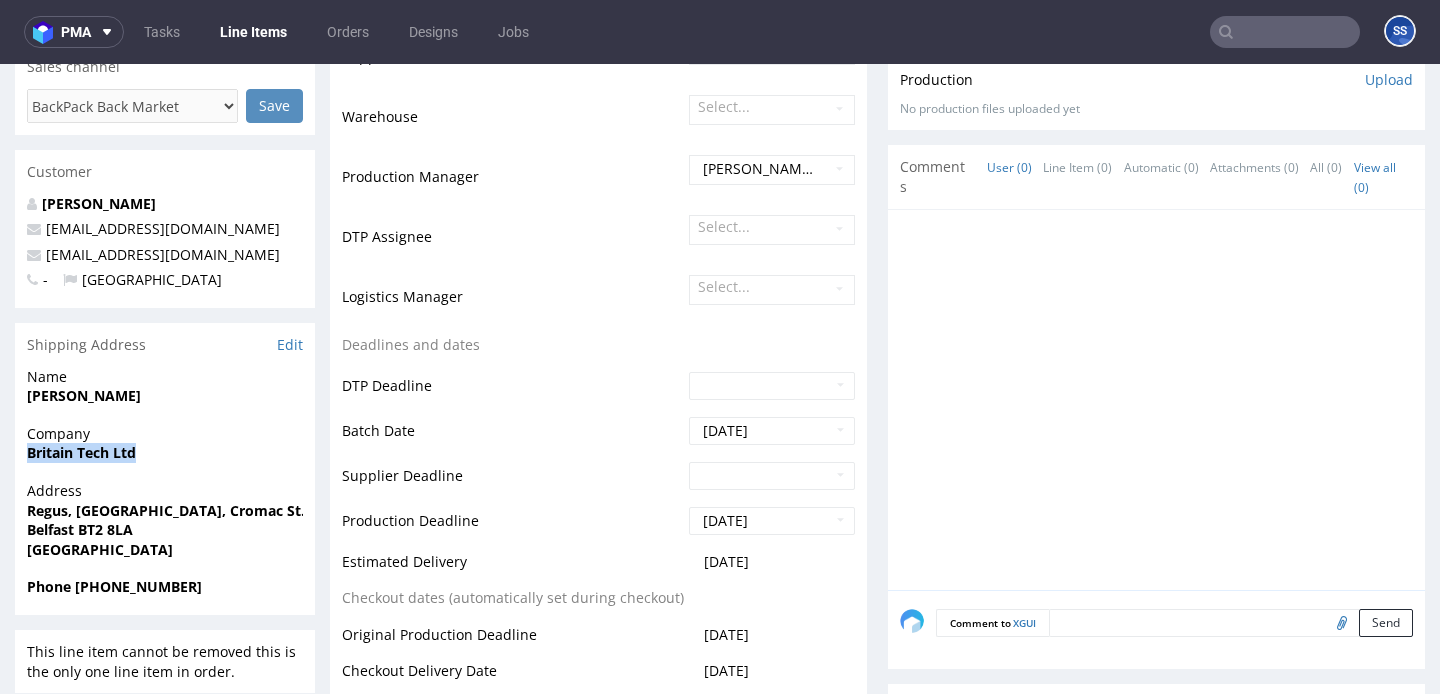 drag, startPoint x: 142, startPoint y: 452, endPoint x: 14, endPoint y: 451, distance: 128.0039 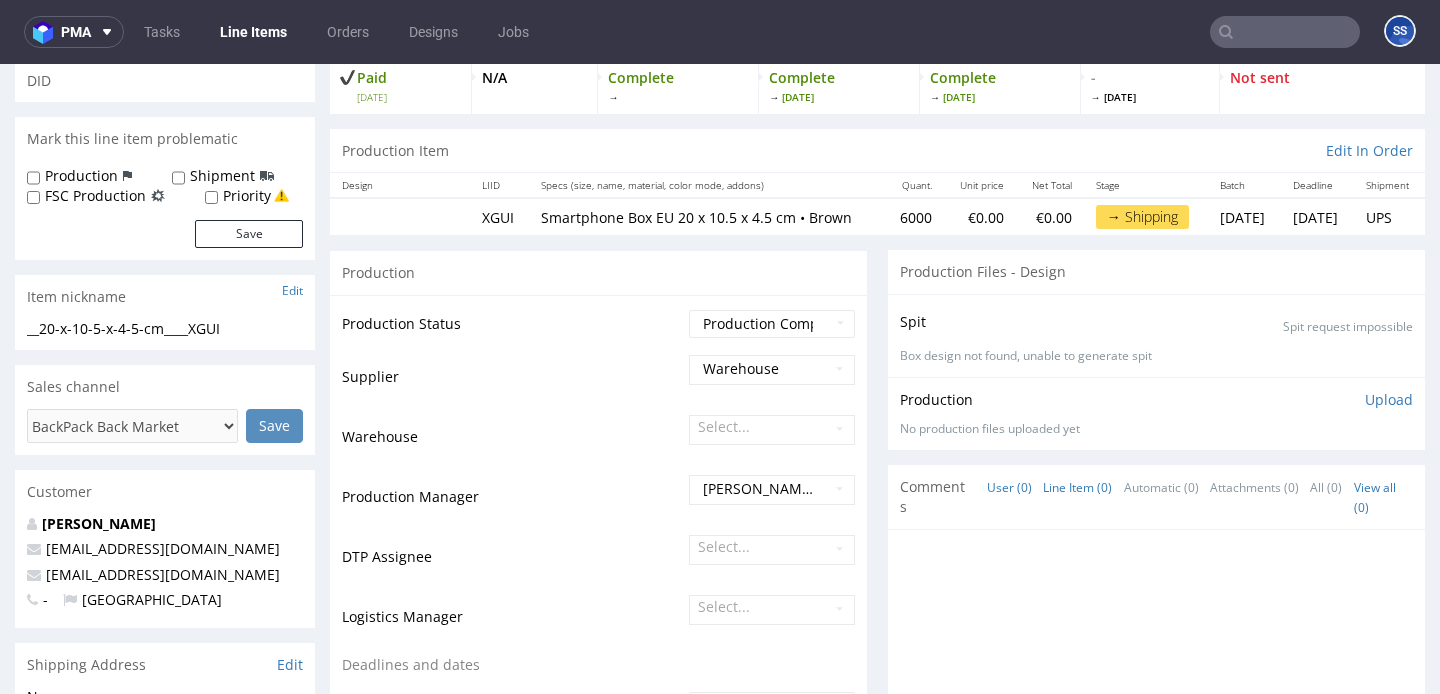 scroll, scrollTop: 0, scrollLeft: 0, axis: both 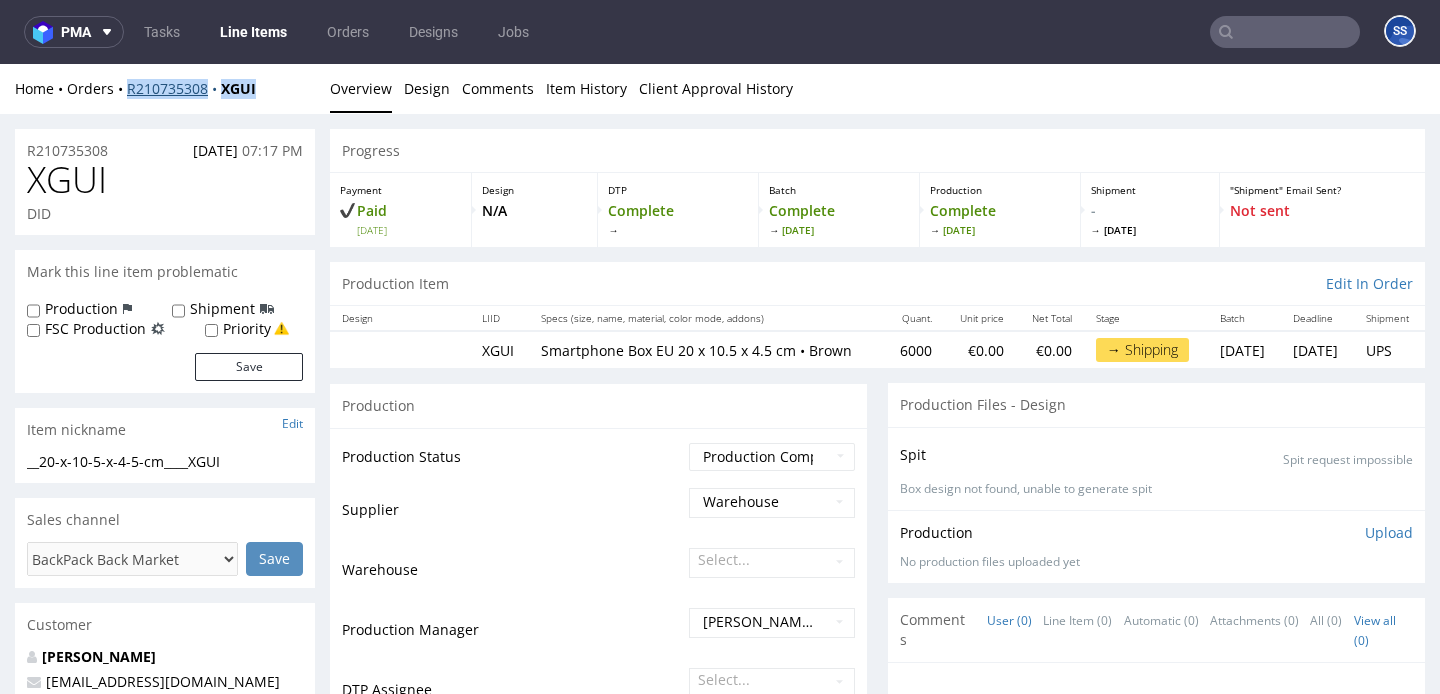 drag, startPoint x: 237, startPoint y: 93, endPoint x: 134, endPoint y: 93, distance: 103 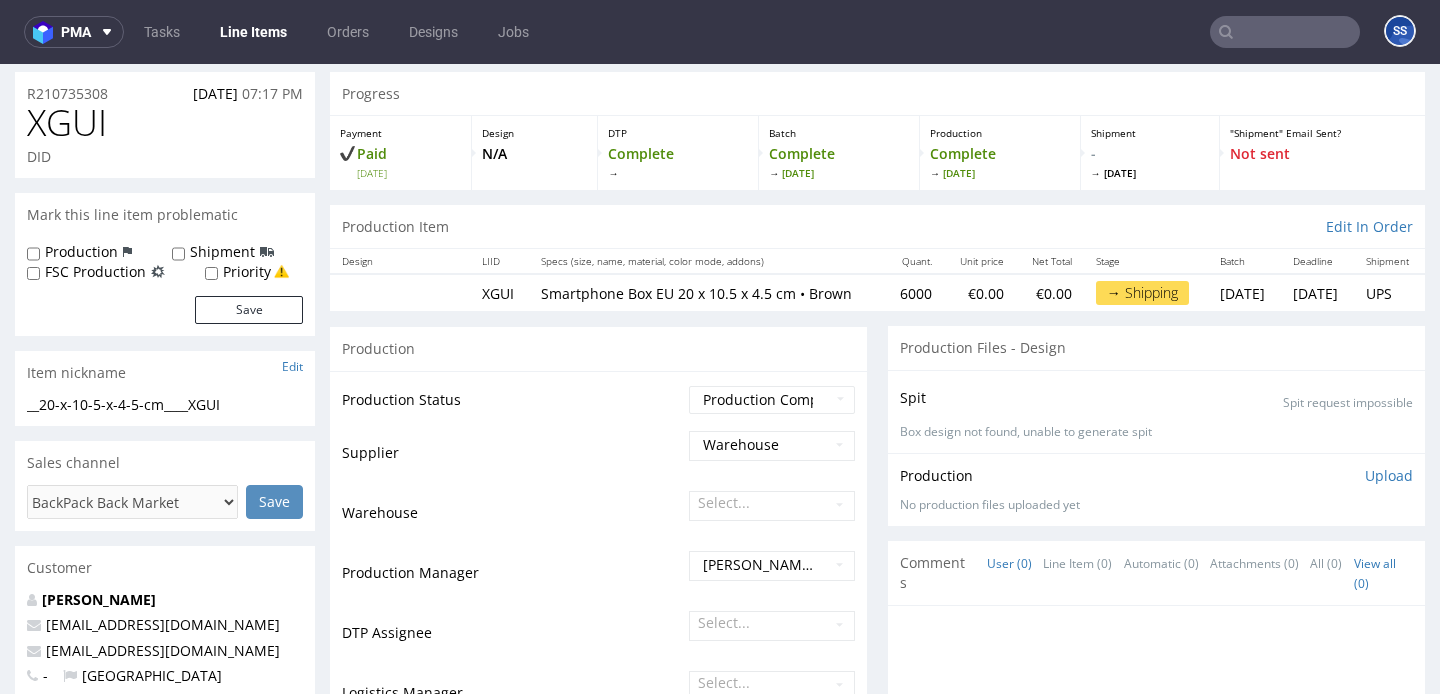 scroll, scrollTop: 0, scrollLeft: 0, axis: both 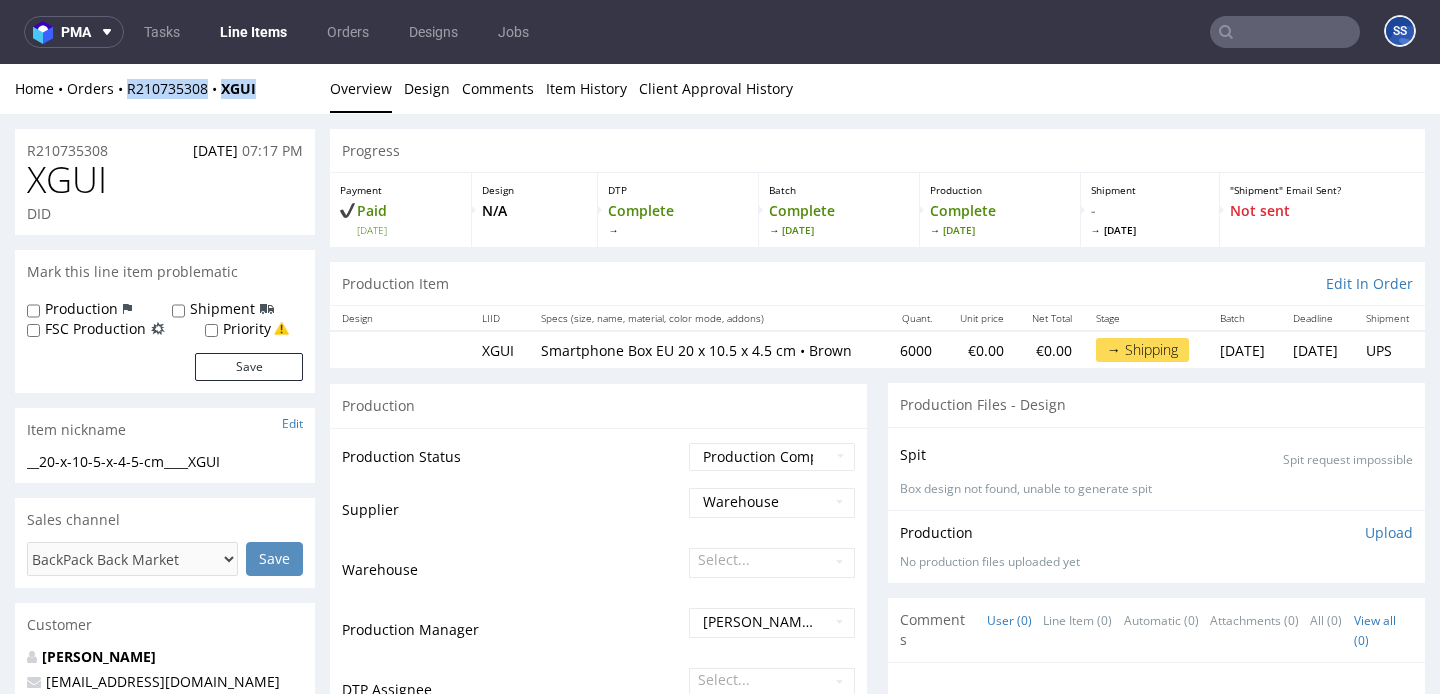 drag, startPoint x: 270, startPoint y: 111, endPoint x: 273, endPoint y: 99, distance: 12.369317 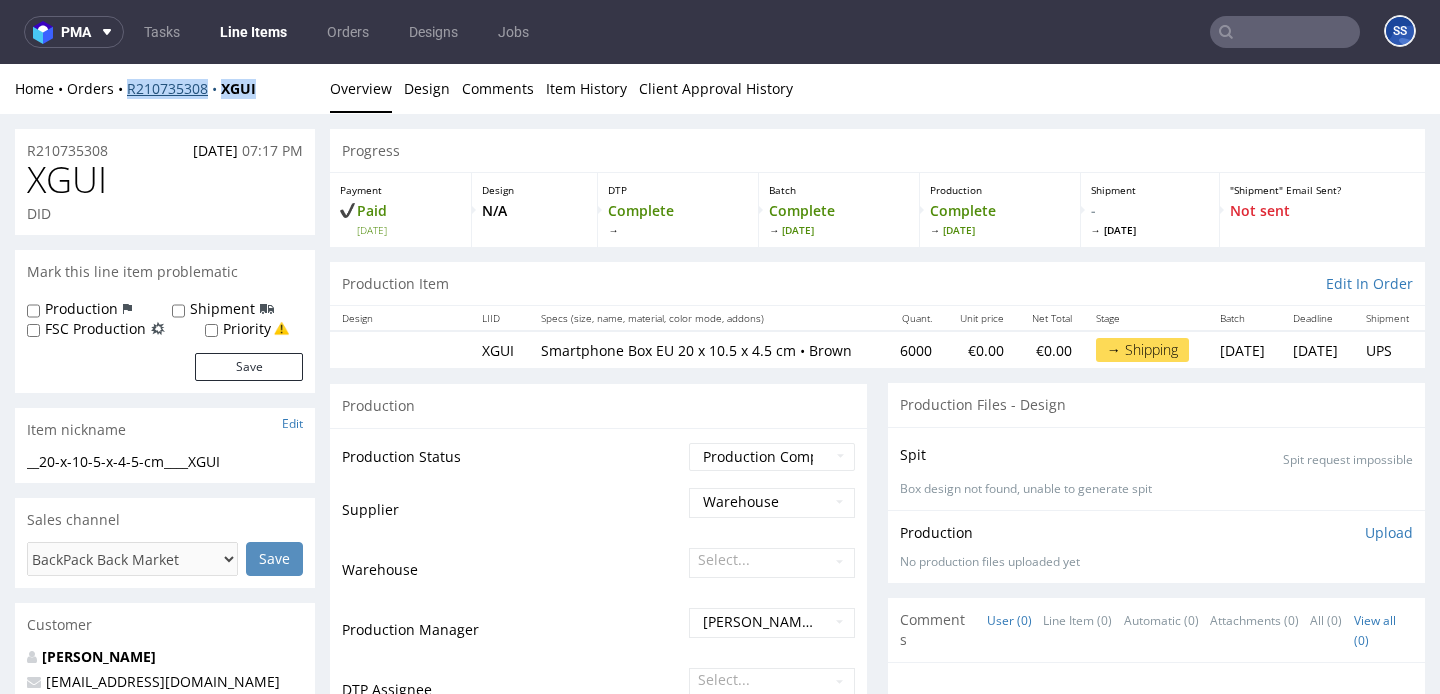 drag, startPoint x: 272, startPoint y: 91, endPoint x: 129, endPoint y: 91, distance: 143 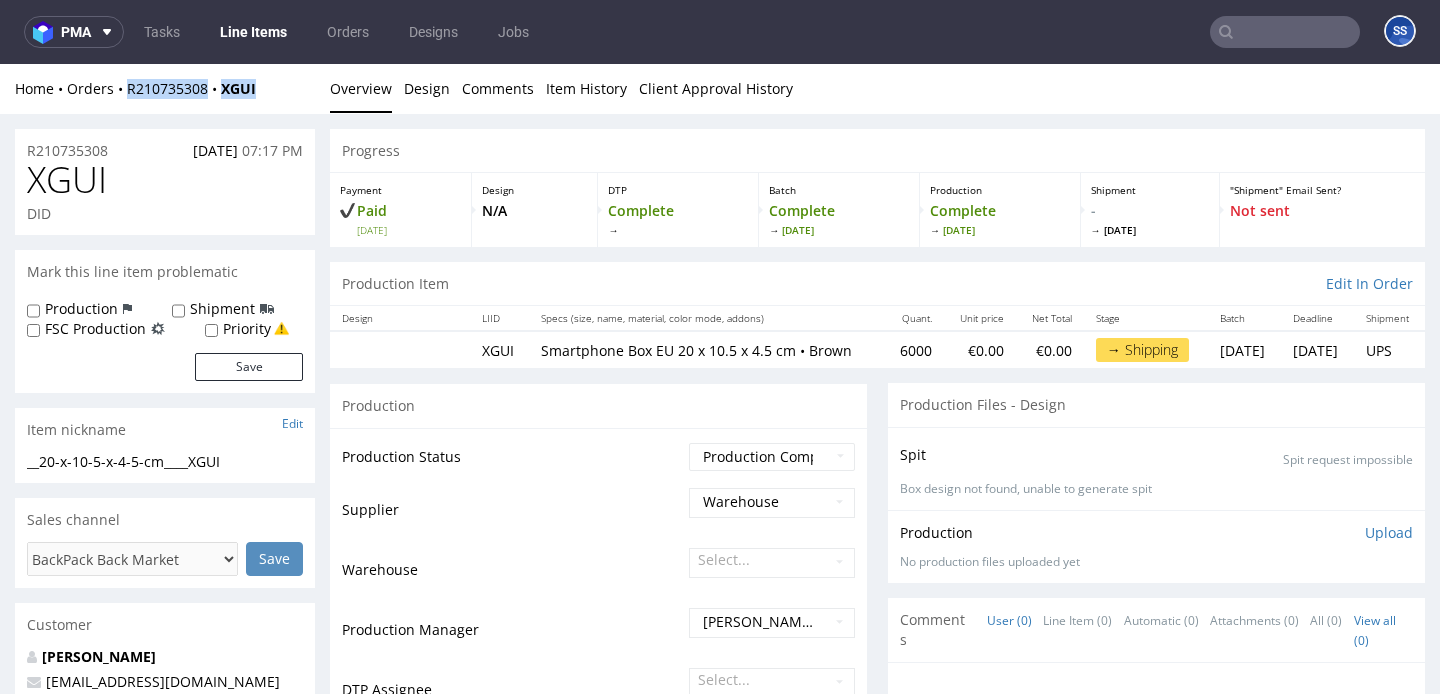 copy on "R210735308 XGUI" 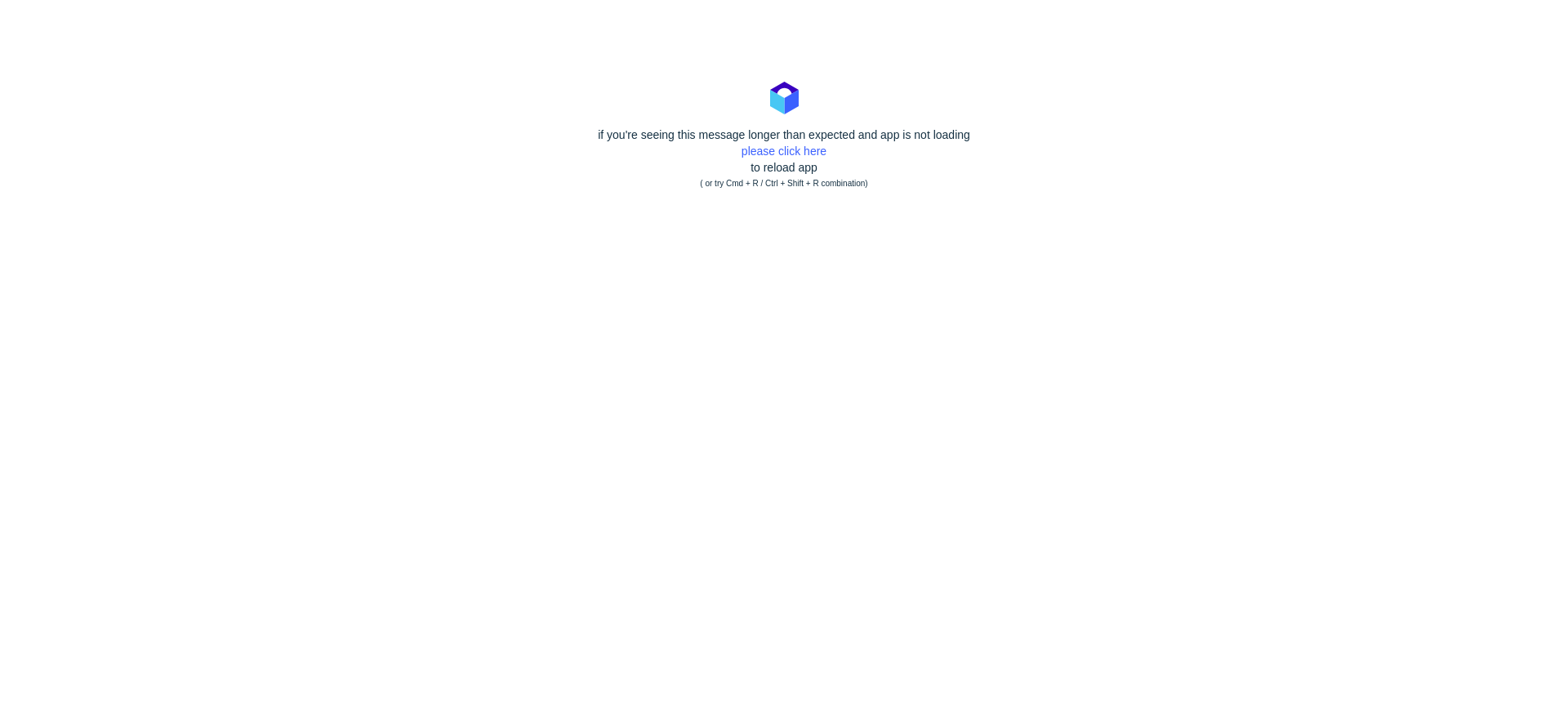 scroll, scrollTop: 0, scrollLeft: 0, axis: both 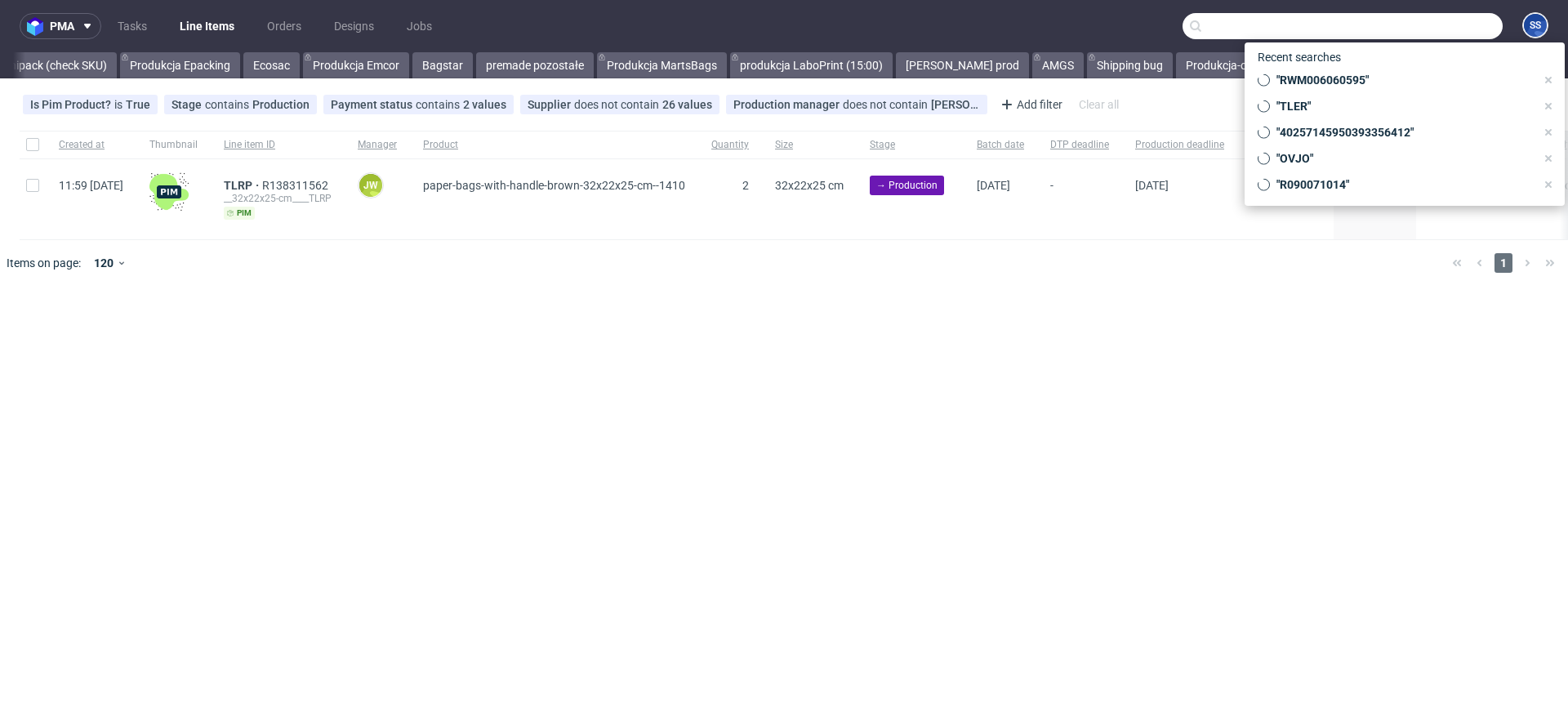 click at bounding box center (1343, 26) 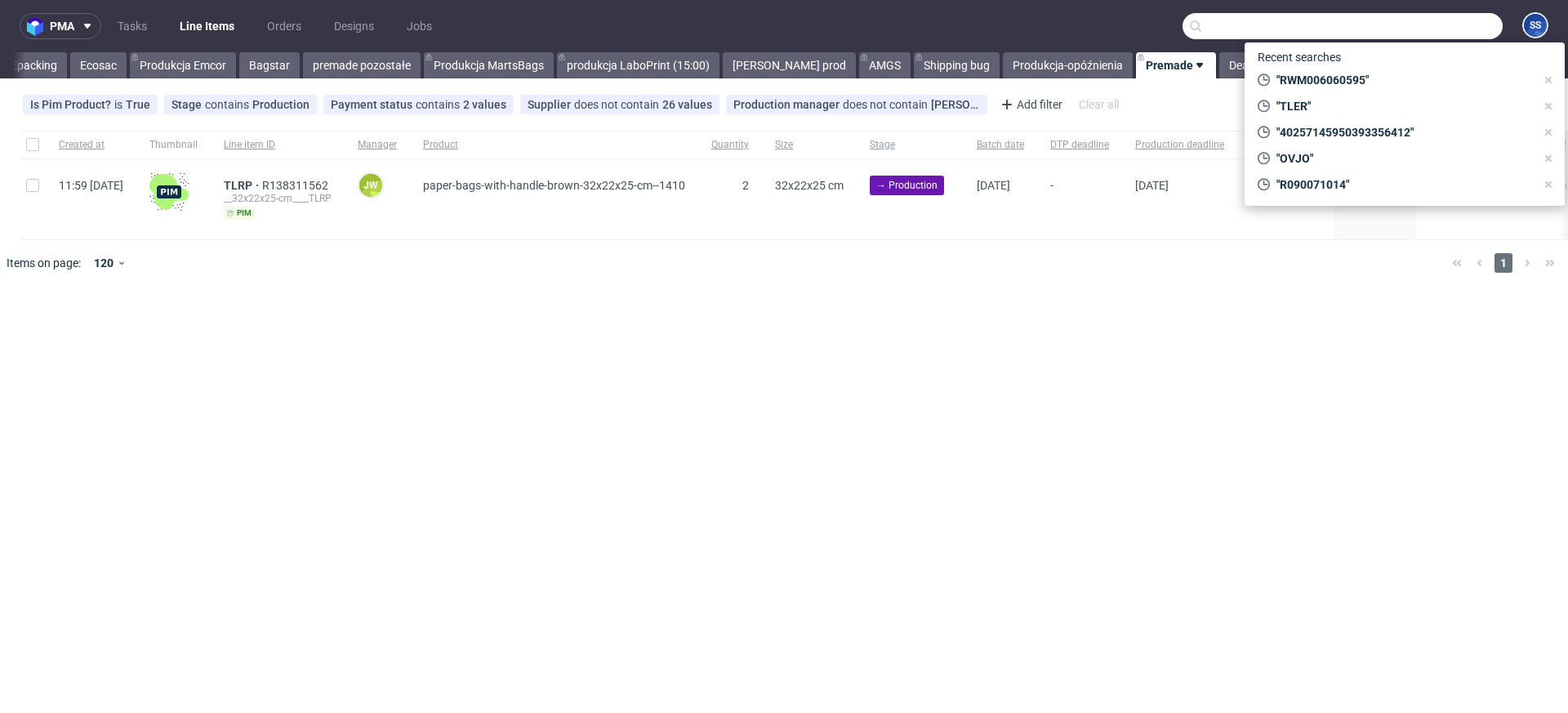 paste on "000002109" 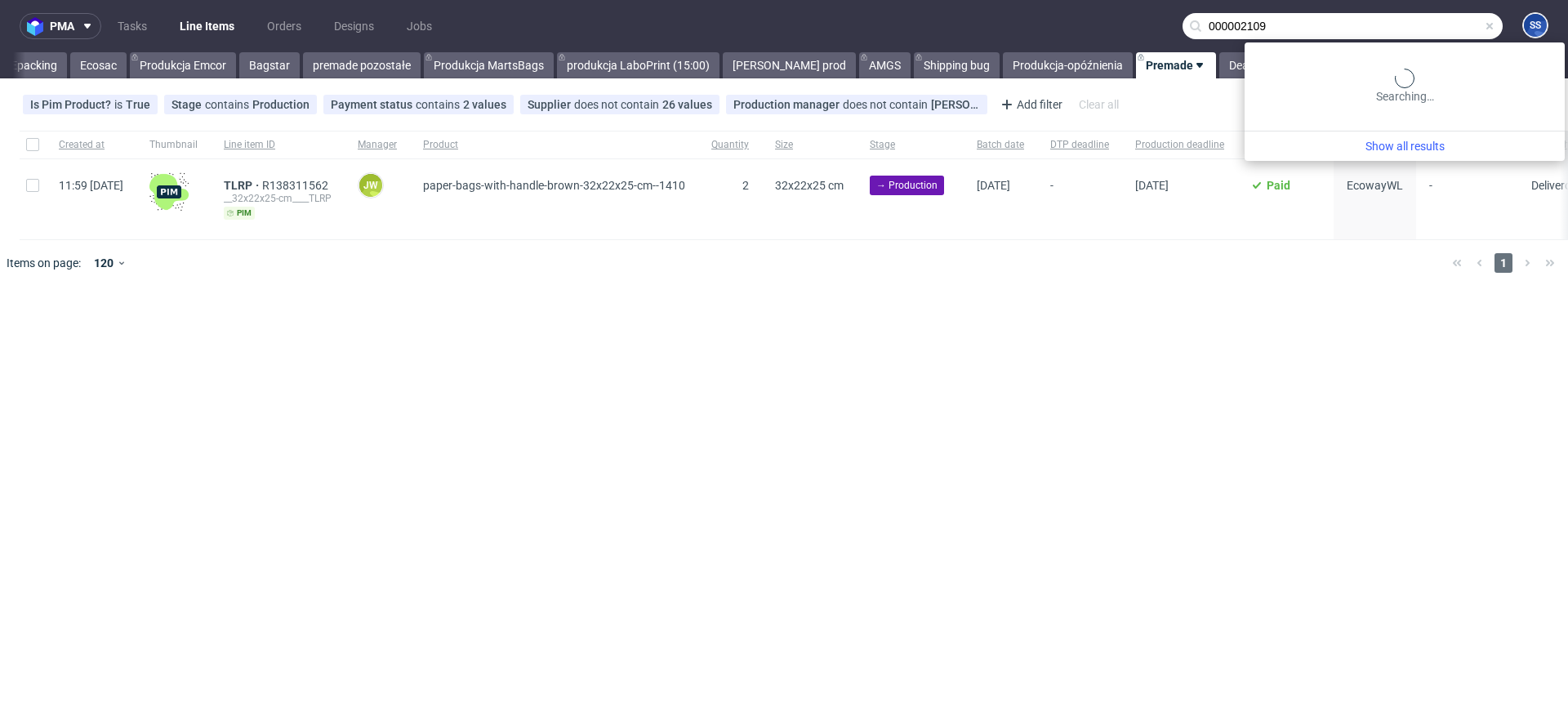 type on "000002109" 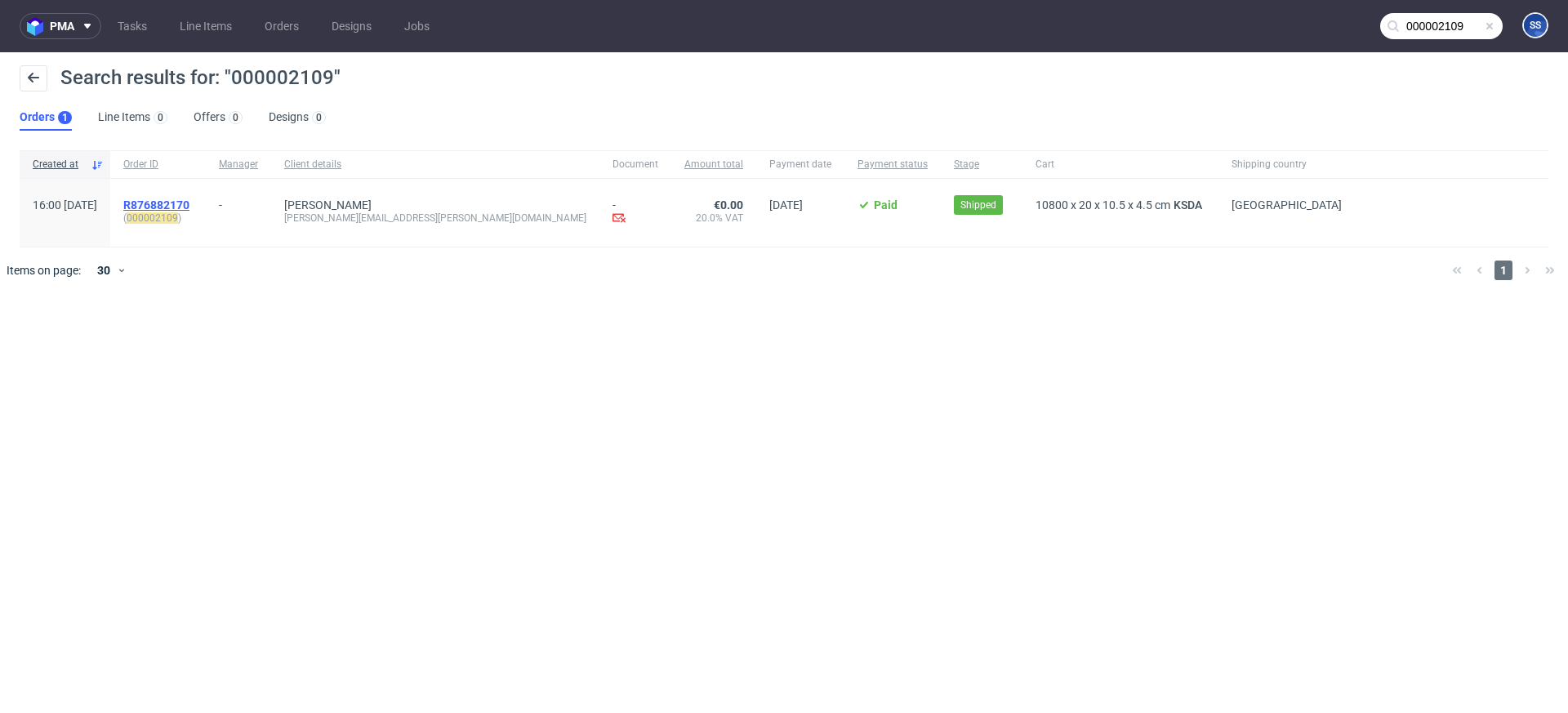click on "R876882170" at bounding box center [156, 205] 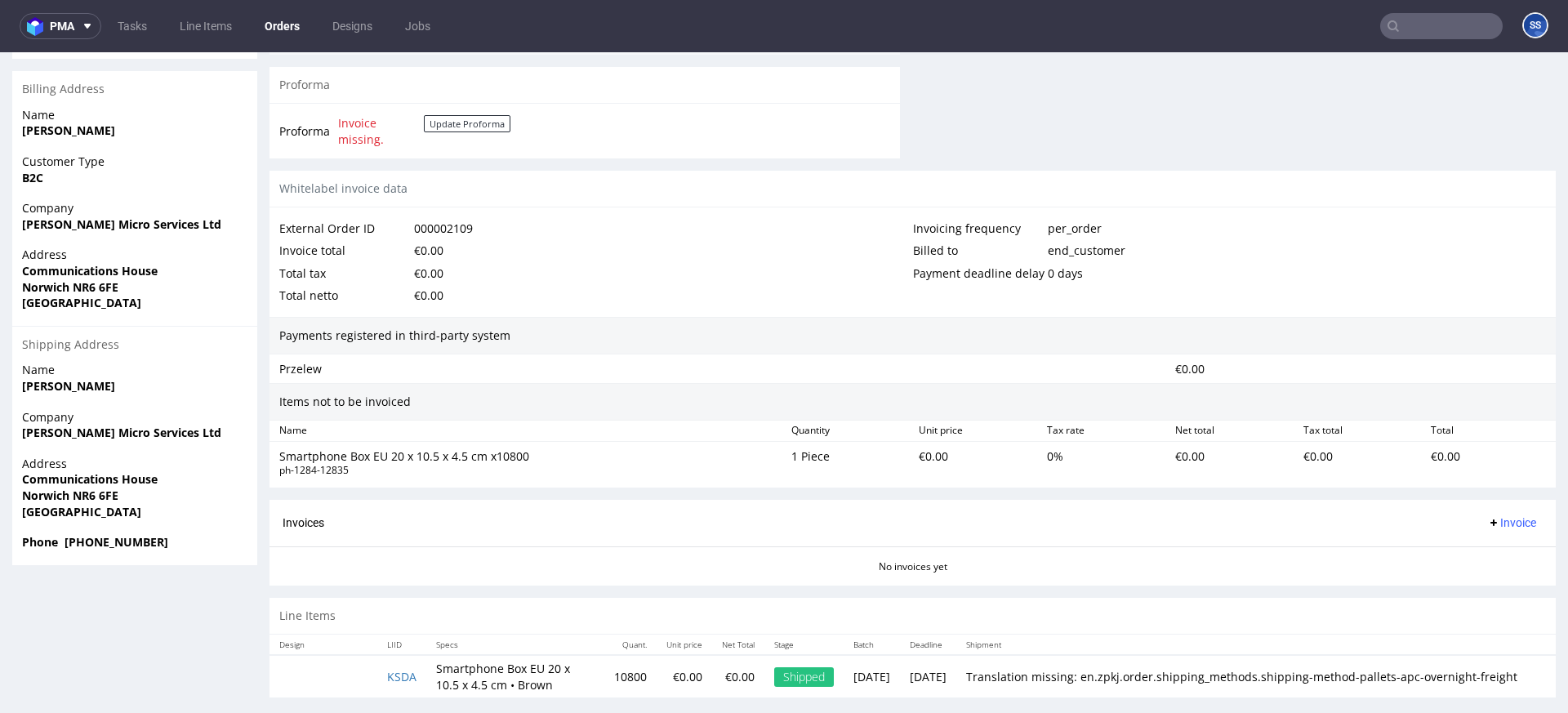 scroll, scrollTop: 712, scrollLeft: 0, axis: vertical 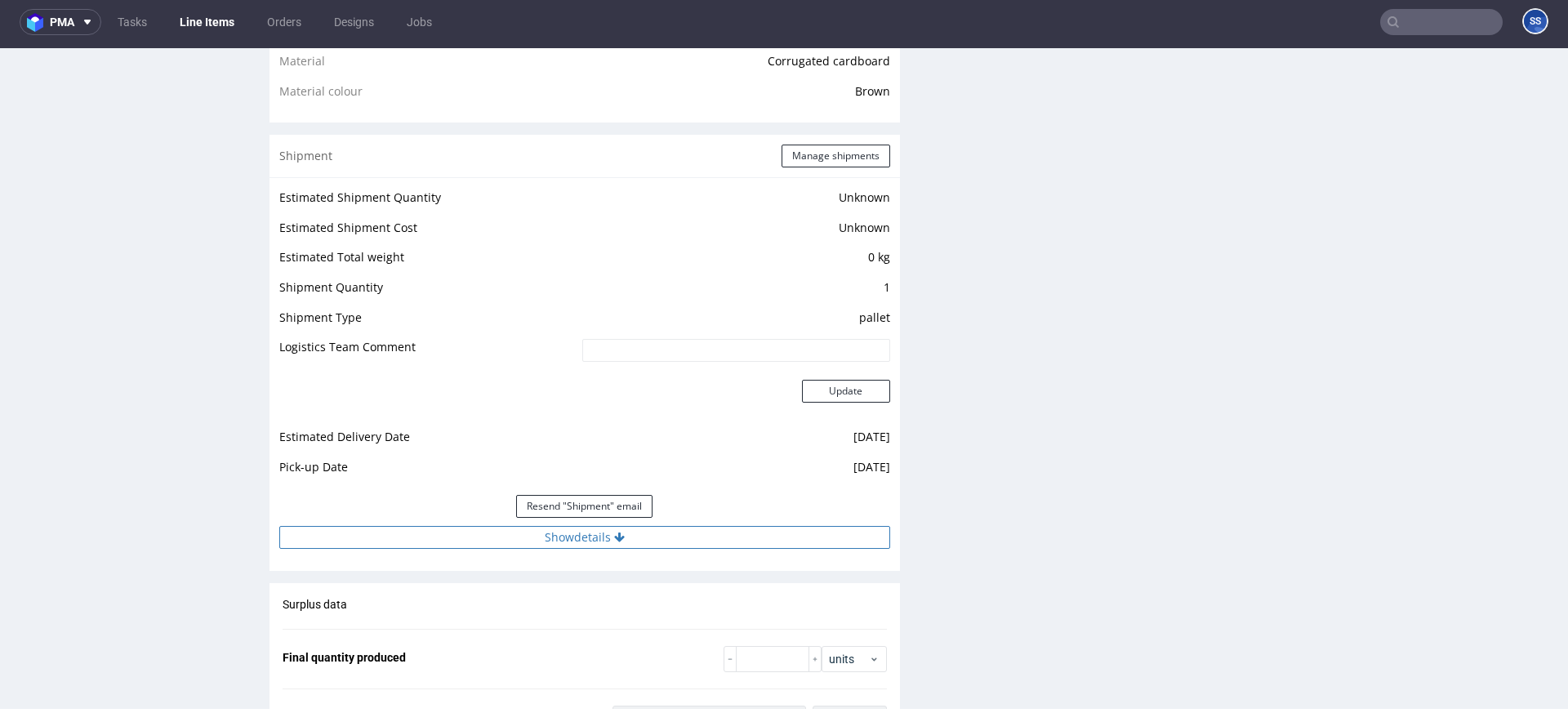 click on "Show  details" at bounding box center (585, 537) 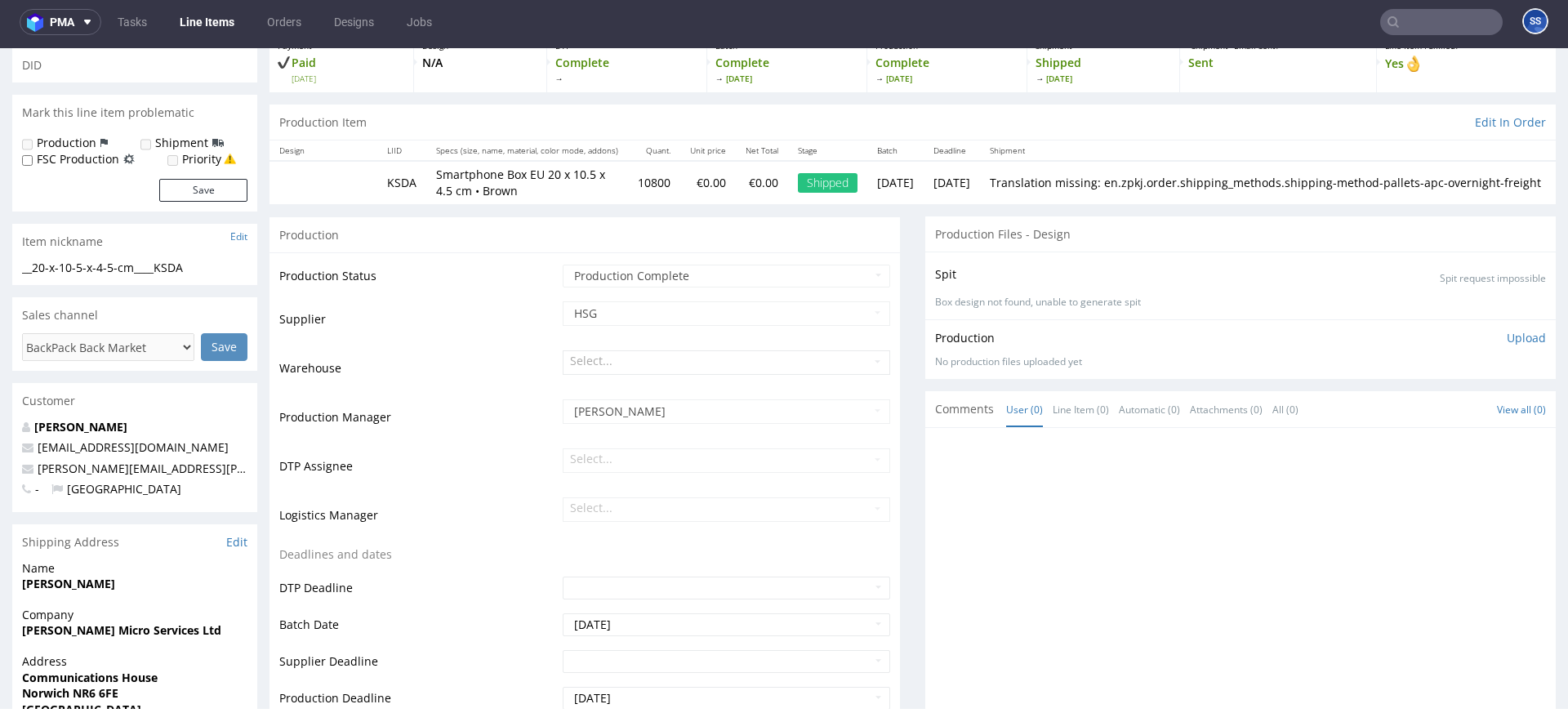 scroll, scrollTop: 0, scrollLeft: 0, axis: both 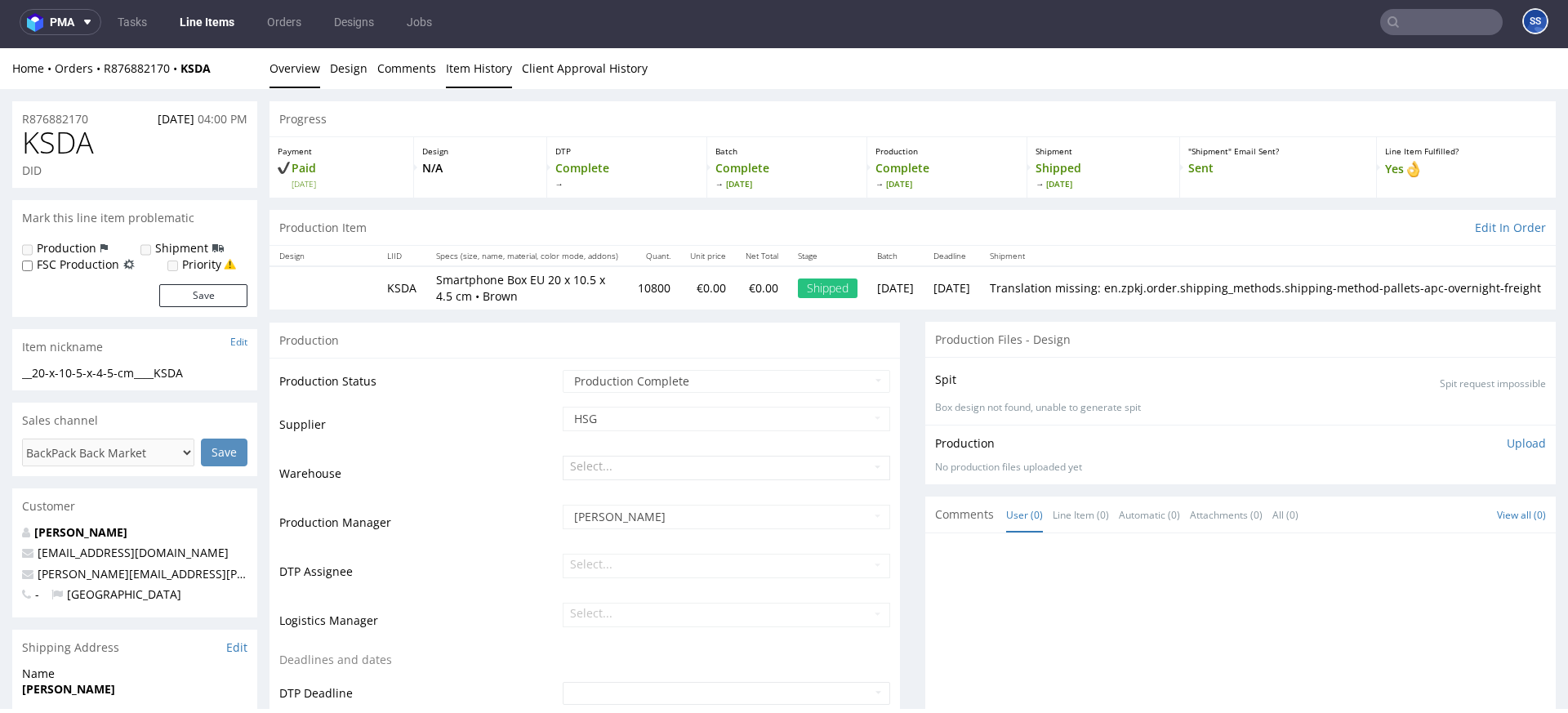 click on "Item History" at bounding box center (479, 68) 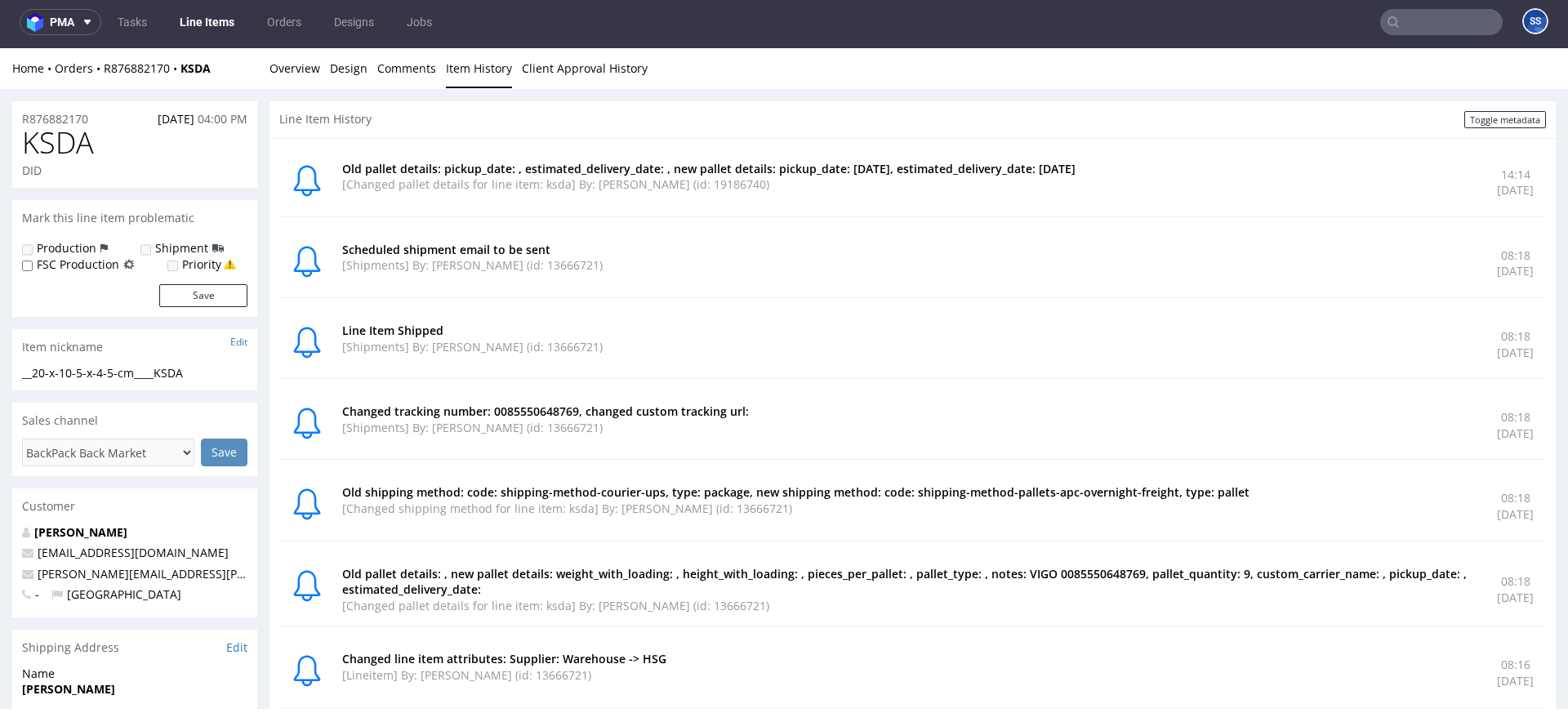 scroll, scrollTop: 2, scrollLeft: 0, axis: vertical 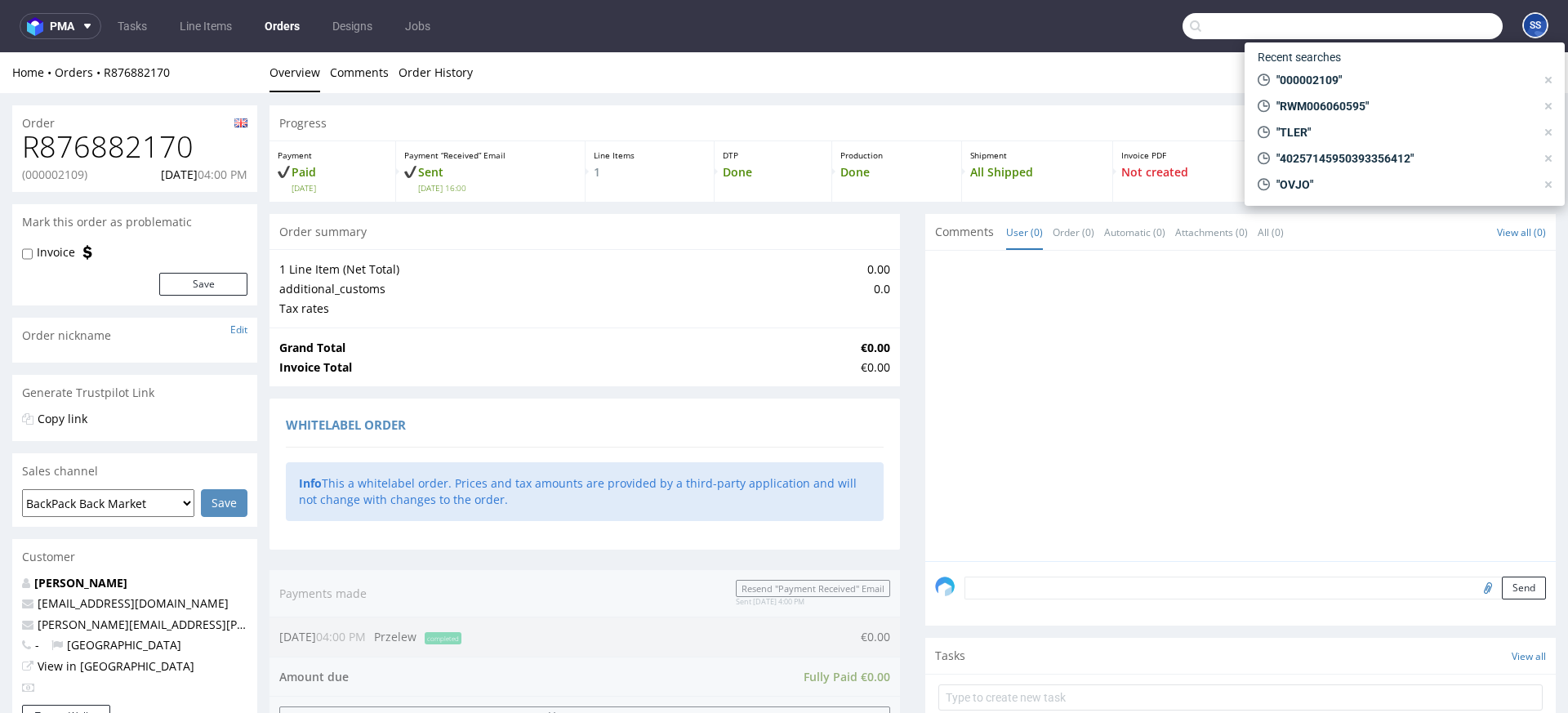 click at bounding box center [1343, 26] 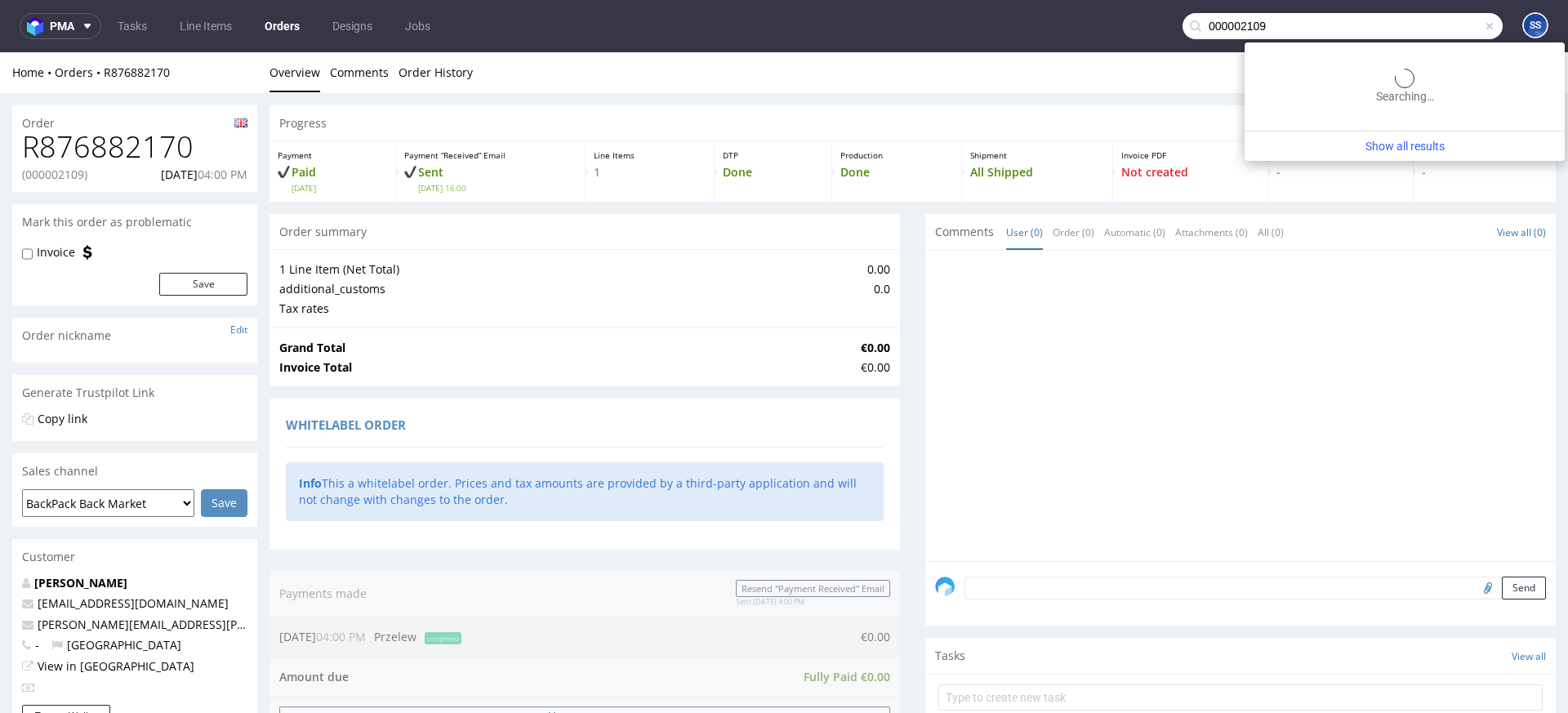 type on "000002109" 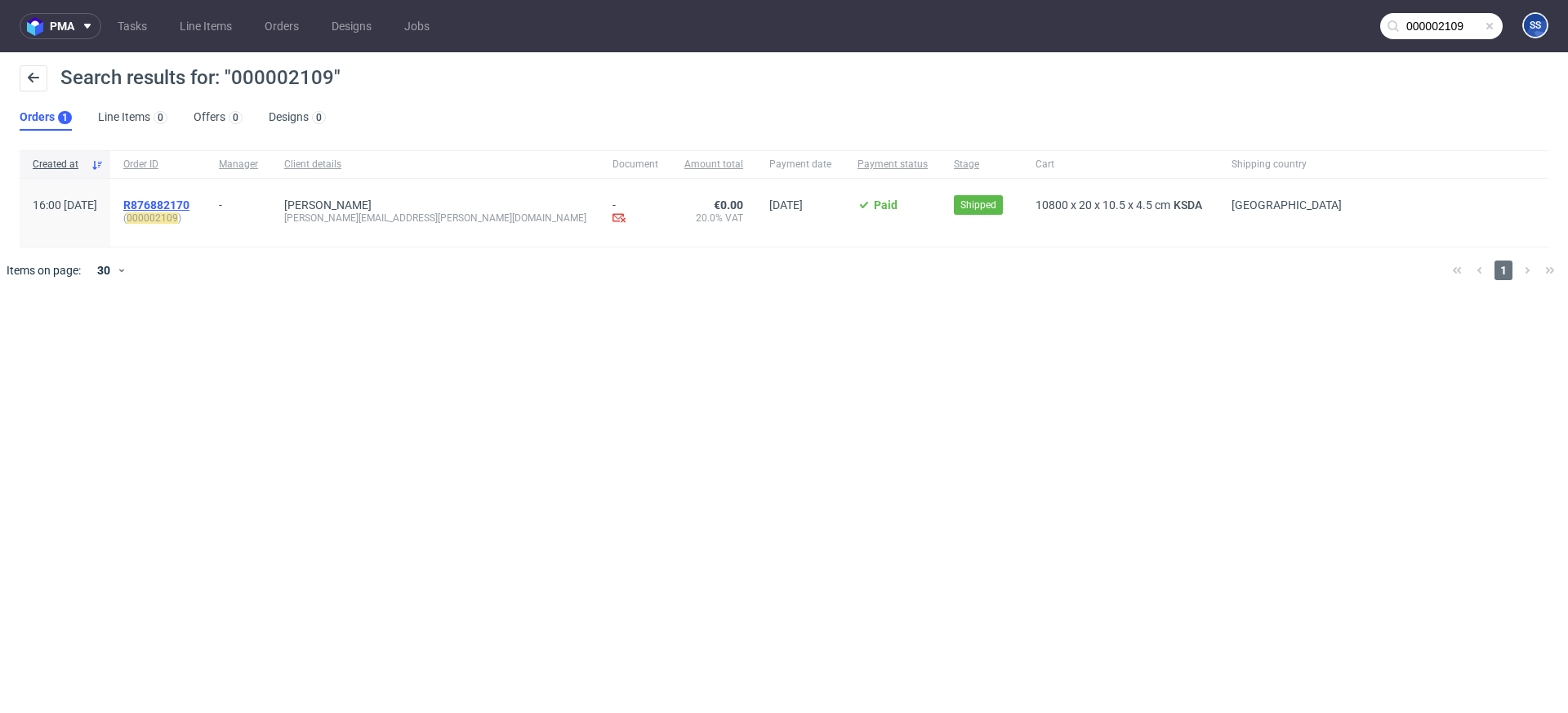 click on "R876882170" at bounding box center [156, 205] 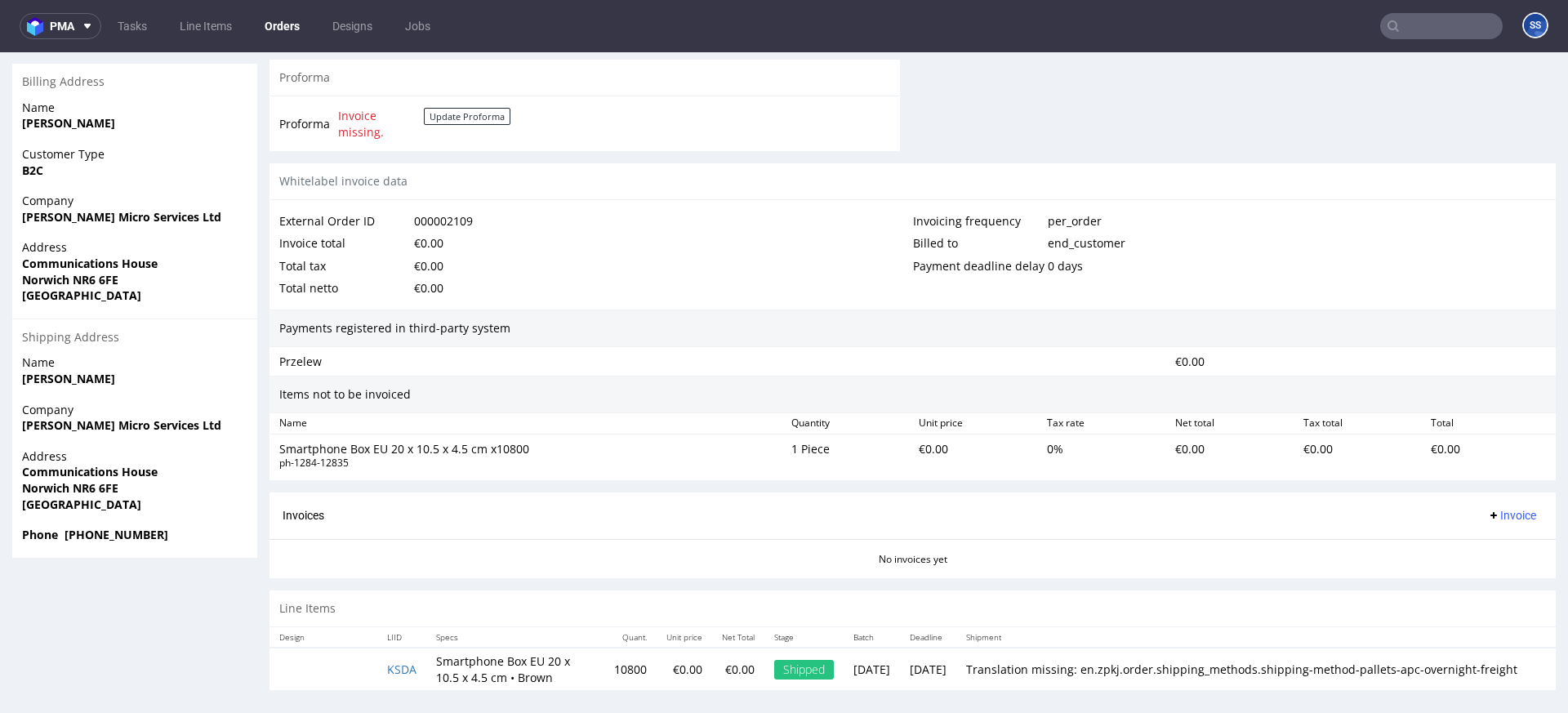 scroll, scrollTop: 712, scrollLeft: 0, axis: vertical 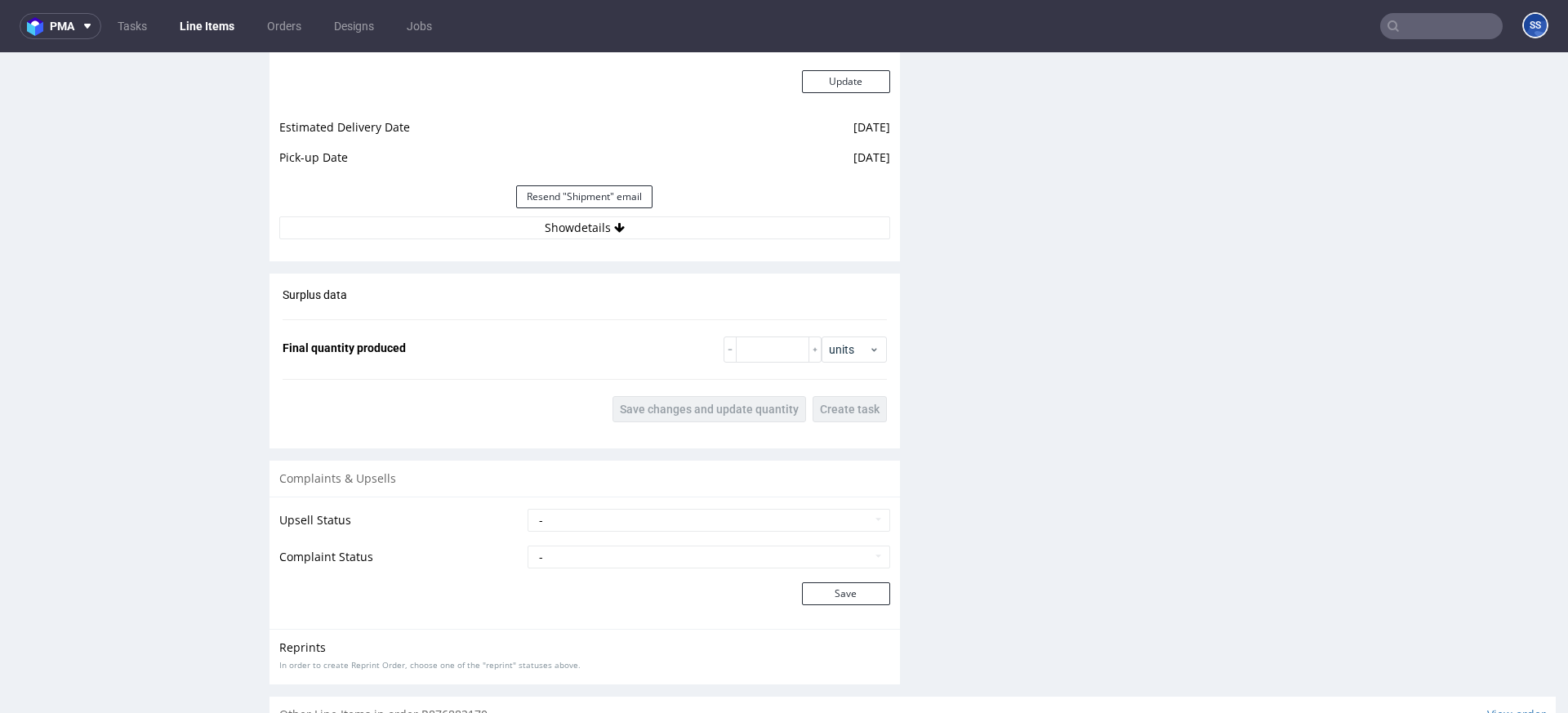 click on "Estimated Shipment Quantity Unknown   Estimated Shipment Cost Unknown   Estimated Total weight 0 kg   Shipment Quantity 1   Shipment Type pallet   Logistics Team Comment   Update   Estimated Delivery Date 2025-07-10   Pick-up Date 2025-07-08   Resend "Shipment" email Show  details" at bounding box center [585, 58] 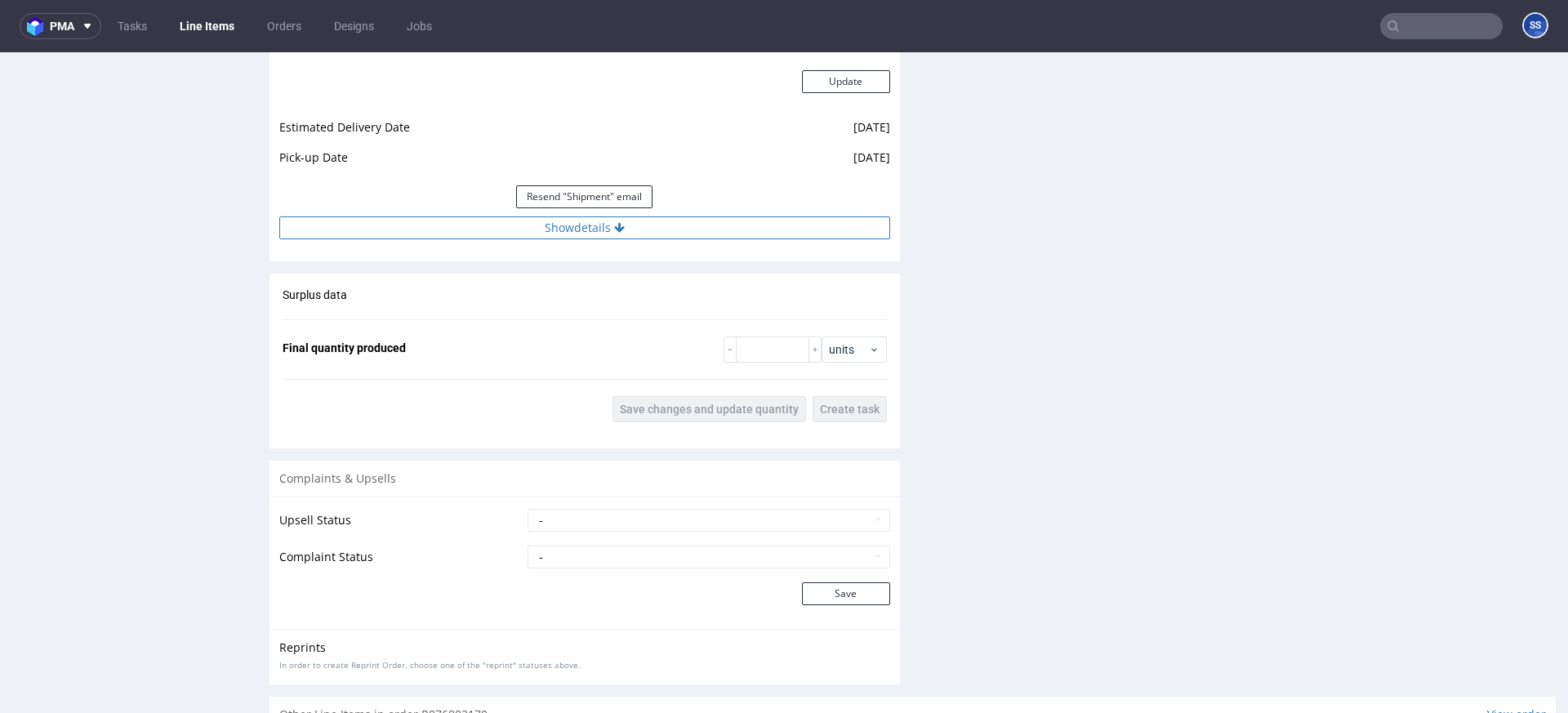 click on "Show  details" at bounding box center (585, 228) 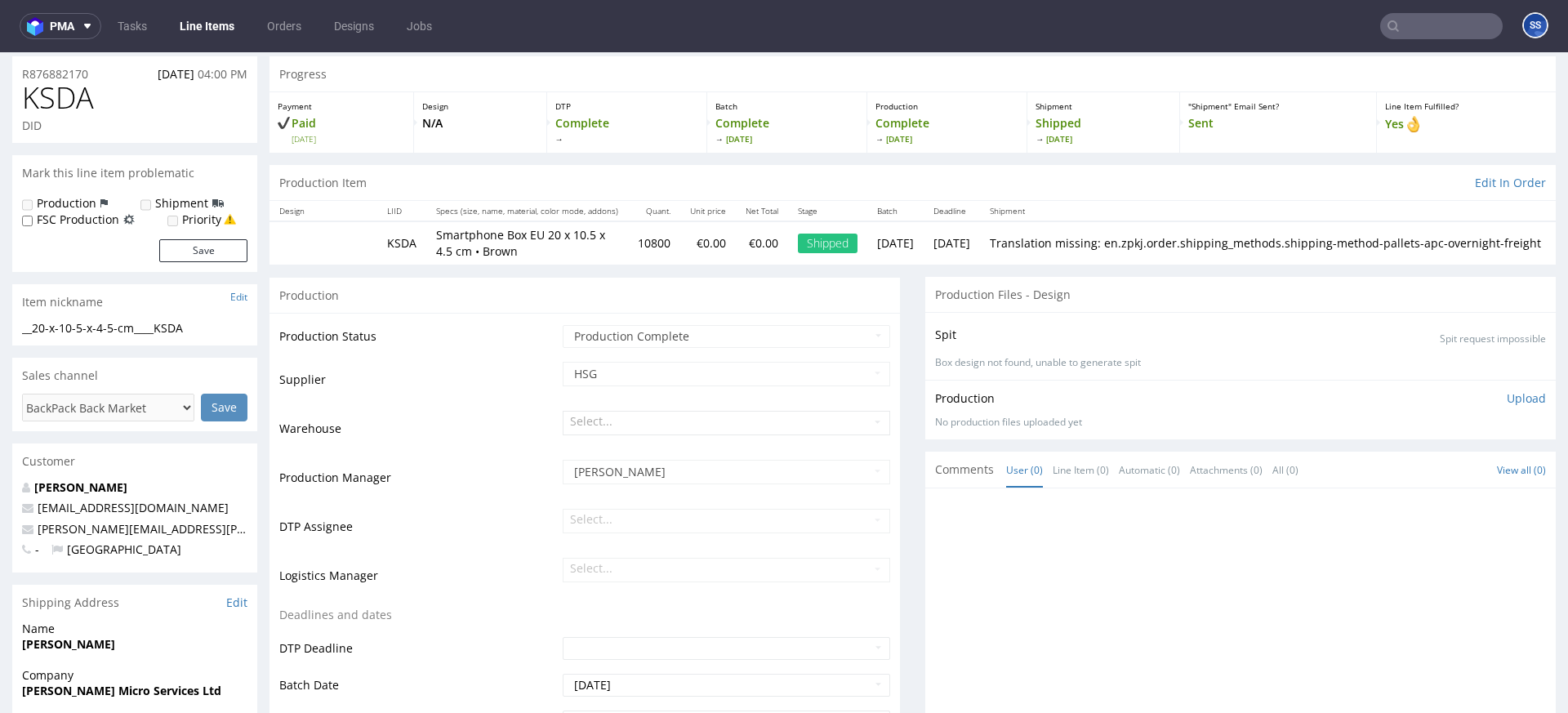 scroll, scrollTop: 0, scrollLeft: 0, axis: both 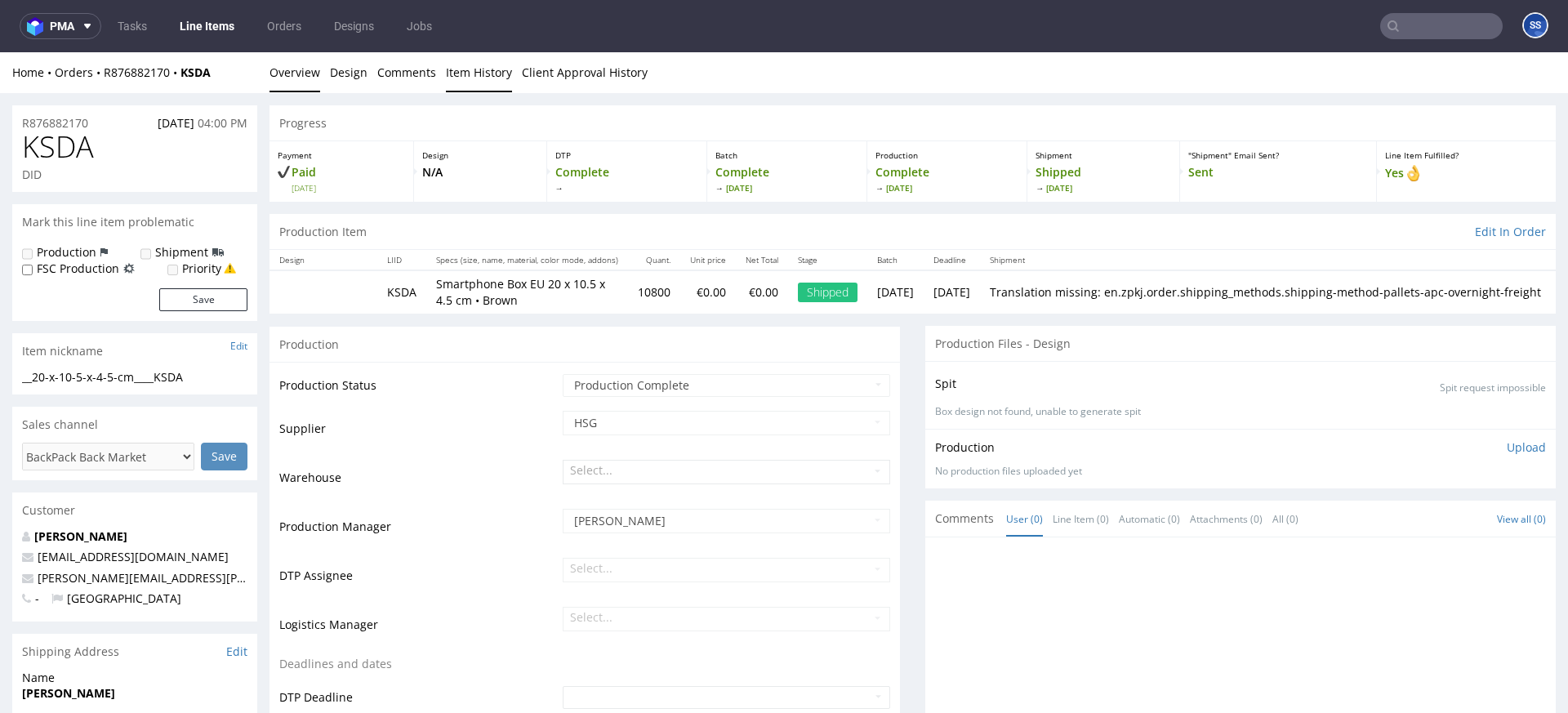 click on "Item History" at bounding box center (479, 72) 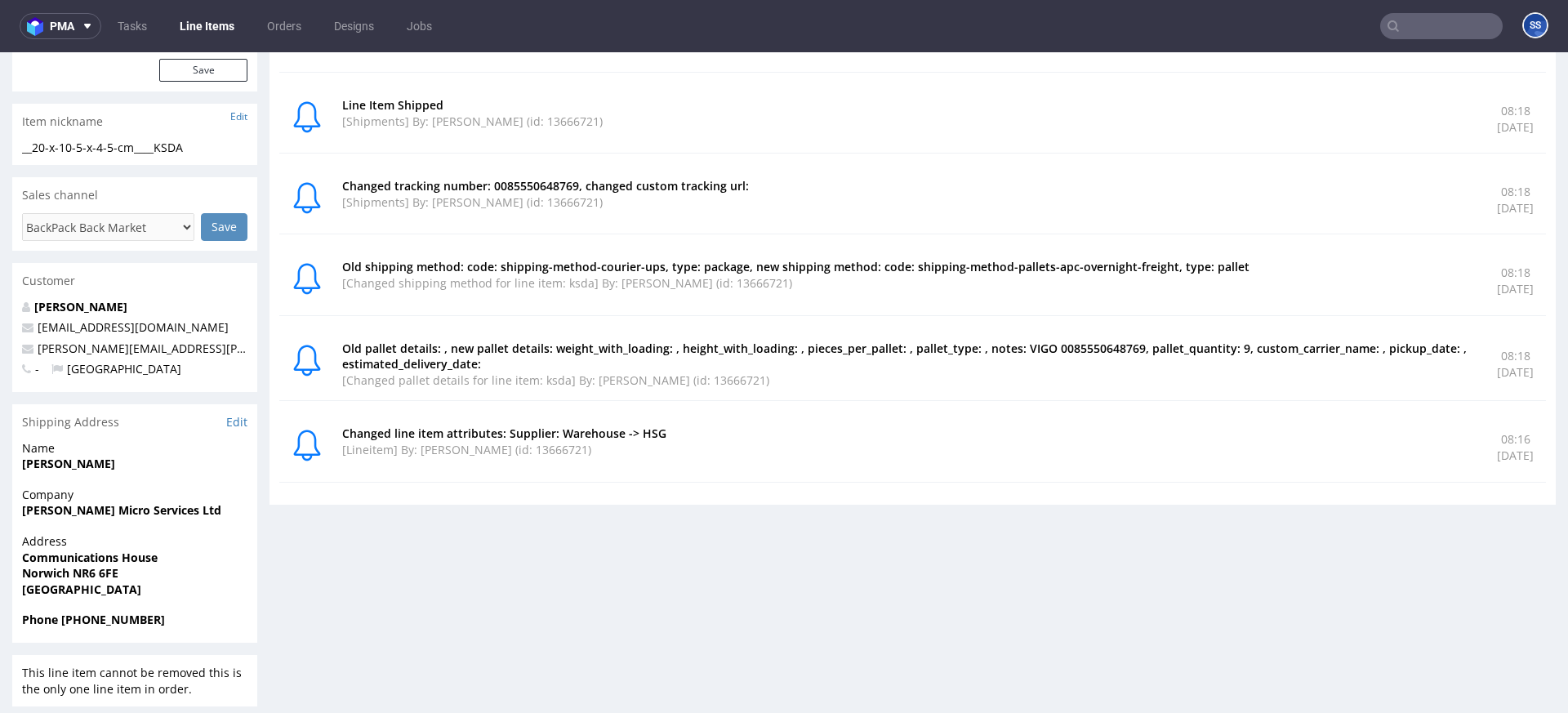 scroll, scrollTop: 243, scrollLeft: 0, axis: vertical 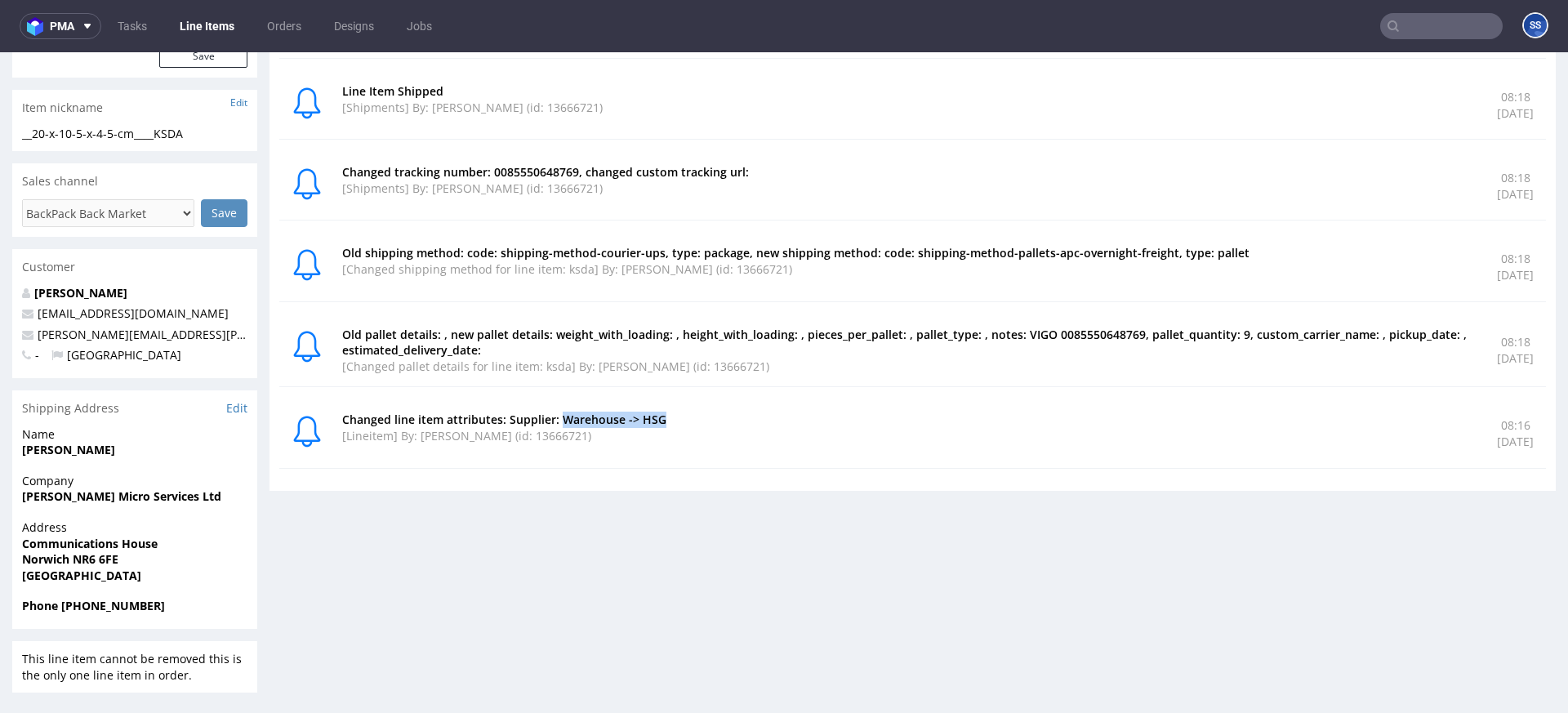 drag, startPoint x: 704, startPoint y: 417, endPoint x: 559, endPoint y: 421, distance: 145.0552 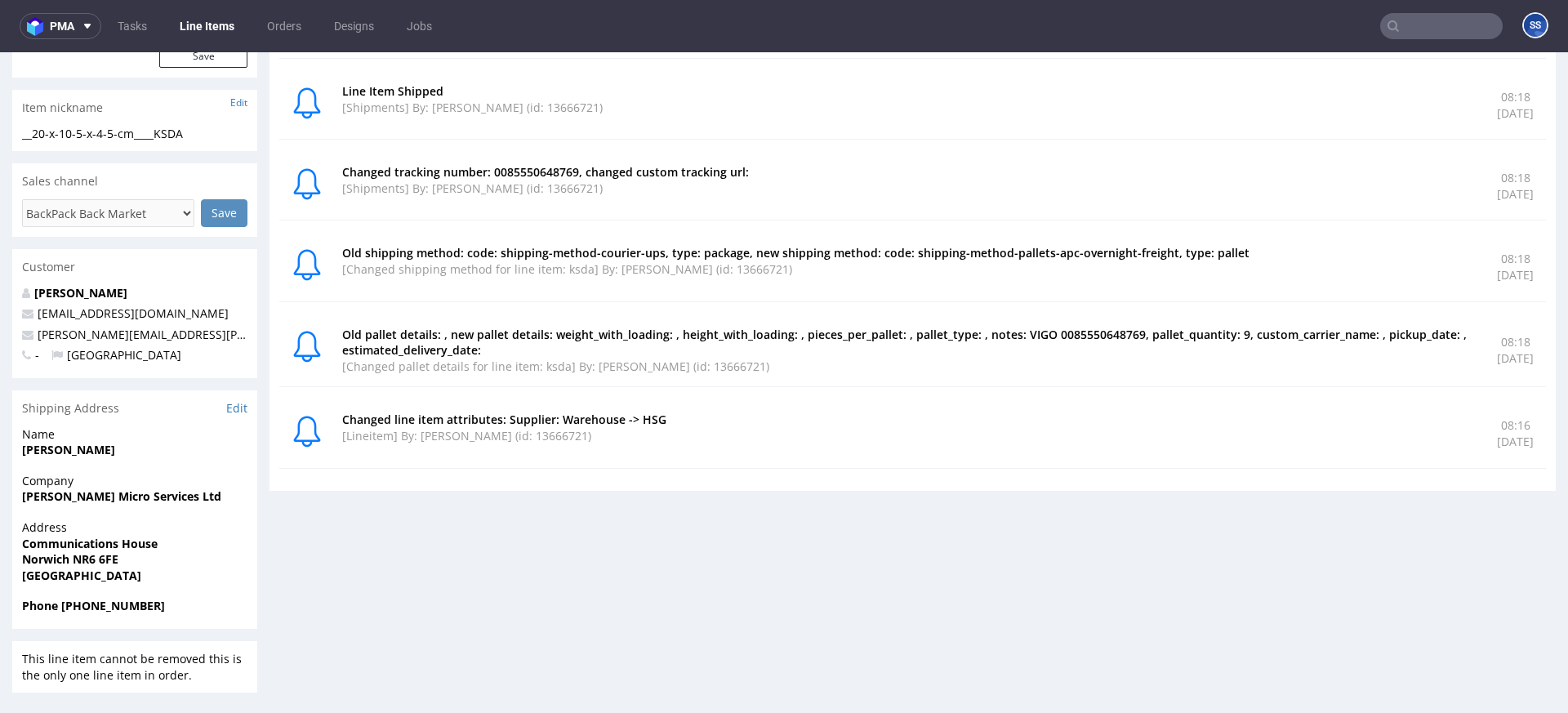 click on "[Lineitem] By: Maciej Sobola (id: 13666721)" at bounding box center [910, 436] 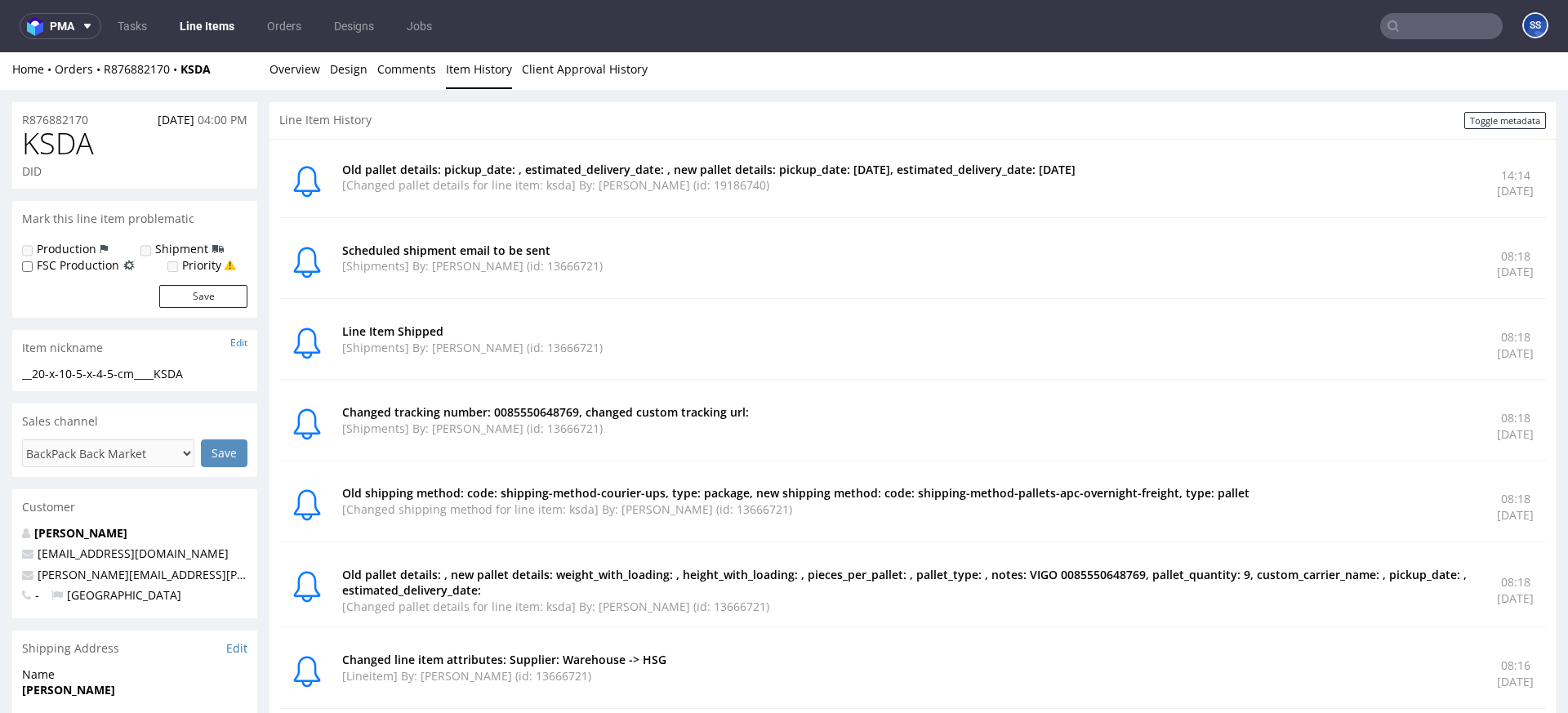 scroll, scrollTop: 0, scrollLeft: 0, axis: both 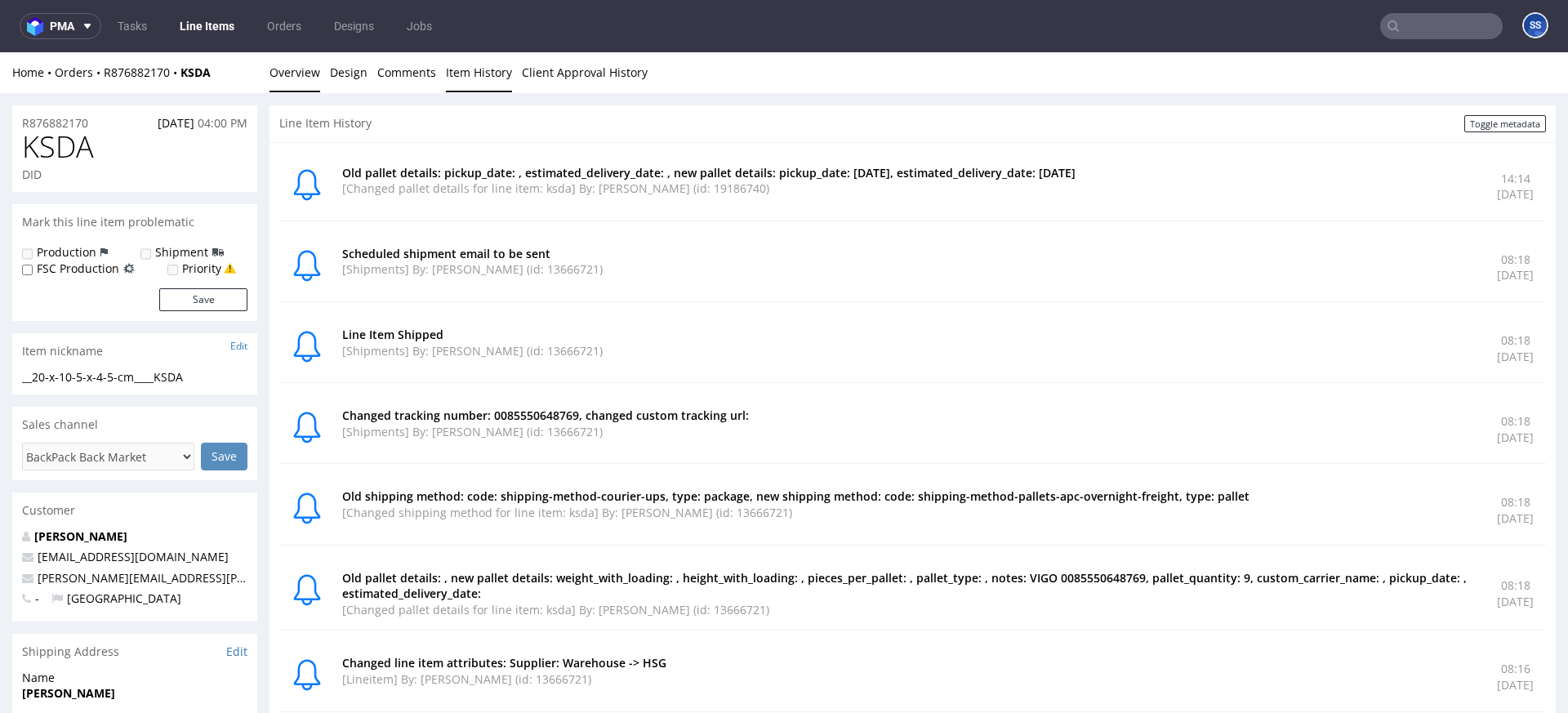 click on "Overview" at bounding box center (295, 72) 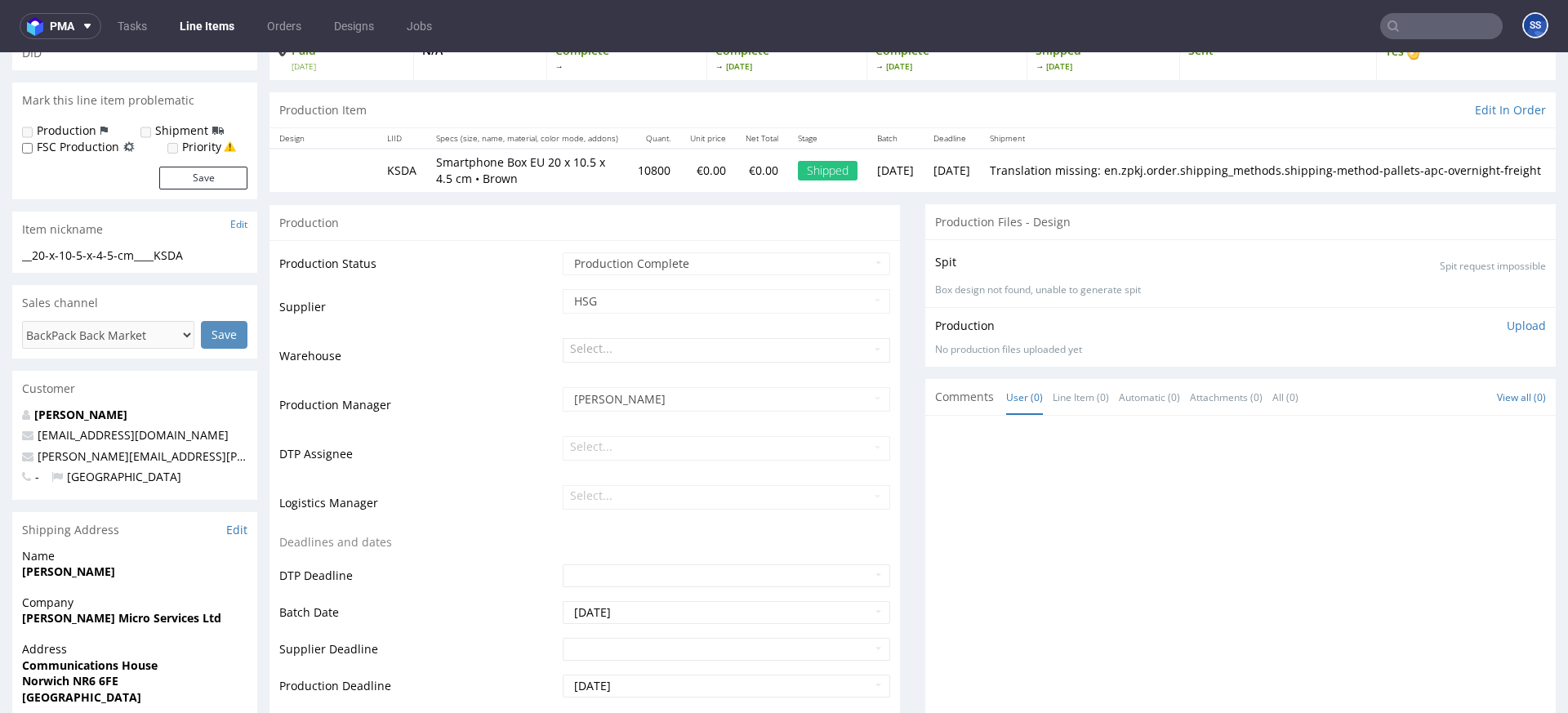 scroll, scrollTop: 125, scrollLeft: 0, axis: vertical 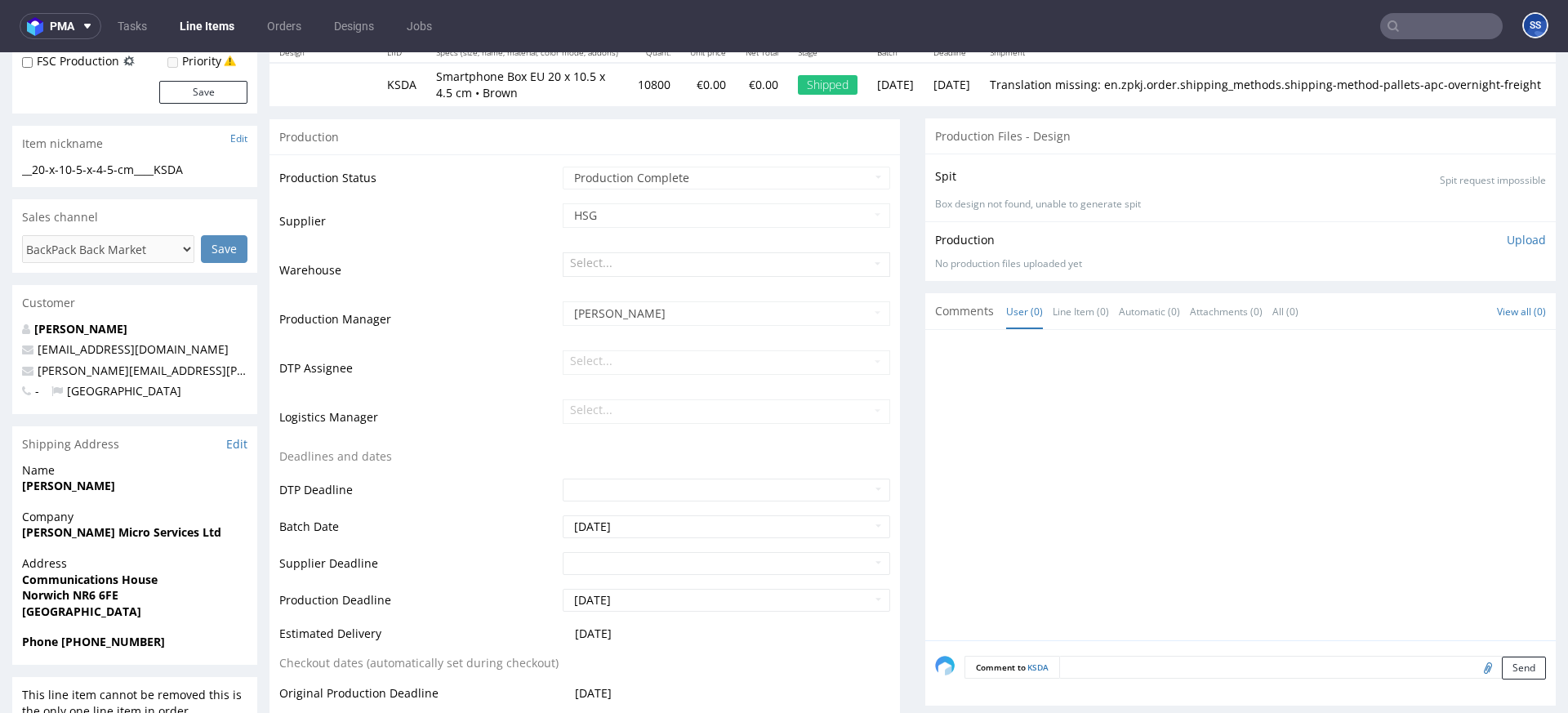 click on "pma Tasks Line Items Orders Designs Jobs SS" at bounding box center (784, 26) 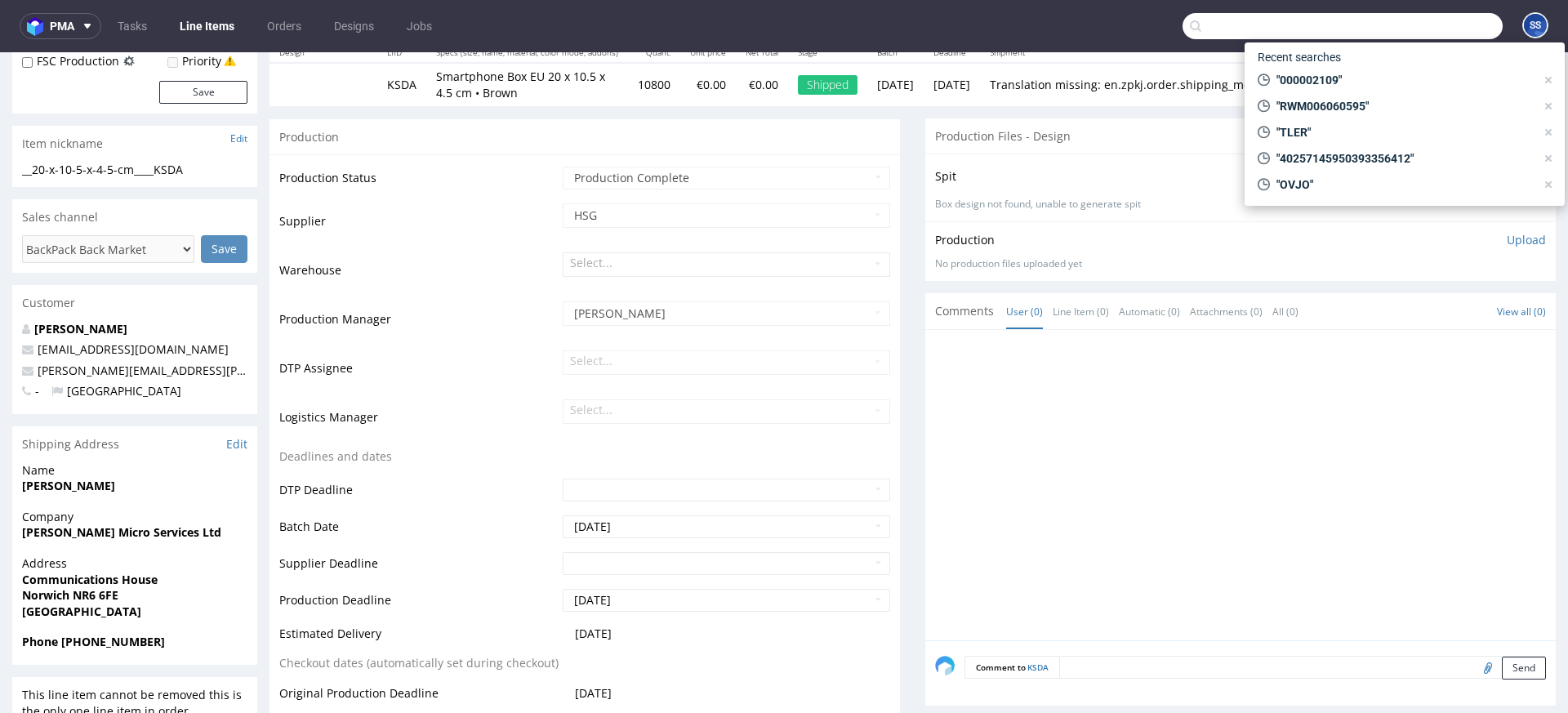 click at bounding box center (1343, 26) 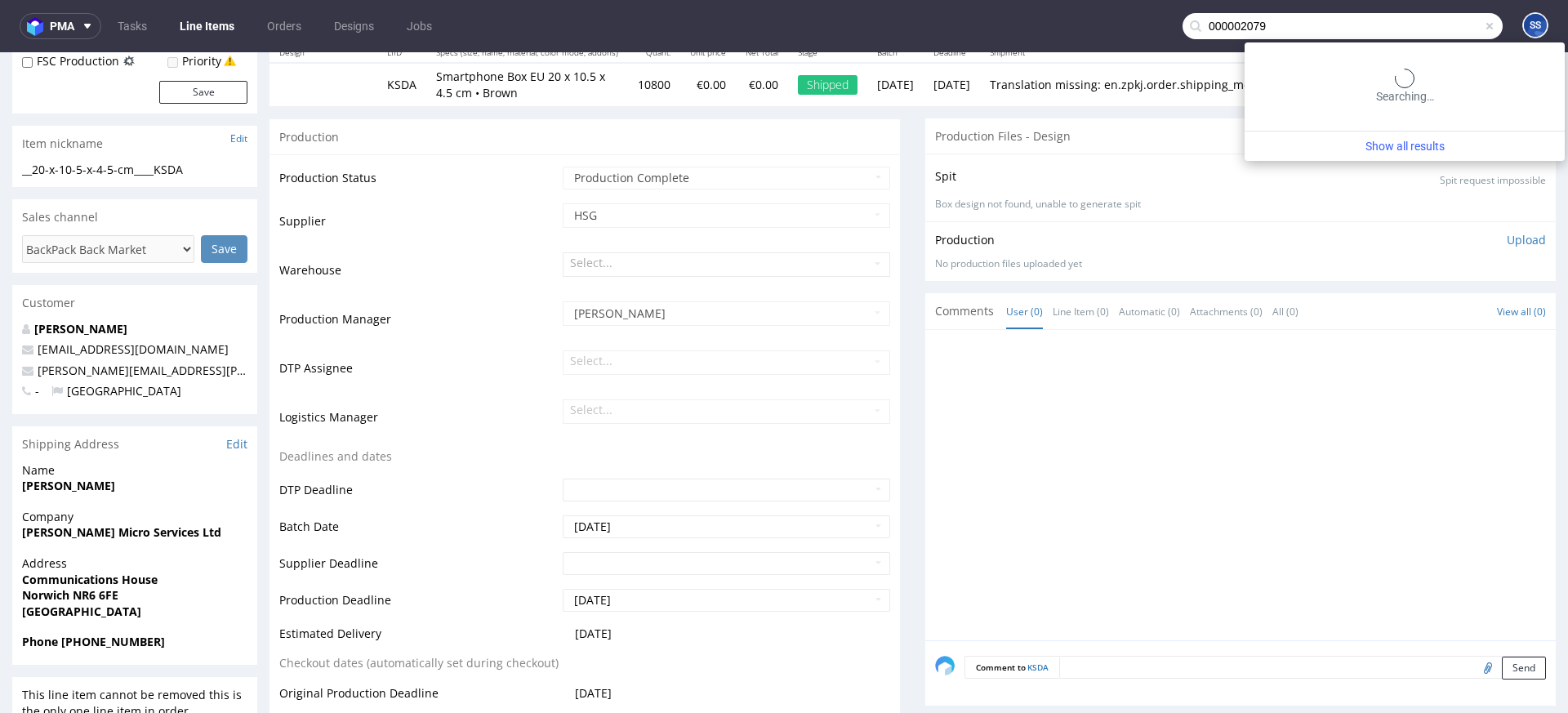type on "000002079" 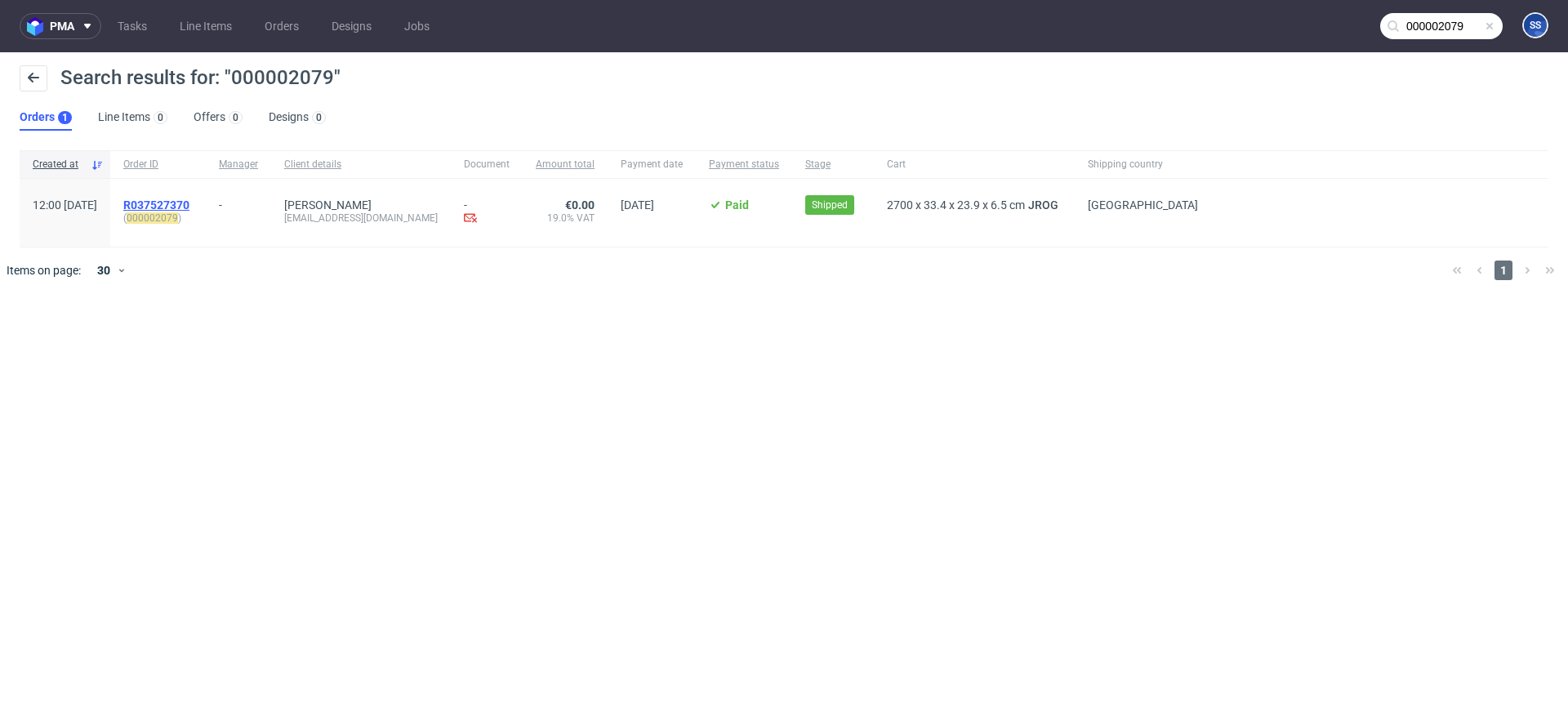 click on "R037527370" at bounding box center (156, 205) 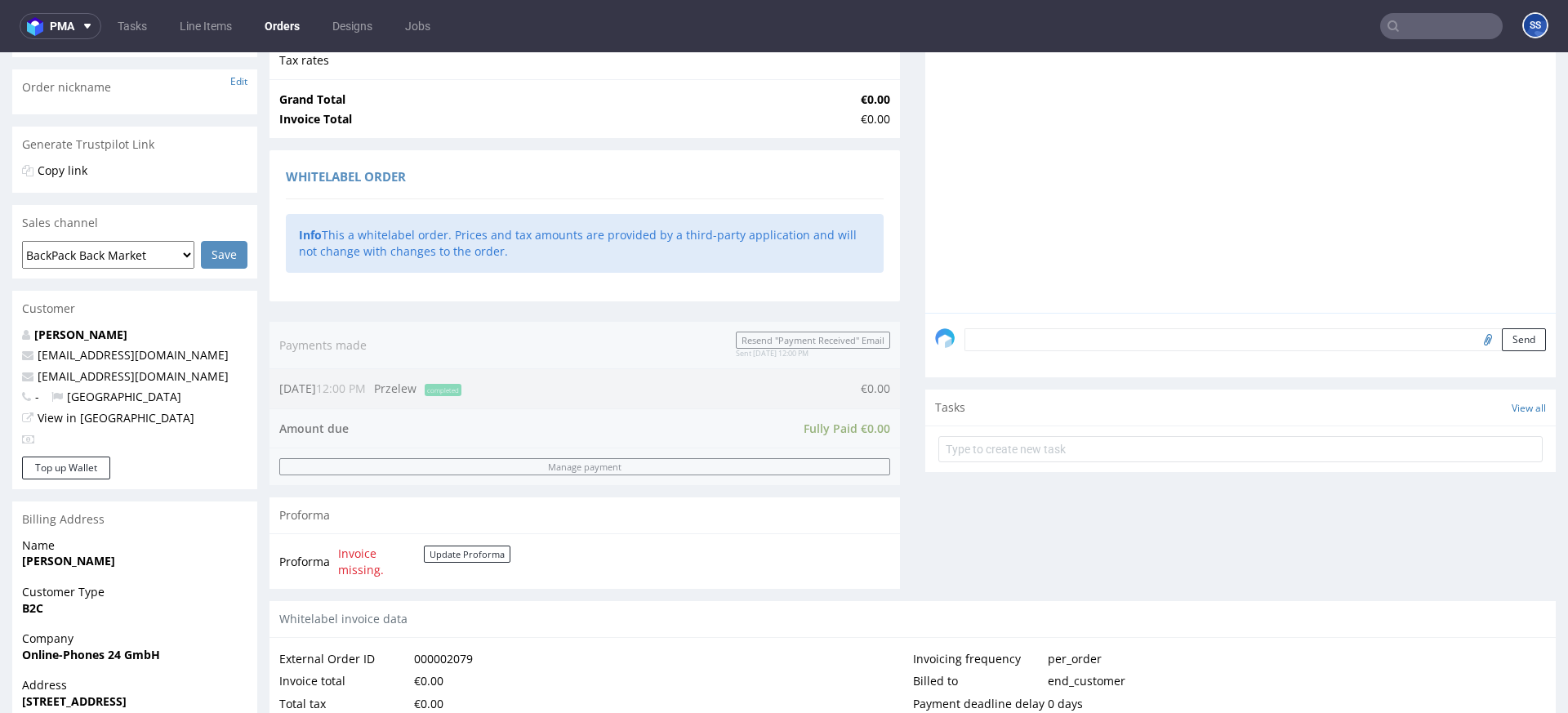 scroll, scrollTop: 684, scrollLeft: 0, axis: vertical 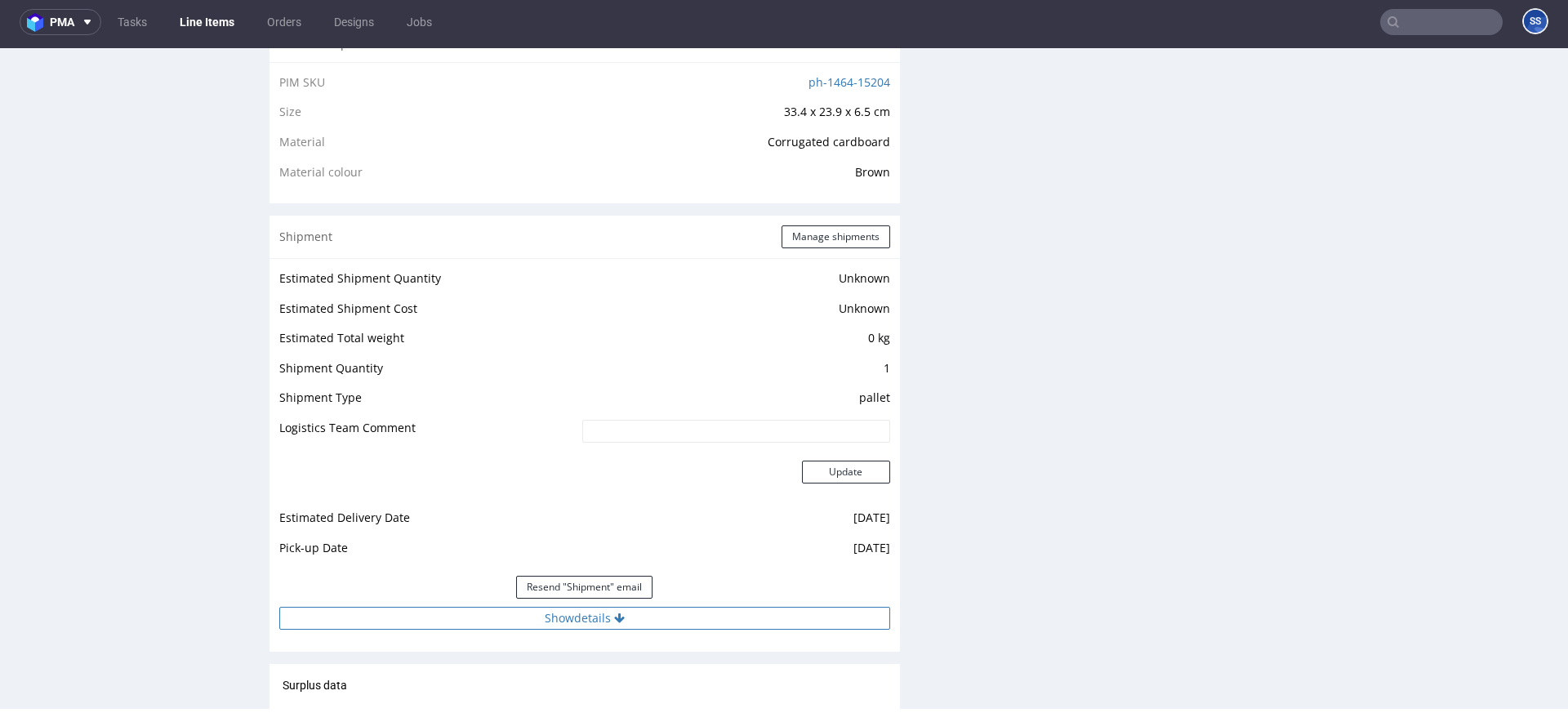 click on "Show  details" at bounding box center [585, 618] 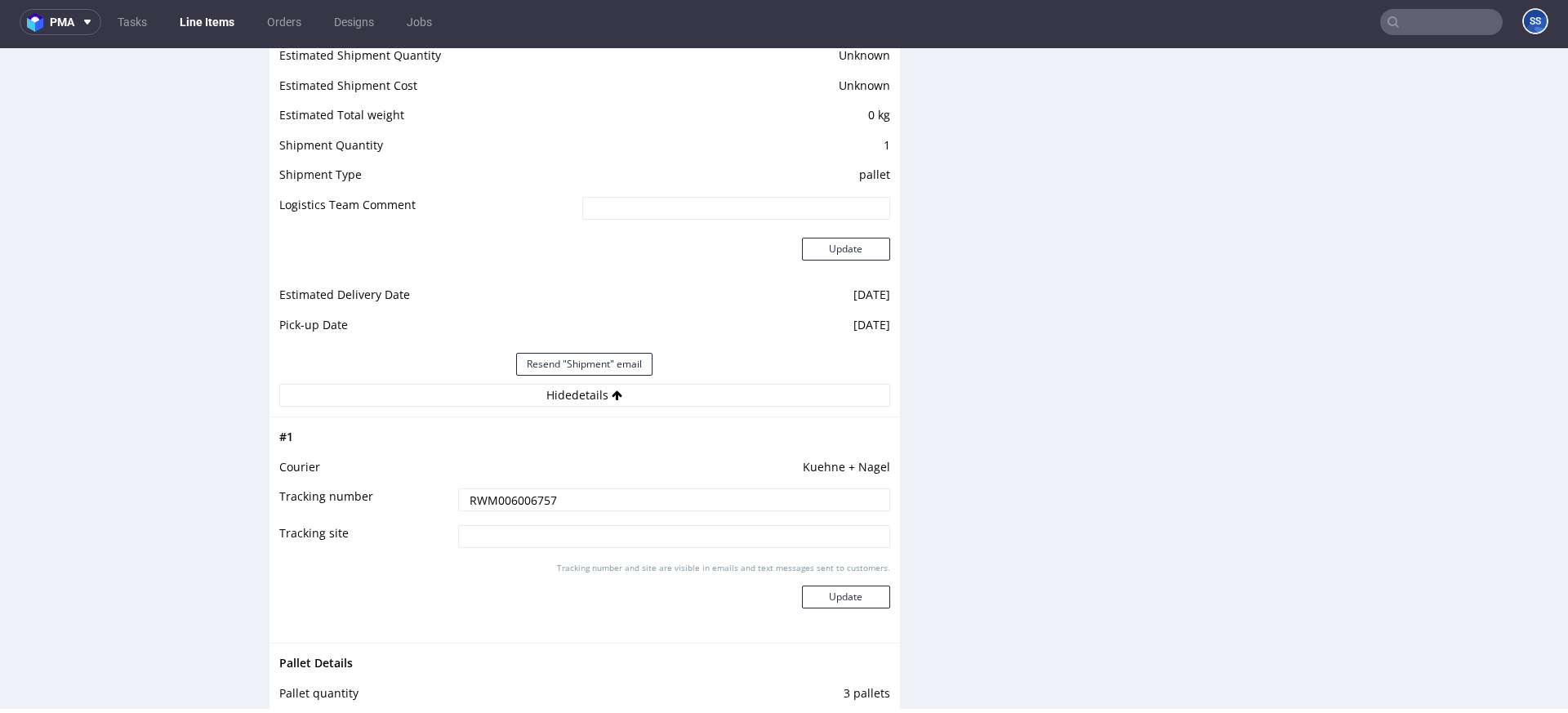 scroll, scrollTop: 1374, scrollLeft: 0, axis: vertical 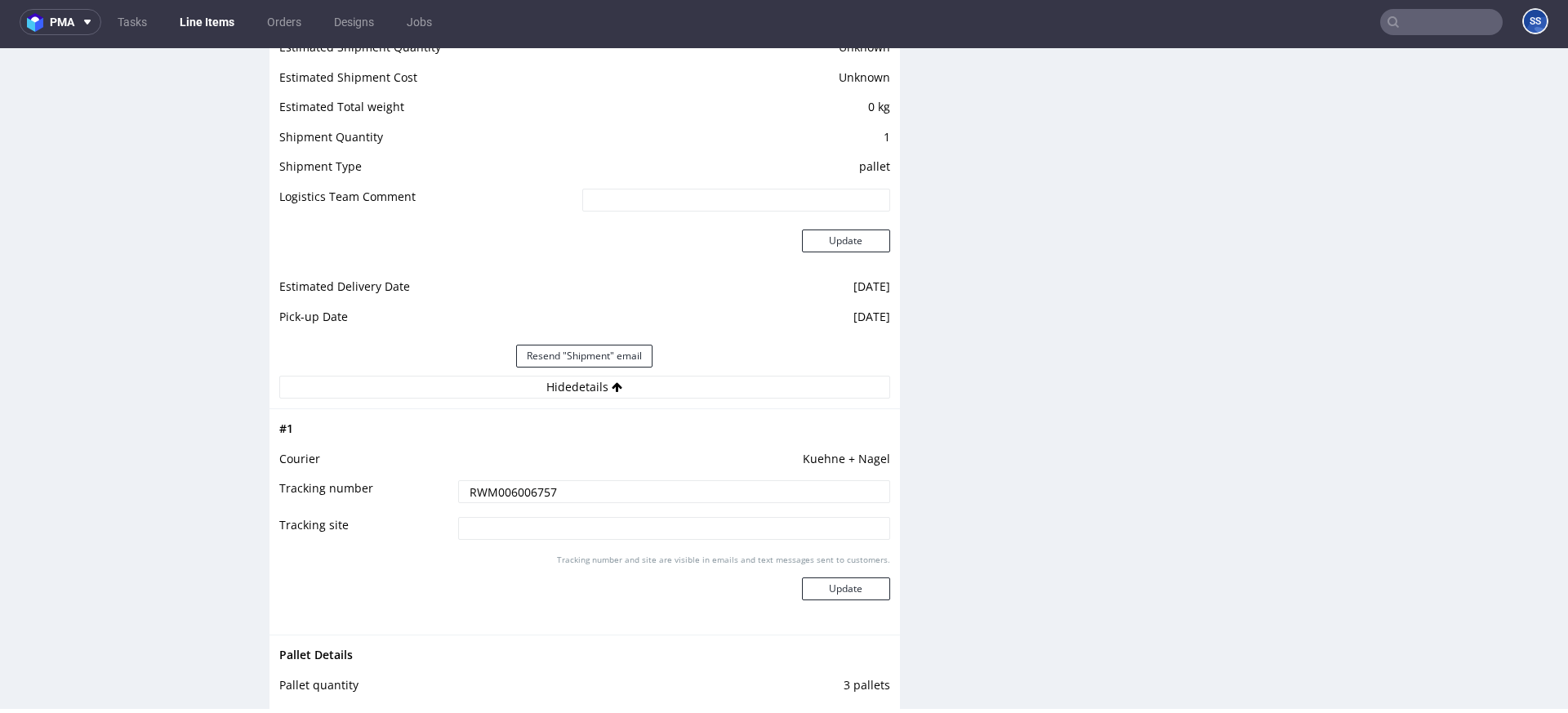 click on "RWM006006757" at bounding box center [674, 492] 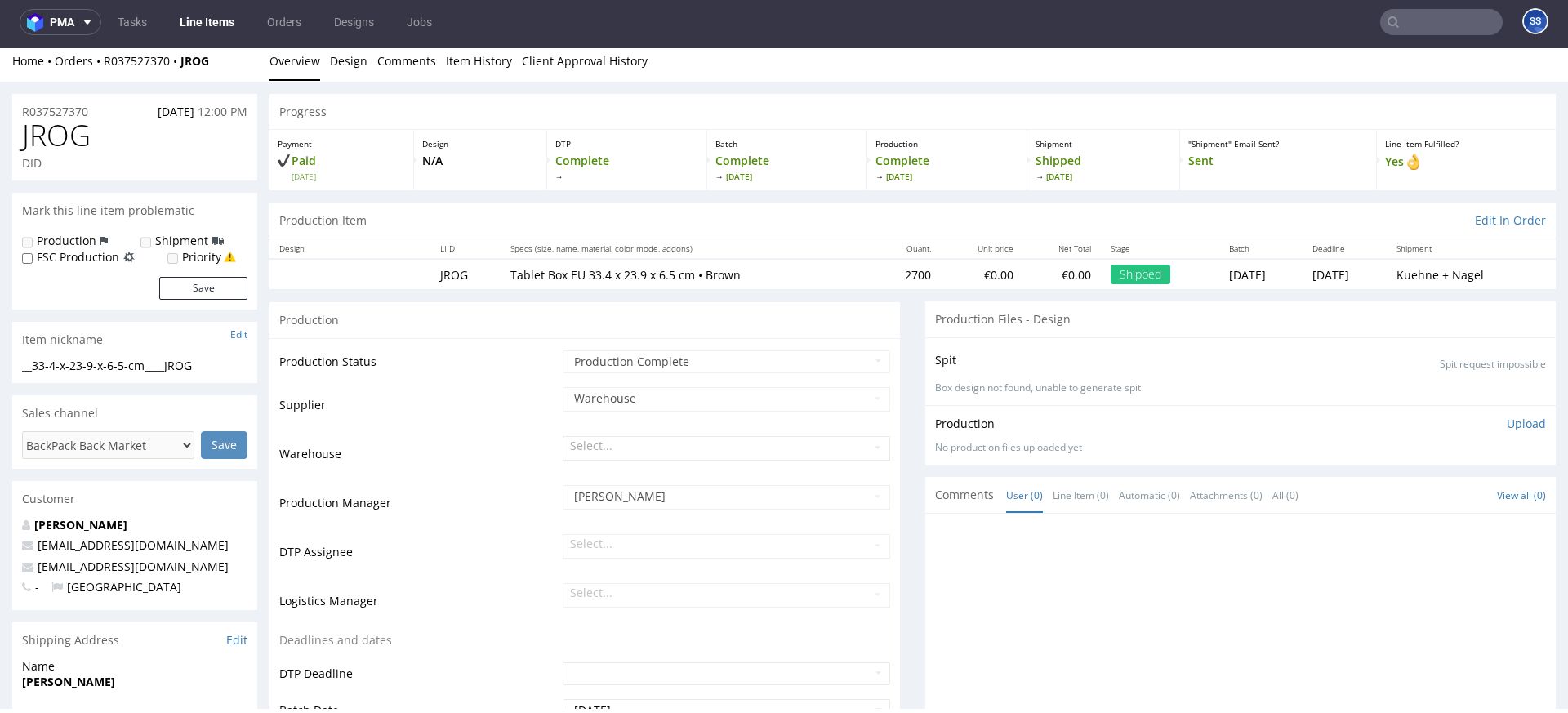 scroll, scrollTop: 0, scrollLeft: 0, axis: both 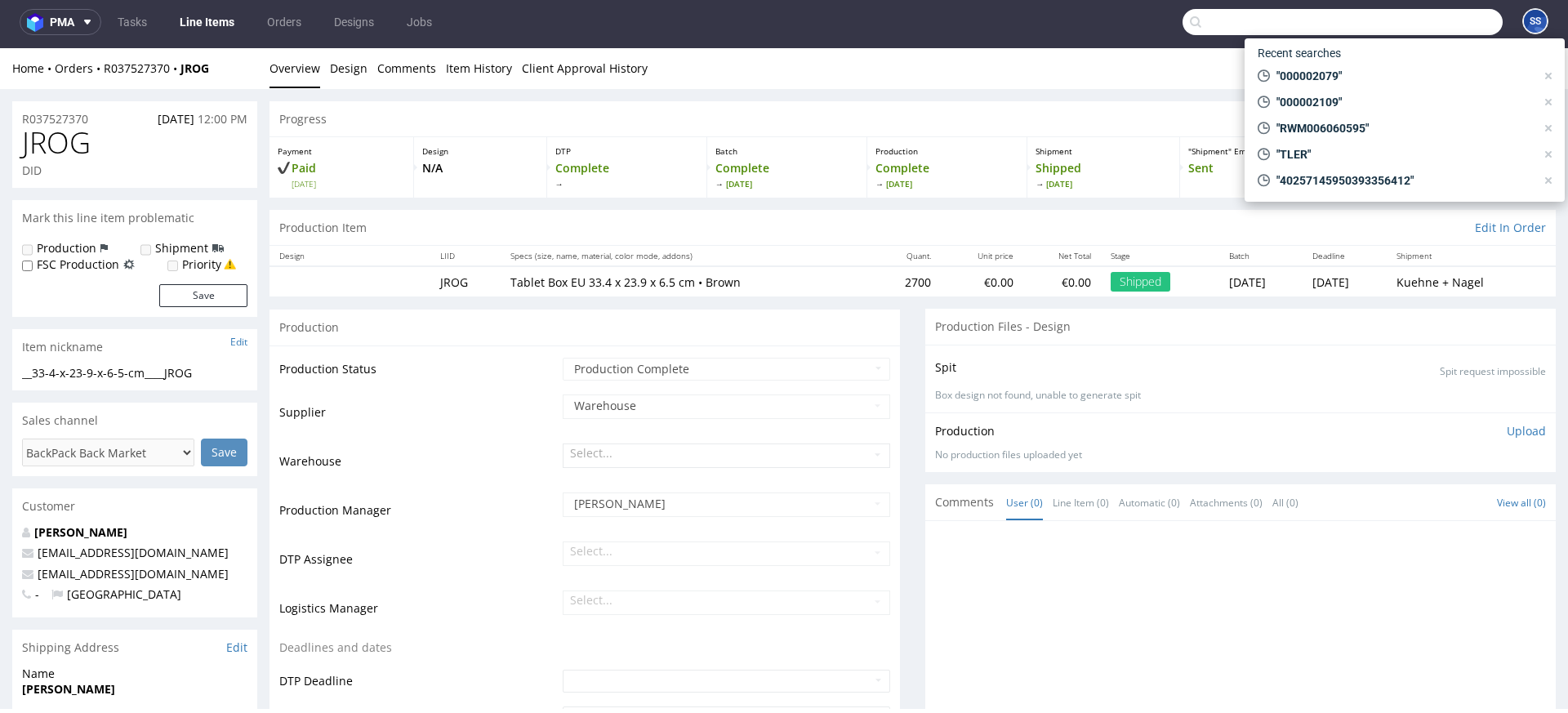 click at bounding box center (1343, 22) 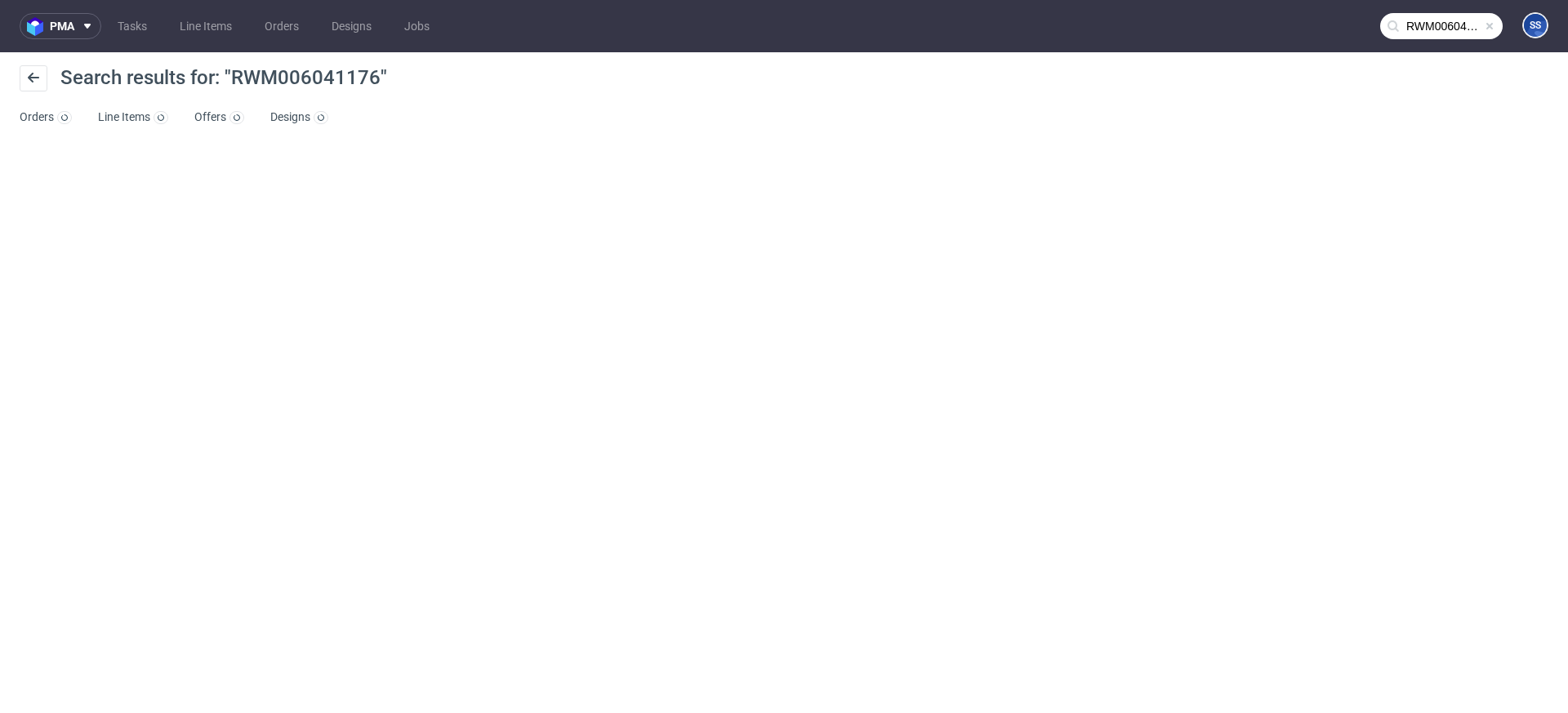 scroll, scrollTop: 0, scrollLeft: 0, axis: both 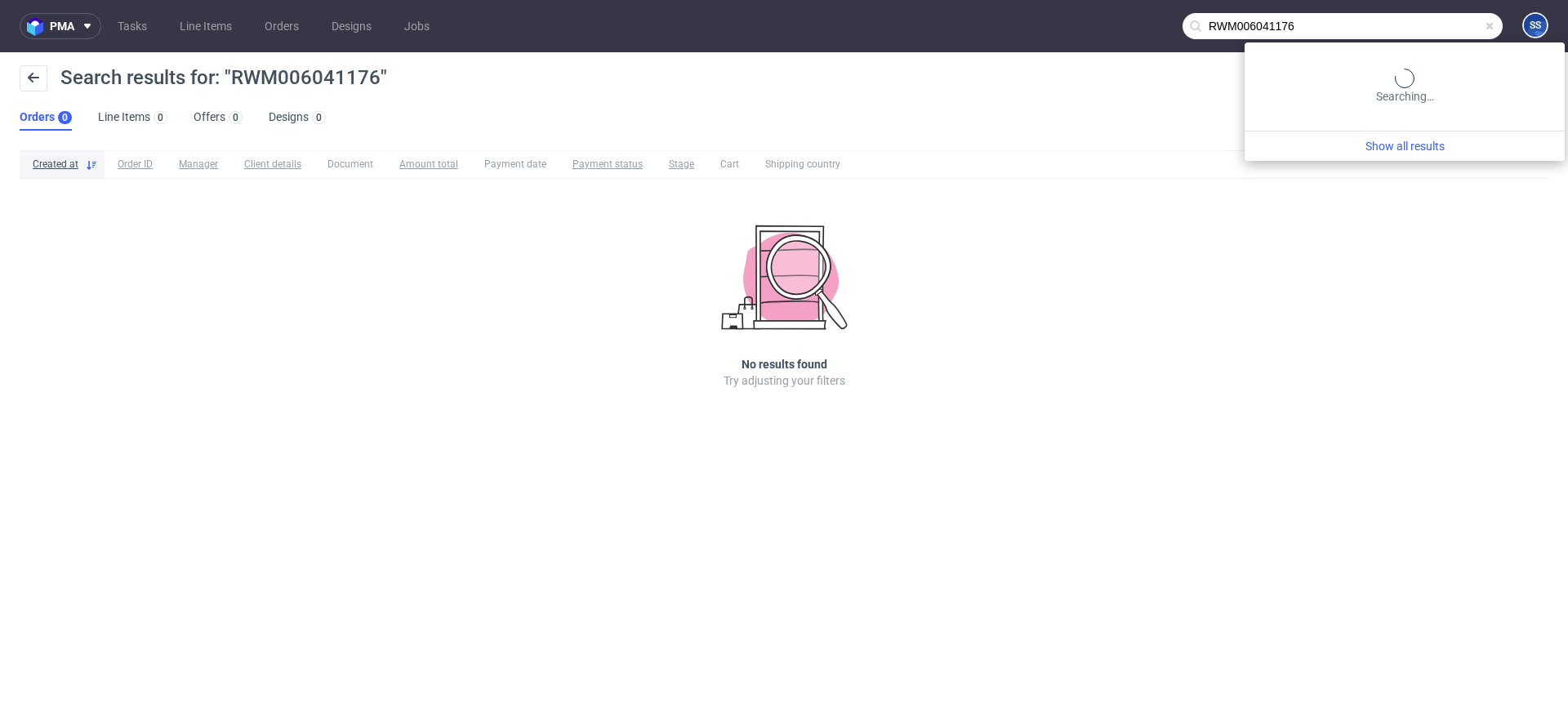 click on "RWM006041176" at bounding box center (1343, 26) 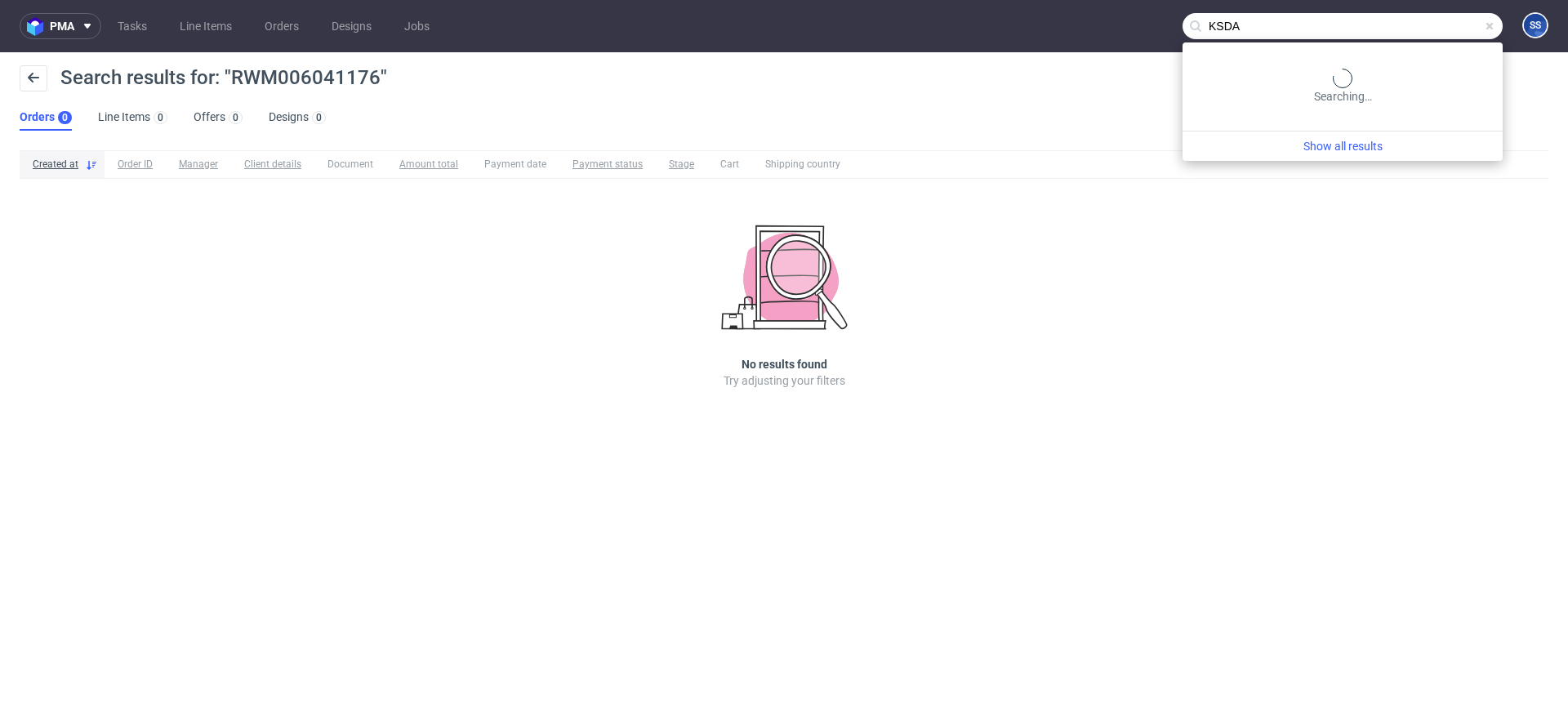 type on "KSDA" 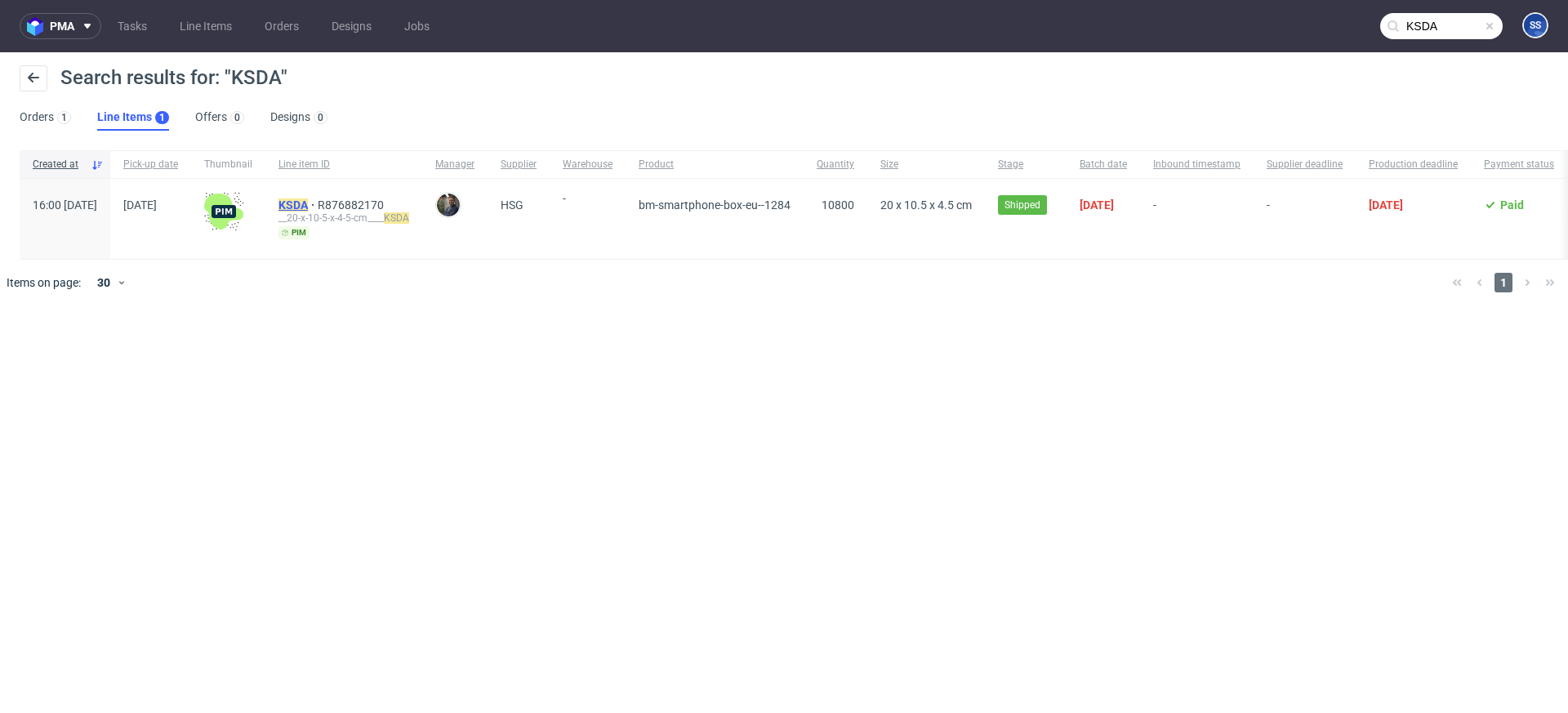 click on "KSDA" 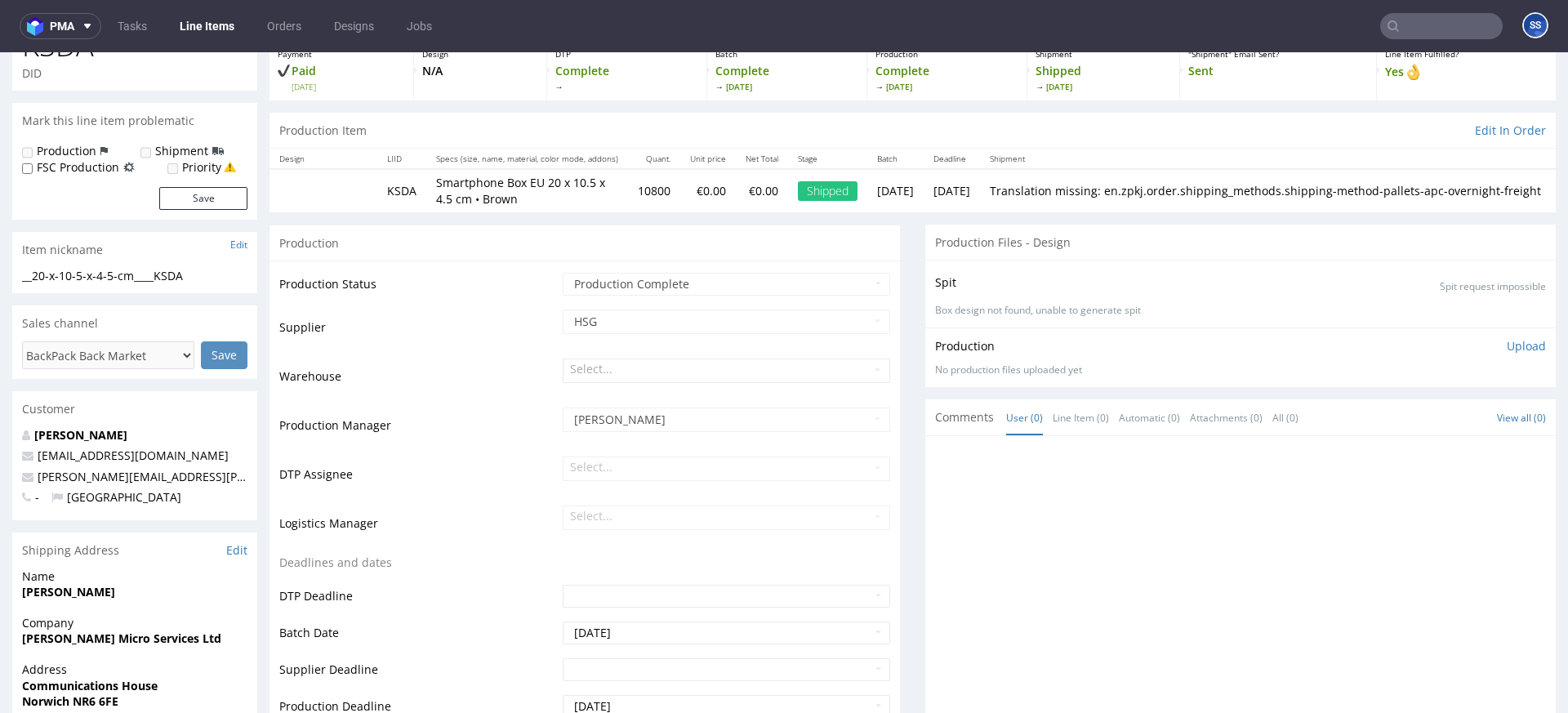 scroll, scrollTop: 0, scrollLeft: 0, axis: both 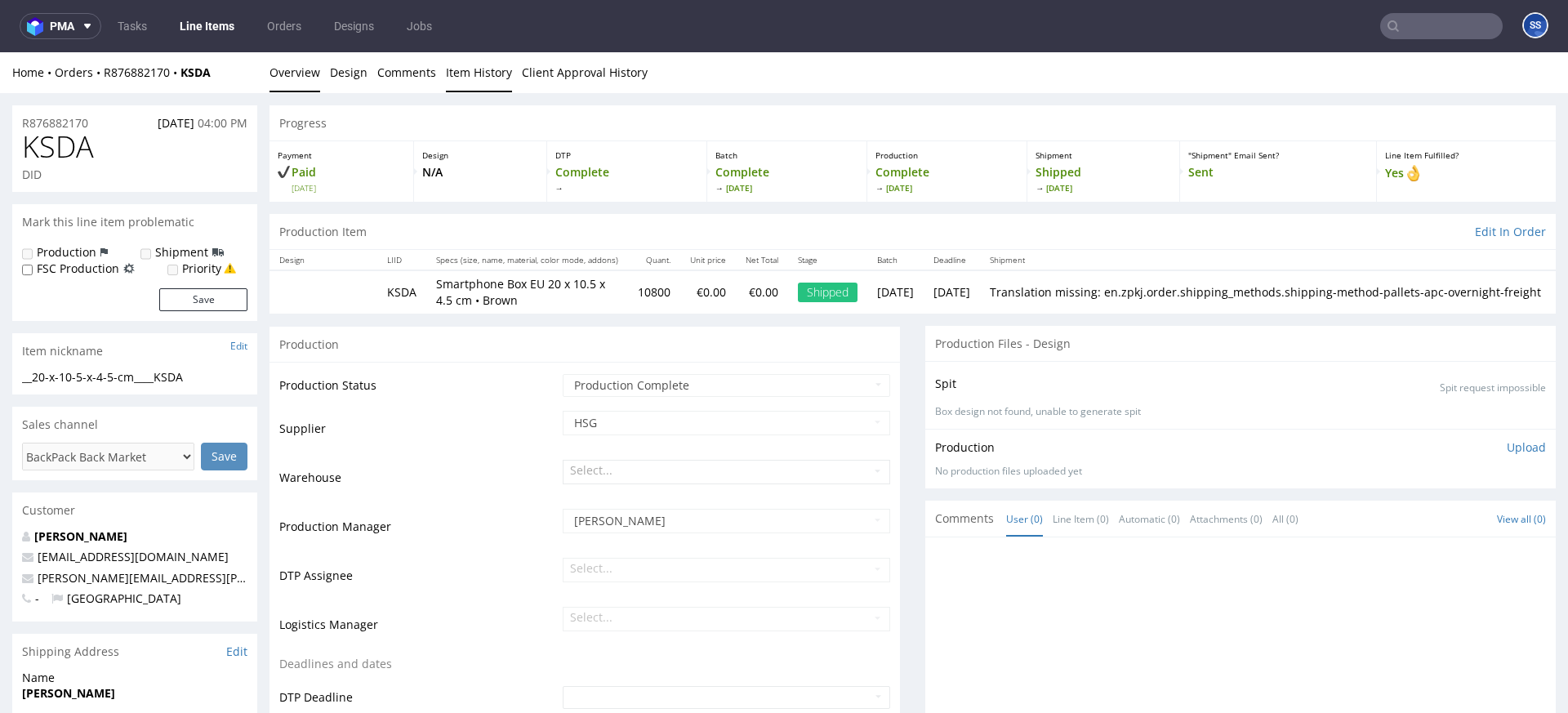 click on "Item History" at bounding box center [479, 72] 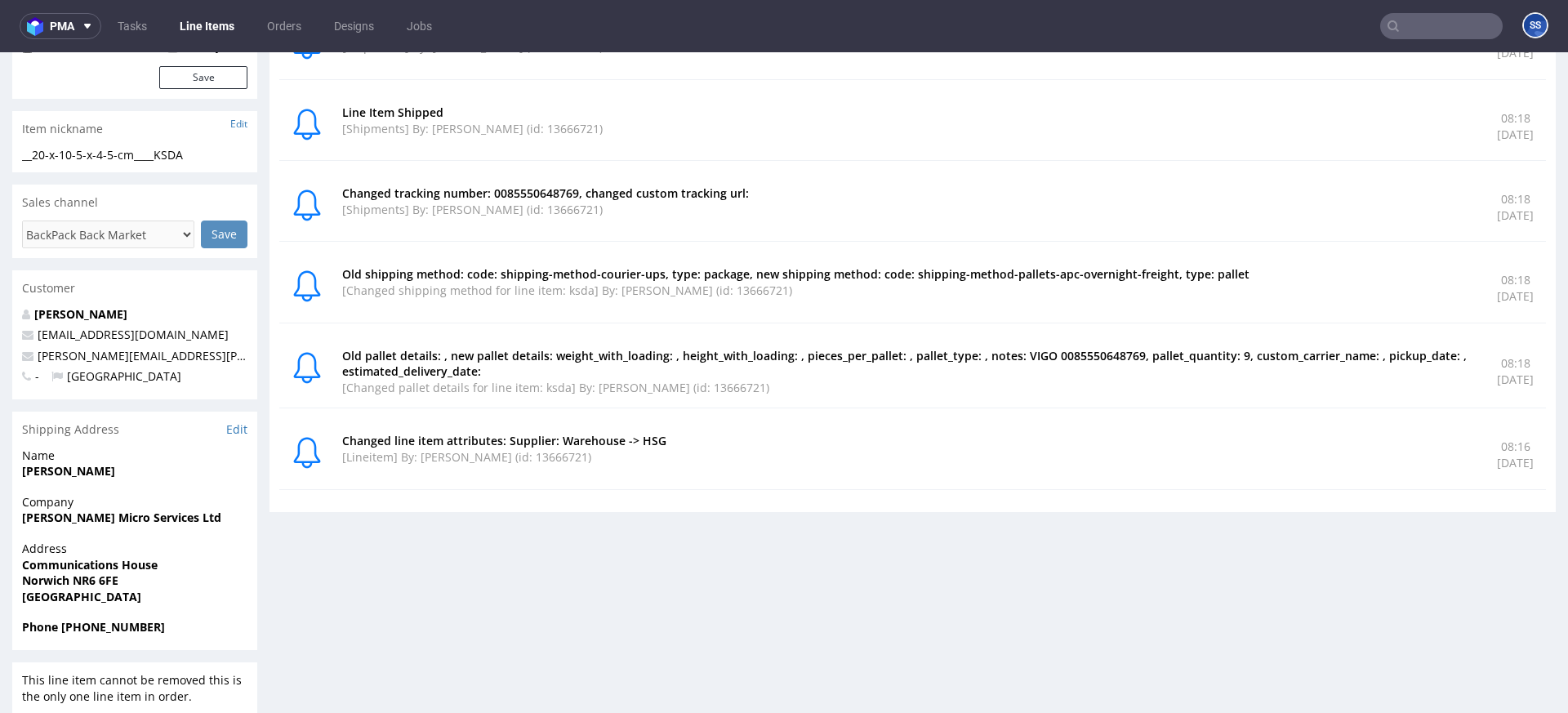 scroll, scrollTop: 226, scrollLeft: 0, axis: vertical 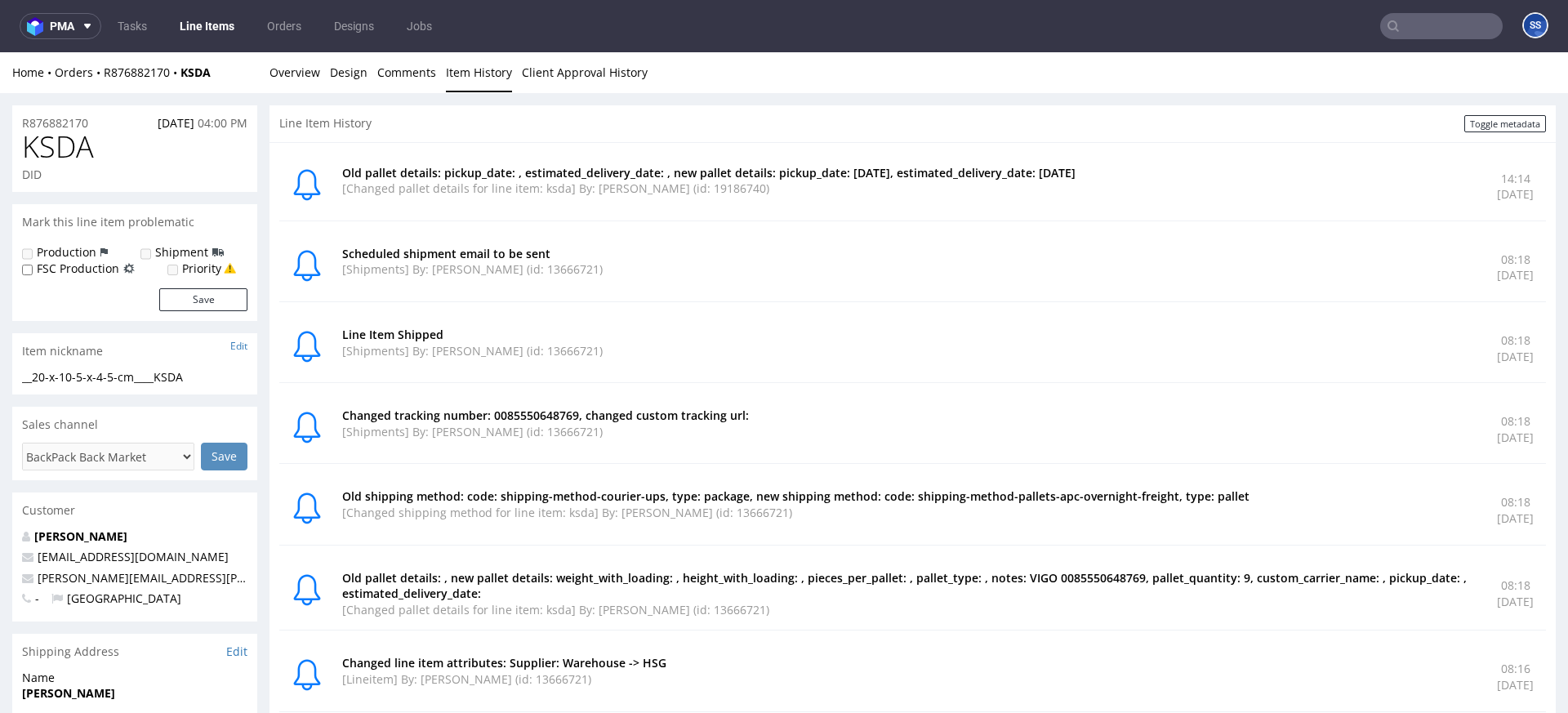 click at bounding box center [1441, 26] 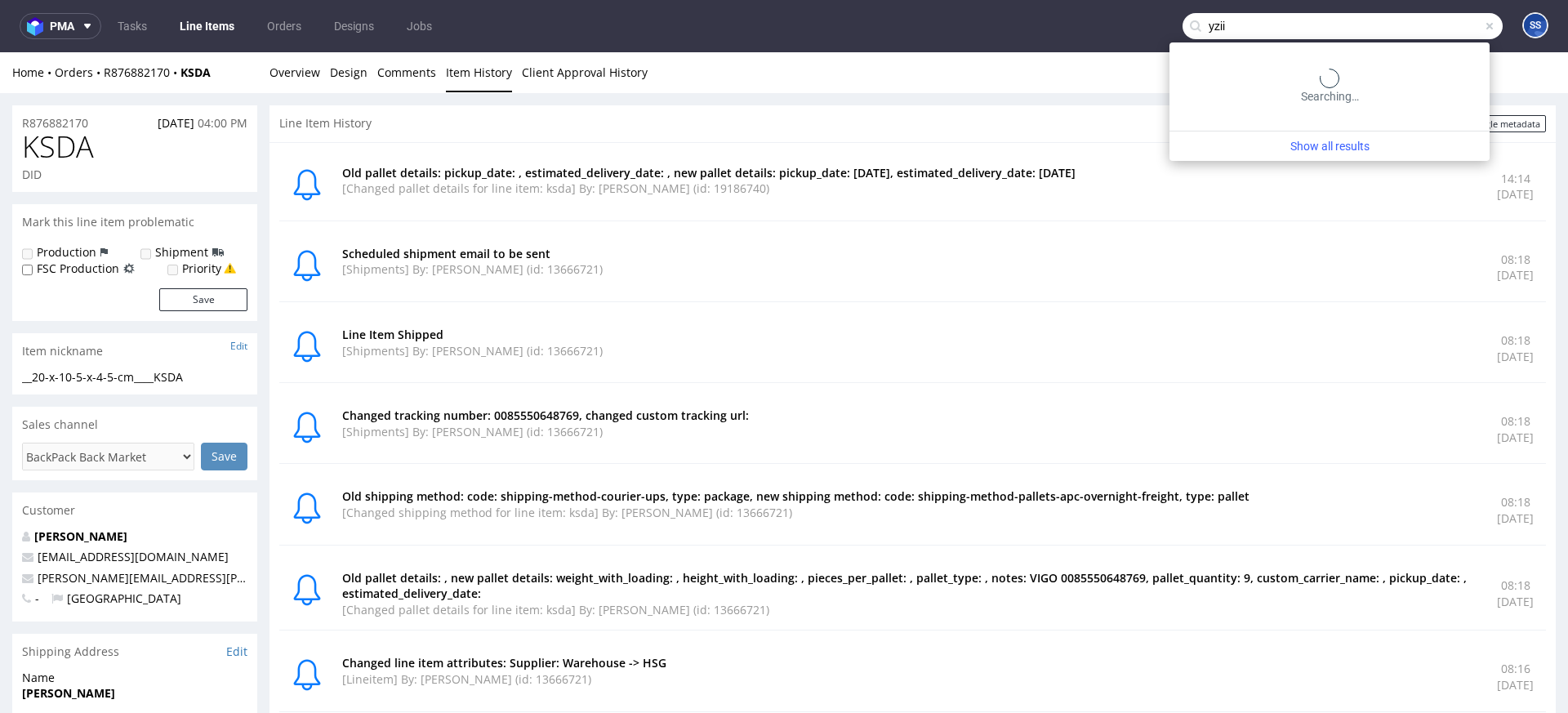 type on "yzii" 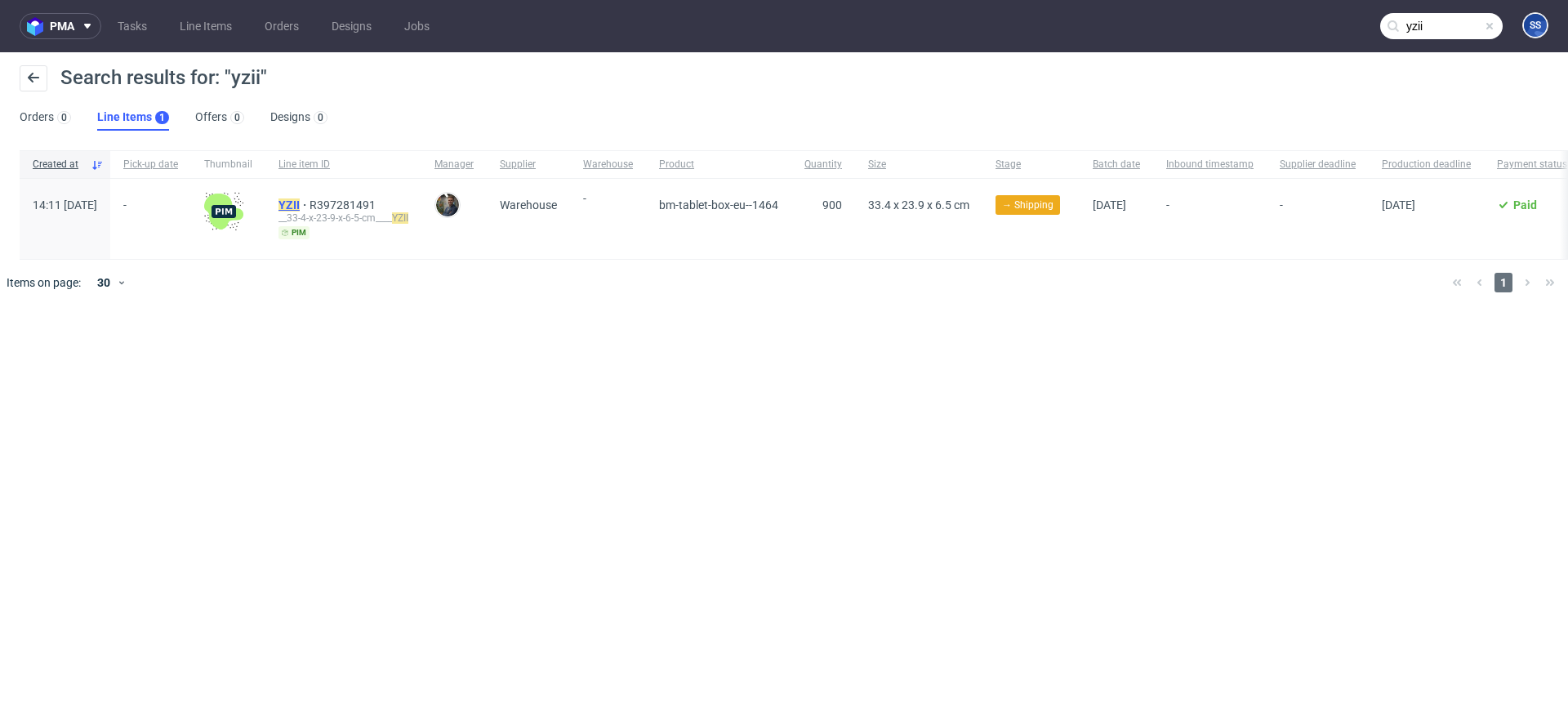 drag, startPoint x: 336, startPoint y: 618, endPoint x: 338, endPoint y: 207, distance: 411.00487 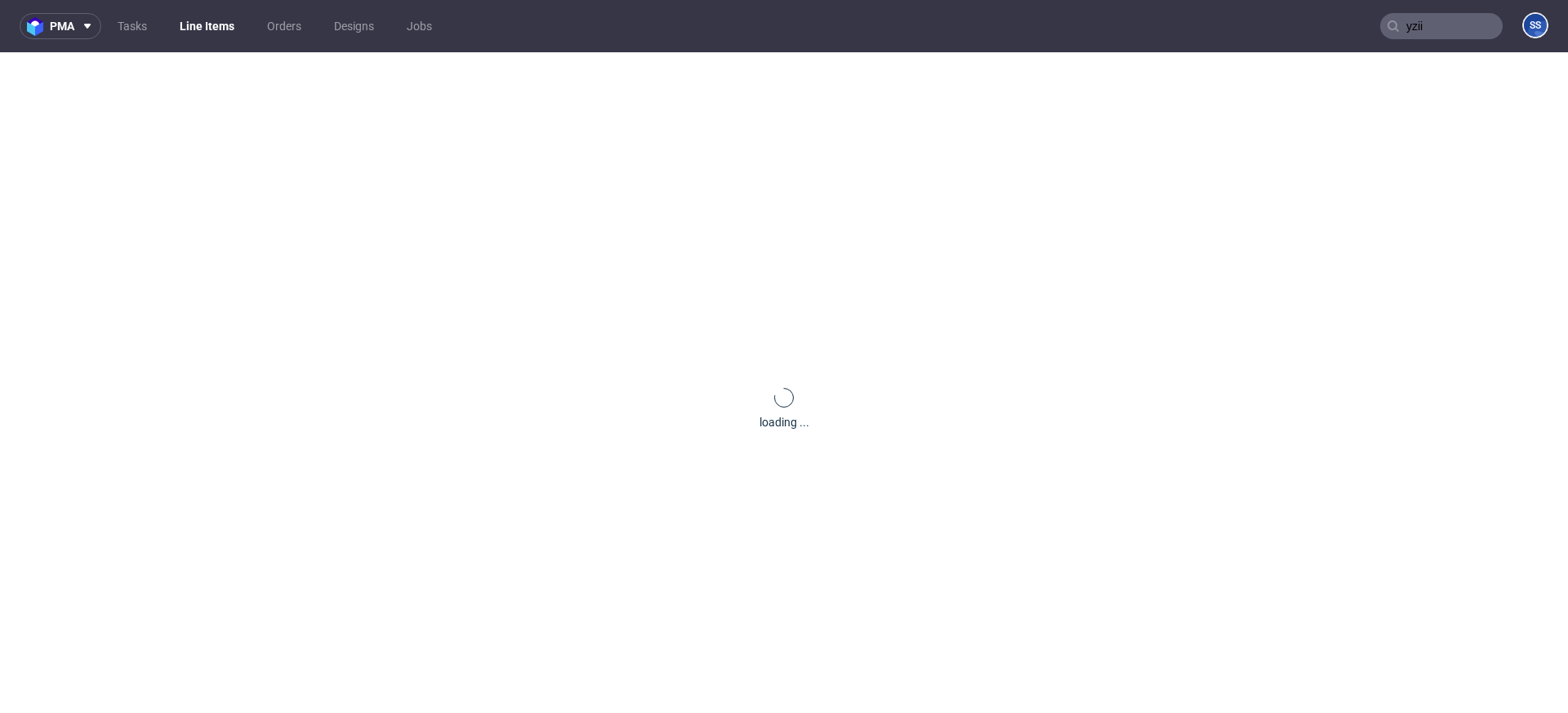 type 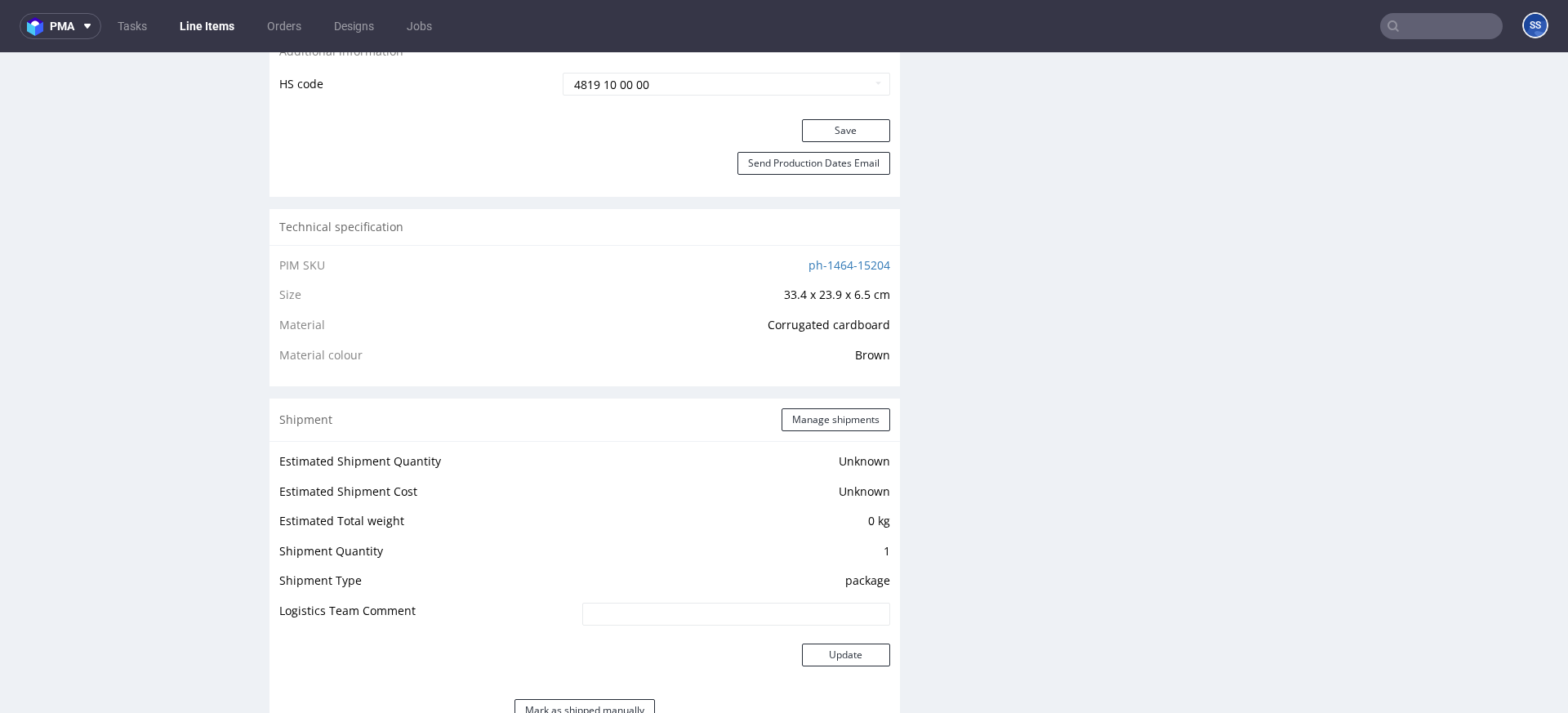 scroll, scrollTop: 936, scrollLeft: 0, axis: vertical 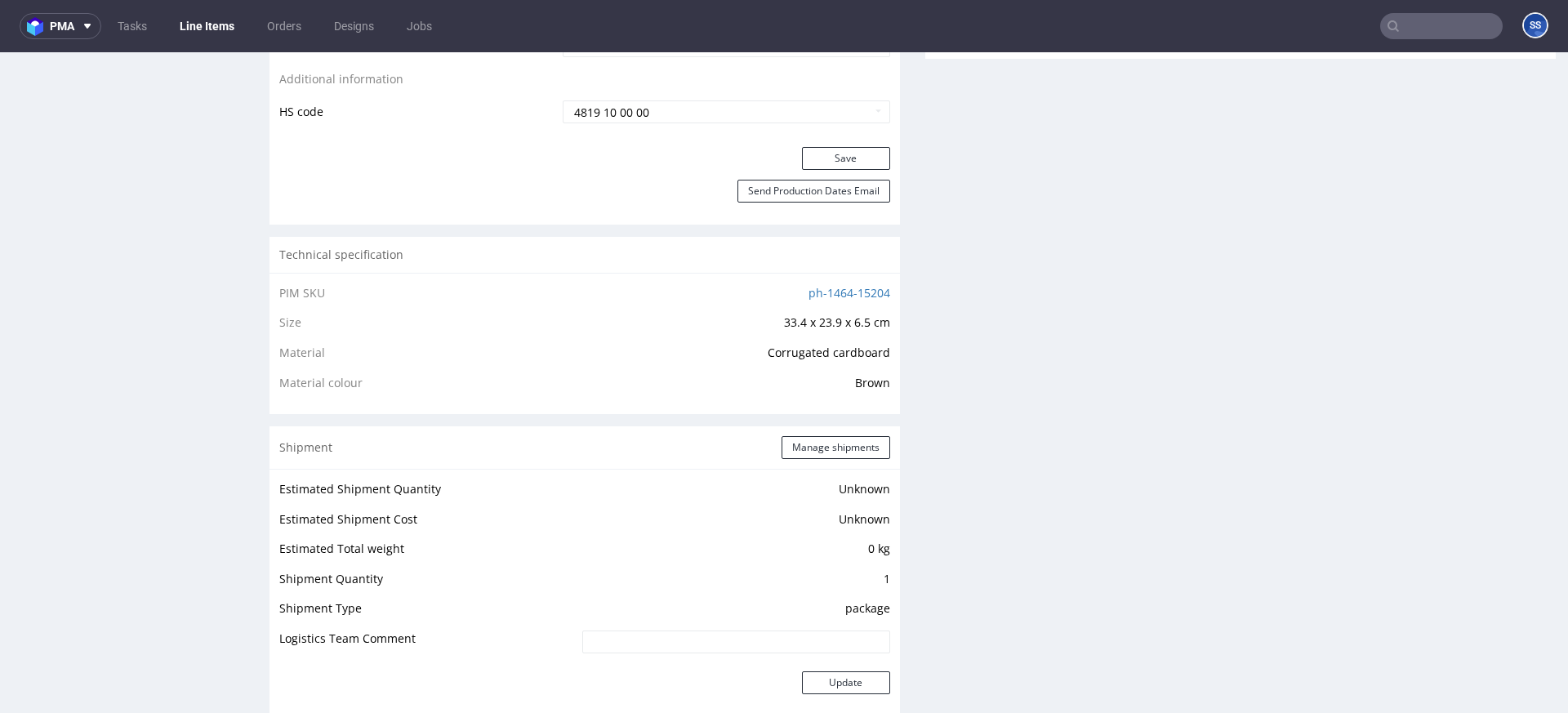 click on "Manage shipments" at bounding box center (835, 448) 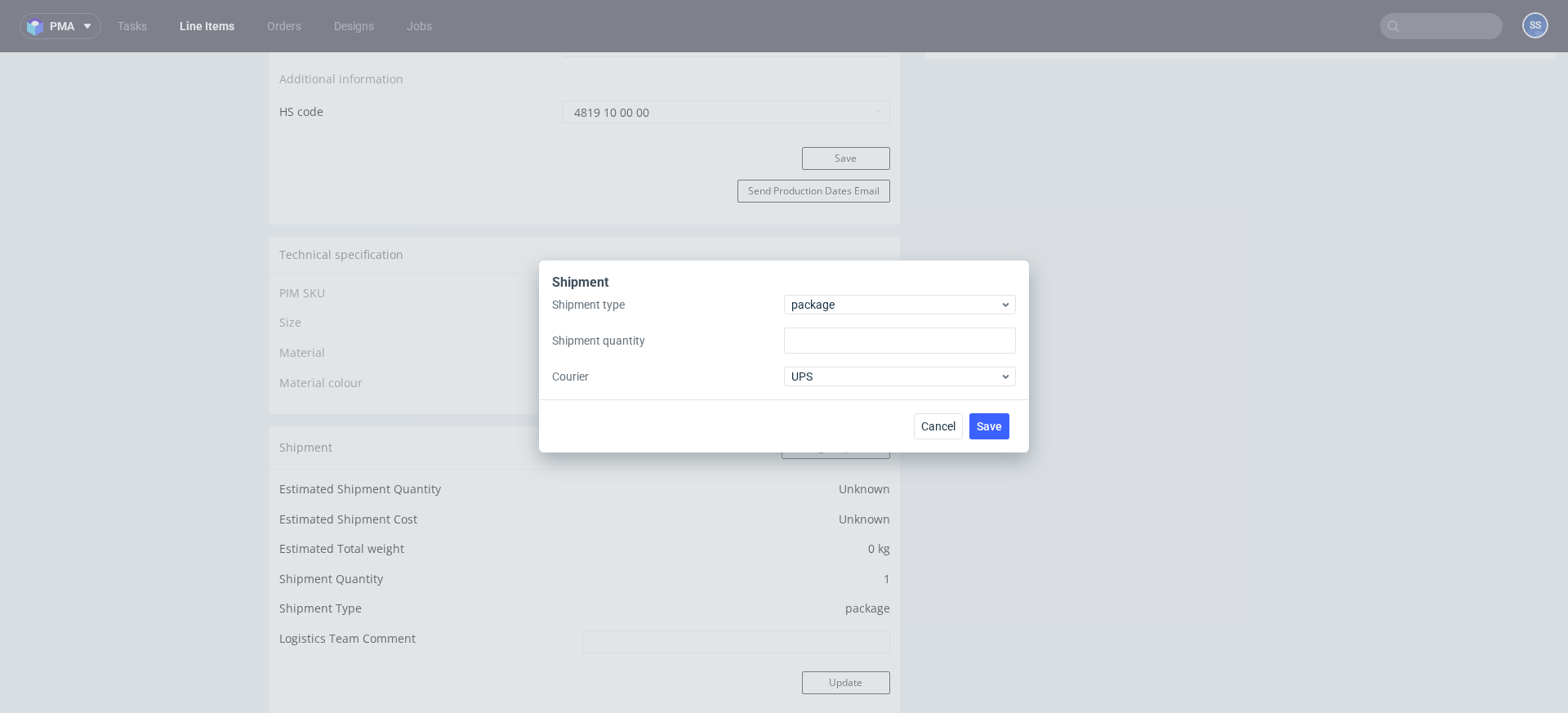 type on "1" 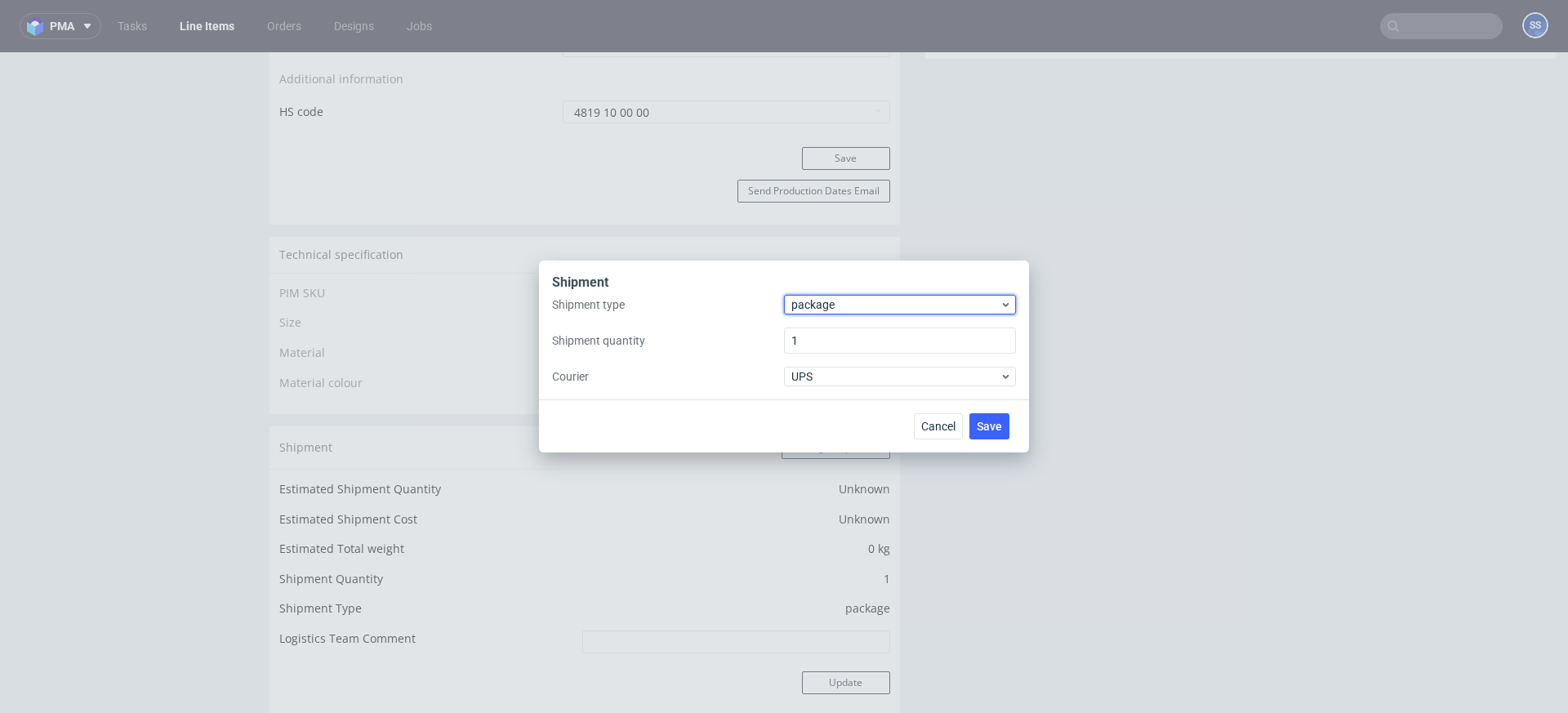 click on "package" at bounding box center [895, 305] 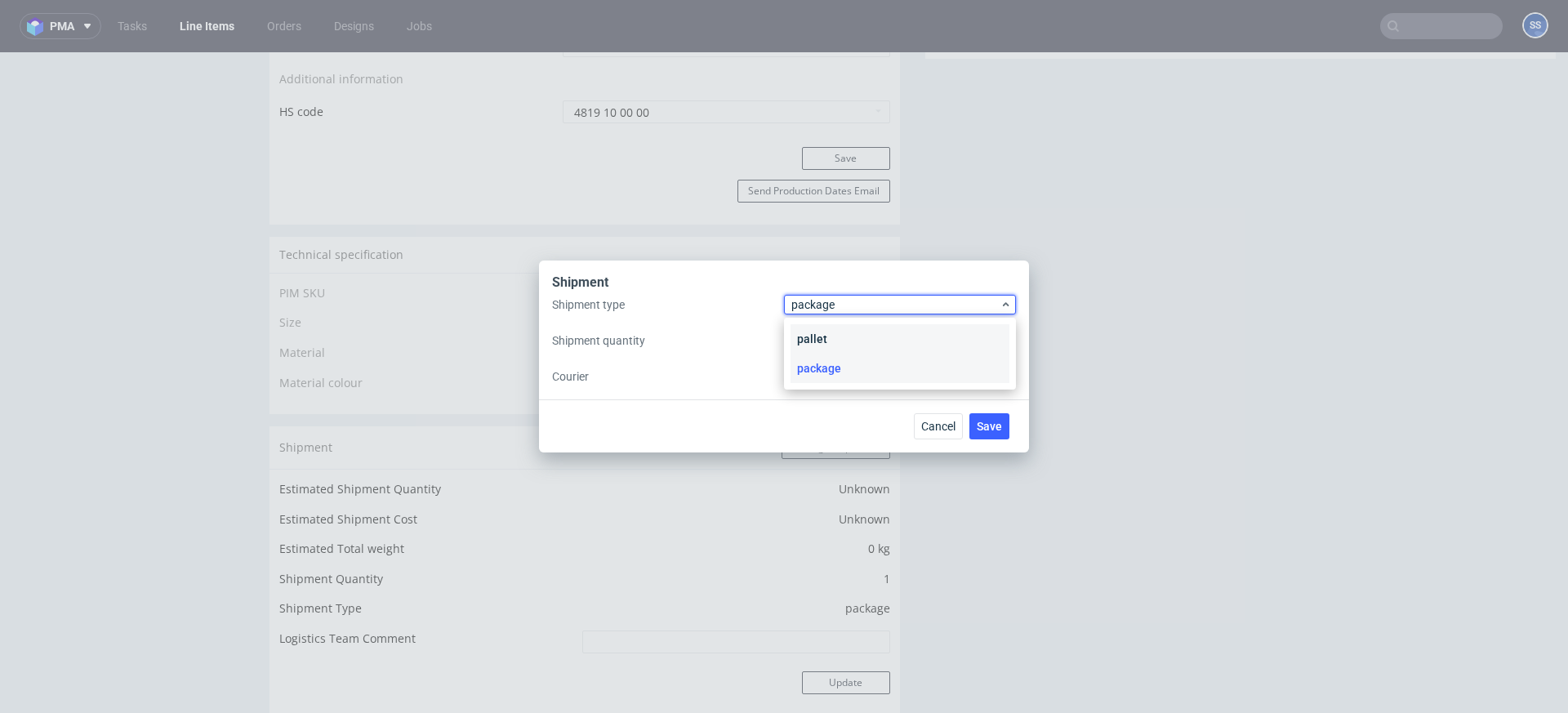 click on "pallet" at bounding box center (900, 339) 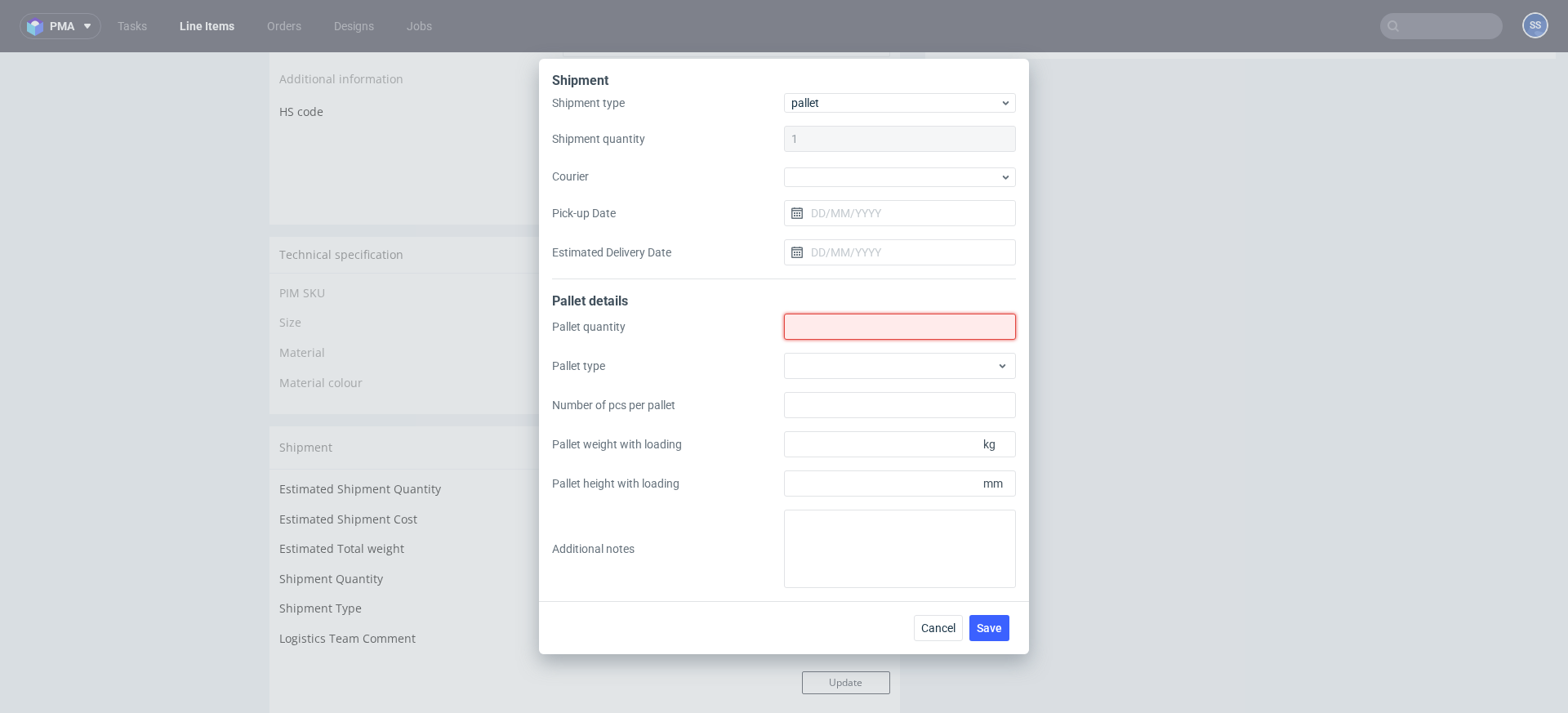 click on "Shipment type" at bounding box center (900, 327) 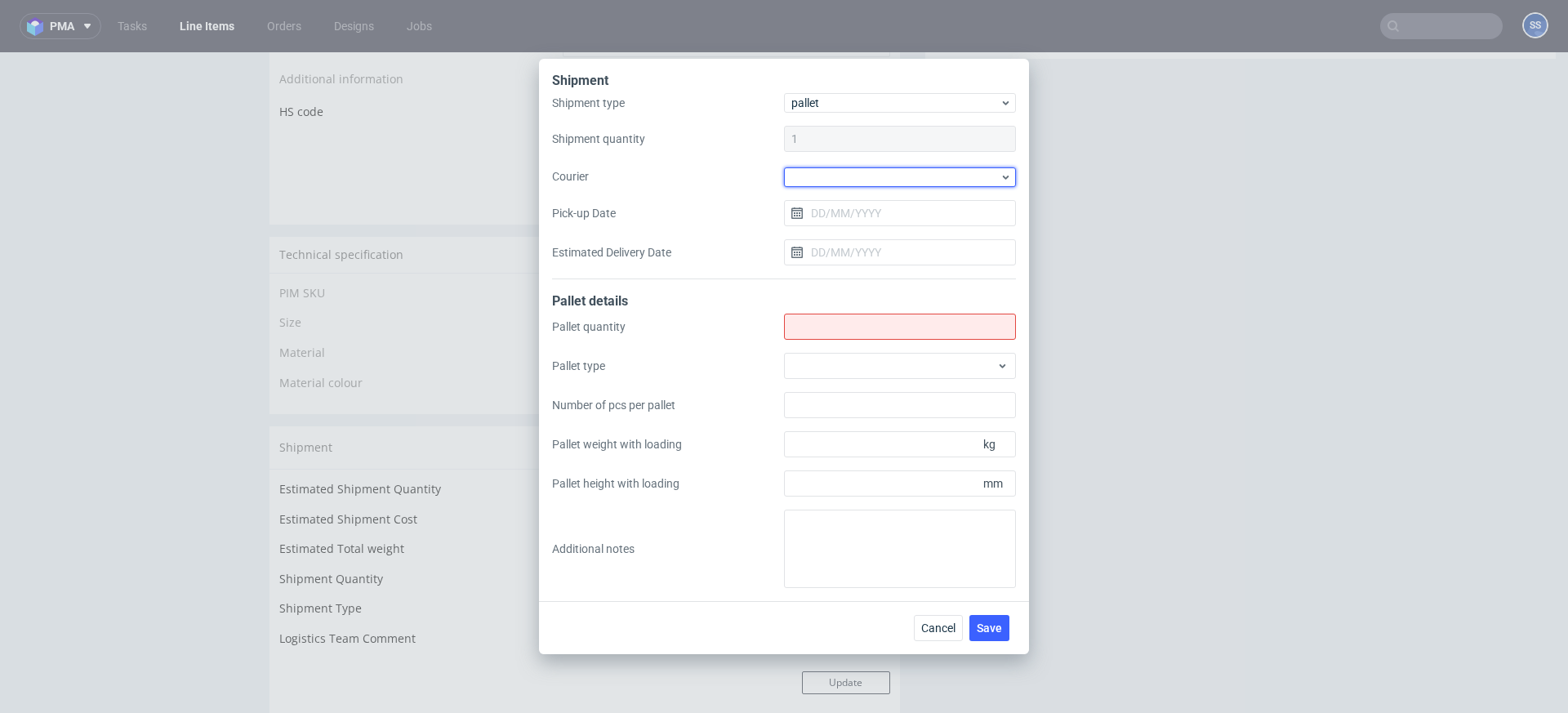 click at bounding box center (900, 177) 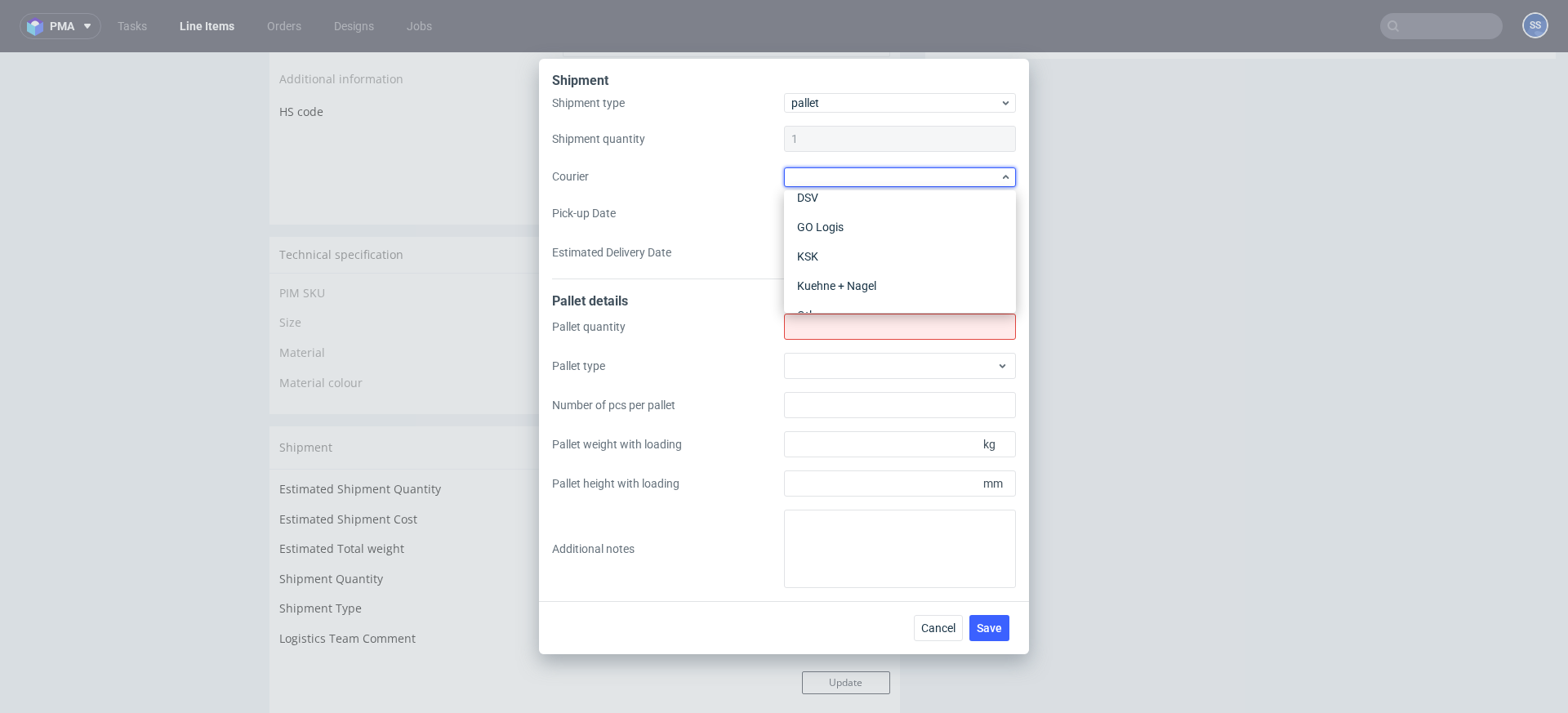 scroll, scrollTop: 145, scrollLeft: 0, axis: vertical 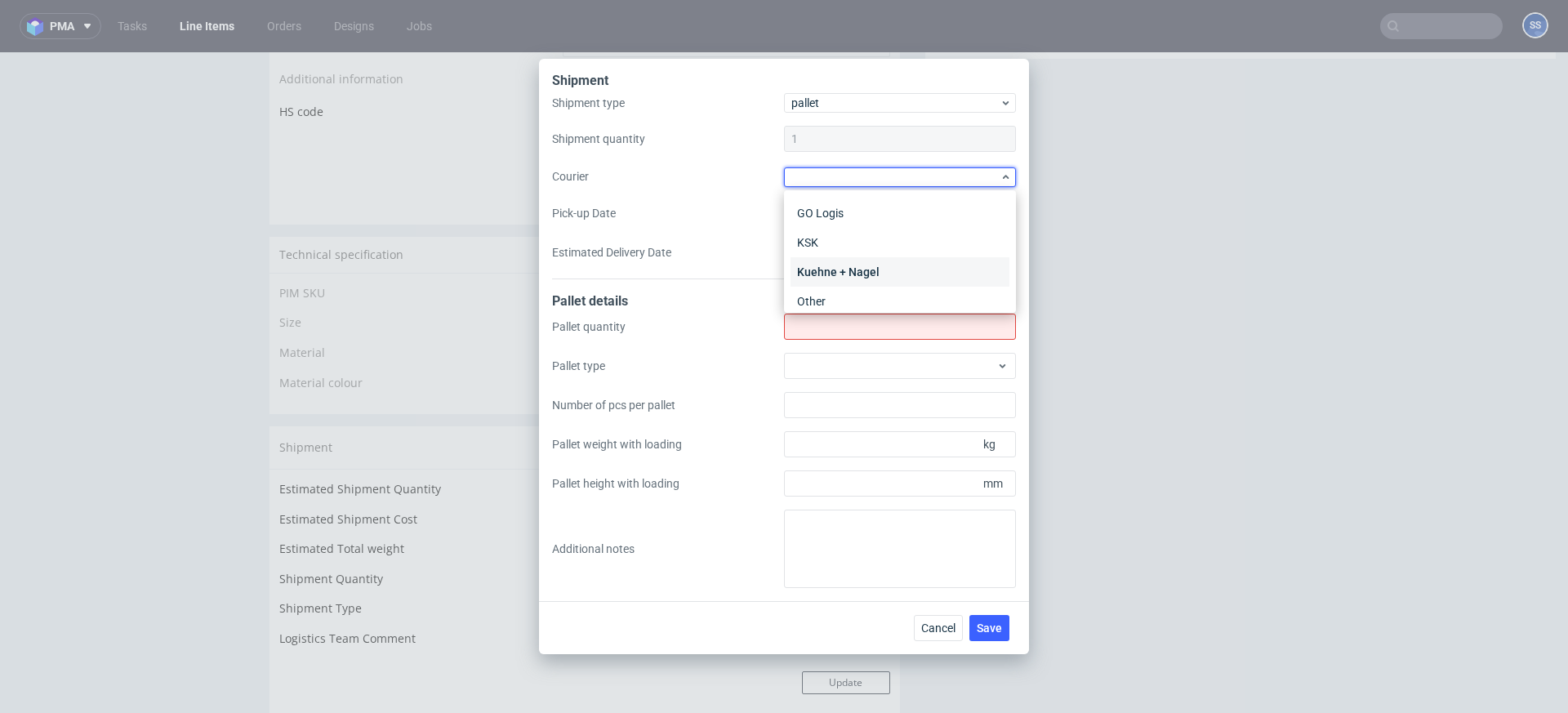 click on "Kuehne + Nagel" at bounding box center [900, 272] 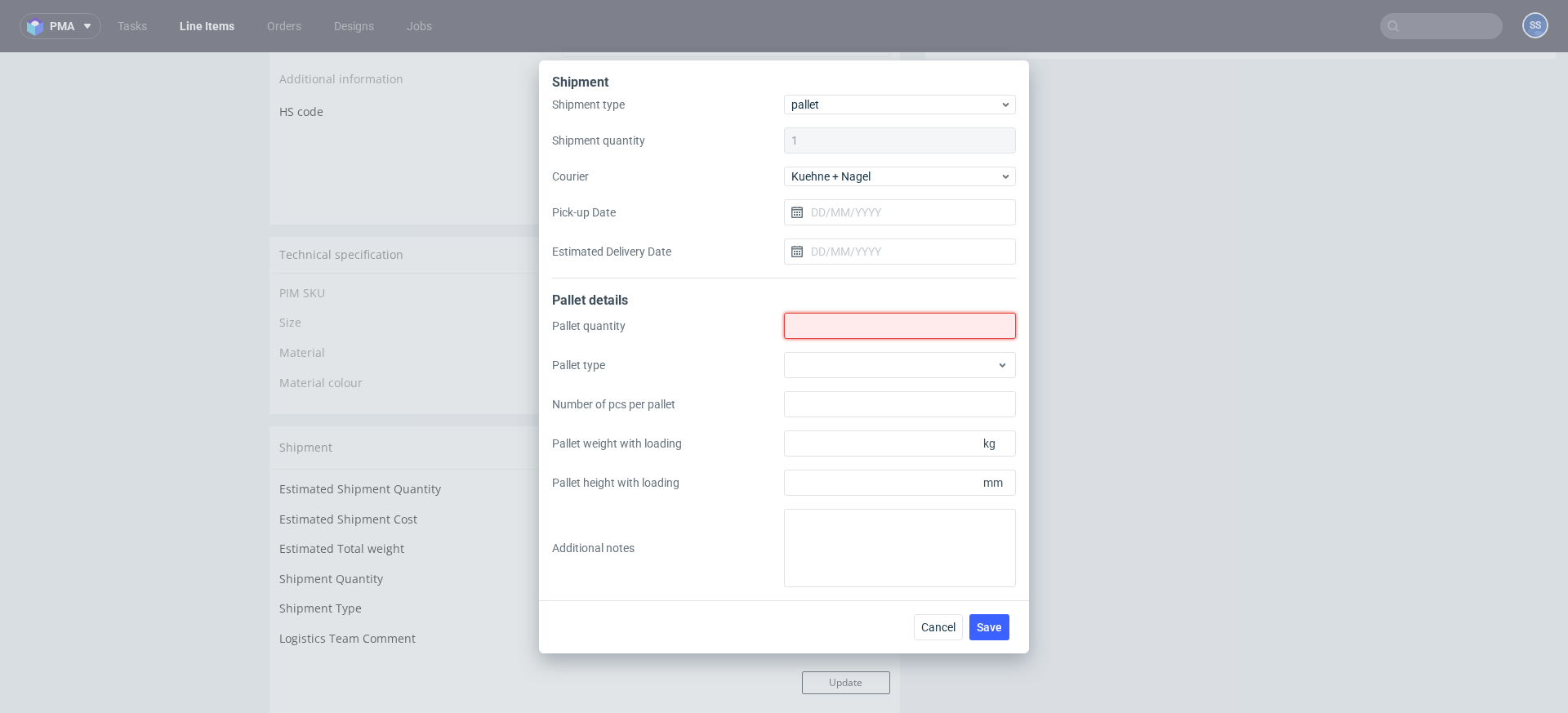 click on "Shipment type" at bounding box center (900, 326) 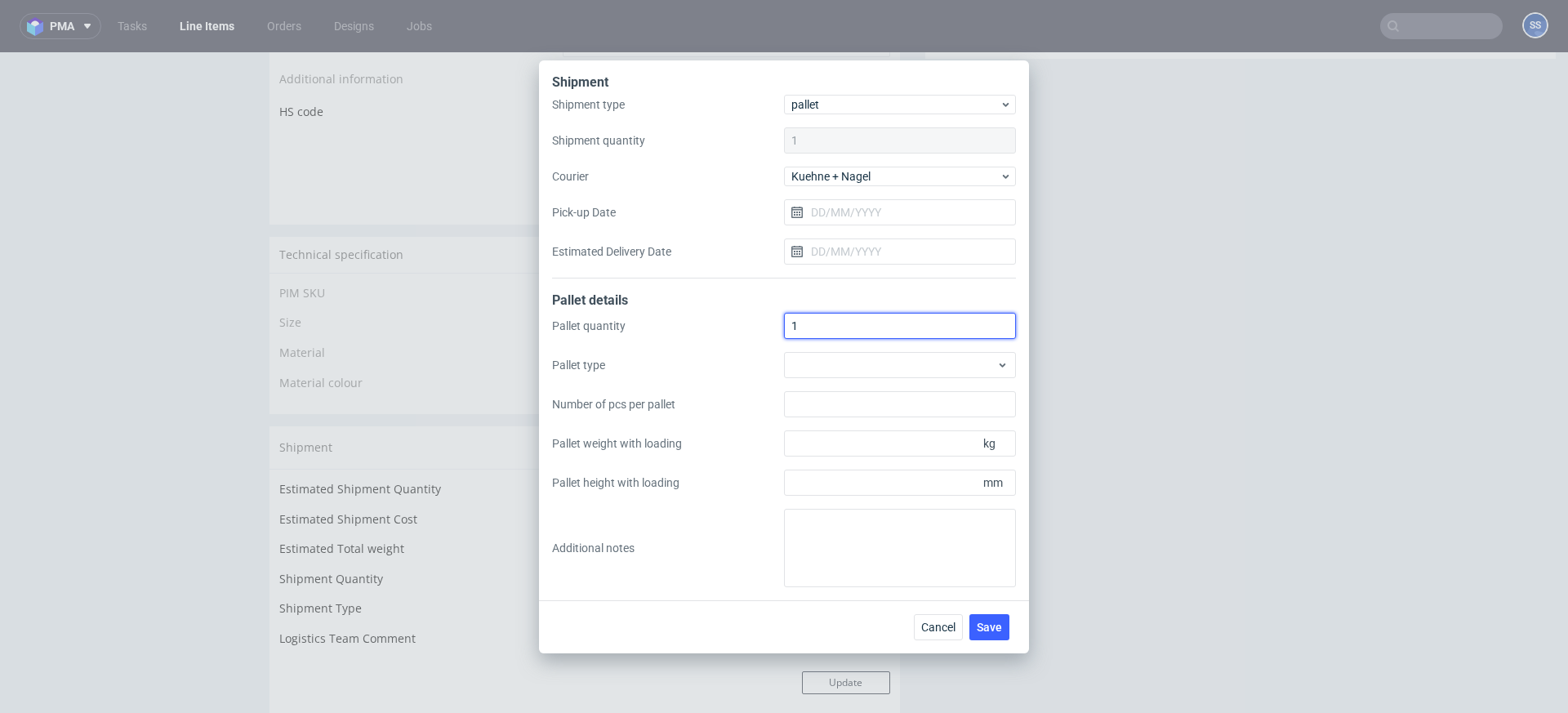 type on "1" 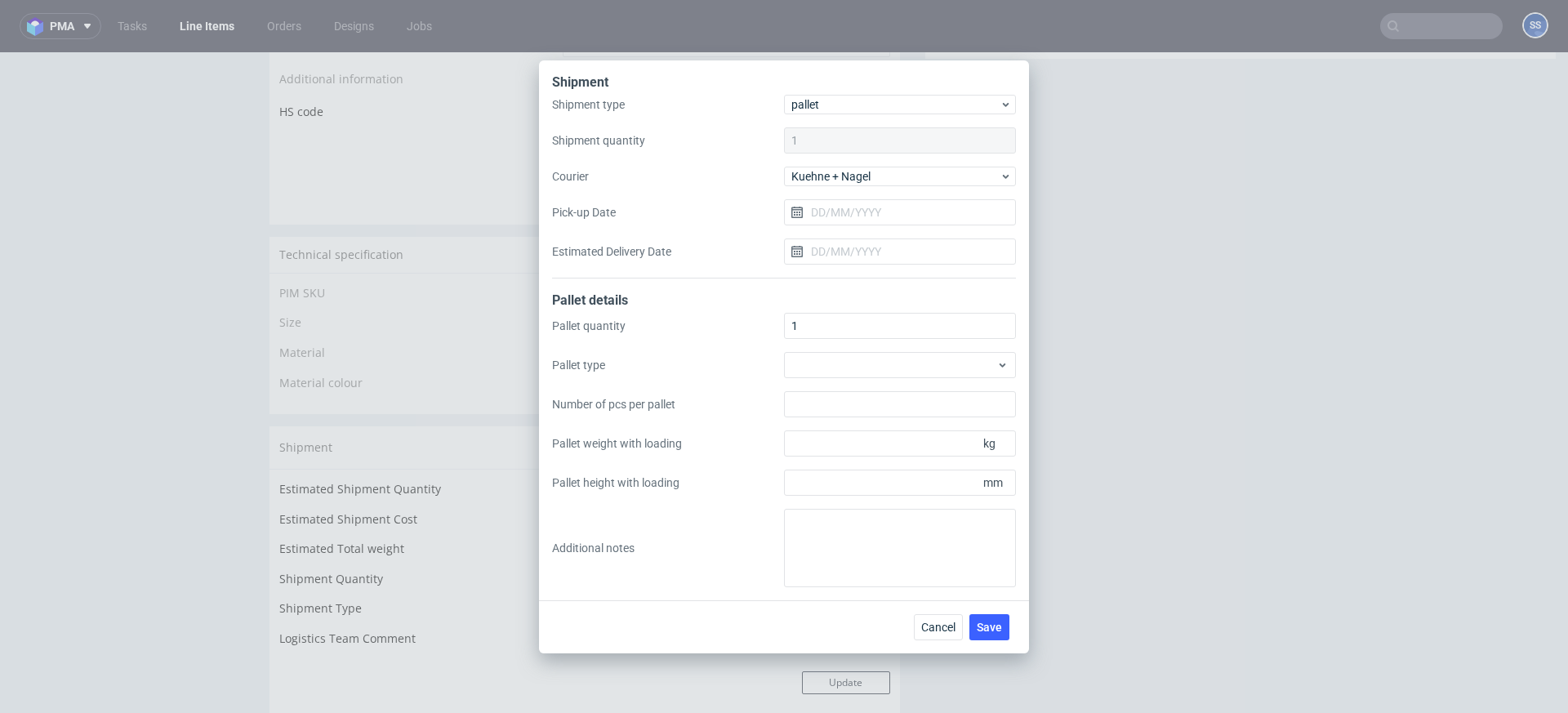 click on "Save" at bounding box center (989, 627) 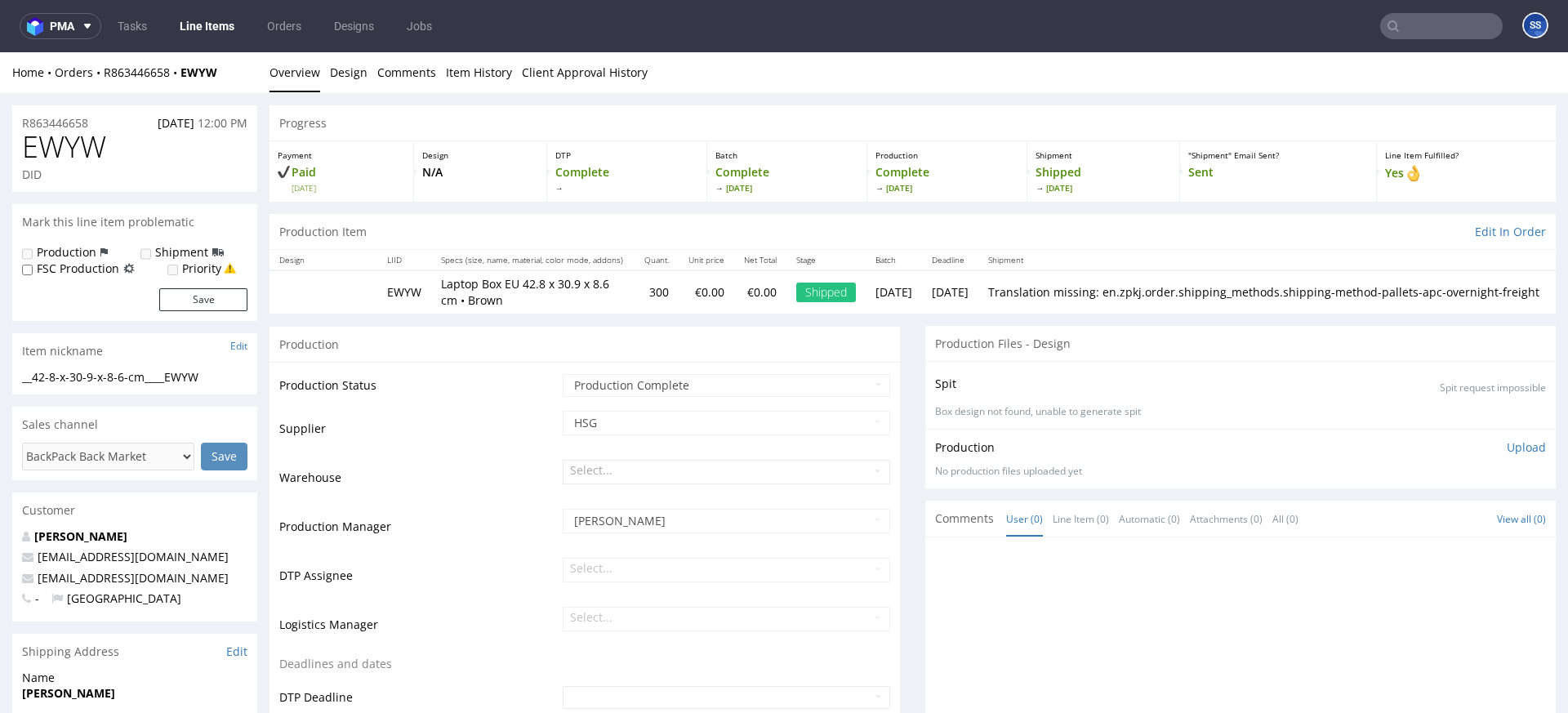 scroll, scrollTop: 0, scrollLeft: 0, axis: both 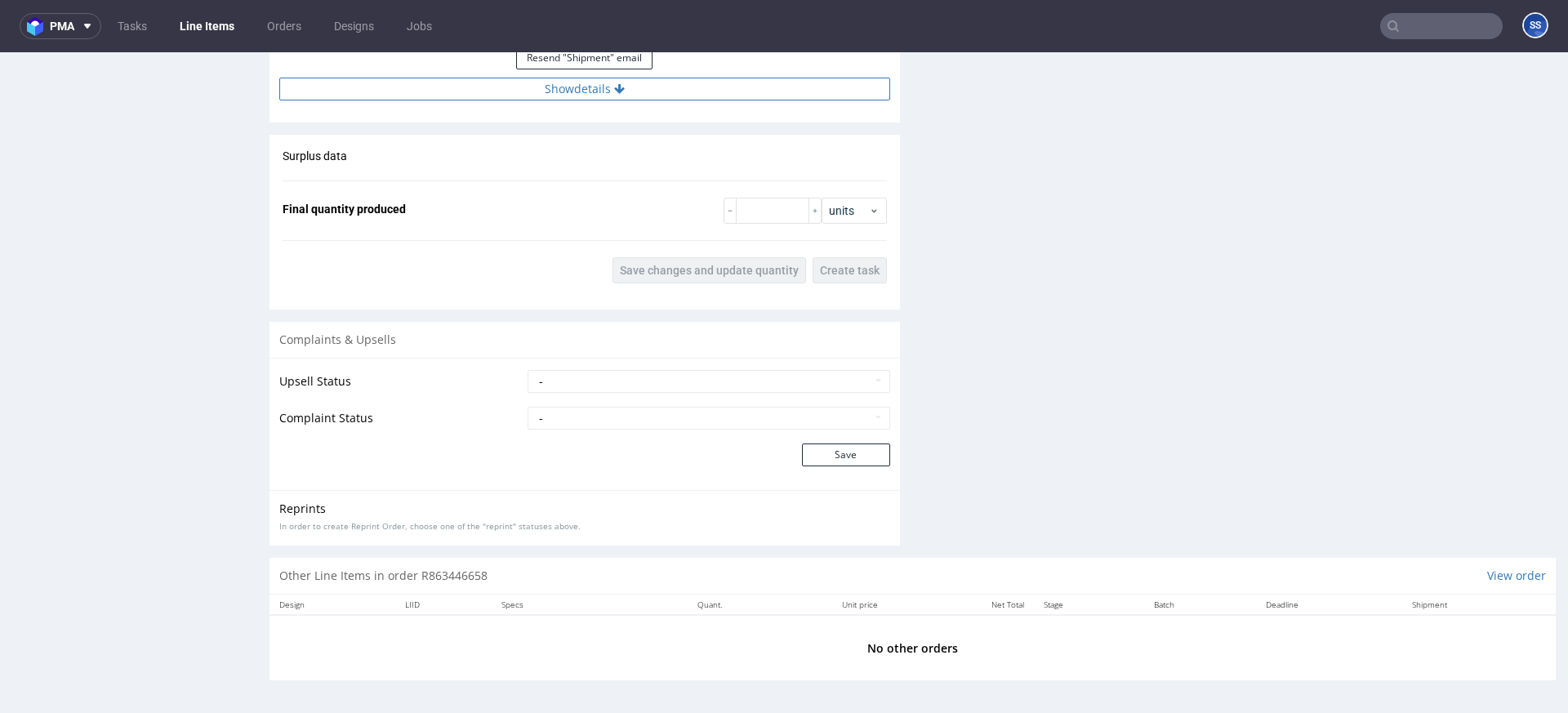 click on "Show  details" at bounding box center (585, 89) 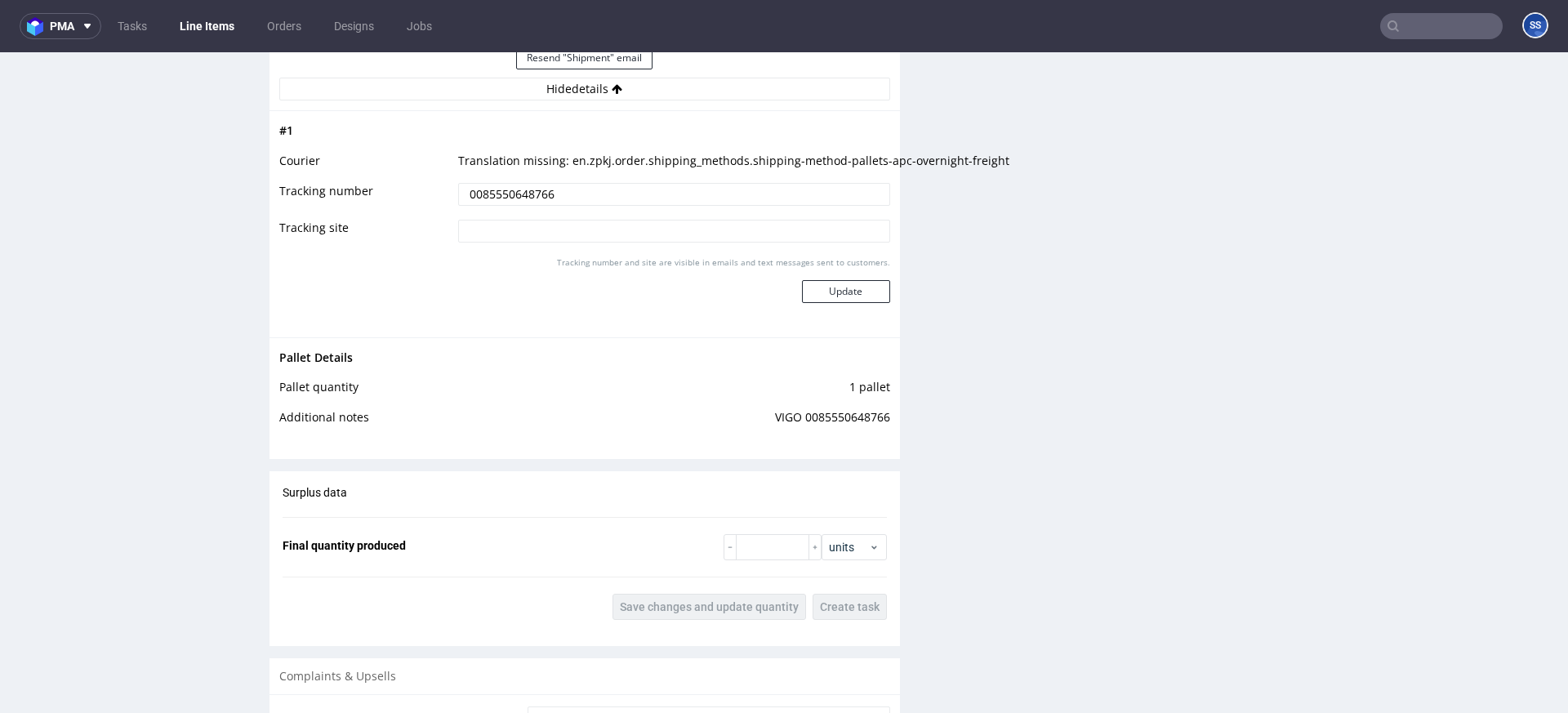 drag, startPoint x: 492, startPoint y: 185, endPoint x: 476, endPoint y: 185, distance: 16 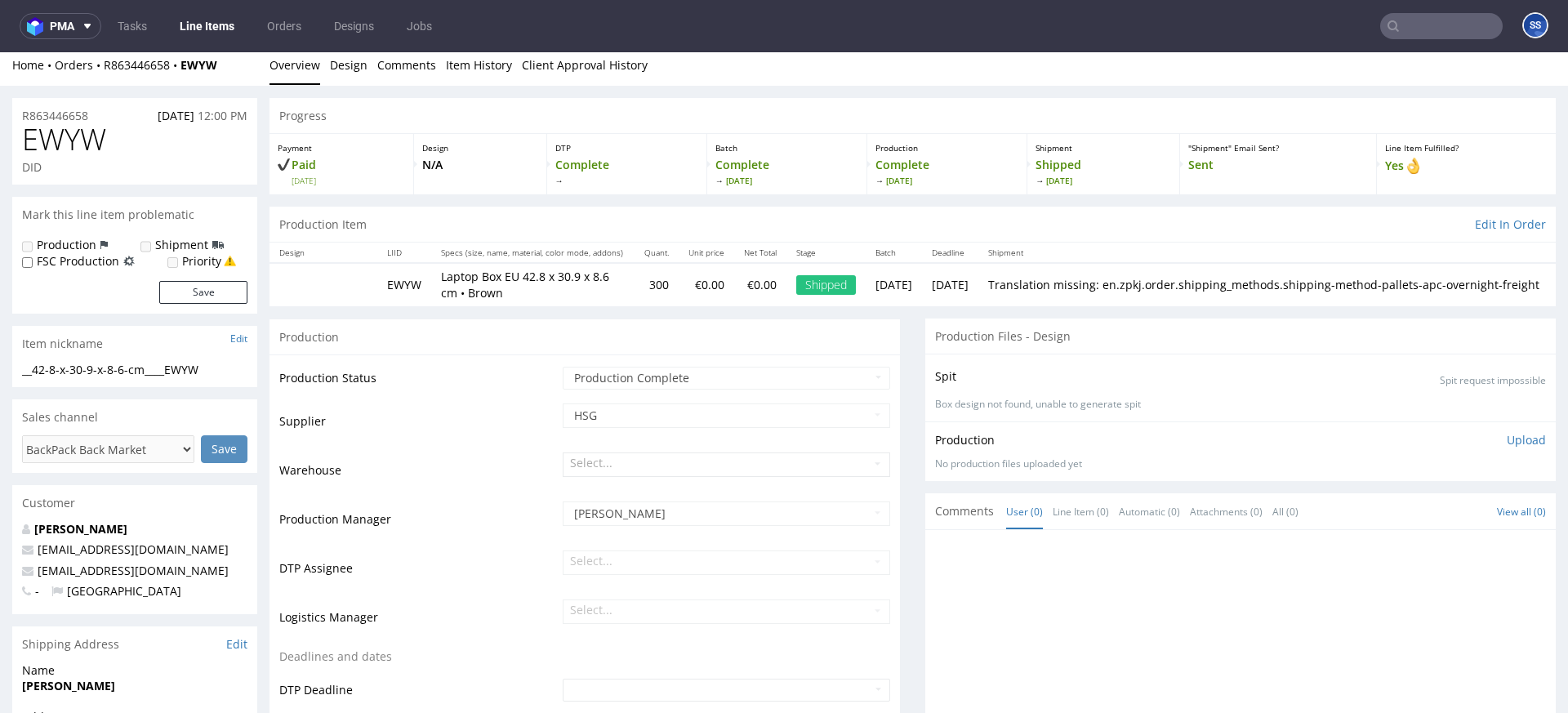 scroll, scrollTop: 0, scrollLeft: 0, axis: both 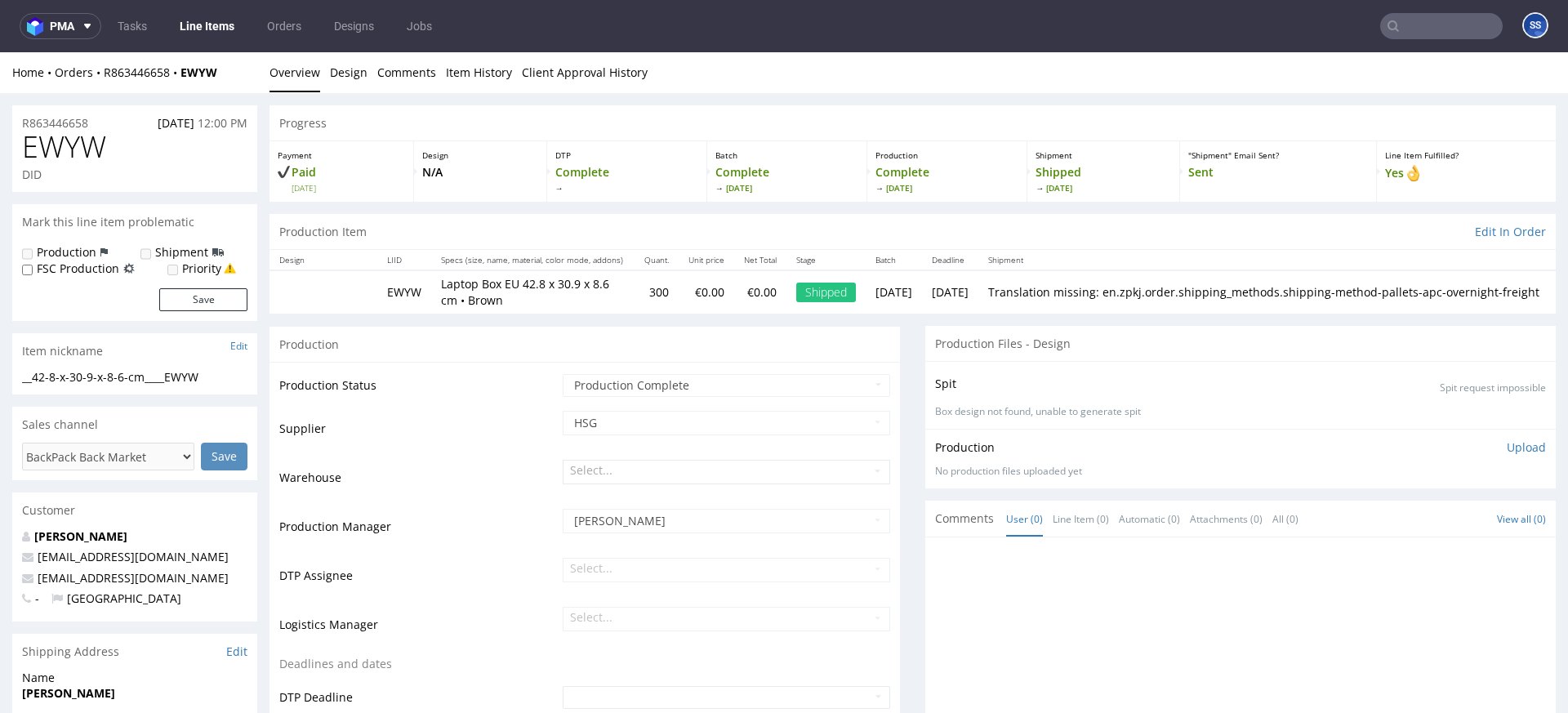 click at bounding box center (1441, 26) 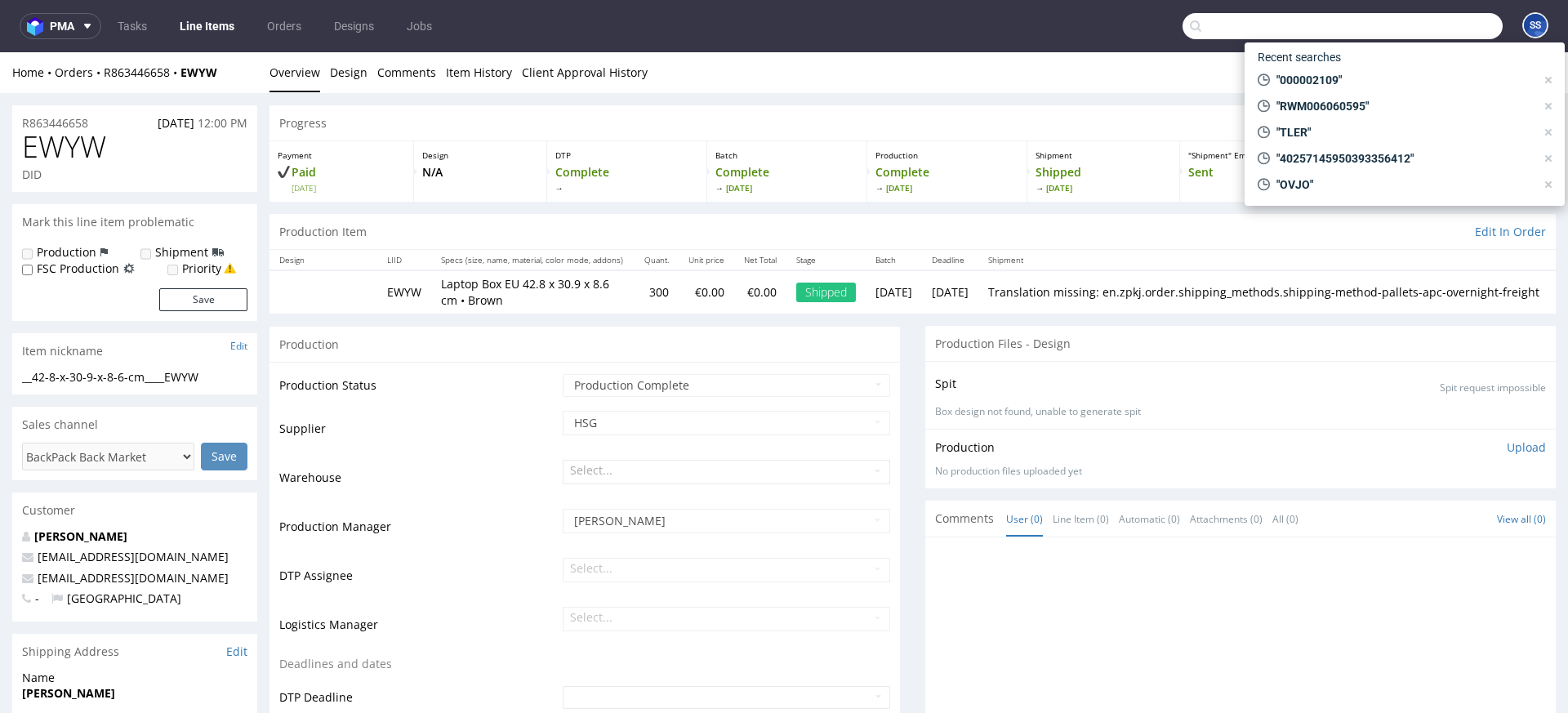paste on "000002081" 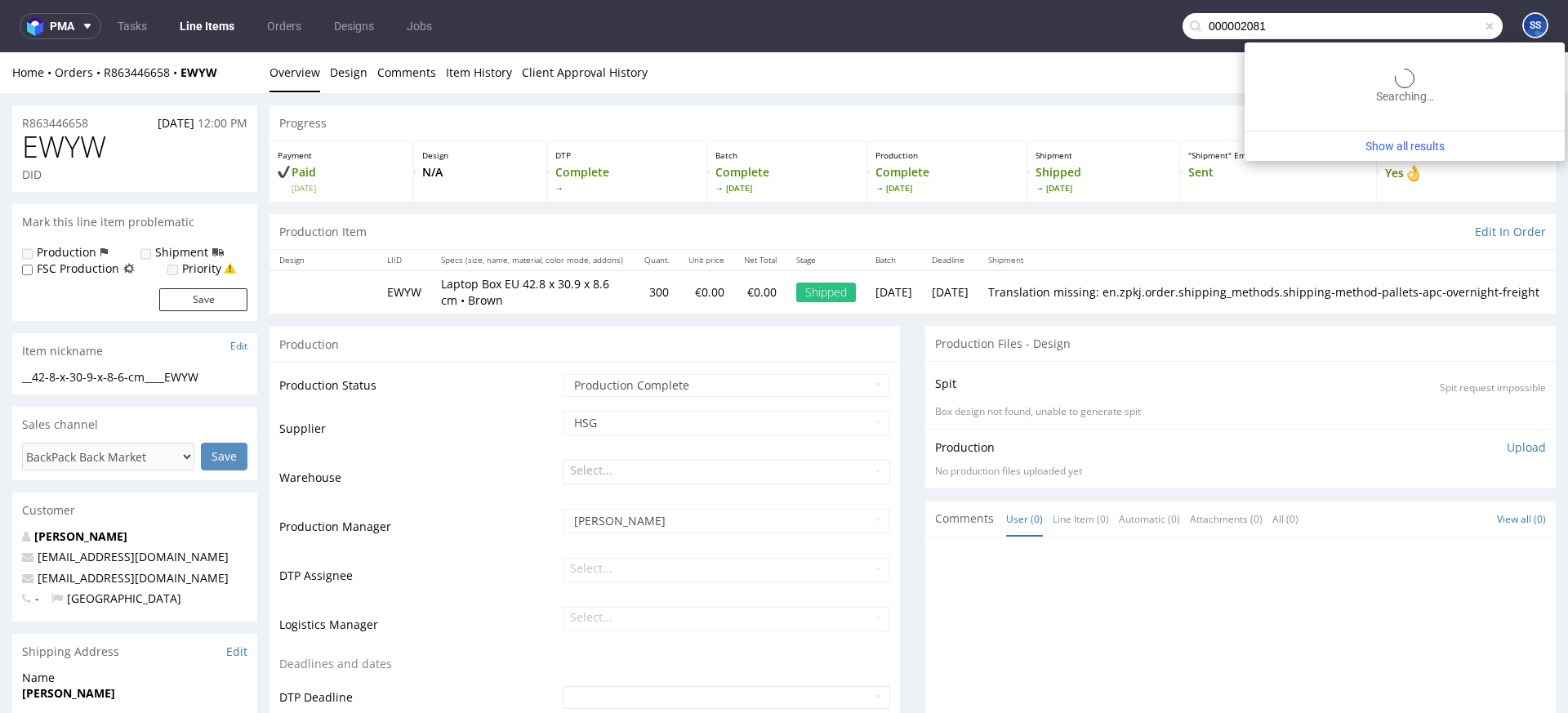 type on "000002081" 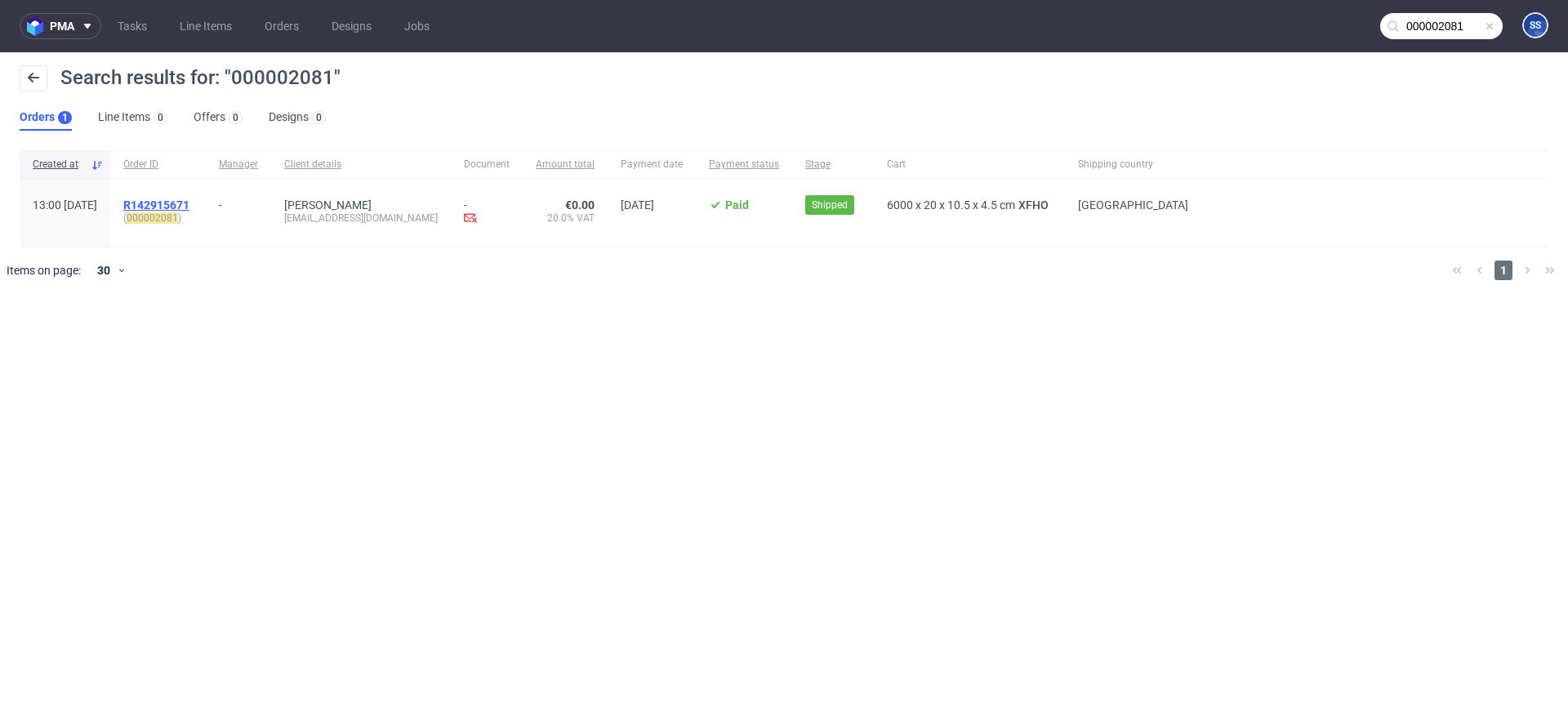 click on "R142915671" at bounding box center (156, 205) 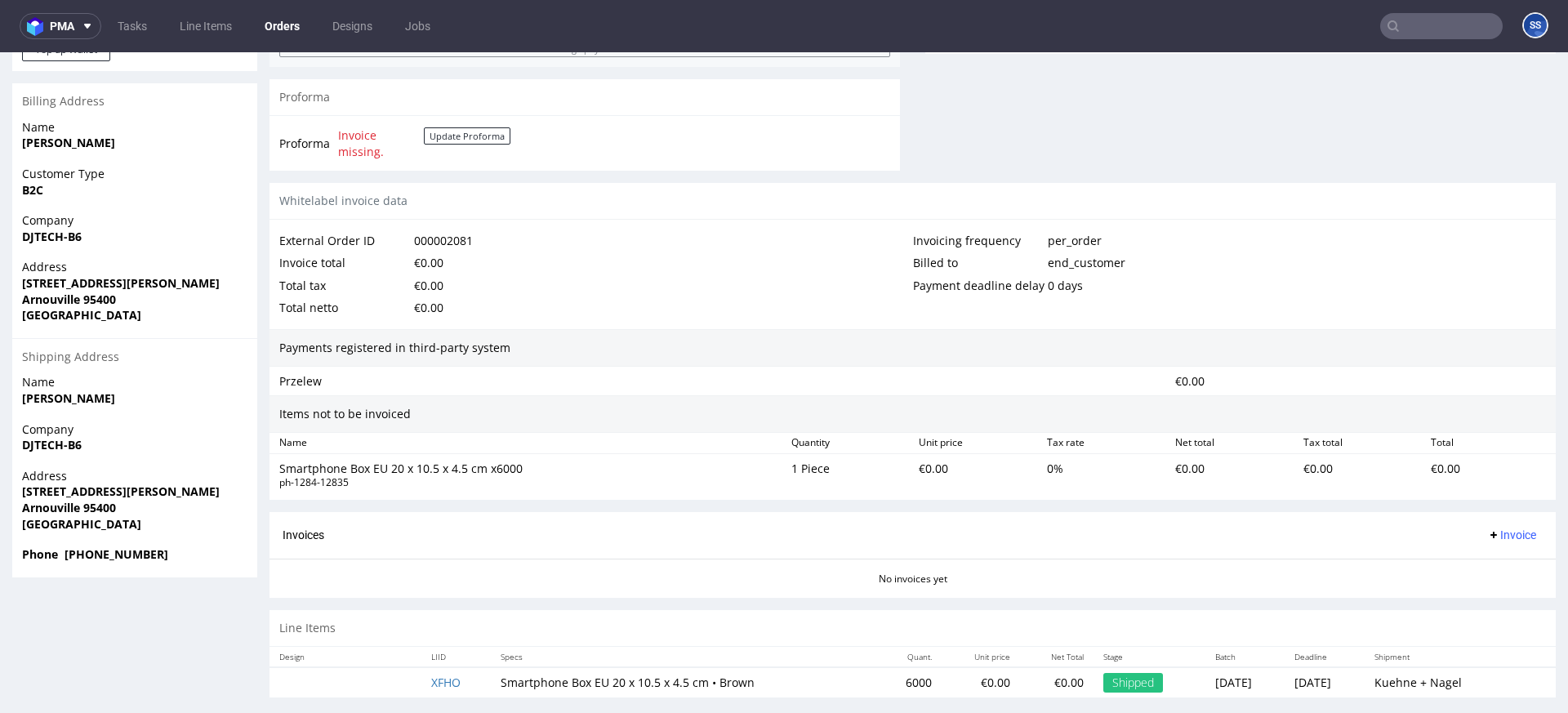 scroll, scrollTop: 684, scrollLeft: 0, axis: vertical 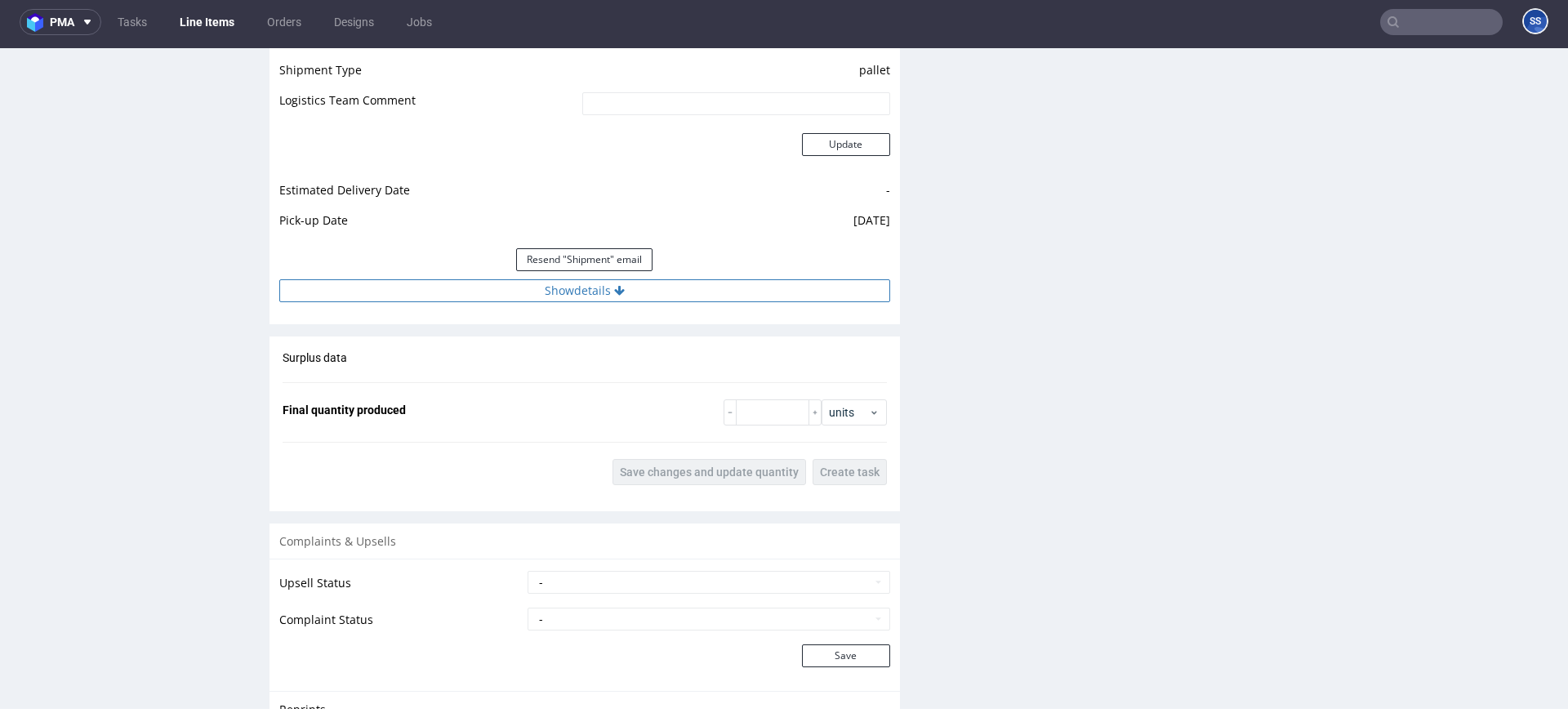 click on "Show  details" at bounding box center [585, 291] 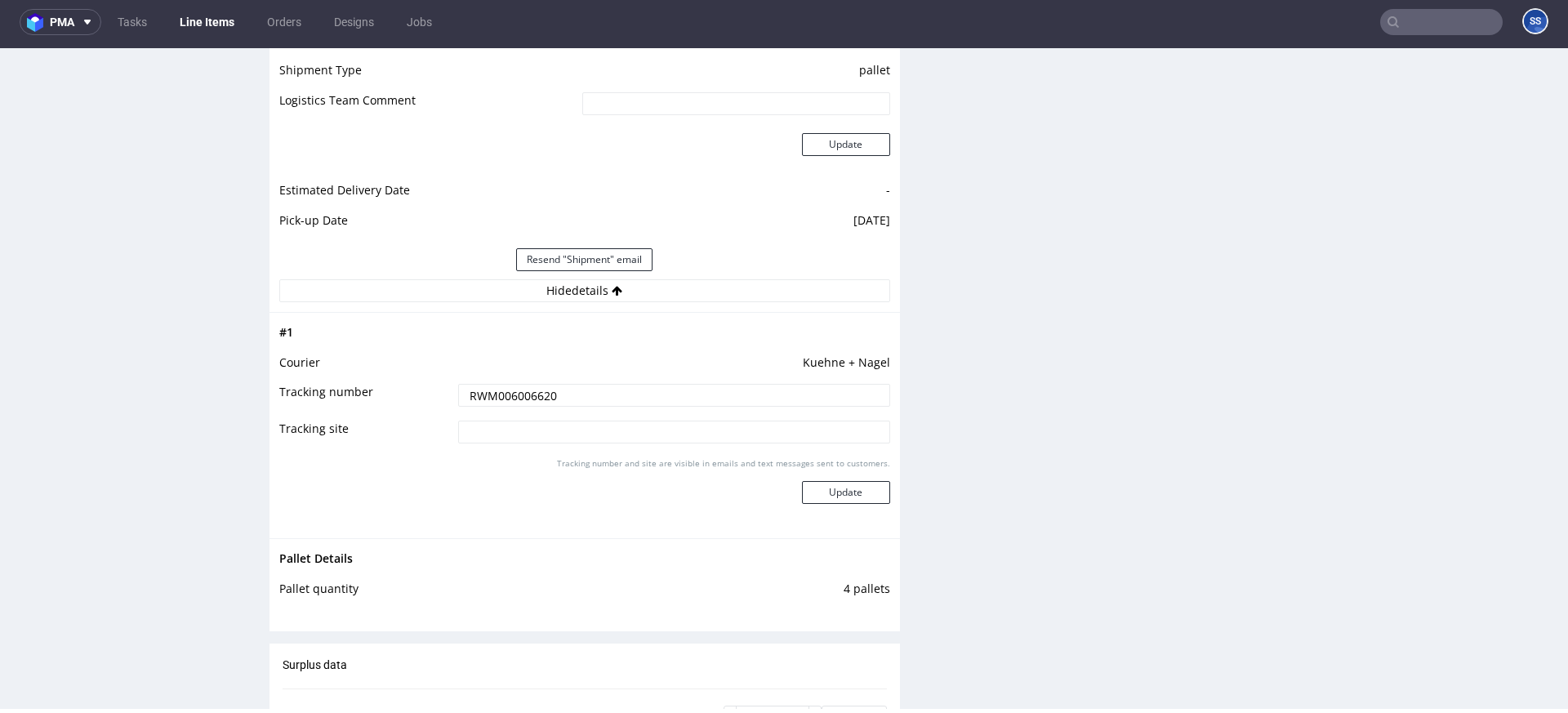click on "RWM006006620" at bounding box center [674, 395] 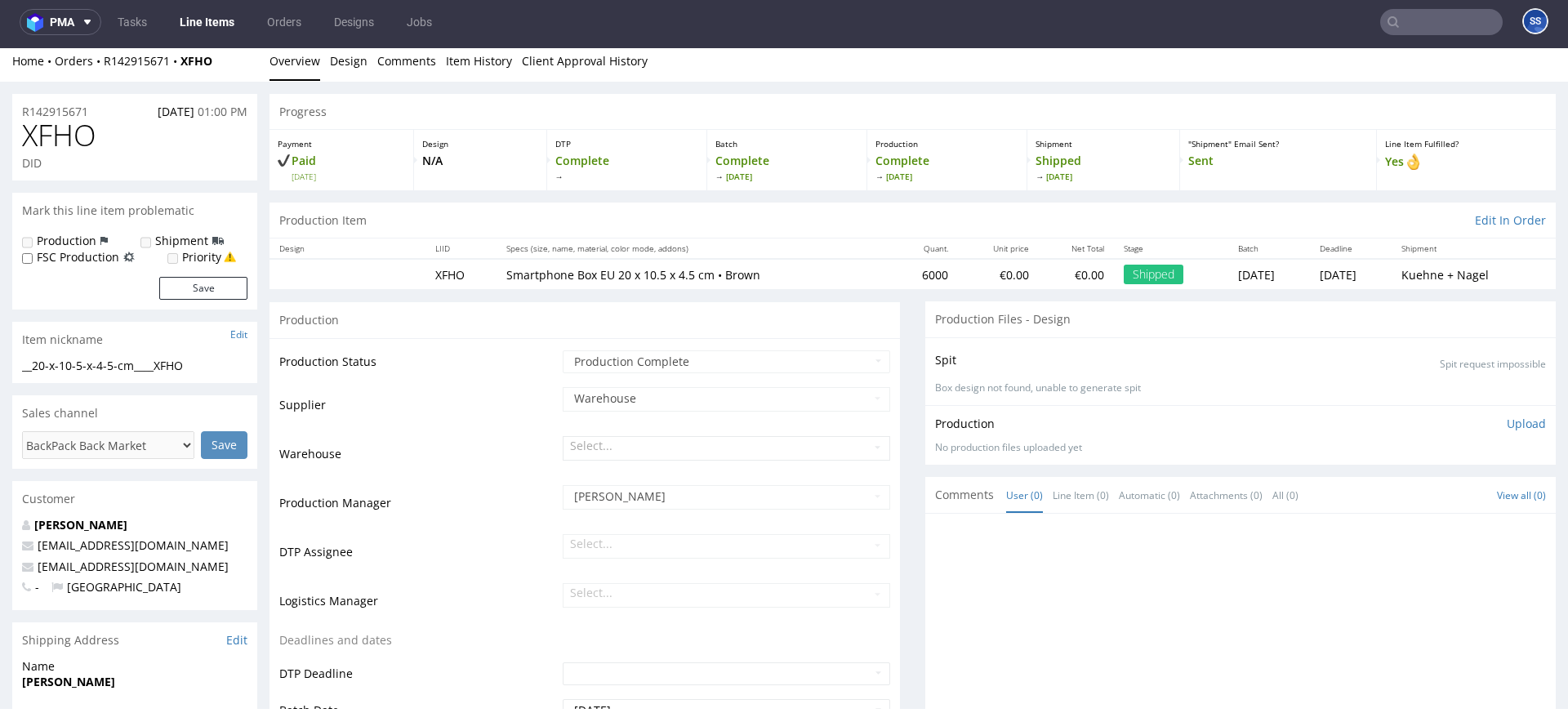 scroll, scrollTop: 0, scrollLeft: 0, axis: both 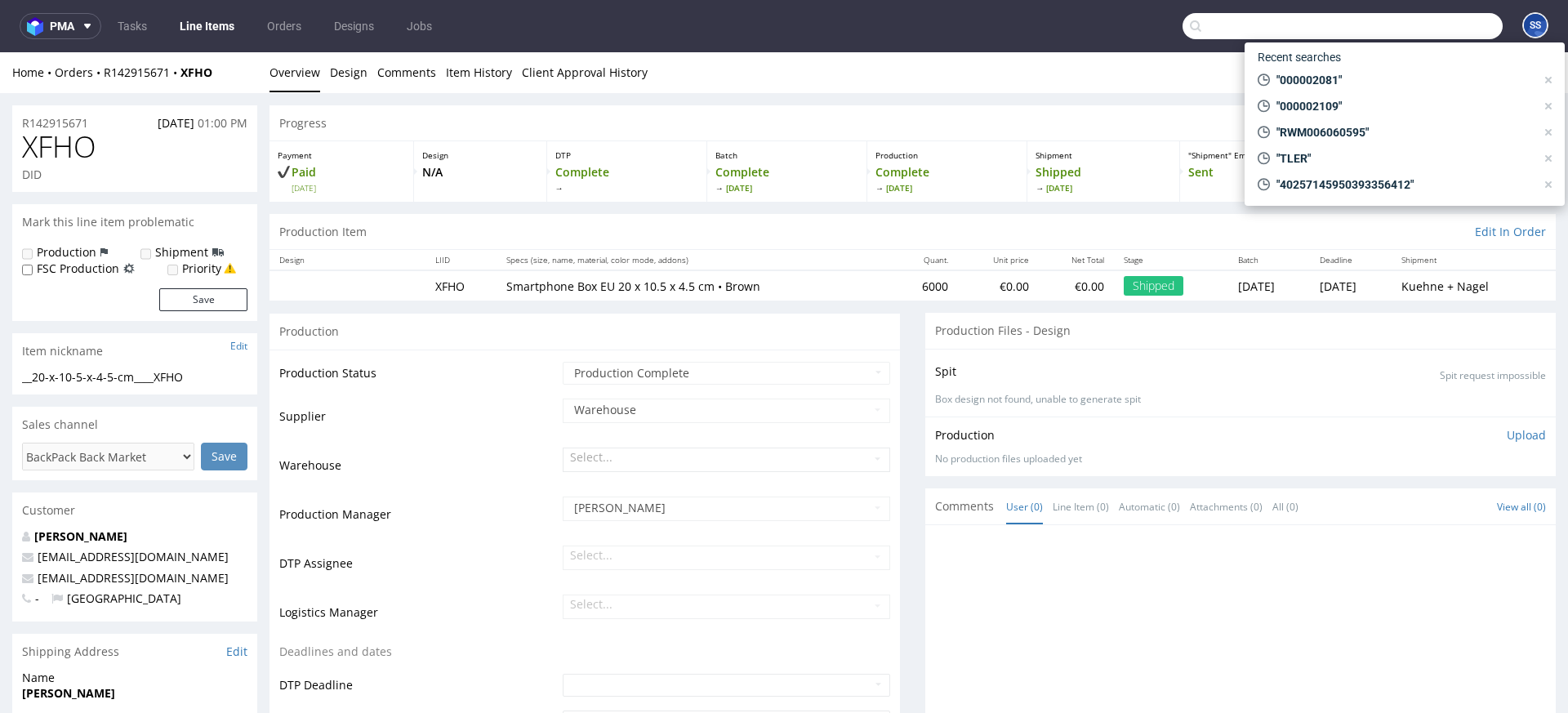click at bounding box center [1343, 26] 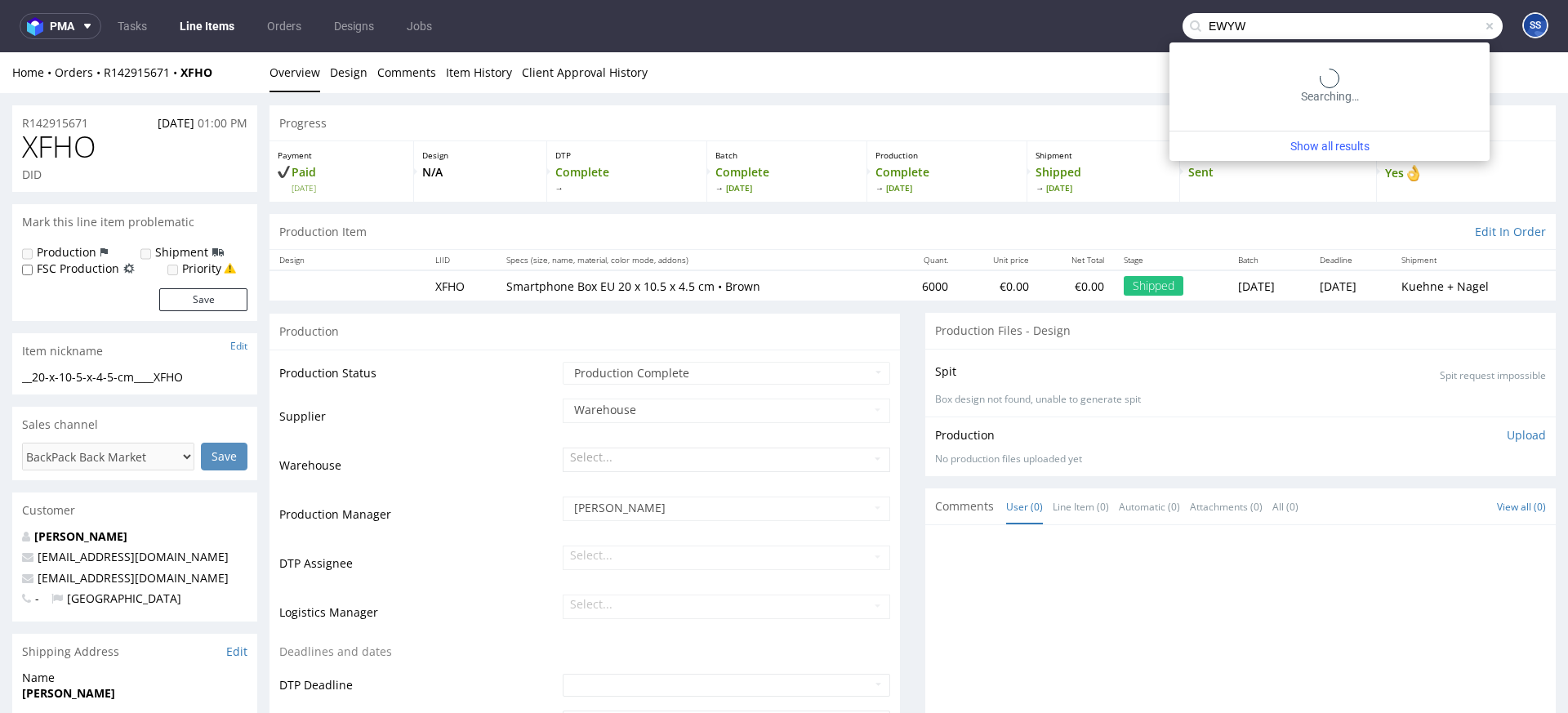 type on "EWYW" 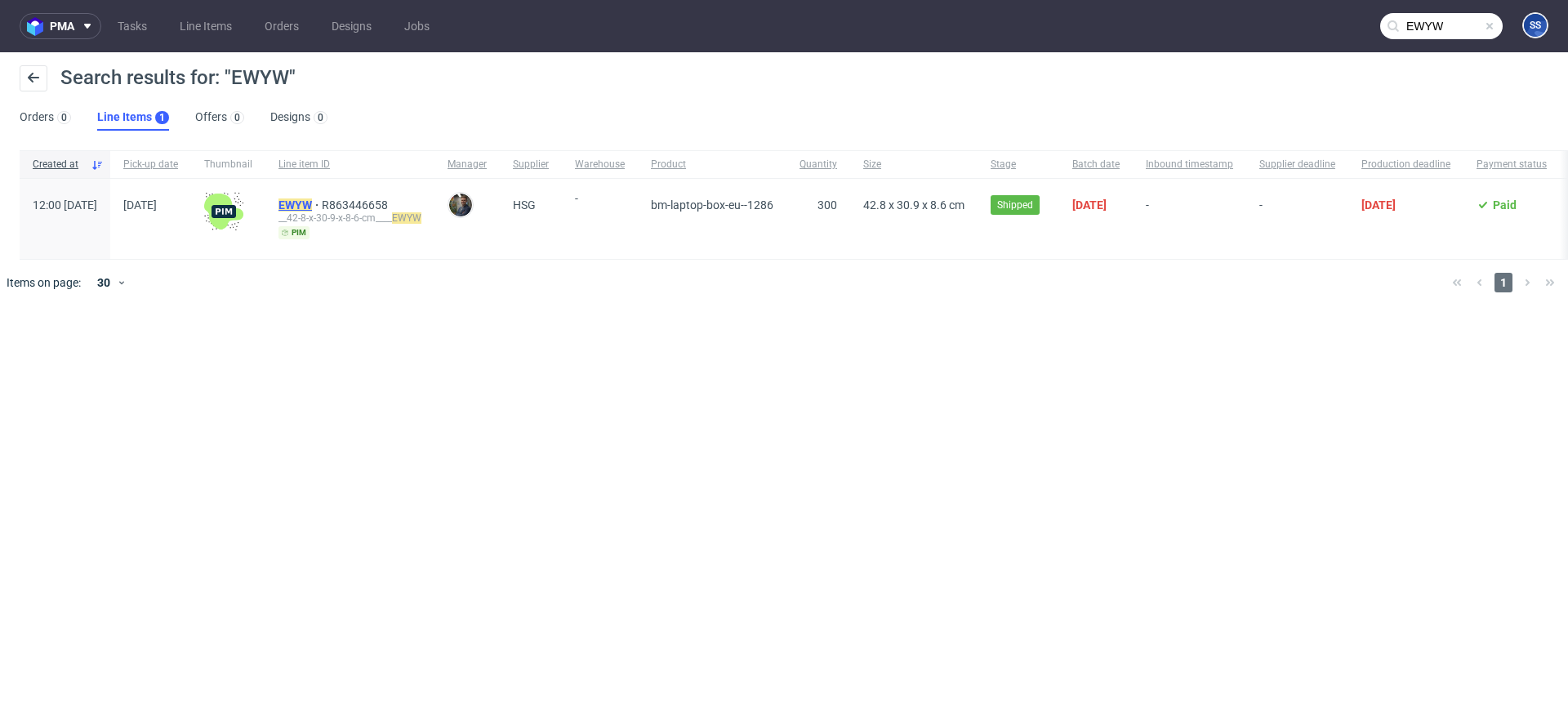 click on "EWYW" 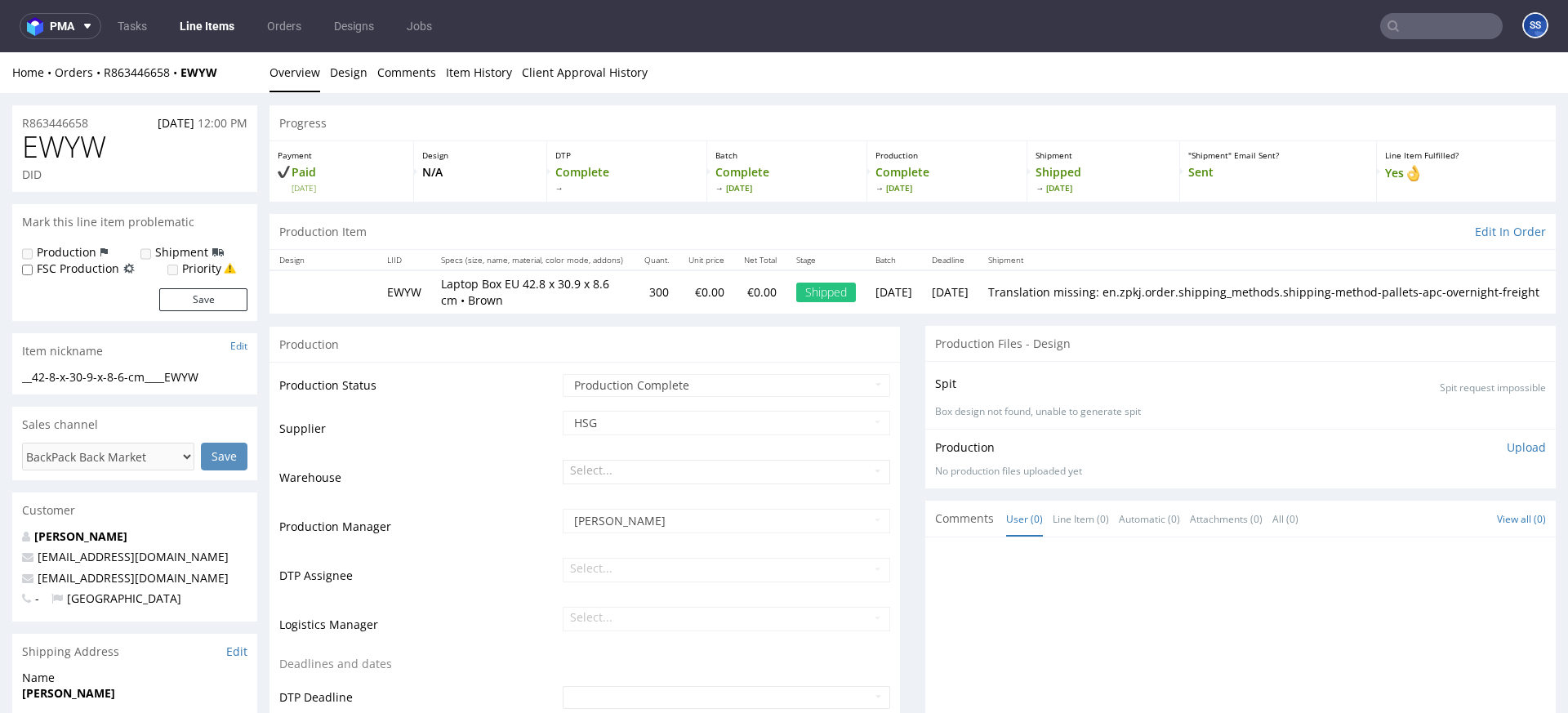 scroll, scrollTop: 0, scrollLeft: 0, axis: both 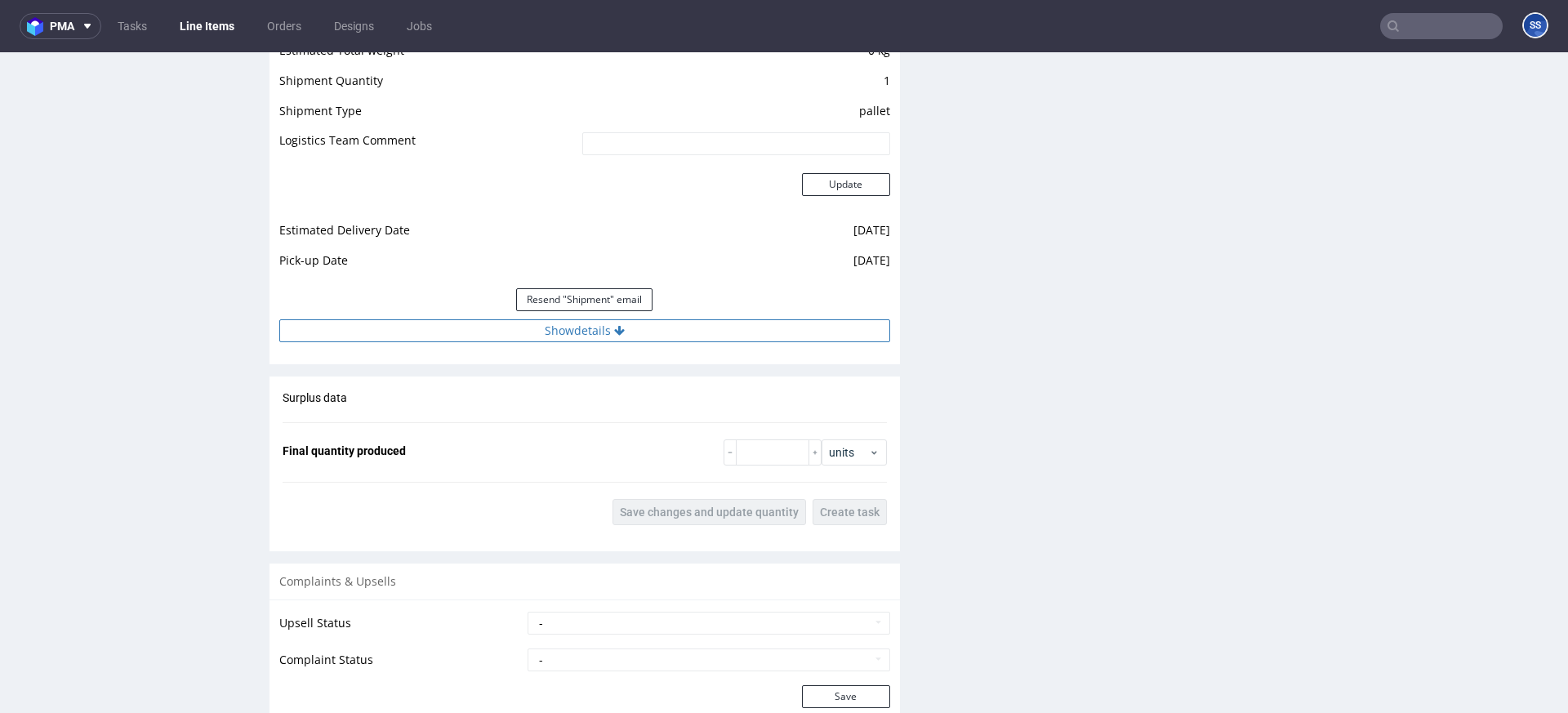 click on "Show  details" at bounding box center [585, 331] 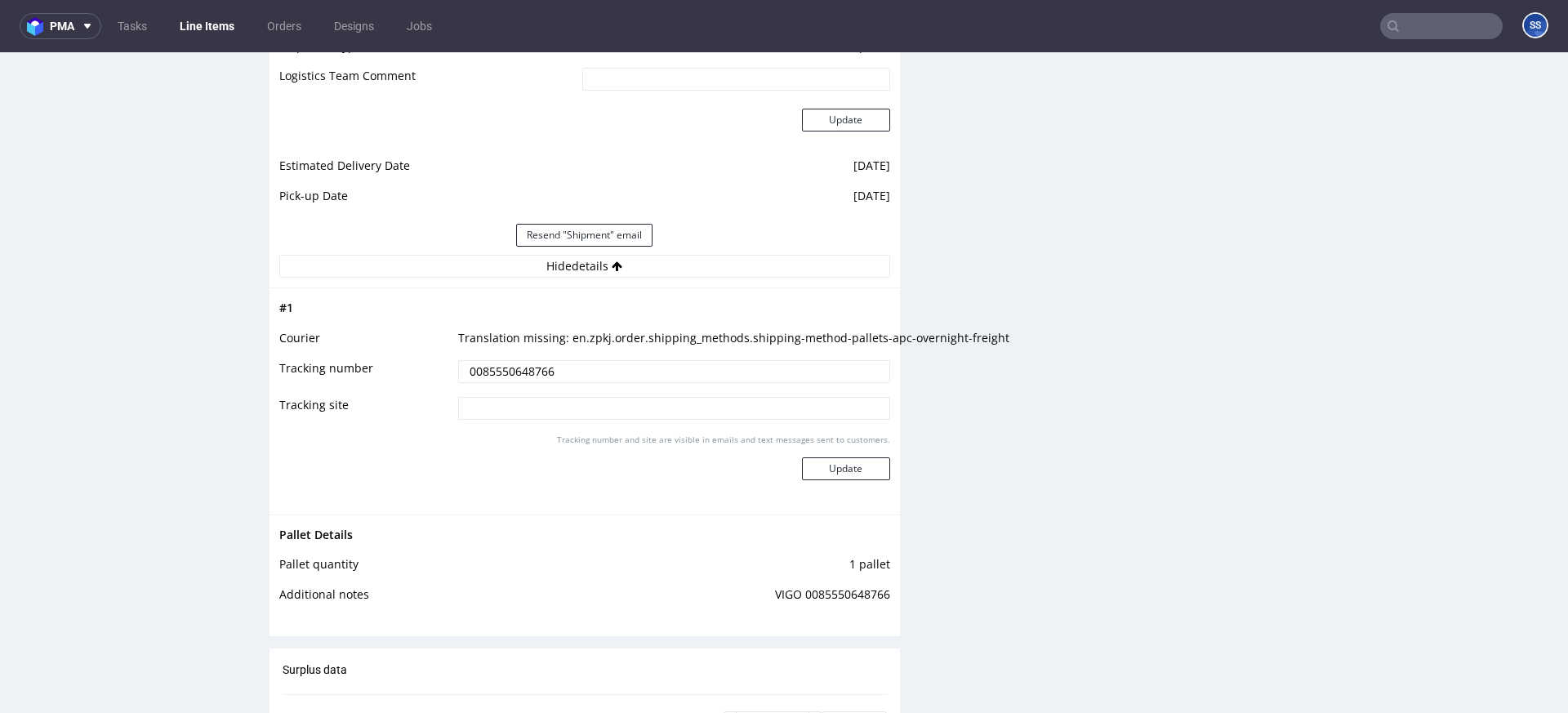 scroll, scrollTop: 1527, scrollLeft: 0, axis: vertical 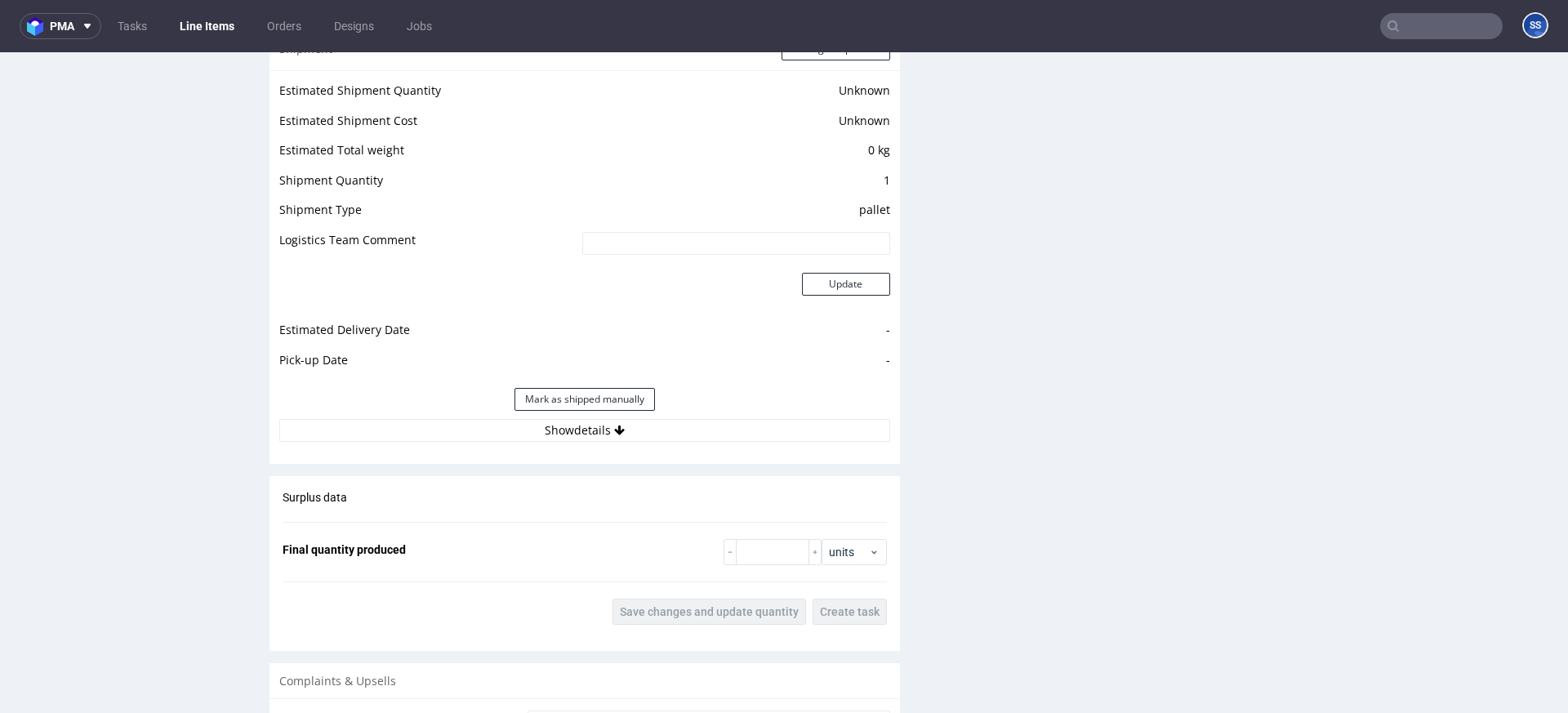 click on "Show  details" at bounding box center [585, 430] 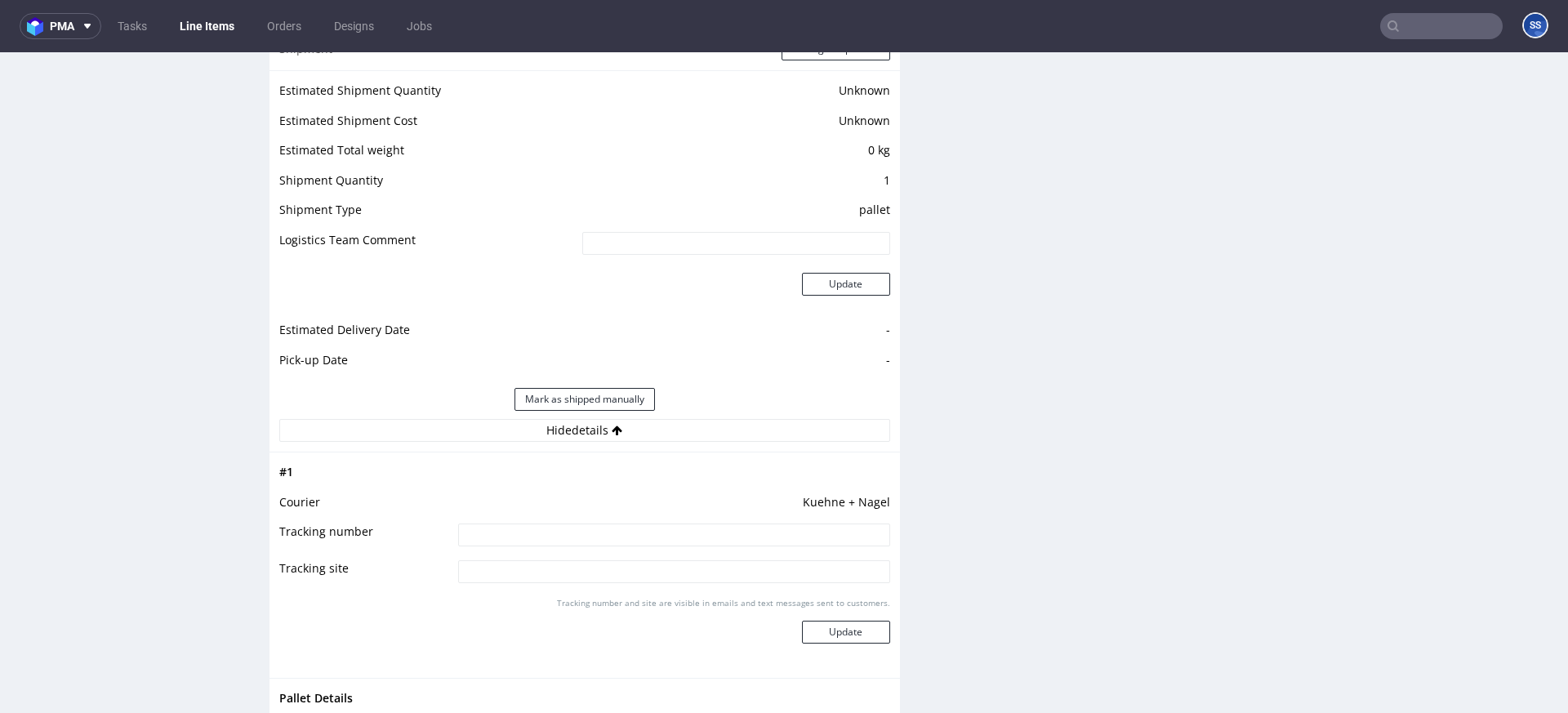 drag, startPoint x: 0, startPoint y: 52, endPoint x: 495, endPoint y: 530, distance: 688.1199 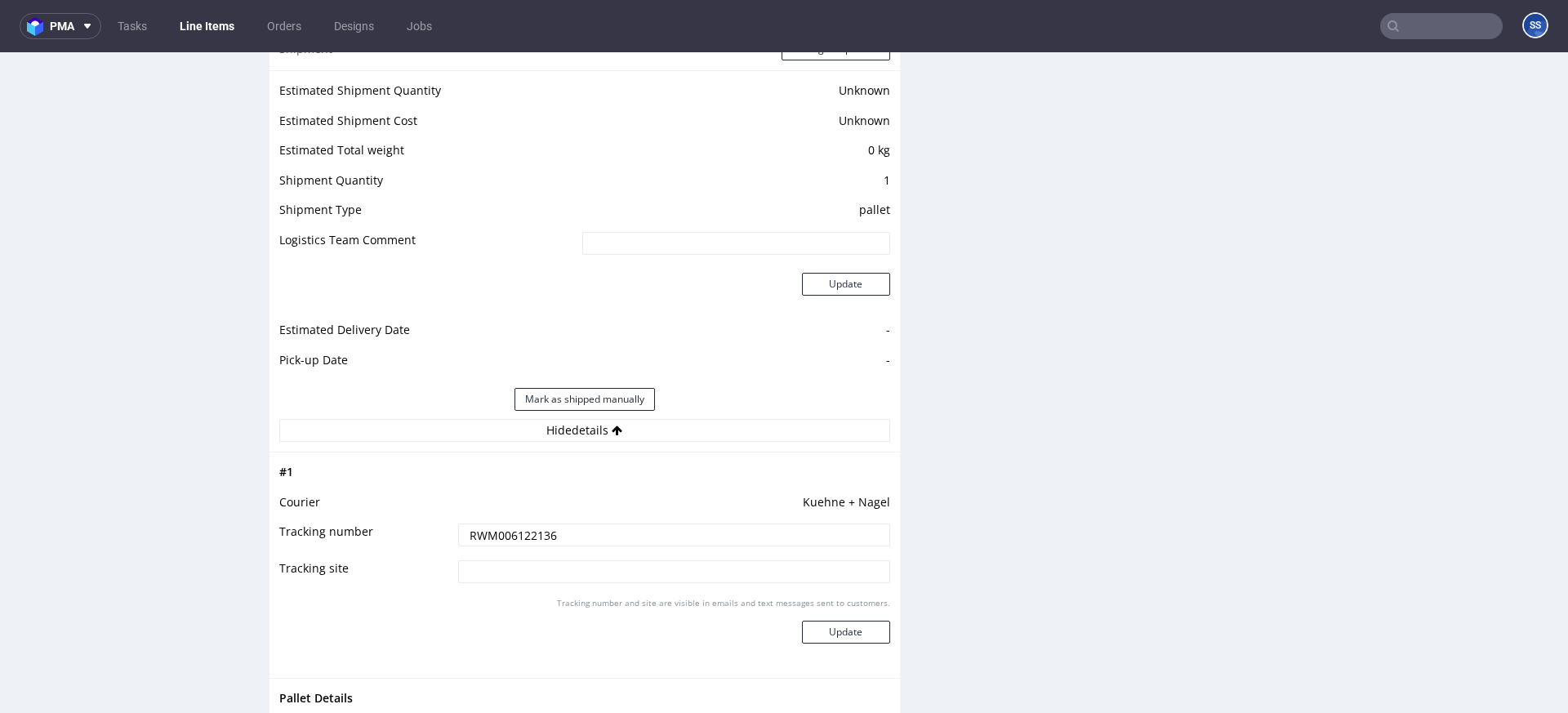 type on "RWM006122136" 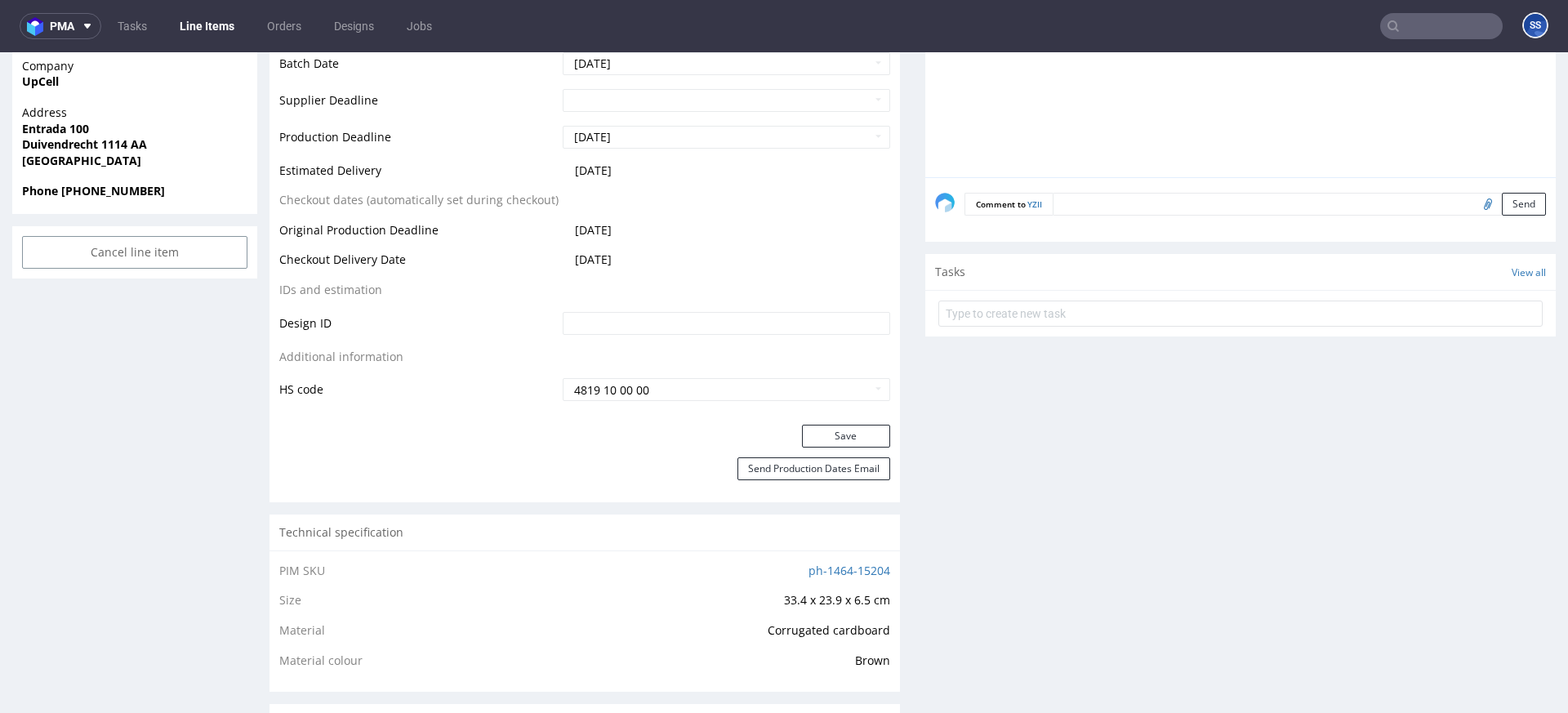 scroll, scrollTop: 0, scrollLeft: 0, axis: both 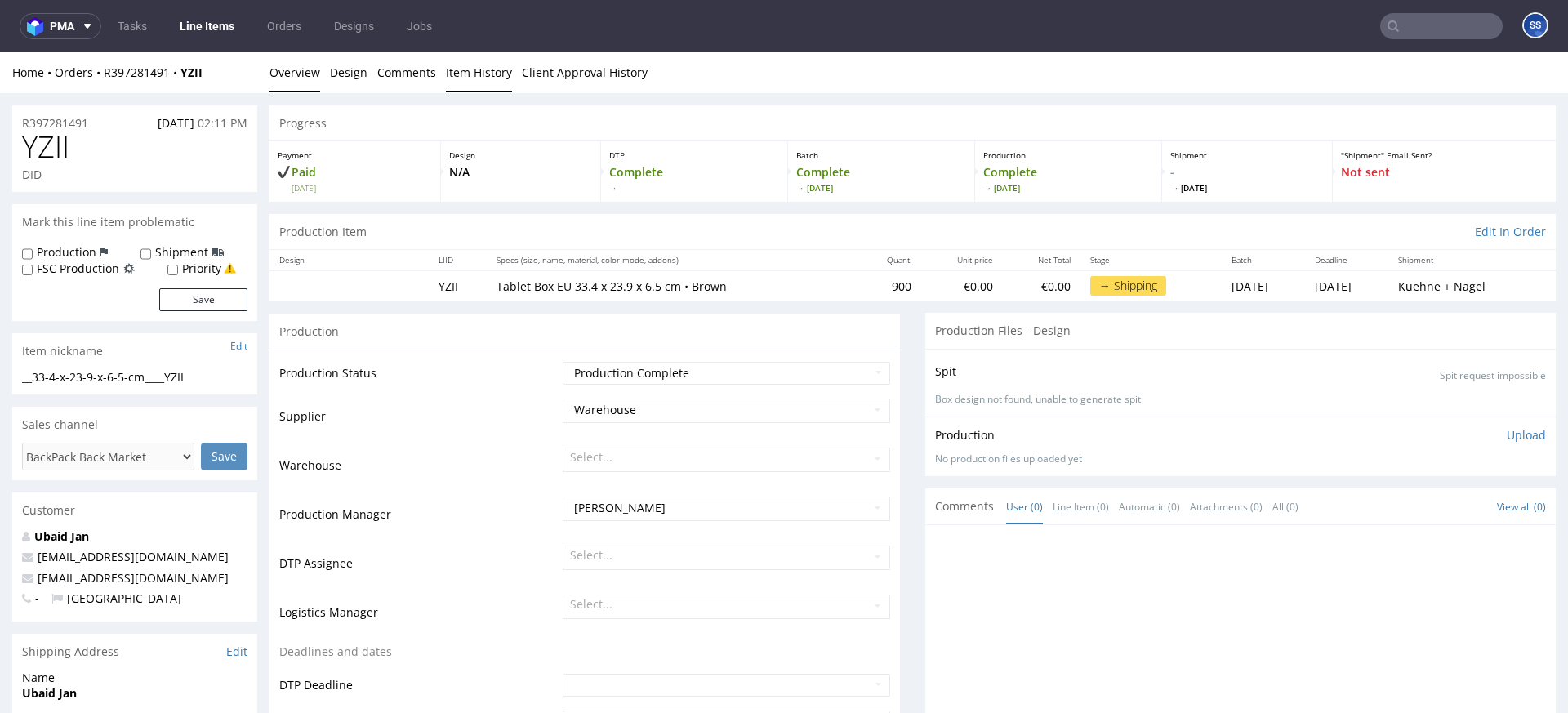 click on "Item History" at bounding box center (479, 72) 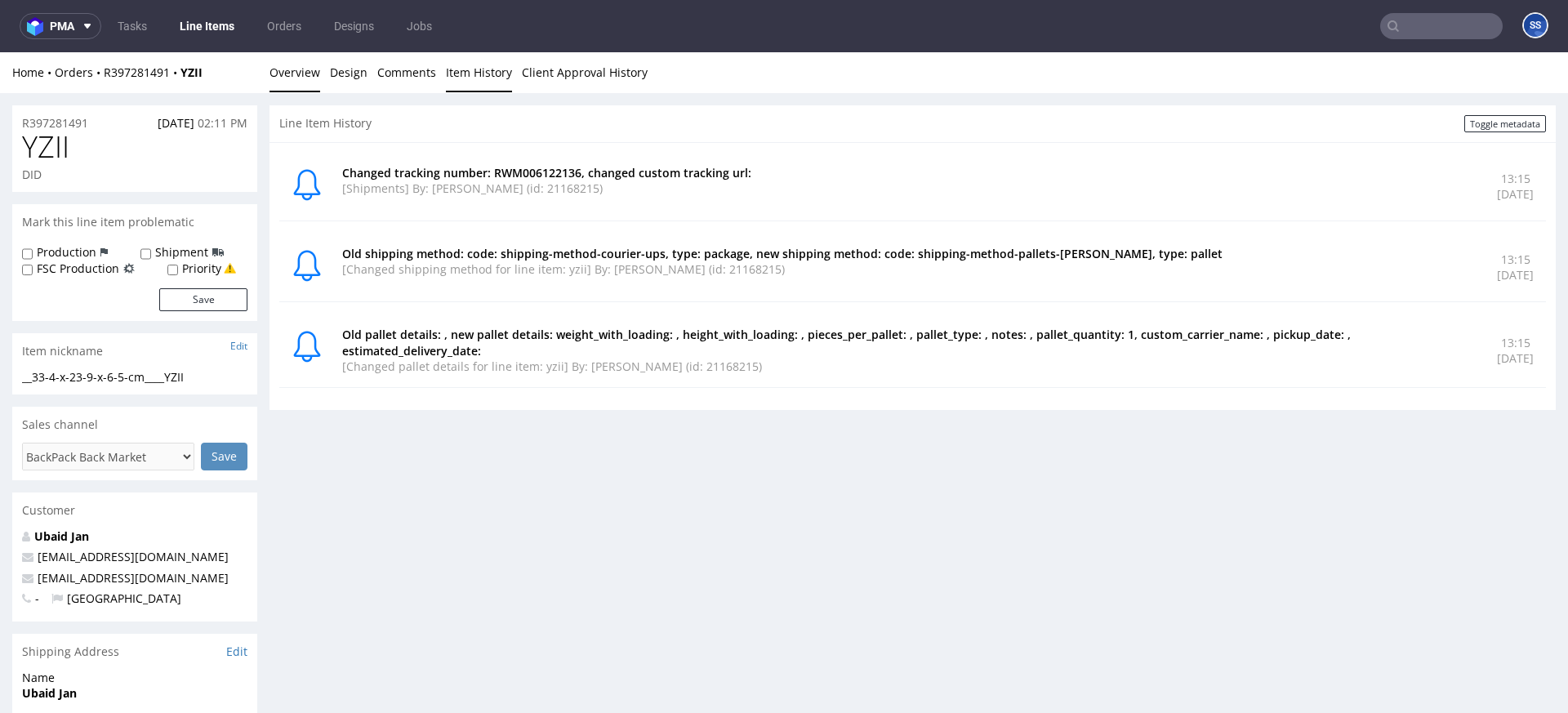 click on "Overview" at bounding box center (295, 72) 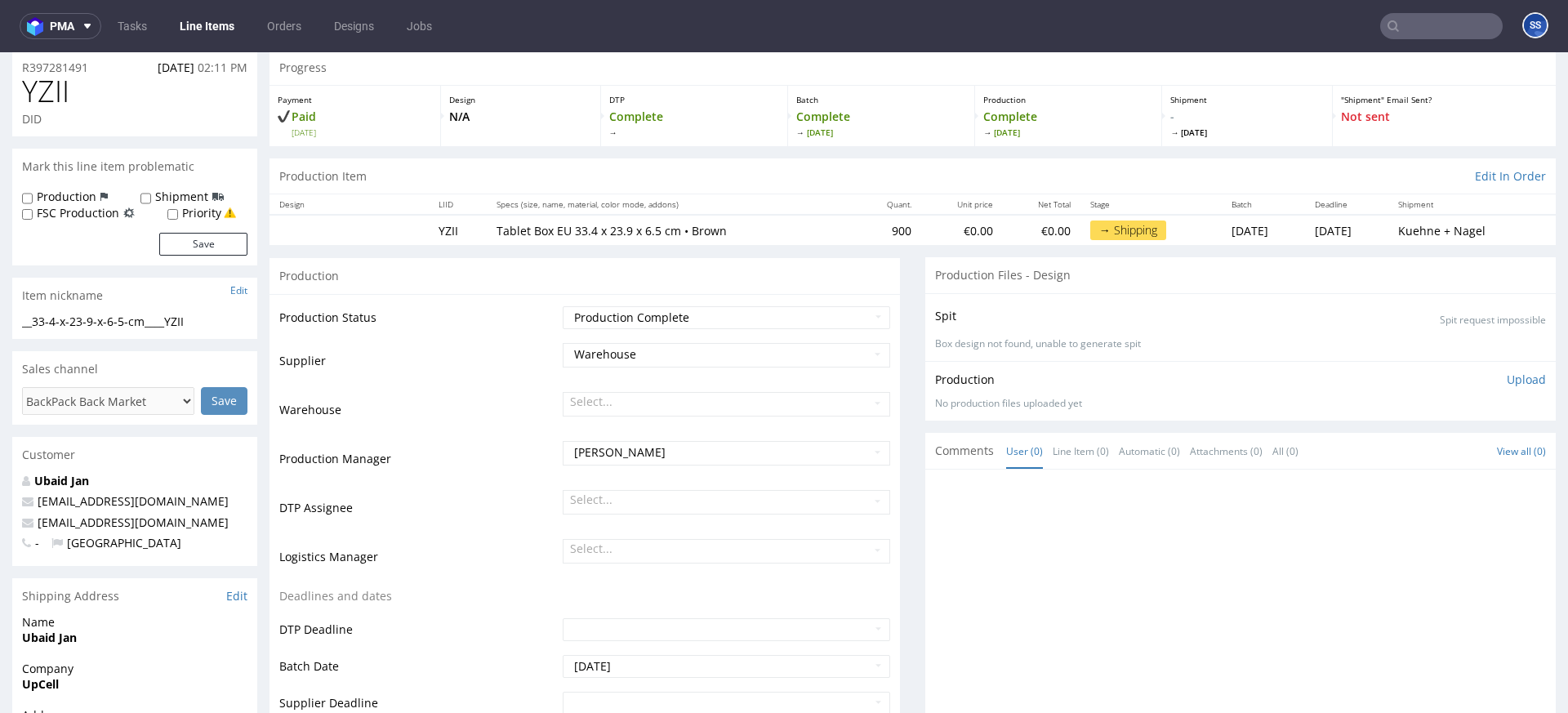 scroll, scrollTop: 69, scrollLeft: 0, axis: vertical 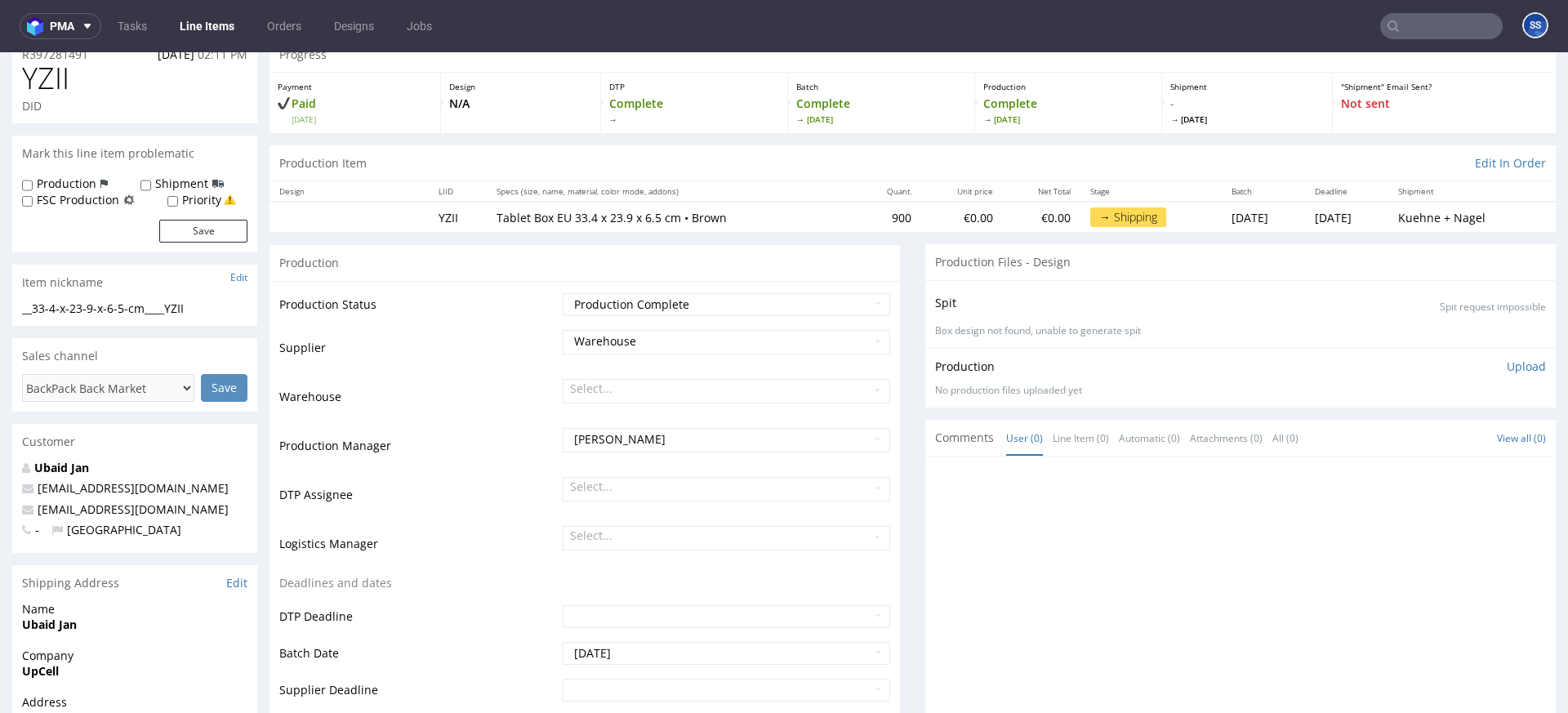 click on "pma Tasks Line Items Orders Designs Jobs SS" at bounding box center (784, 26) 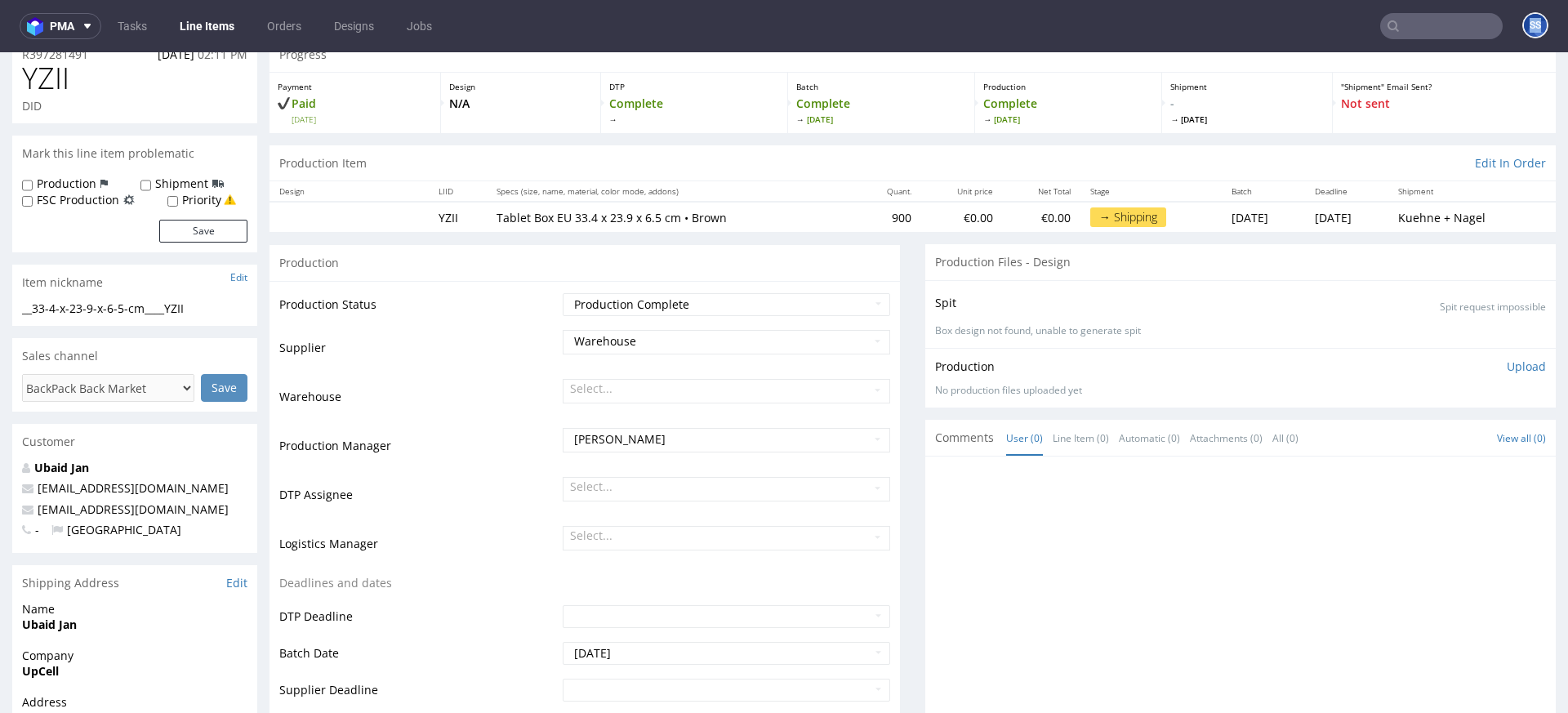 click on "pma Tasks Line Items Orders Designs Jobs SS" at bounding box center [784, 26] 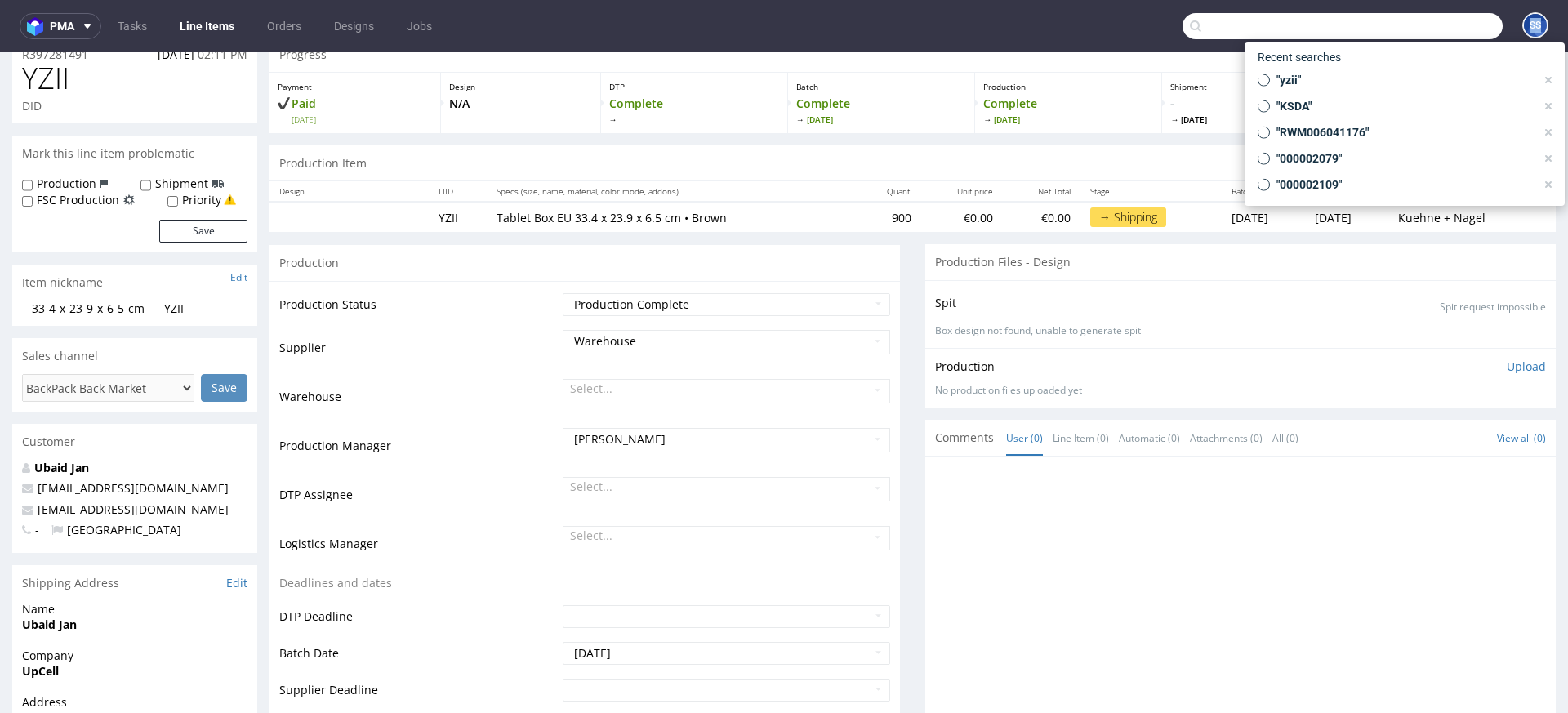 click at bounding box center (1343, 26) 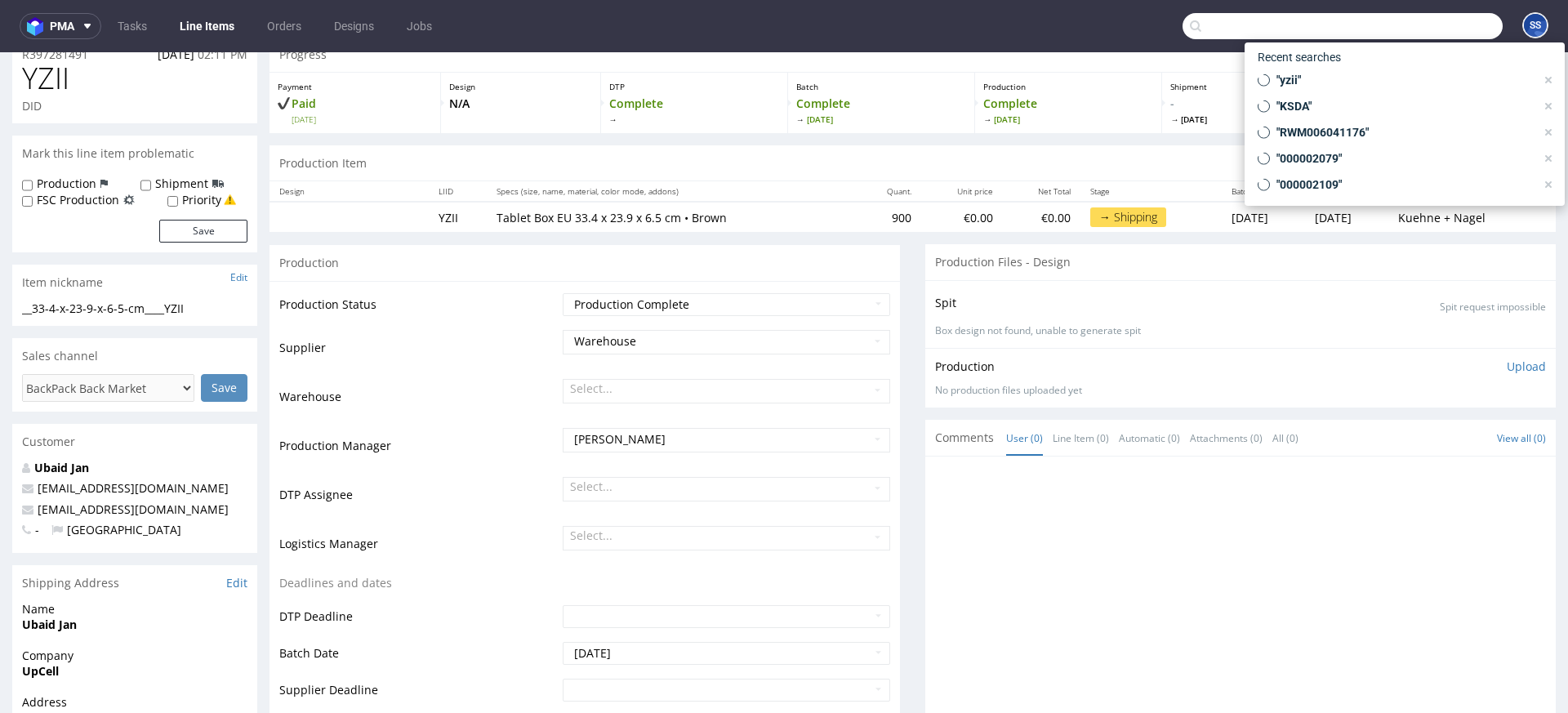 paste on "000002109" 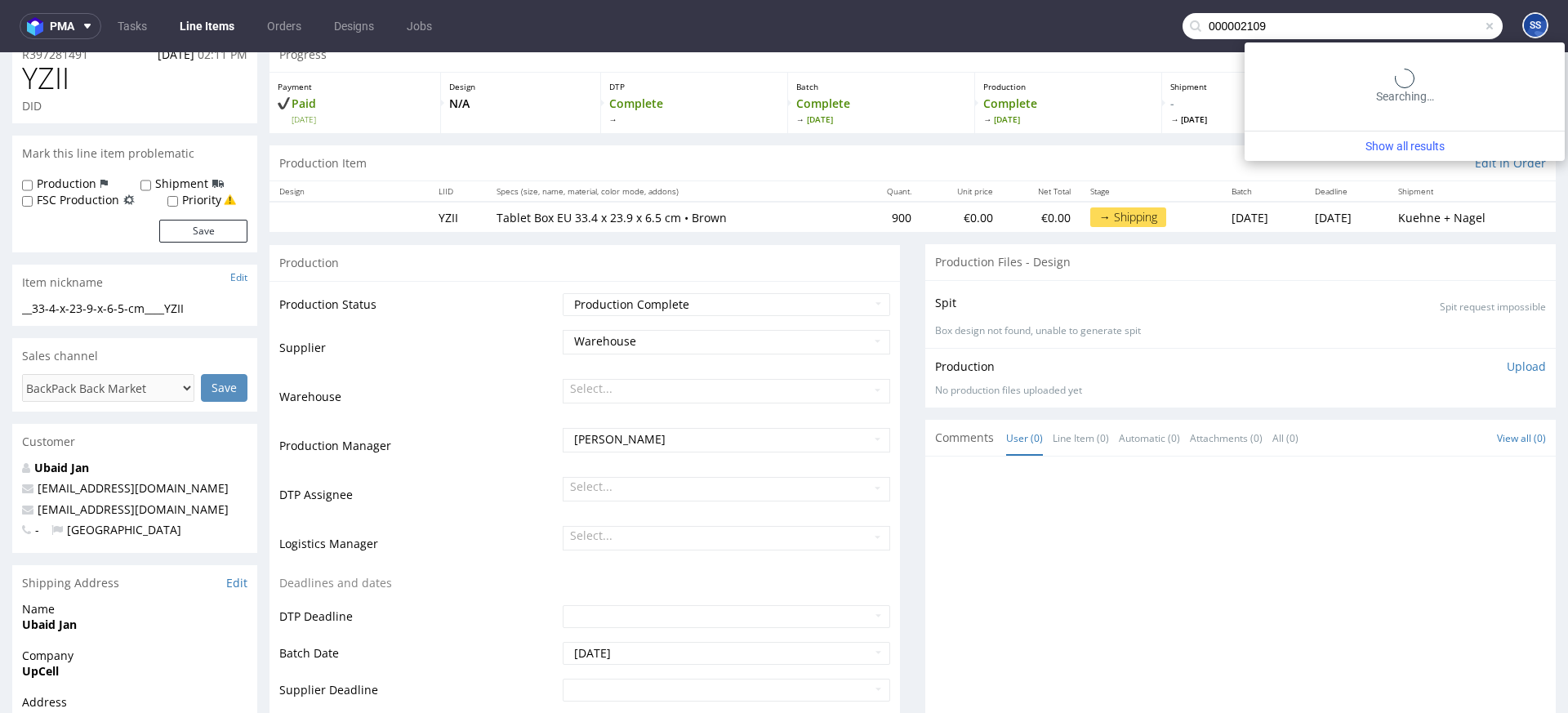 type on "000002109" 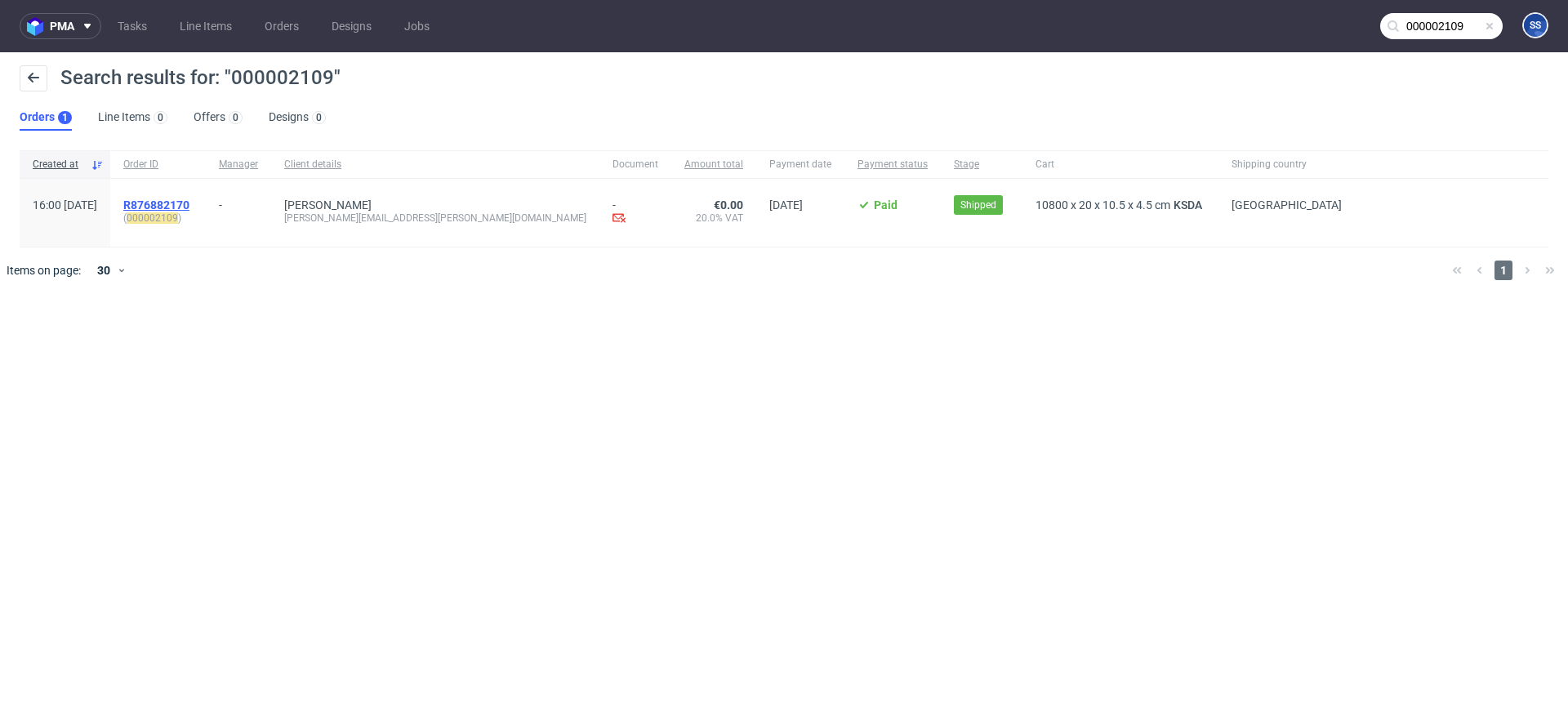 click on "R876882170" at bounding box center [156, 205] 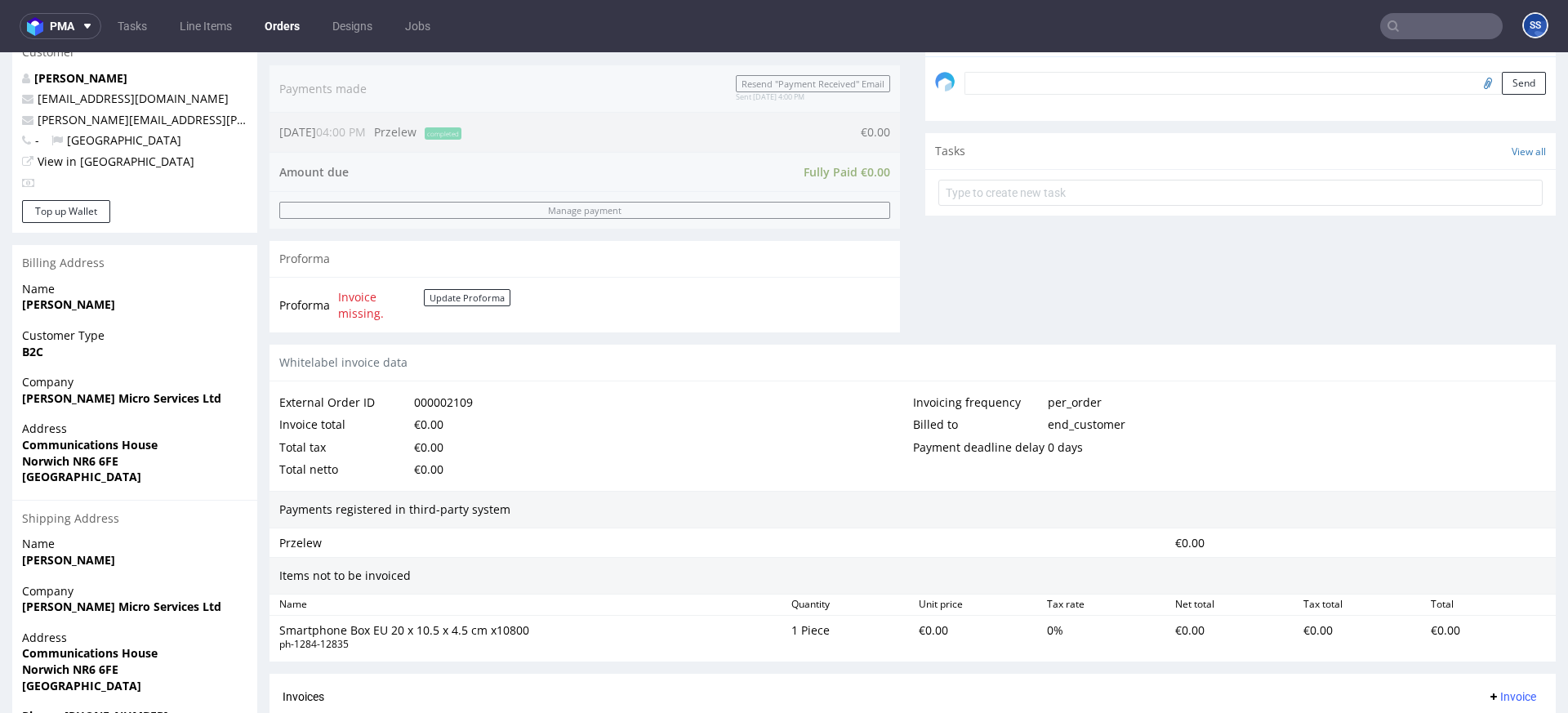 scroll, scrollTop: 712, scrollLeft: 0, axis: vertical 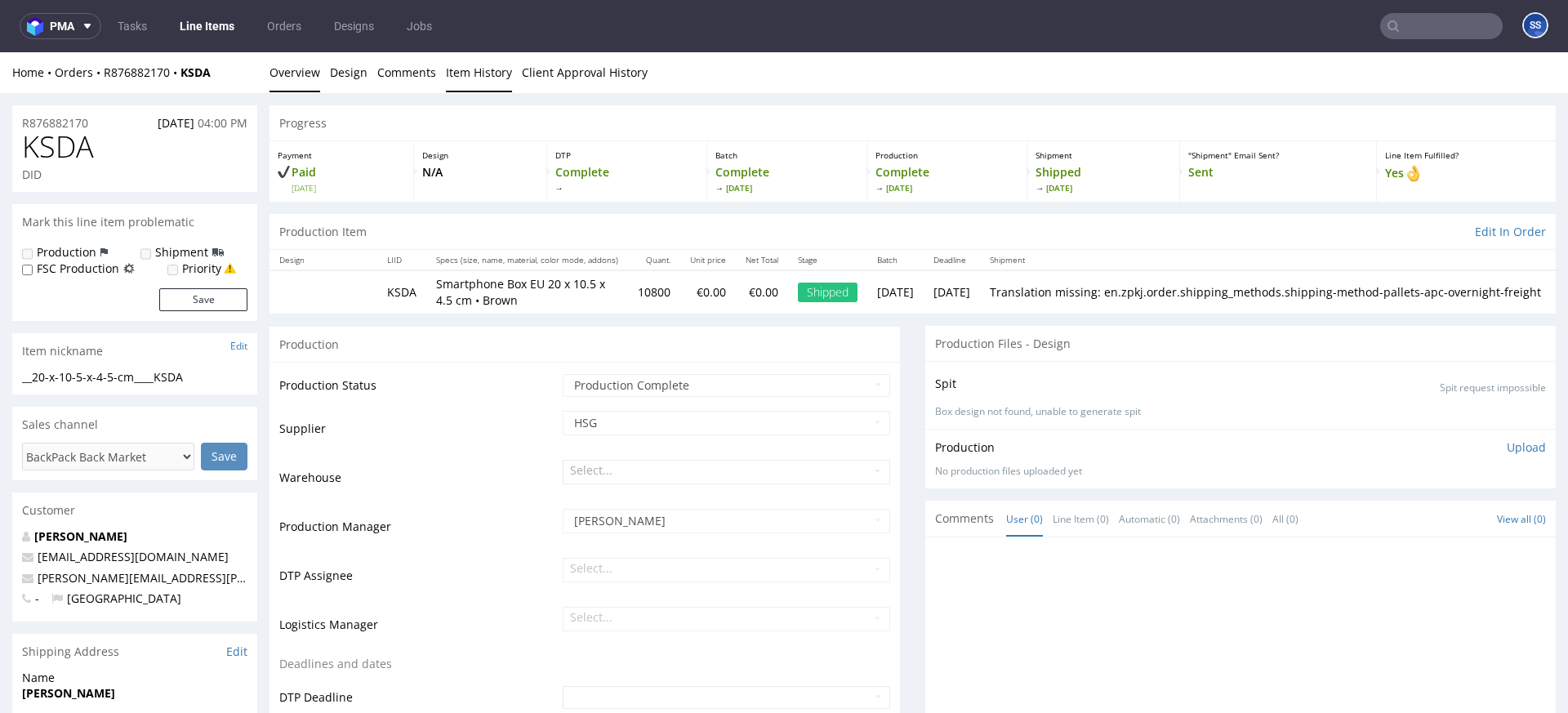 click on "Item History" at bounding box center (479, 72) 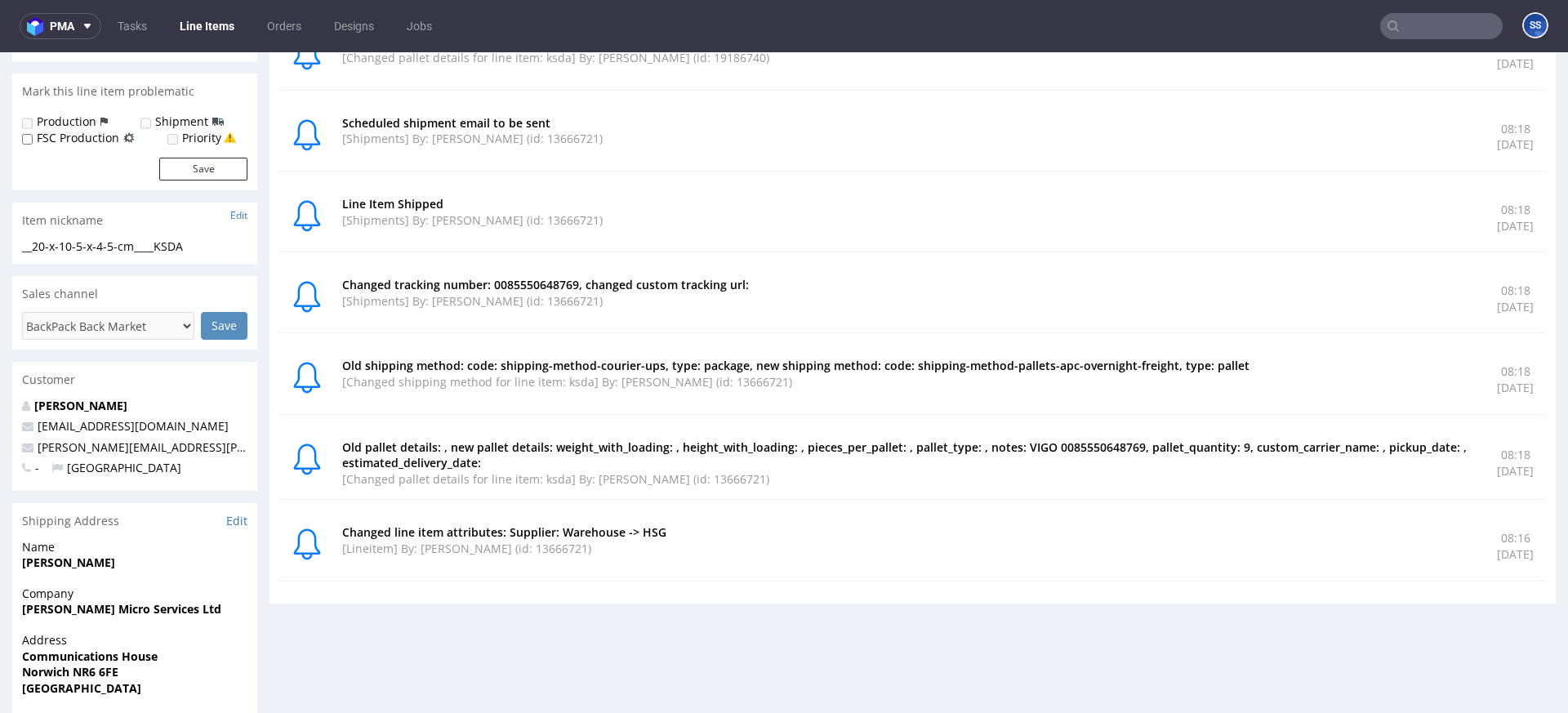 scroll, scrollTop: 136, scrollLeft: 0, axis: vertical 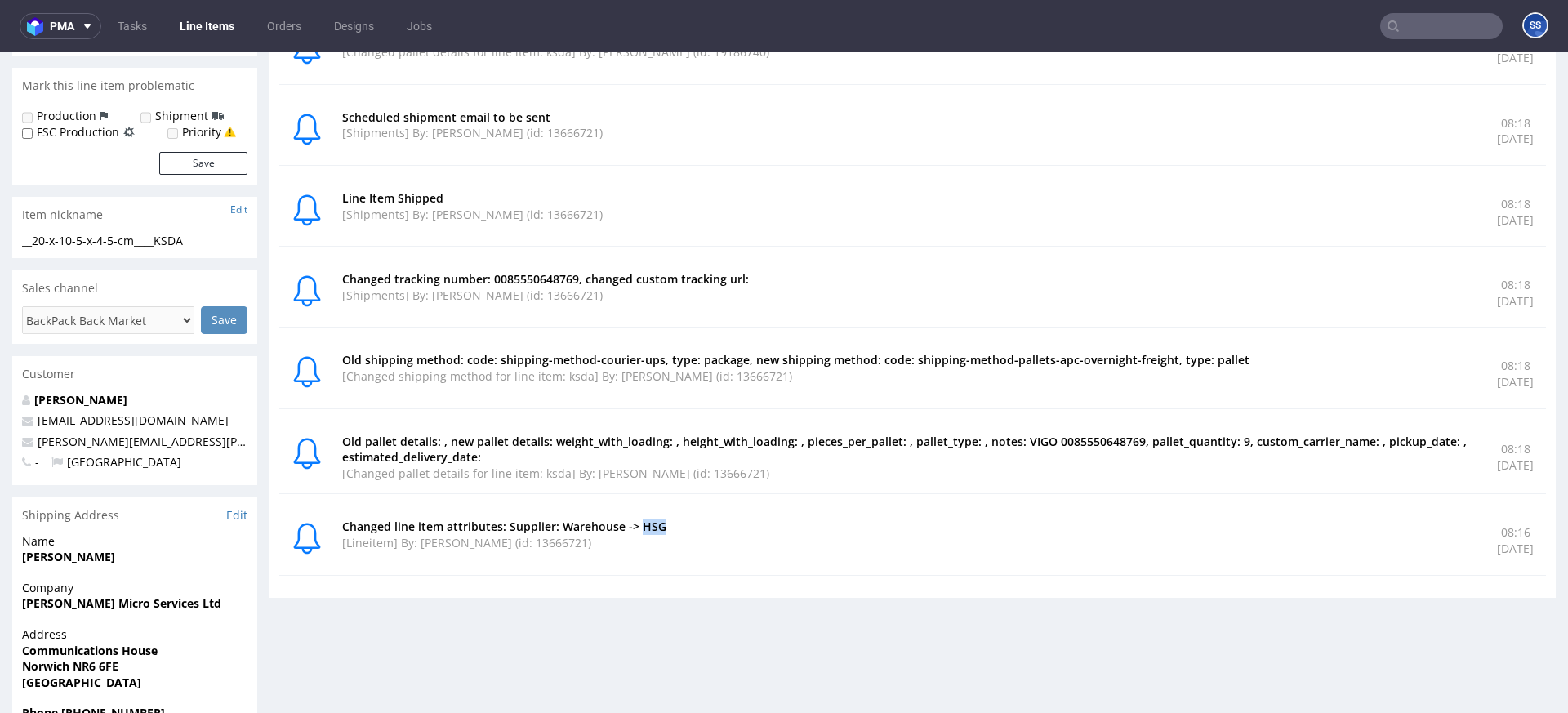 drag, startPoint x: 740, startPoint y: 531, endPoint x: 637, endPoint y: 528, distance: 103.04368 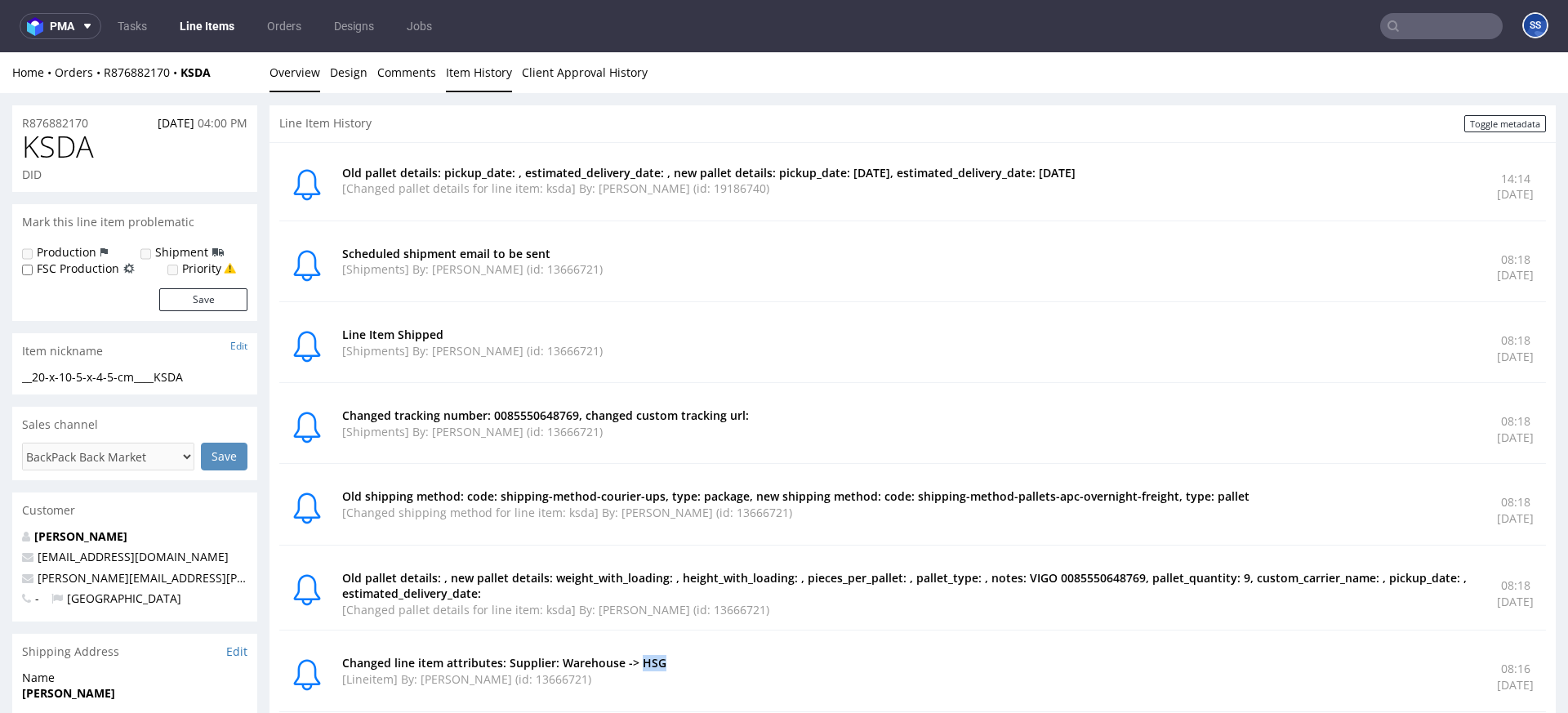 click on "Overview" at bounding box center (295, 72) 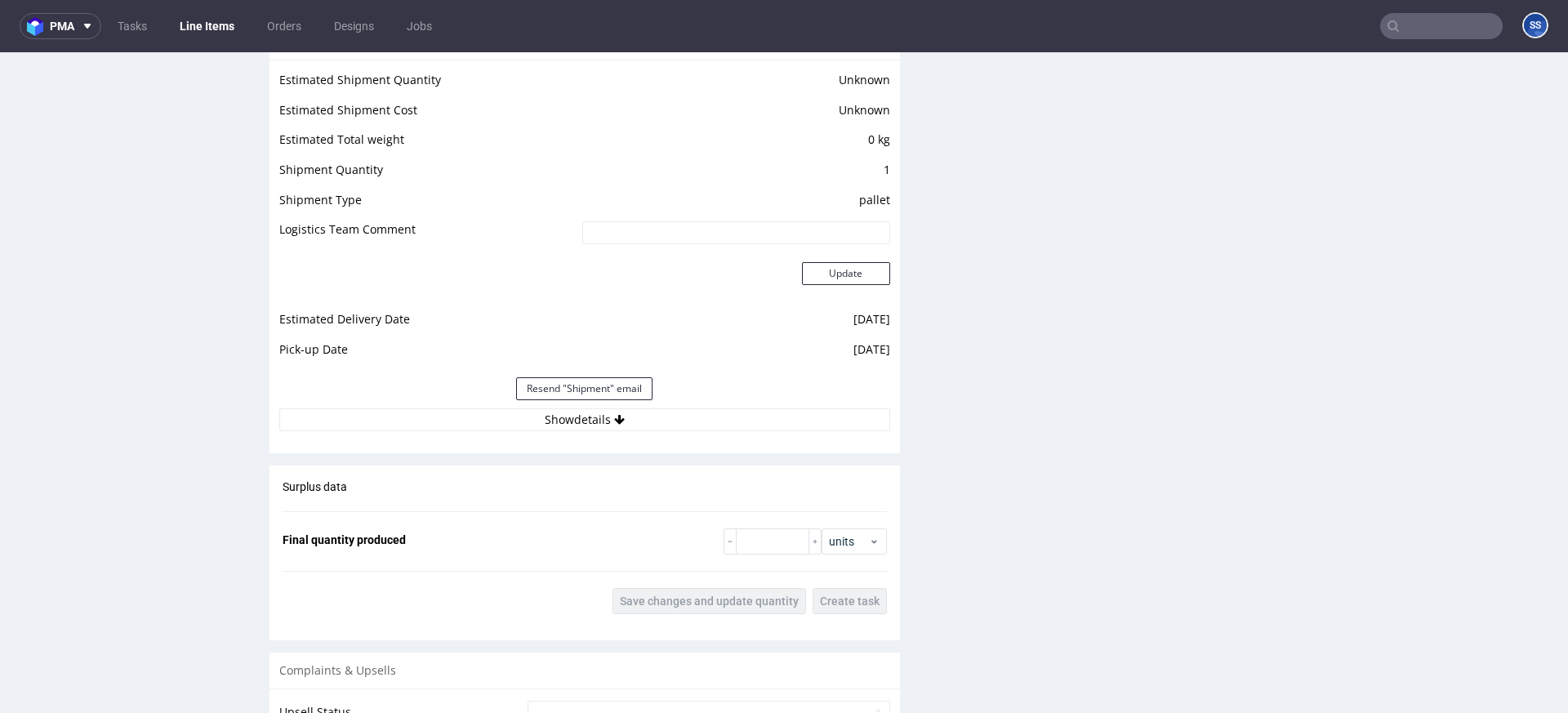 scroll, scrollTop: 1376, scrollLeft: 0, axis: vertical 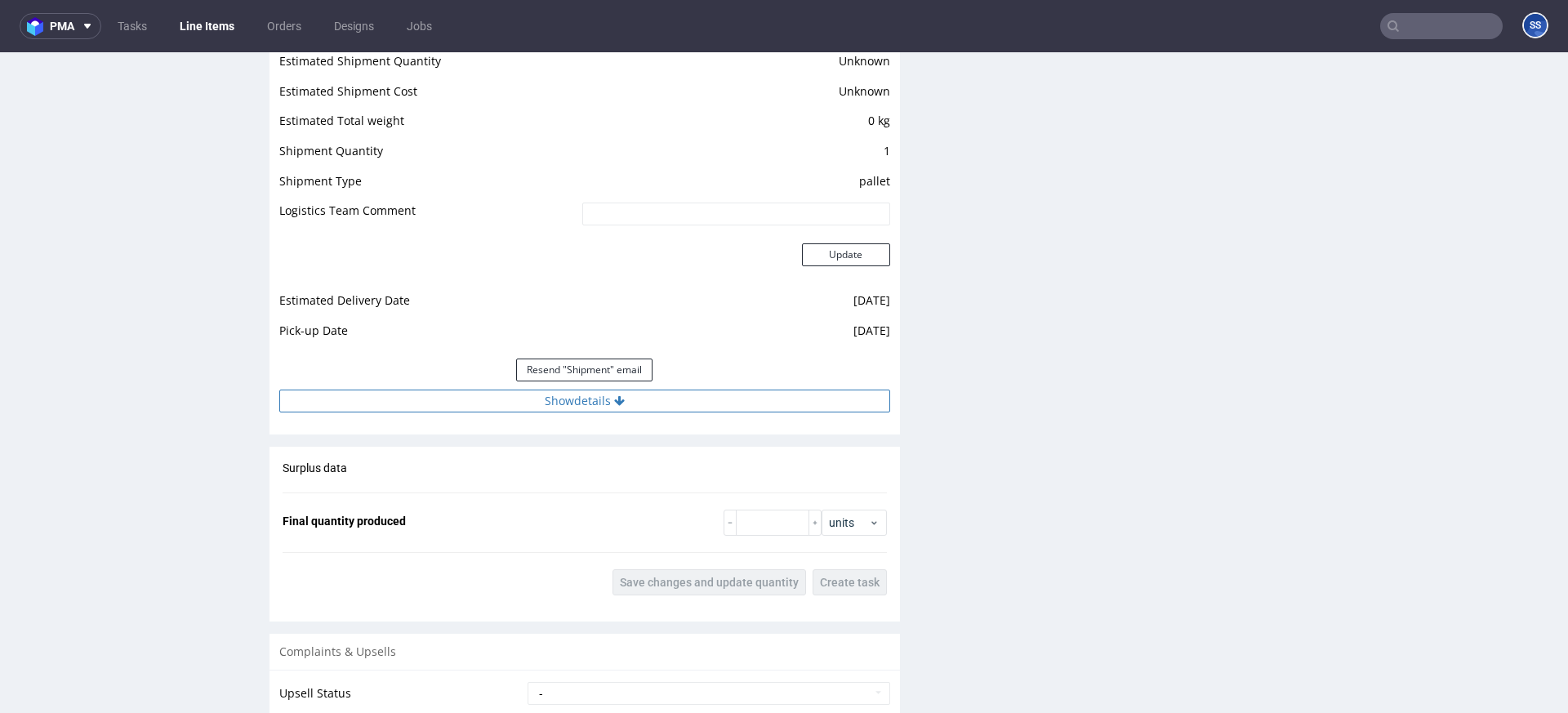 click on "Show  details" at bounding box center [585, 401] 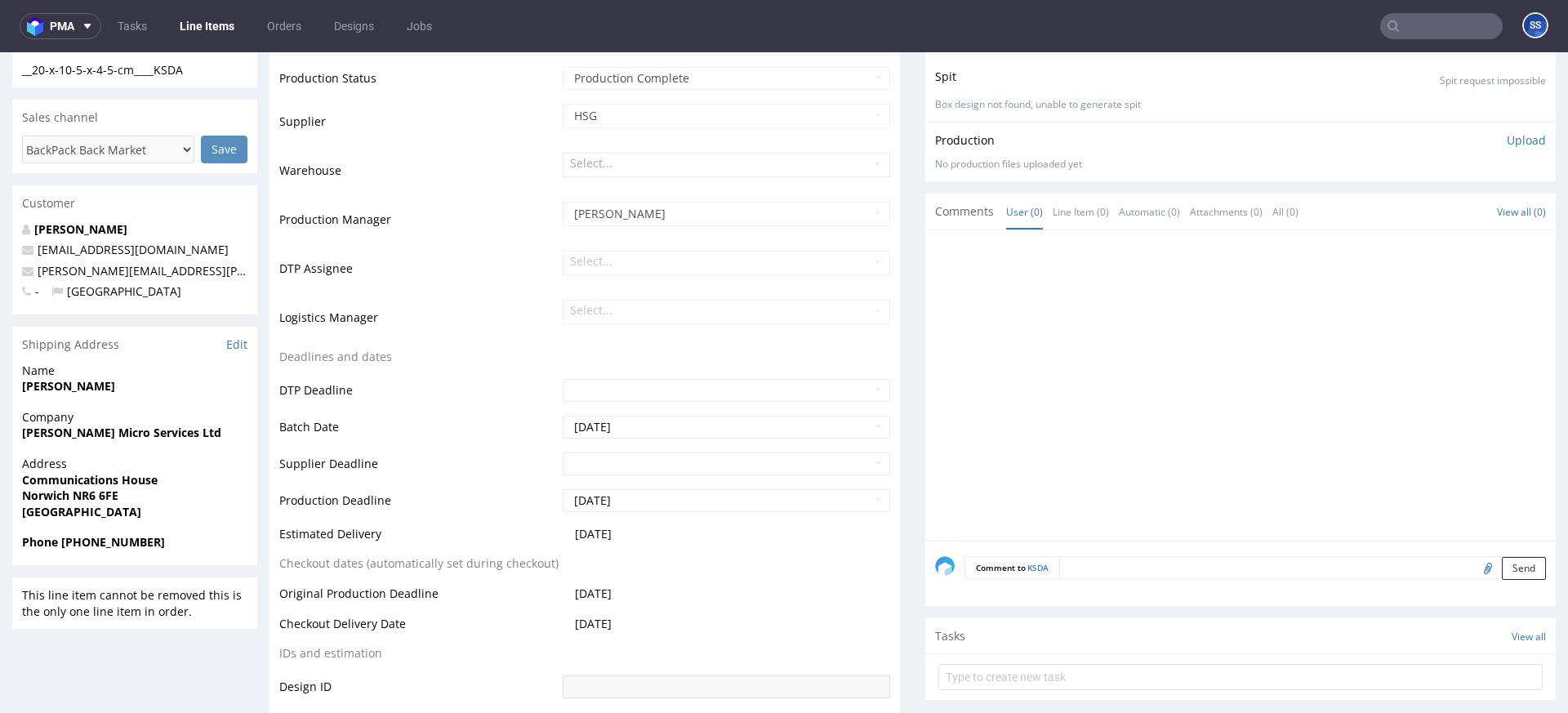 scroll, scrollTop: 293, scrollLeft: 0, axis: vertical 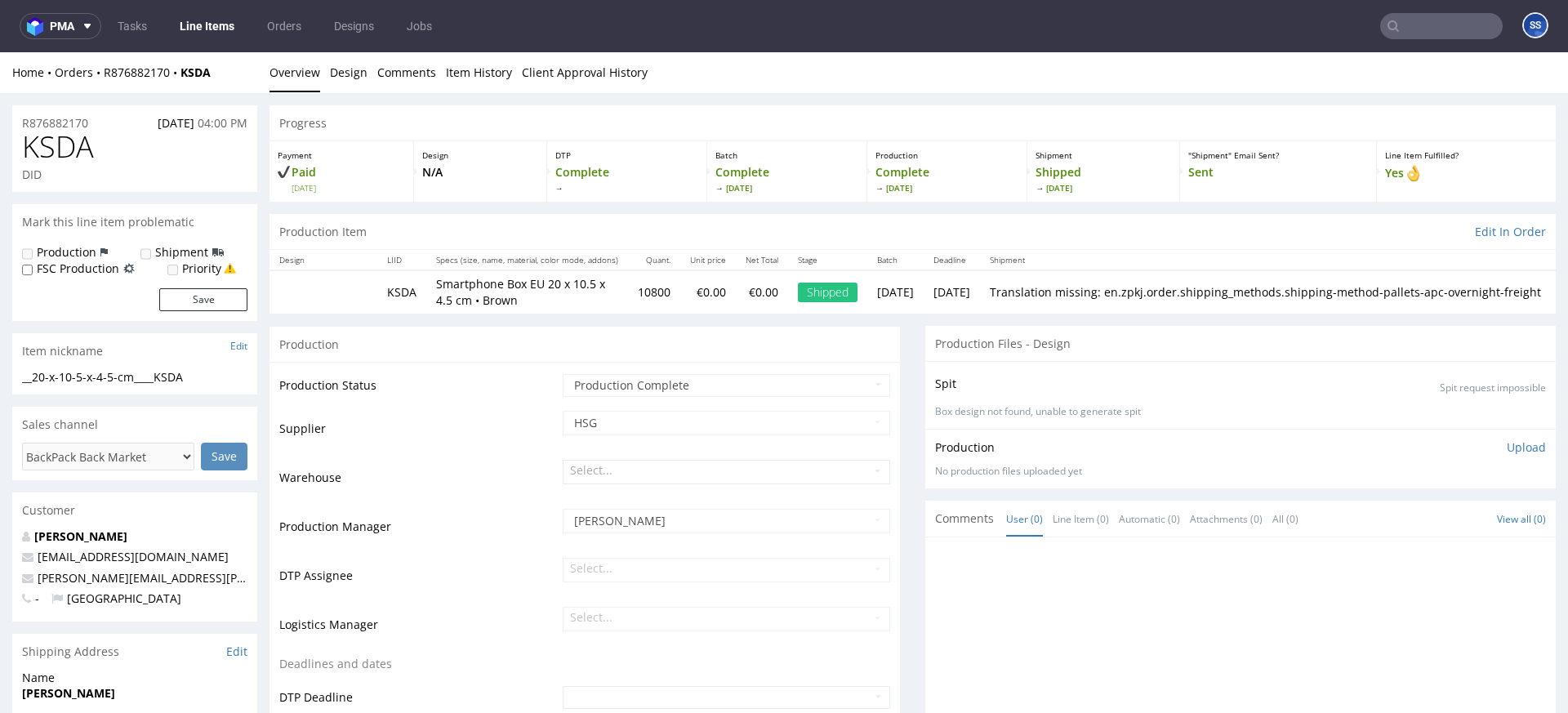 click at bounding box center (1441, 26) 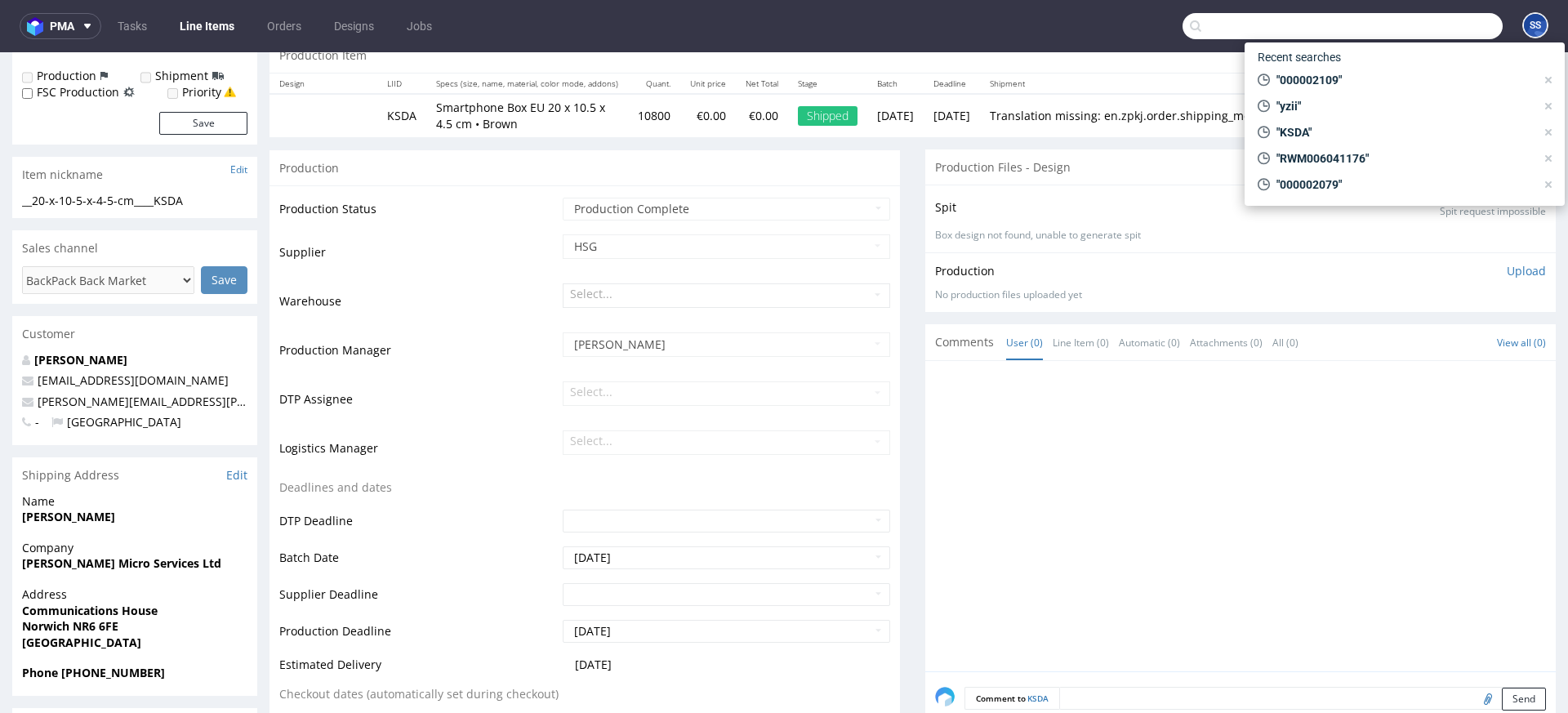 scroll, scrollTop: 186, scrollLeft: 0, axis: vertical 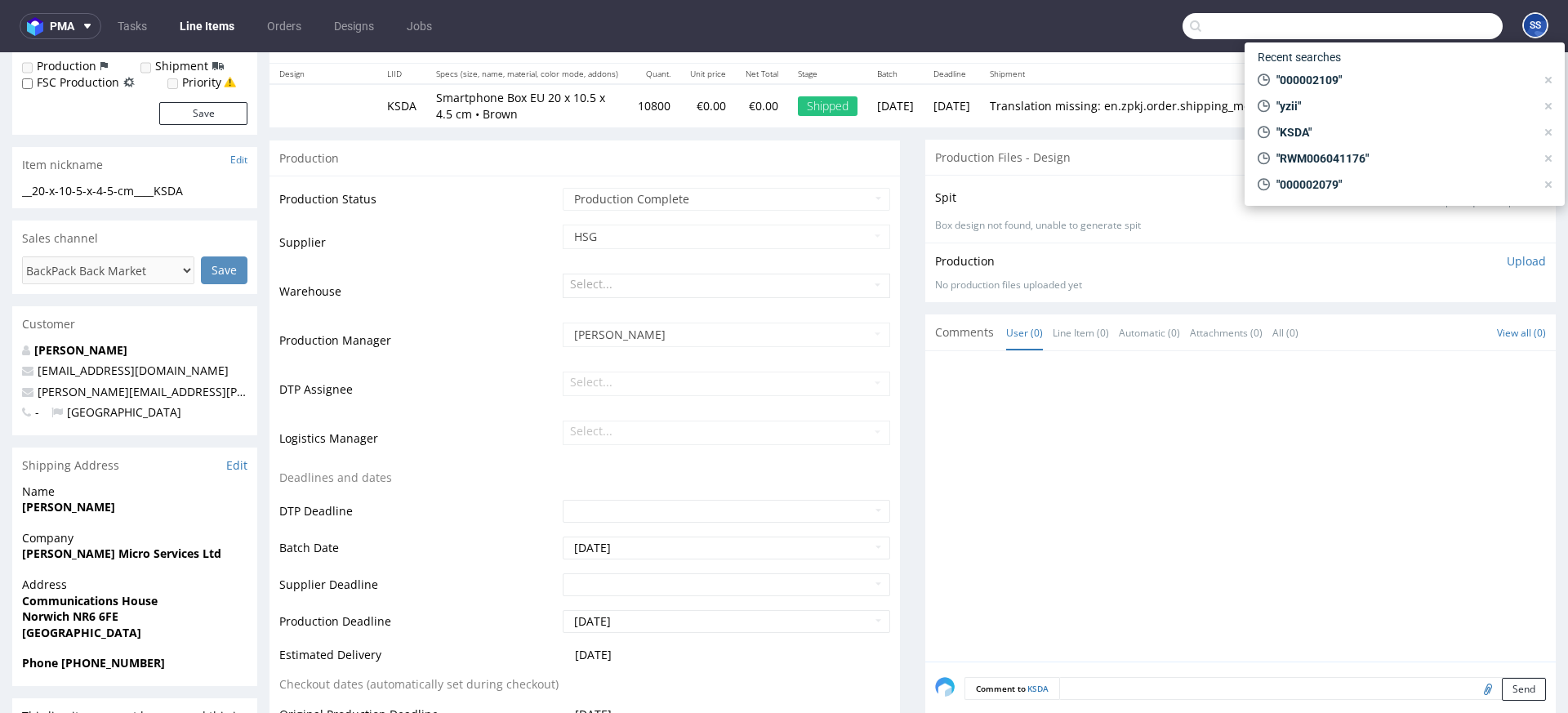 click on "Supplier" at bounding box center (419, 247) 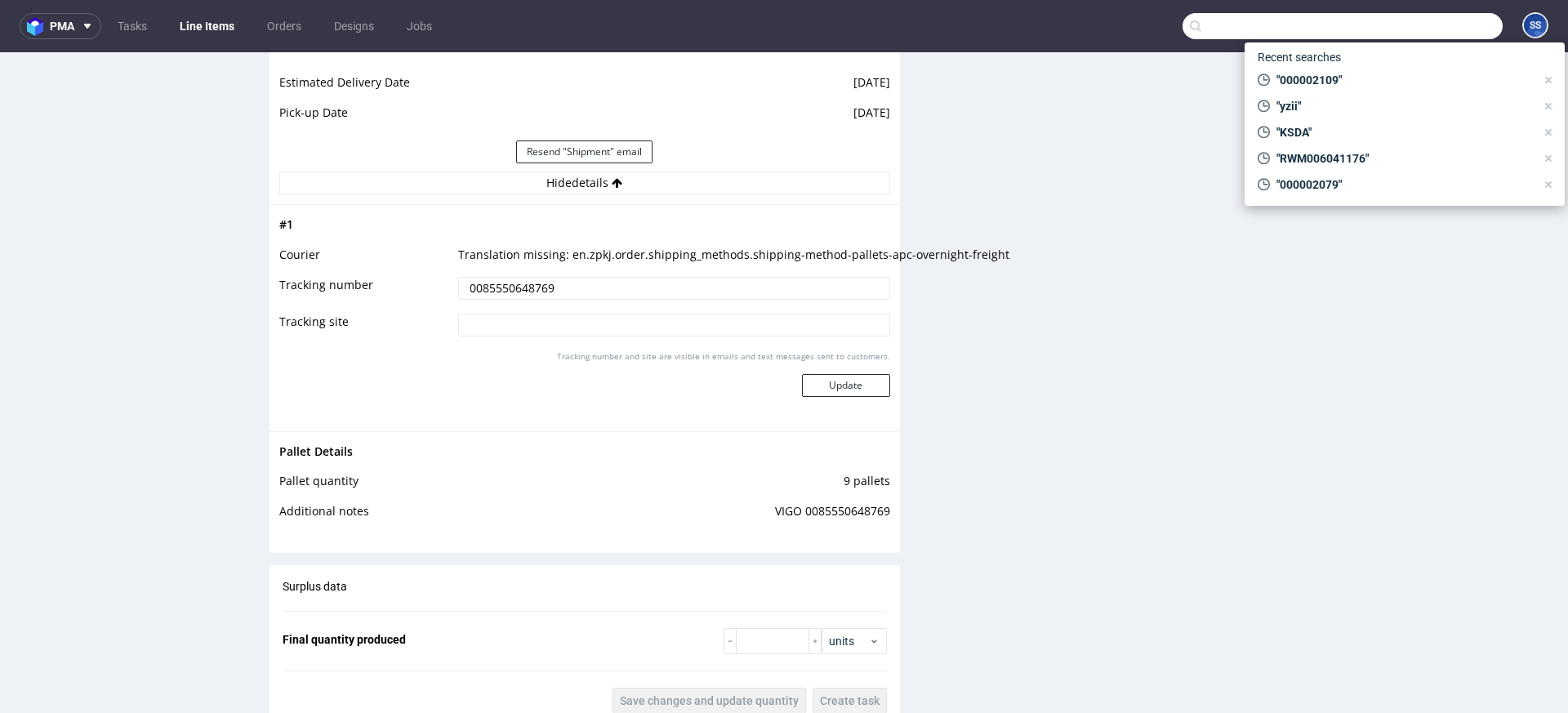 scroll, scrollTop: 1671, scrollLeft: 0, axis: vertical 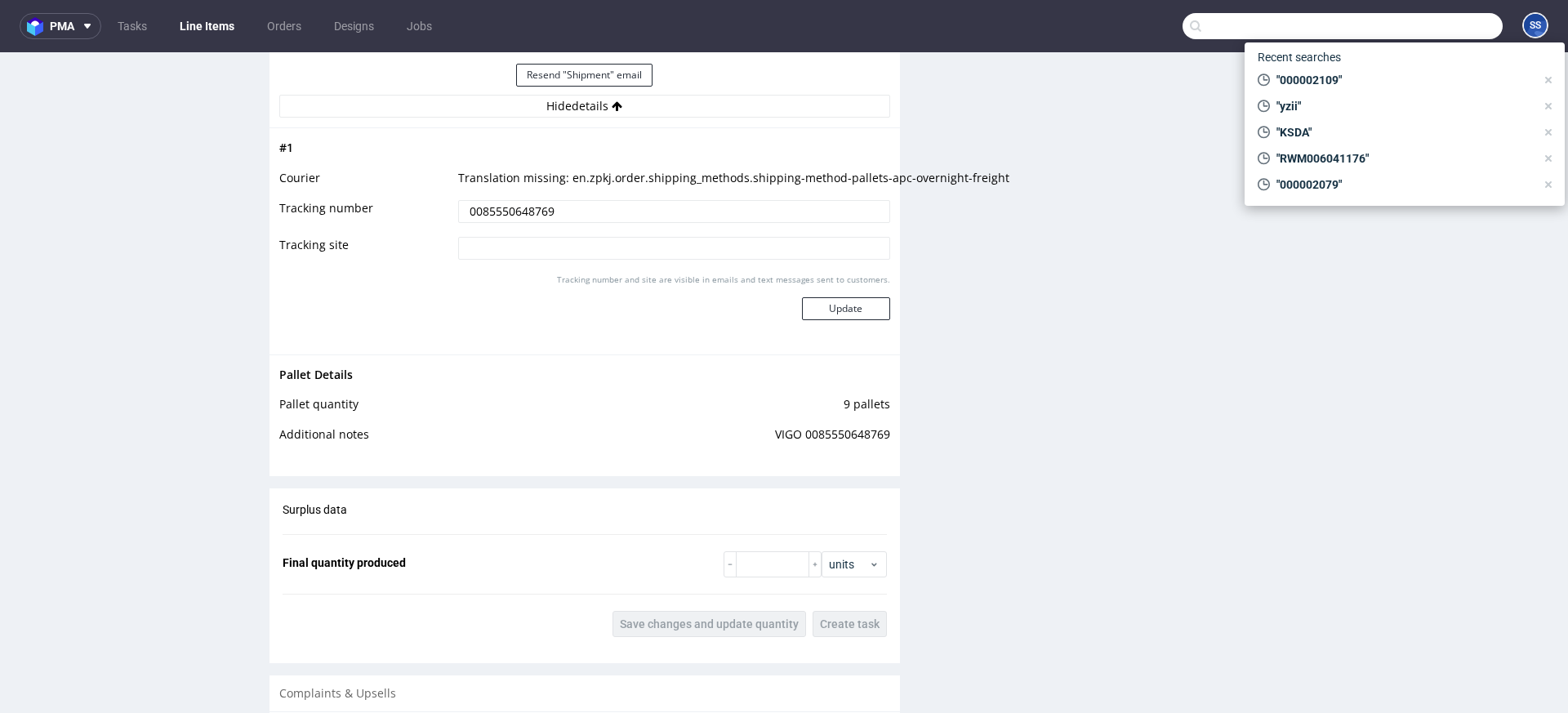 click on "0085550648769" at bounding box center [674, 212] 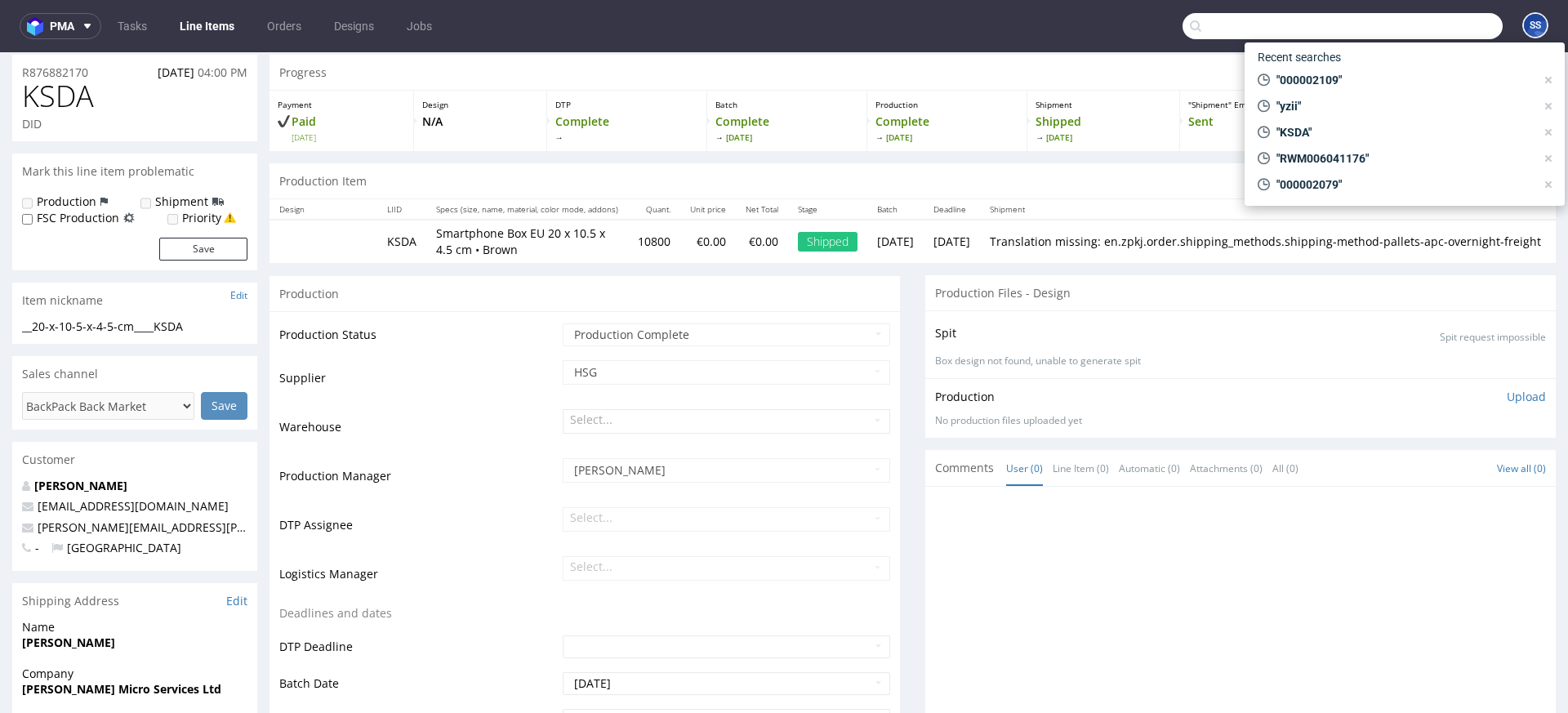 scroll, scrollTop: 52, scrollLeft: 0, axis: vertical 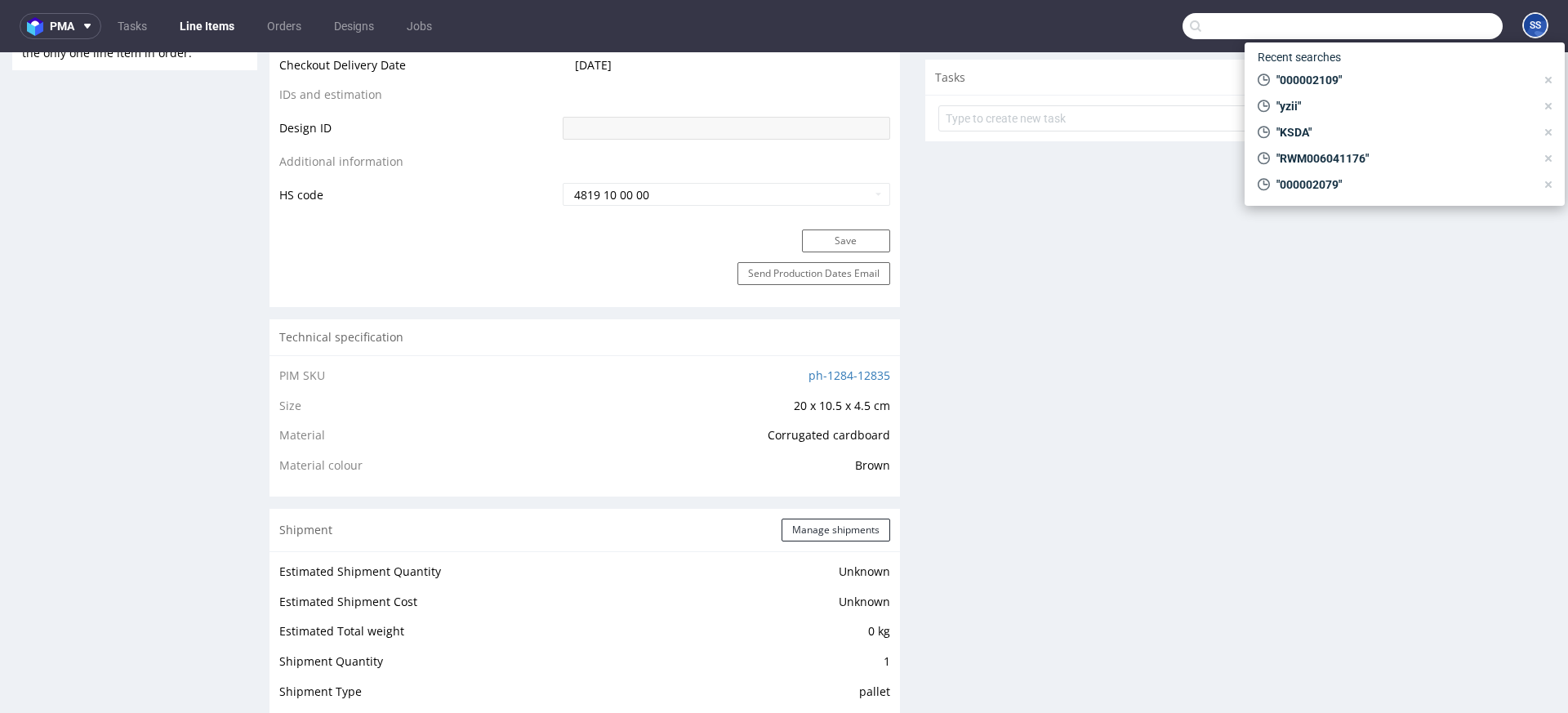 click at bounding box center (1343, 26) 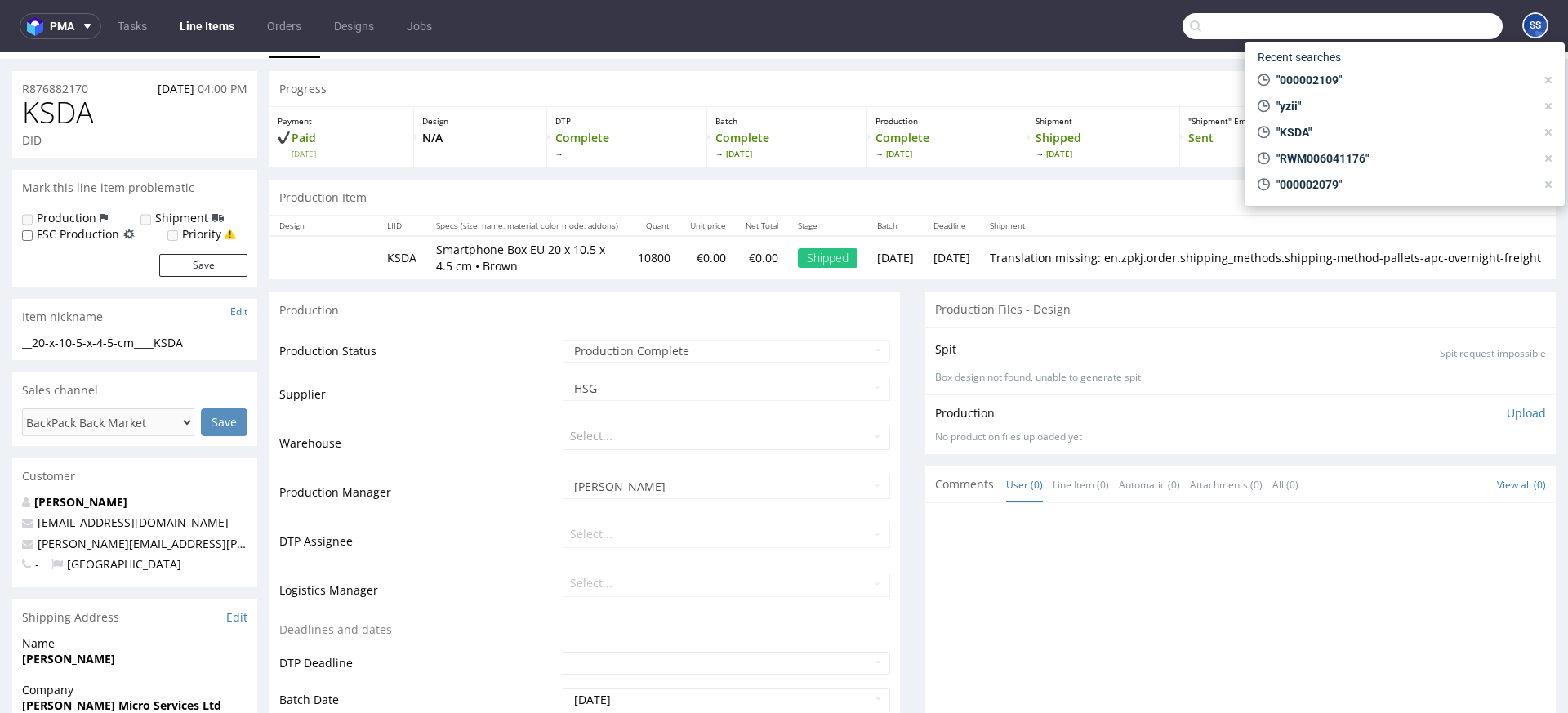 scroll, scrollTop: 0, scrollLeft: 0, axis: both 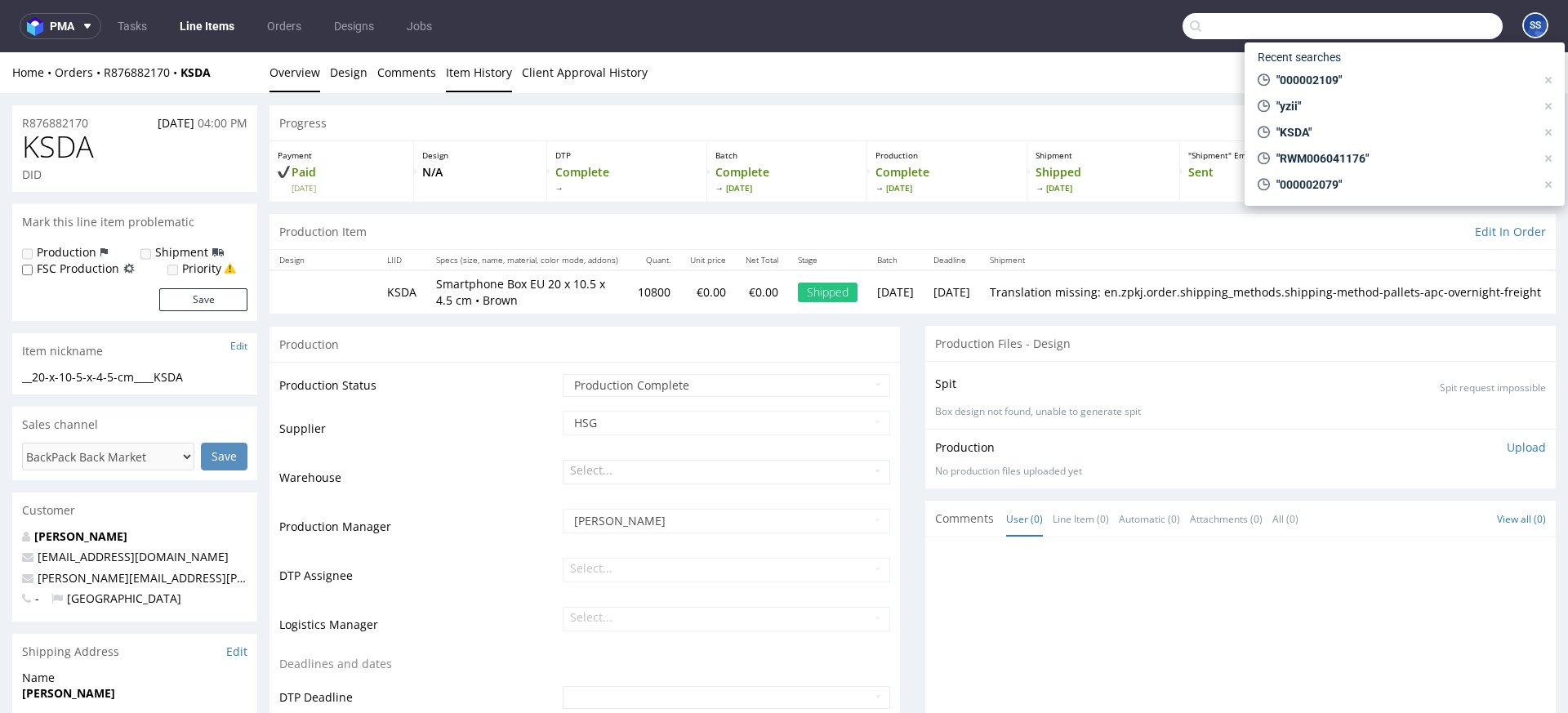 click on "Item History" at bounding box center (479, 72) 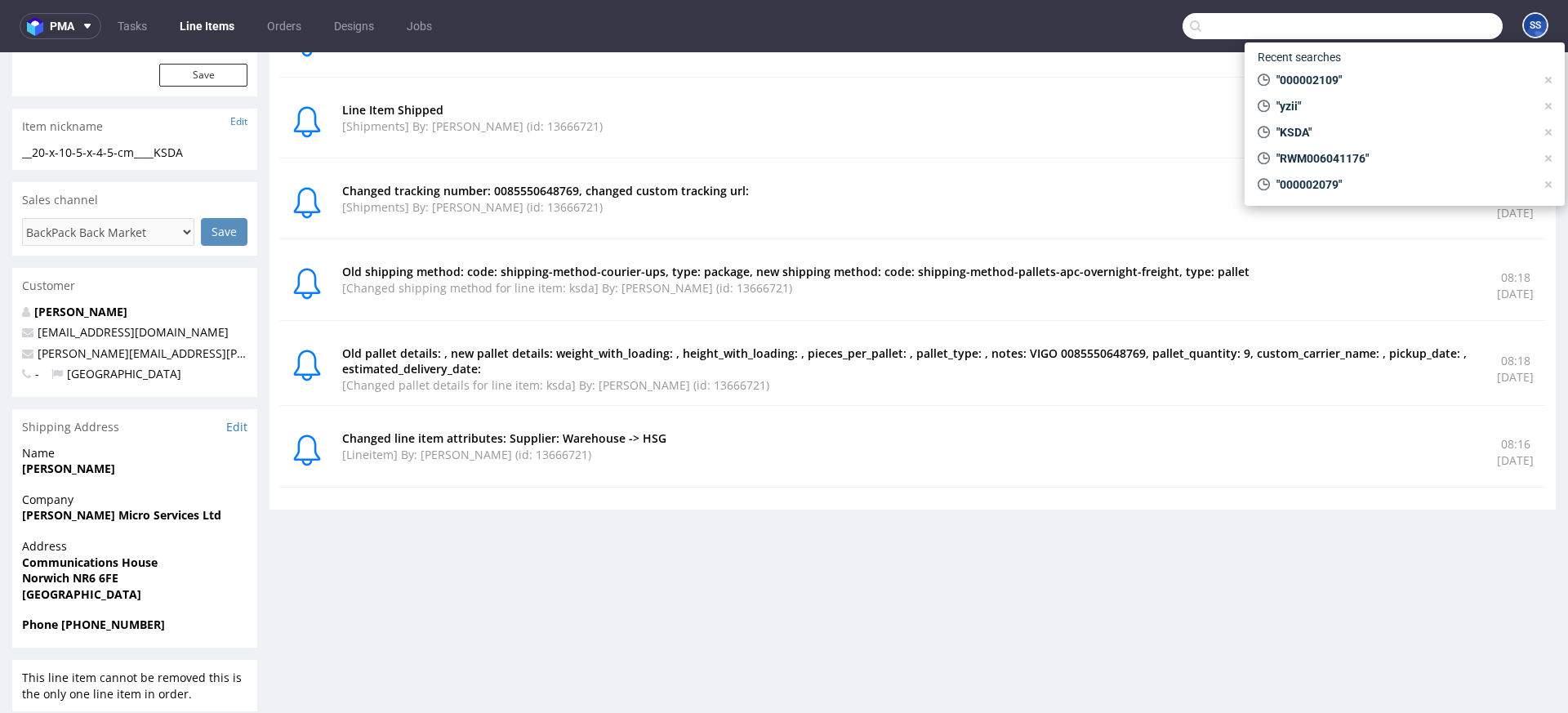 scroll, scrollTop: 243, scrollLeft: 0, axis: vertical 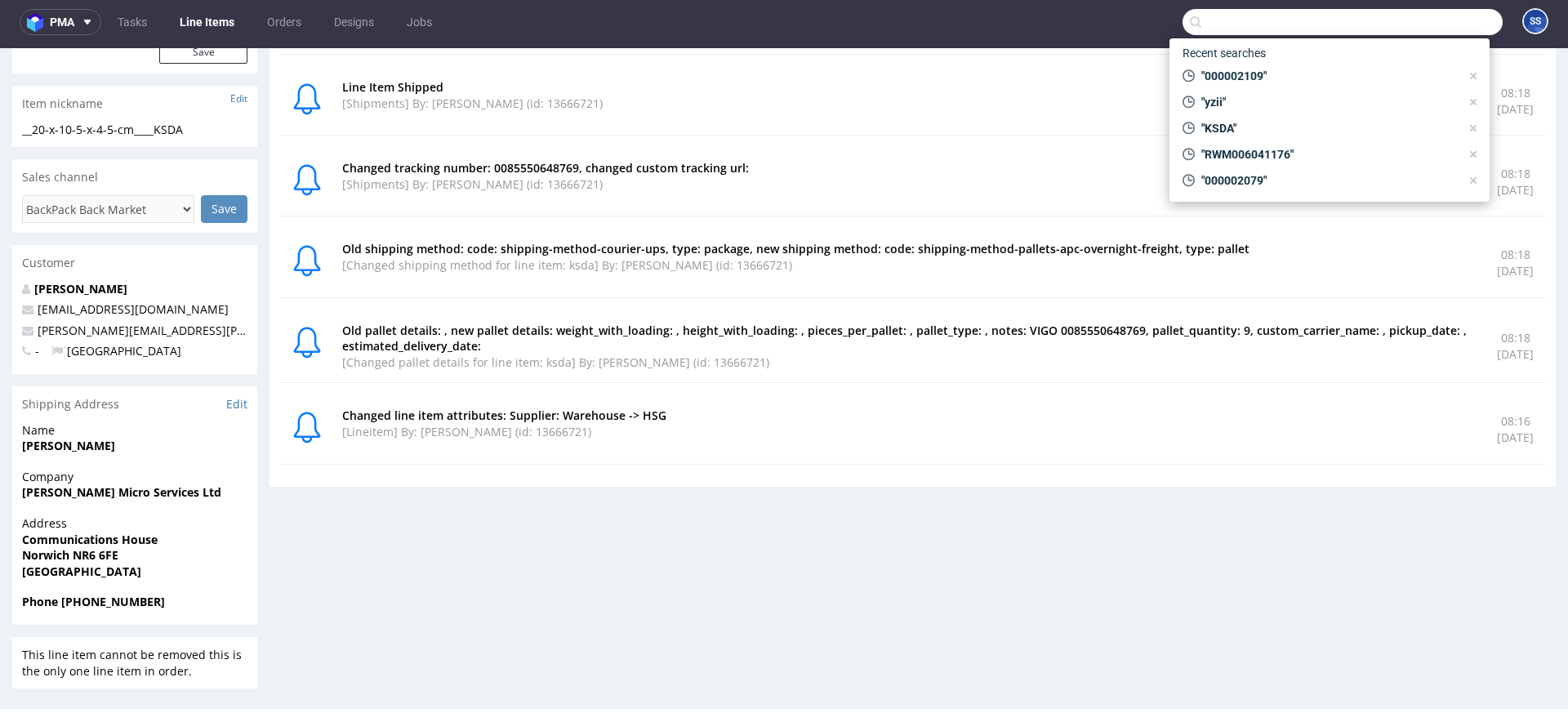 drag, startPoint x: 1430, startPoint y: 429, endPoint x: 1517, endPoint y: 431, distance: 87.022985 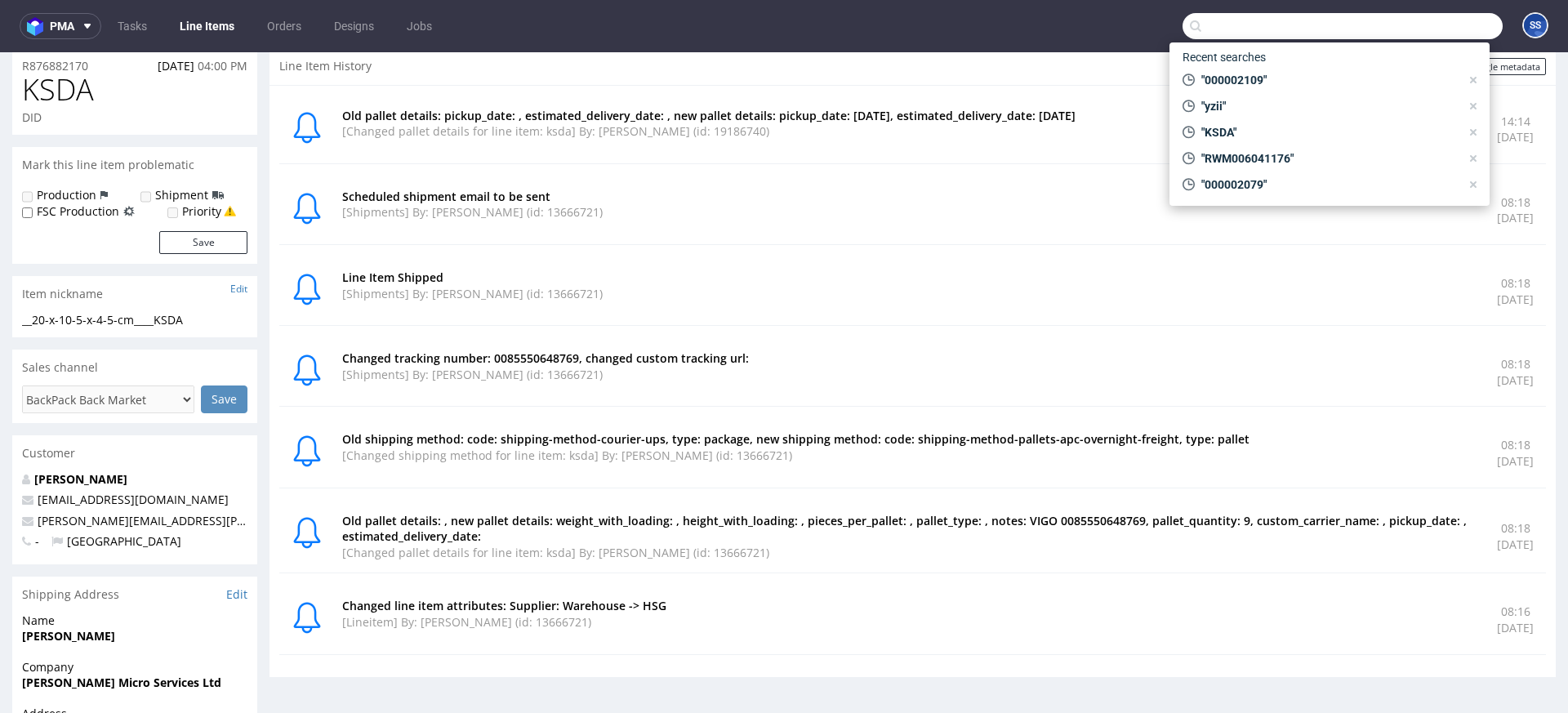 scroll, scrollTop: 52, scrollLeft: 0, axis: vertical 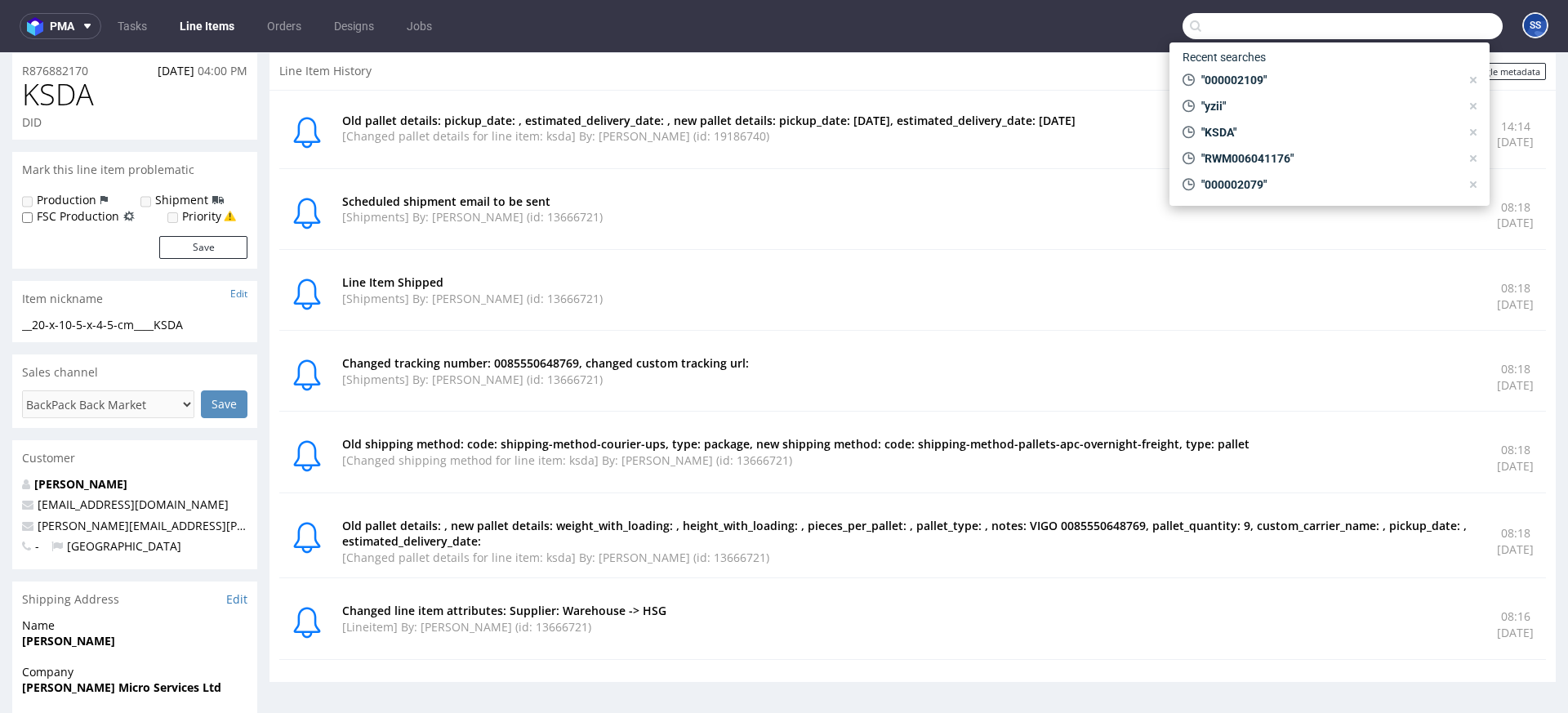click on "Line Items" at bounding box center [207, 26] 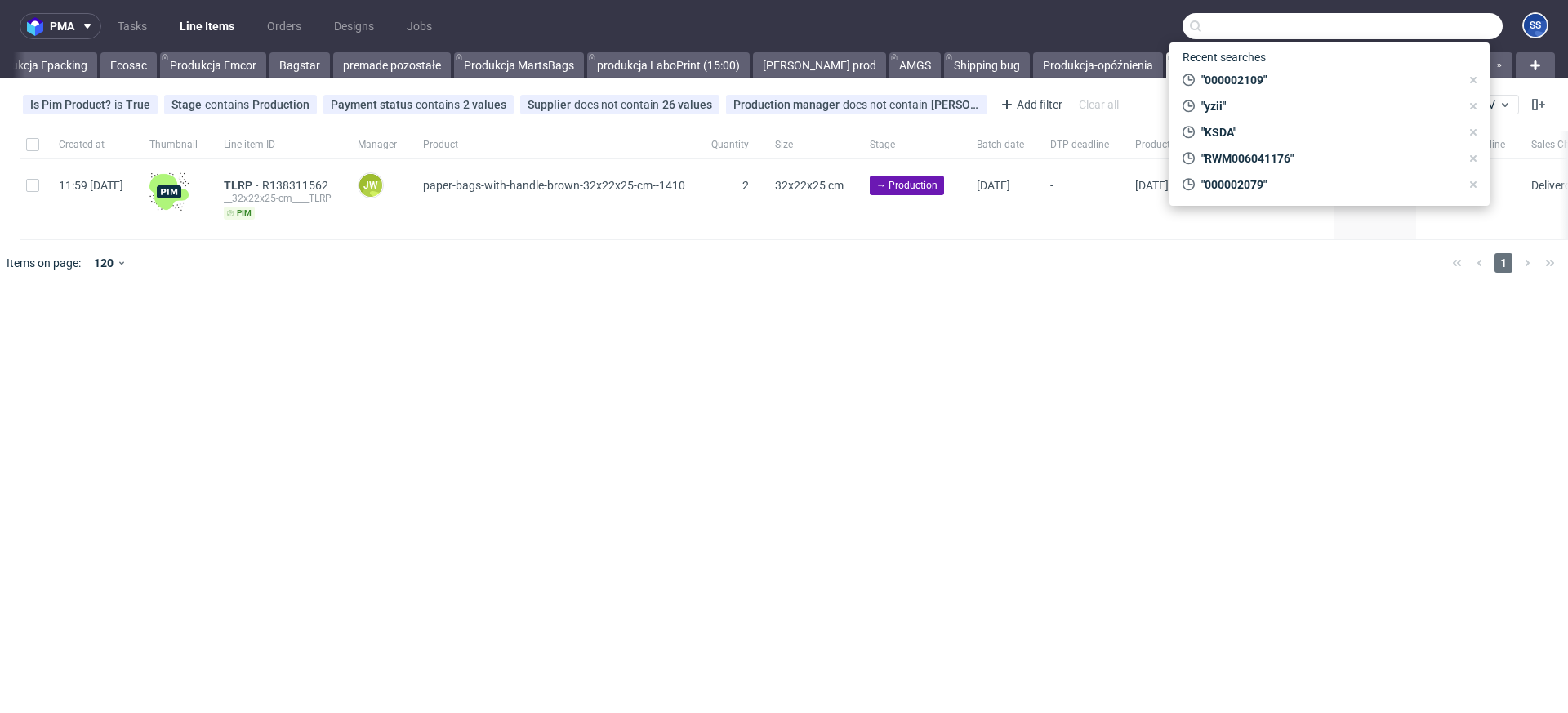 scroll, scrollTop: 0, scrollLeft: 460, axis: horizontal 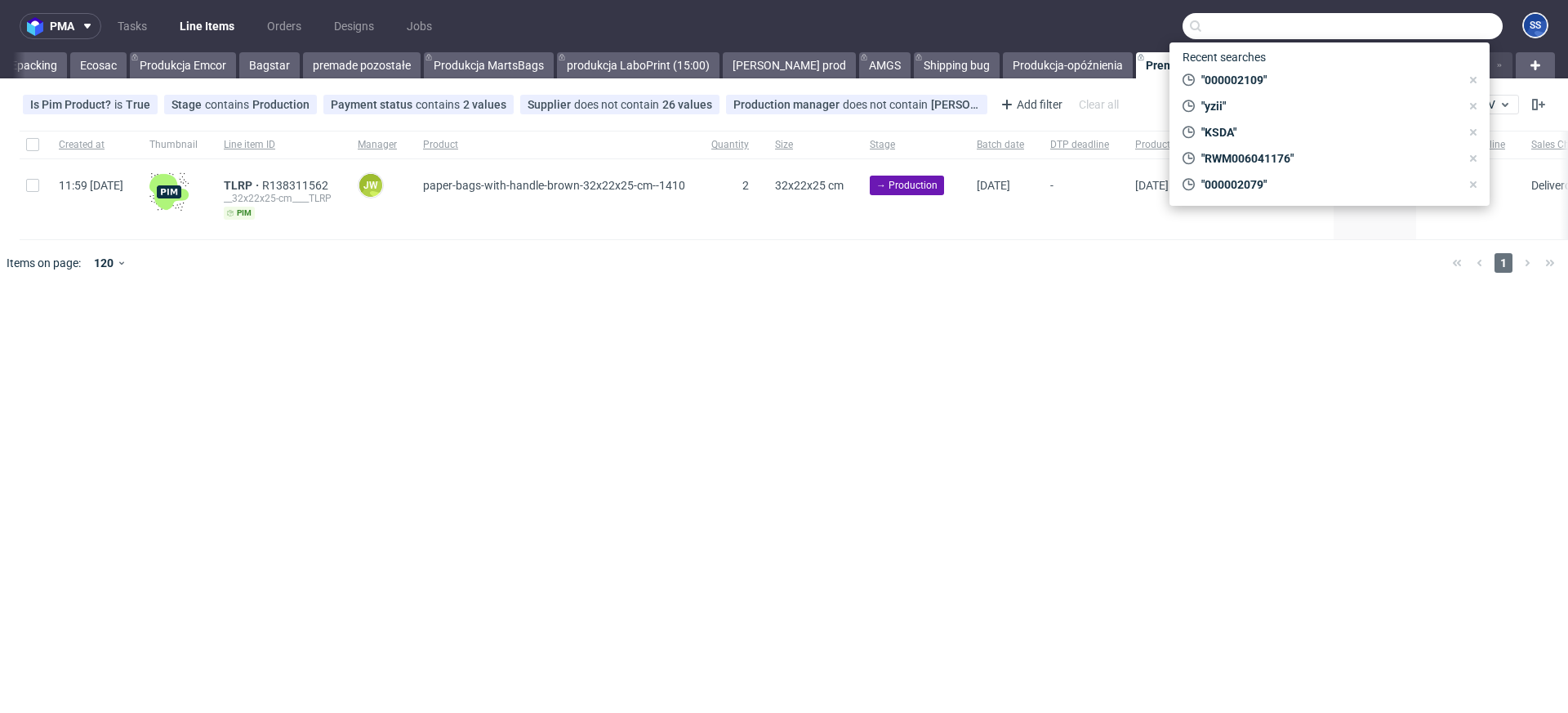 click on "pma Tasks Line Items Orders Designs Jobs SS All Produkcja Box Market (12:00) Produkcja Unipack (check SKU) Produkcja Epacking Ecosac Produkcja Emcor Bagstar premade pozostałe Produkcja MartsBags produkcja LaboPrint (15:00) adams prod AMGS Shipping bug Produkcja-opóźnienia Premade Deadline Produkcja stockpile READY TO SHIP Is Pim Product? is True Stage contains Production Payment status contains 2 values Paid, Credit Owed Supplier does not contain 26 values Bagstar, Ecosac, Emcor, +23 more Production manager does not contain Michał Hanecki ...does not contain Michał Hanecki Add filter Hide filters Clear all Export/Import CSV   Created at Thumbnail Line item ID Manager Product Quantity Size Stage Batch date DTP deadline Production deadline Payment status Supplier Supplier deadline Sales Channel   11:59 Thu 17.07.2025 TLRP R138311562 __32x22x25-cm____TLRP pim JW Jędrzej Wiśniewski paper-bags-with-handle-brown-32x22x25-cm--1410 2 32x22x25 cm → Production 18/07/2025 - 18/07/2025 Paid EcowayWL - Deliveroo" at bounding box center (784, 356) 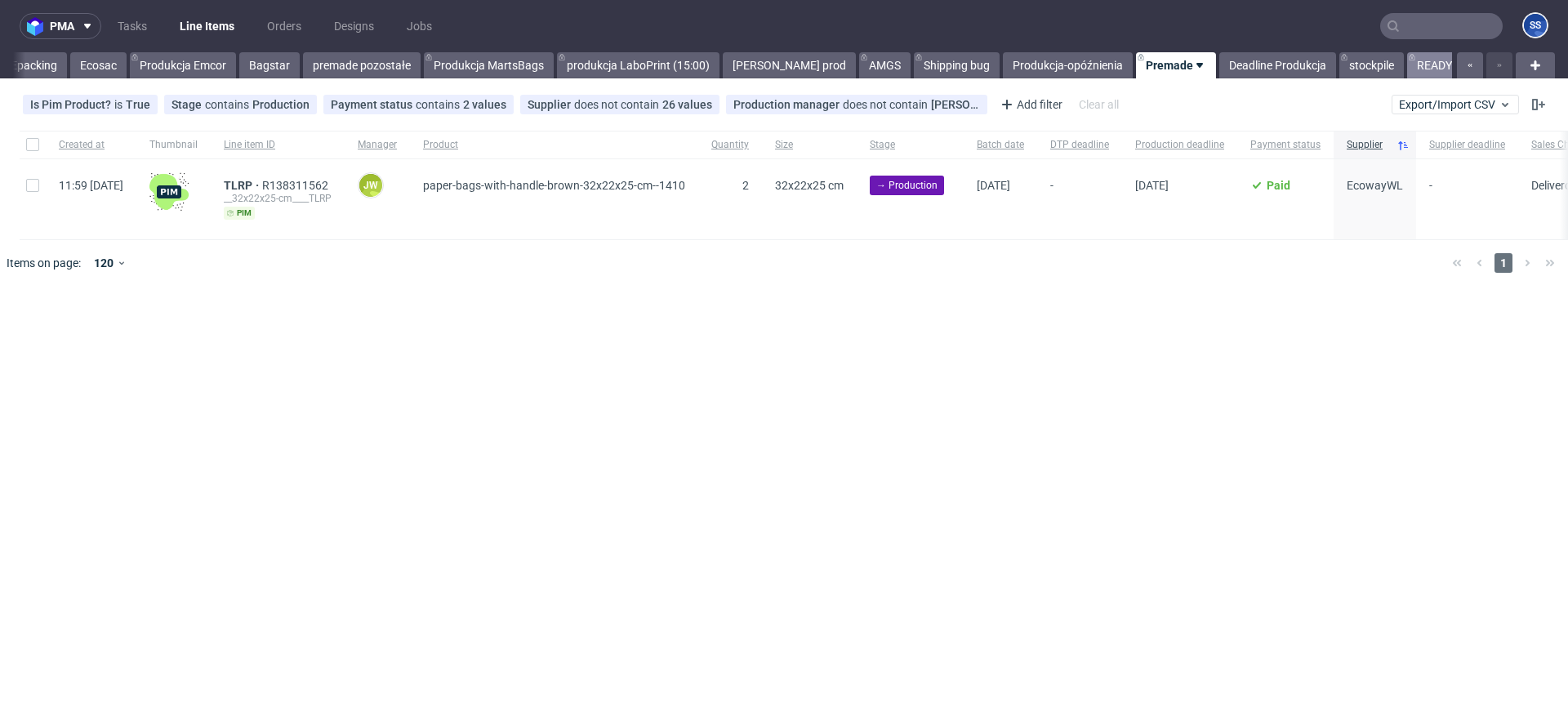 click on "READY TO SHIP" at bounding box center [1457, 65] 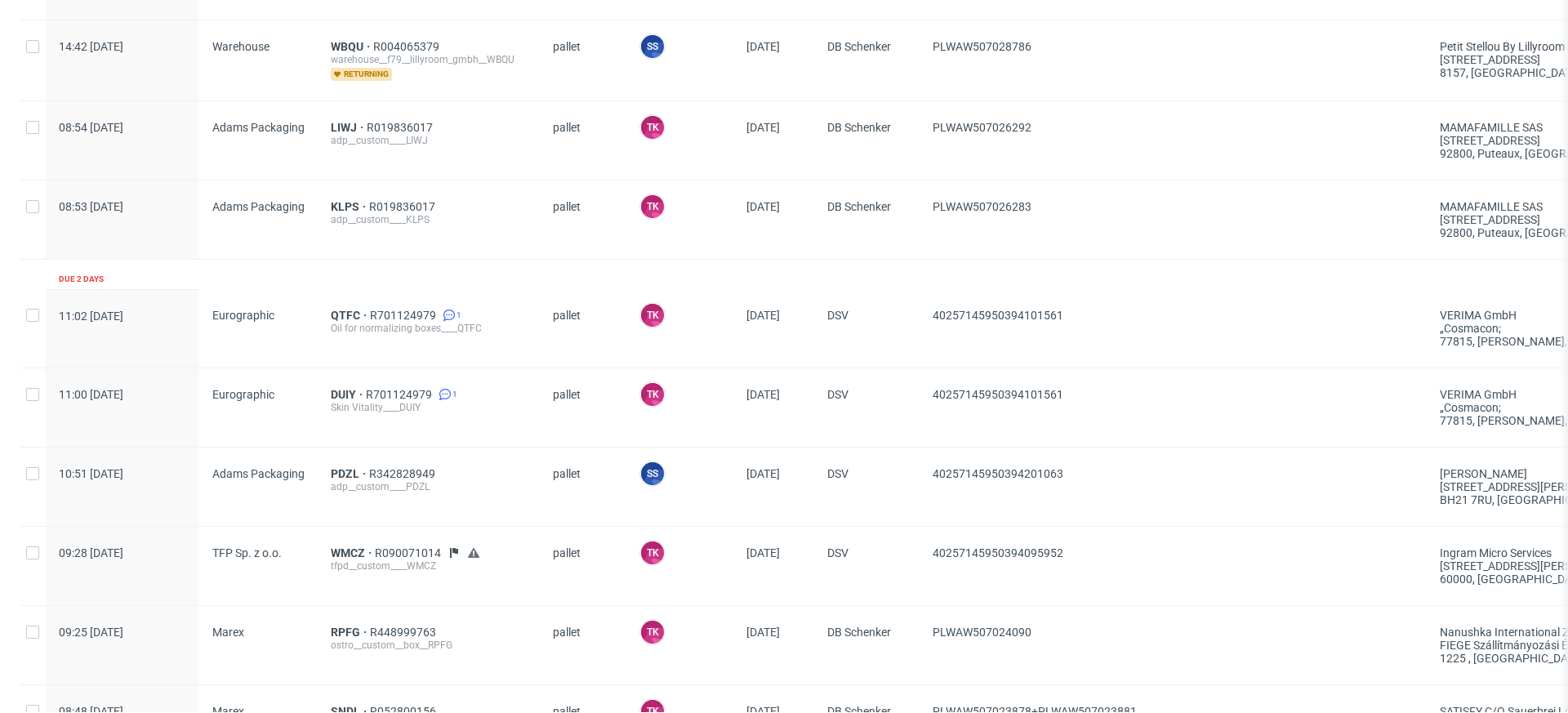 scroll, scrollTop: 0, scrollLeft: 0, axis: both 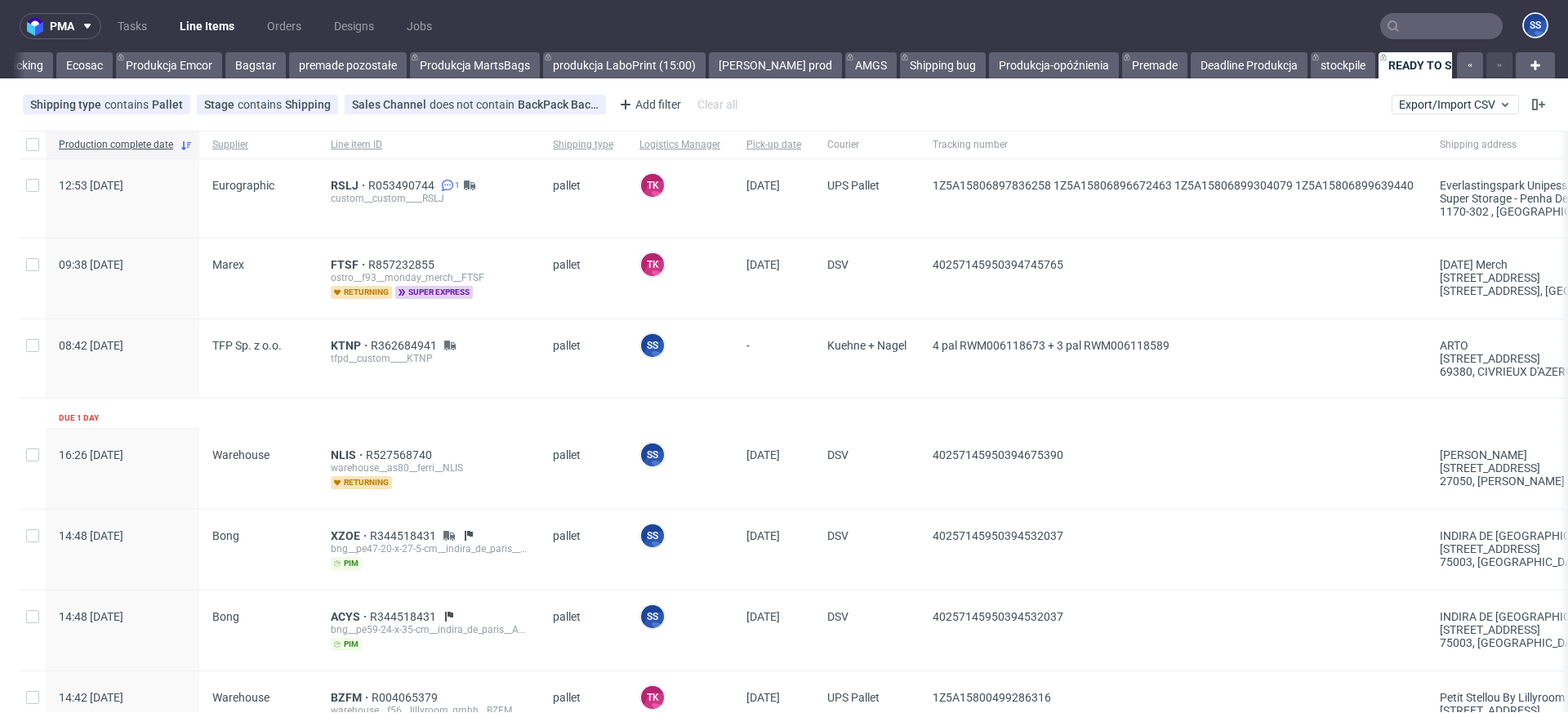 click at bounding box center (1441, 26) 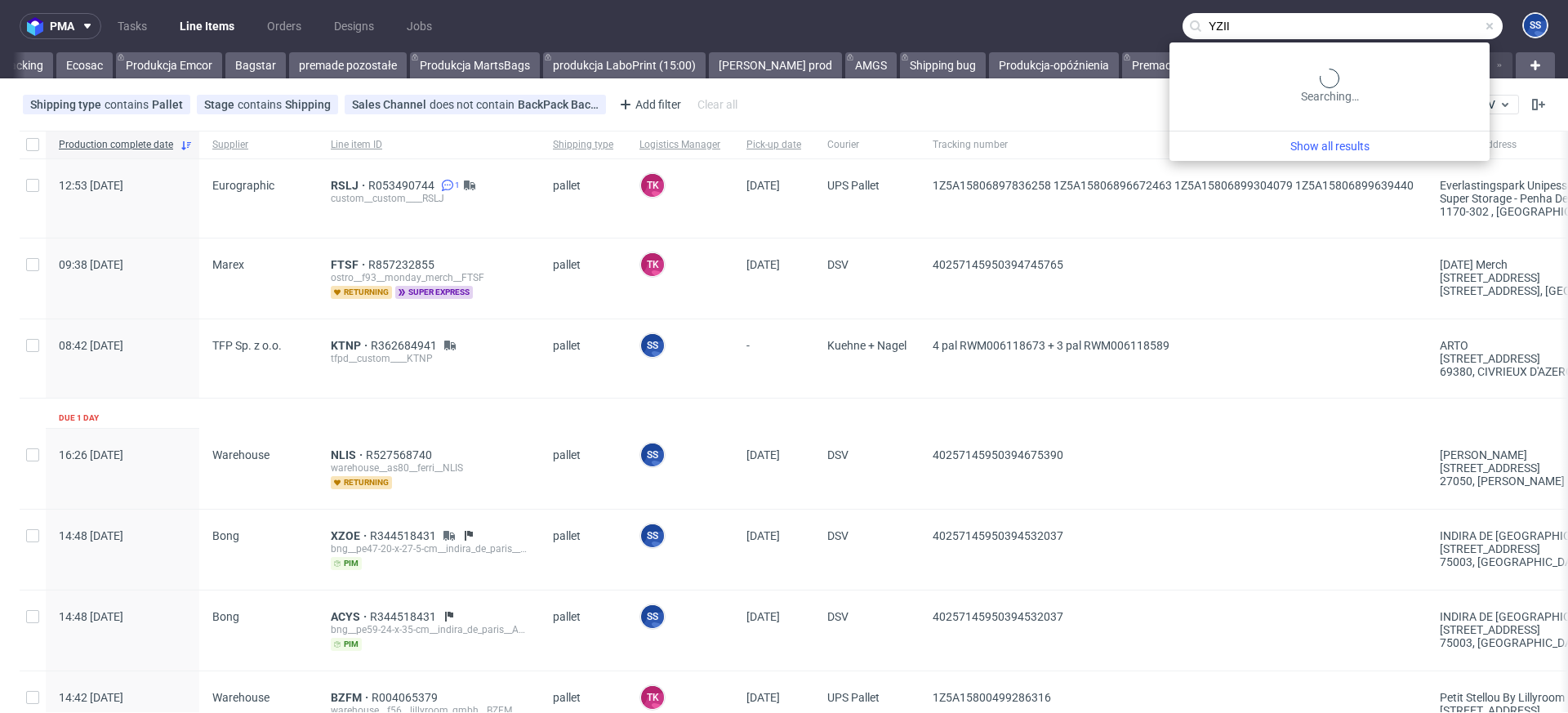 type on "YZII" 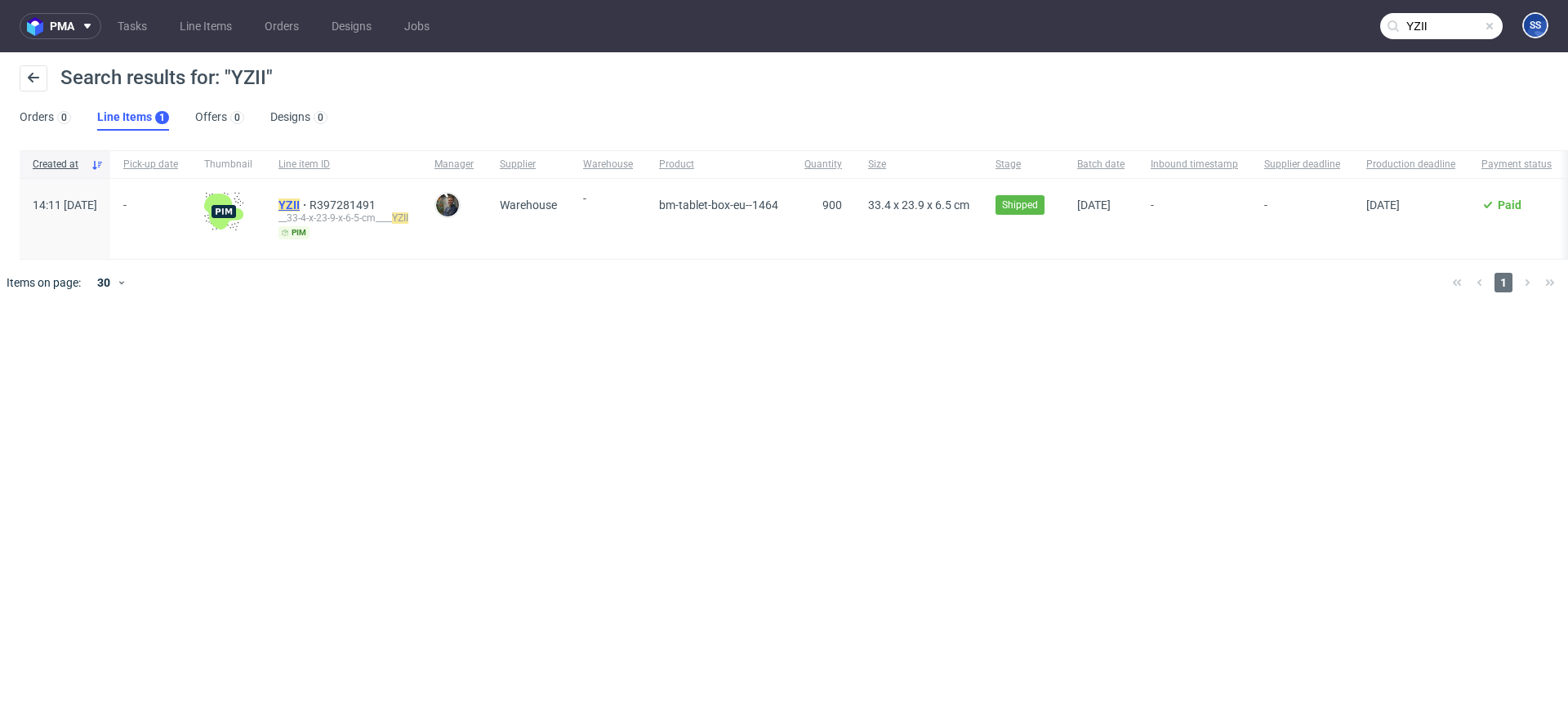 click on "YZII" 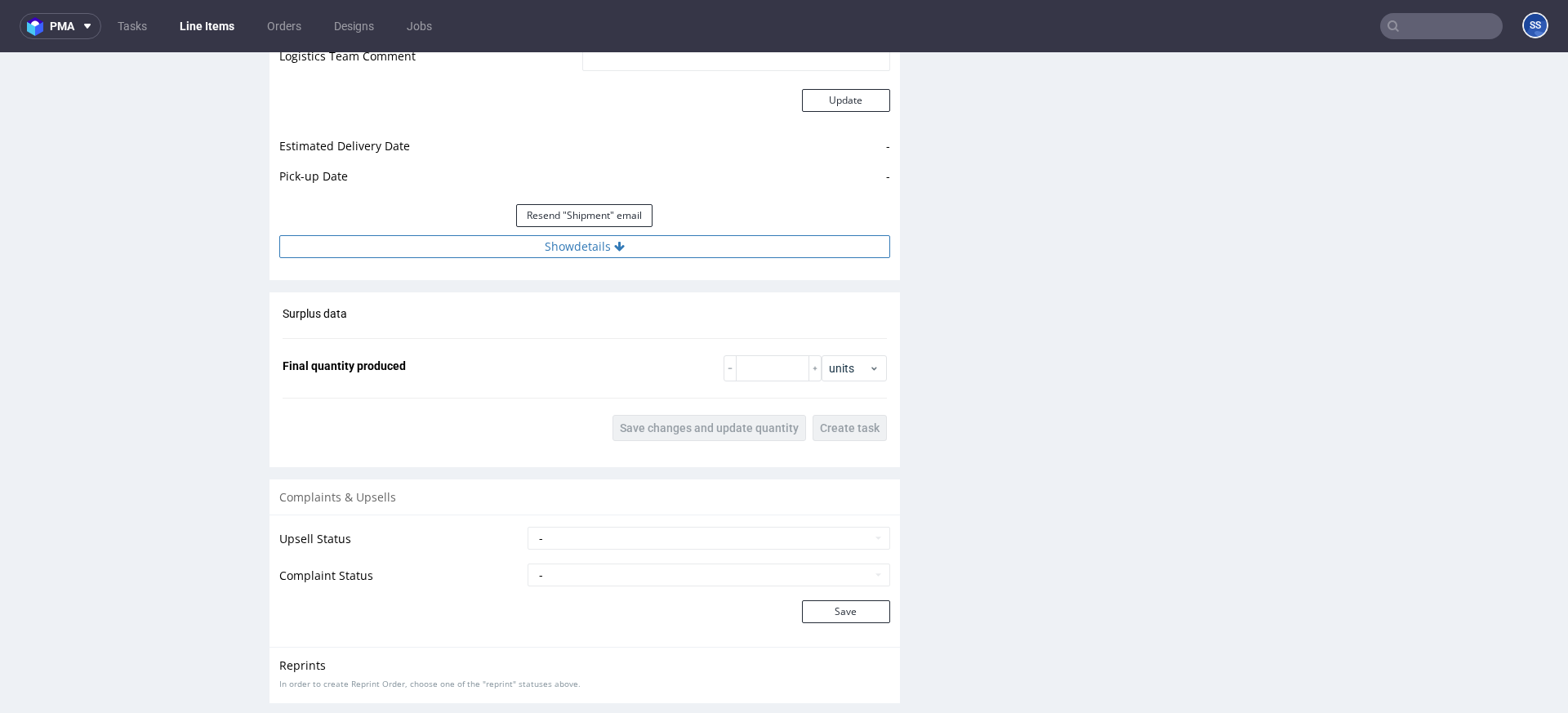 scroll, scrollTop: 1494, scrollLeft: 0, axis: vertical 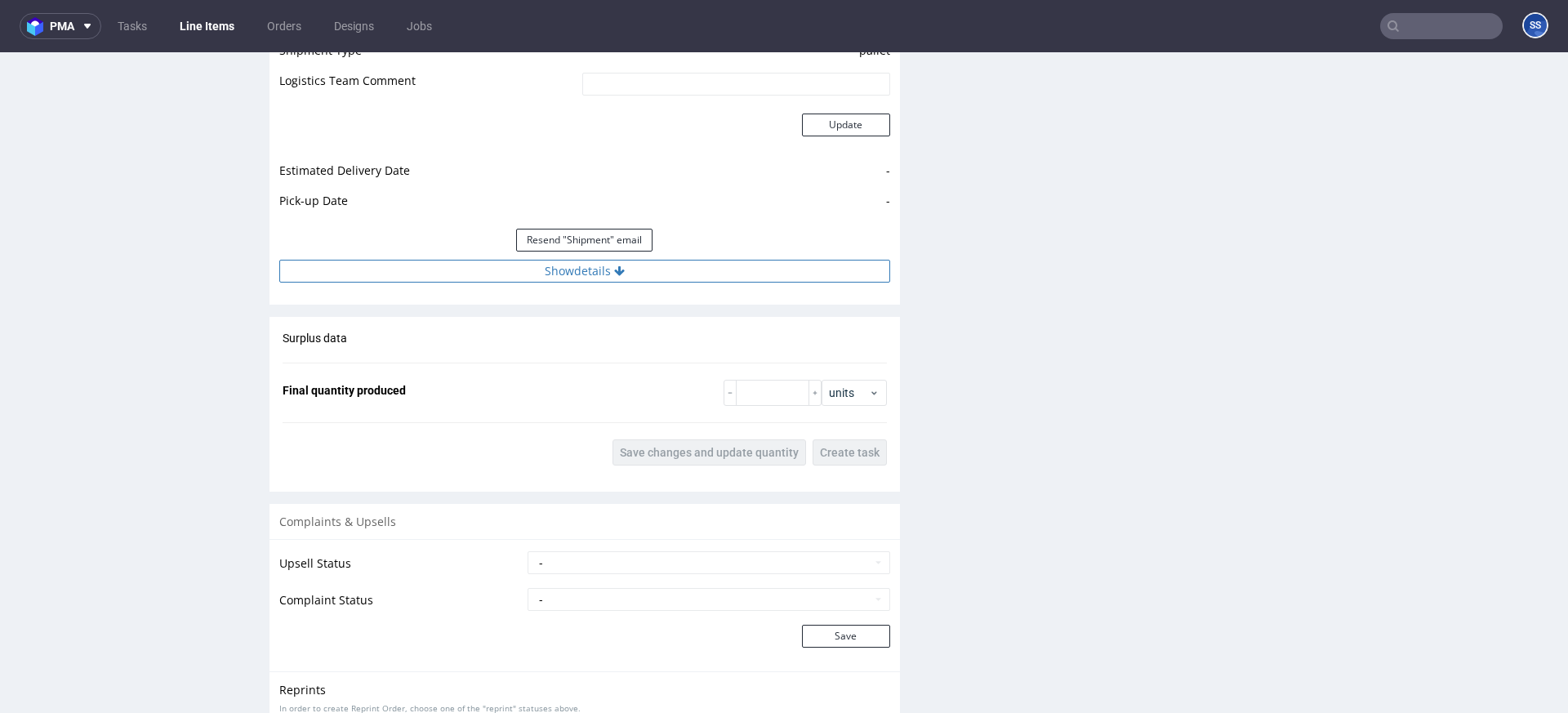 click on "Show  details" at bounding box center [585, 271] 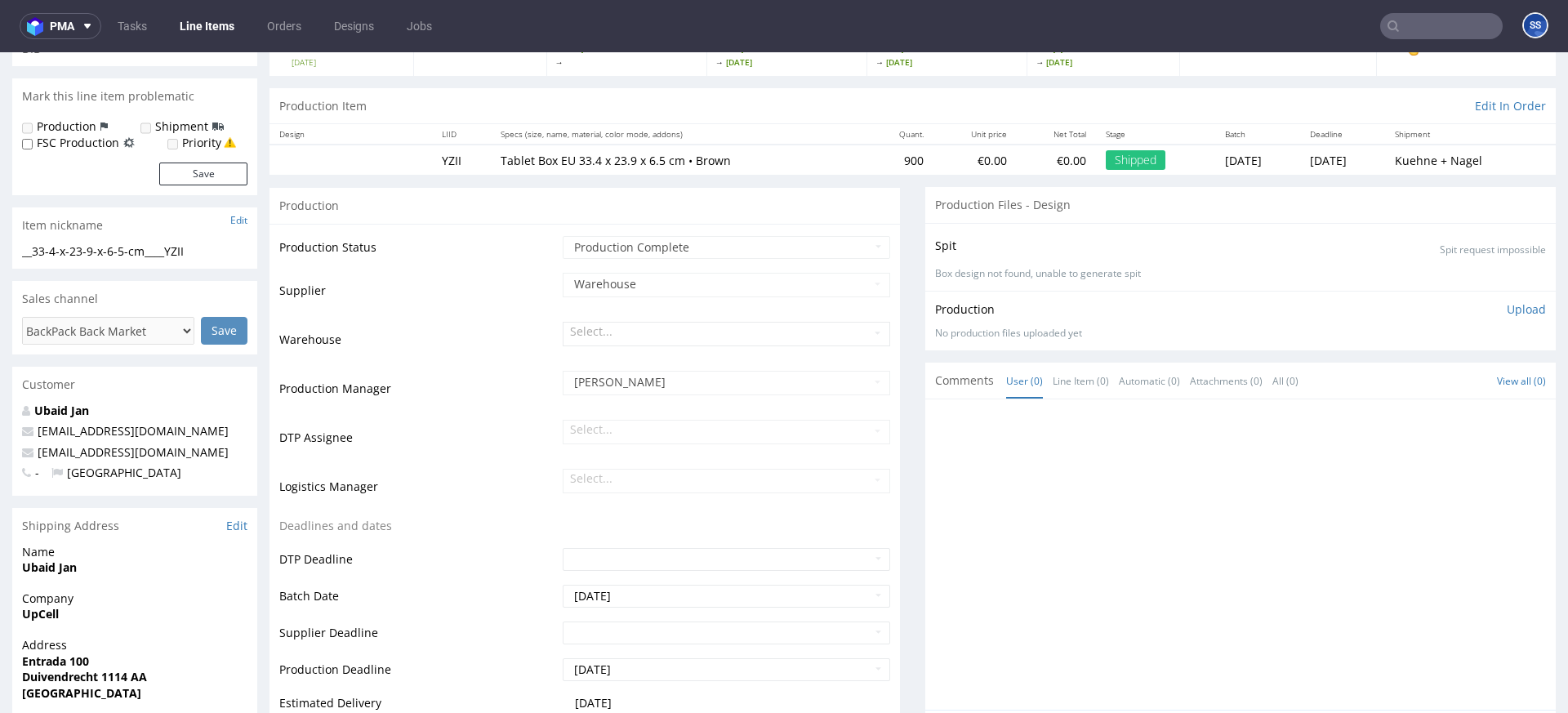scroll, scrollTop: 78, scrollLeft: 0, axis: vertical 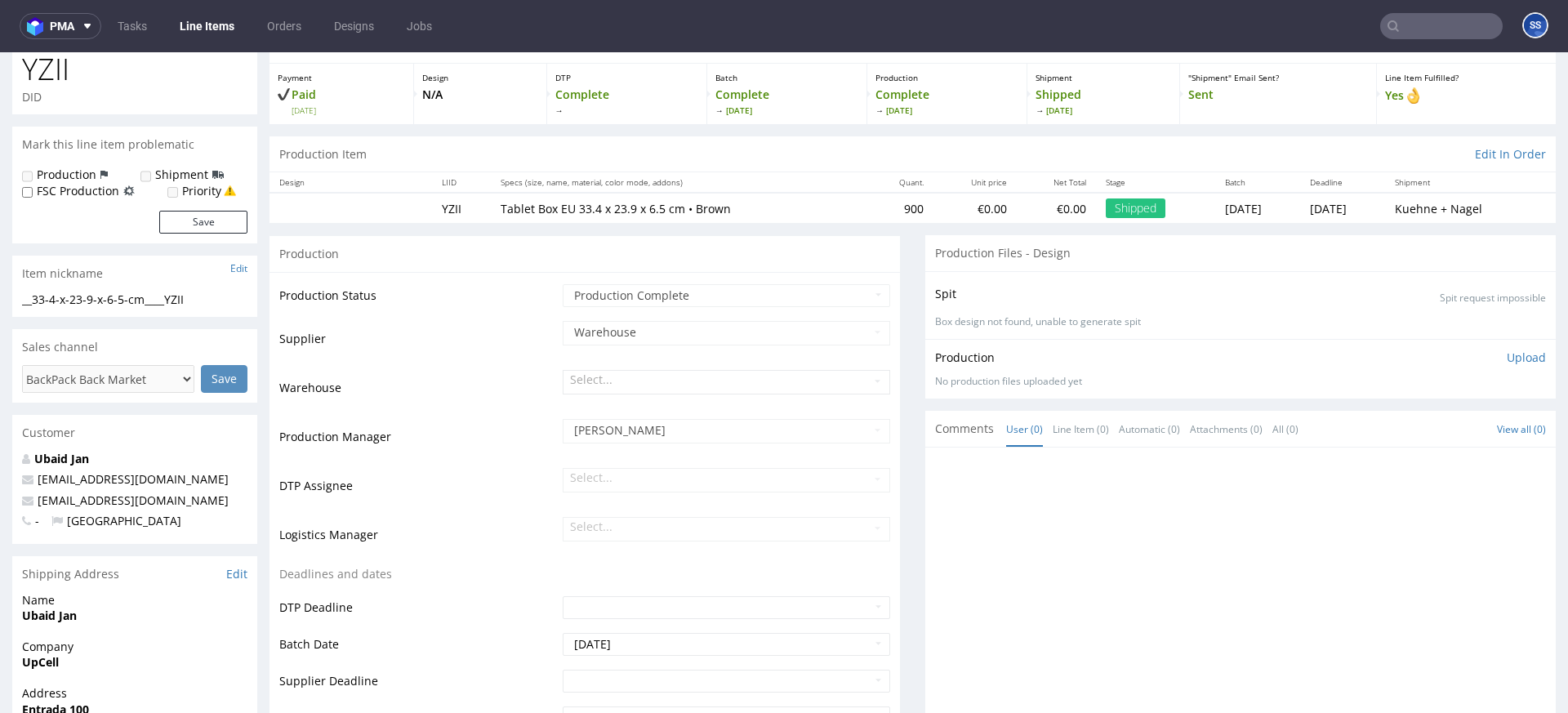 click at bounding box center [1441, 26] 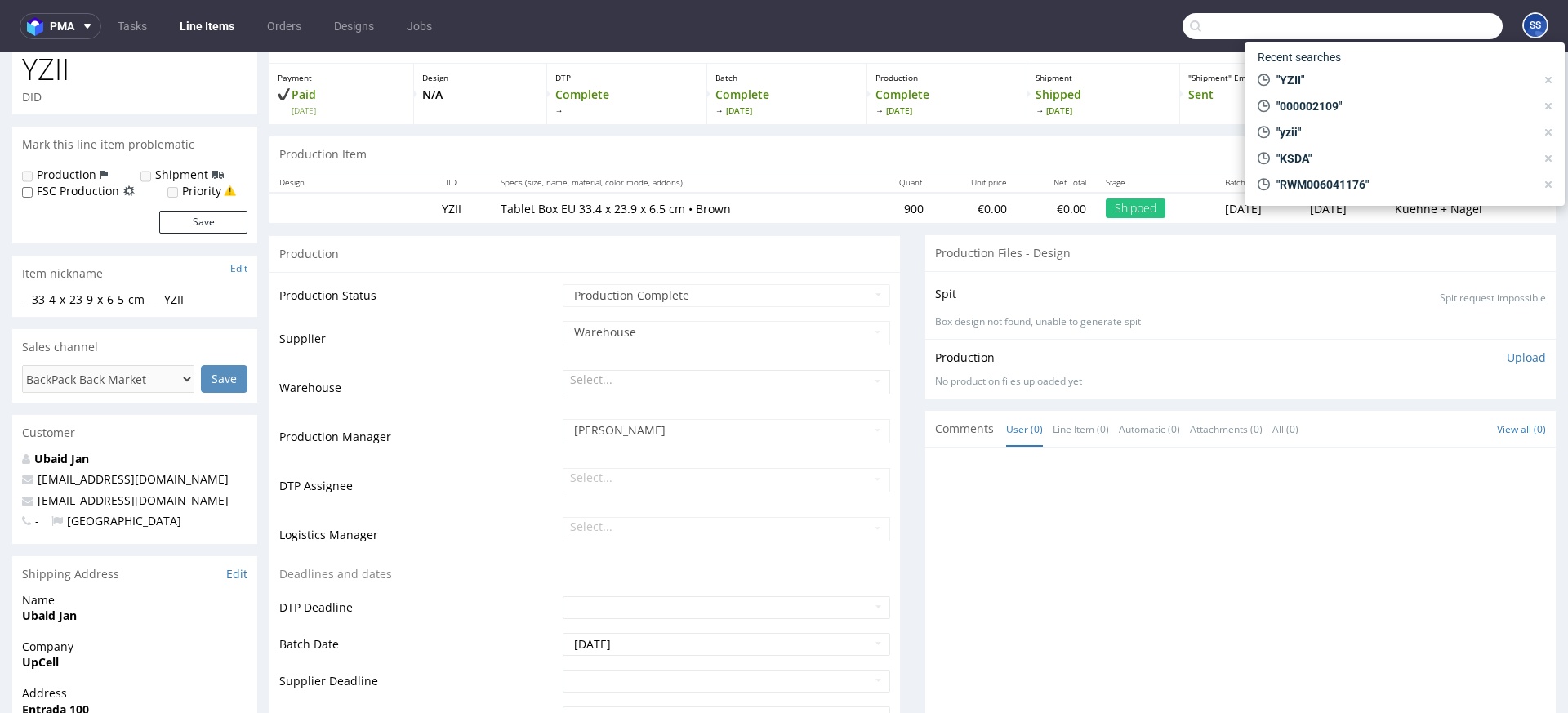 click at bounding box center (1343, 26) 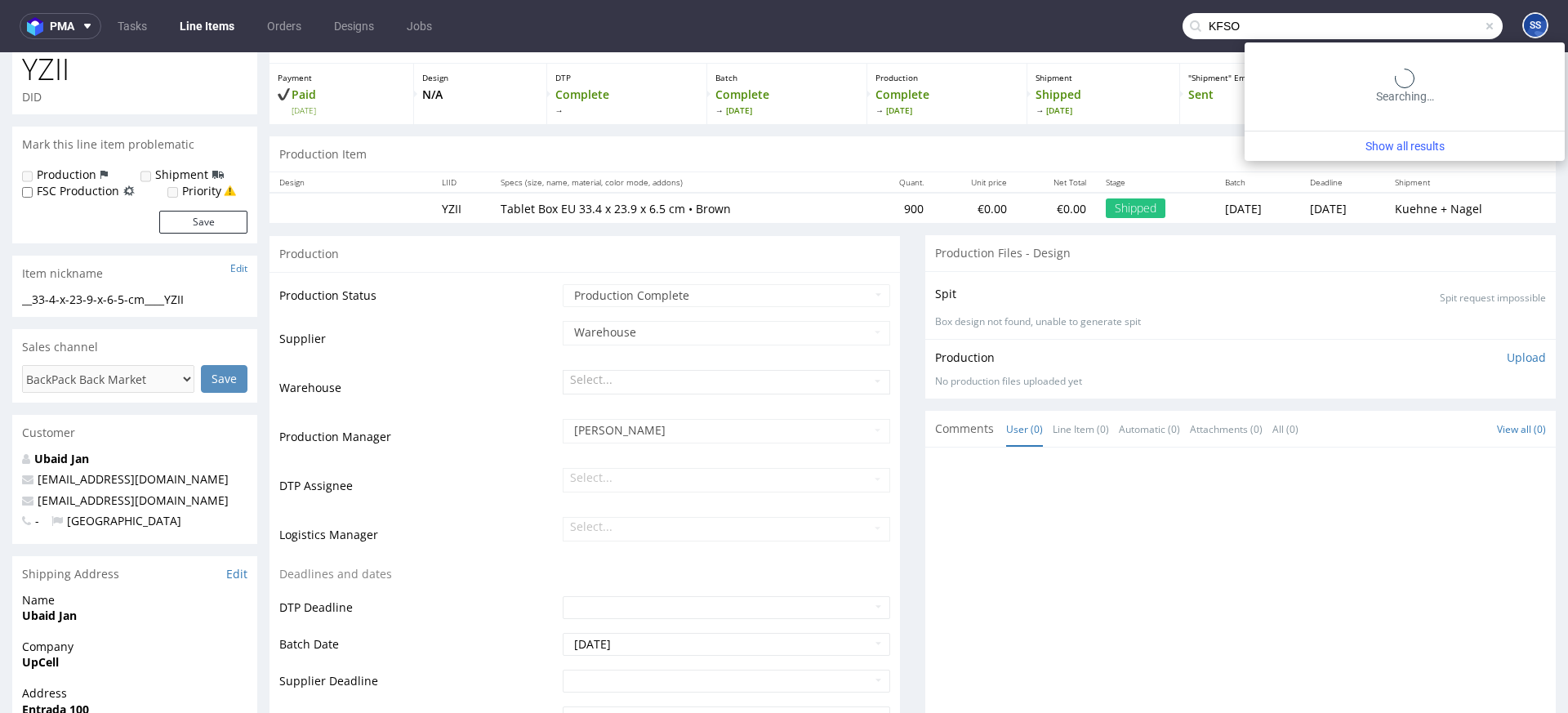 type on "KFSO" 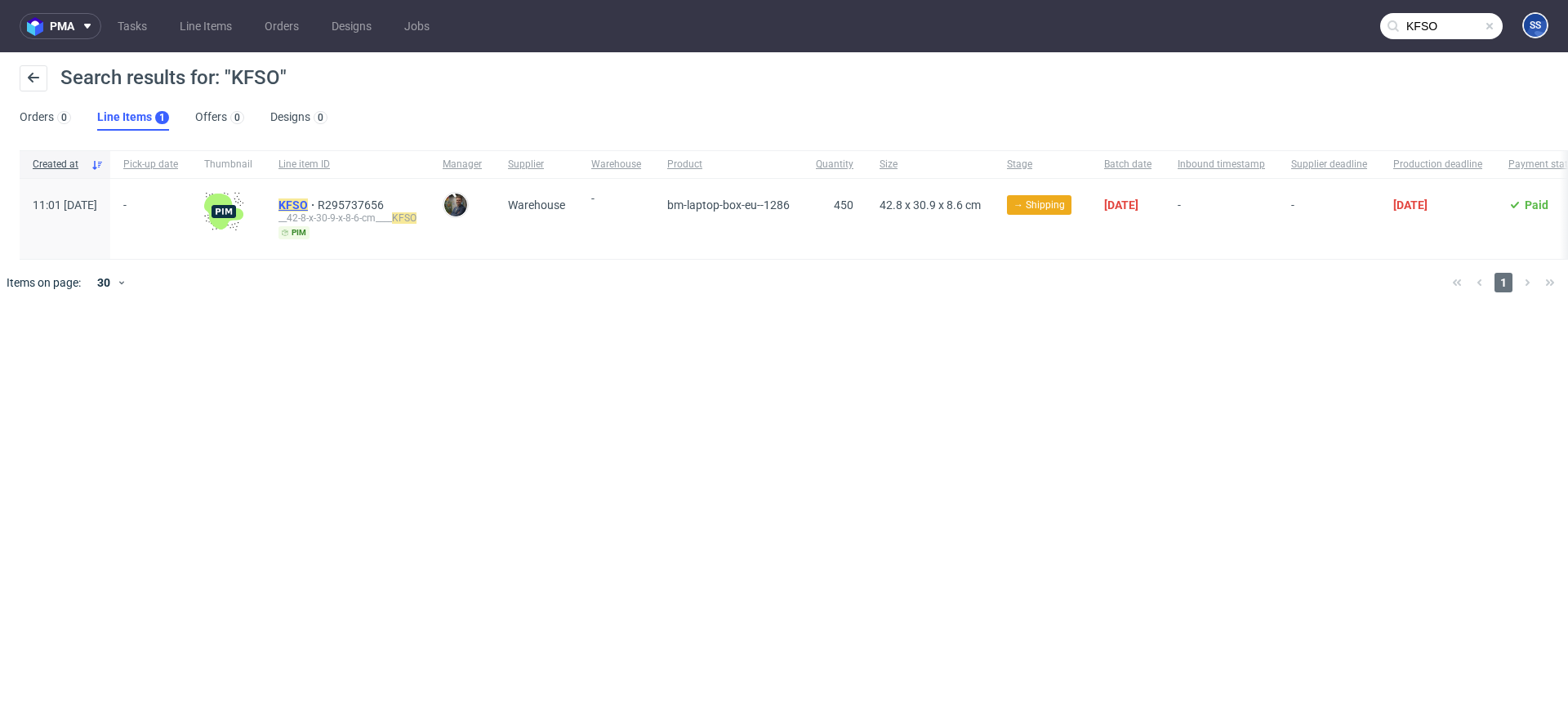 click on "KFSO" 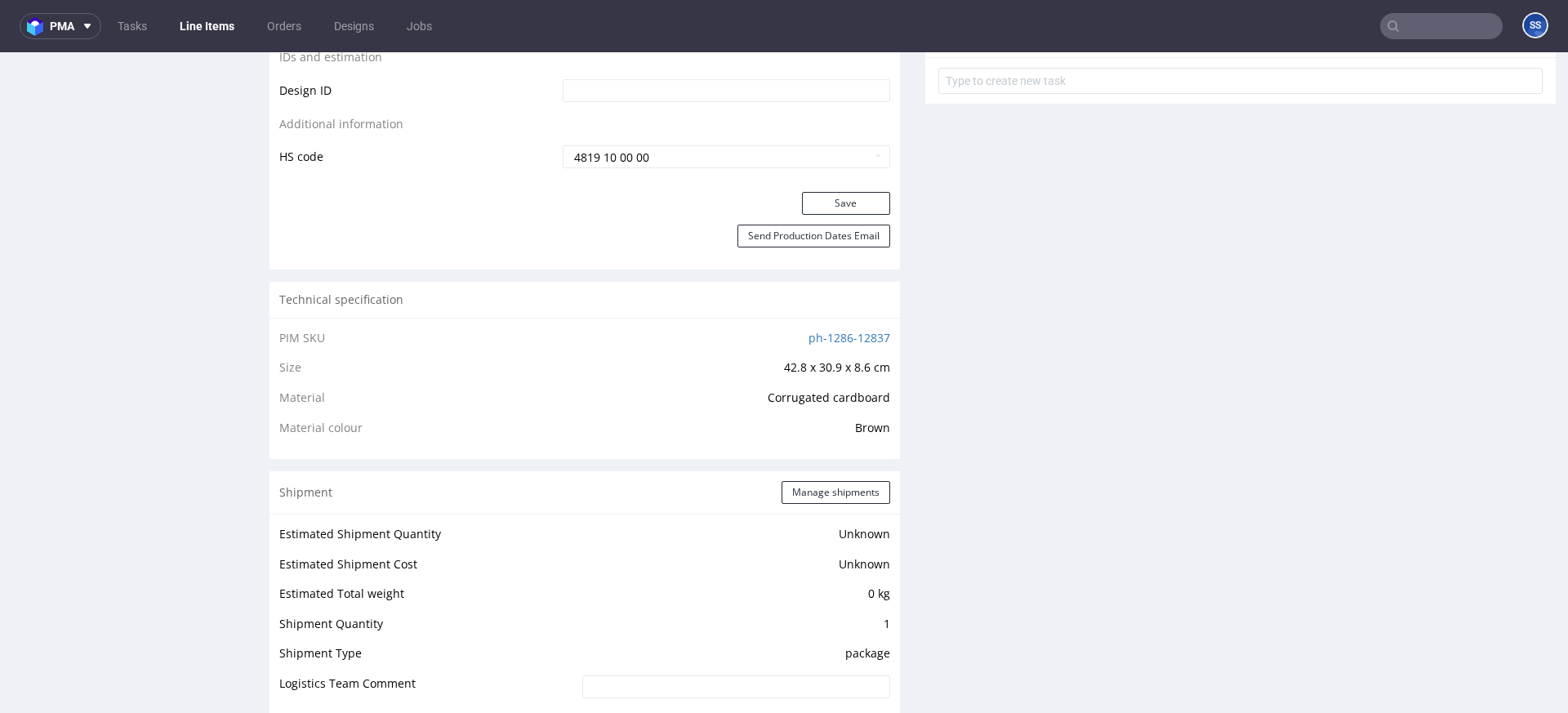 scroll, scrollTop: 884, scrollLeft: 0, axis: vertical 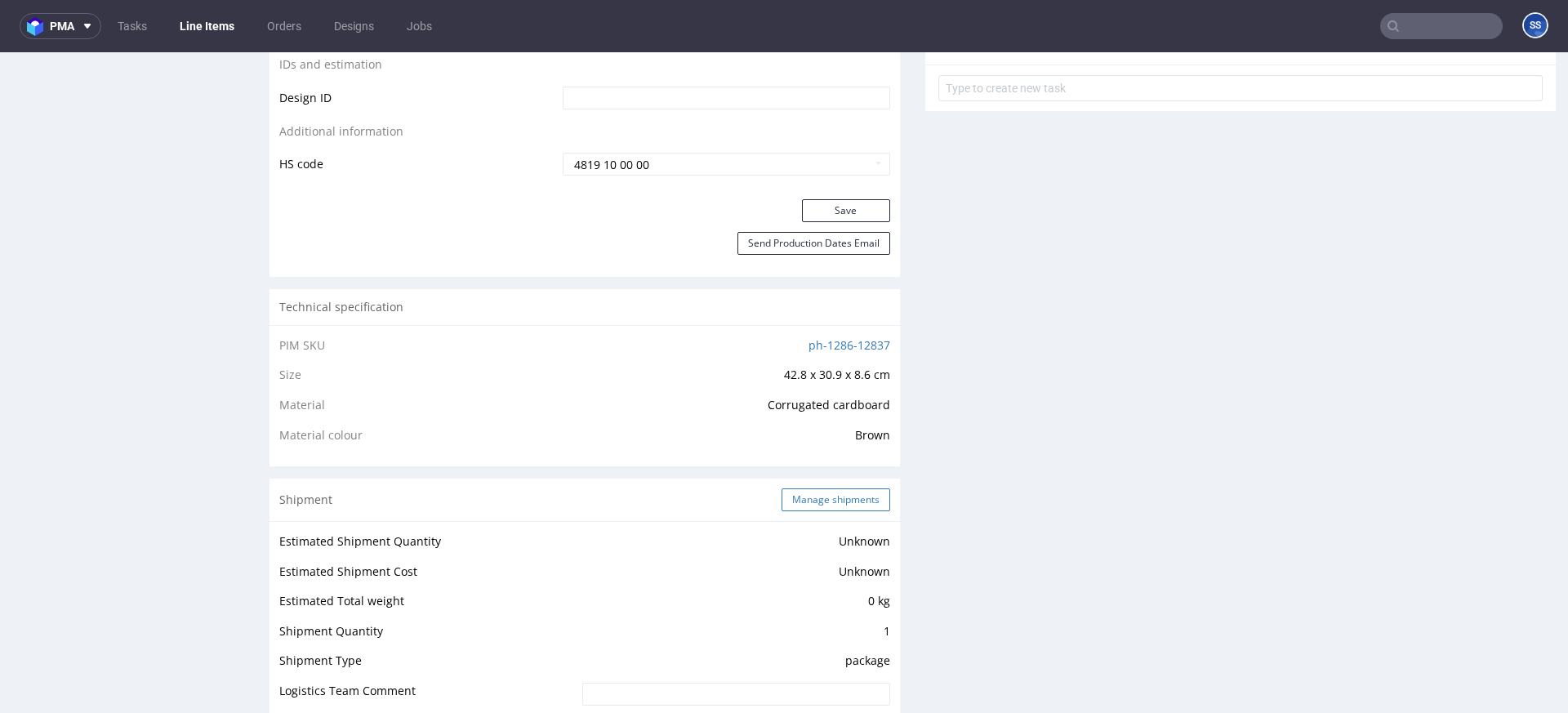 click on "Manage shipments" at bounding box center (835, 500) 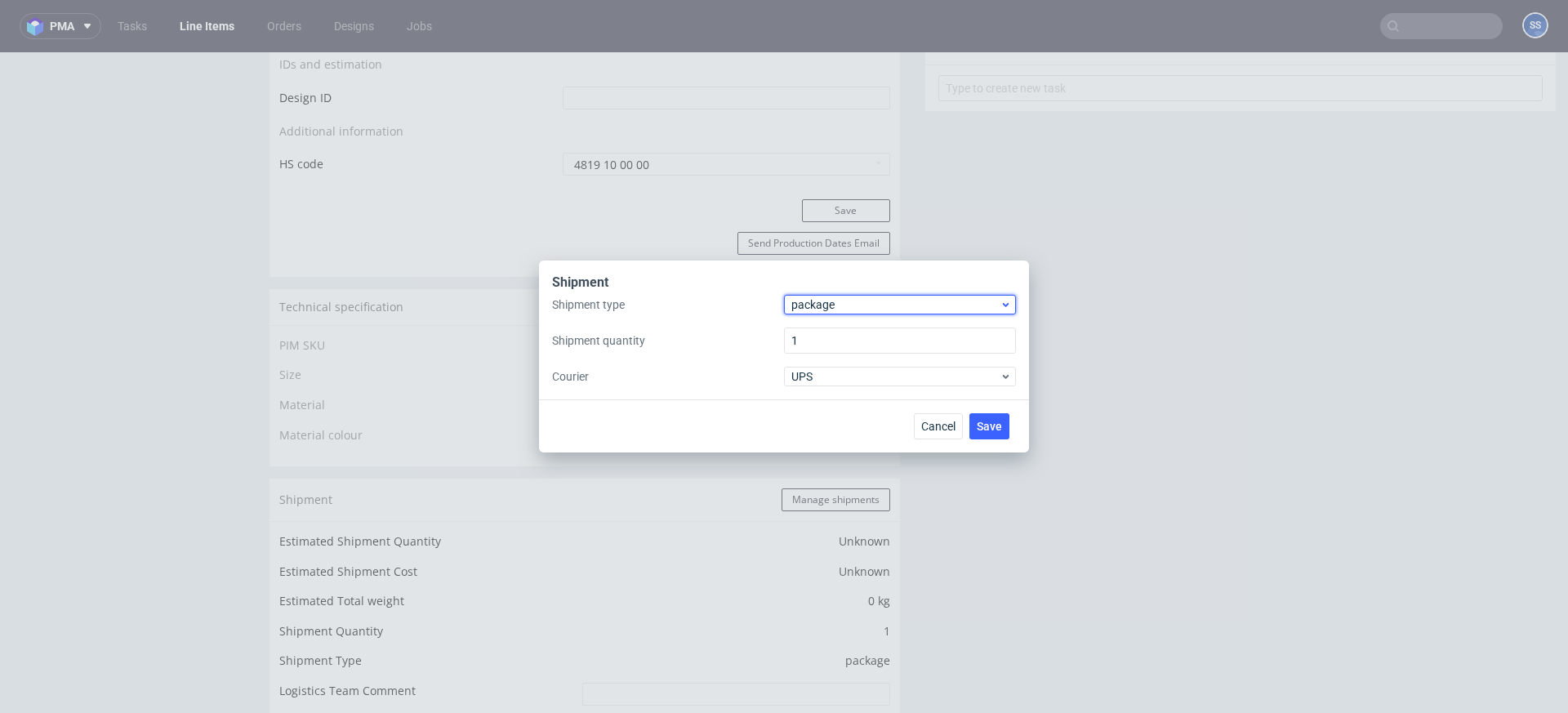 click on "package" at bounding box center [895, 305] 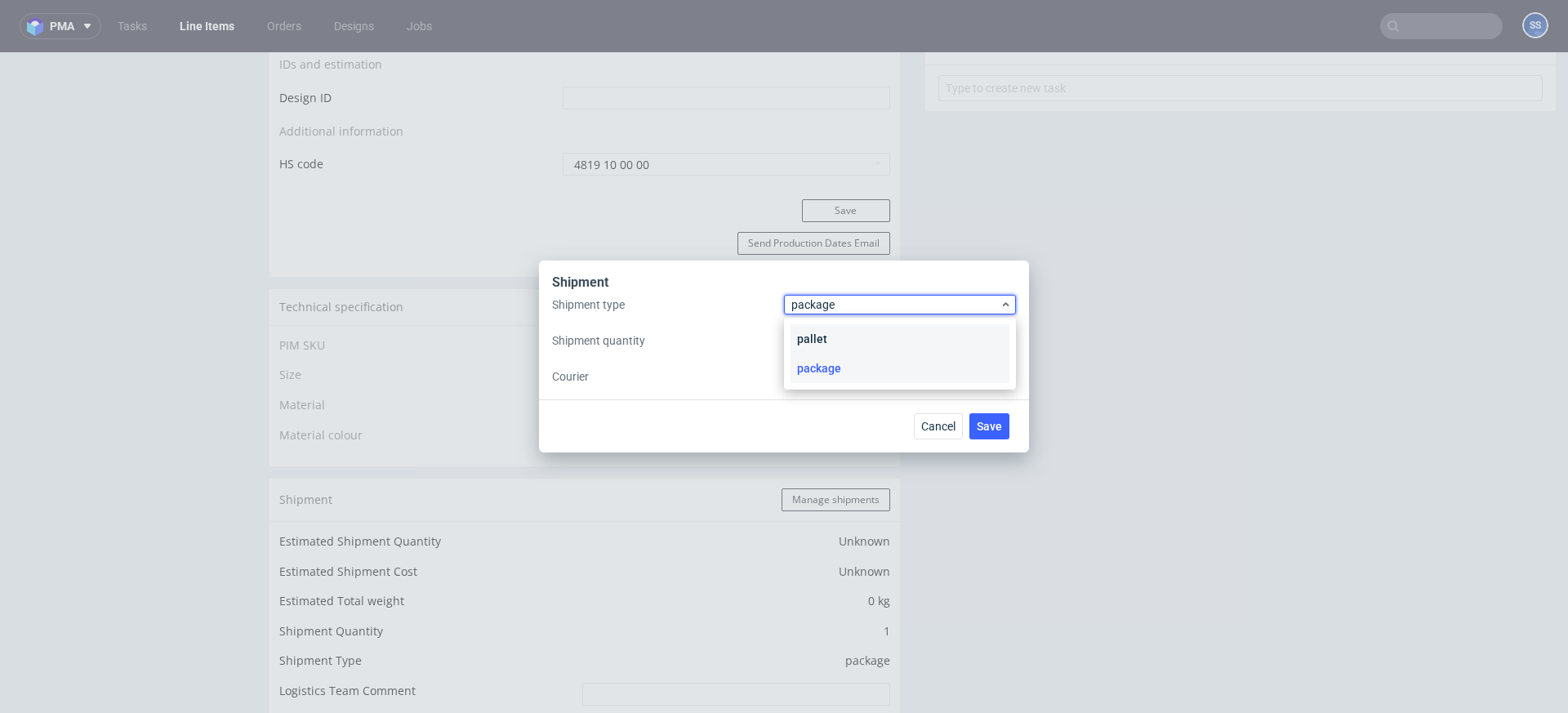 click on "pallet" at bounding box center [900, 339] 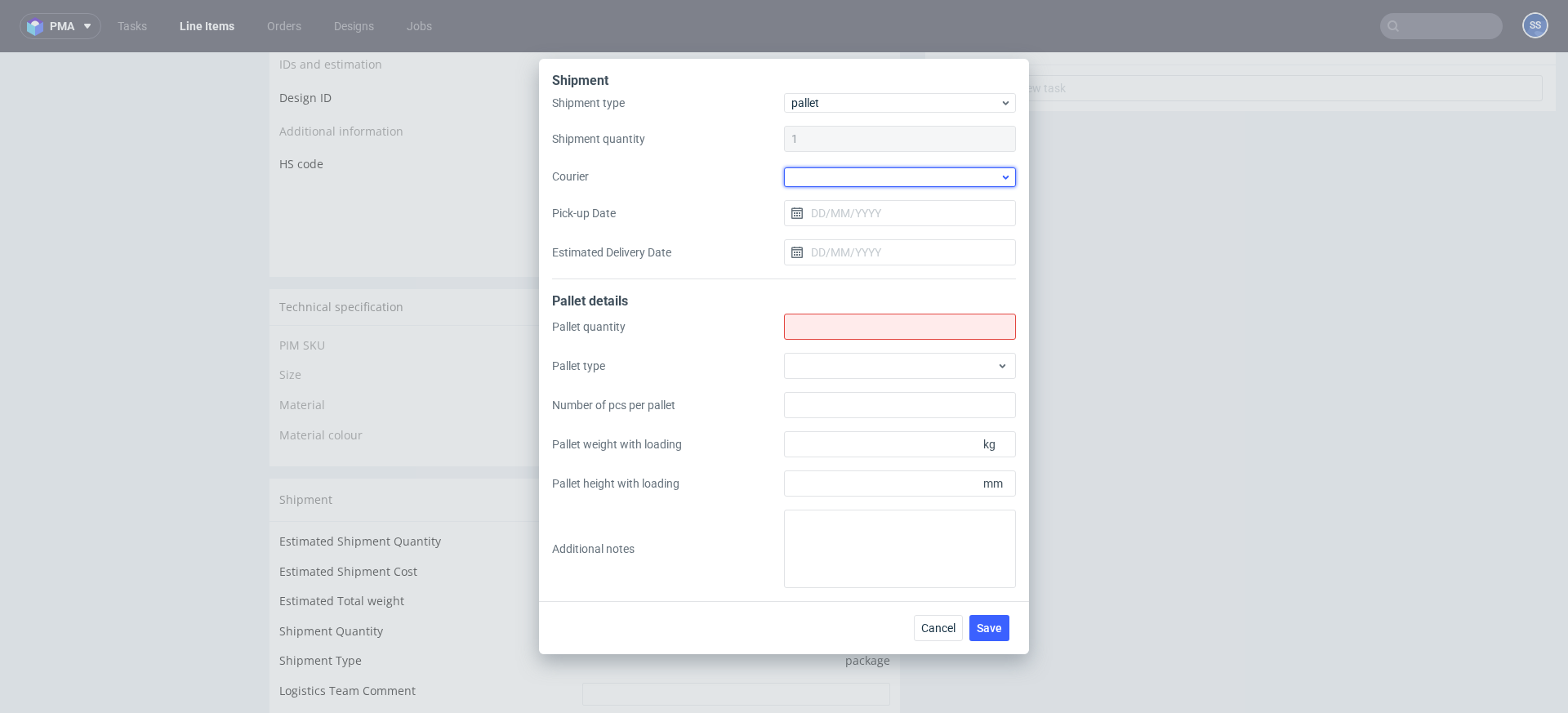click at bounding box center [900, 177] 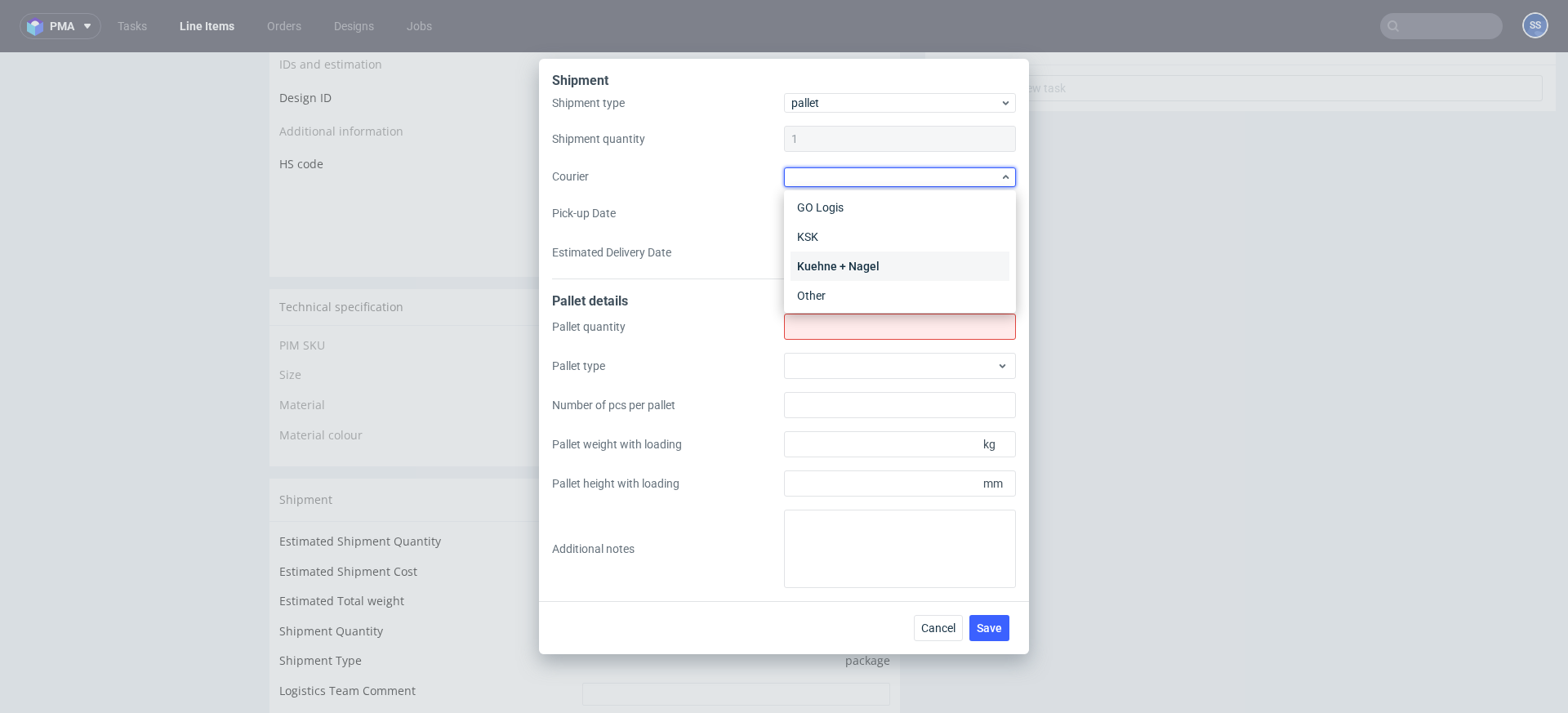 scroll, scrollTop: 153, scrollLeft: 0, axis: vertical 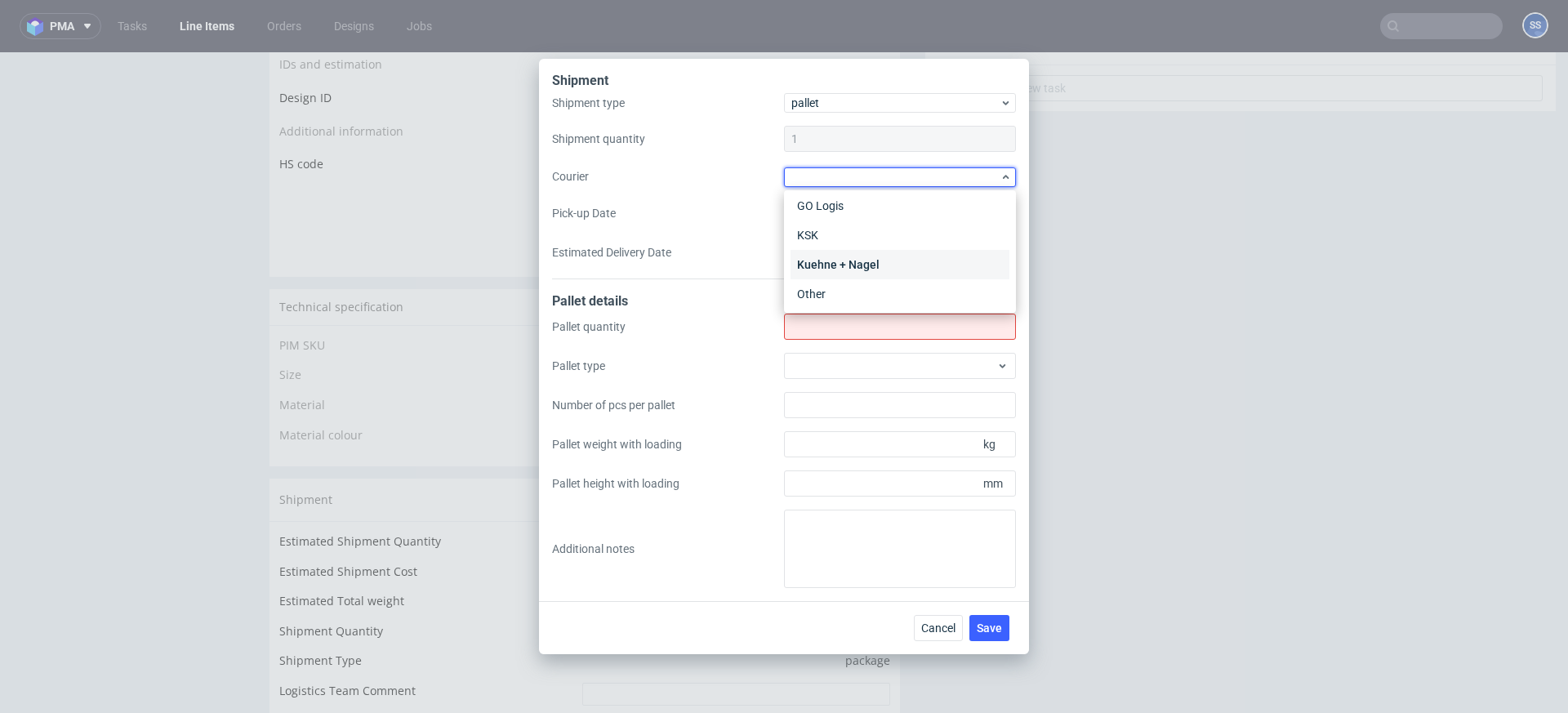 click on "Kuehne + Nagel" at bounding box center [900, 265] 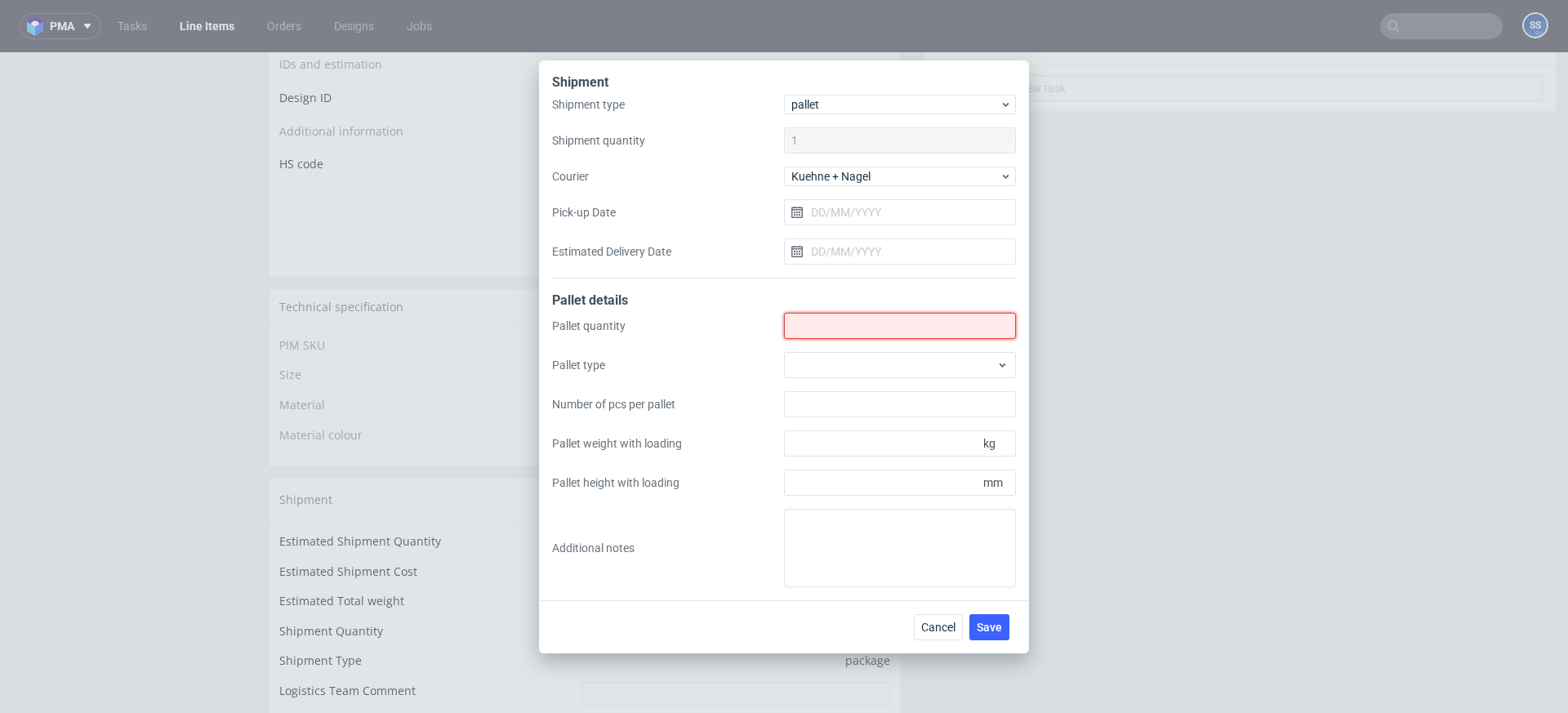 click on "Shipment type" at bounding box center (900, 326) 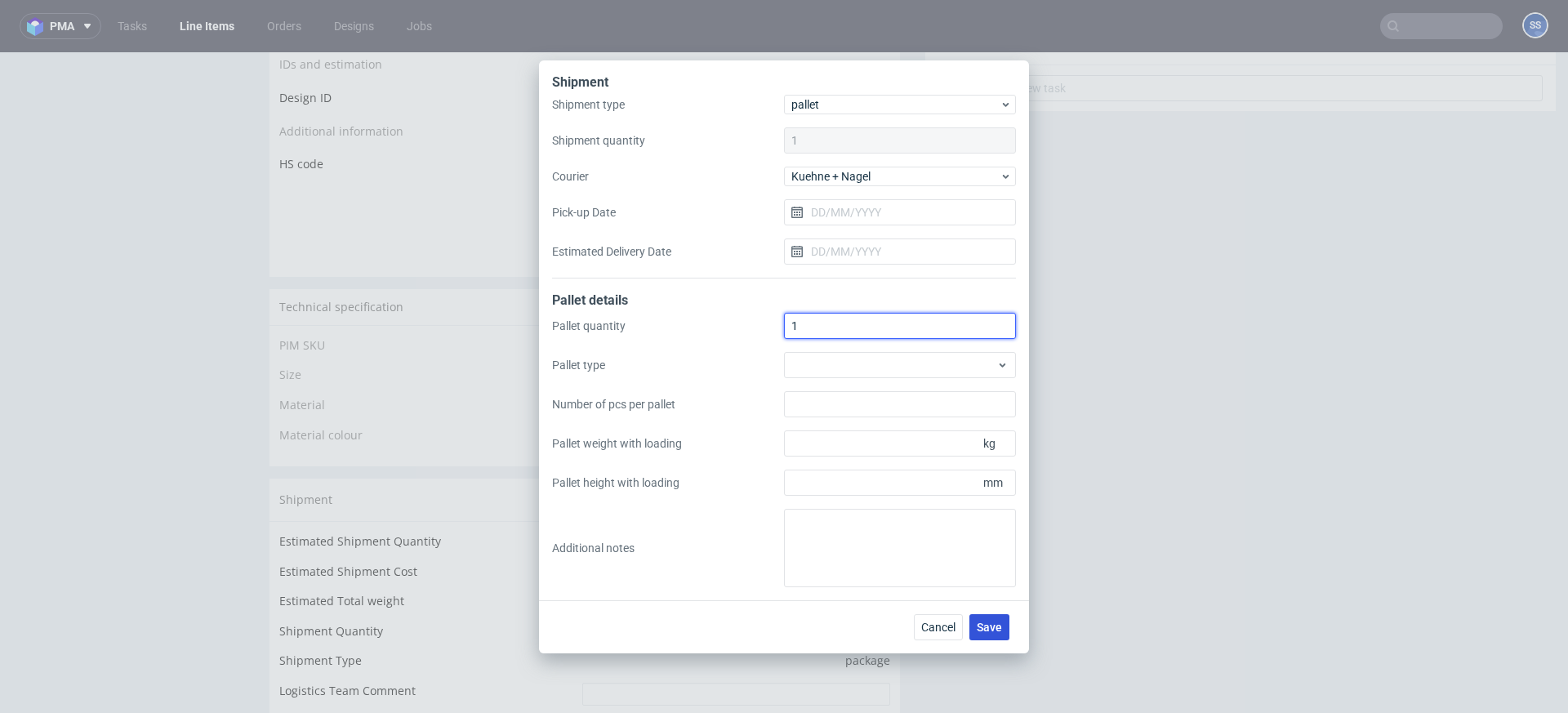 type on "1" 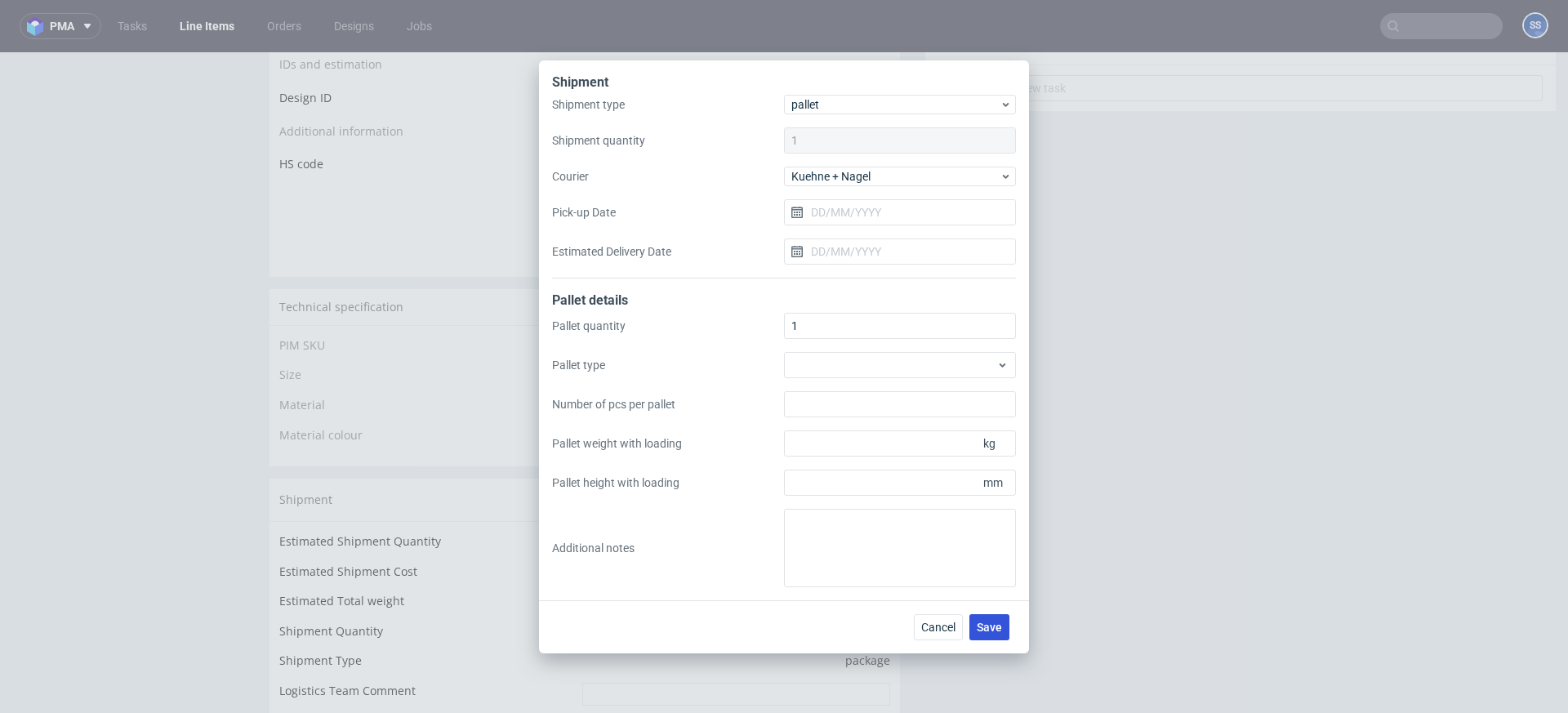 click on "Save" at bounding box center [989, 627] 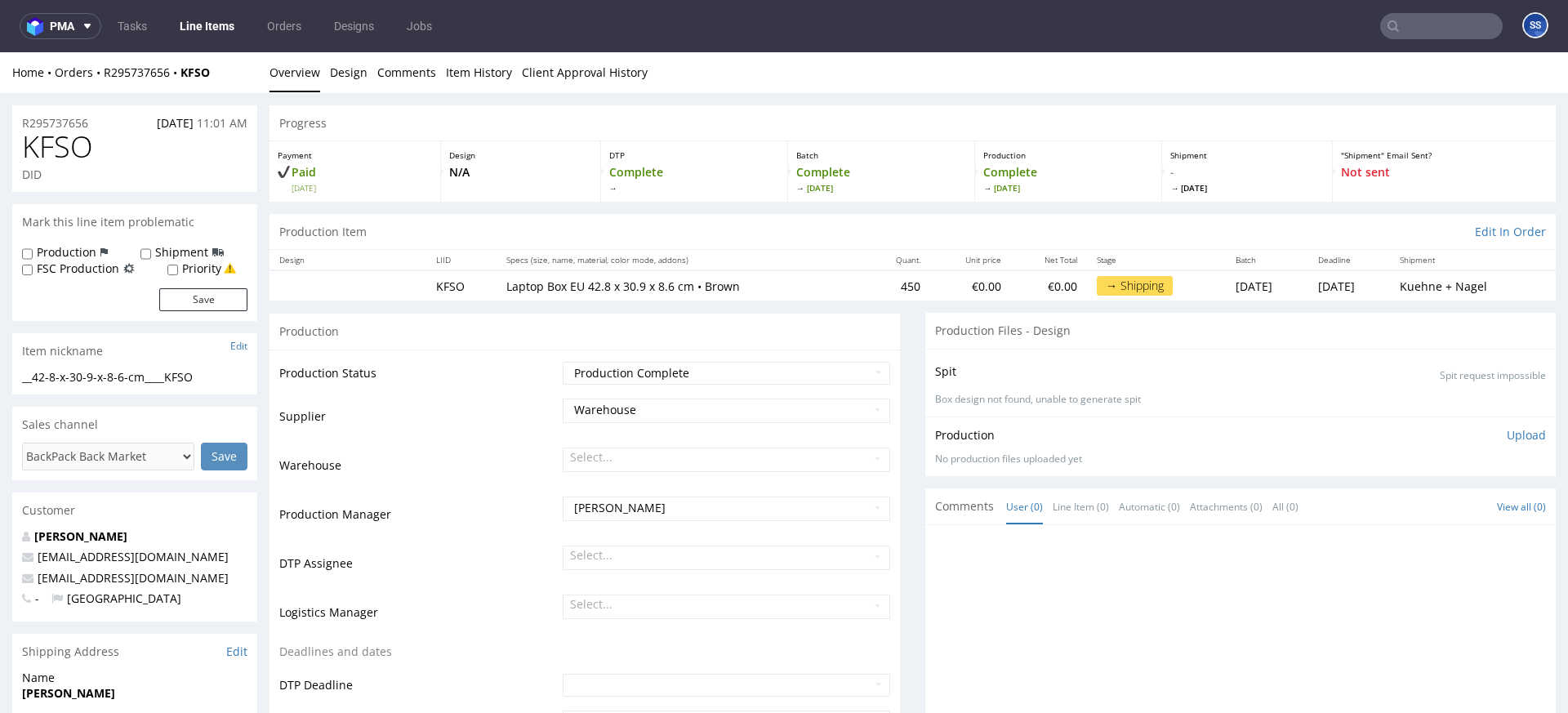 scroll, scrollTop: 0, scrollLeft: 0, axis: both 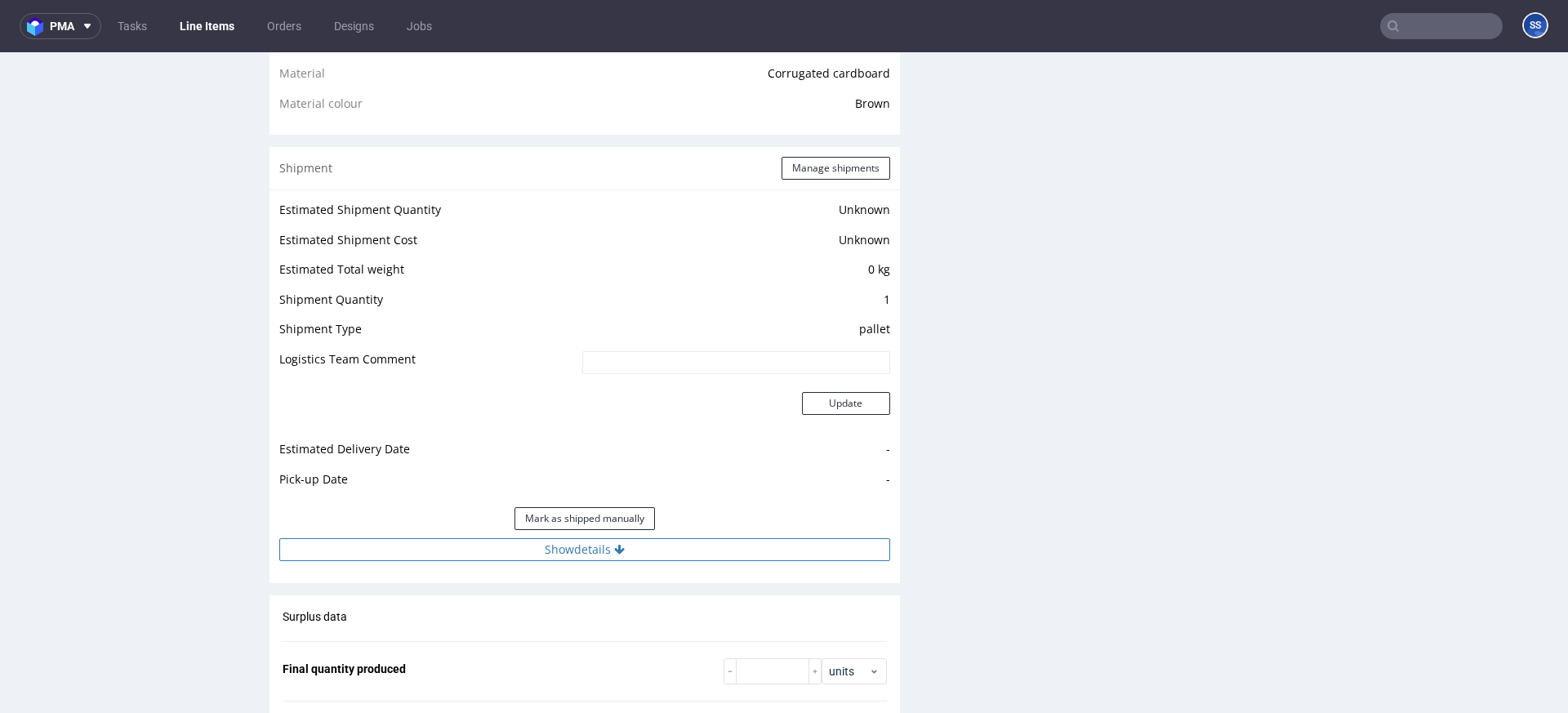 click on "Show  details" at bounding box center (585, 550) 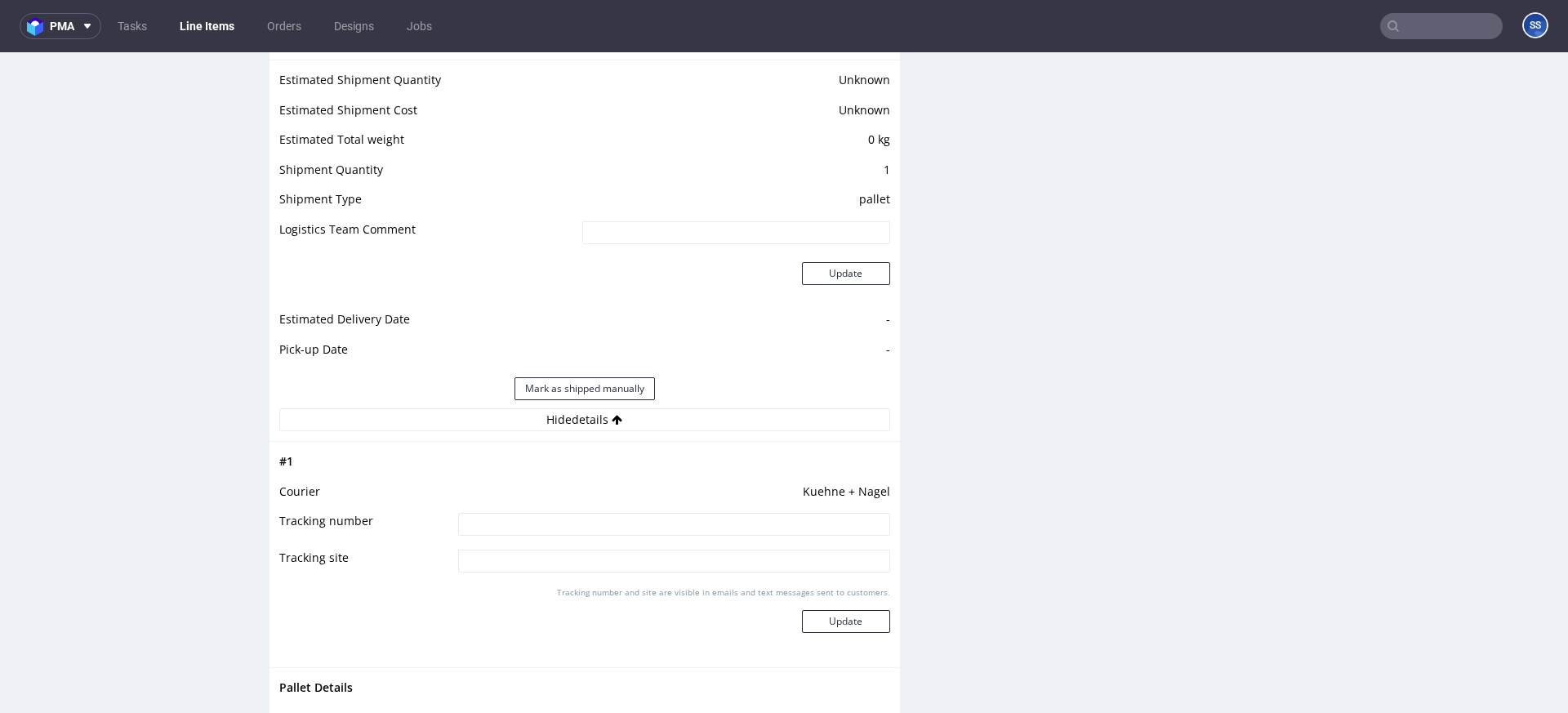 scroll, scrollTop: 1355, scrollLeft: 0, axis: vertical 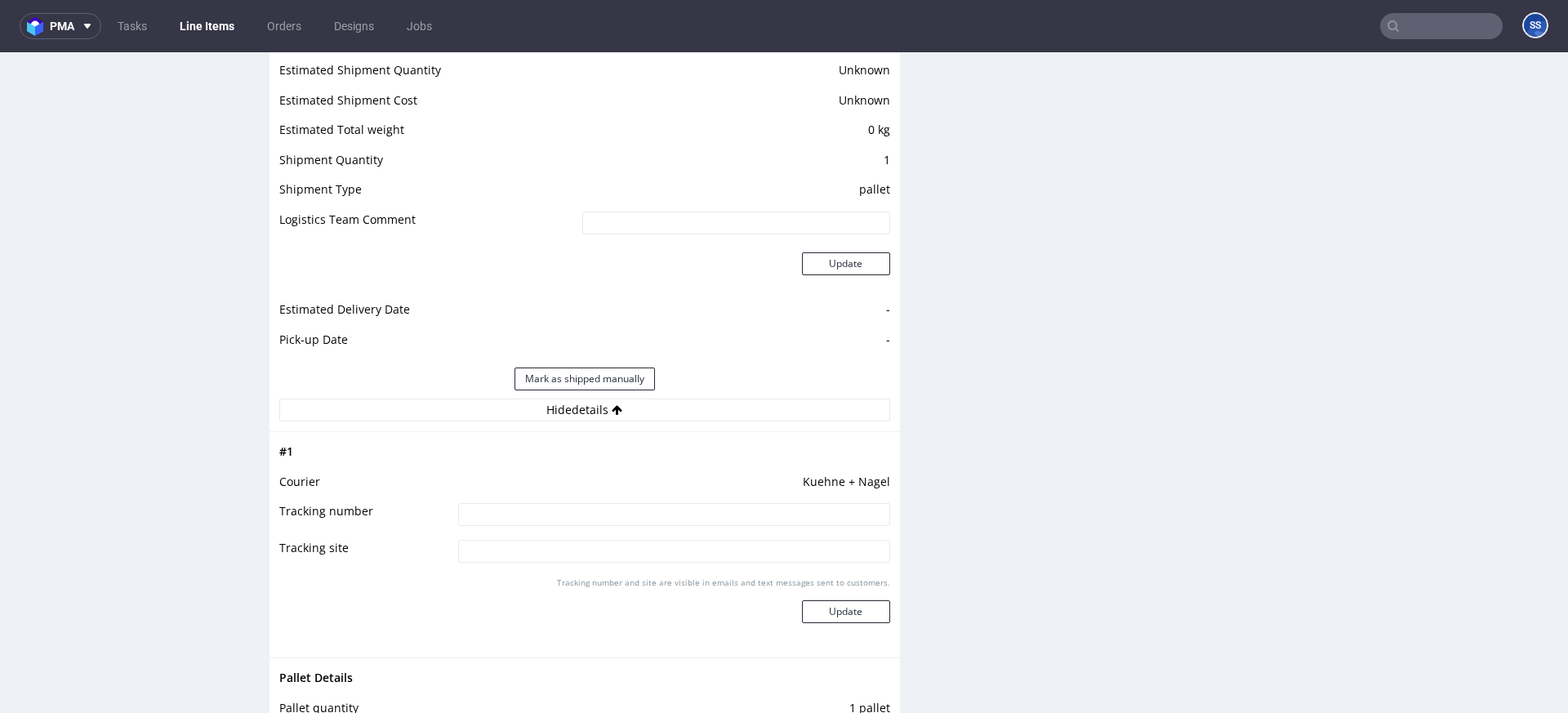 click at bounding box center (674, 515) 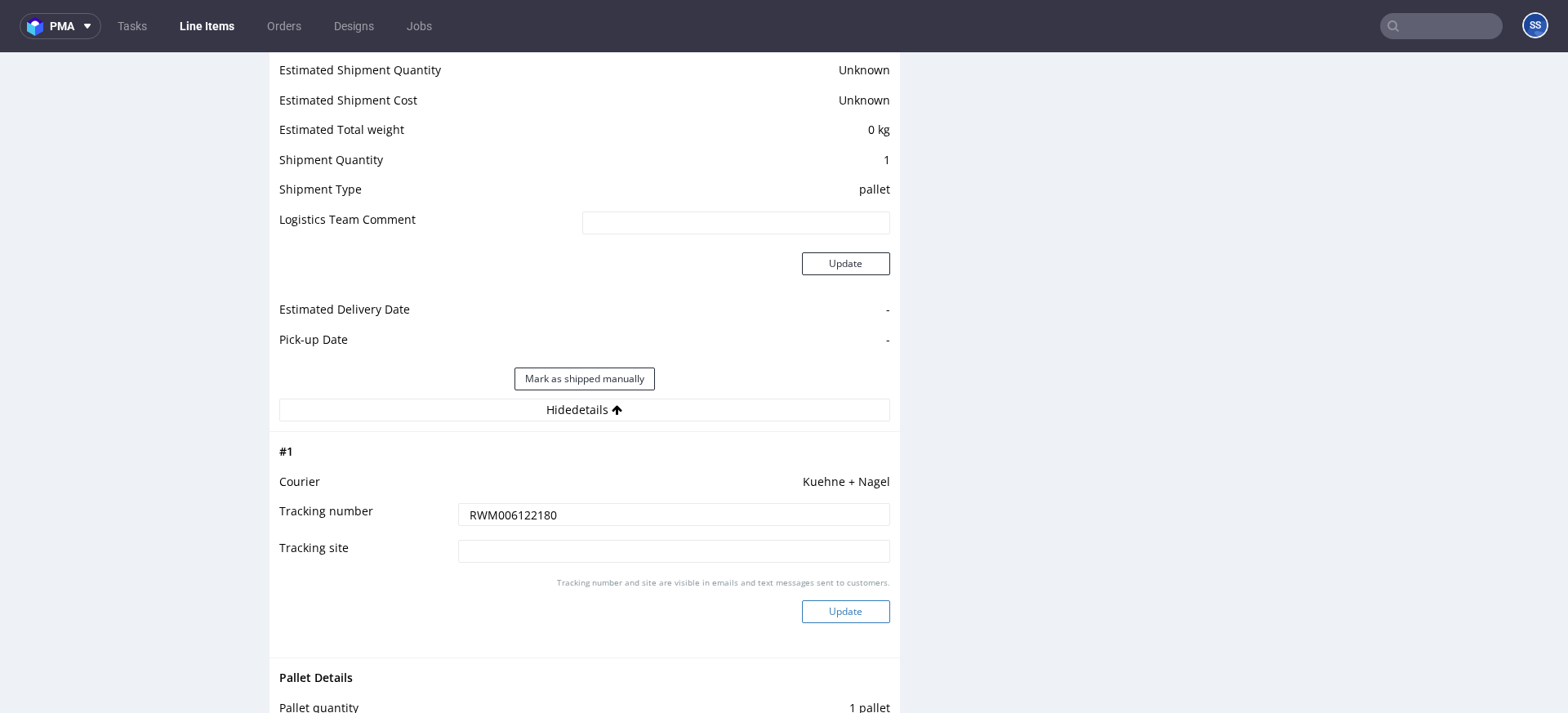 type on "RWM006122180" 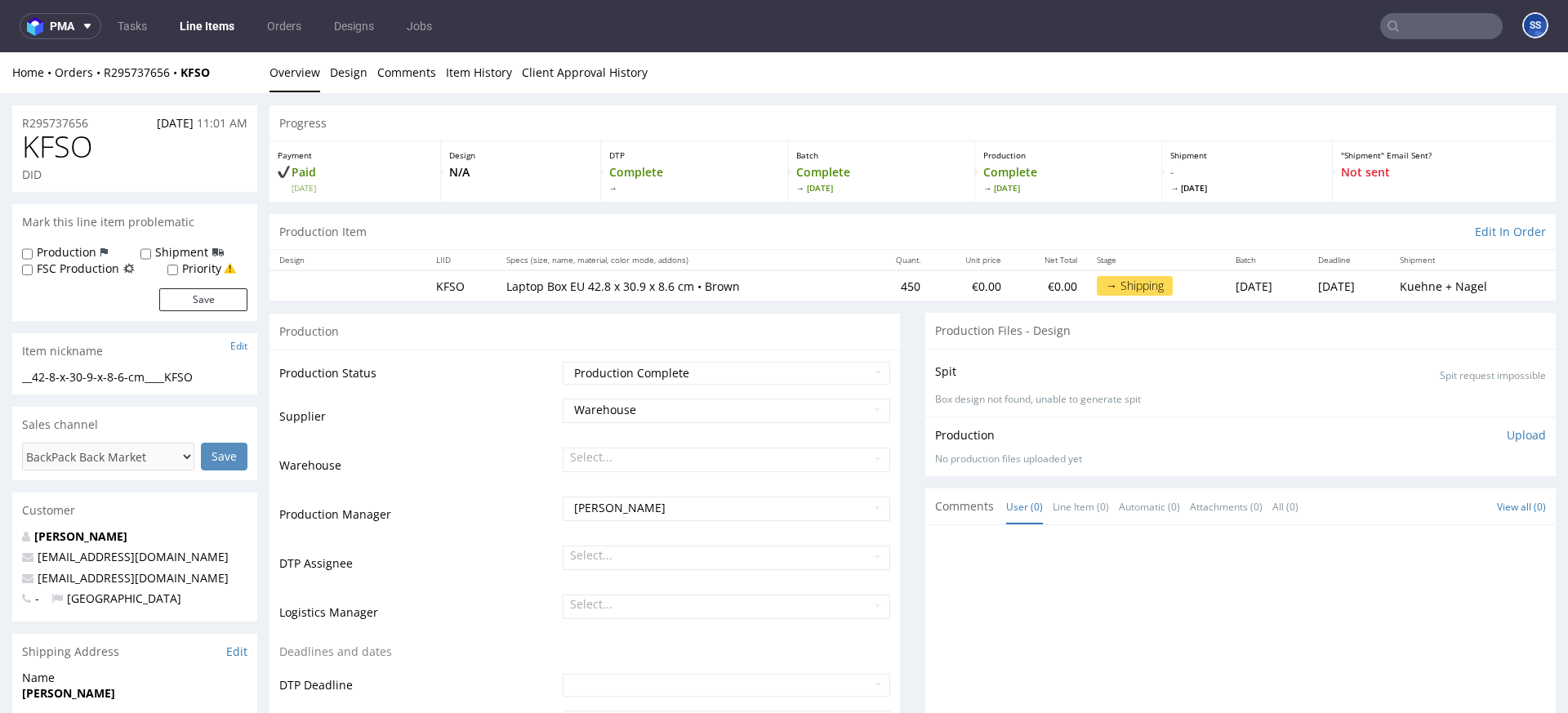scroll, scrollTop: 1355, scrollLeft: 0, axis: vertical 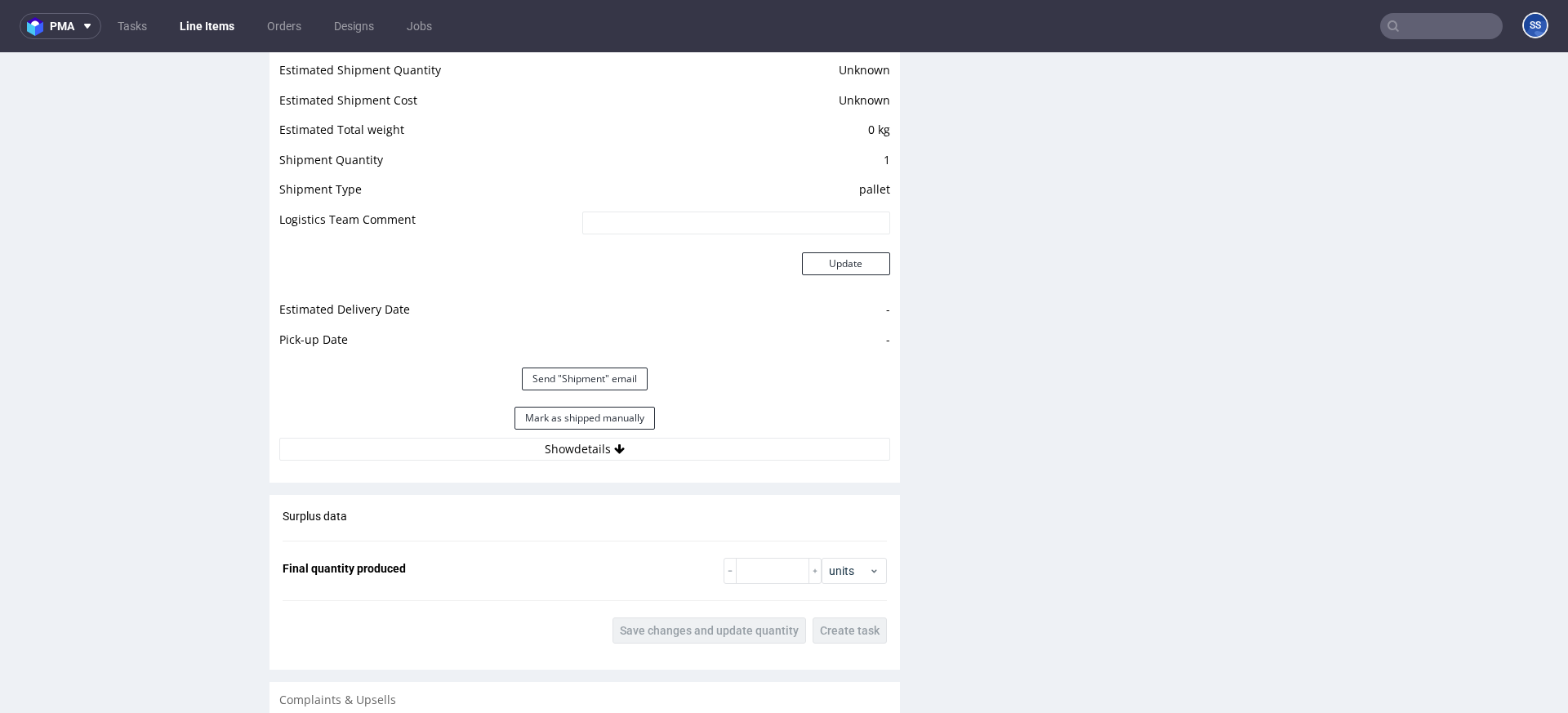 click 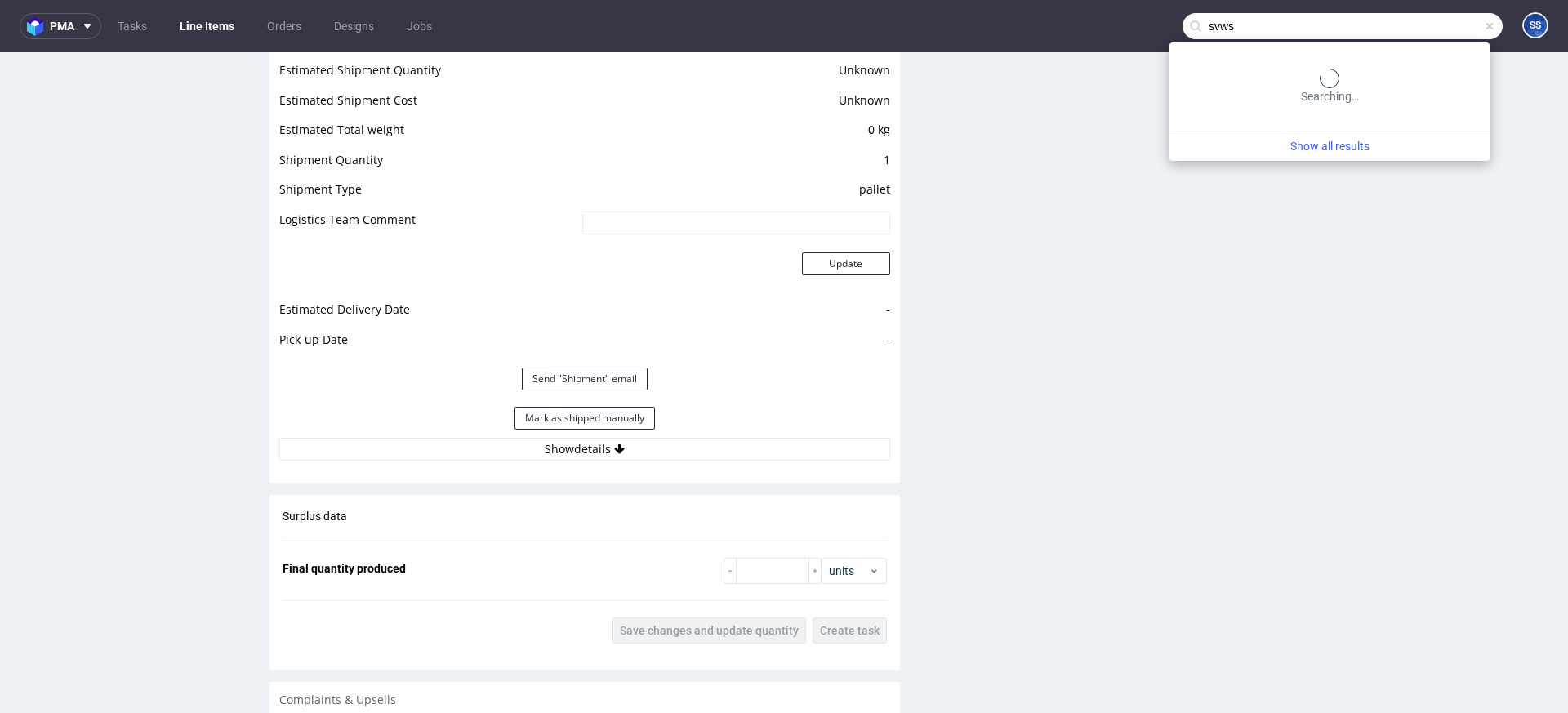 type on "svws" 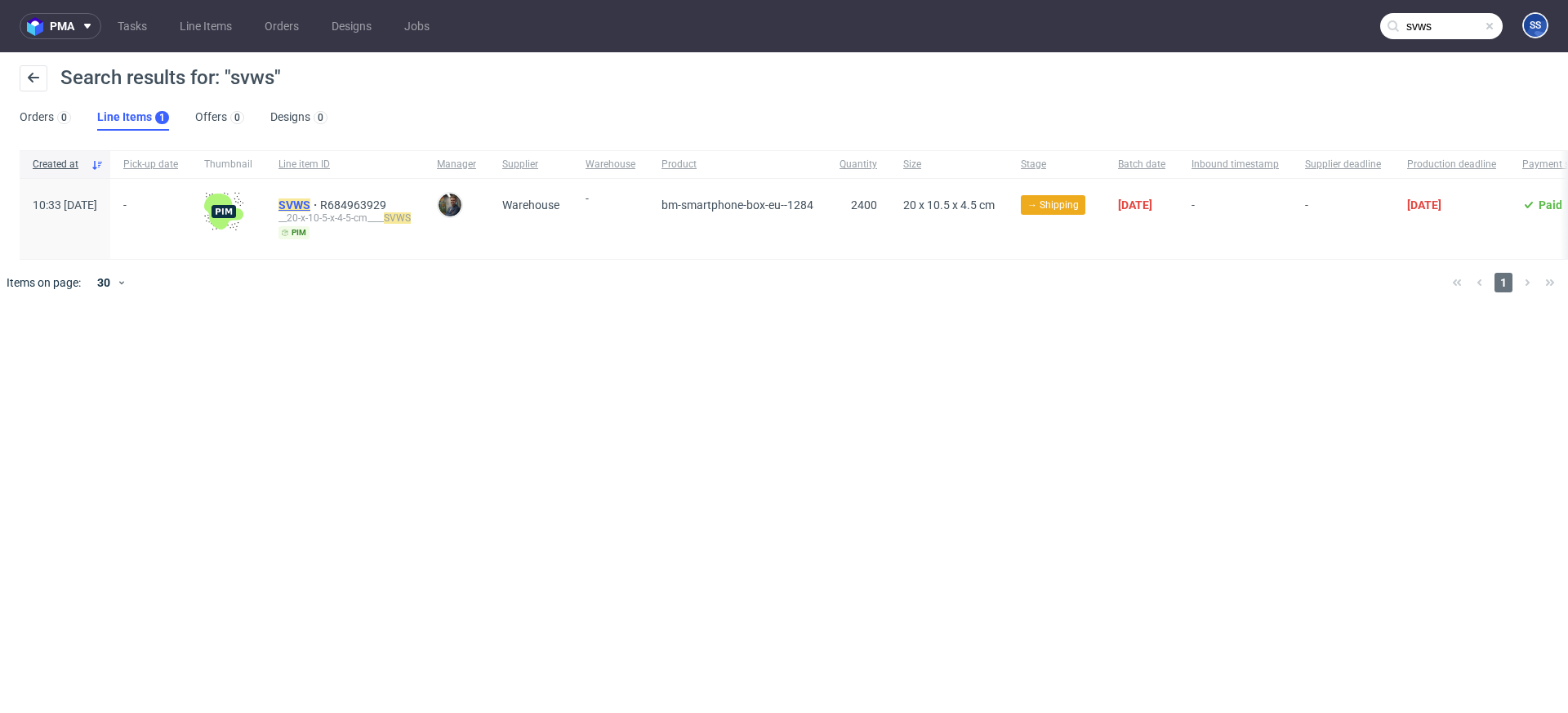 click on "SVWS" 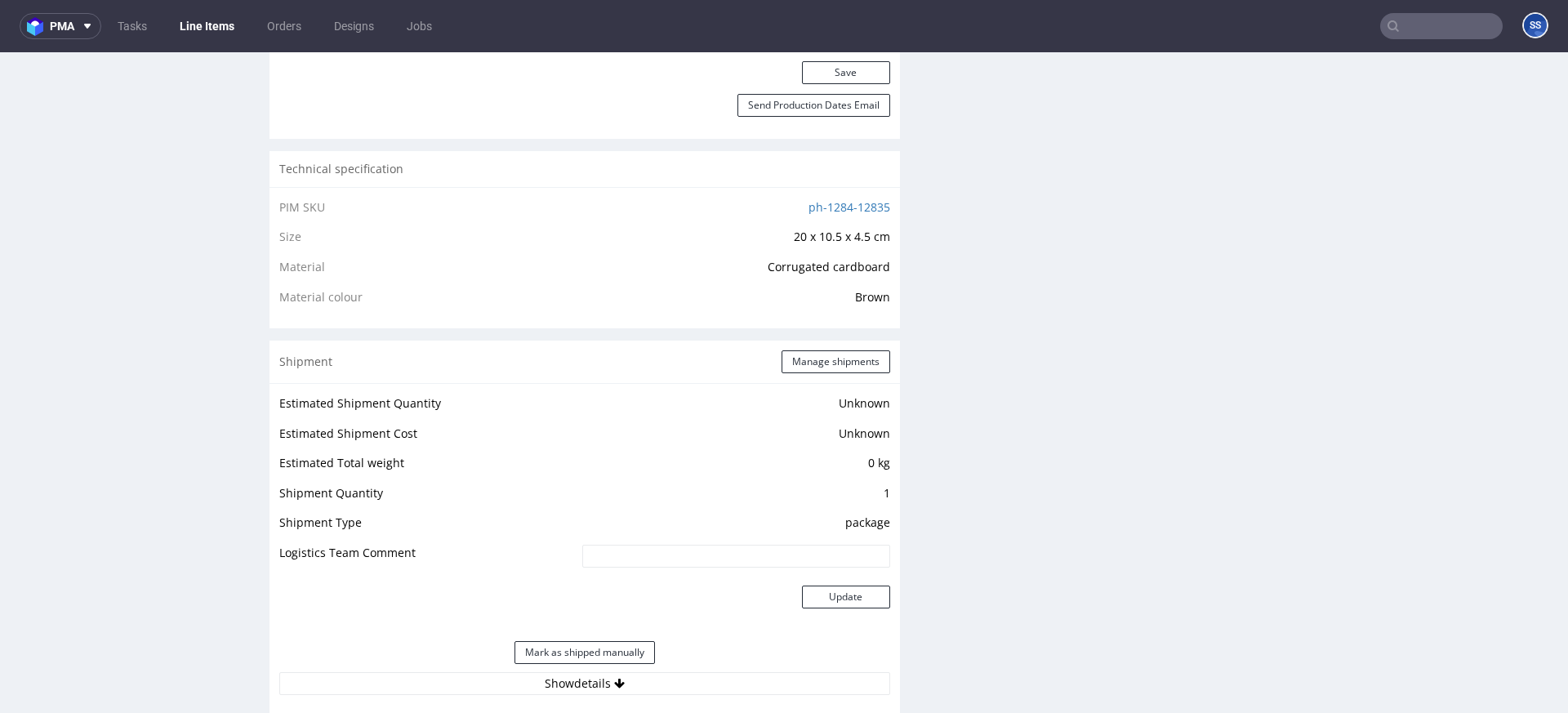 scroll, scrollTop: 1018, scrollLeft: 0, axis: vertical 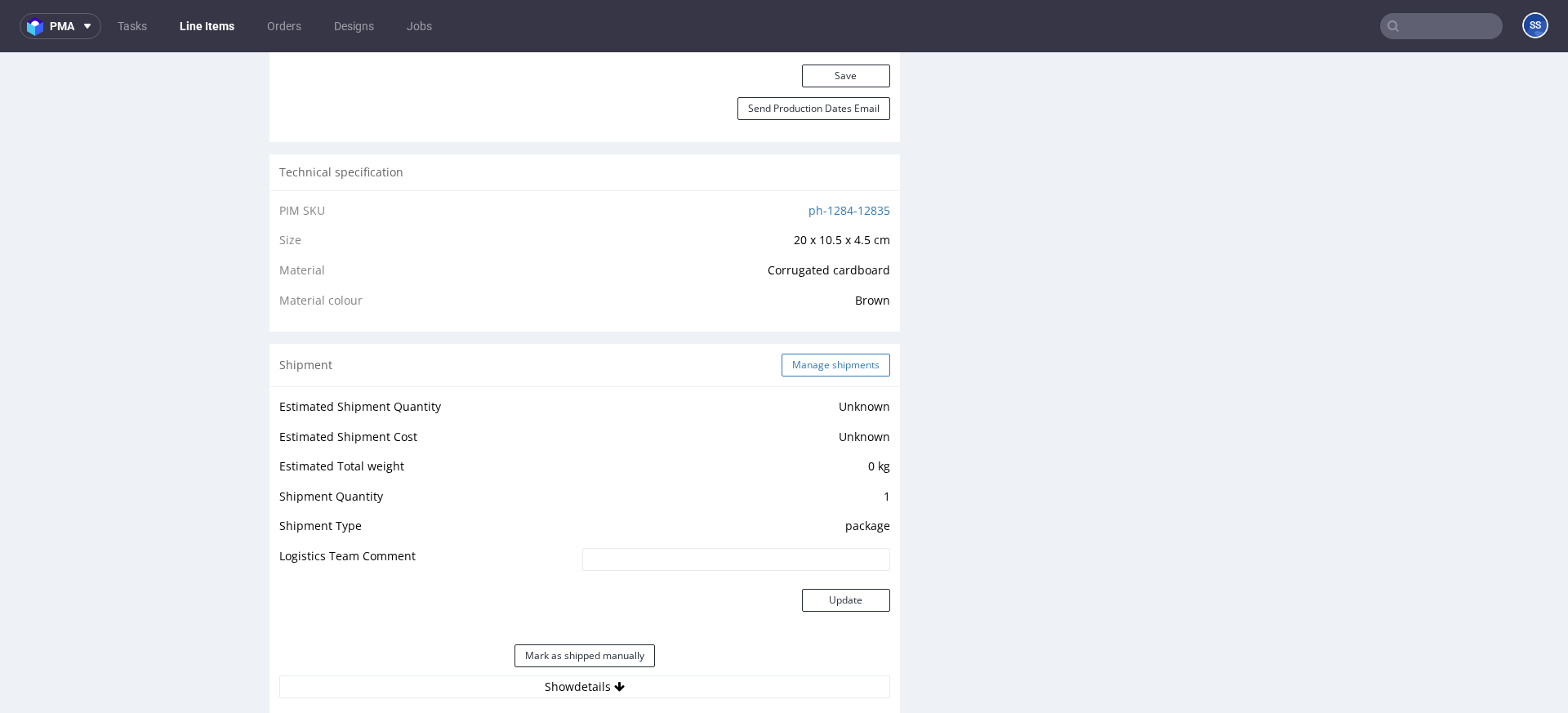 click on "Manage shipments" at bounding box center (835, 365) 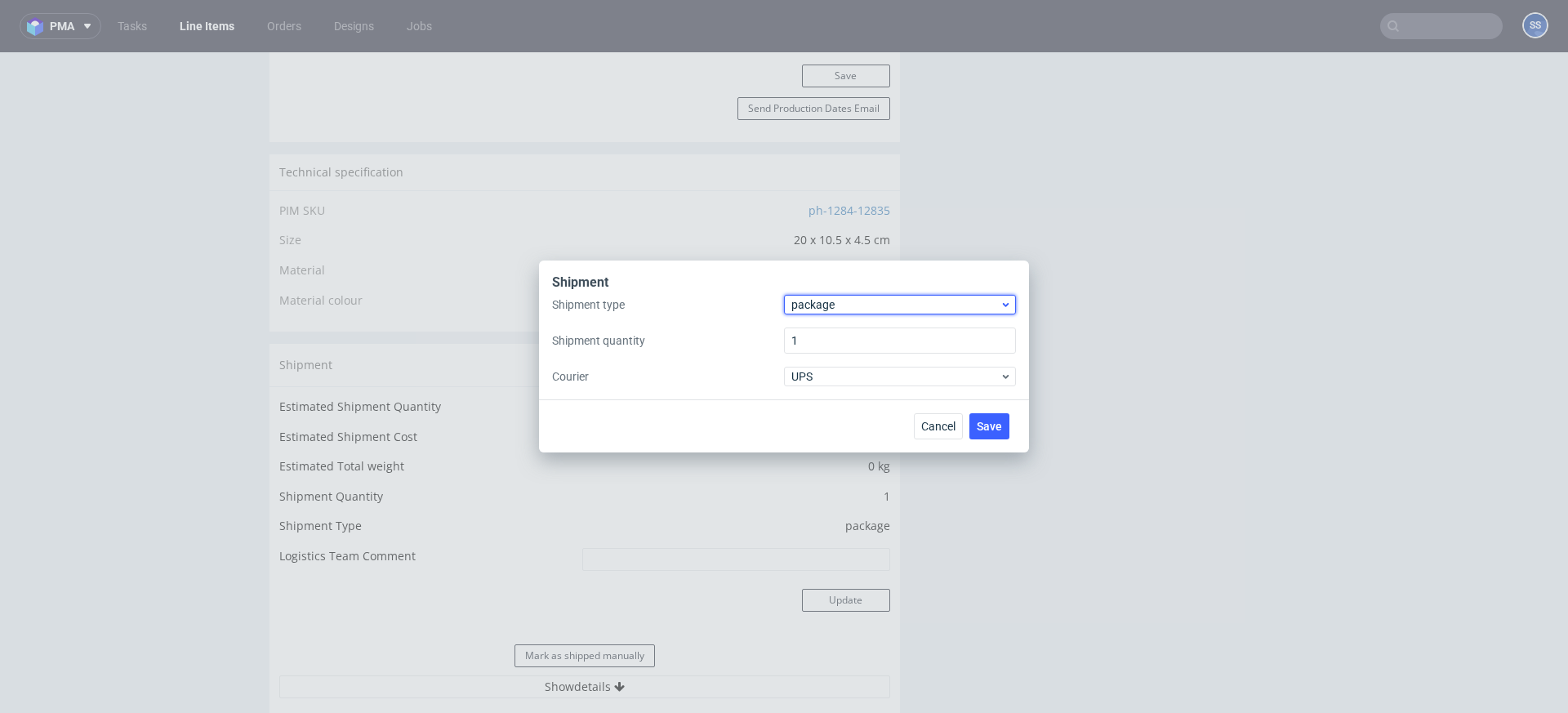 click on "package" at bounding box center [895, 305] 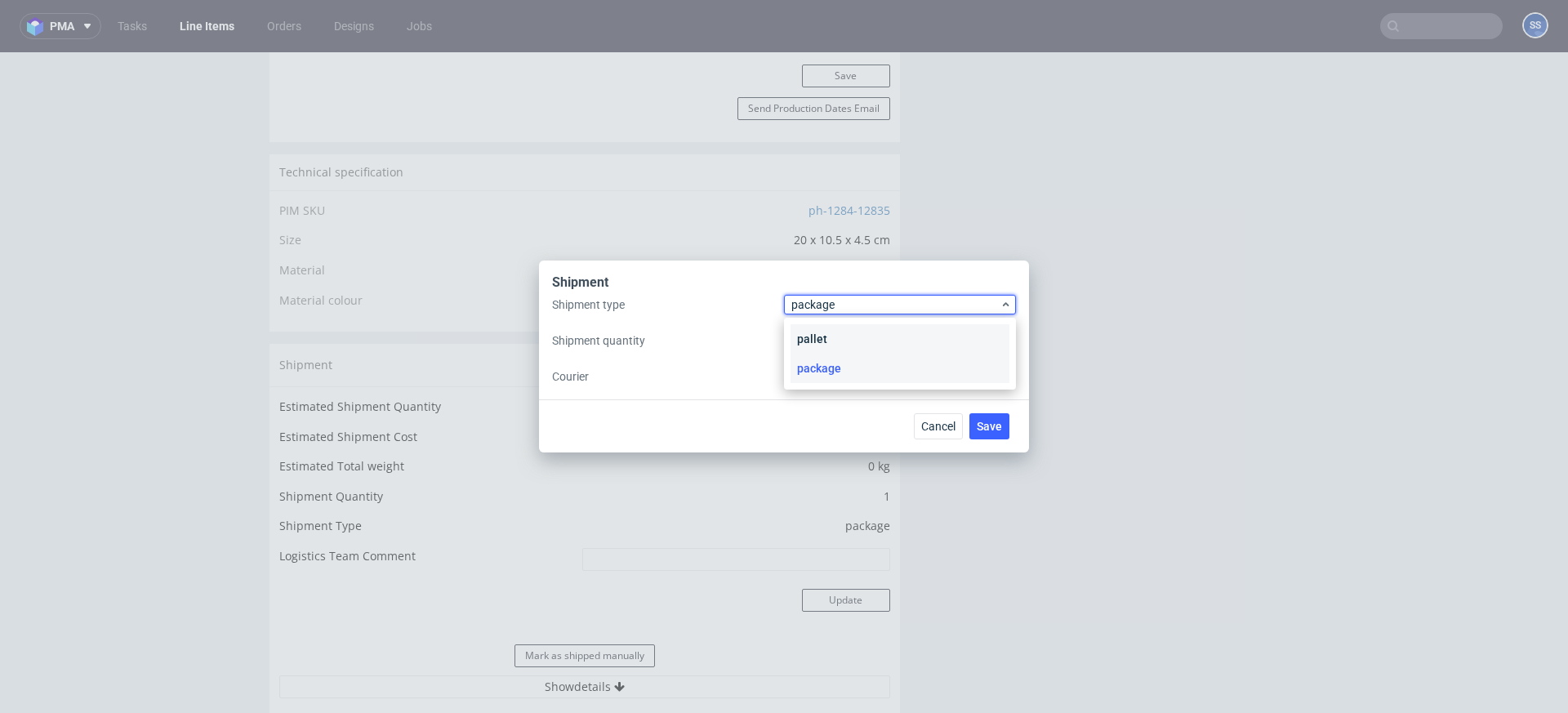 click on "pallet" at bounding box center (900, 339) 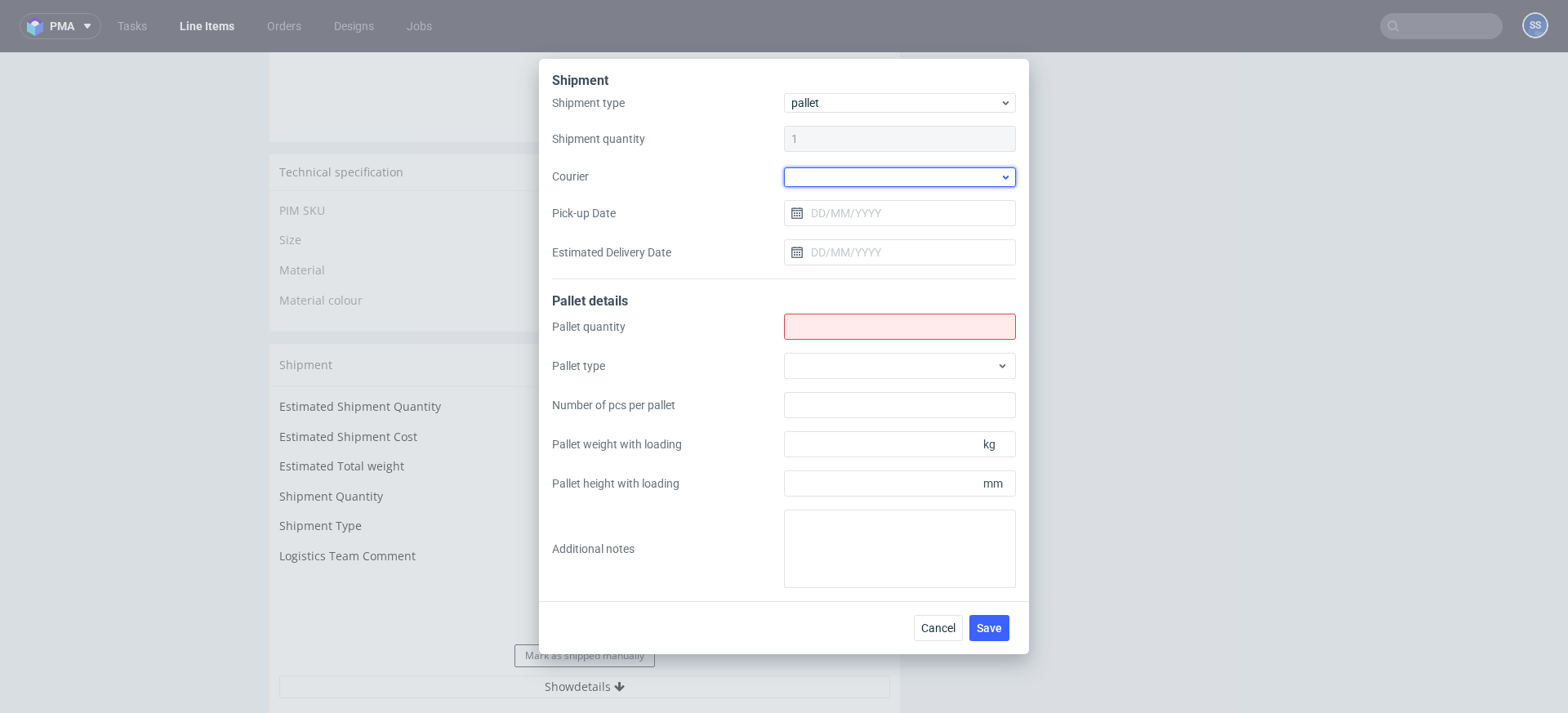 click at bounding box center (900, 177) 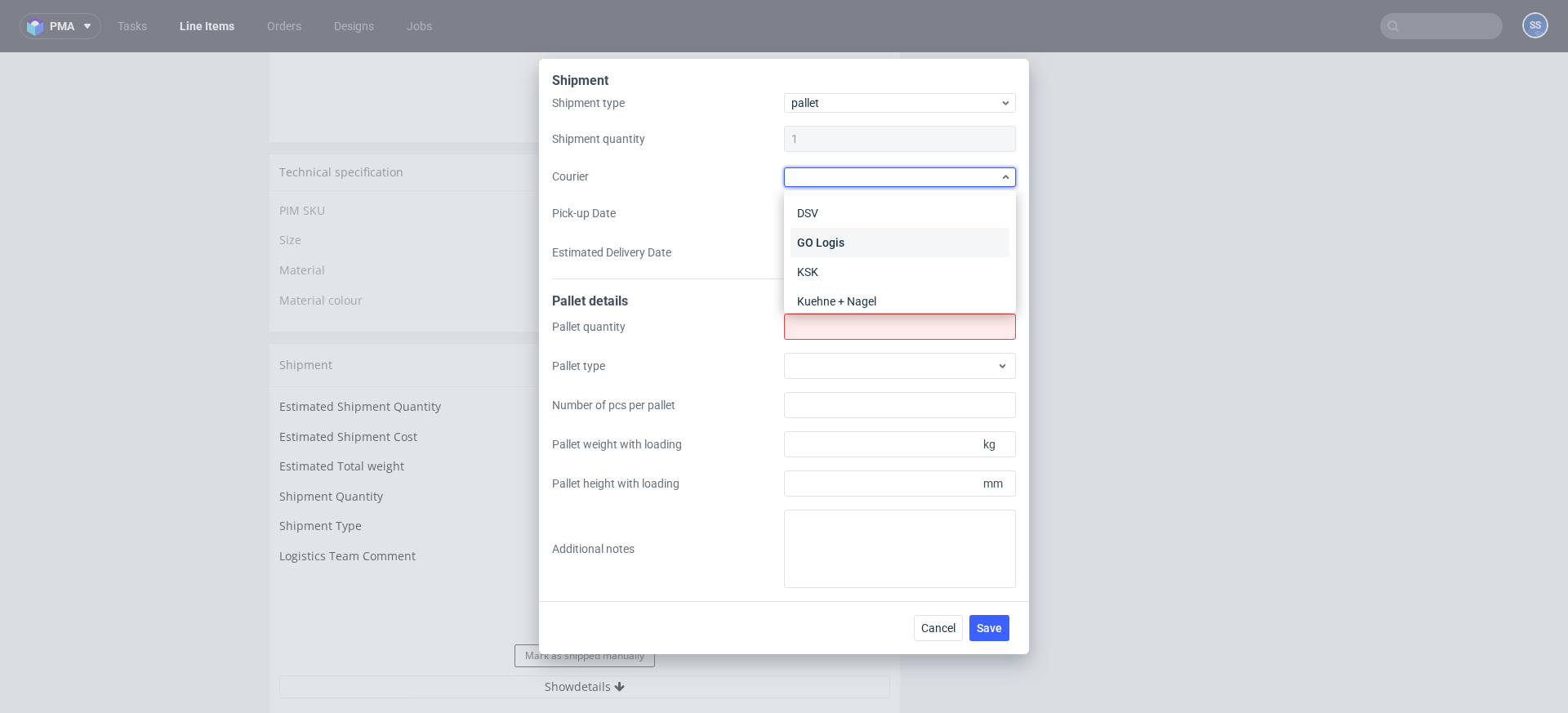 scroll, scrollTop: 118, scrollLeft: 0, axis: vertical 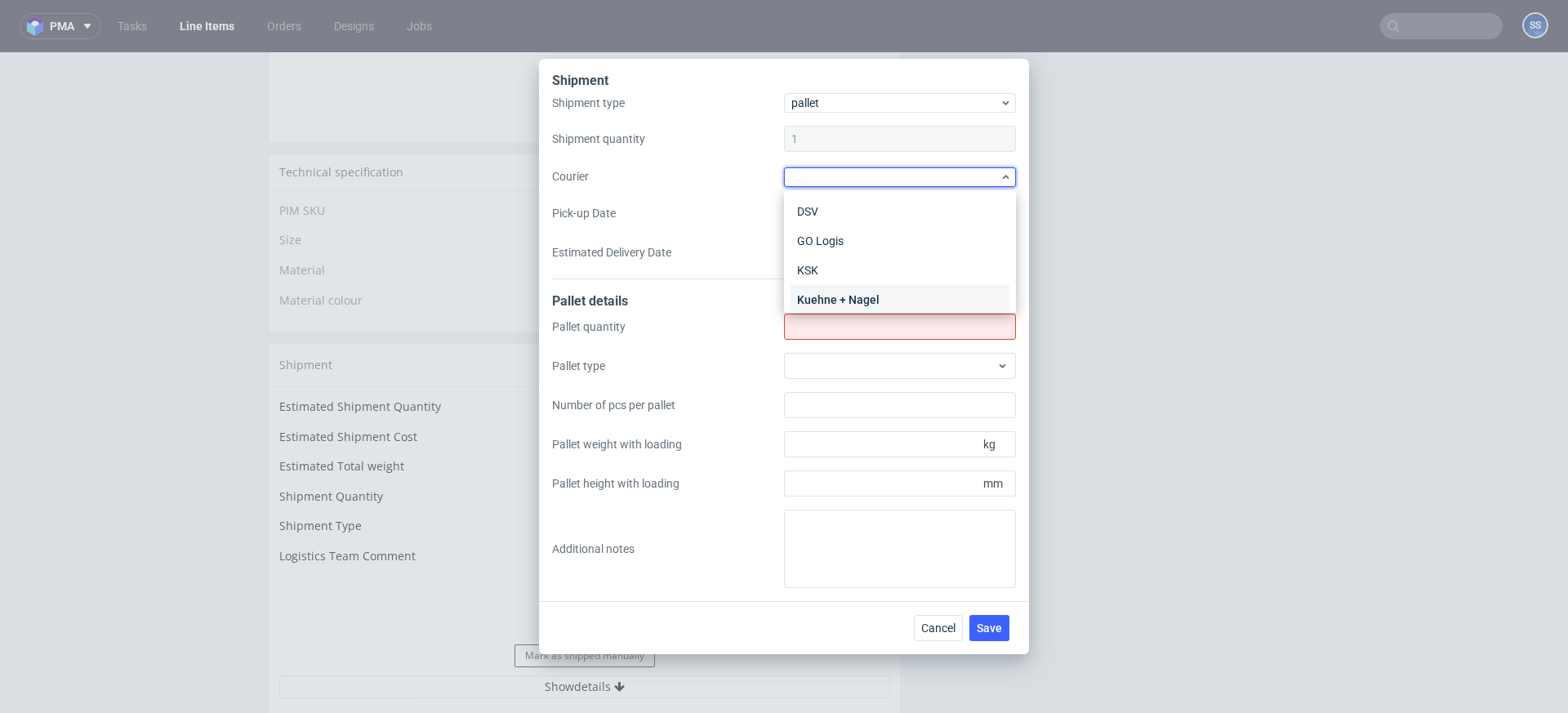 click on "Kuehne + Nagel" at bounding box center [900, 300] 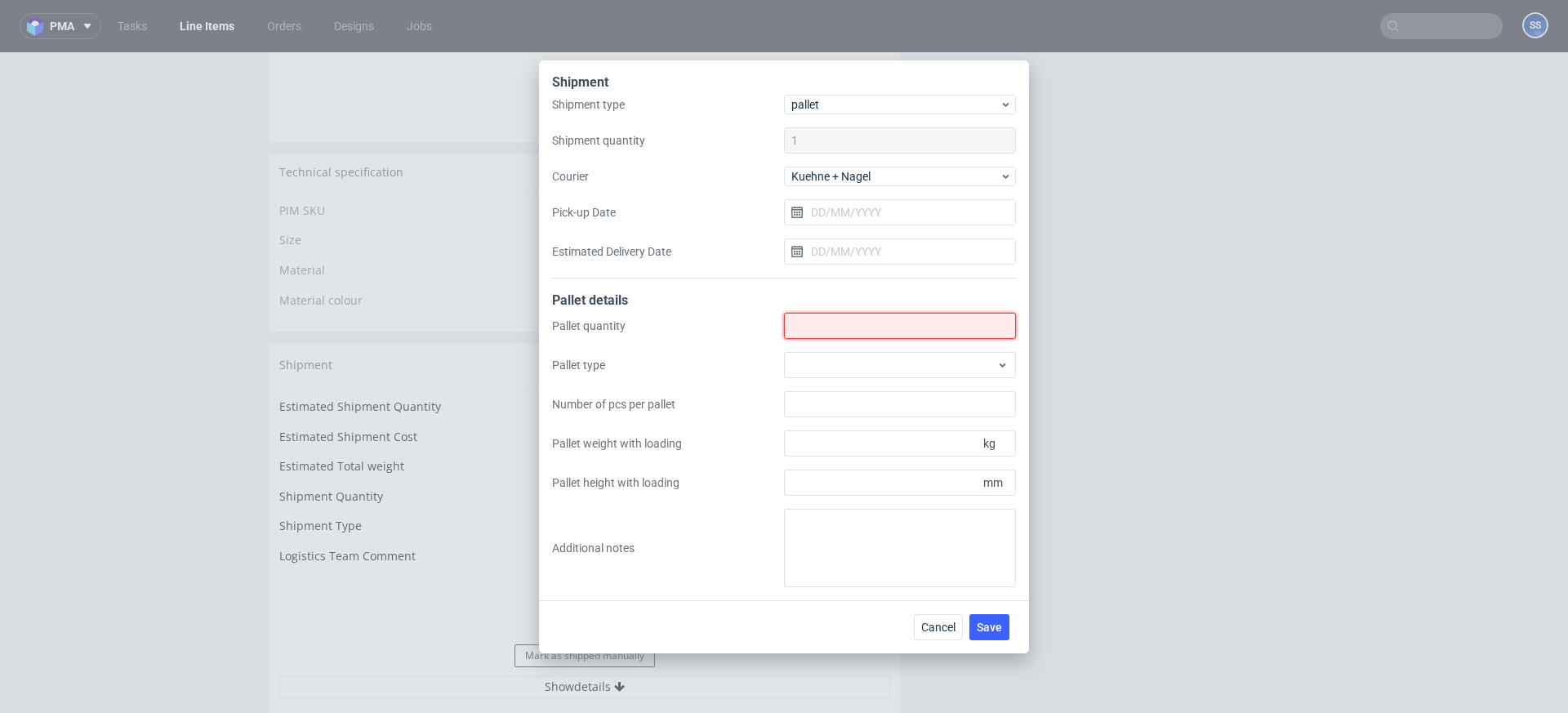 click on "Shipment type" at bounding box center (900, 326) 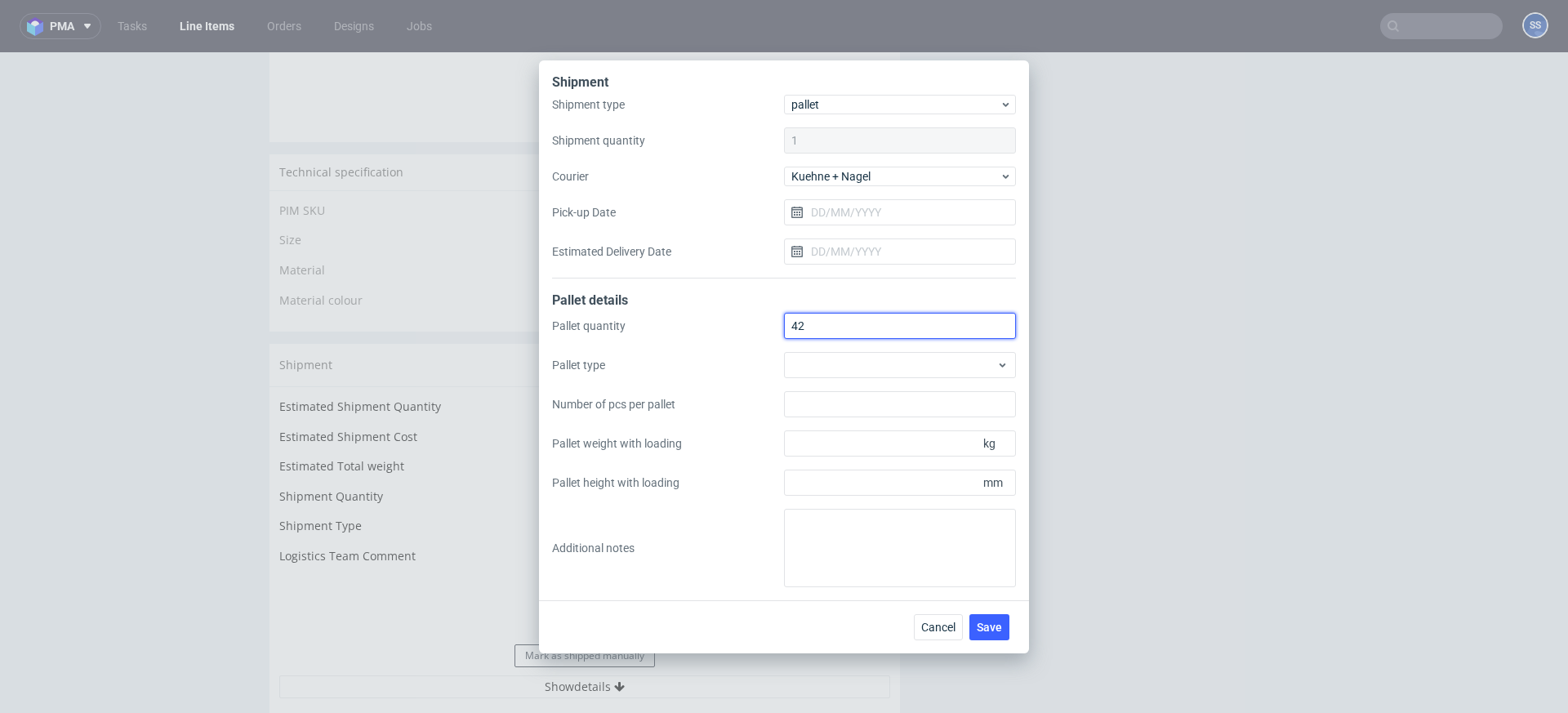 type on "4" 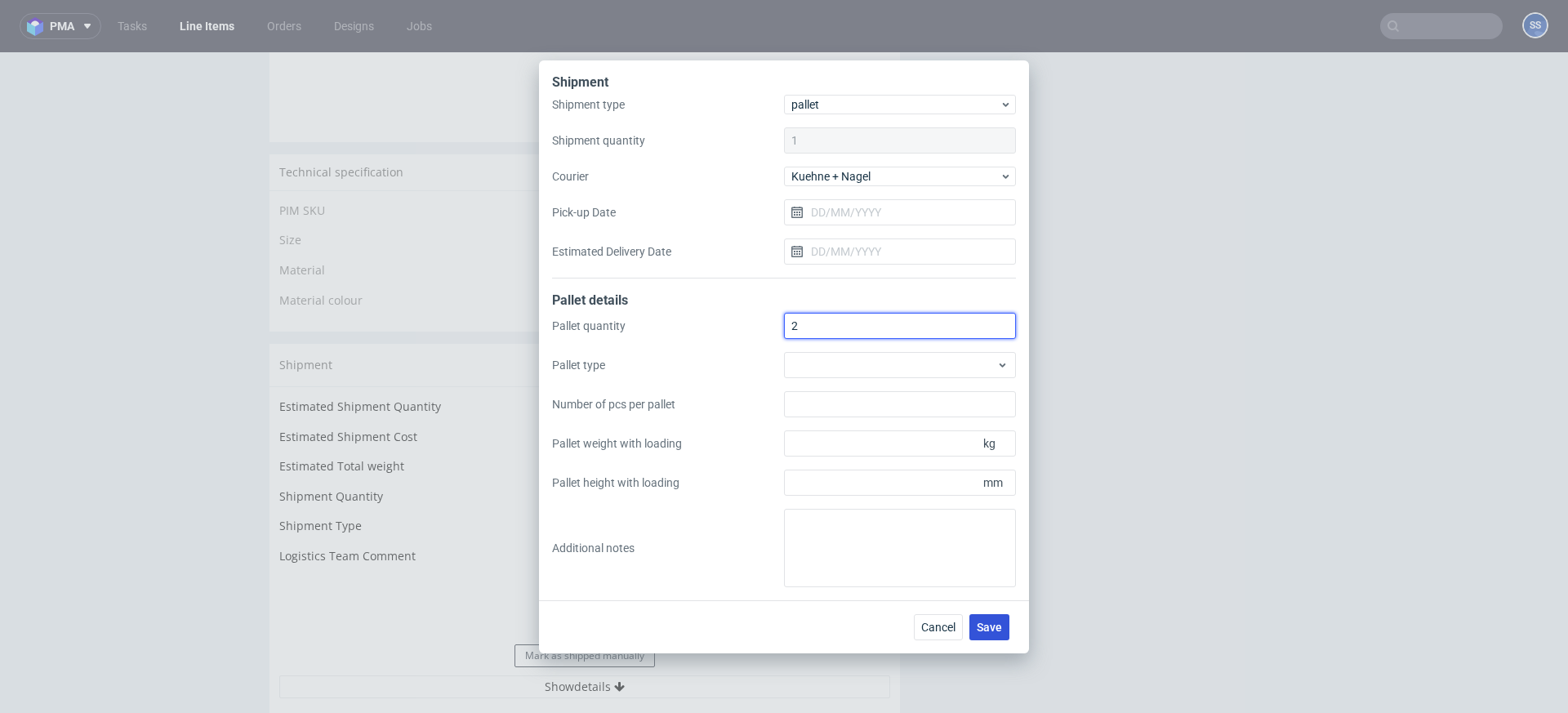 type on "2" 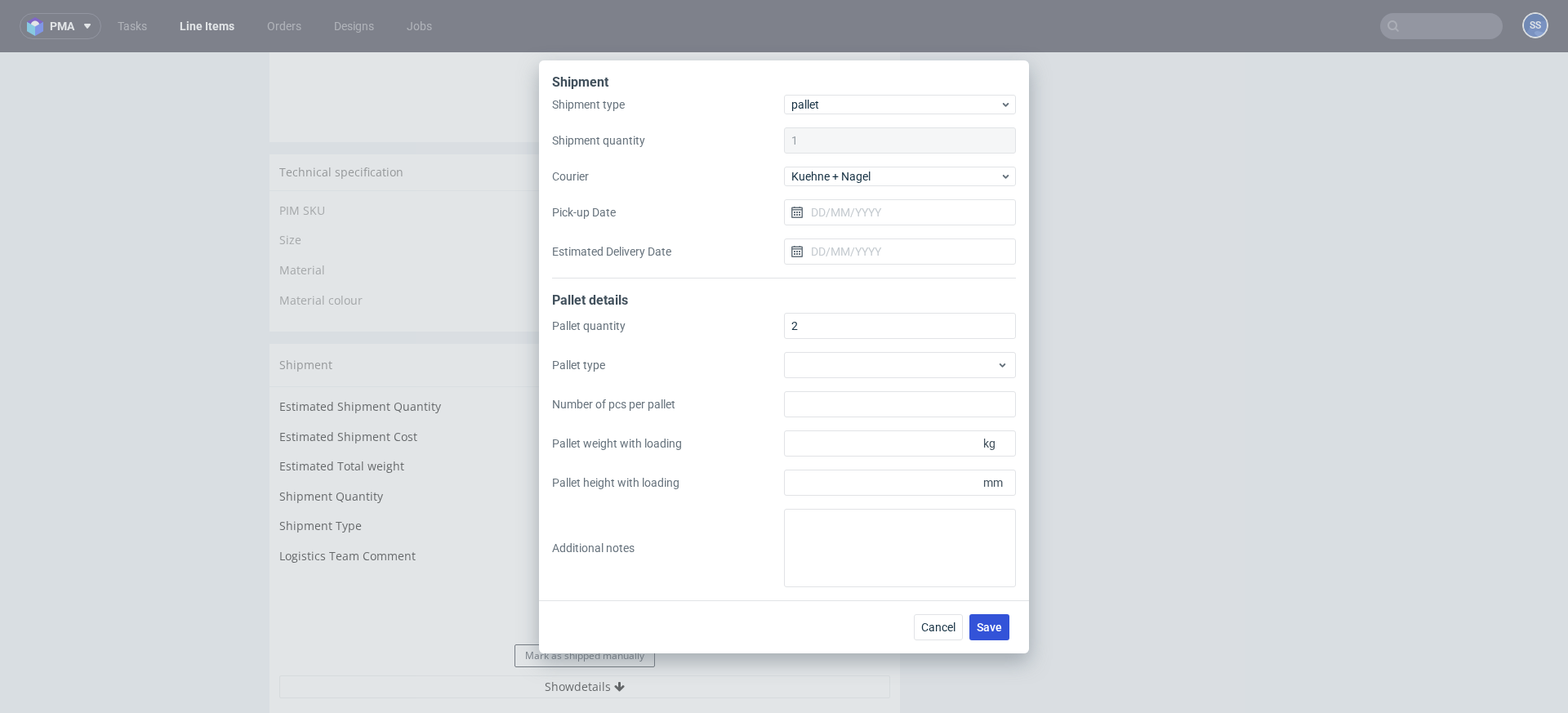 click on "Save" at bounding box center (989, 627) 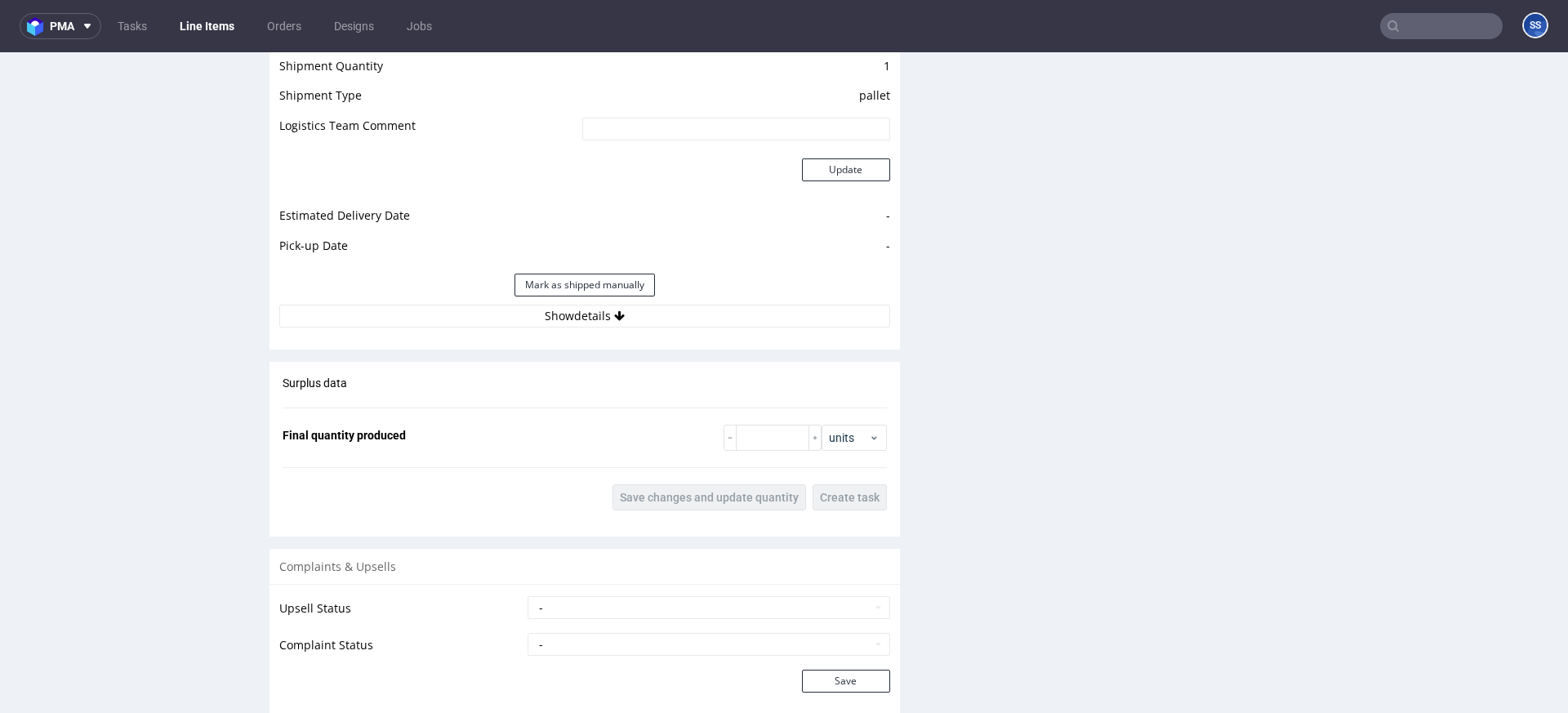 scroll, scrollTop: 1452, scrollLeft: 0, axis: vertical 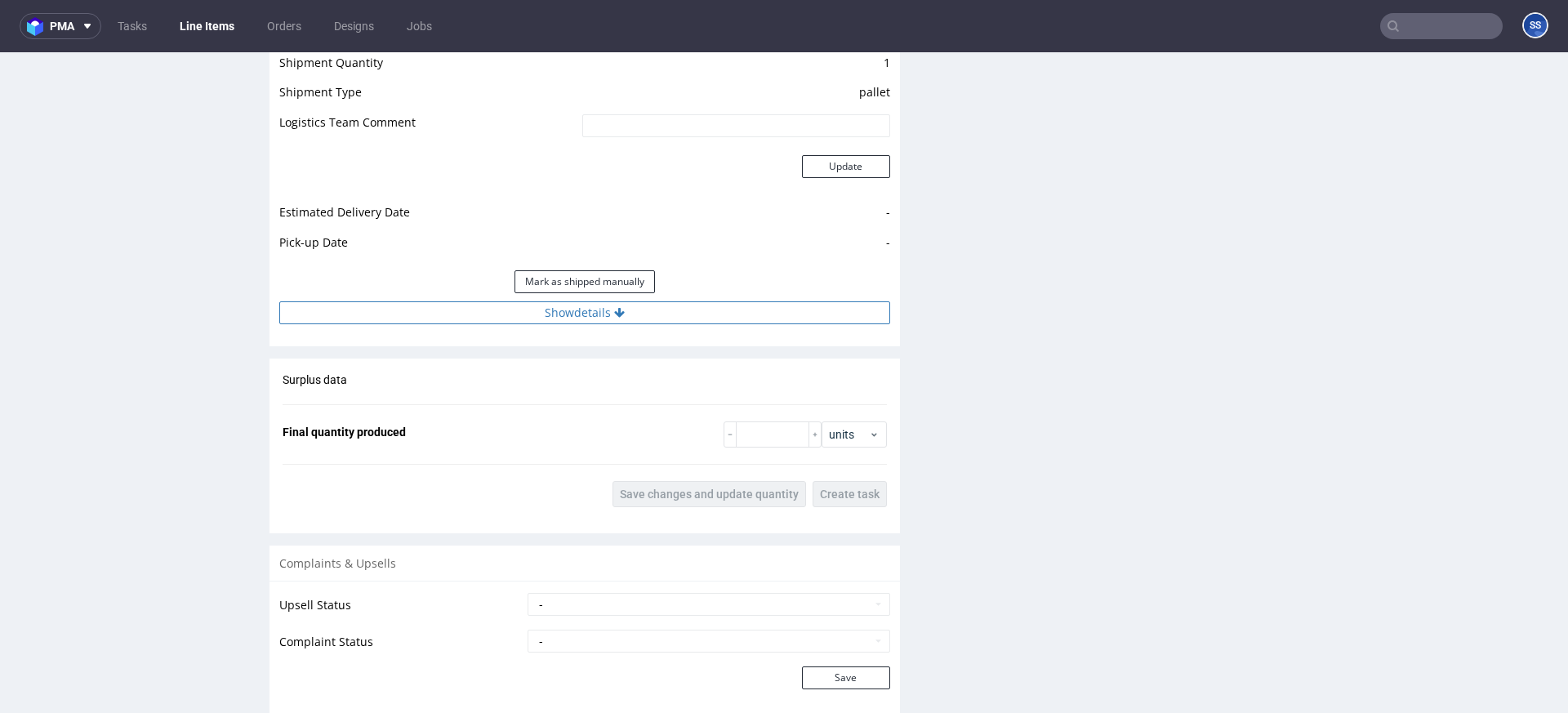 click on "Show  details" at bounding box center [585, 313] 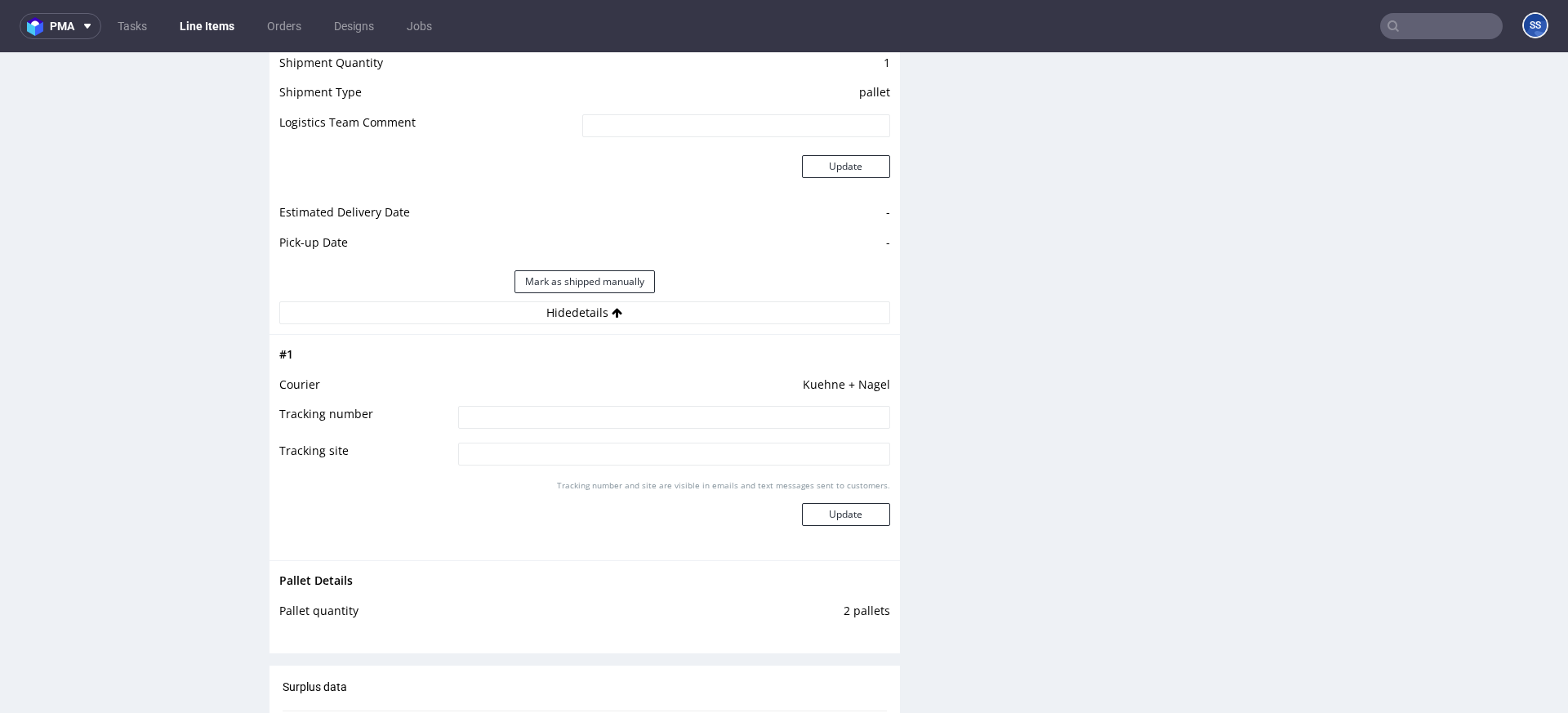 click at bounding box center [674, 417] 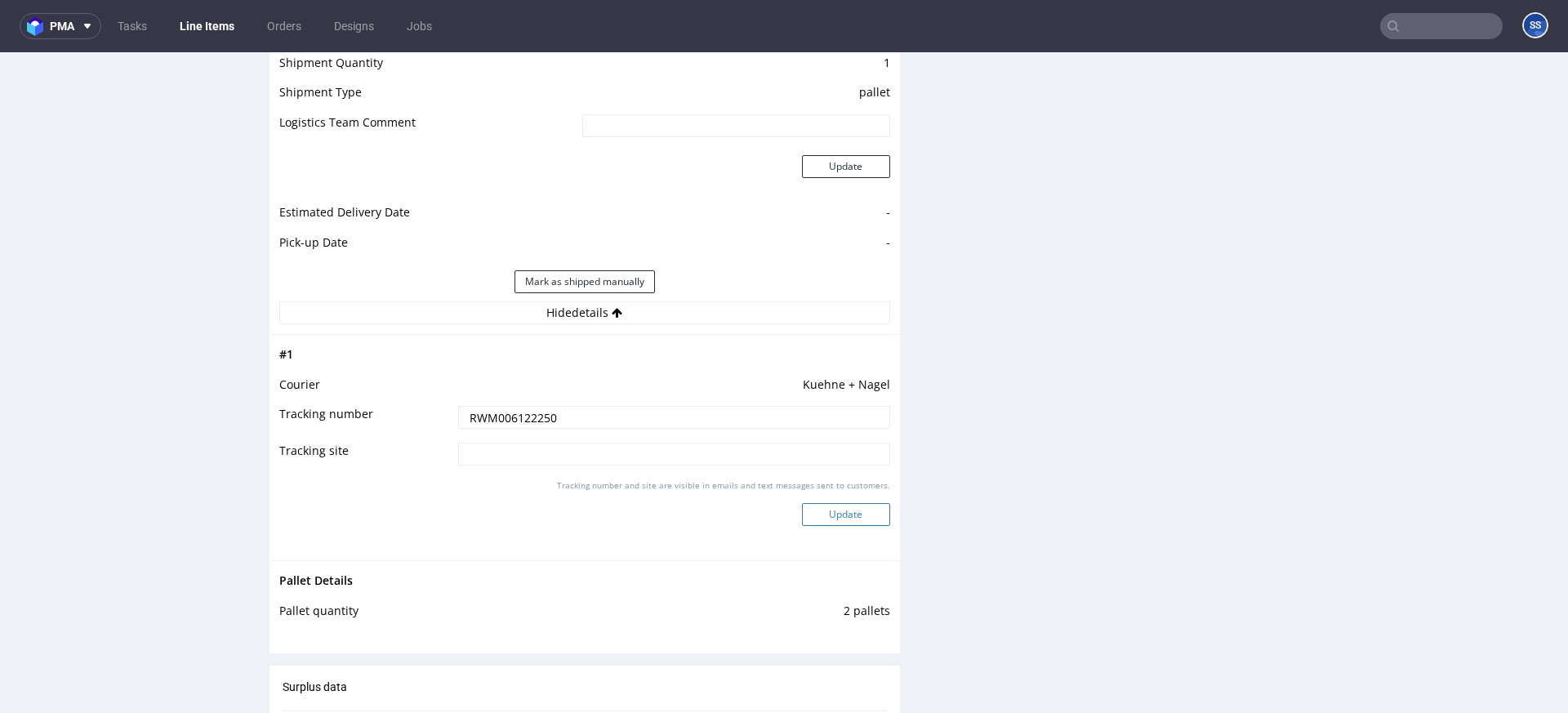 type on "RWM006122250" 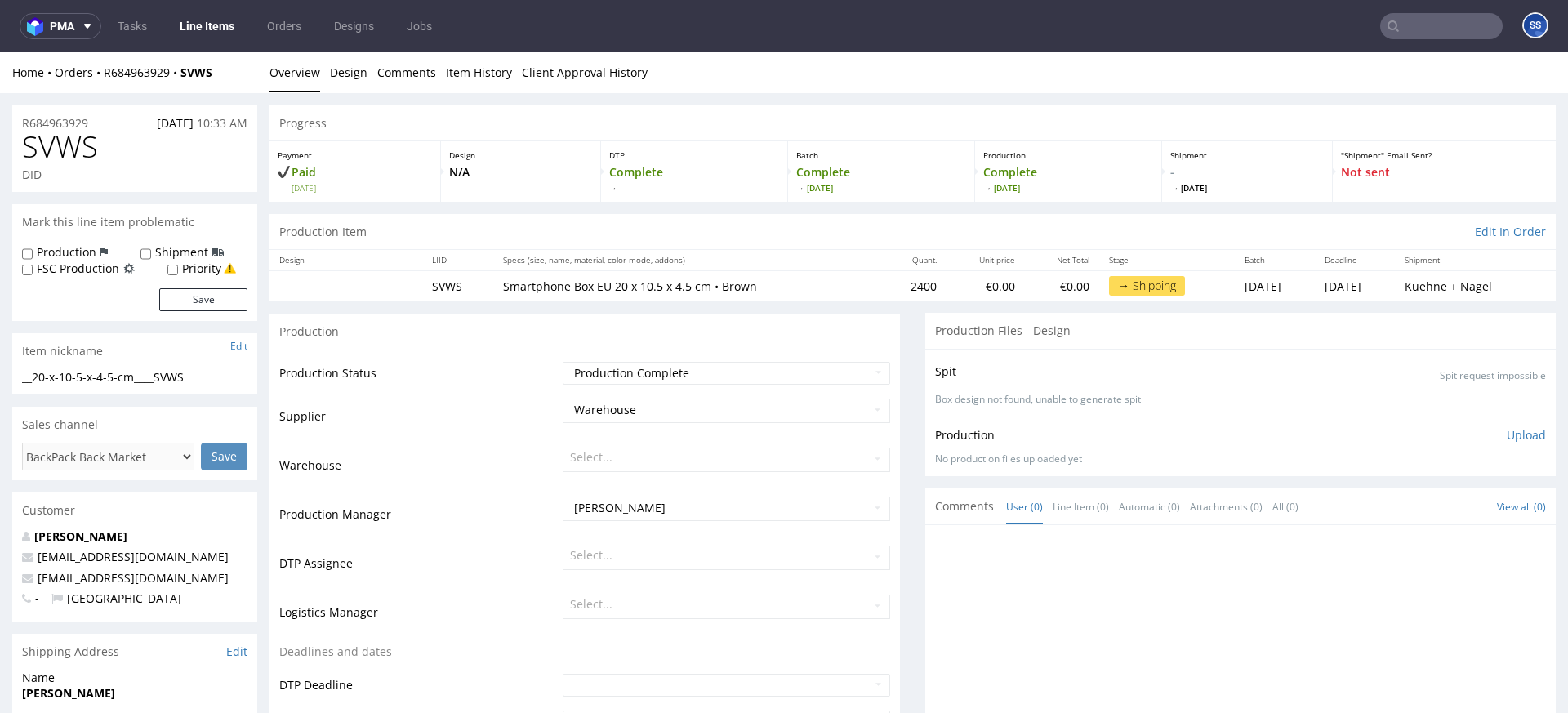 scroll, scrollTop: 1452, scrollLeft: 0, axis: vertical 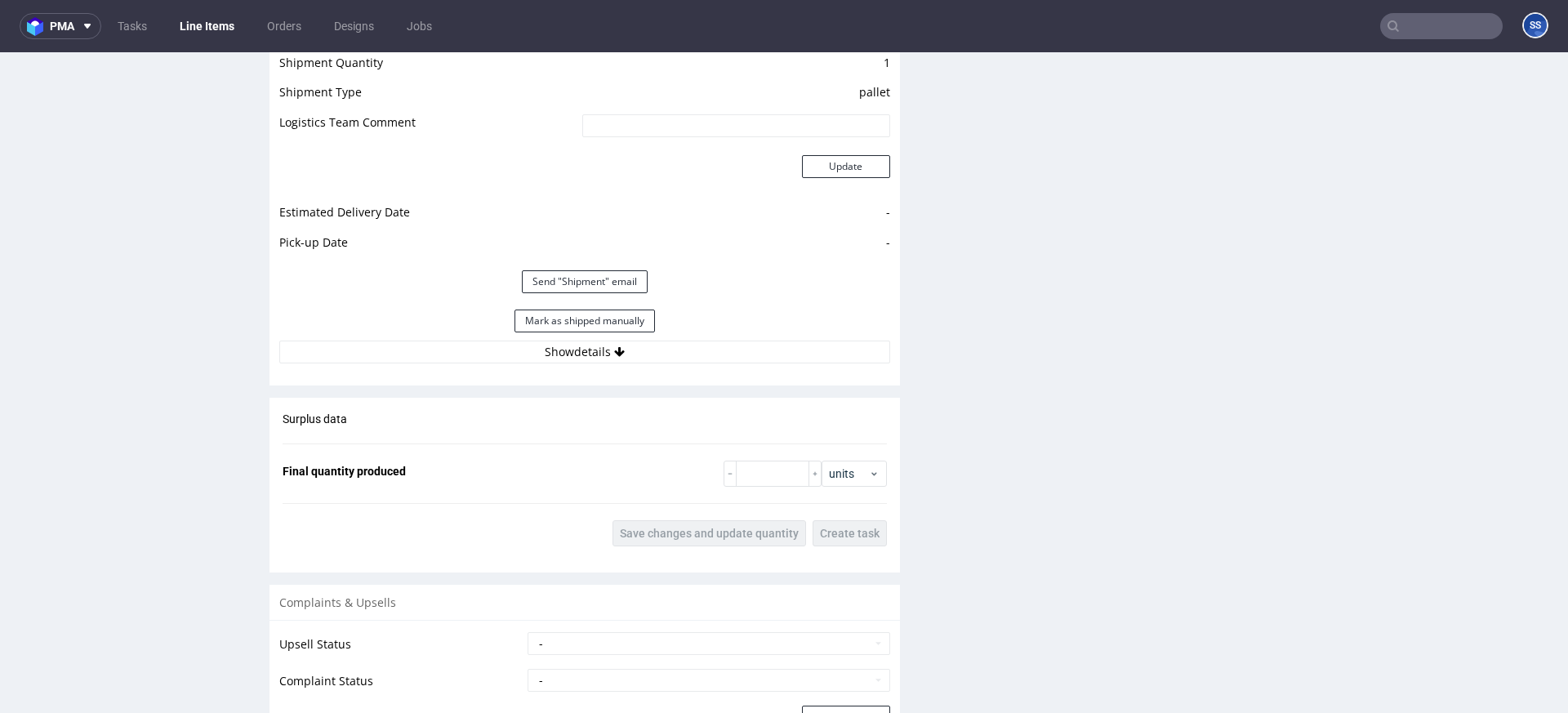 click at bounding box center [1441, 26] 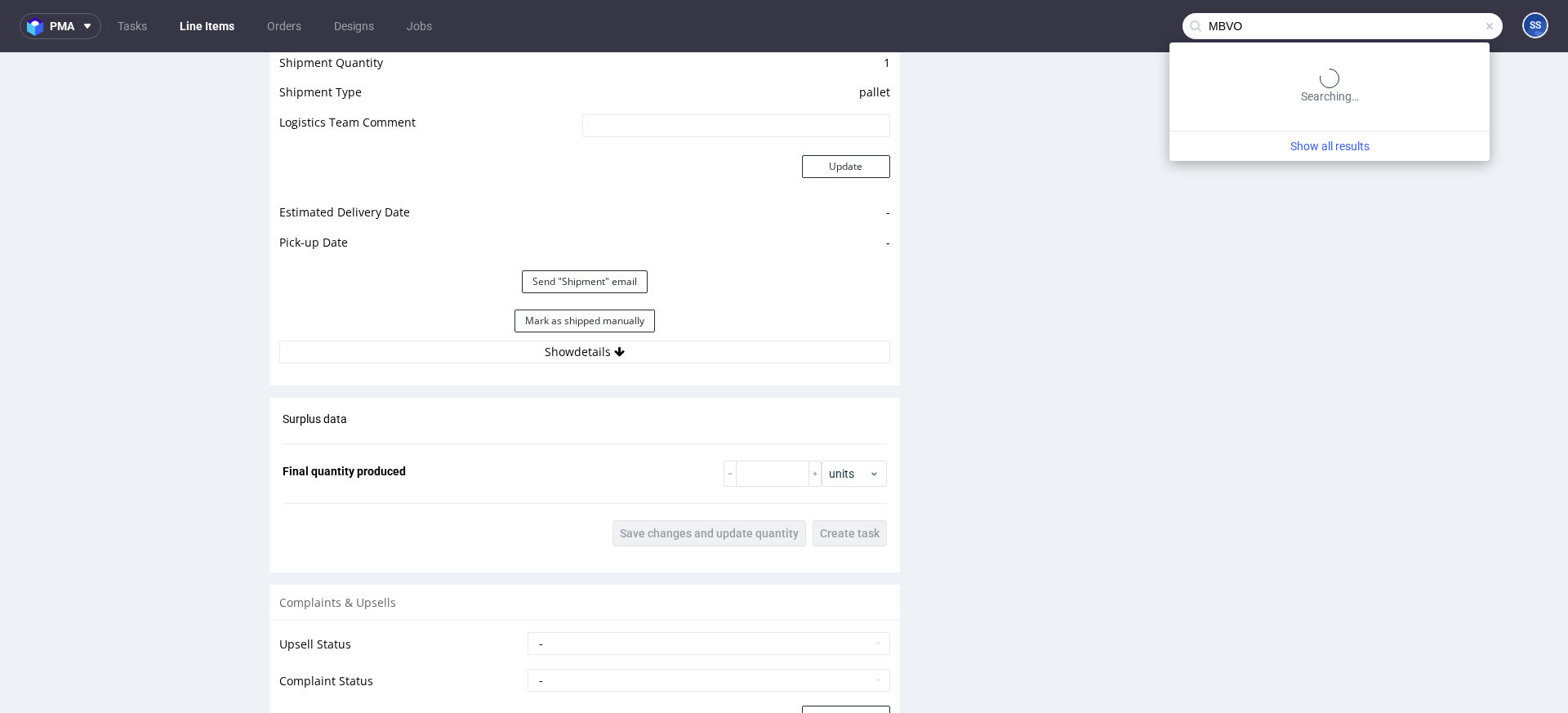 type on "MBVO" 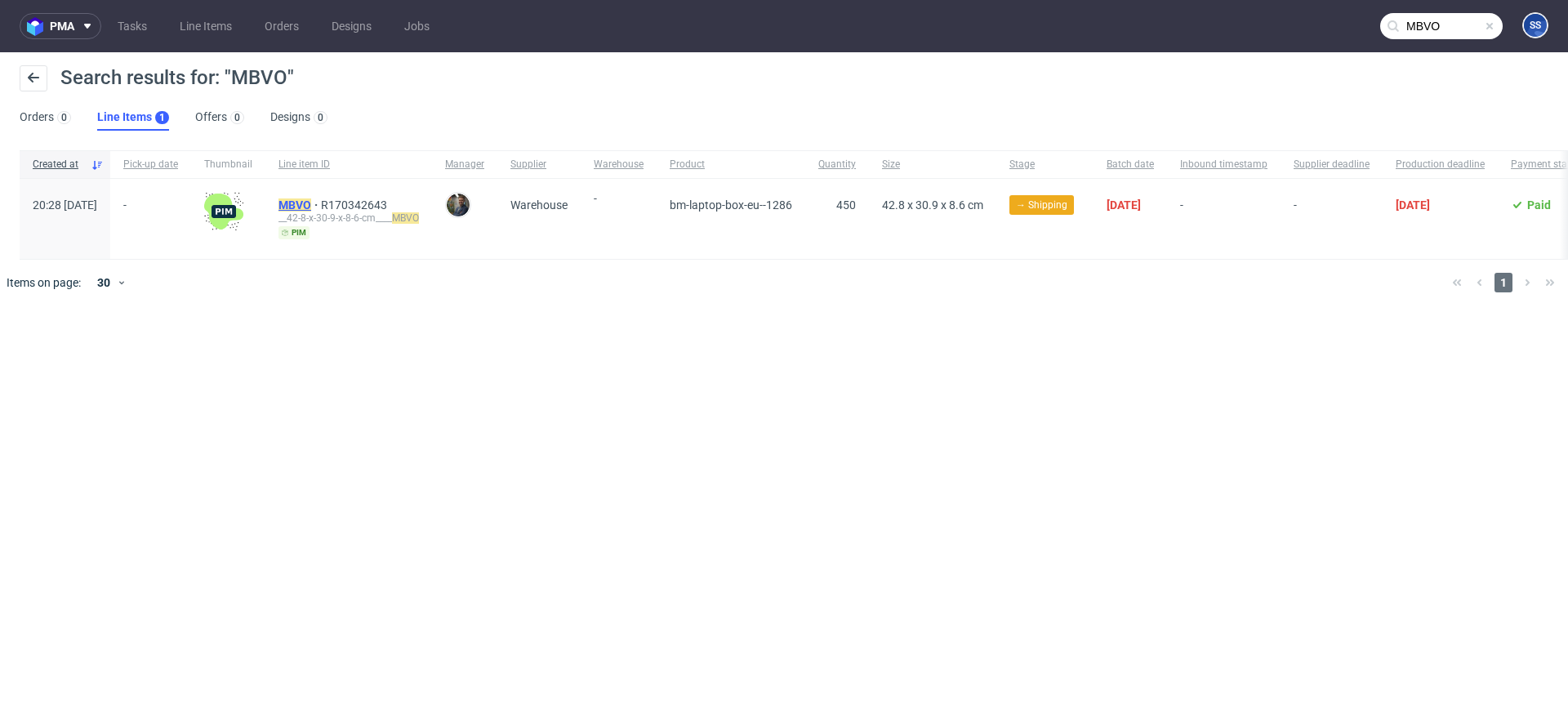 click on "MBVO" 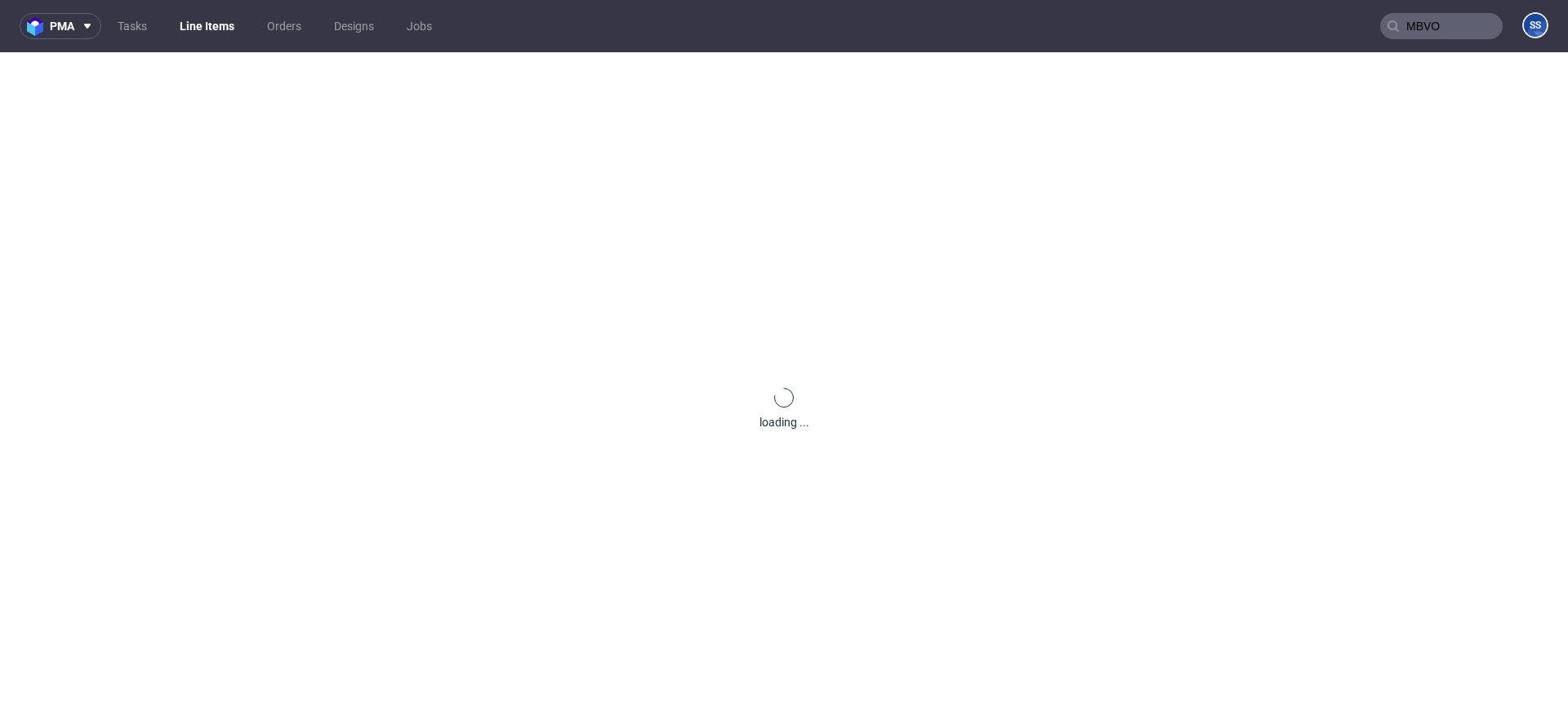 type 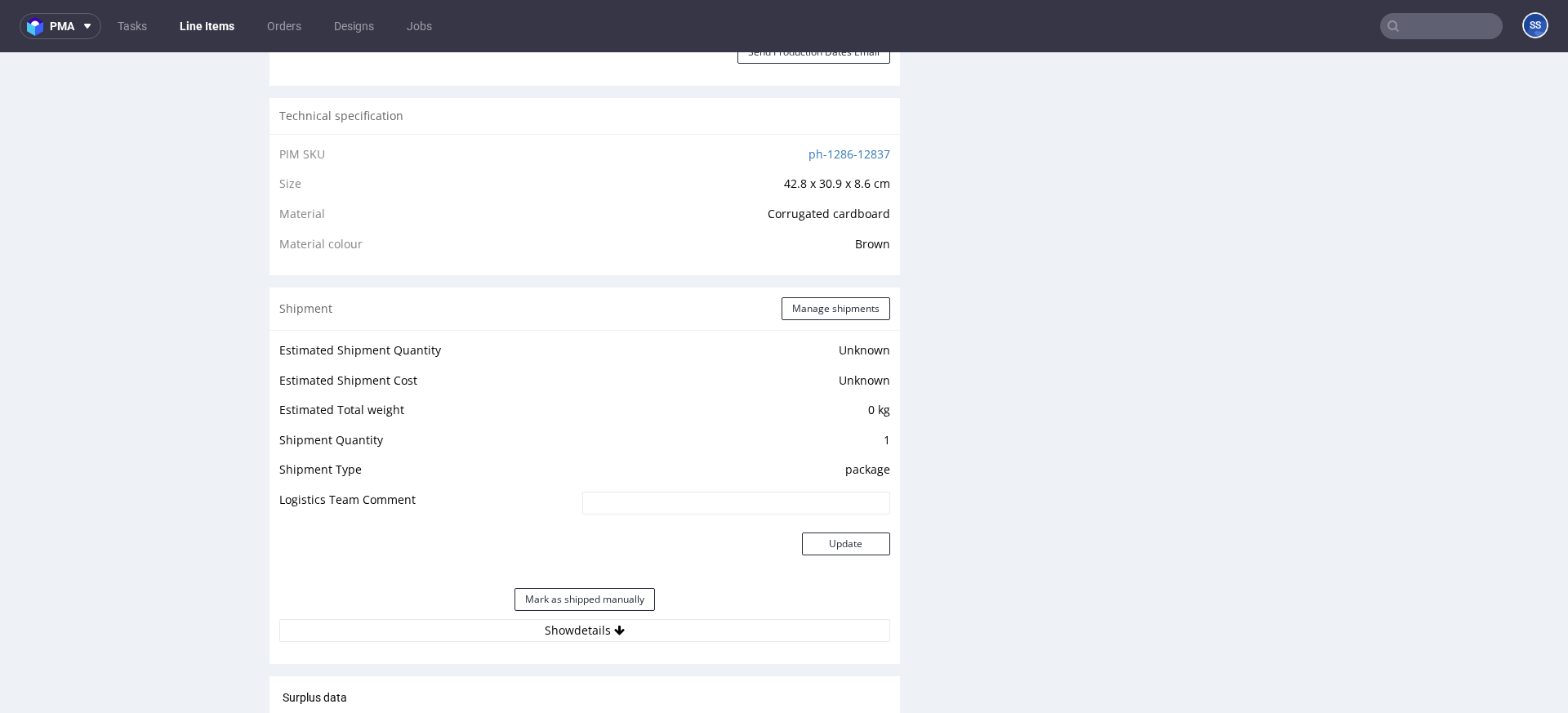 scroll, scrollTop: 1080, scrollLeft: 0, axis: vertical 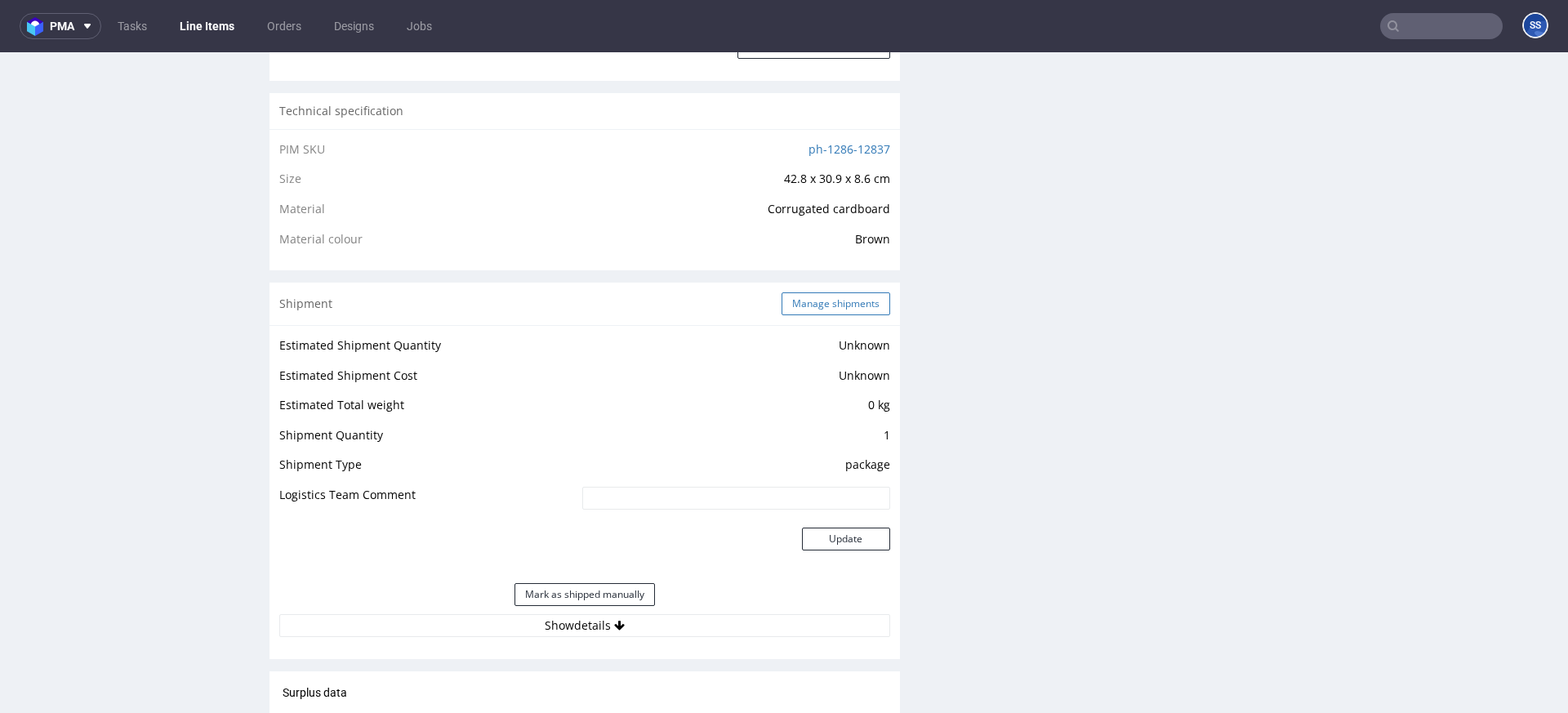 click on "Manage shipments" at bounding box center (835, 304) 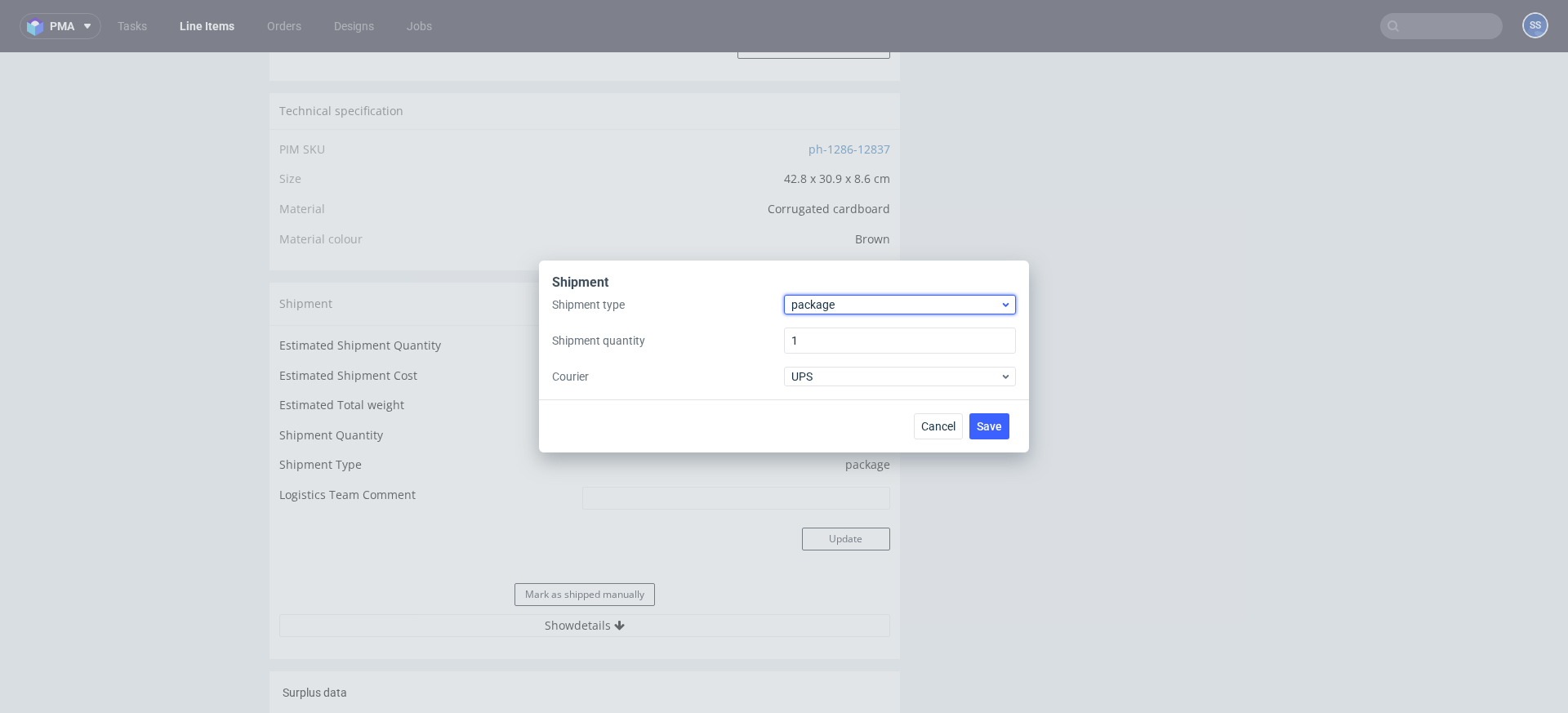 click on "package" at bounding box center (895, 305) 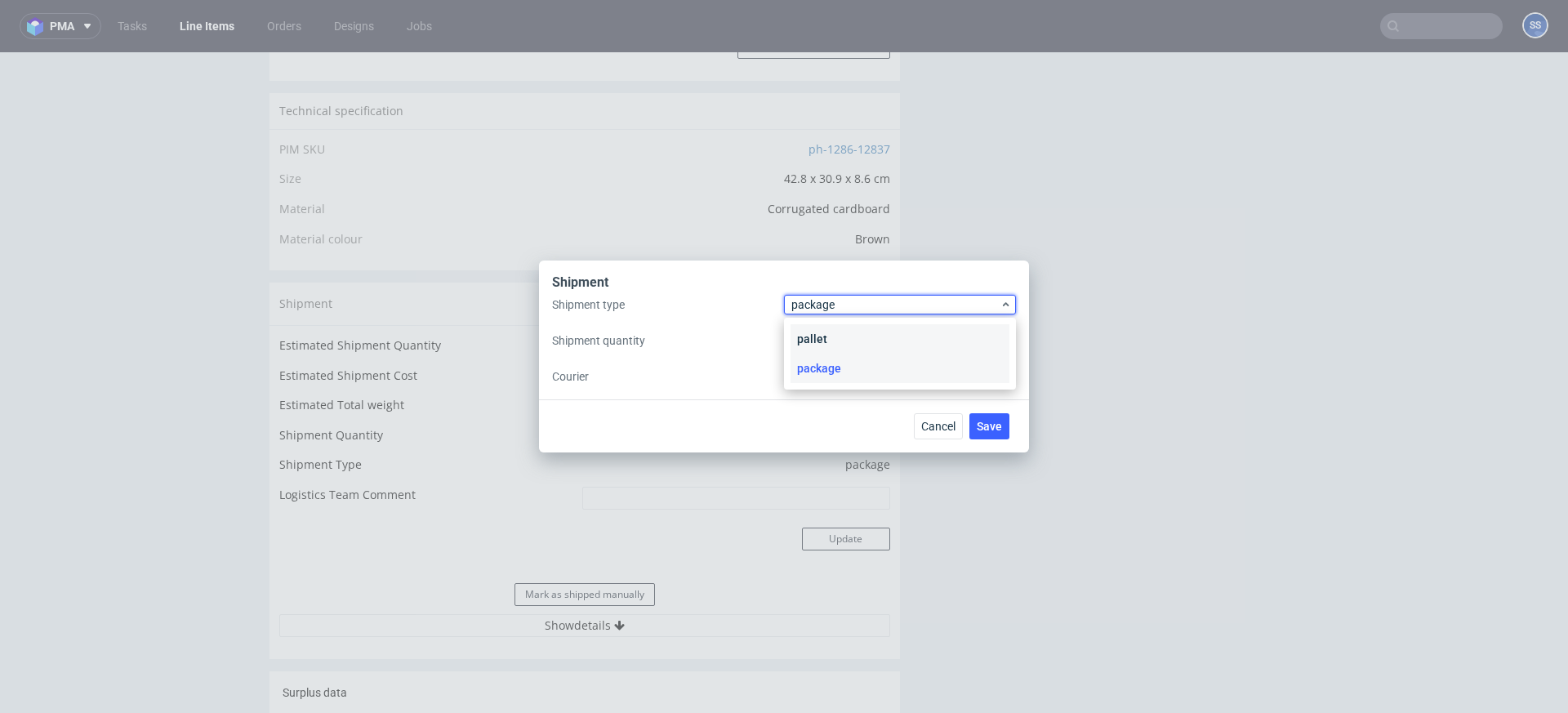 click on "pallet" at bounding box center [900, 339] 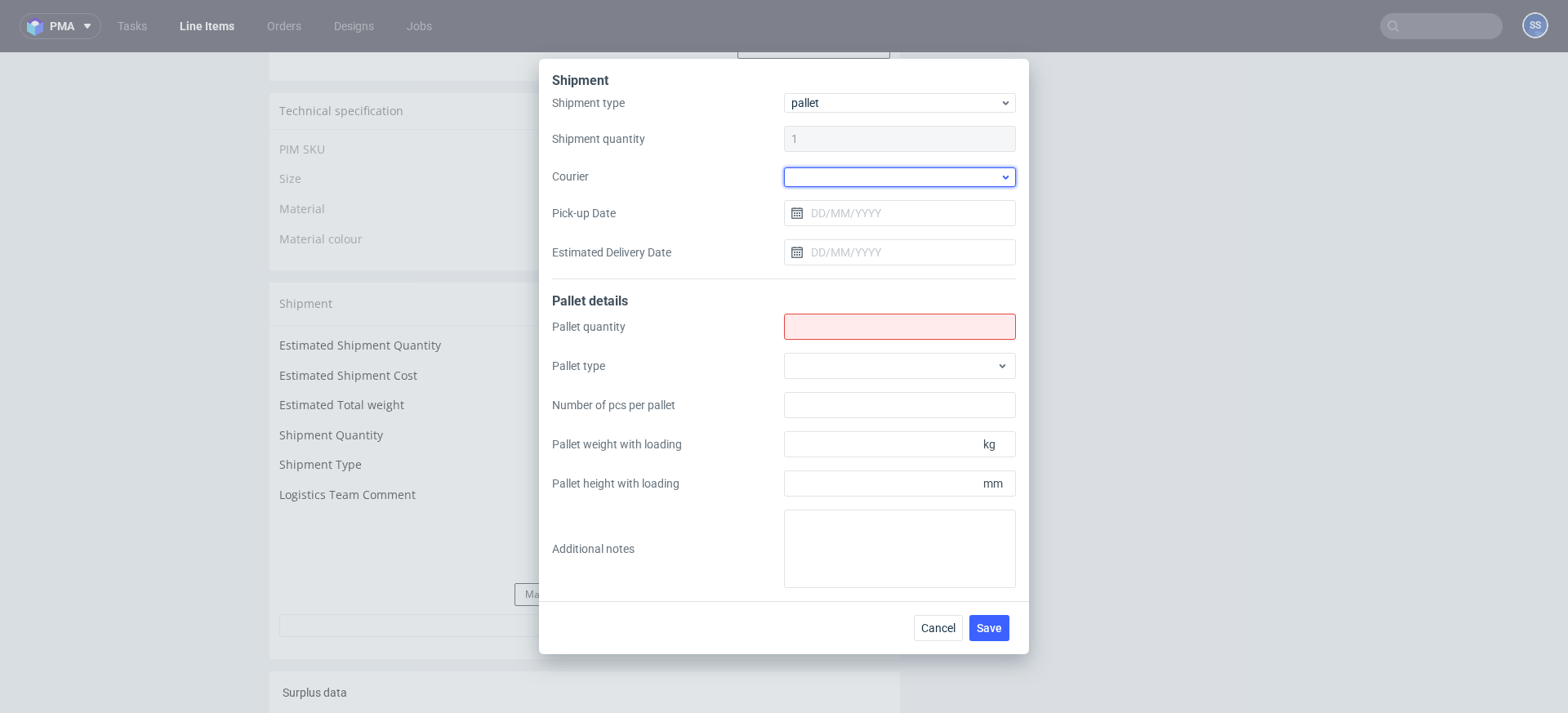 click at bounding box center (900, 177) 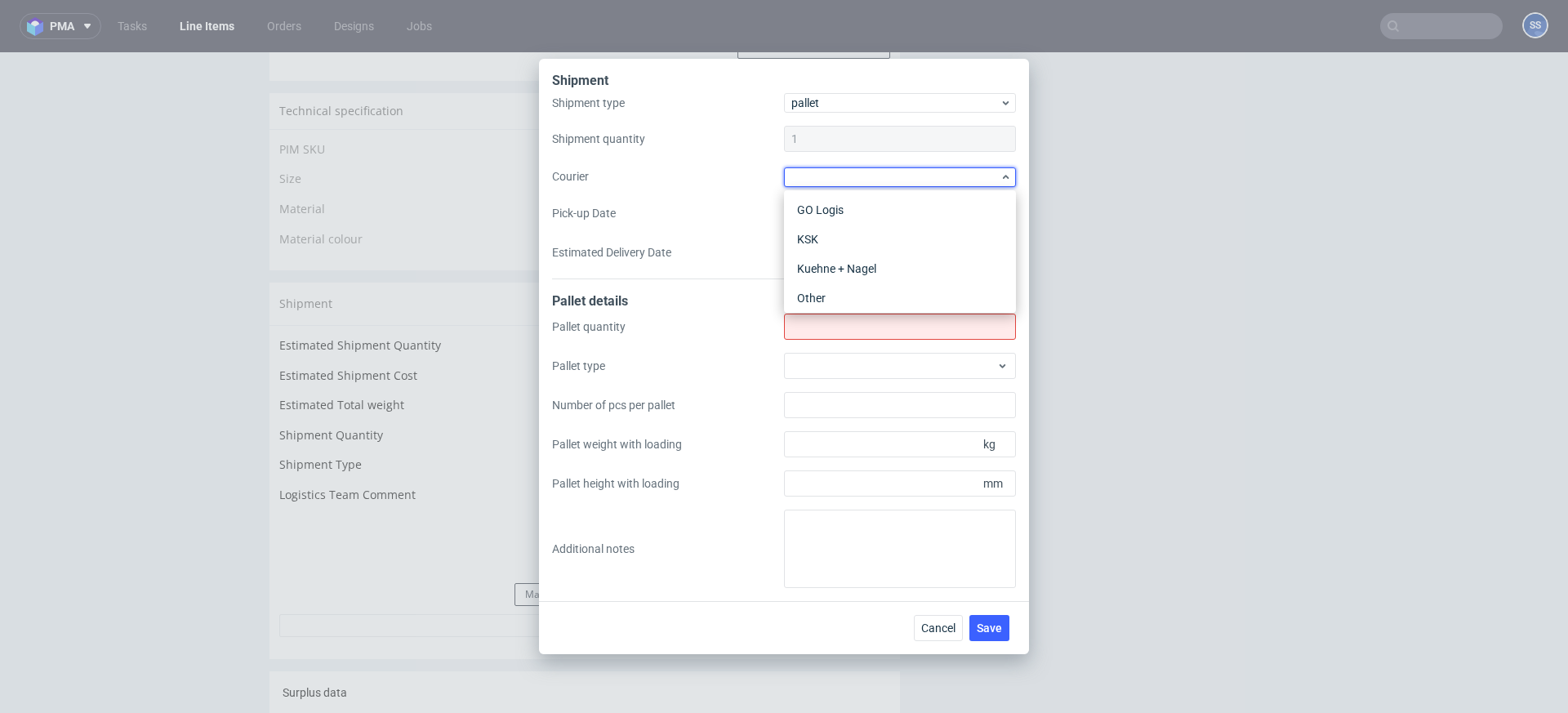 scroll, scrollTop: 176, scrollLeft: 0, axis: vertical 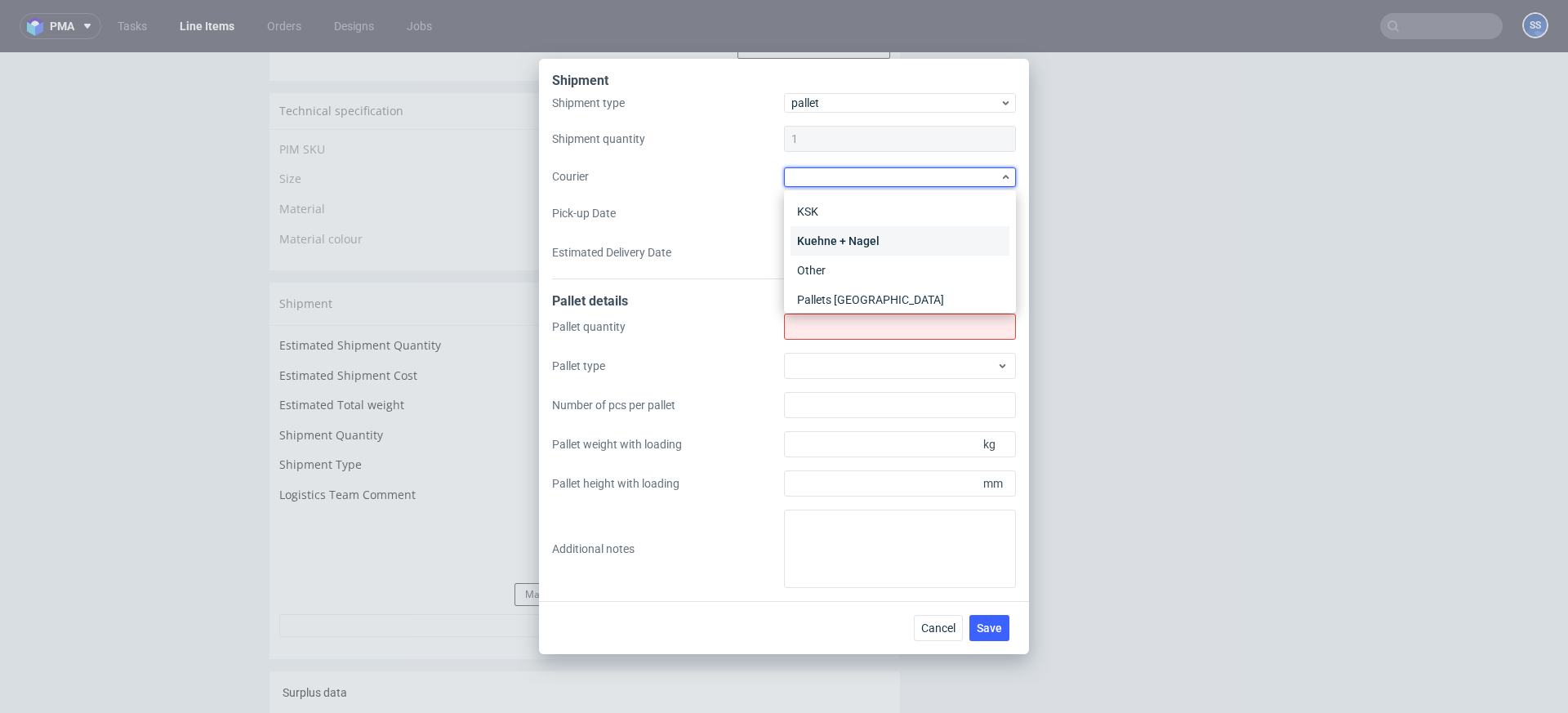 click on "Kuehne + Nagel" at bounding box center [900, 241] 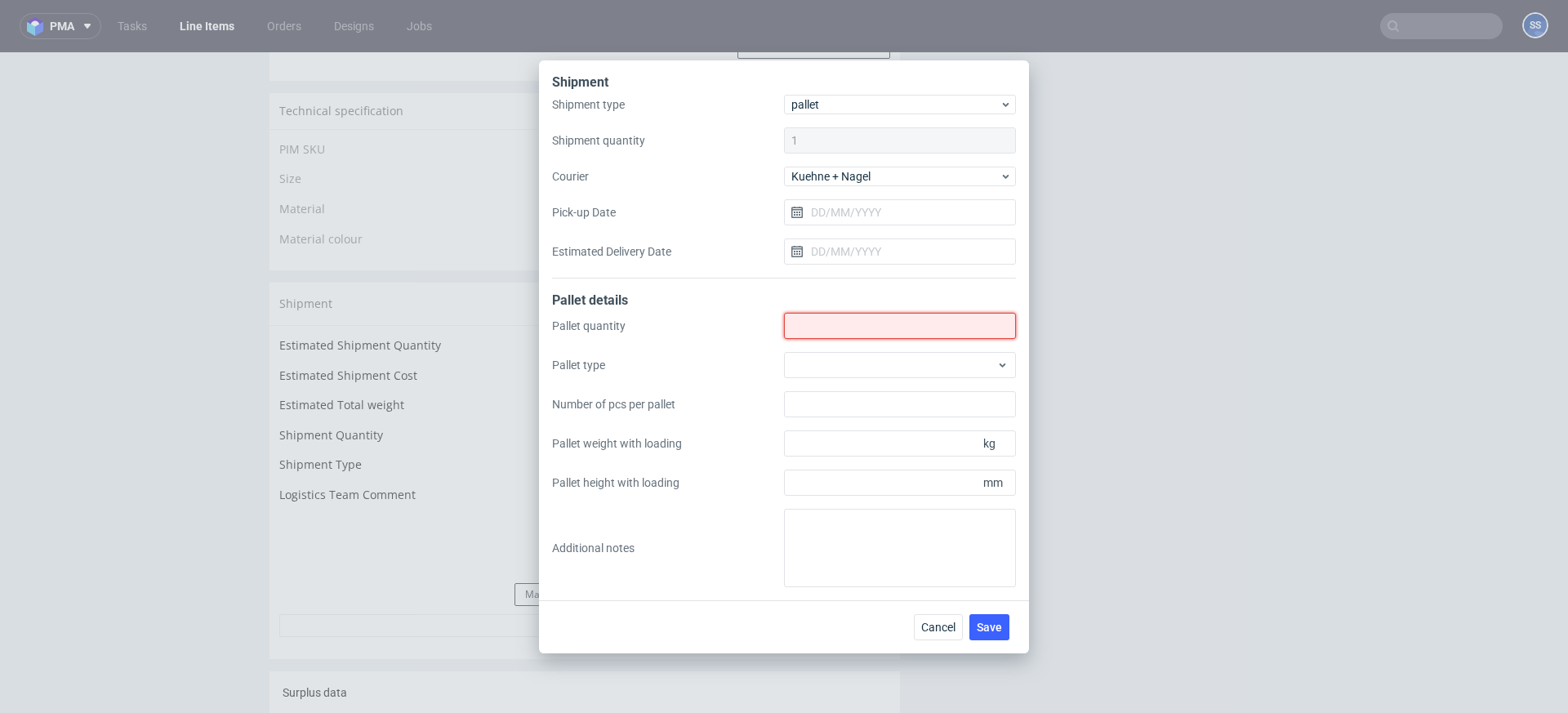 click on "Shipment type" at bounding box center (900, 326) 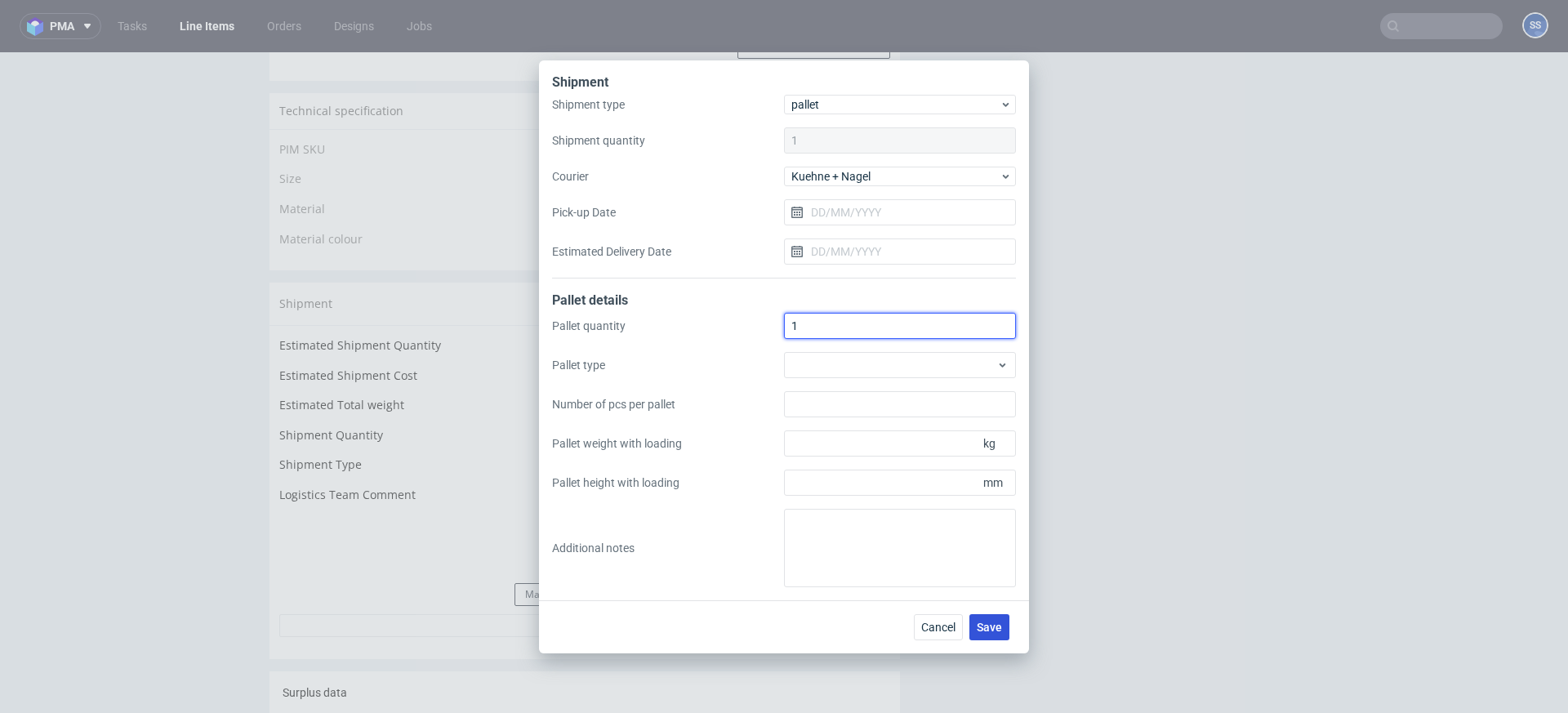type on "1" 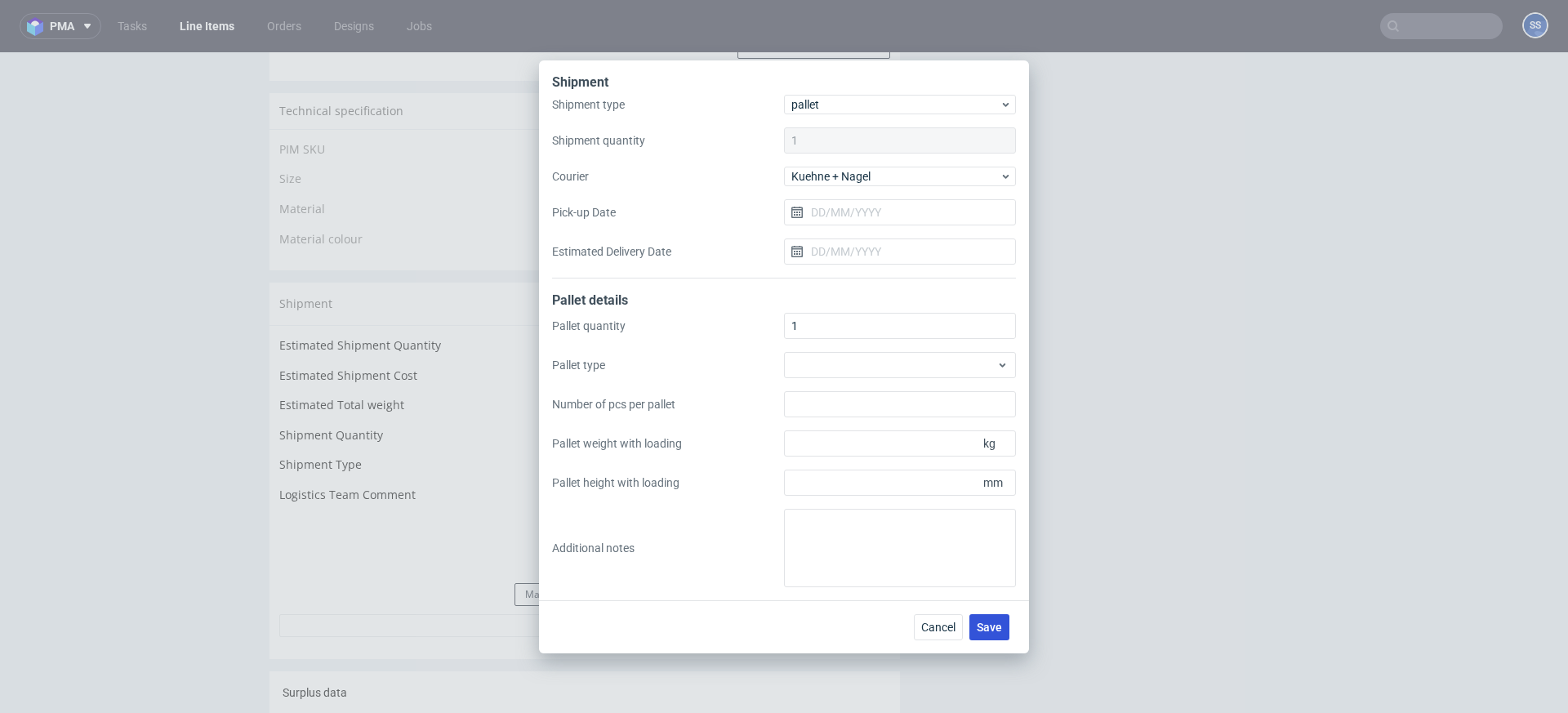click on "Save" at bounding box center [989, 627] 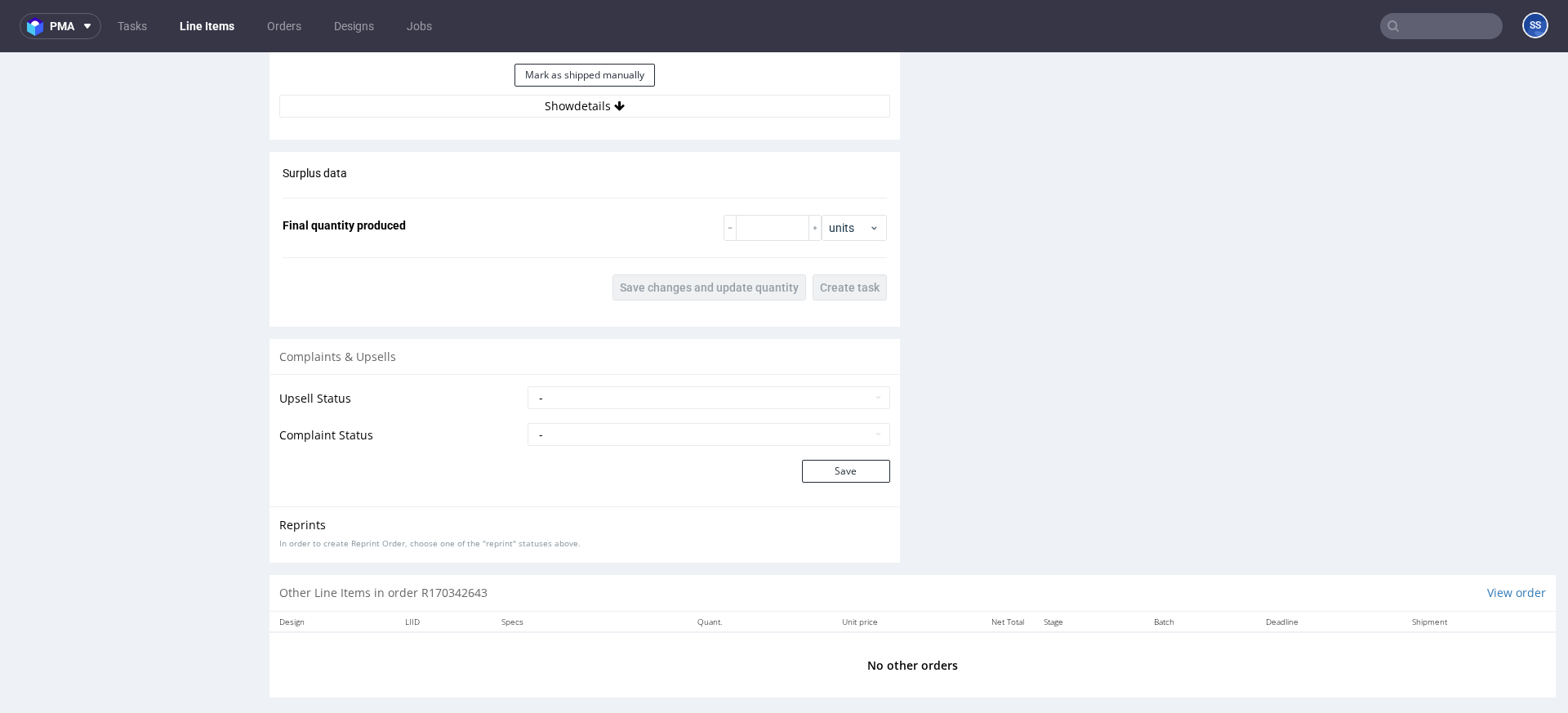 scroll, scrollTop: 1676, scrollLeft: 0, axis: vertical 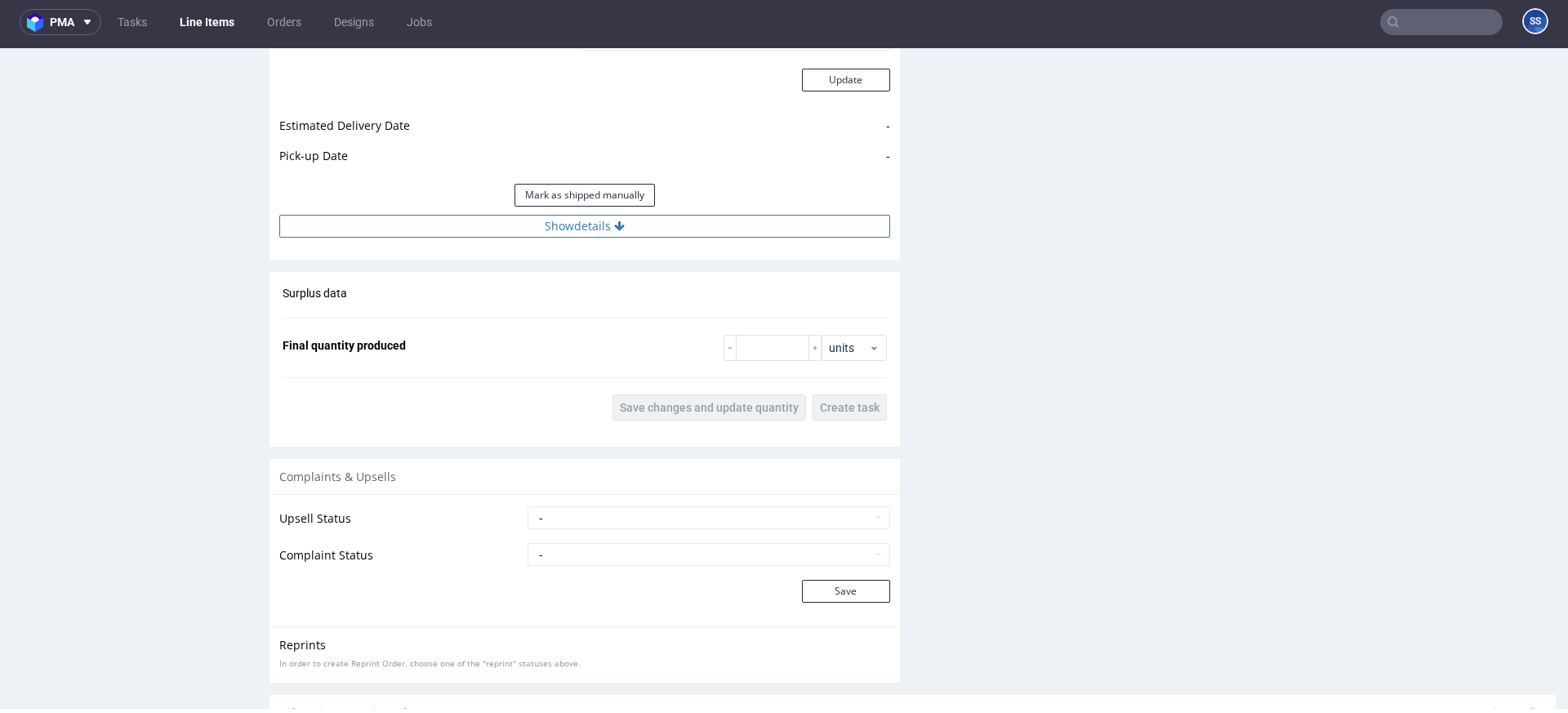 click on "Show  details" at bounding box center [585, 226] 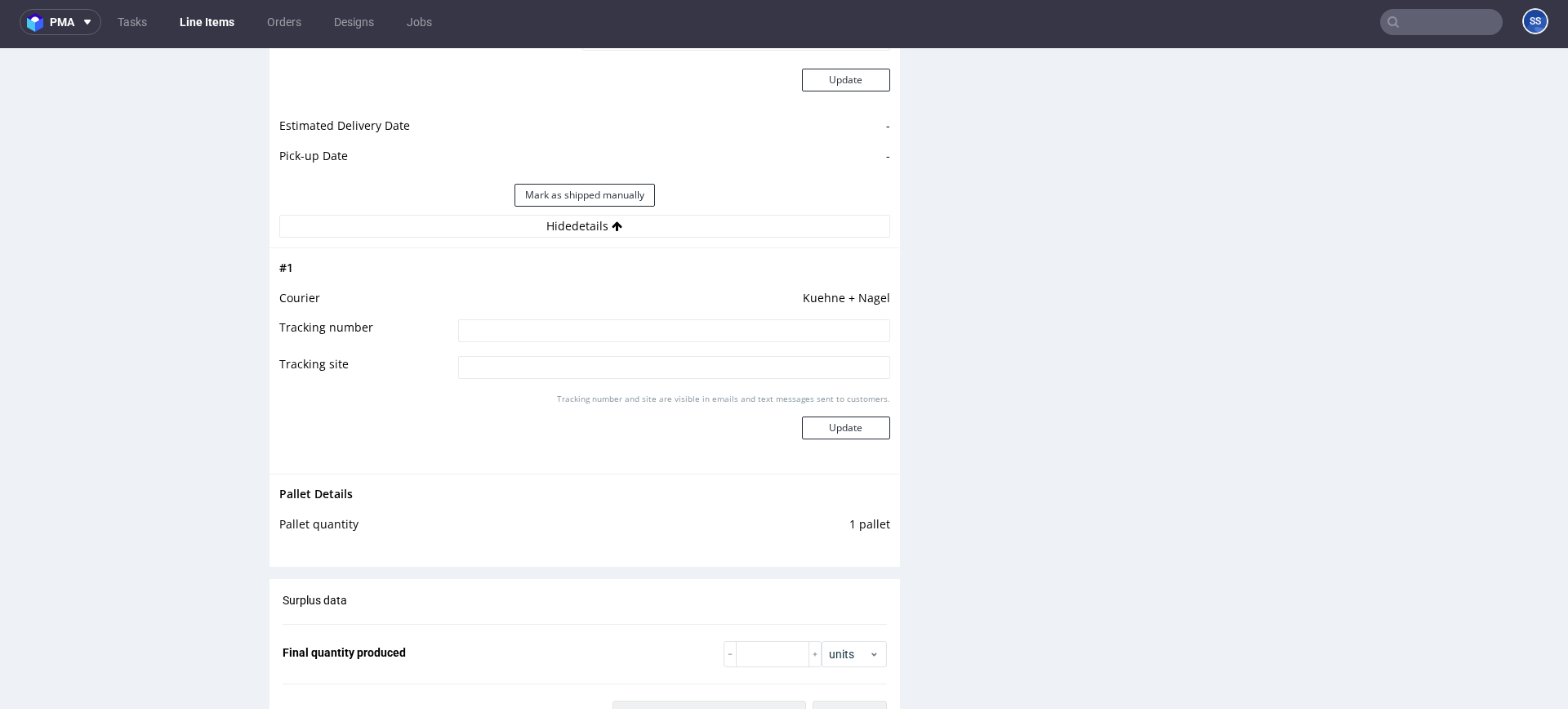 click at bounding box center [674, 331] 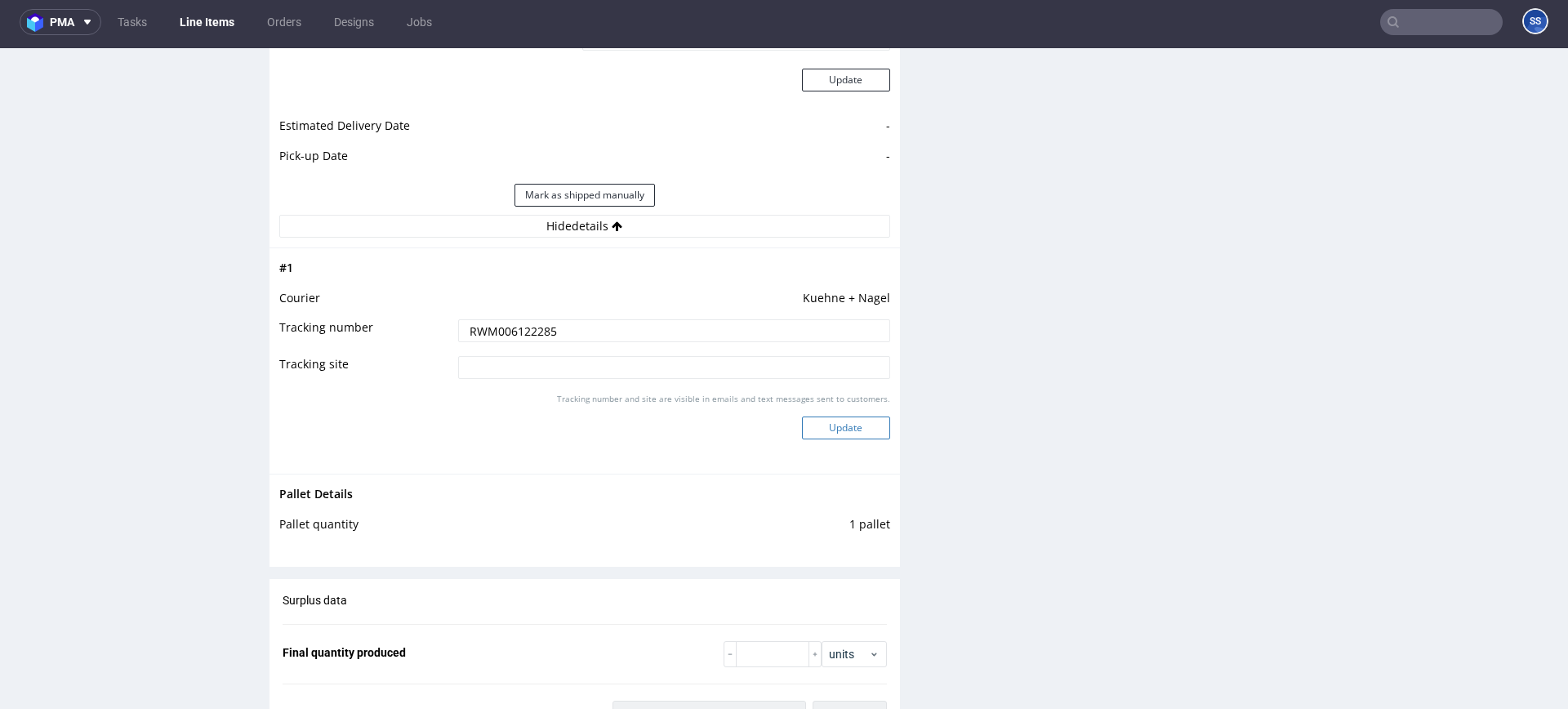 type on "RWM006122285" 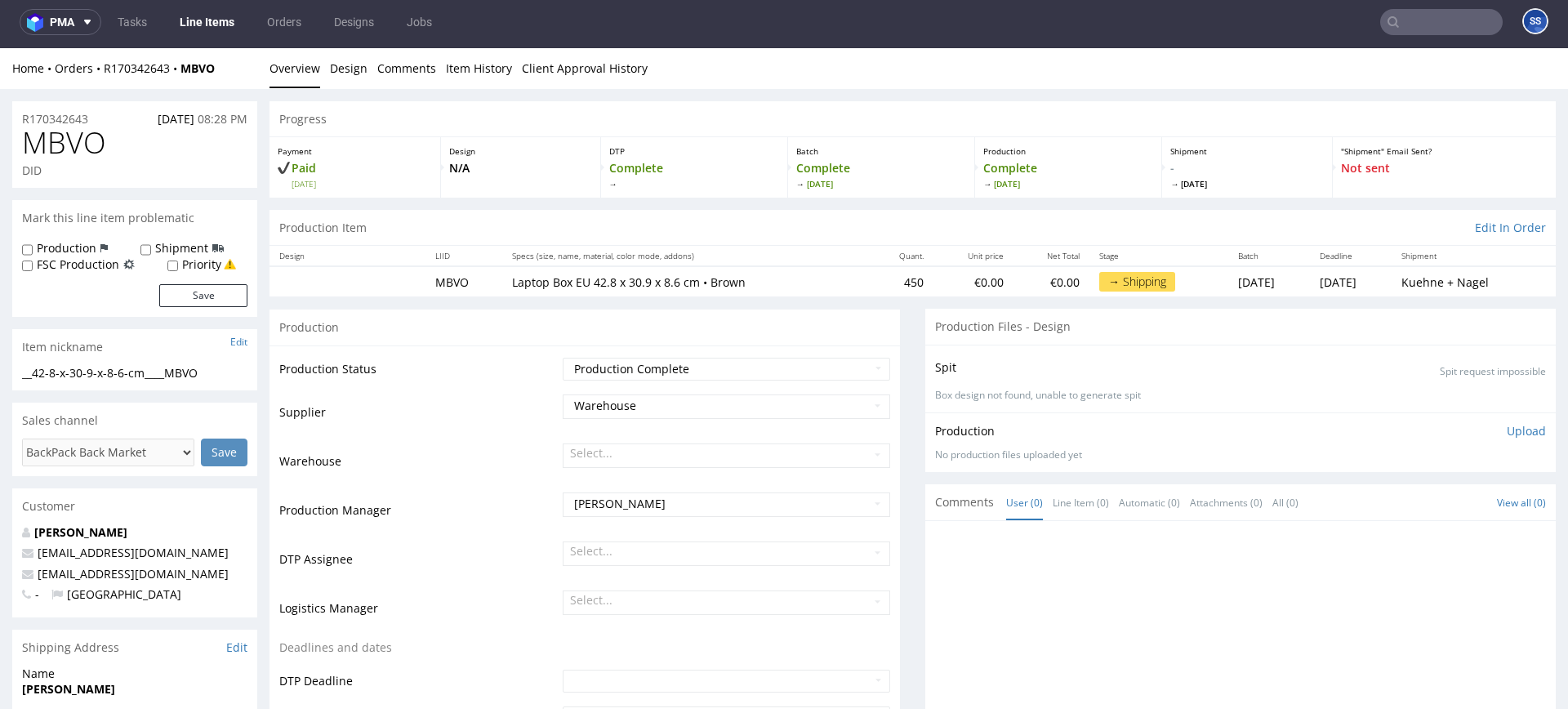 scroll, scrollTop: 1, scrollLeft: 0, axis: vertical 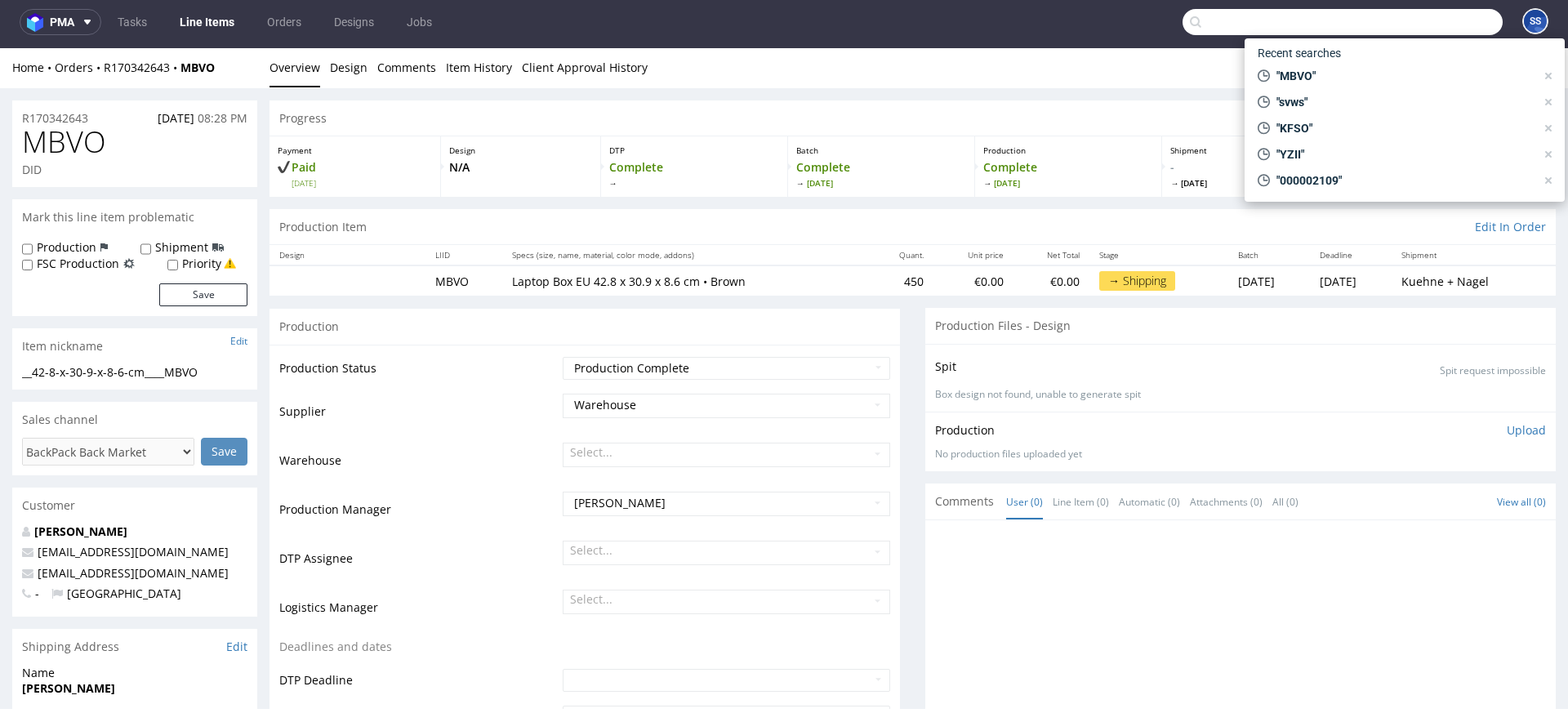 click at bounding box center (1343, 22) 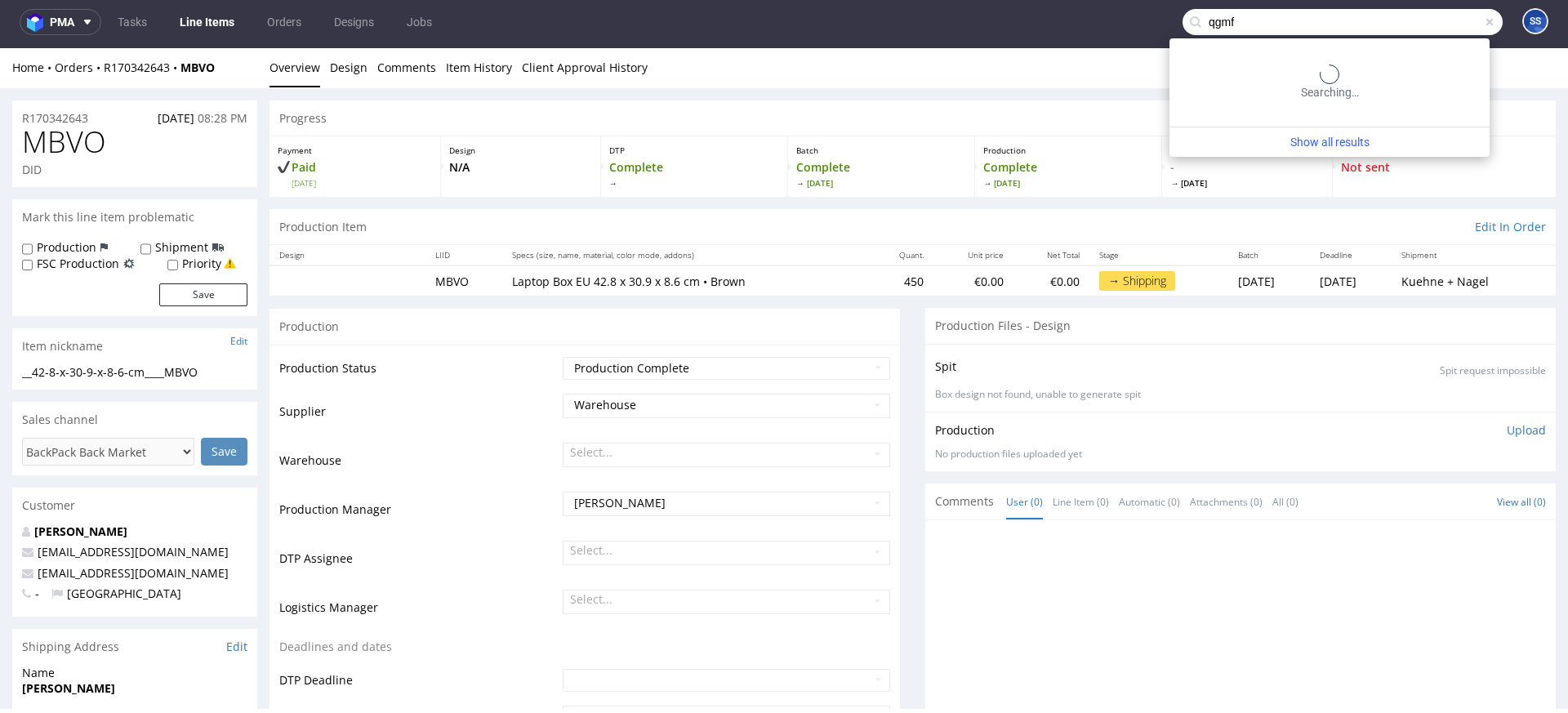 type on "qgmf" 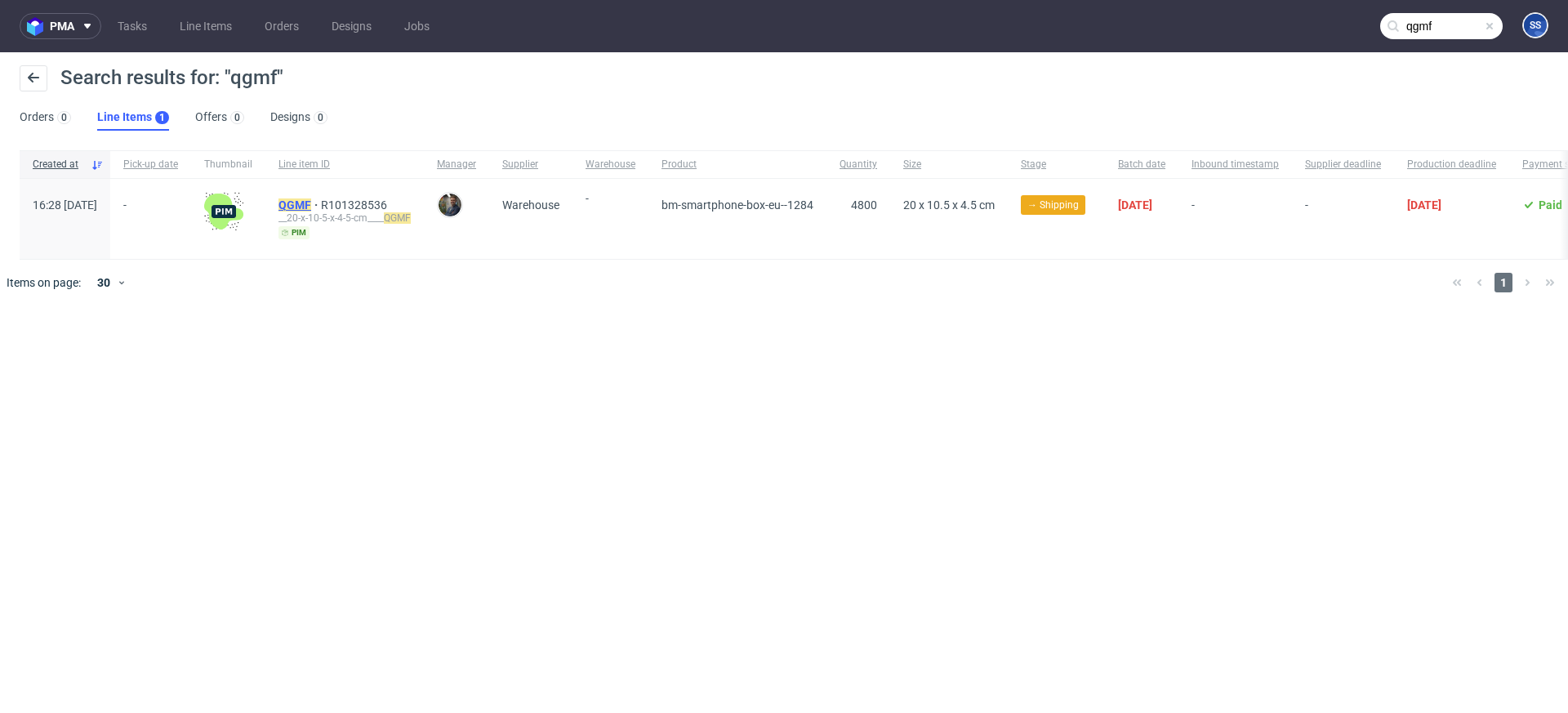 click on "QGMF" 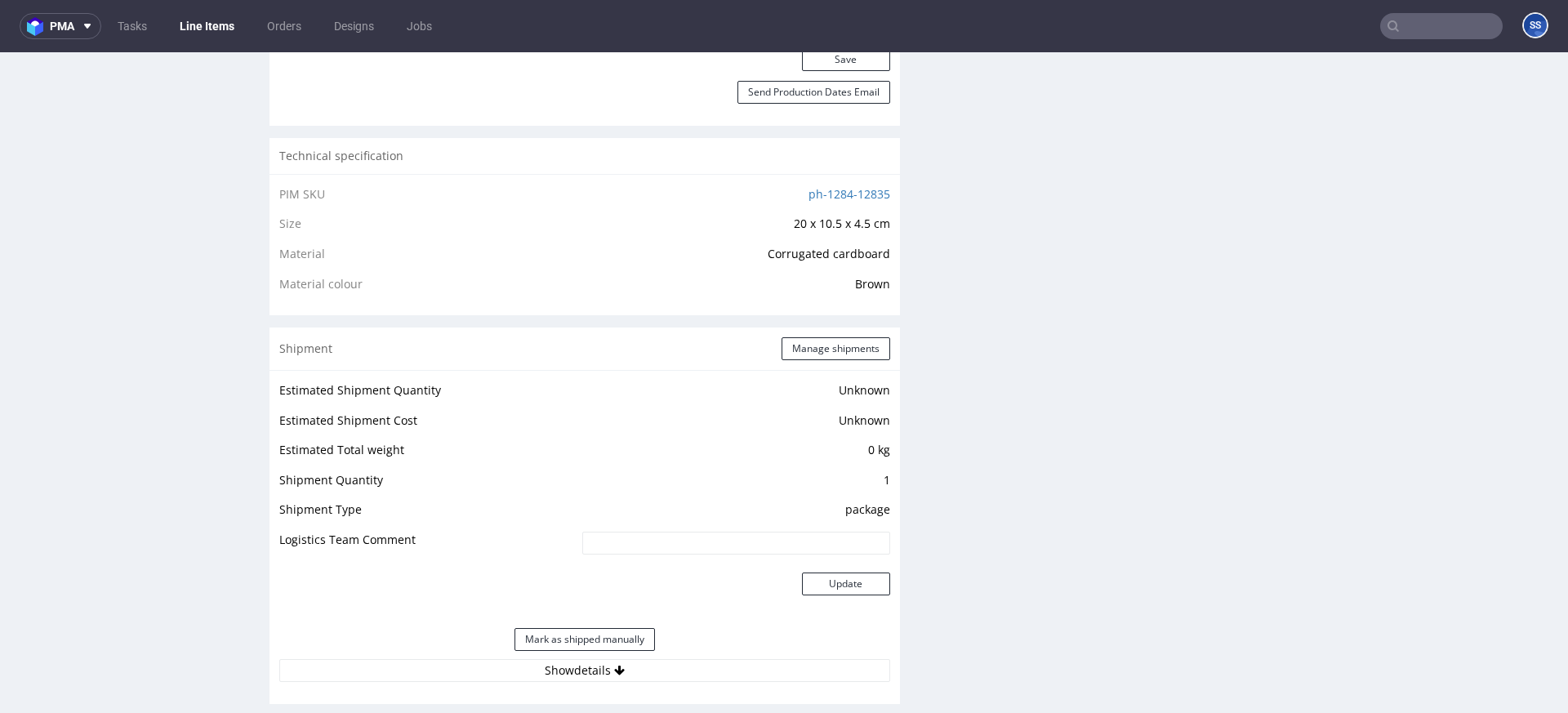 scroll, scrollTop: 1052, scrollLeft: 0, axis: vertical 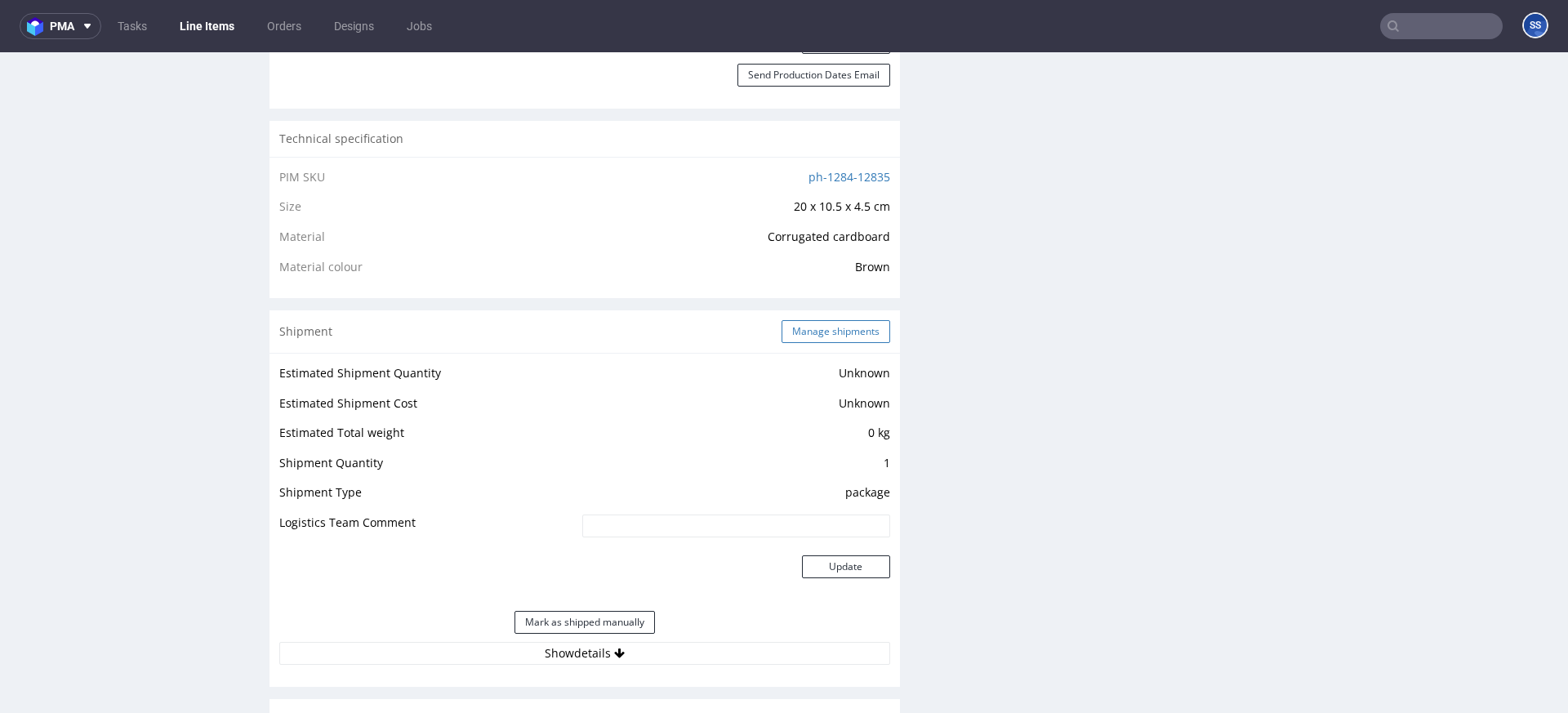 click on "Manage shipments" at bounding box center (835, 332) 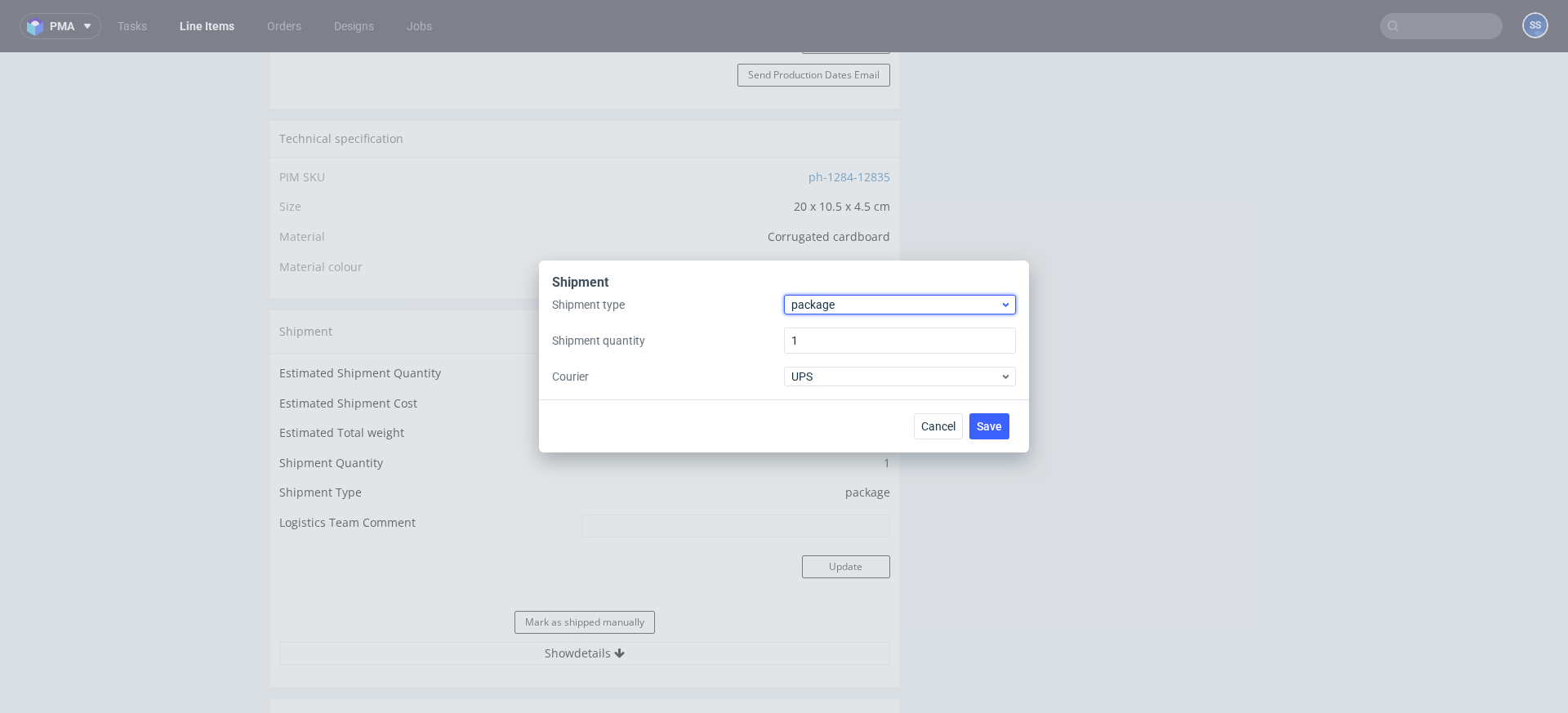 drag, startPoint x: 822, startPoint y: 310, endPoint x: 831, endPoint y: 312, distance: 9.219544 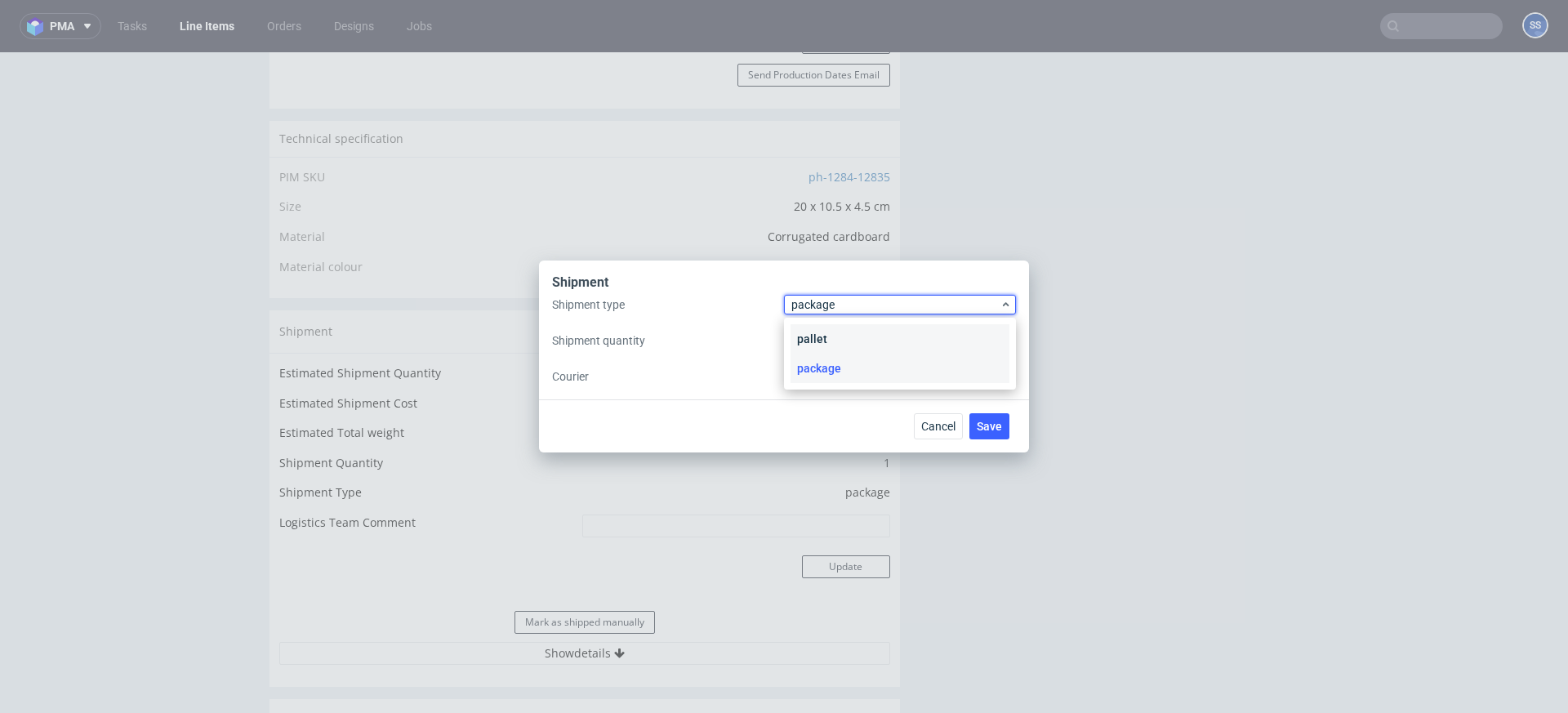 click on "pallet" at bounding box center (900, 339) 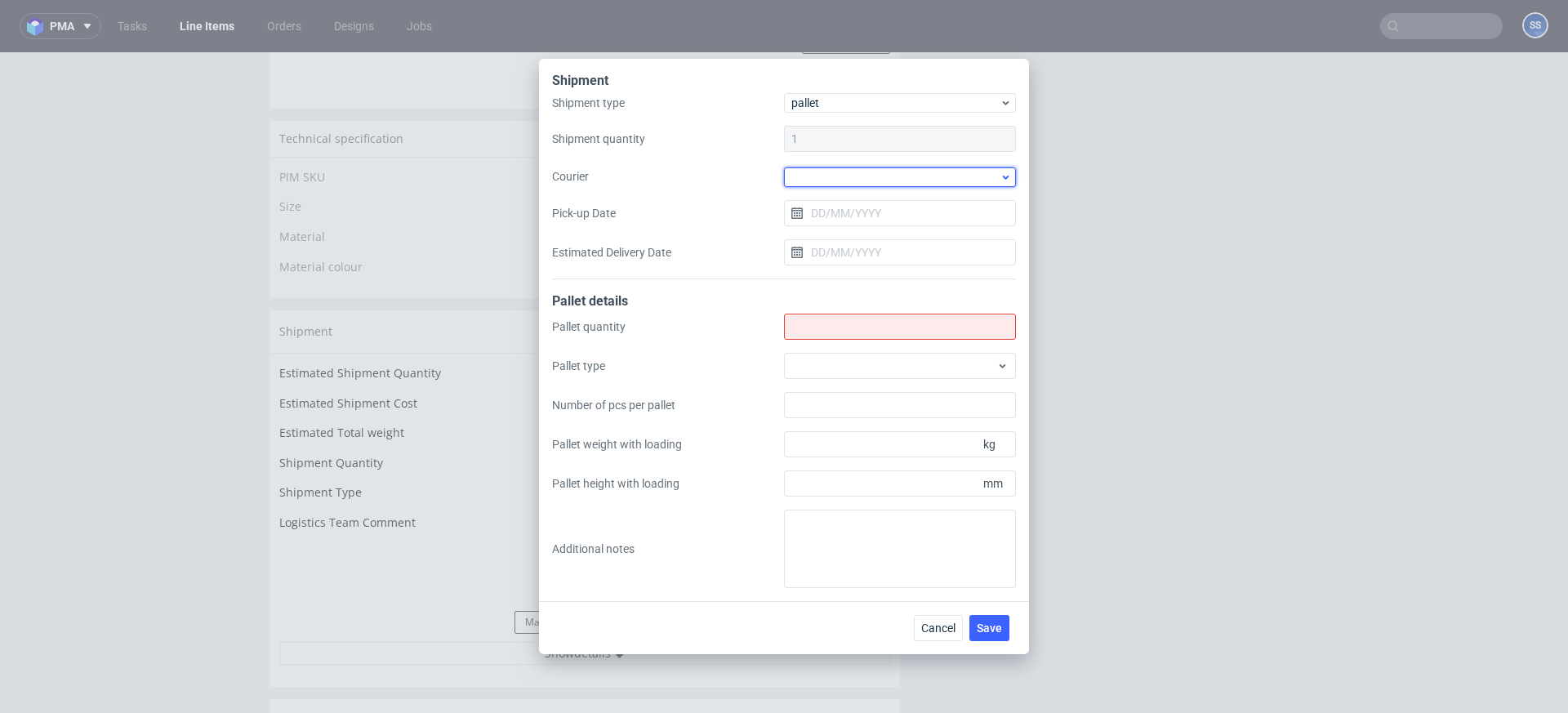 click at bounding box center [900, 177] 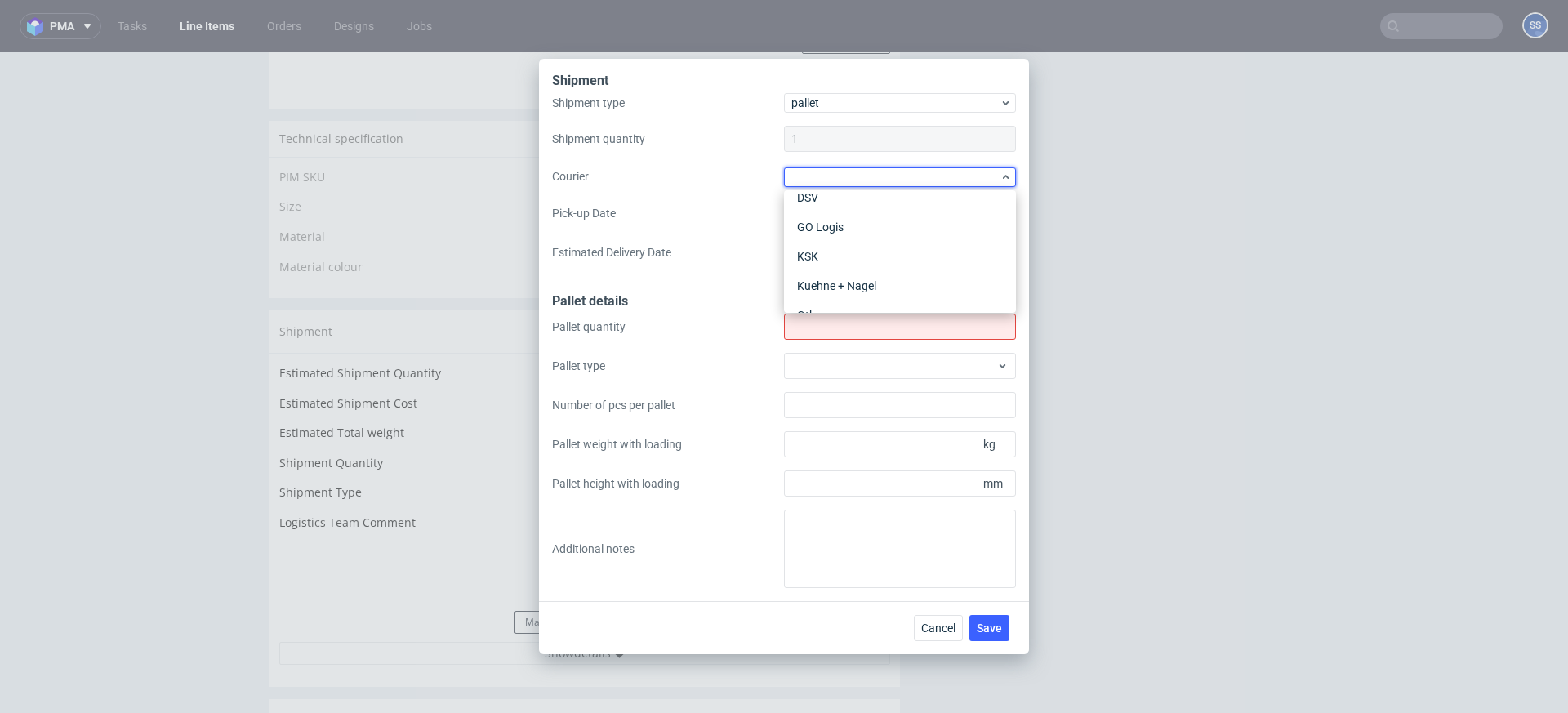 scroll, scrollTop: 134, scrollLeft: 0, axis: vertical 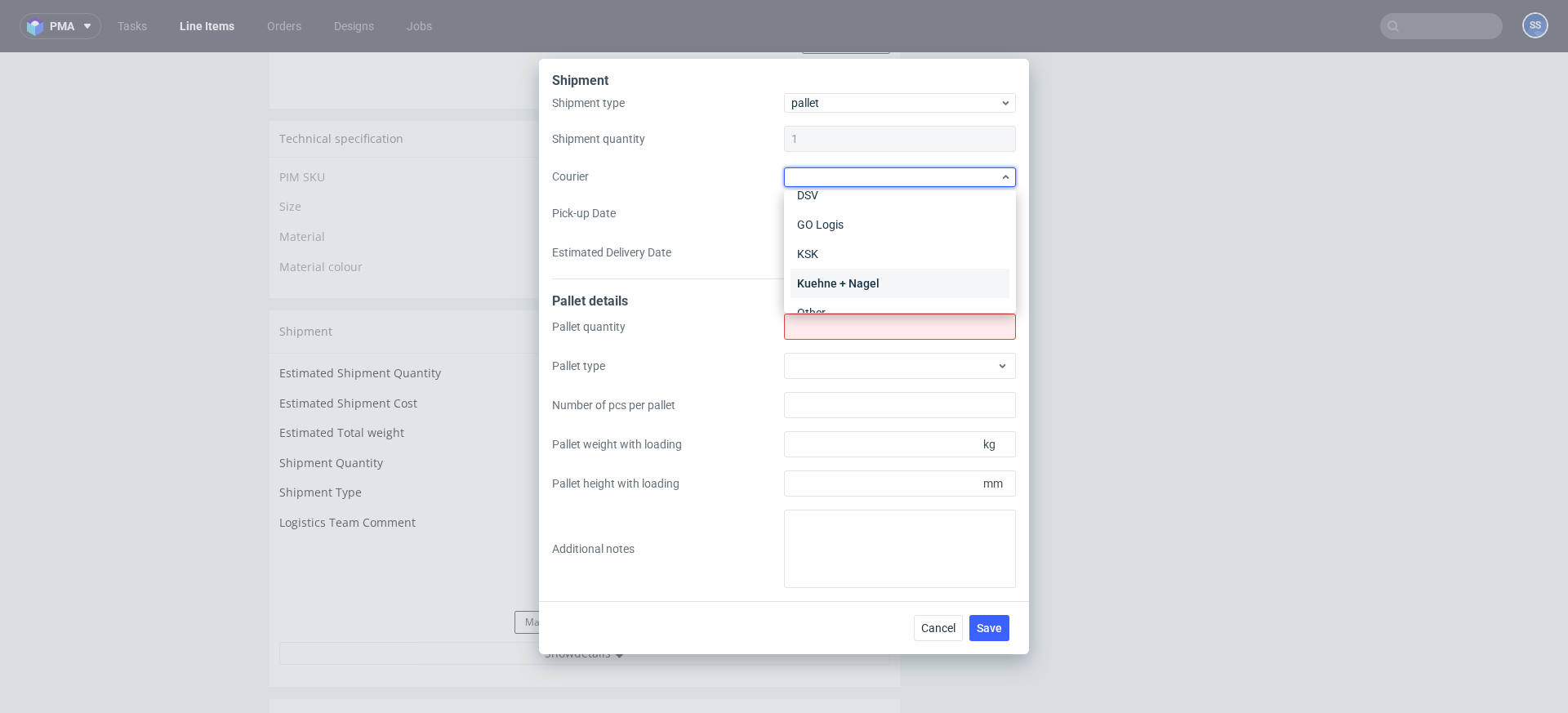 click on "Kuehne + Nagel" at bounding box center [900, 283] 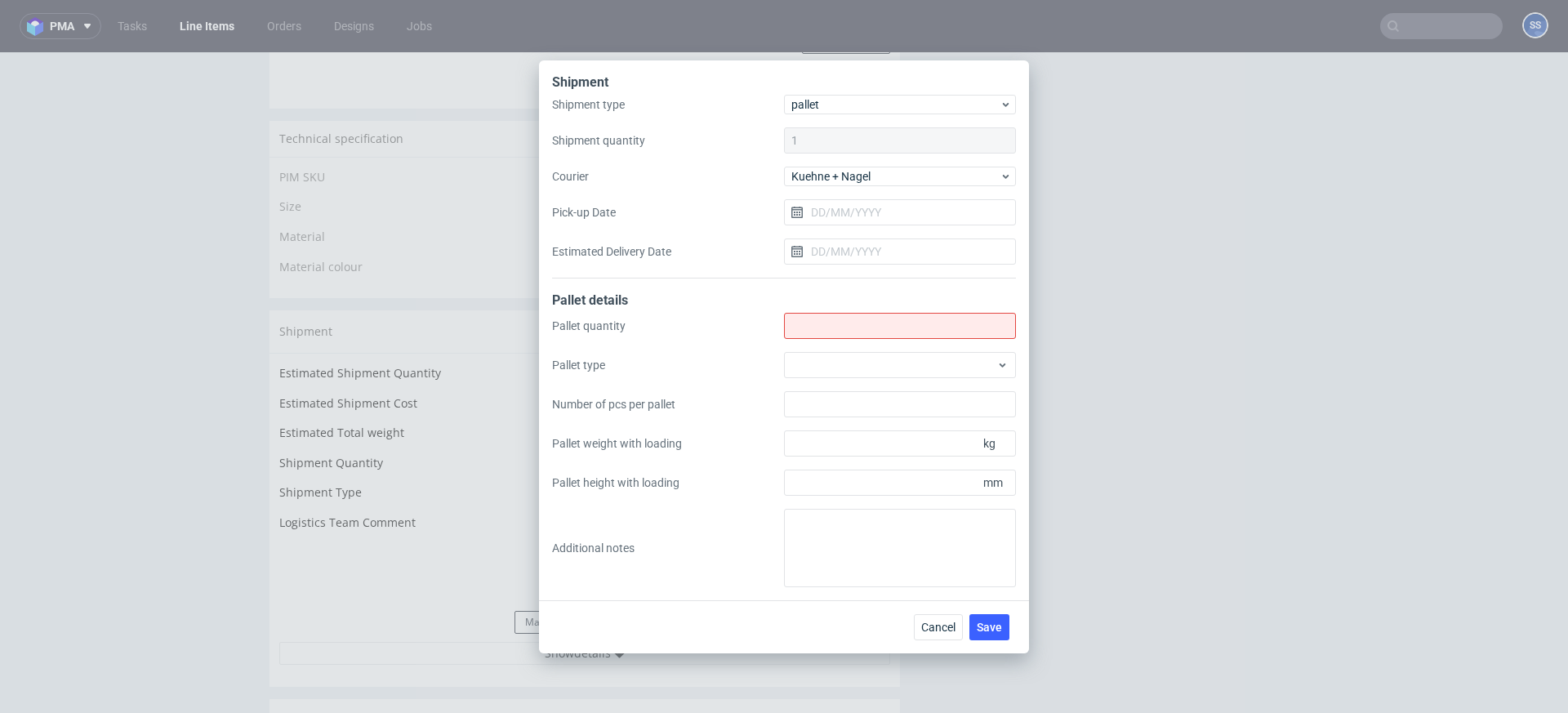 click on "Pallet details" at bounding box center [784, 302] 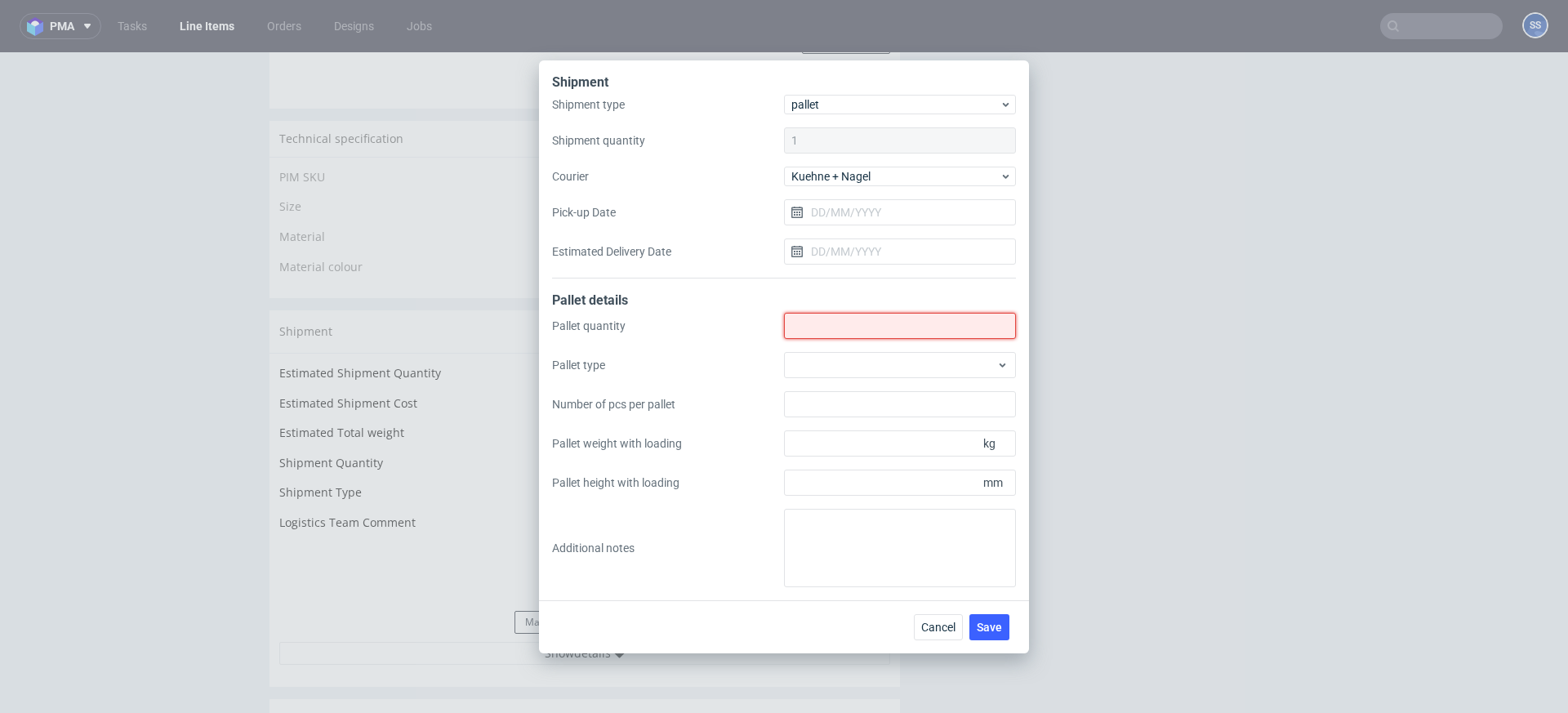 click on "Shipment type" at bounding box center [900, 326] 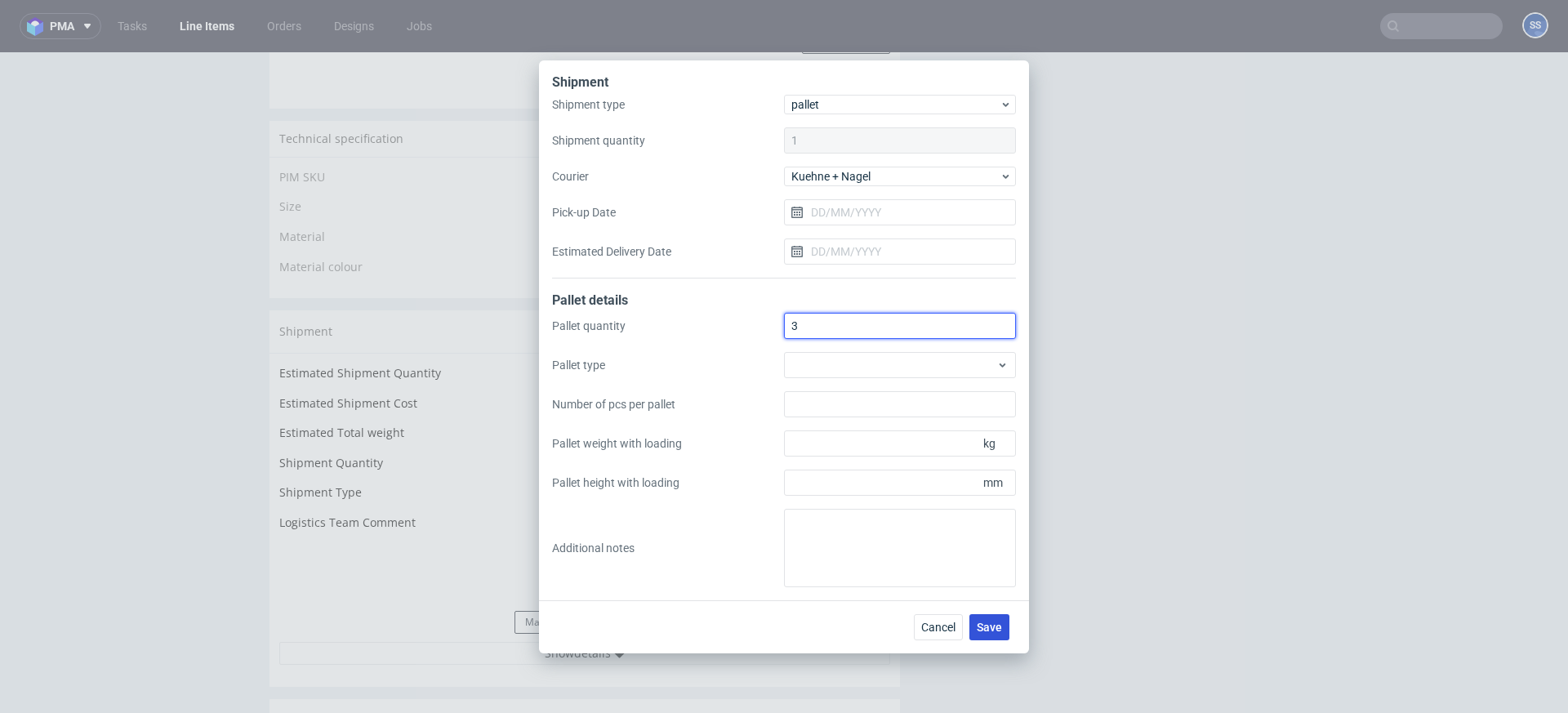 type on "3" 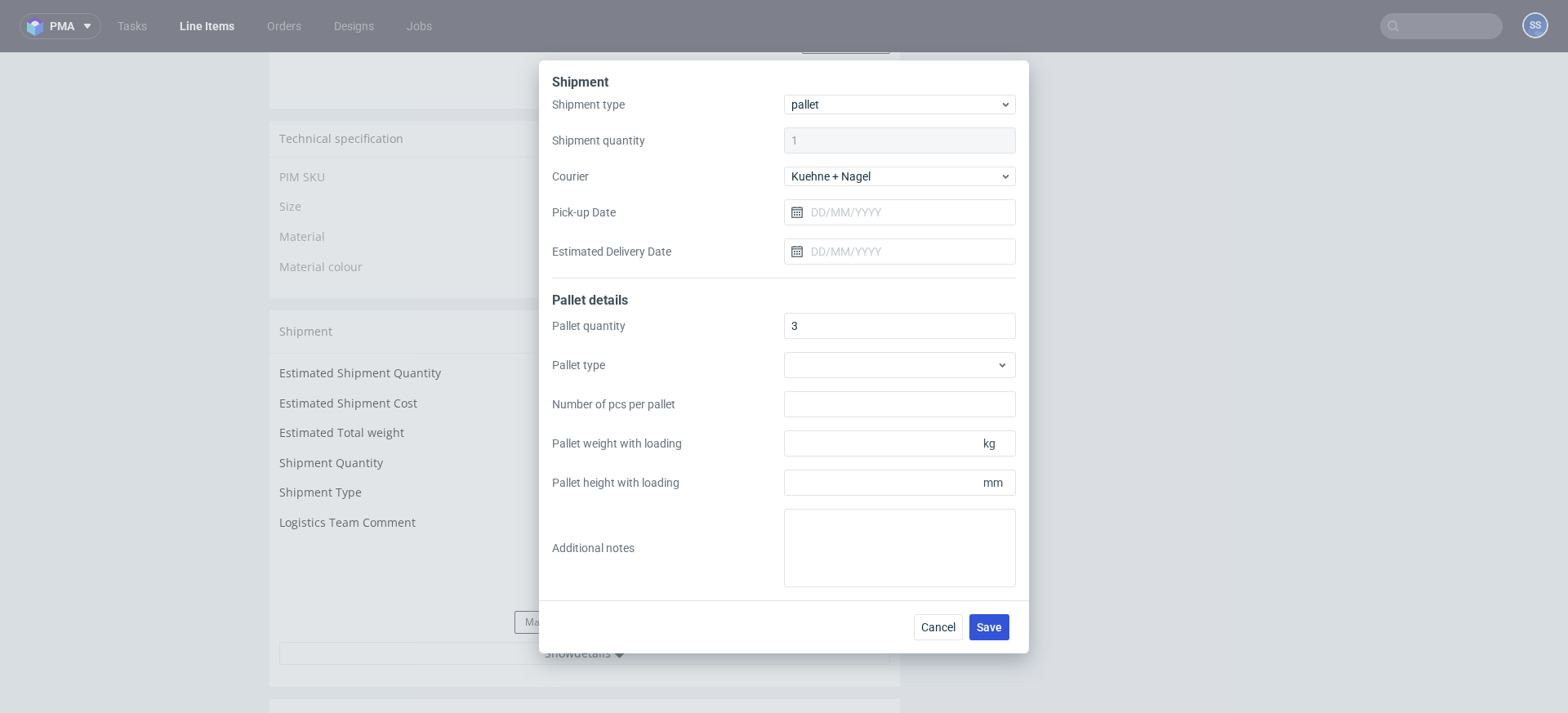 click on "Save" at bounding box center [989, 627] 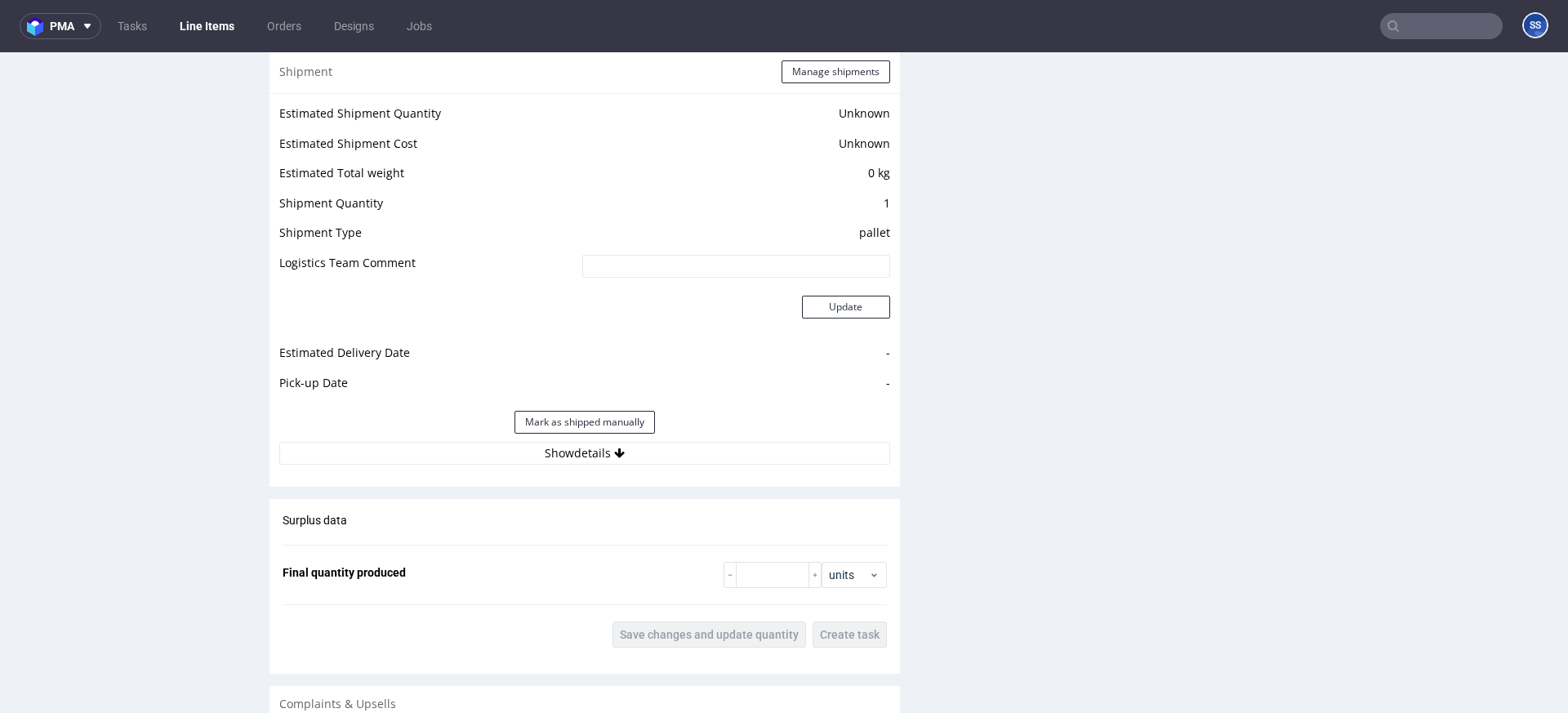scroll, scrollTop: 1318, scrollLeft: 0, axis: vertical 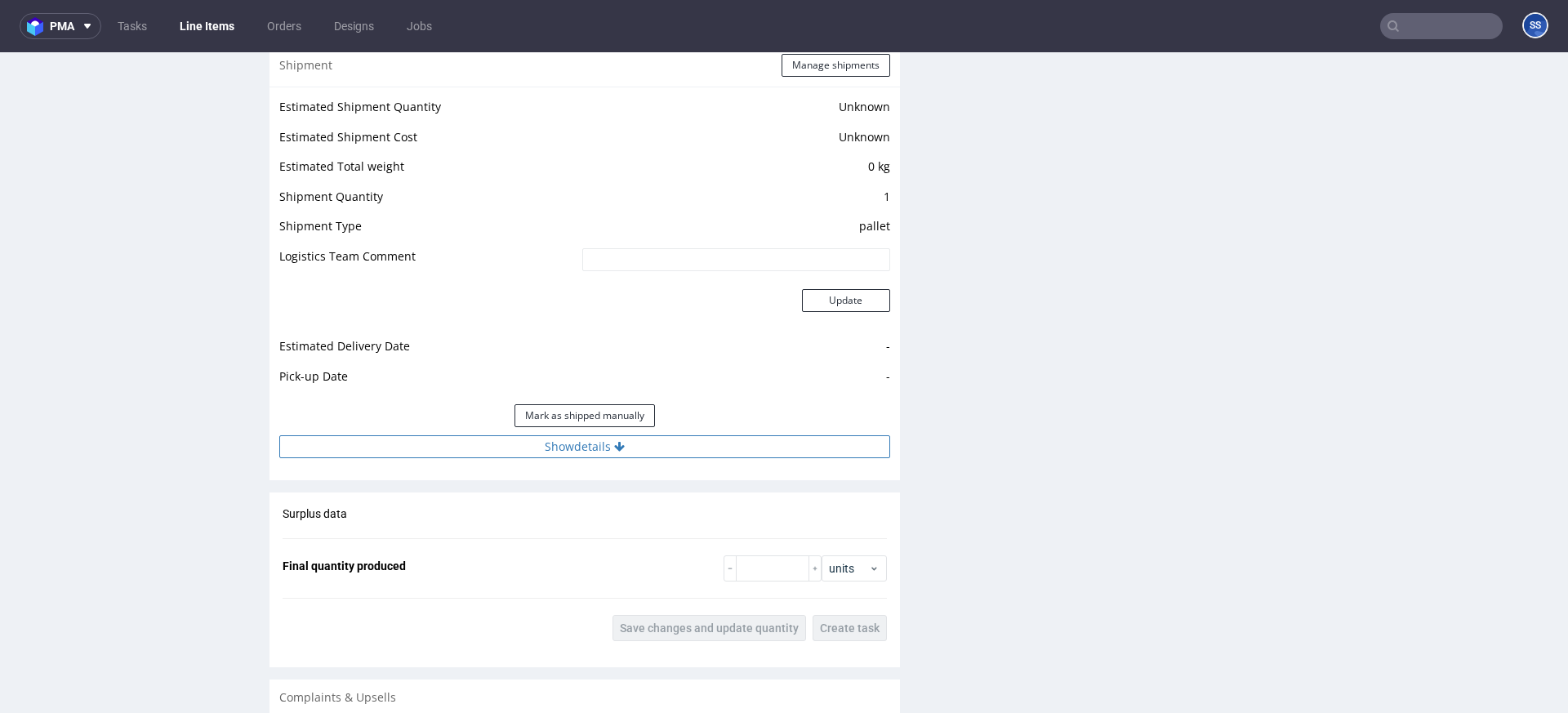 drag, startPoint x: 658, startPoint y: 448, endPoint x: 653, endPoint y: 457, distance: 10.29563 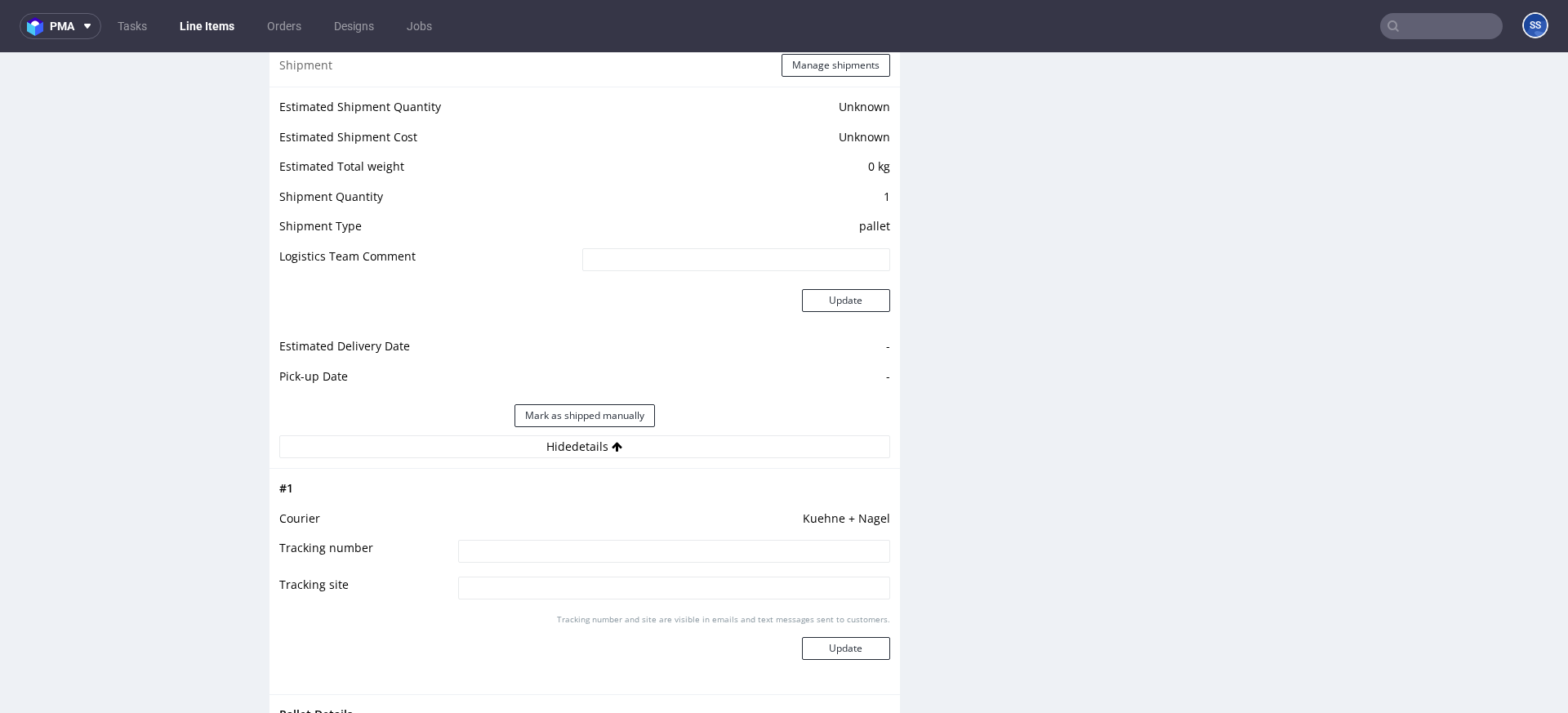 click on "Kuehne + Nagel" at bounding box center (672, 524) 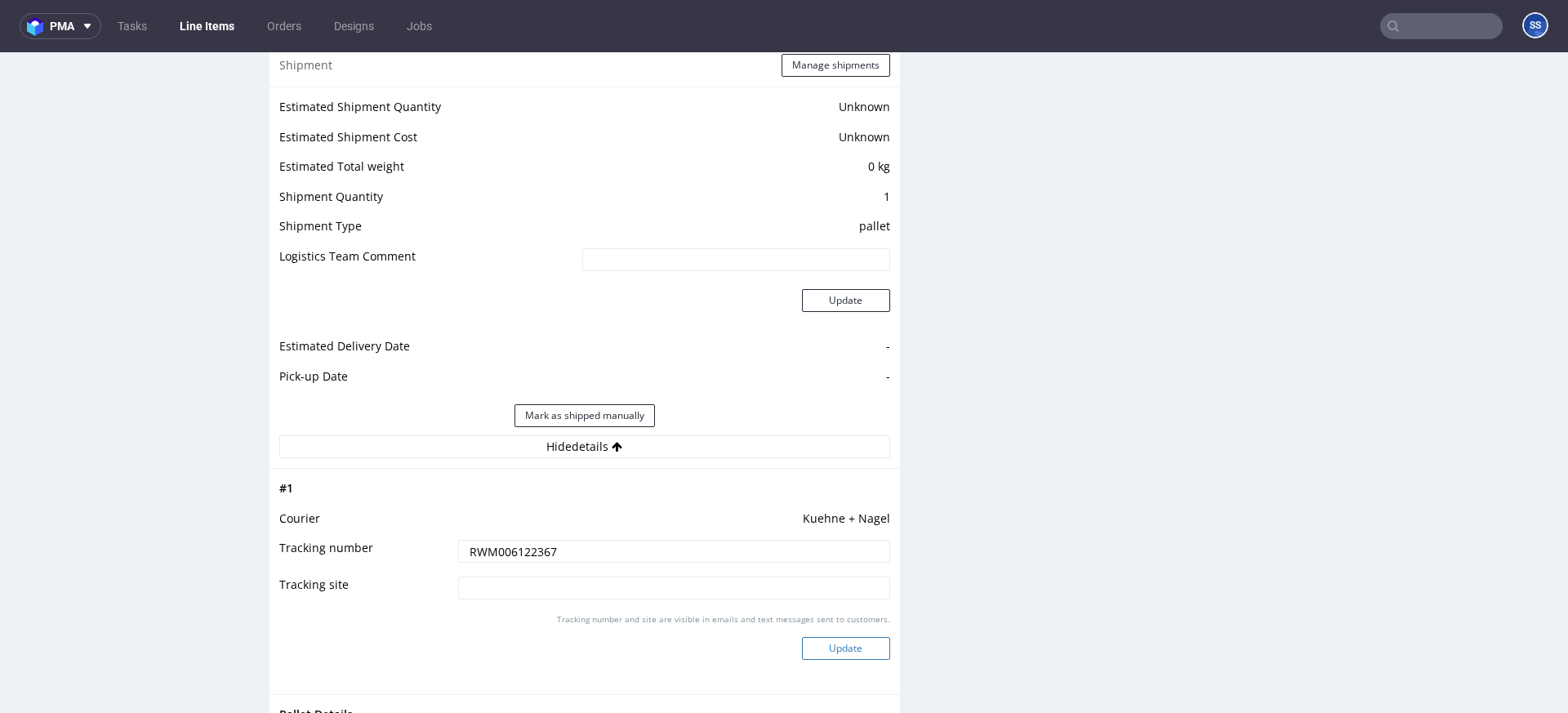 type on "RWM006122367" 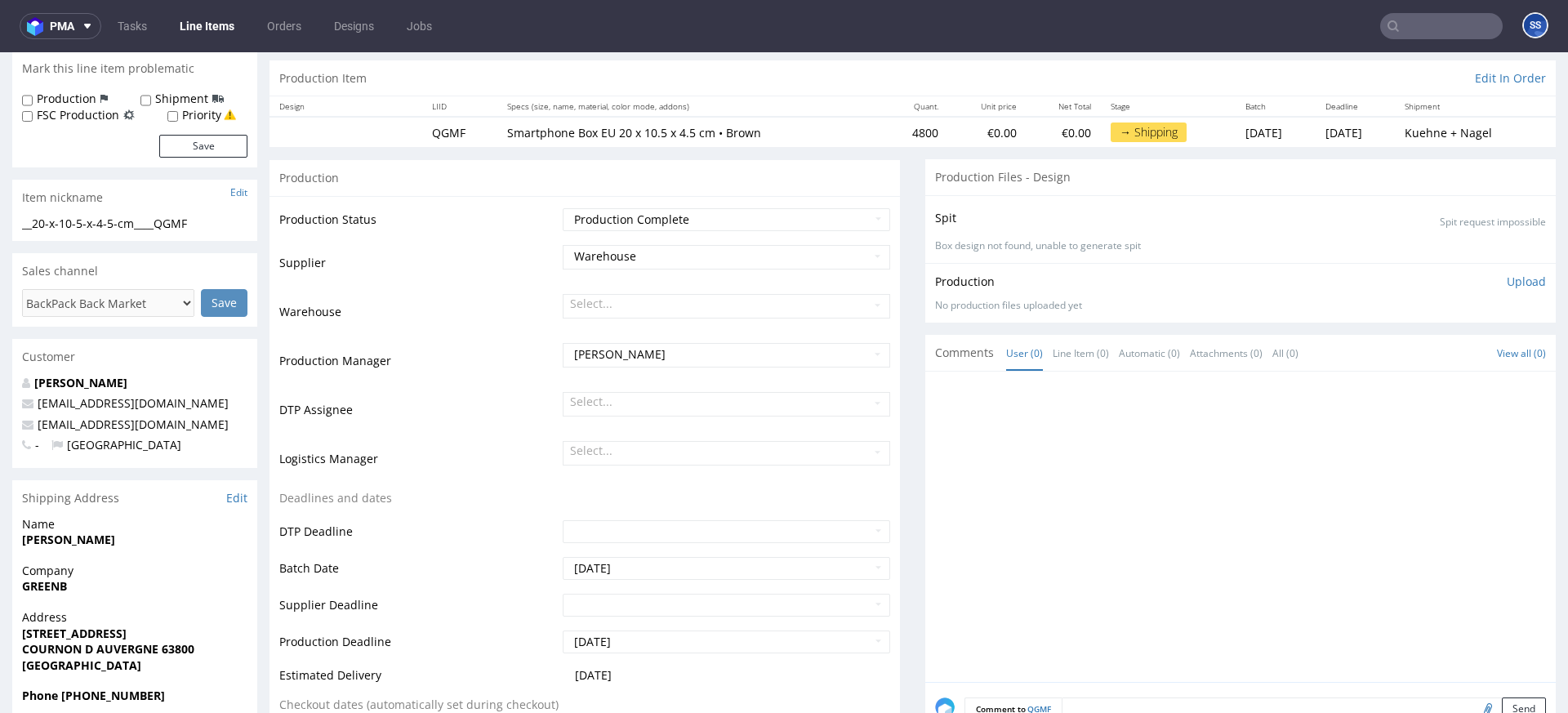 scroll, scrollTop: 0, scrollLeft: 0, axis: both 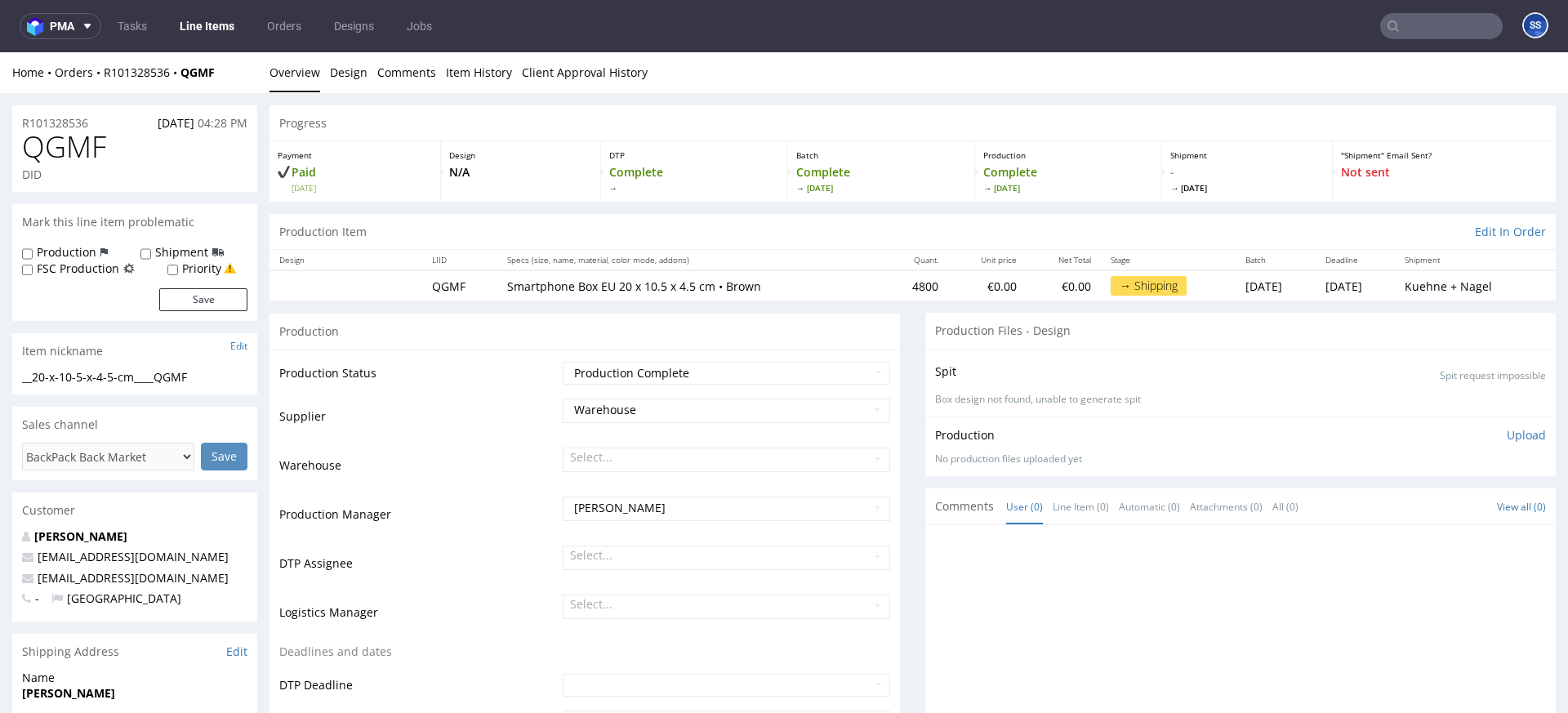 click at bounding box center (1441, 26) 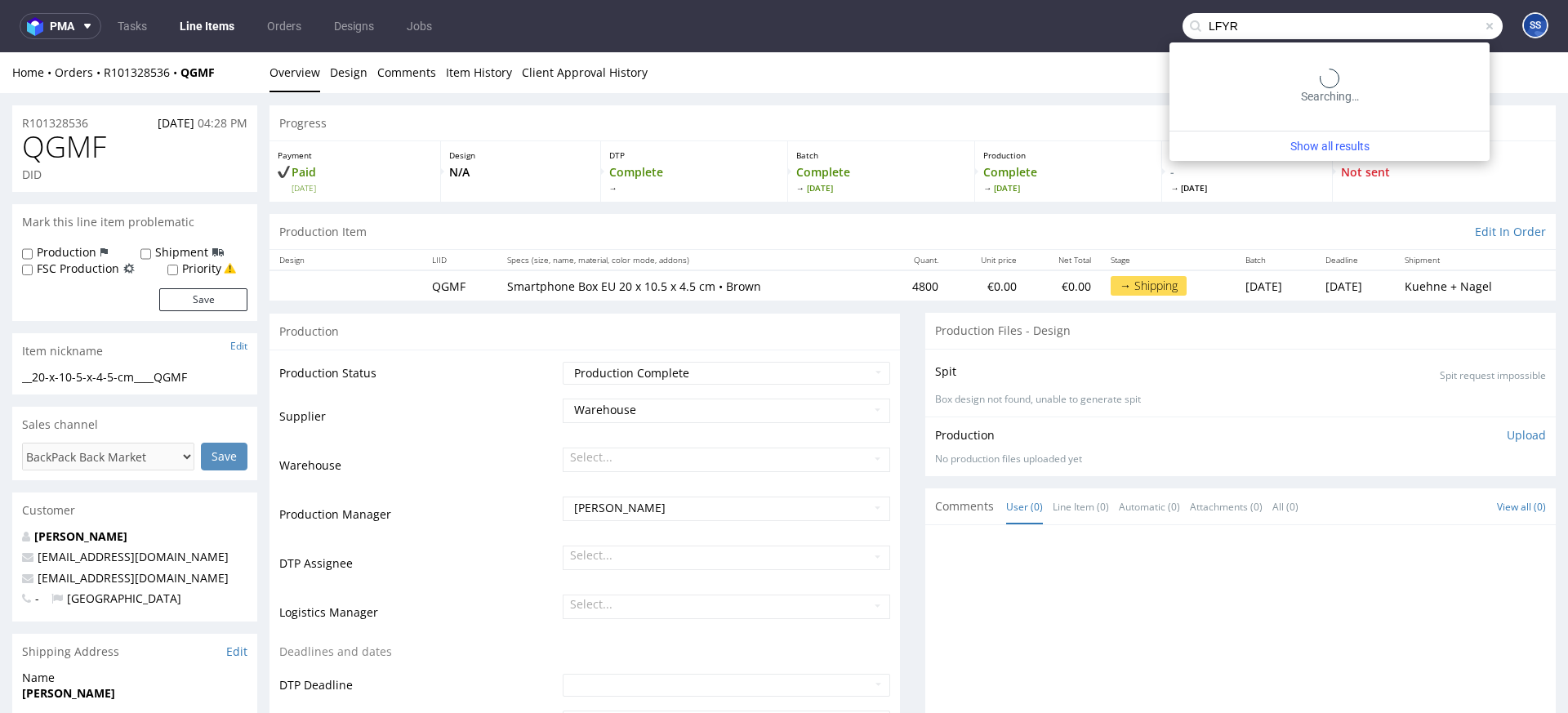 type on "LFYR" 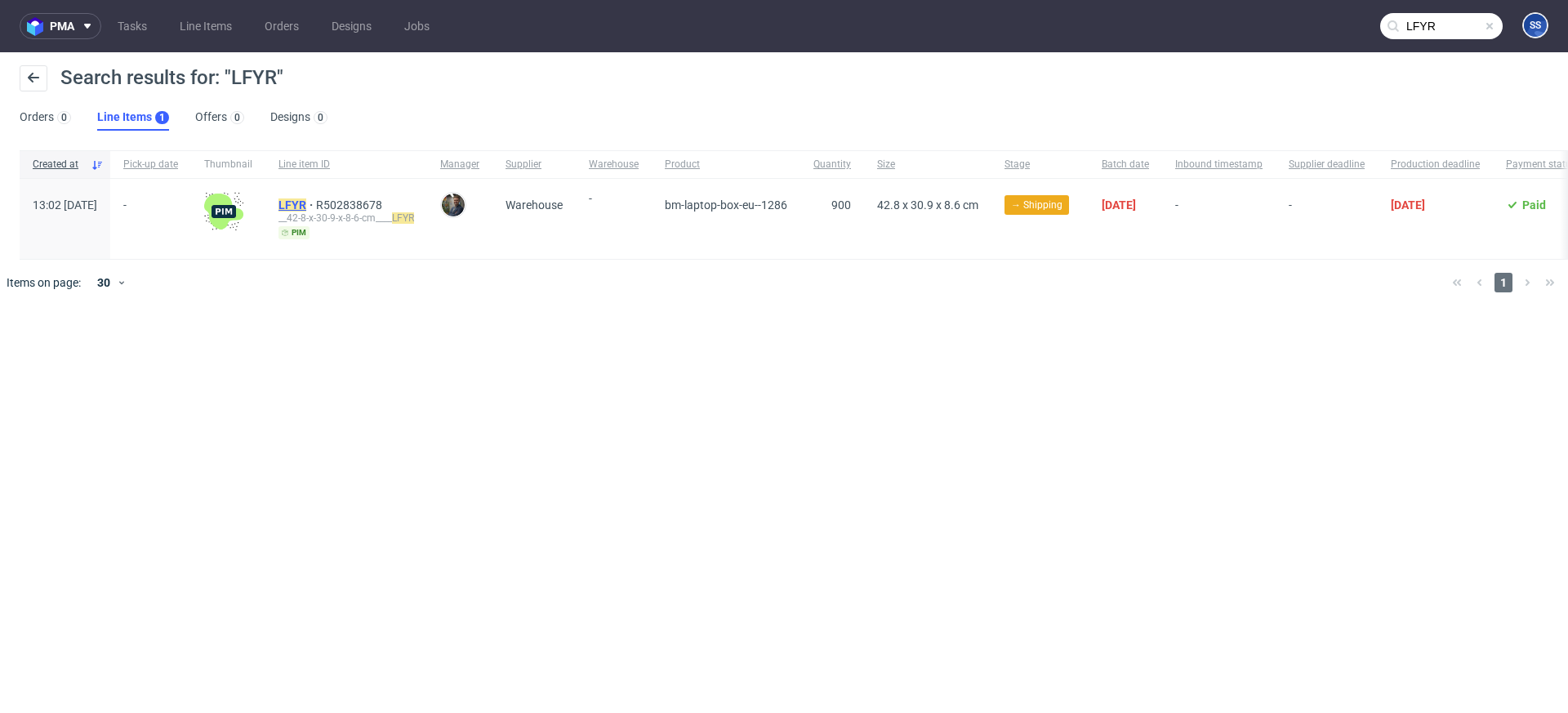 click on "LFYR" 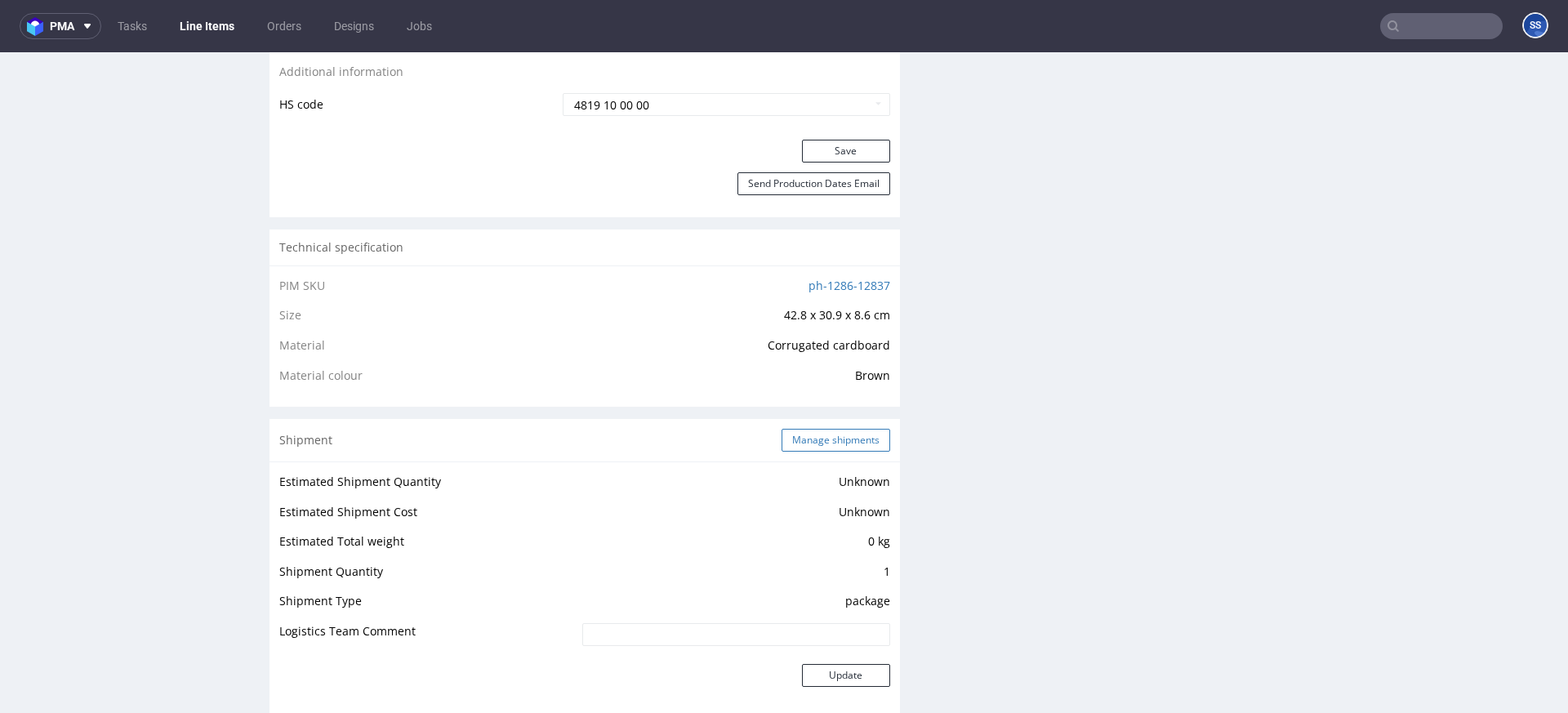 scroll, scrollTop: 942, scrollLeft: 0, axis: vertical 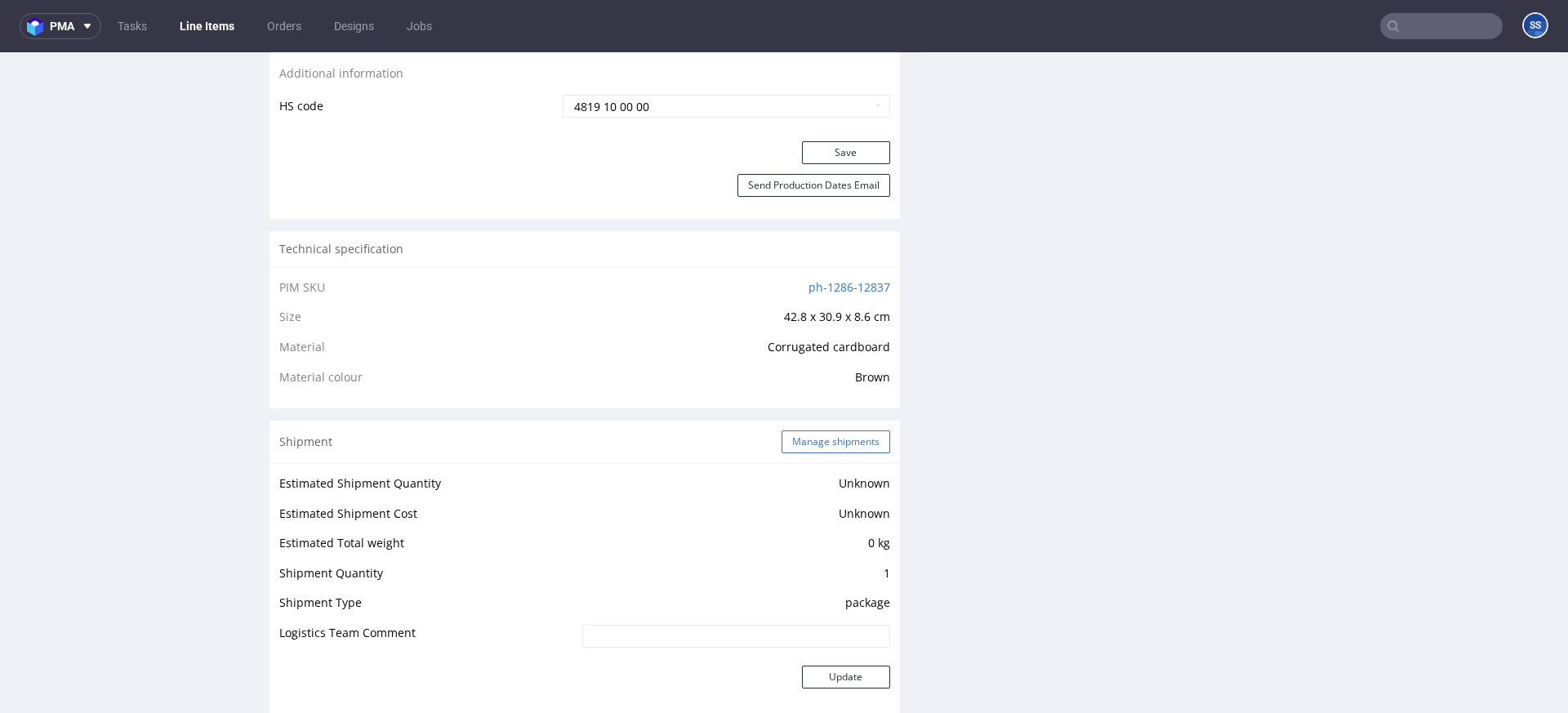 click on "Manage shipments" at bounding box center (835, 442) 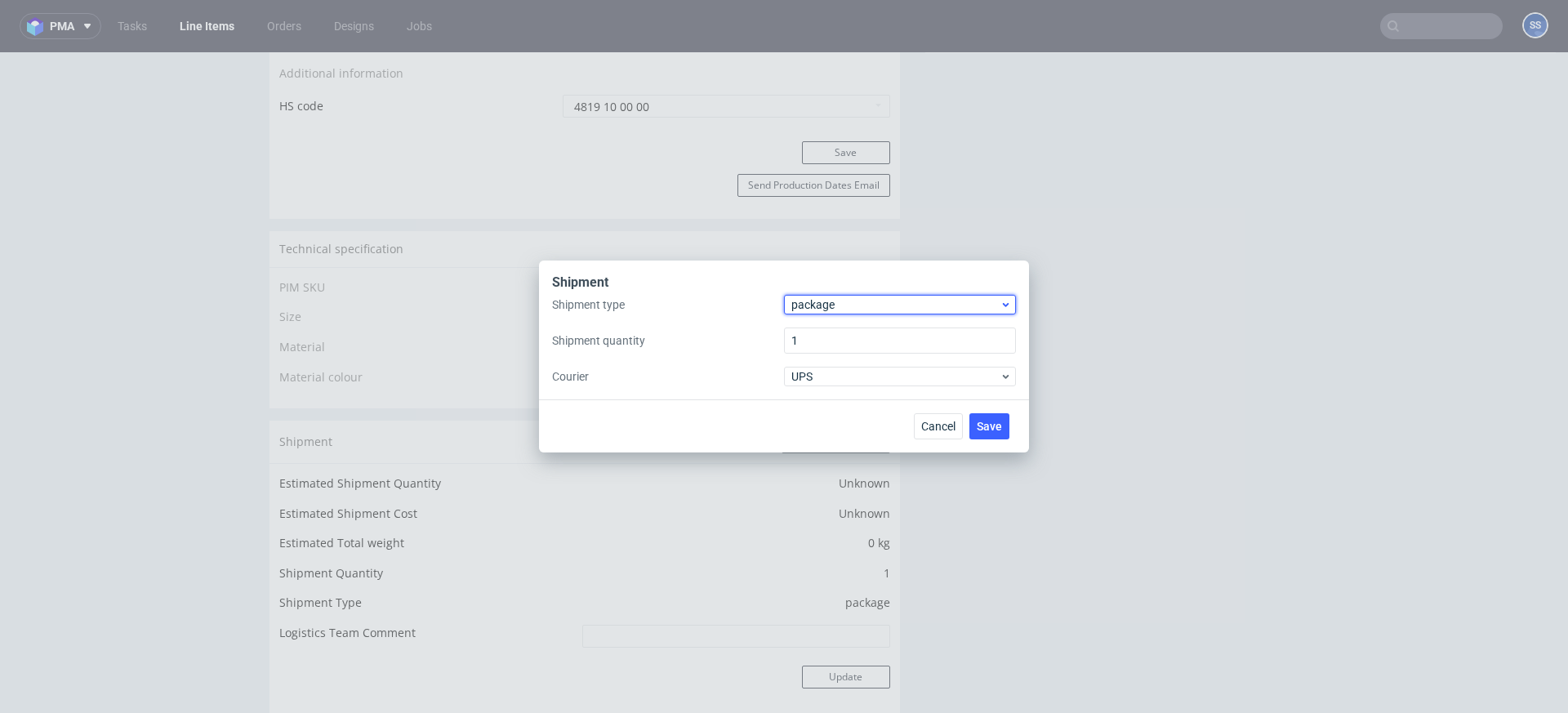 click on "package" at bounding box center (895, 305) 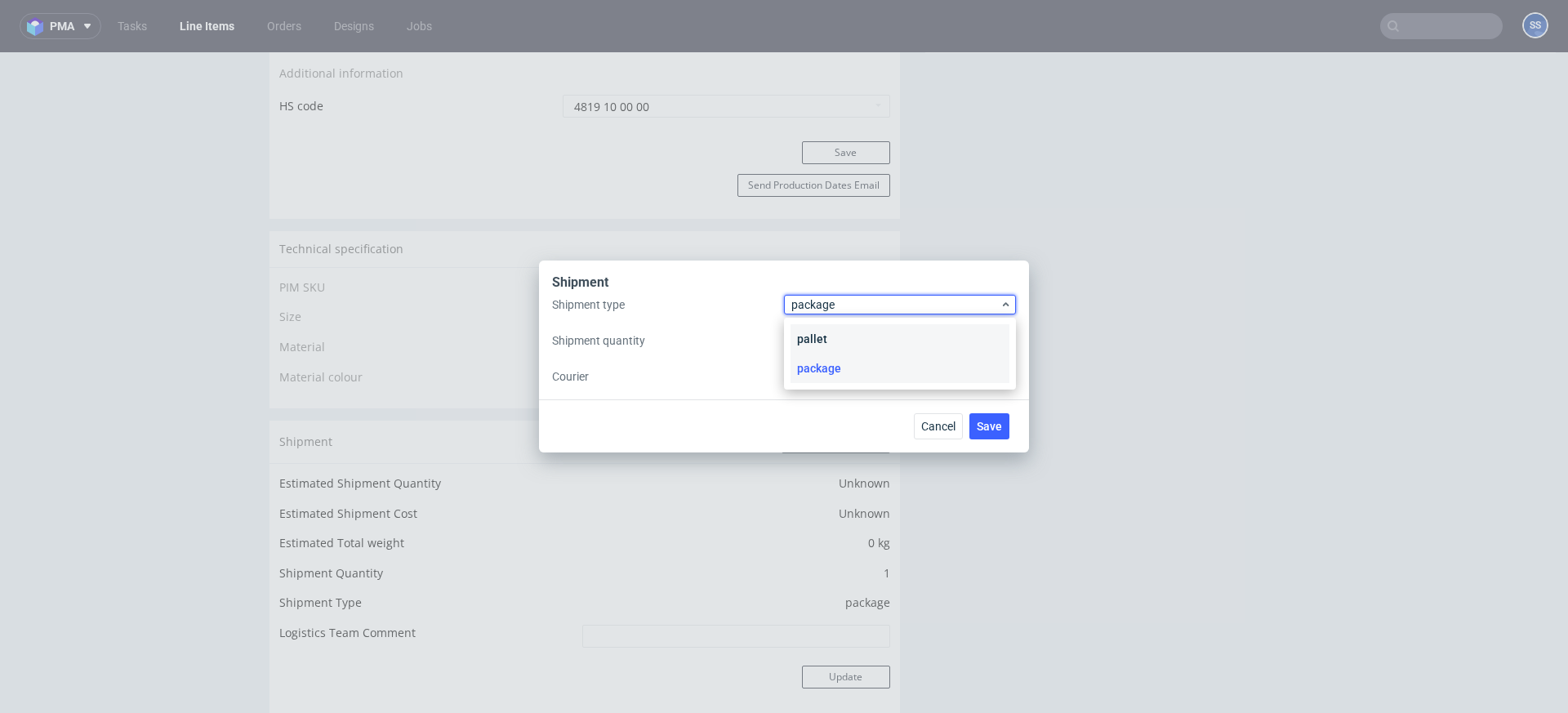 click on "pallet" at bounding box center (900, 339) 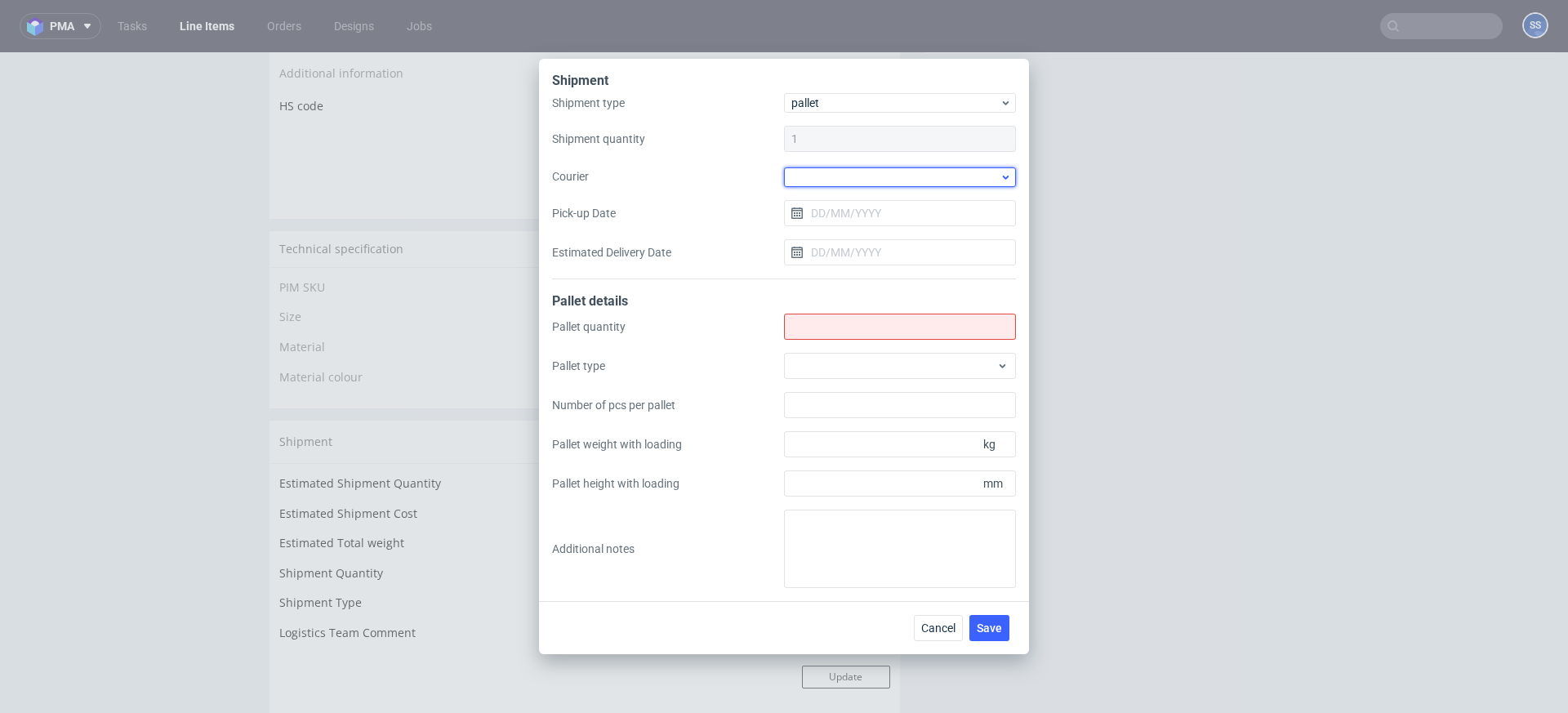 click at bounding box center (900, 177) 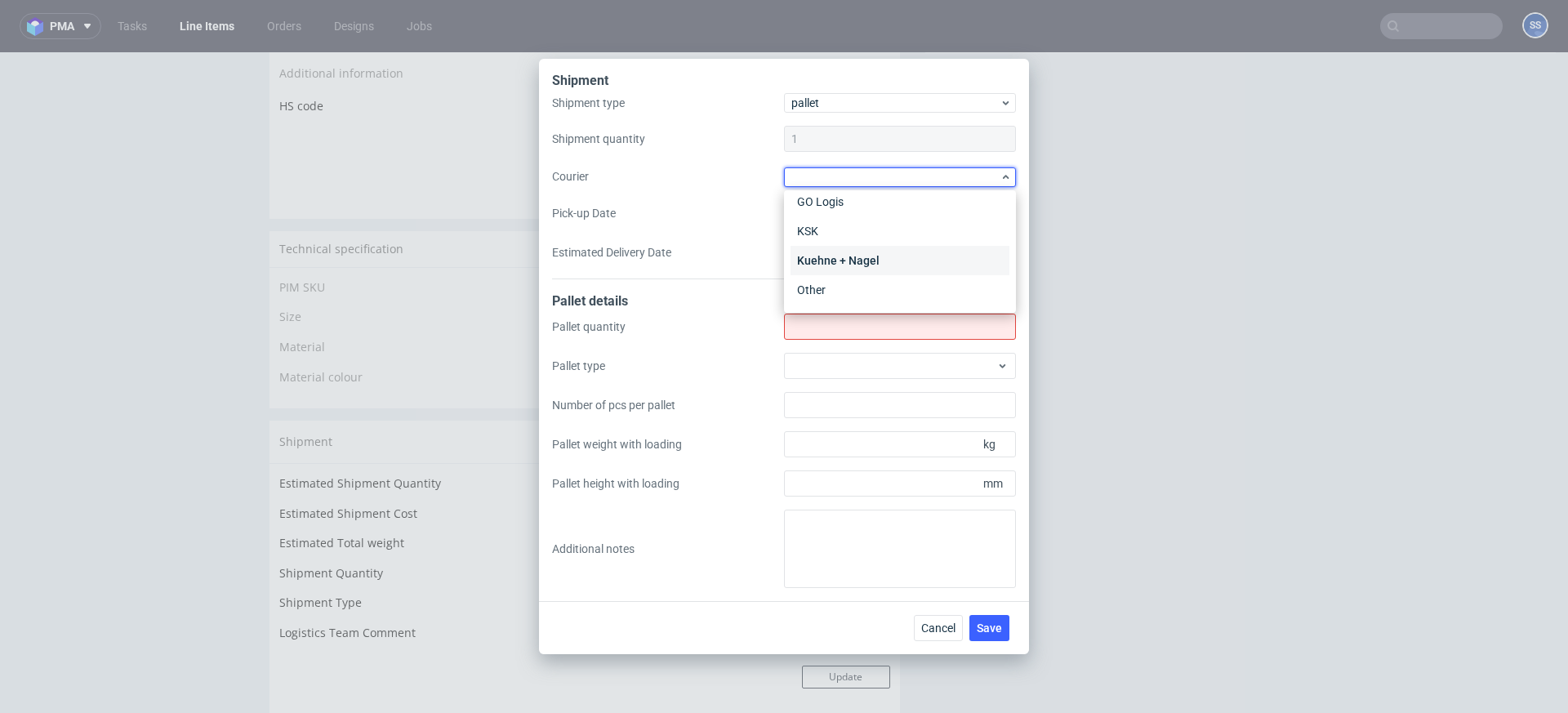 scroll, scrollTop: 162, scrollLeft: 0, axis: vertical 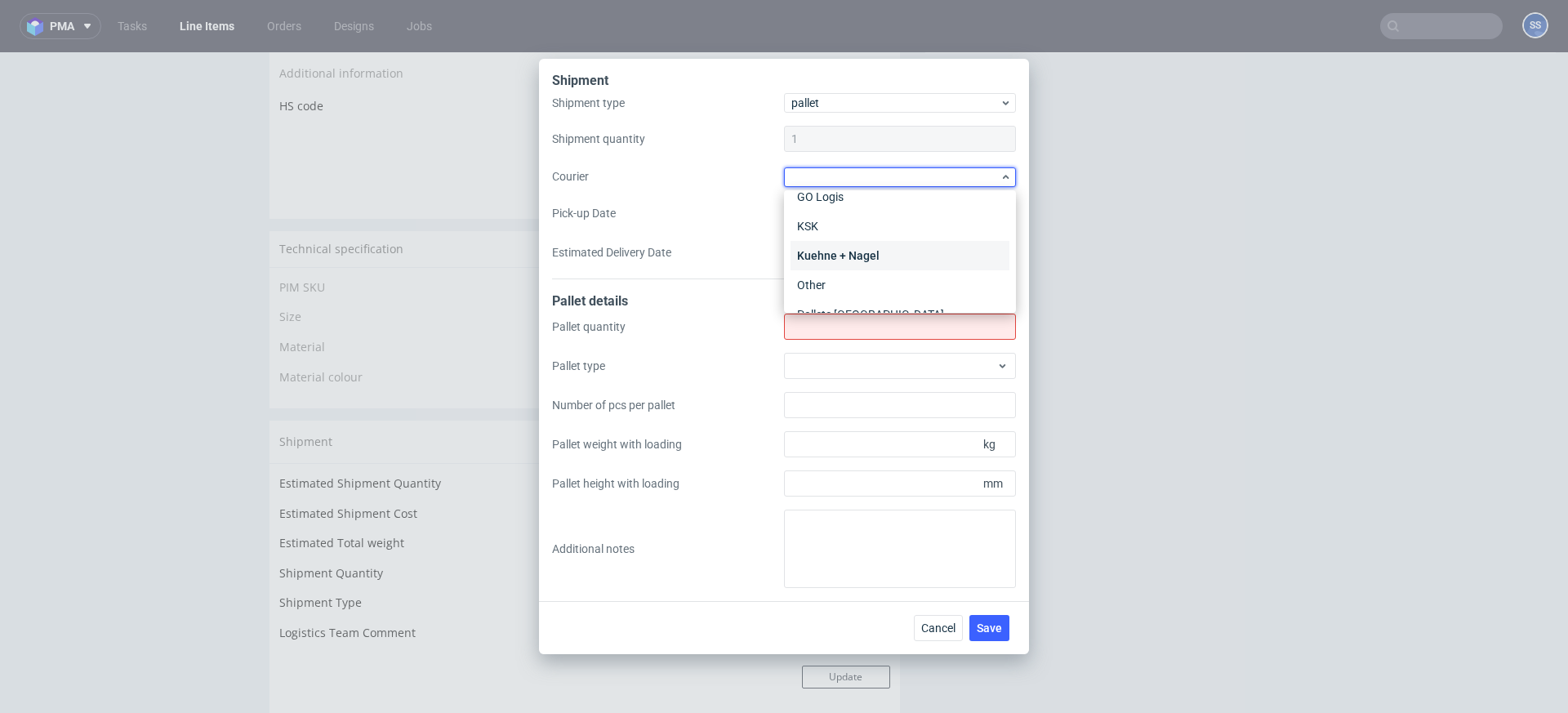 click on "Kuehne + Nagel" at bounding box center [900, 256] 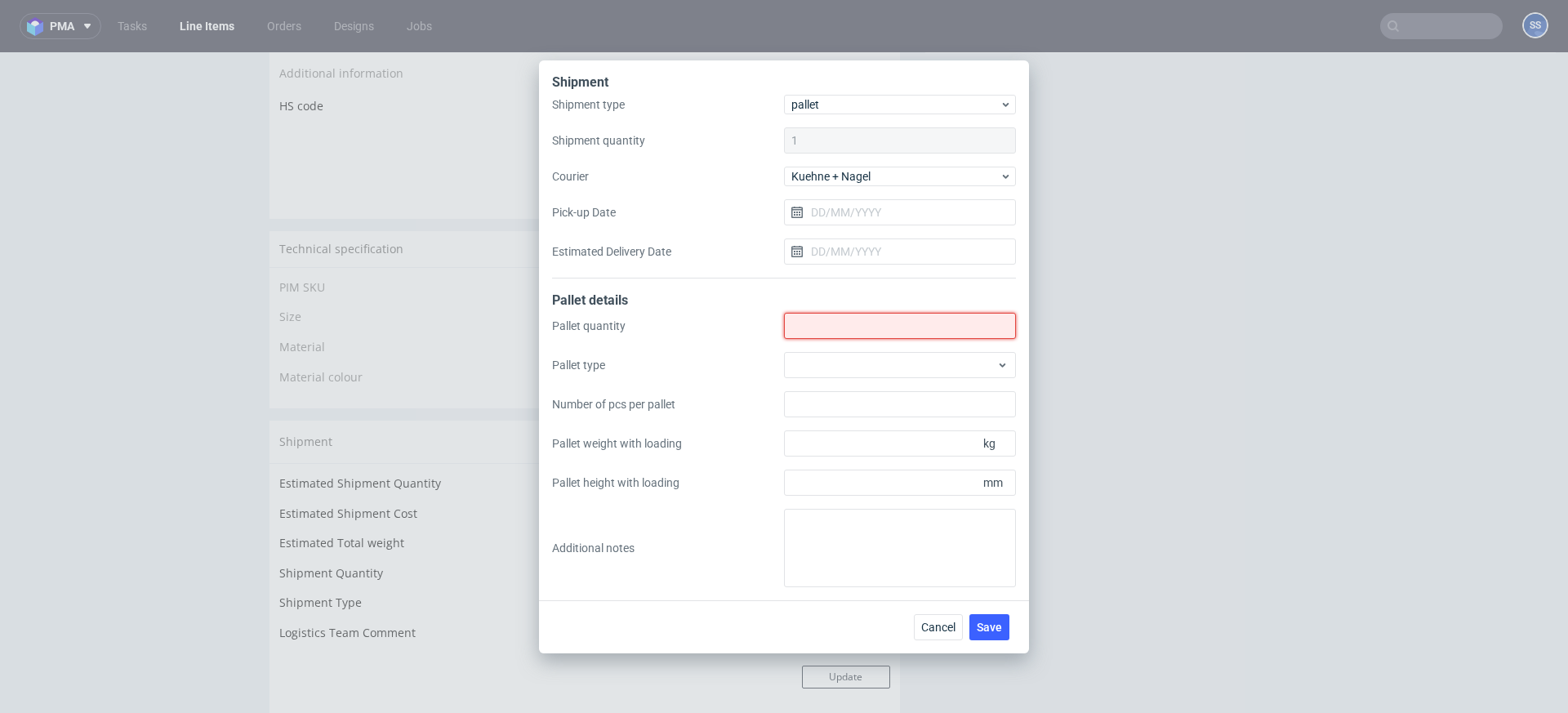 click on "Shipment type" at bounding box center [900, 326] 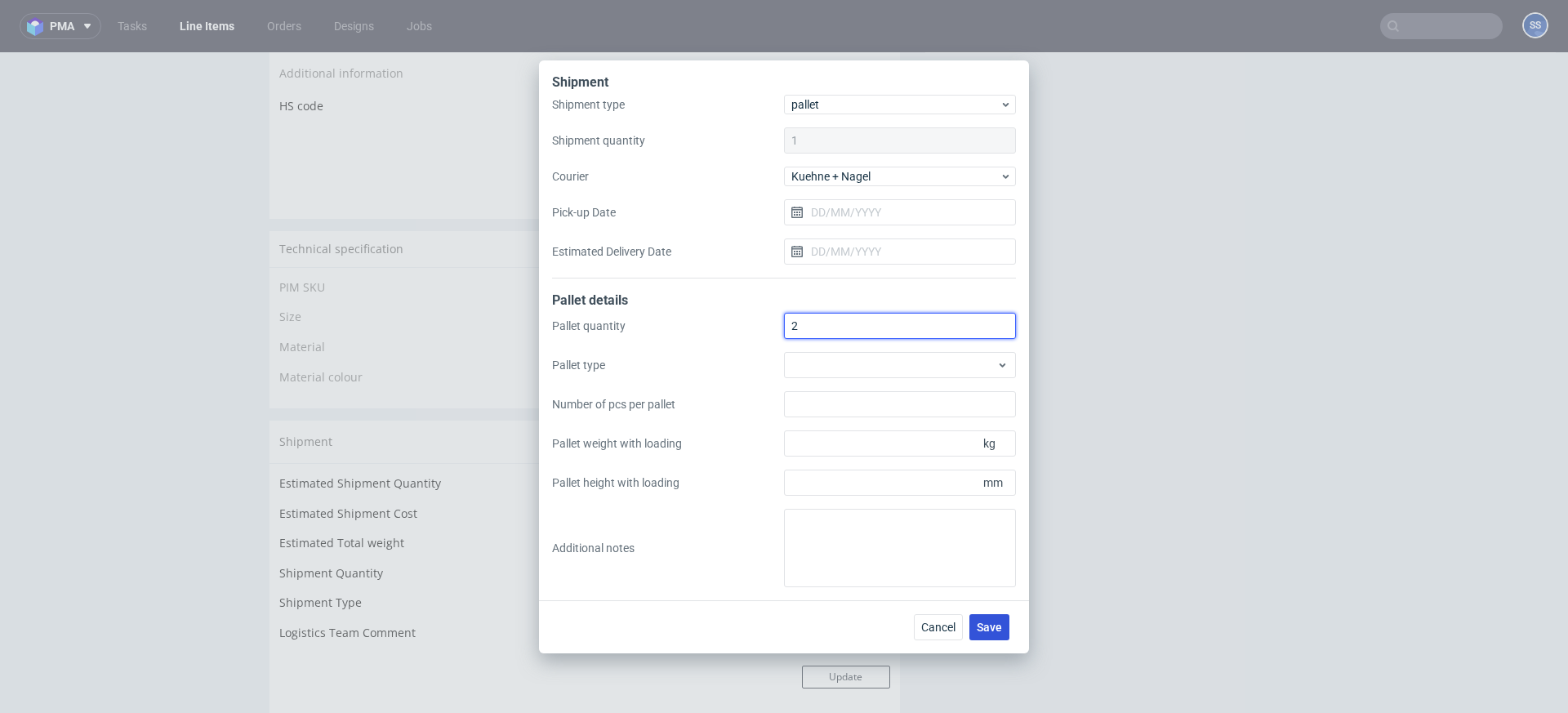 type on "2" 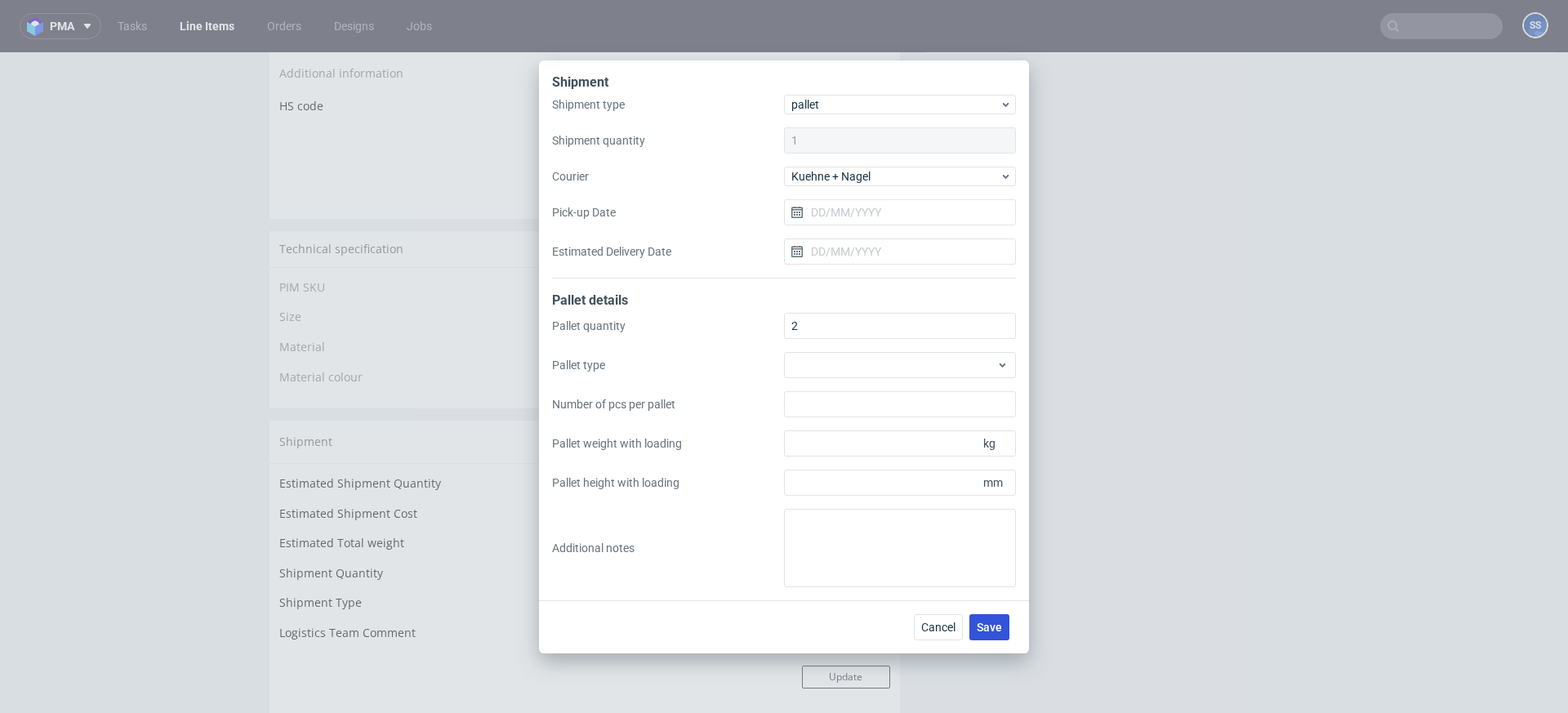 click on "Save" at bounding box center [989, 627] 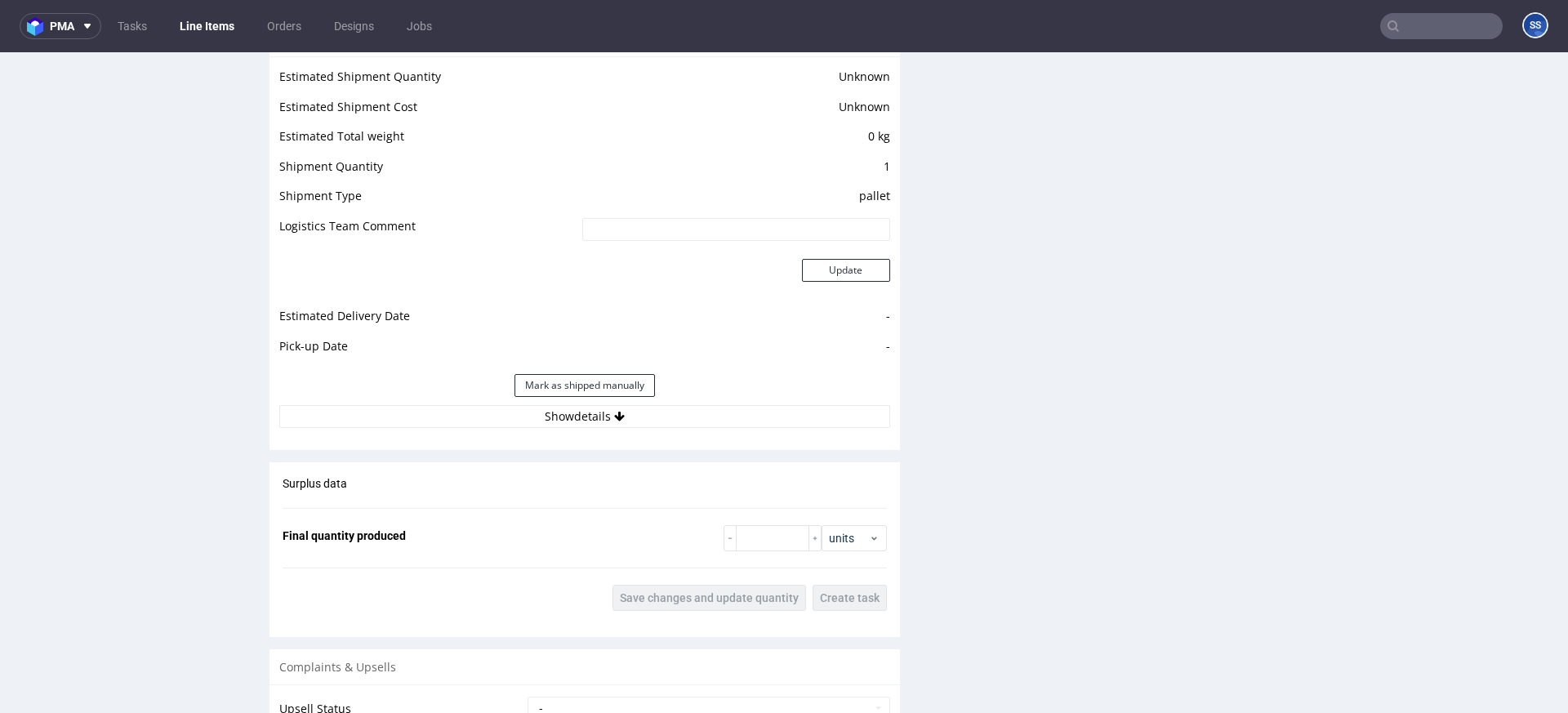 scroll, scrollTop: 1358, scrollLeft: 0, axis: vertical 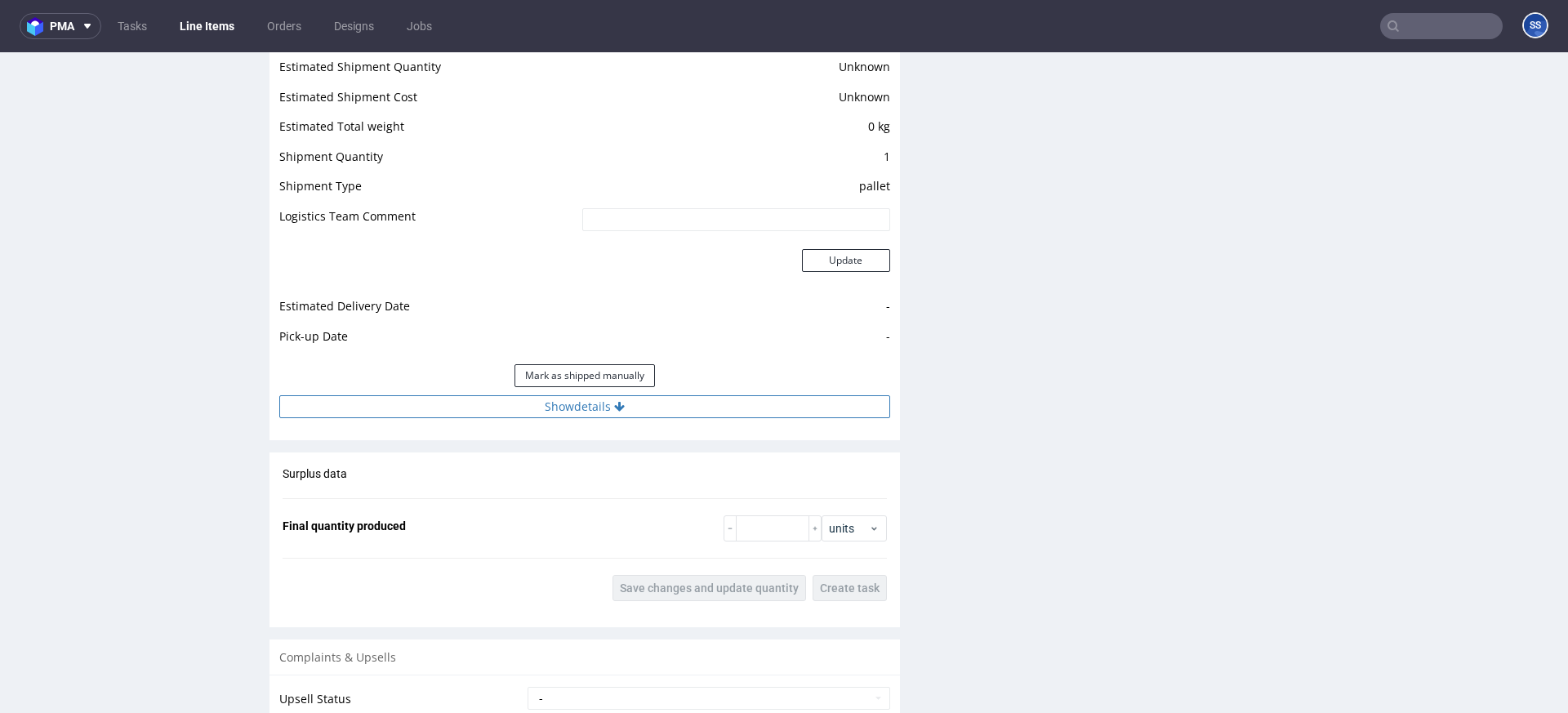 click on "Estimated Shipment Quantity Unknown   Estimated Shipment Cost Unknown   Estimated Total weight 0 kg   Shipment Quantity 1   Shipment Type pallet   Logistics Team Comment   Update   Estimated Delivery Date -   Pick-up Date -   Mark as shipped manually Show  details" at bounding box center [585, 237] 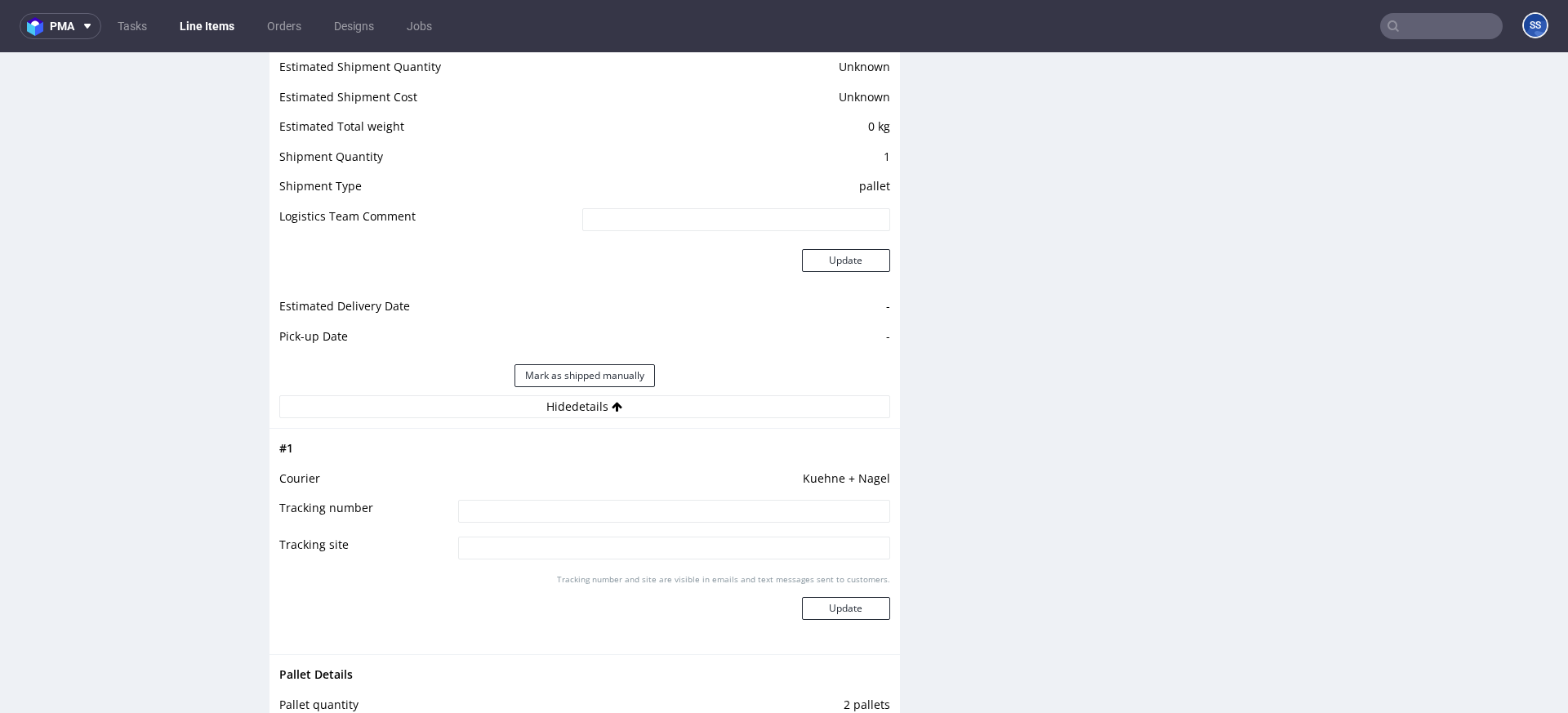 type 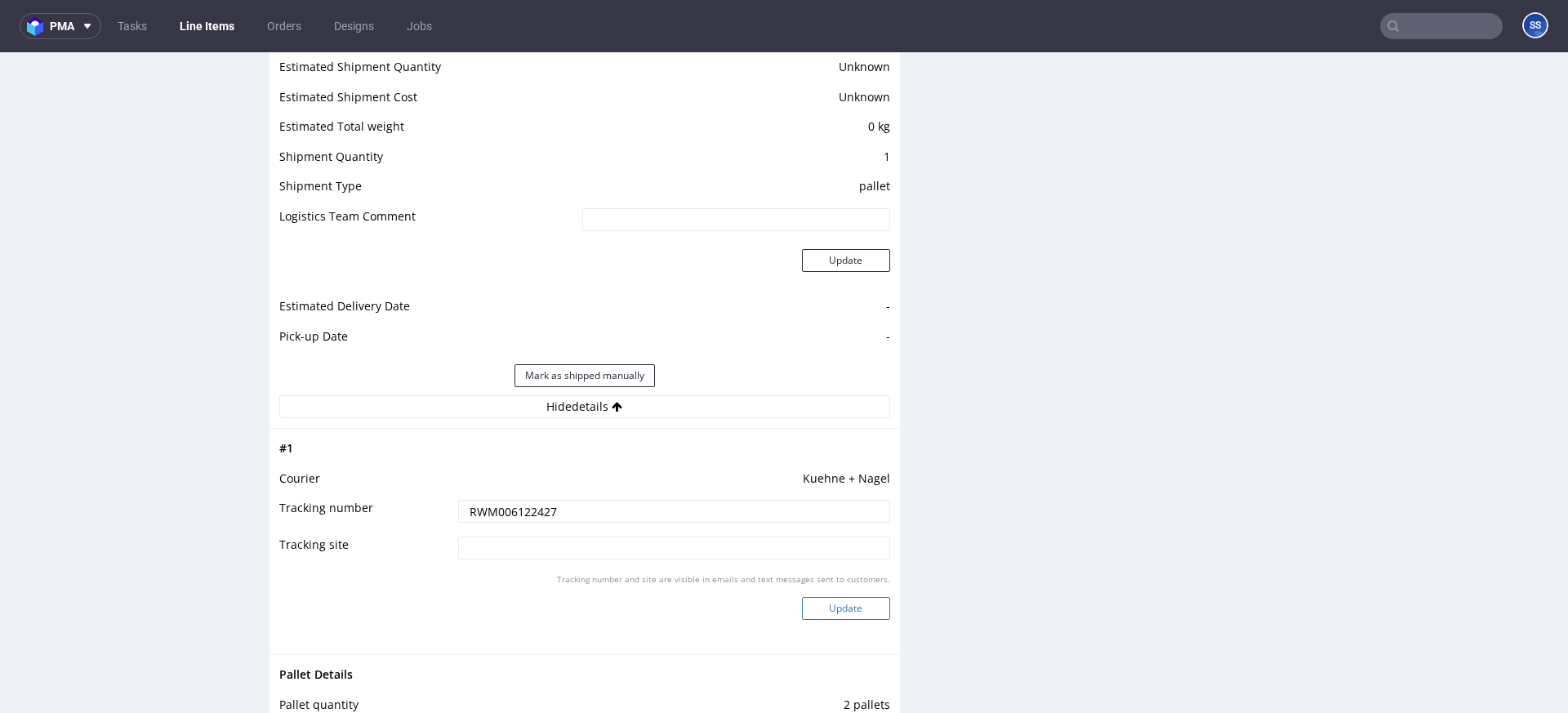 type on "RWM006122427" 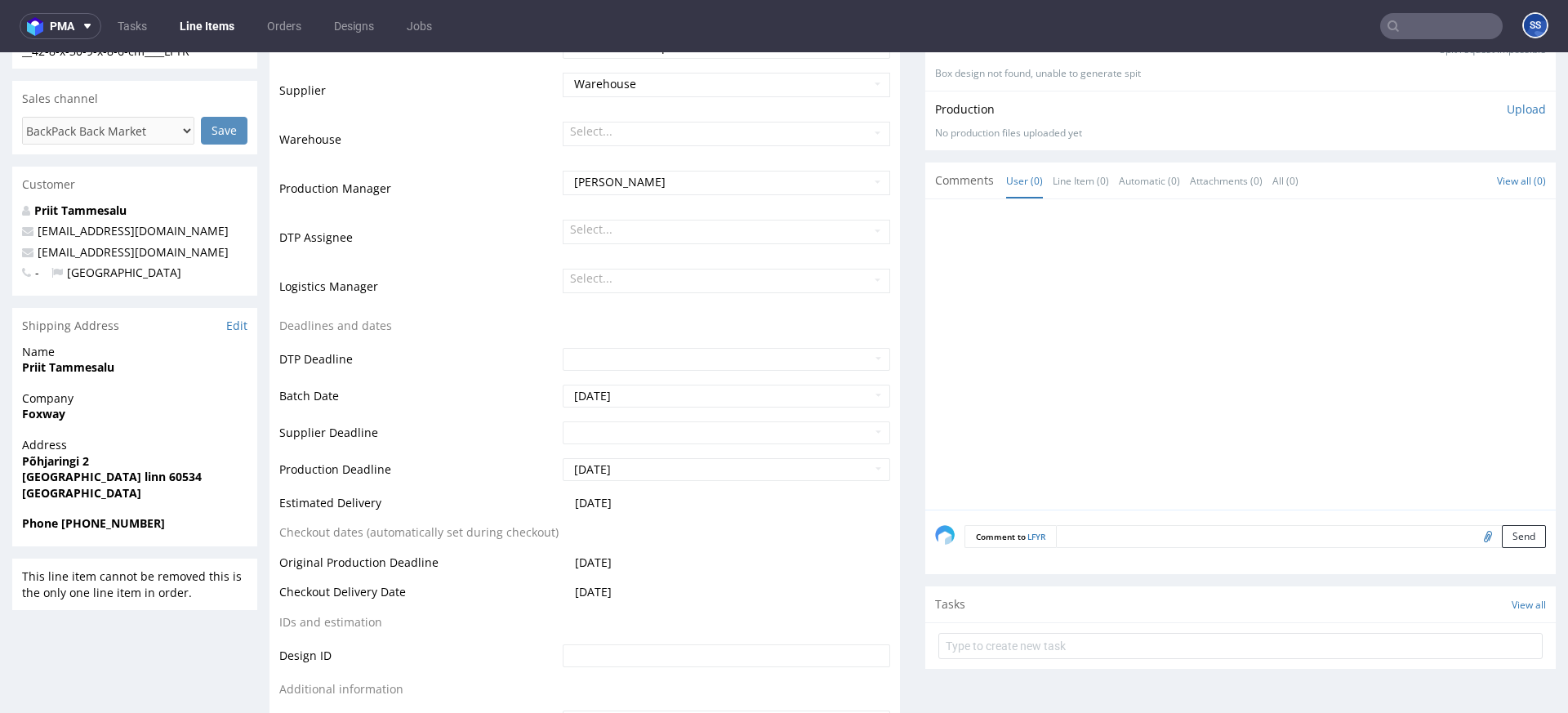 scroll, scrollTop: 0, scrollLeft: 0, axis: both 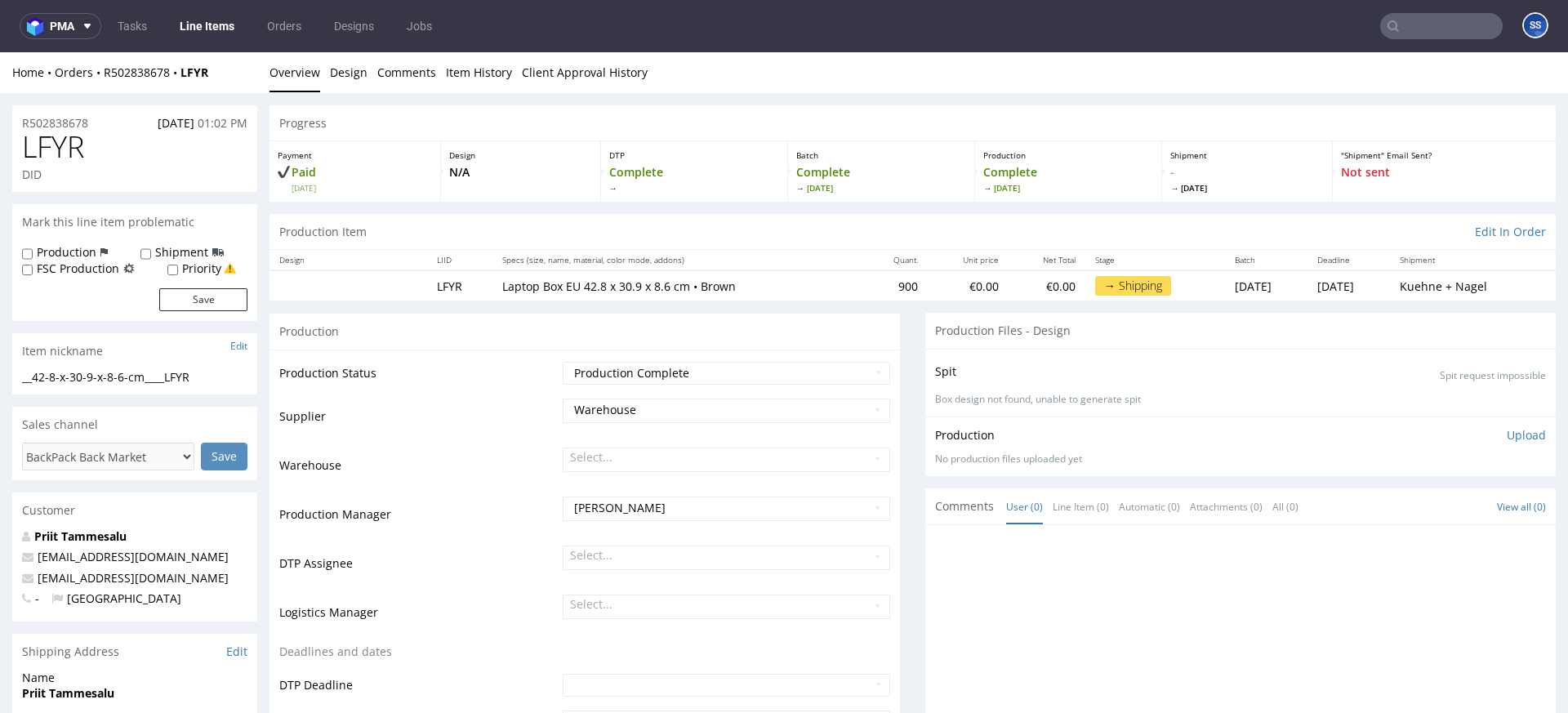 click at bounding box center (1441, 26) 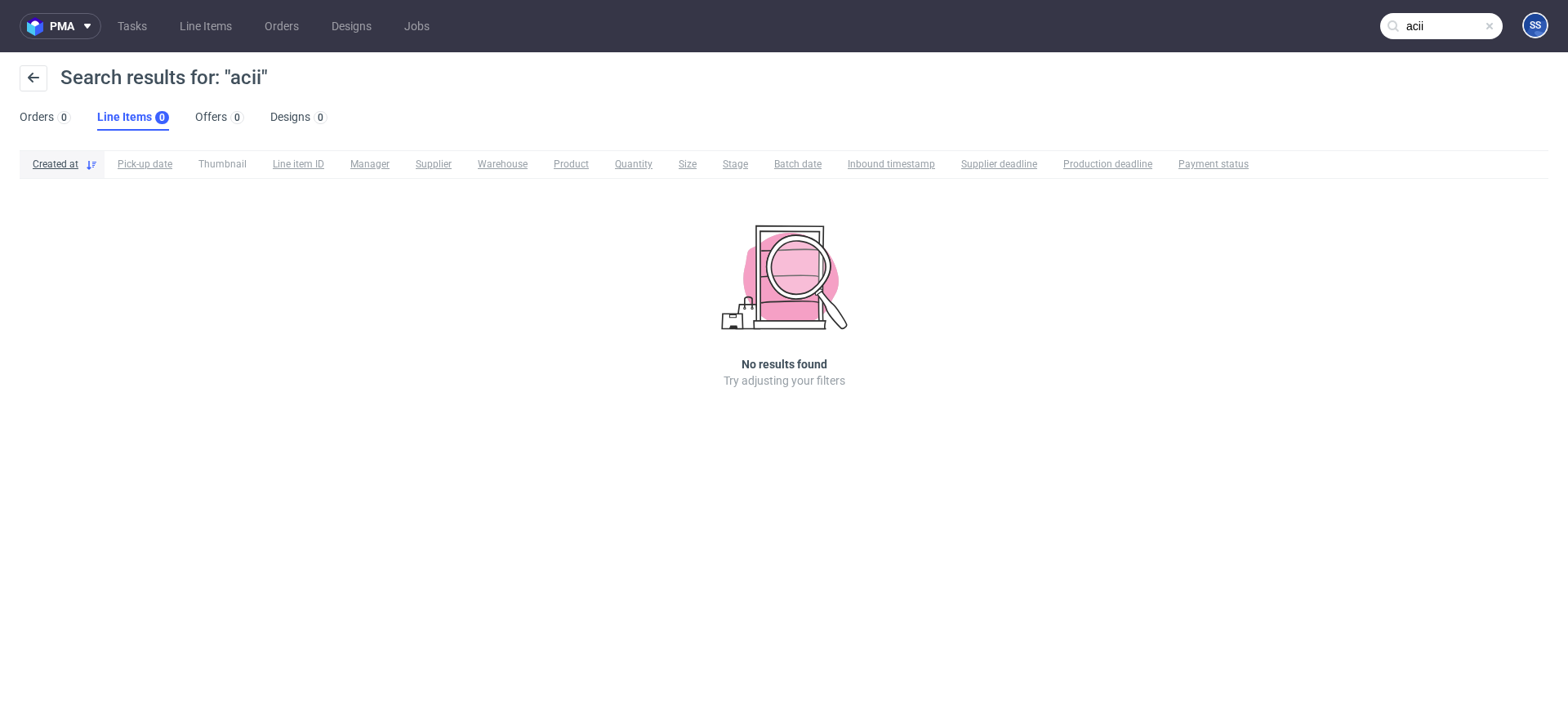 click on "acii" at bounding box center [1441, 26] 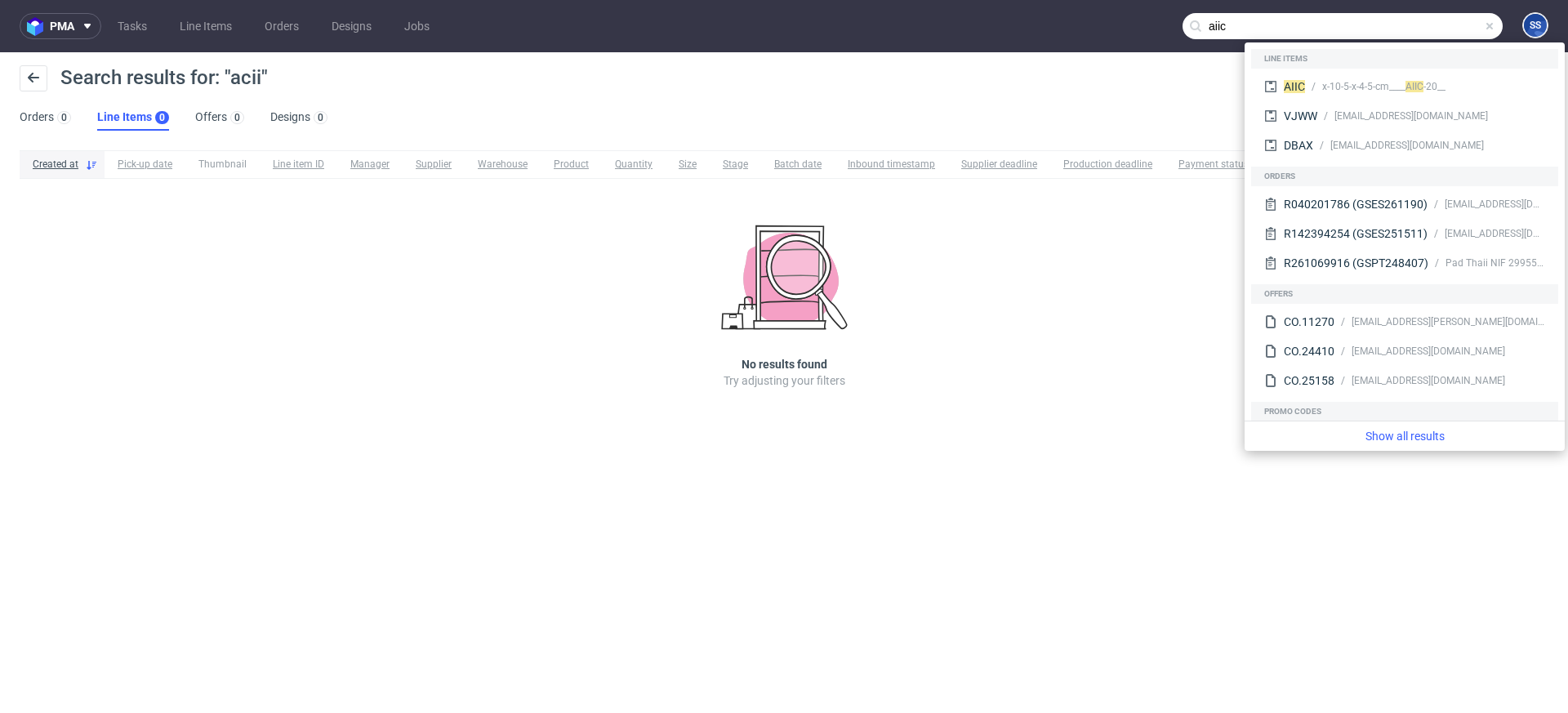 type on "aiic" 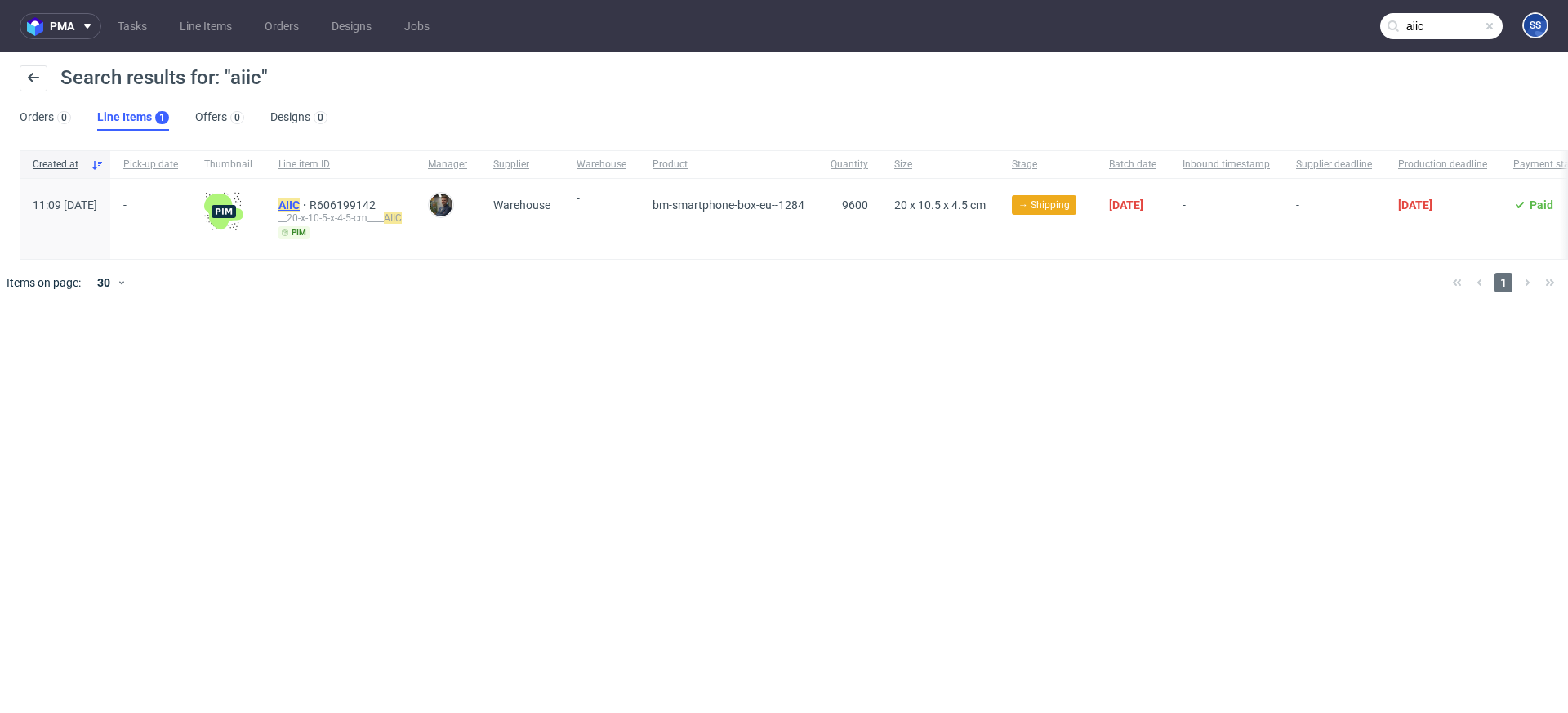 click on "AIIC" 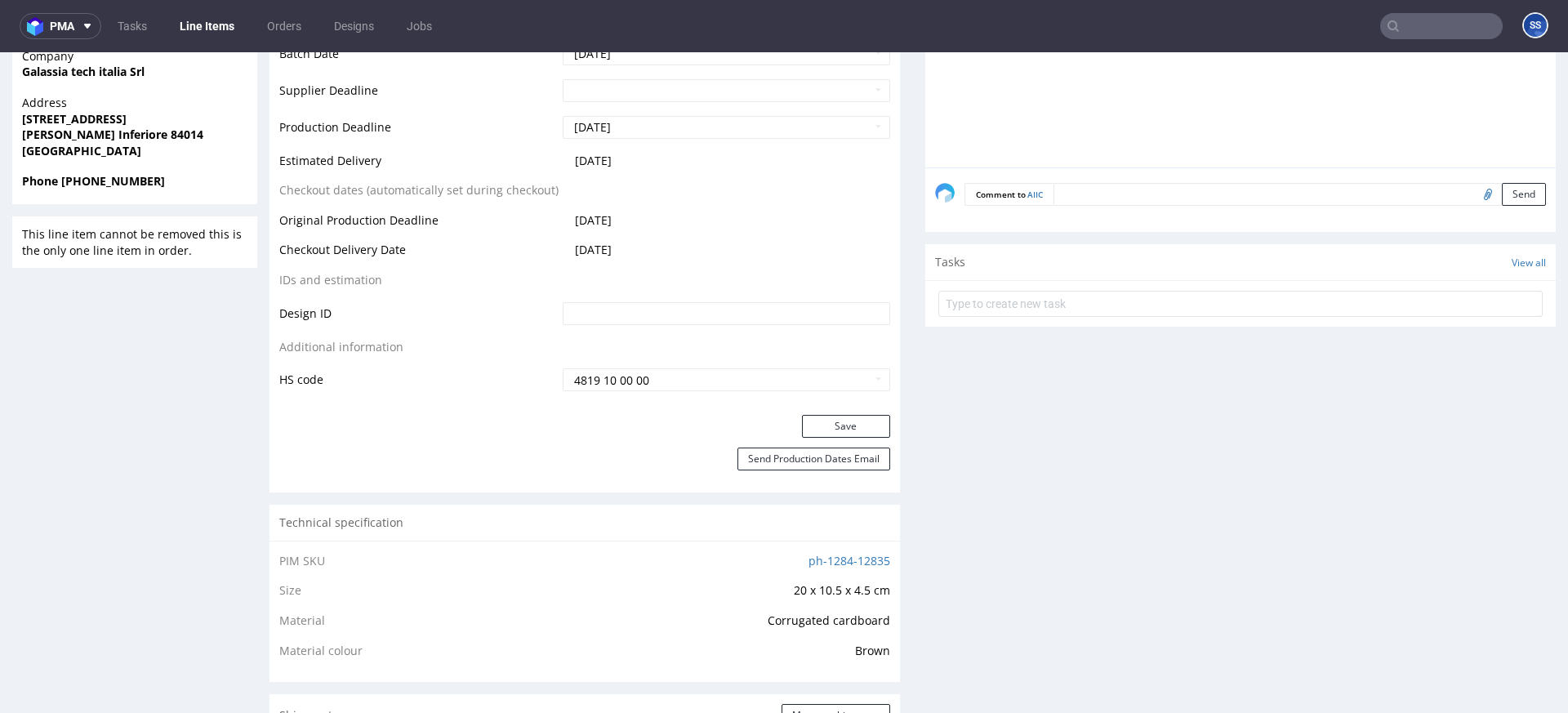 scroll, scrollTop: 1616, scrollLeft: 0, axis: vertical 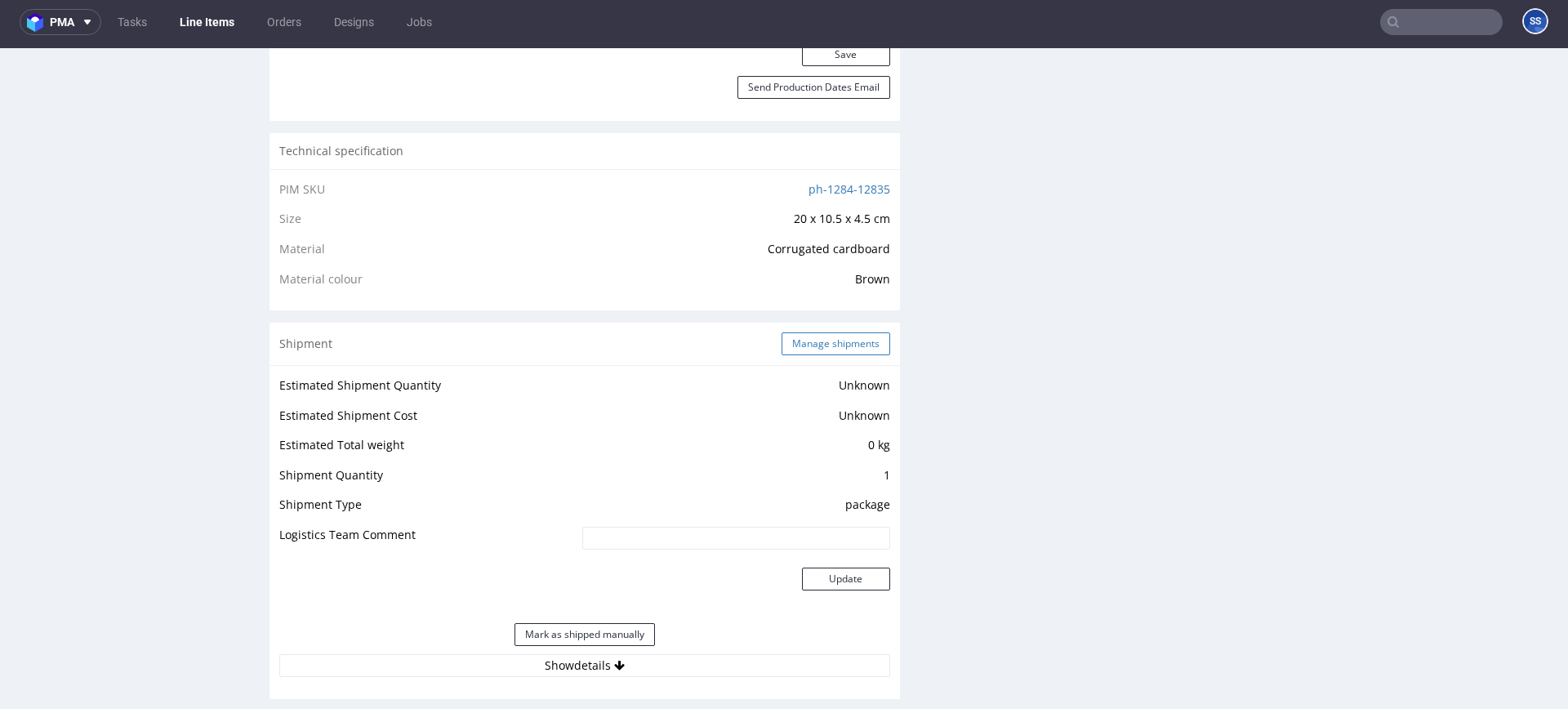 click on "Manage shipments" at bounding box center [835, 344] 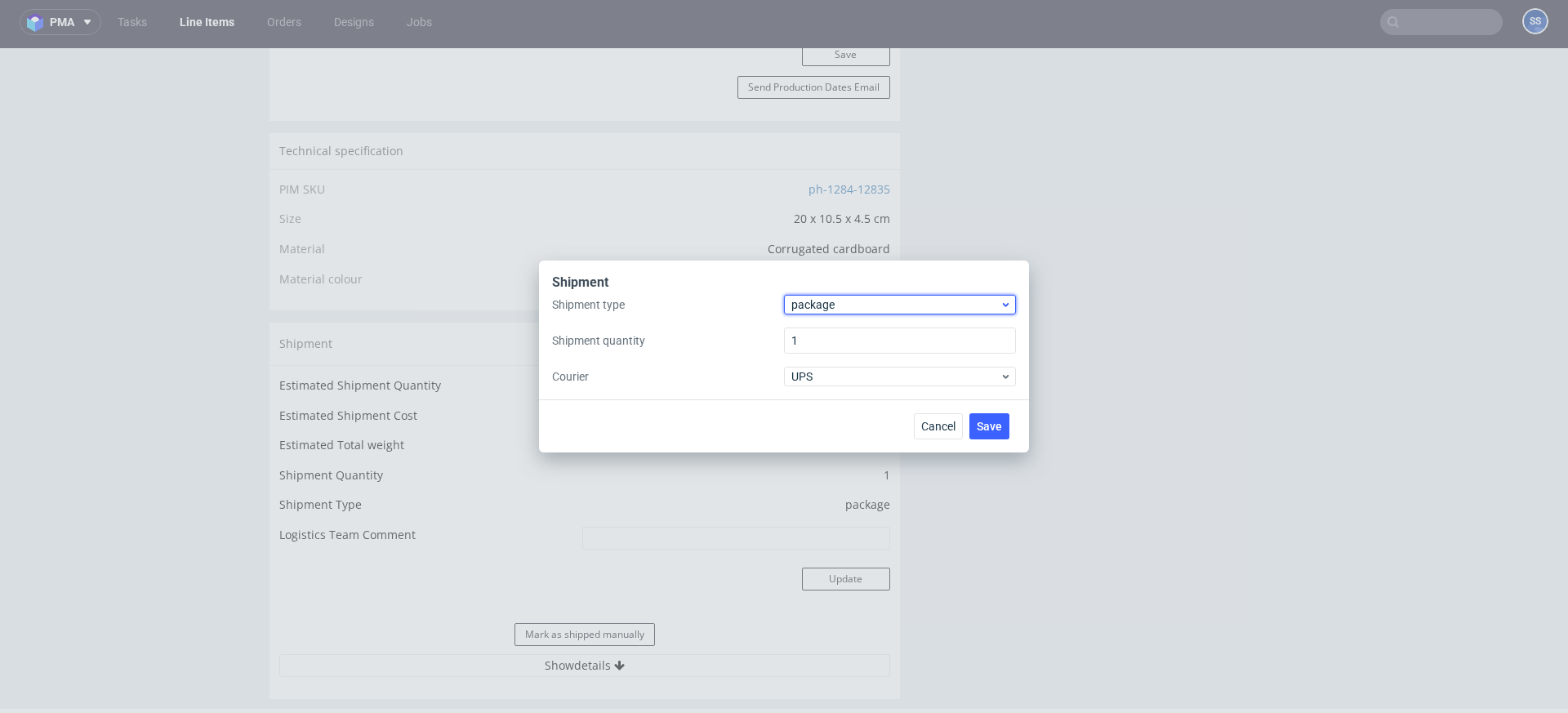 click on "package" at bounding box center [895, 305] 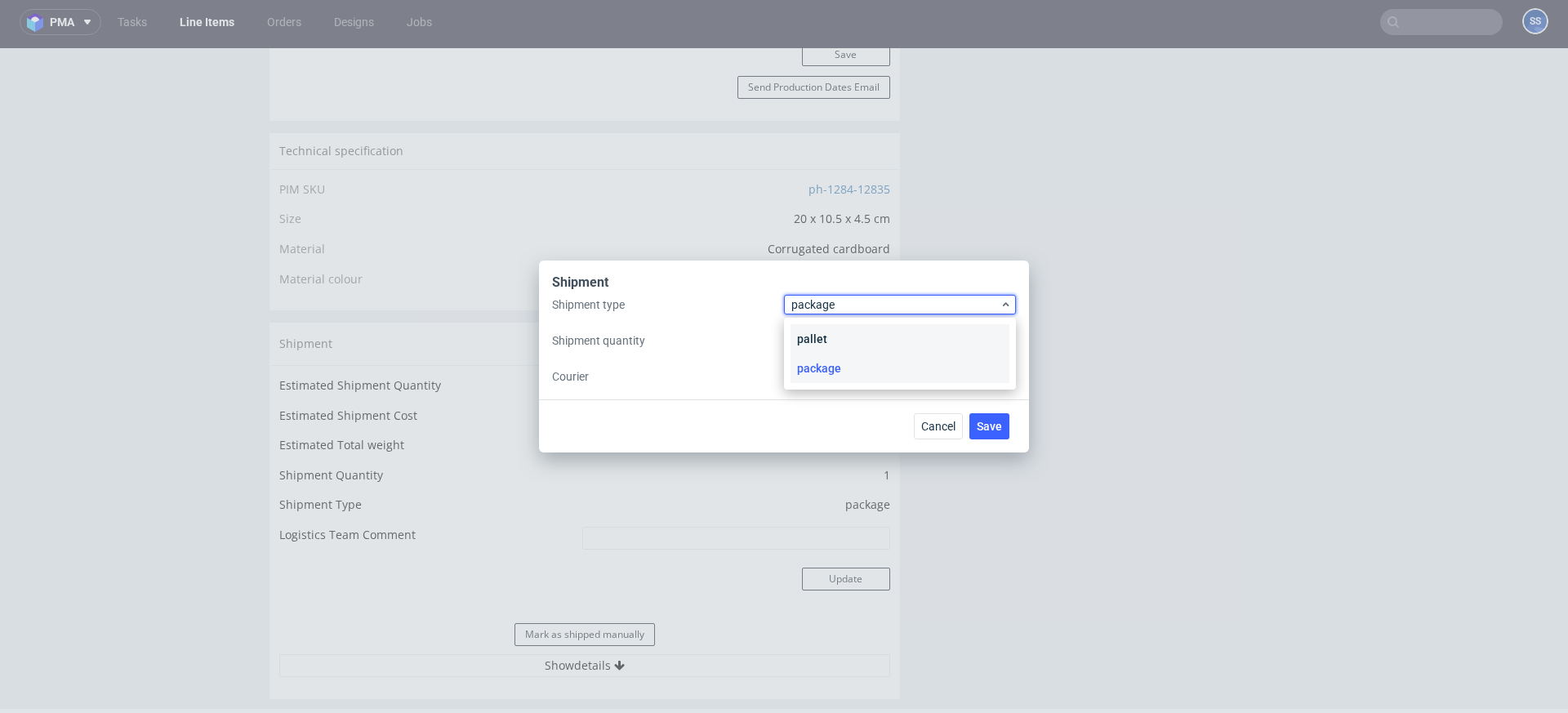 click on "pallet" at bounding box center [900, 339] 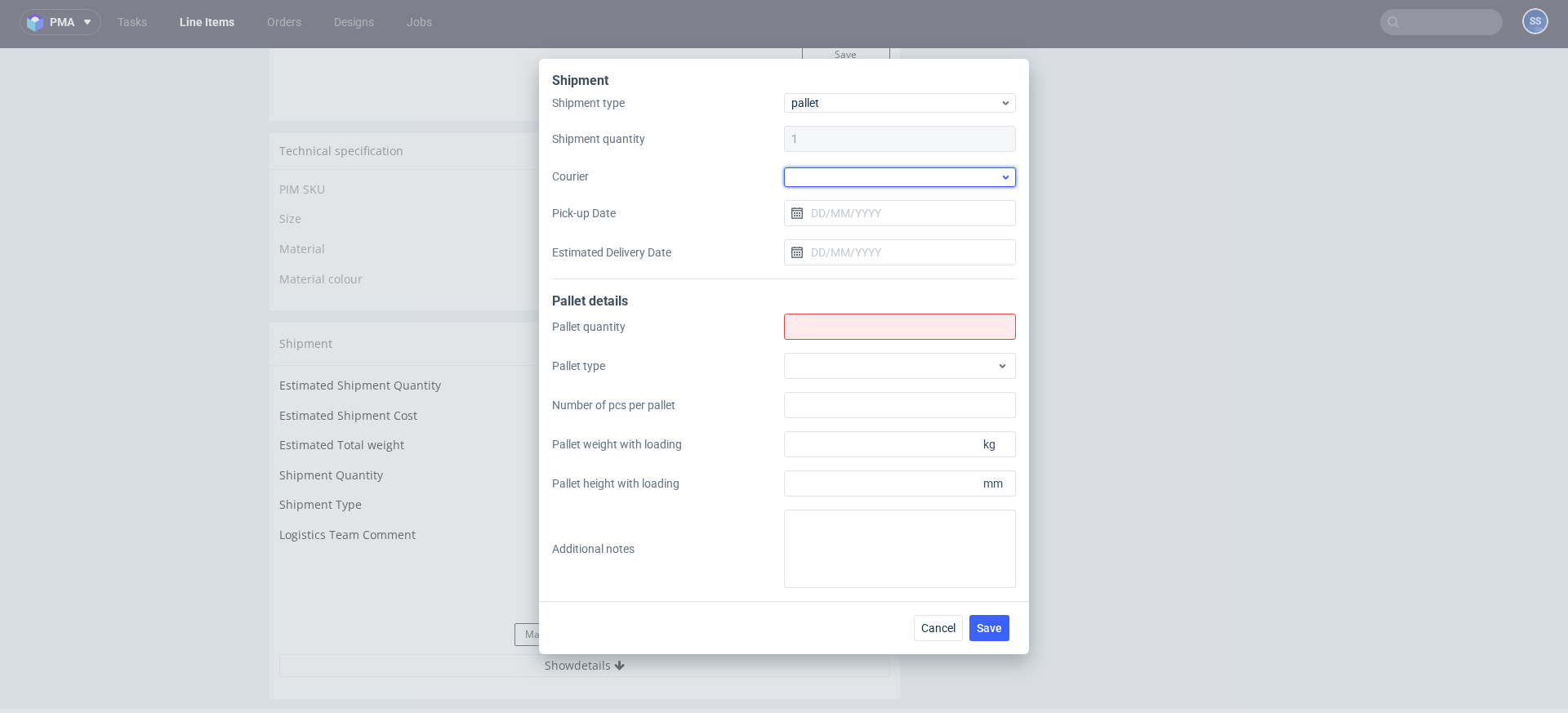 click at bounding box center [900, 177] 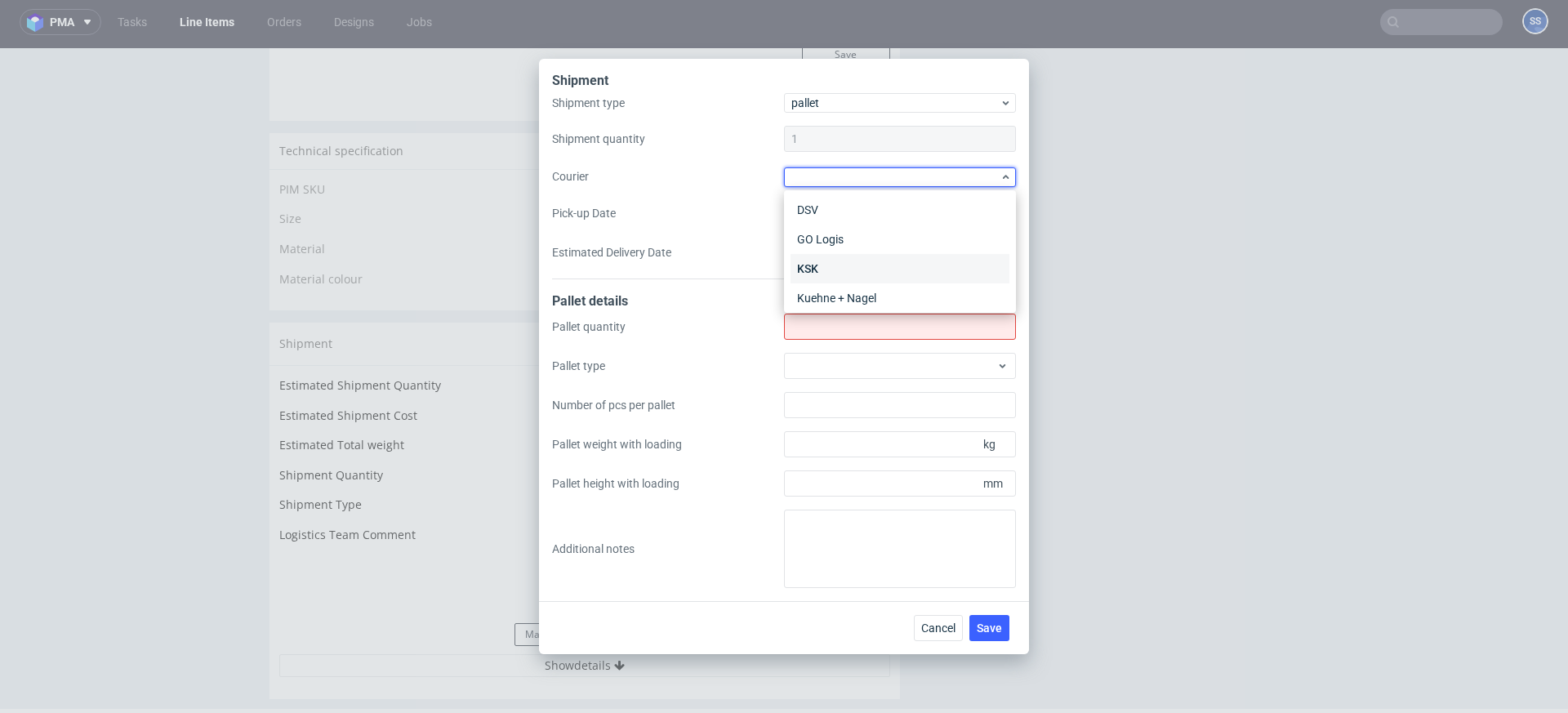 scroll, scrollTop: 120, scrollLeft: 0, axis: vertical 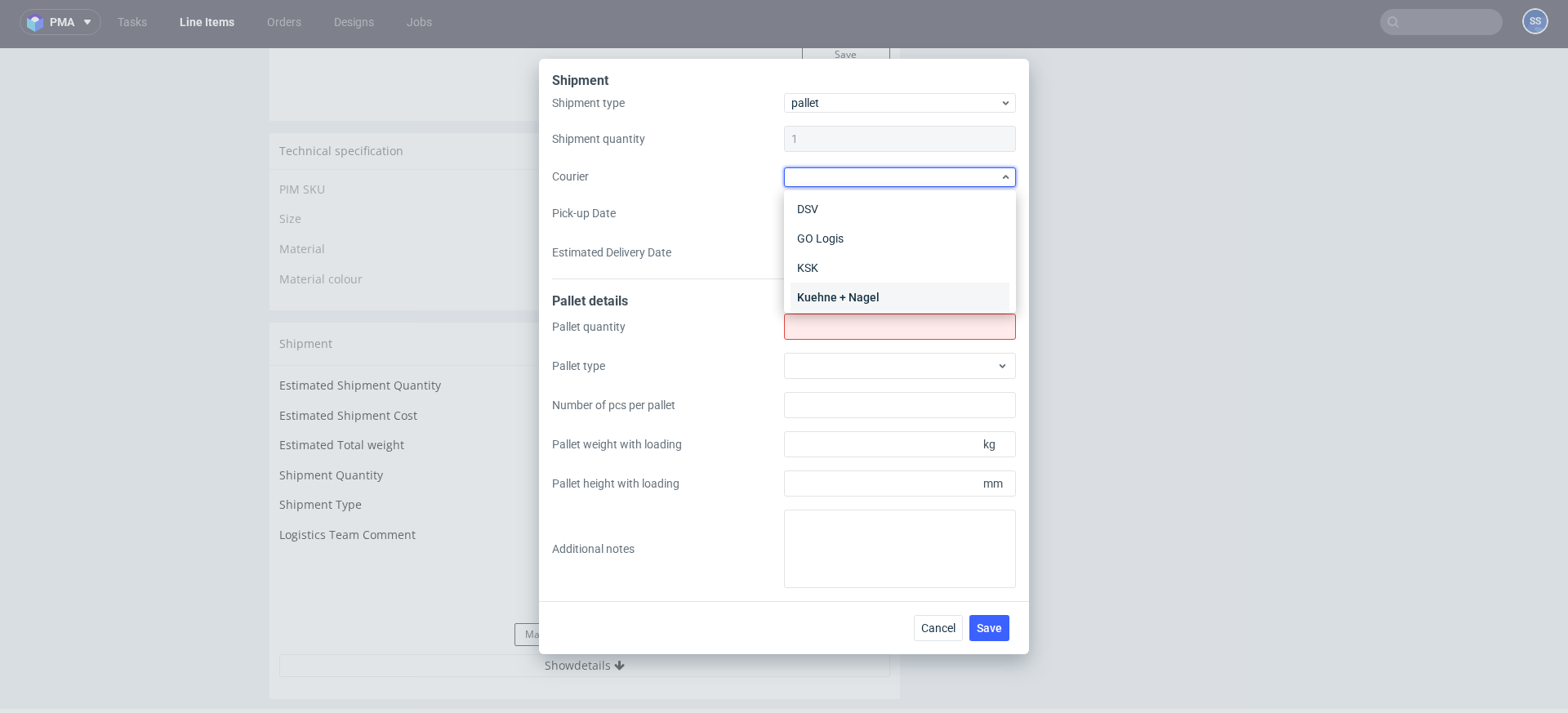 click on "Kuehne + Nagel" at bounding box center (900, 297) 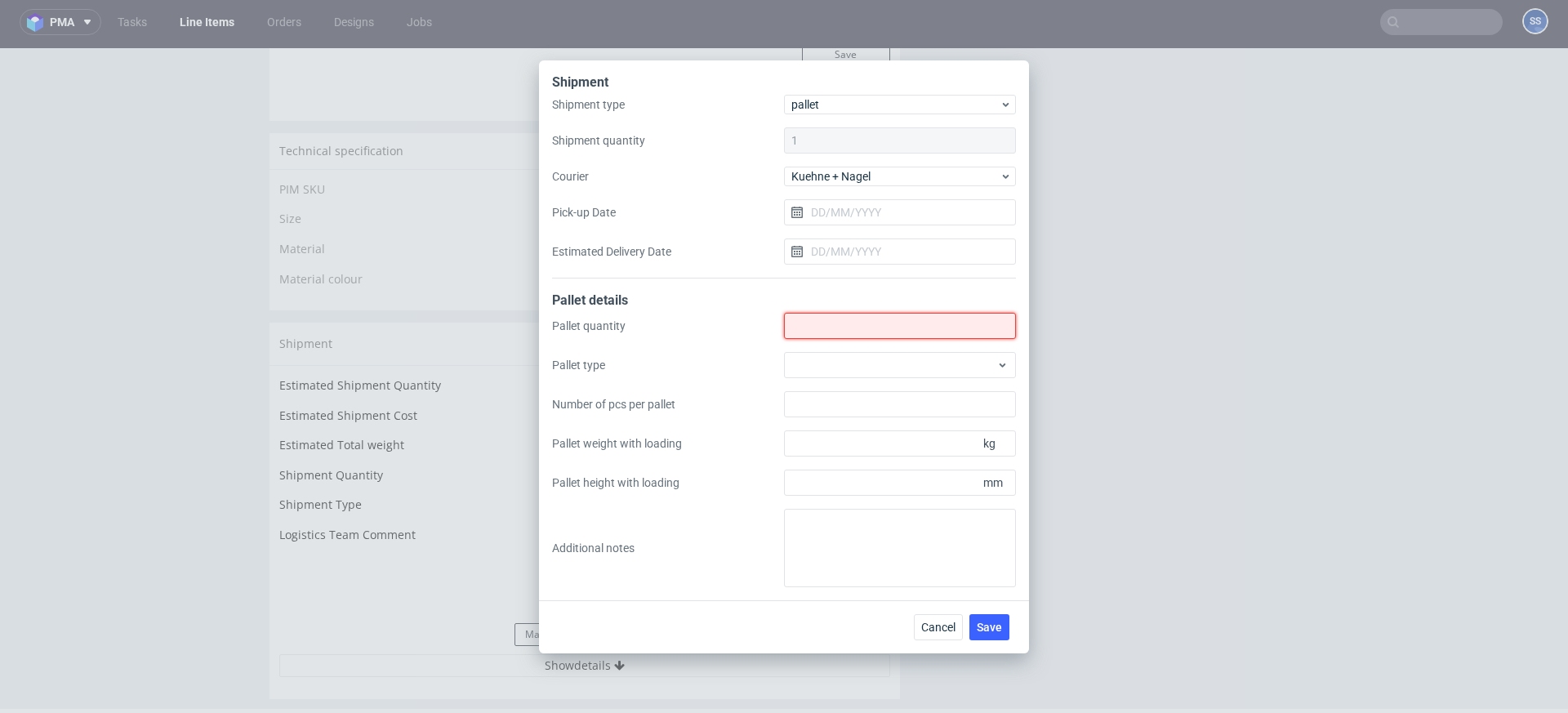 click on "Shipment type" at bounding box center (900, 326) 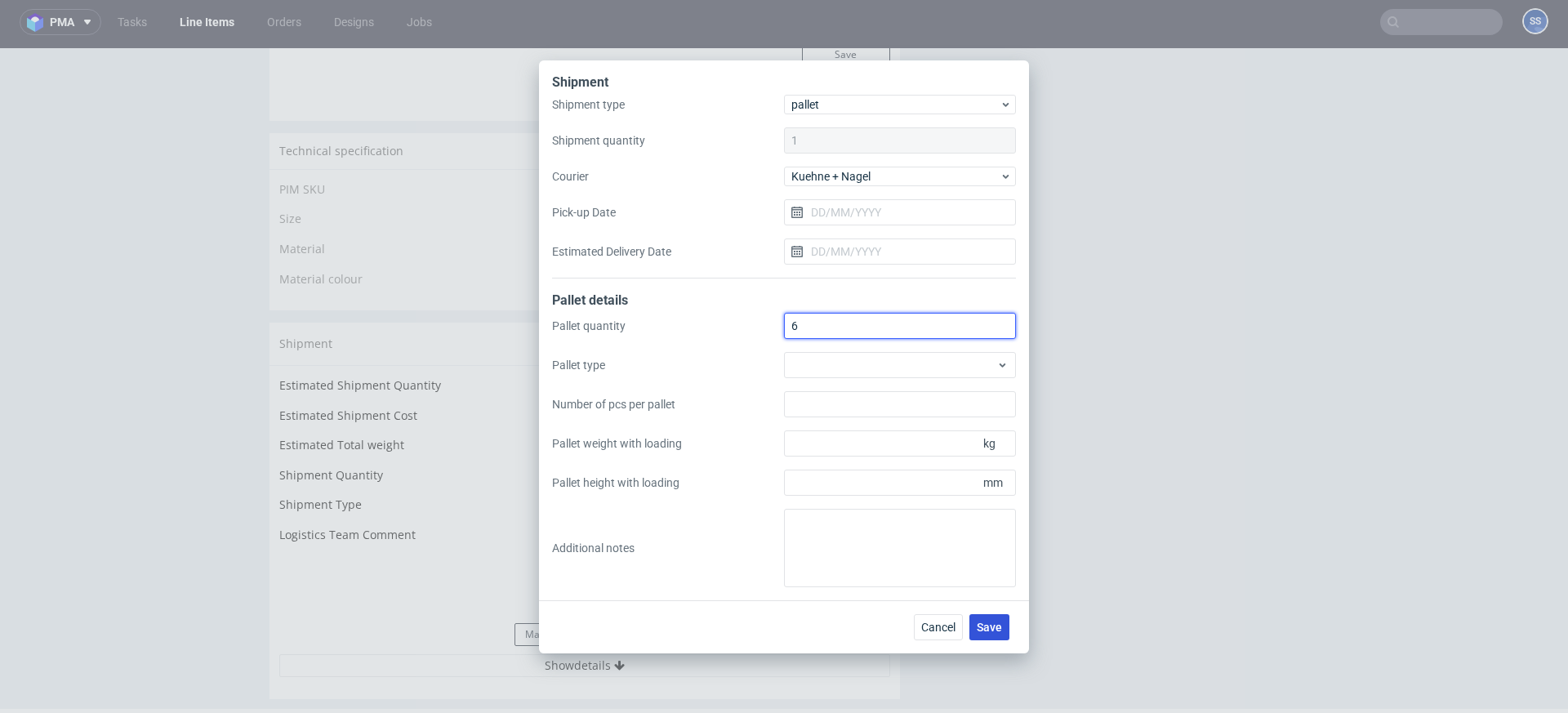 type on "6" 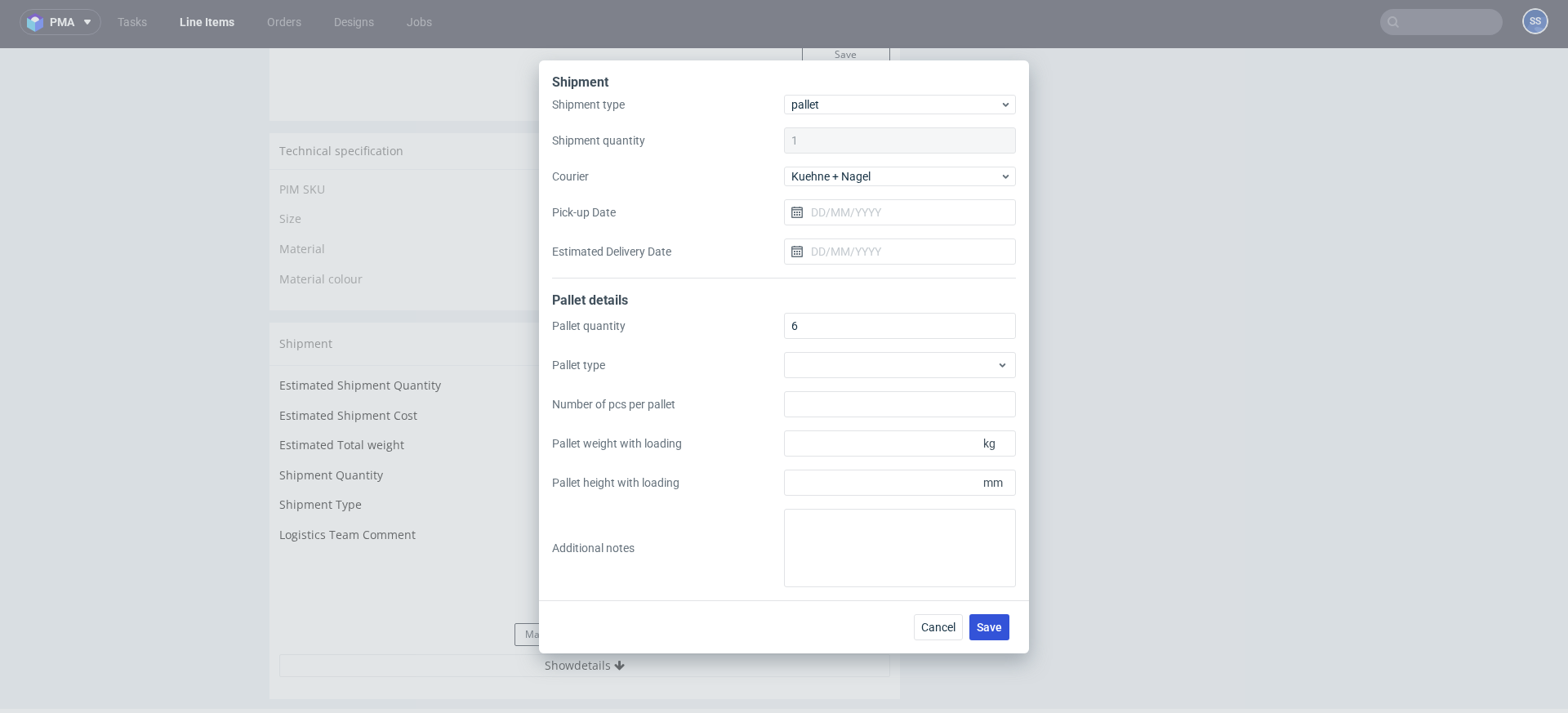 click on "Save" at bounding box center [989, 627] 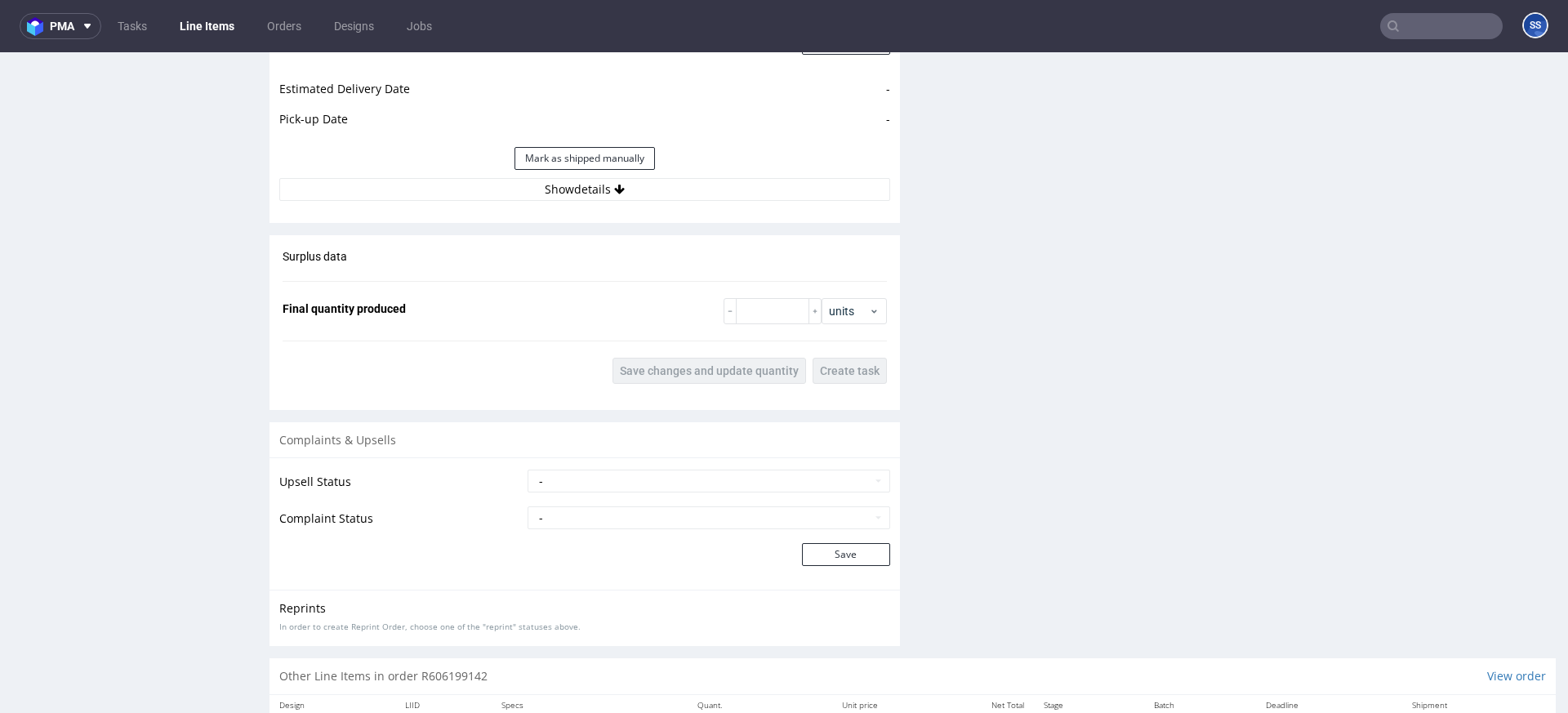 scroll, scrollTop: 1595, scrollLeft: 0, axis: vertical 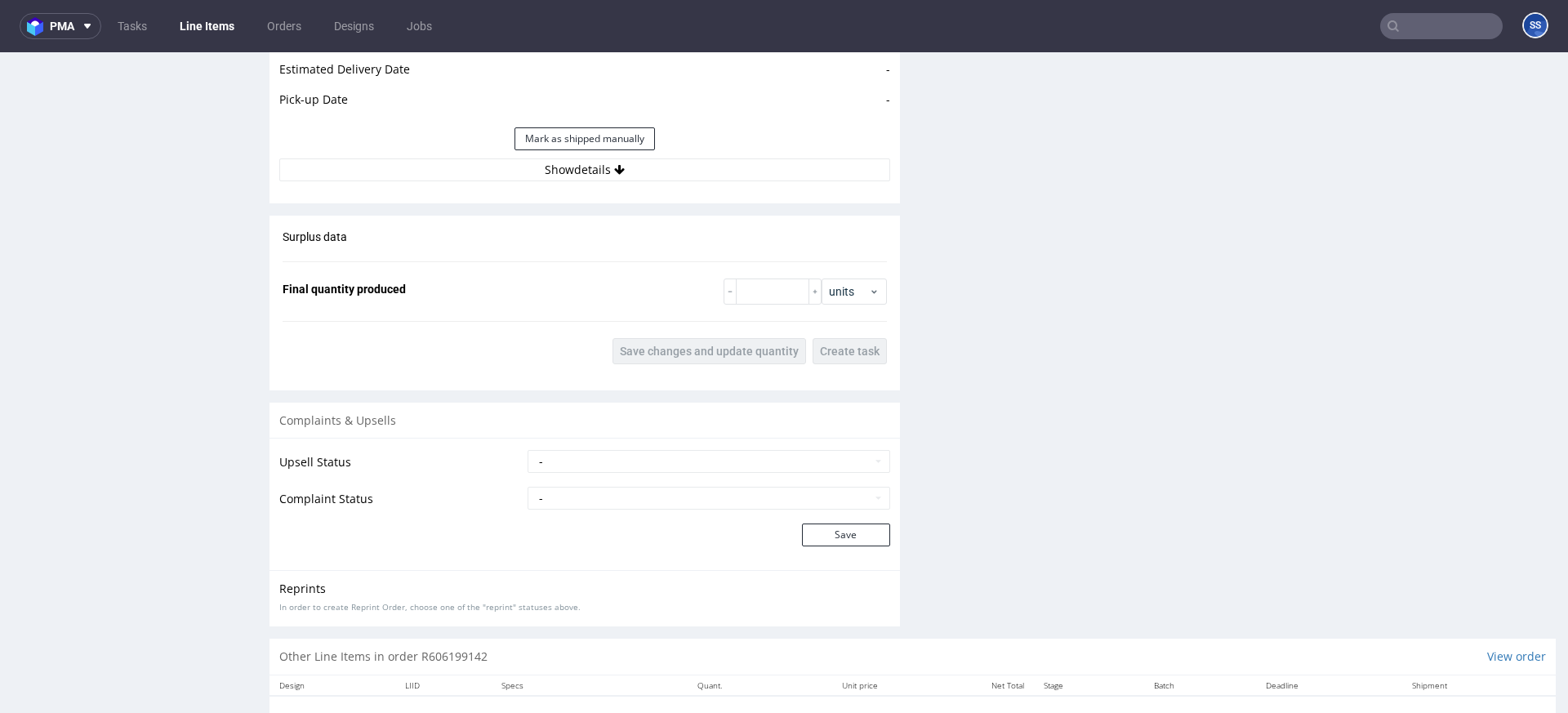 click on "Estimated Shipment Quantity Unknown   Estimated Shipment Cost Unknown   Estimated Total weight 0 kg   Shipment Quantity 1   Shipment Type pallet   Logistics Team Comment   Update   Estimated Delivery Date -   Pick-up Date -   Mark as shipped manually Show  details" at bounding box center (585, 0) 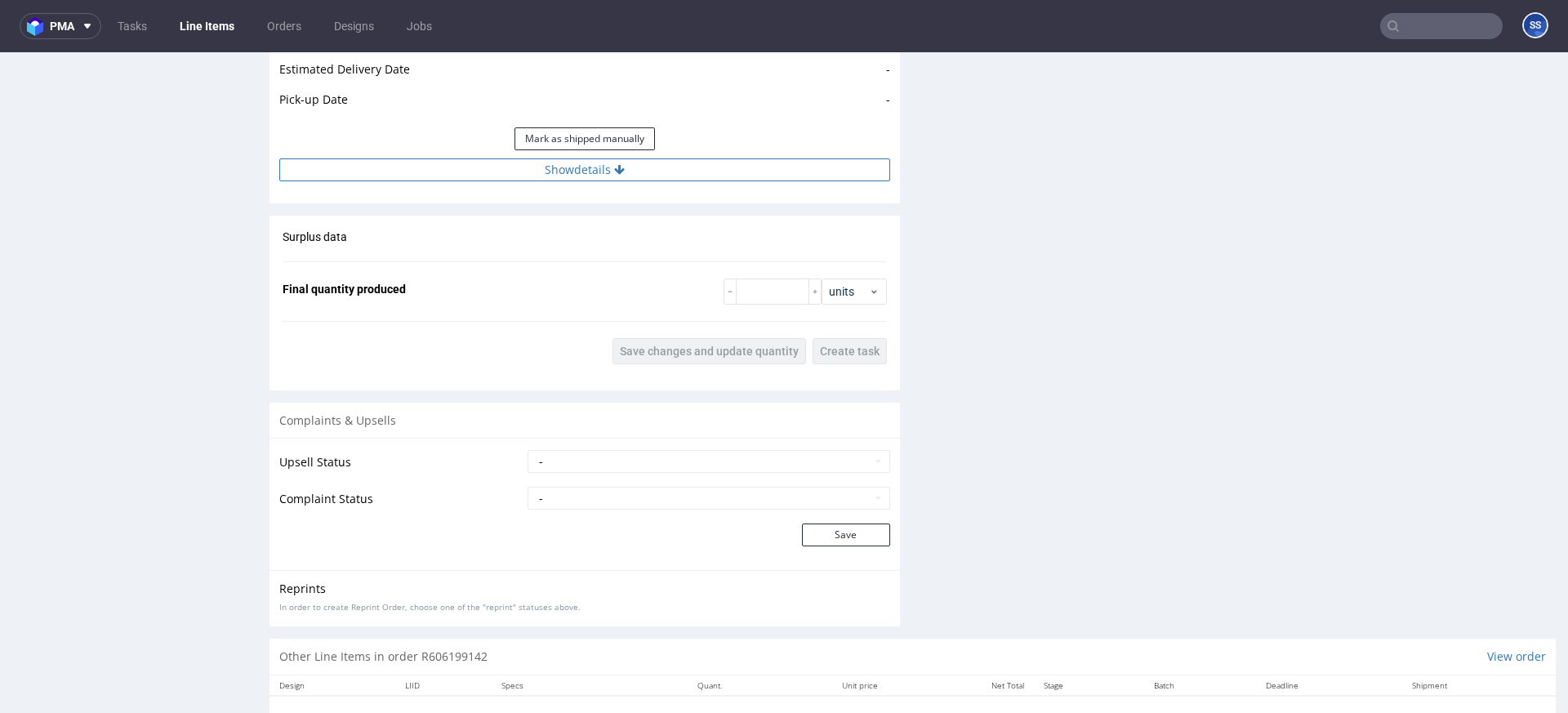 click on "Show  details" at bounding box center (585, 170) 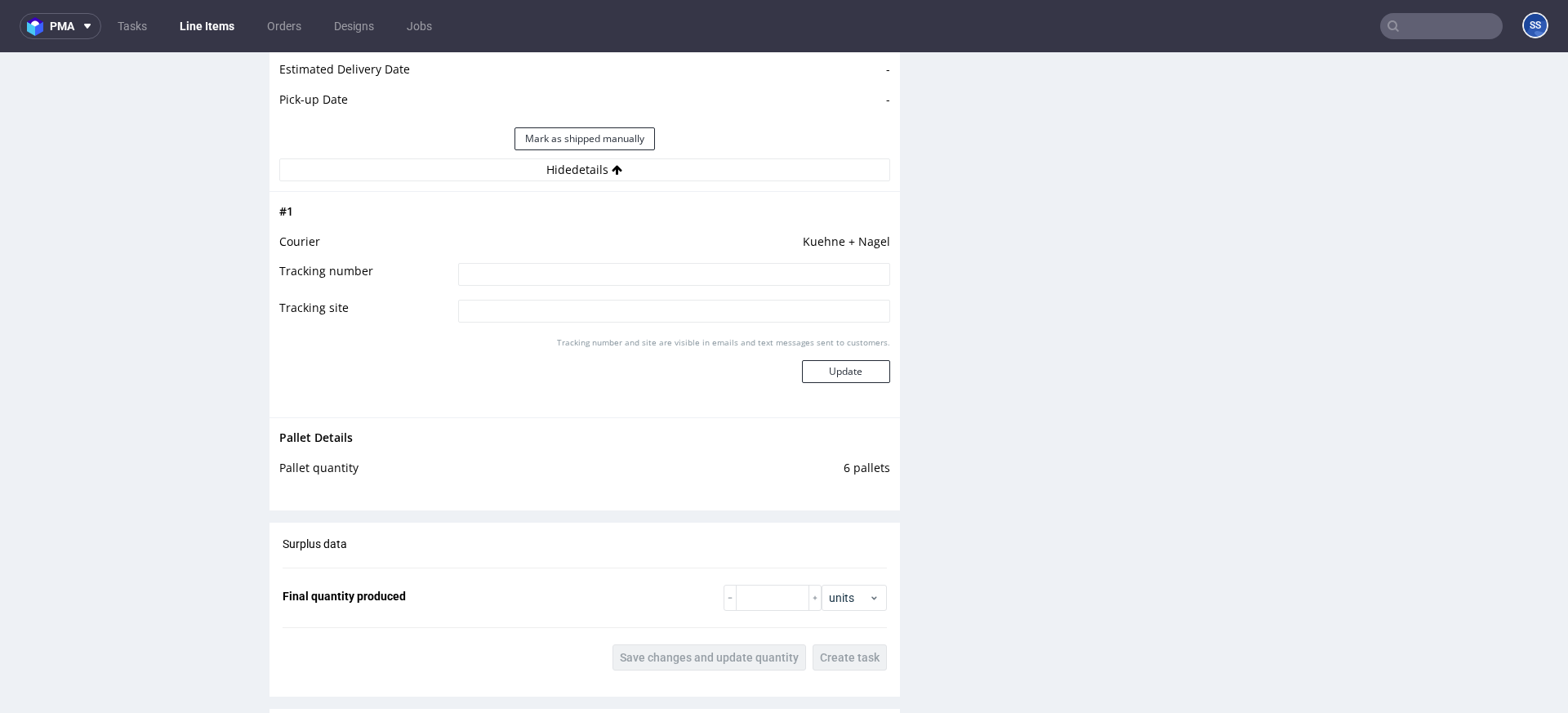 click at bounding box center [674, 274] 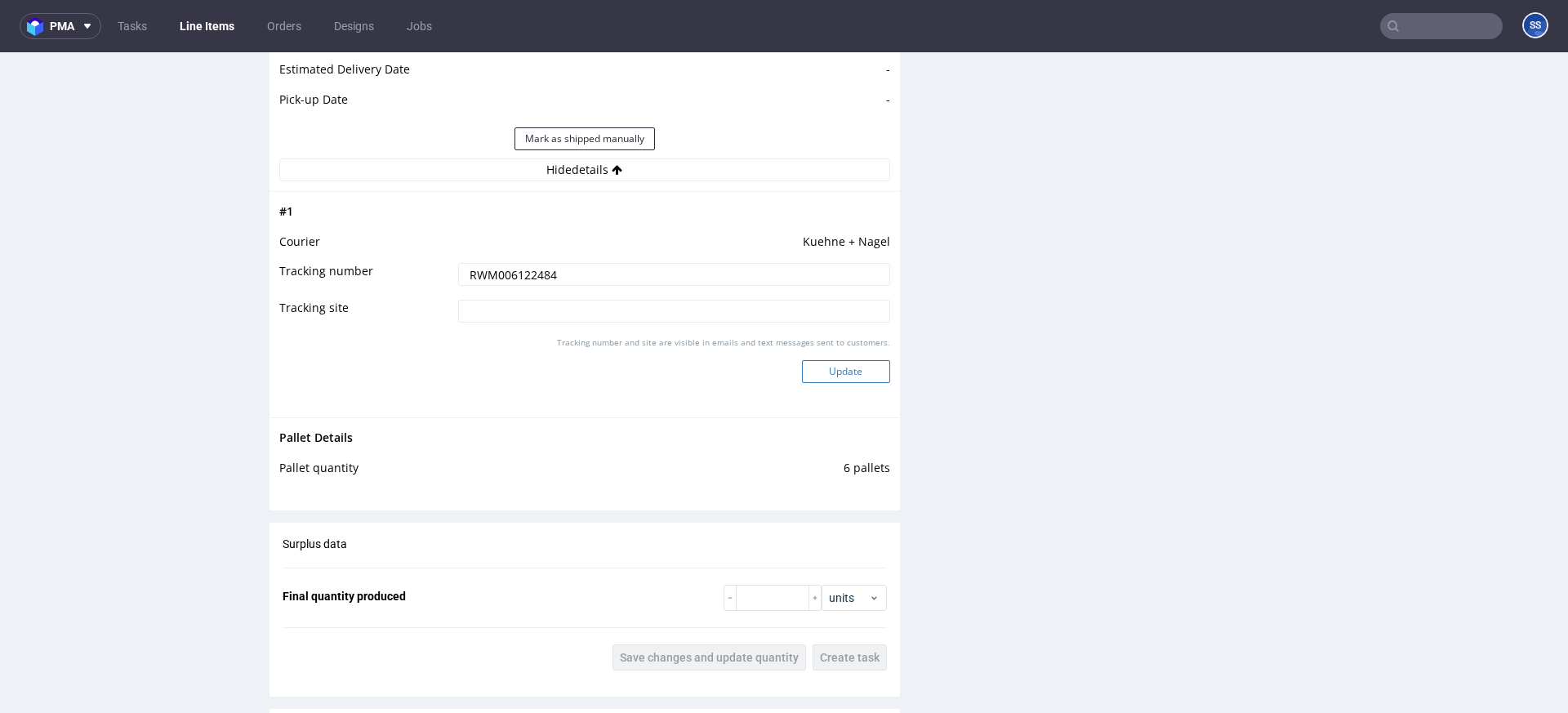 type on "RWM006122484" 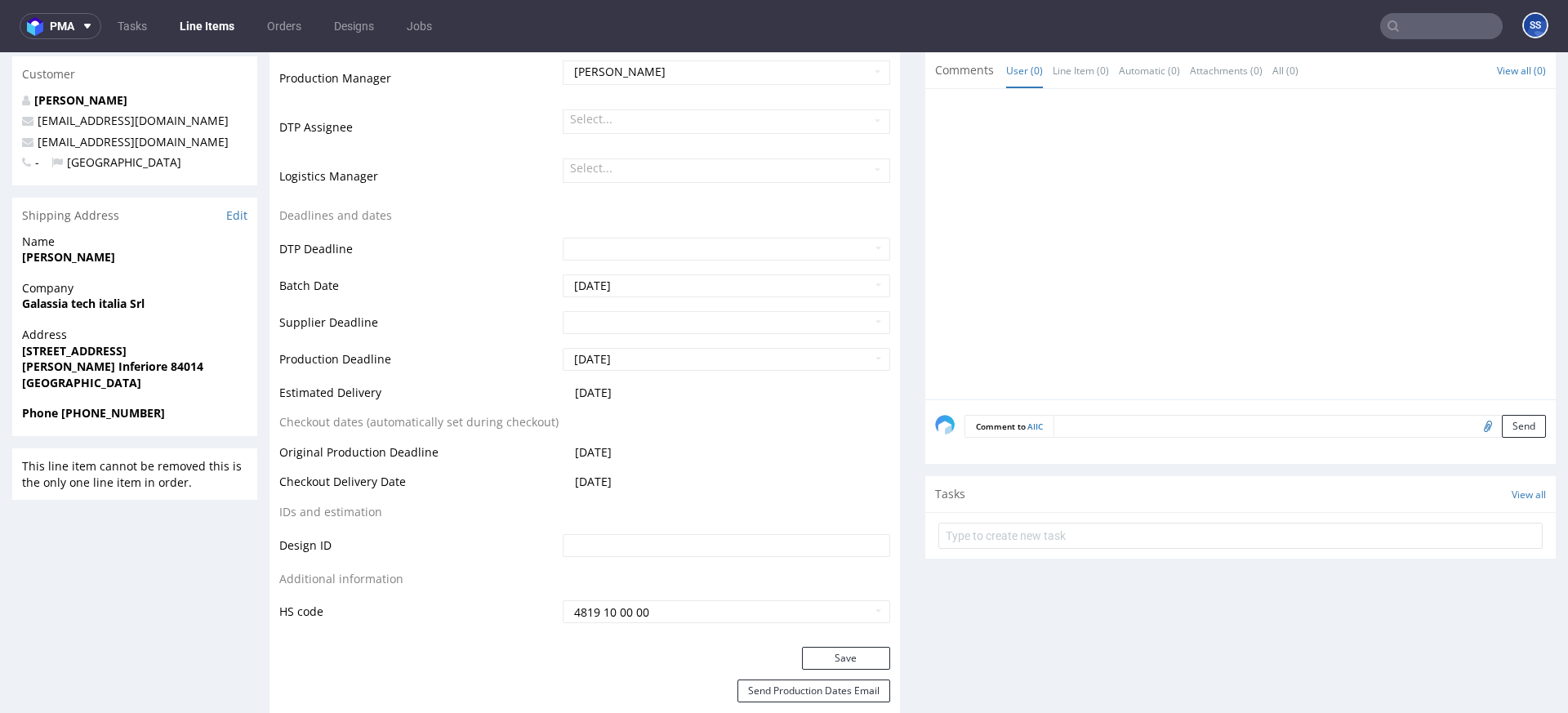 scroll, scrollTop: 0, scrollLeft: 0, axis: both 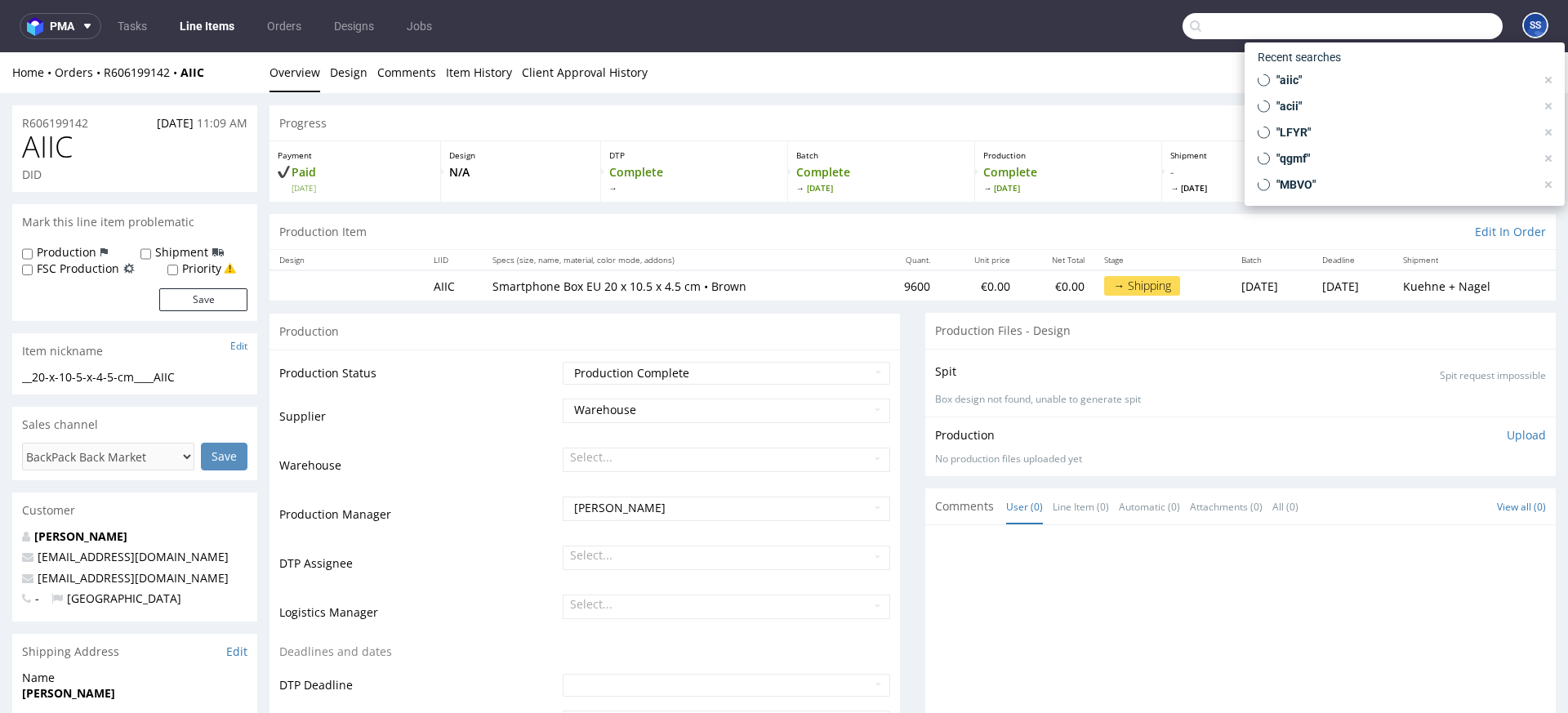 click at bounding box center [1343, 26] 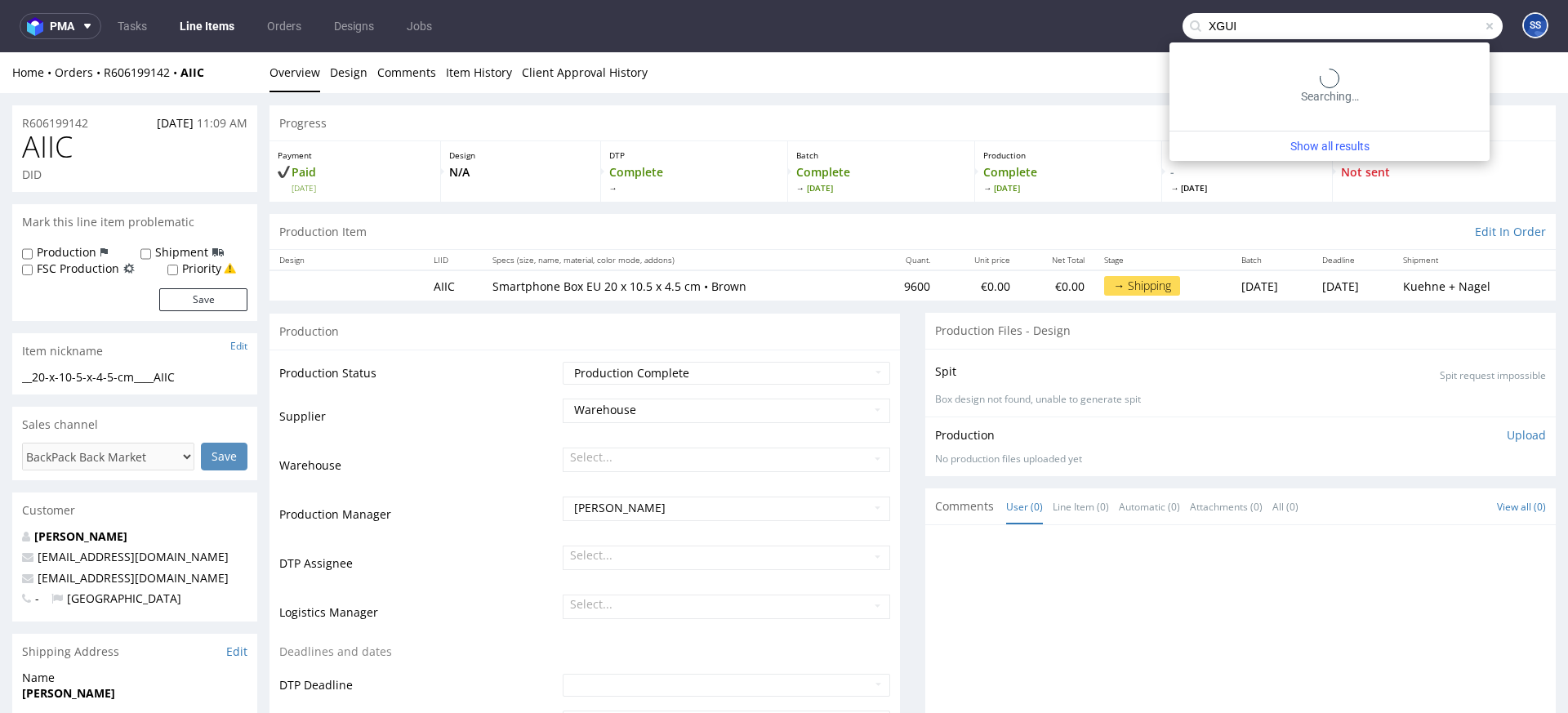 type on "XGUI" 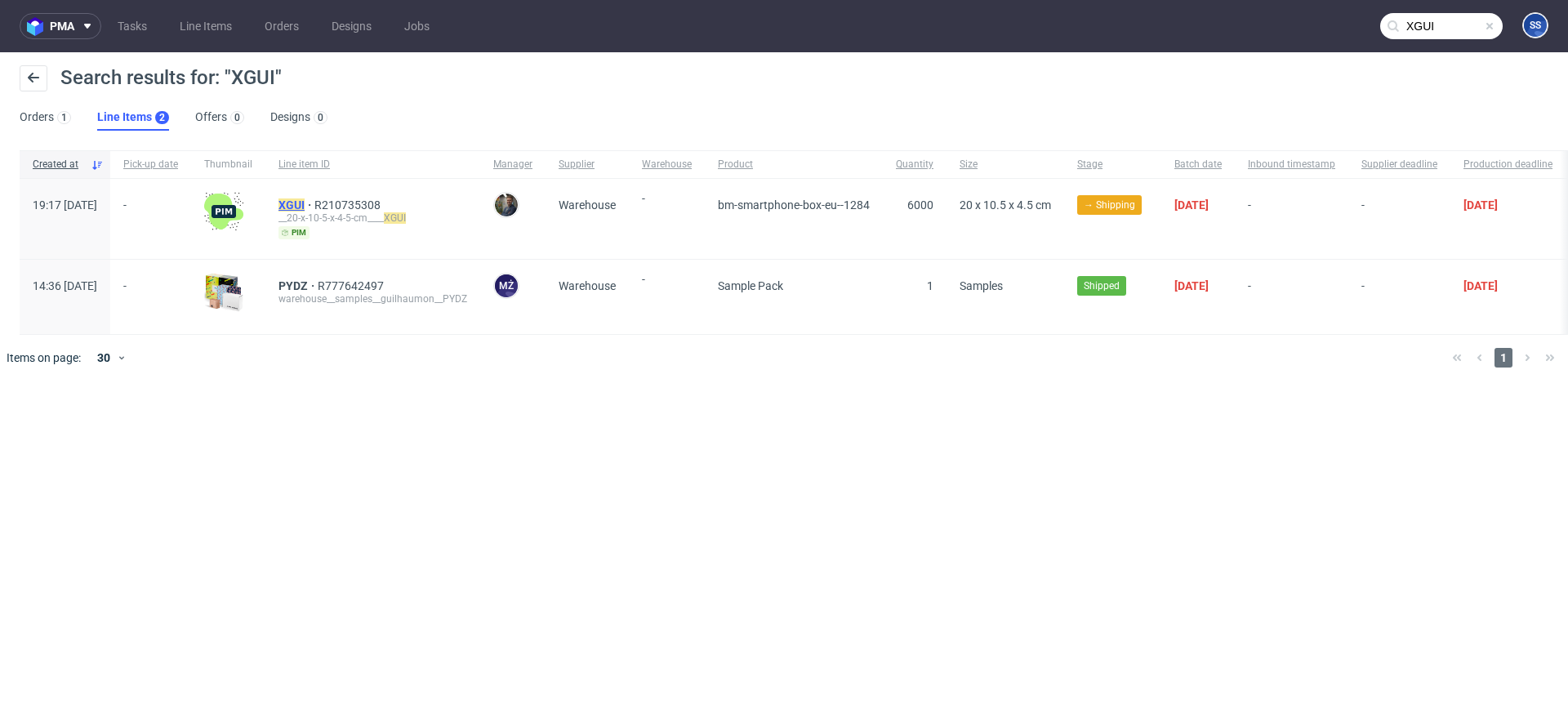 click on "XGUI" 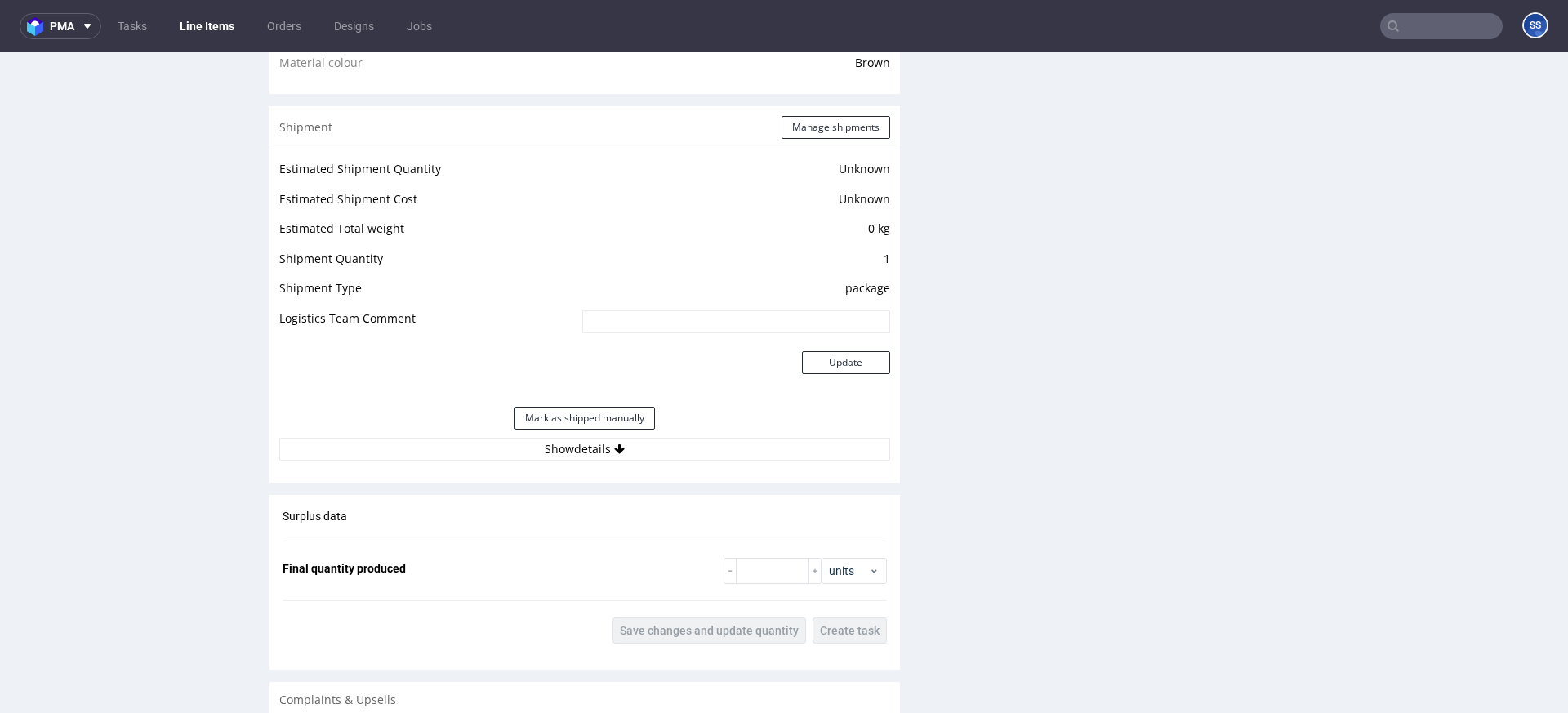 scroll, scrollTop: 1254, scrollLeft: 0, axis: vertical 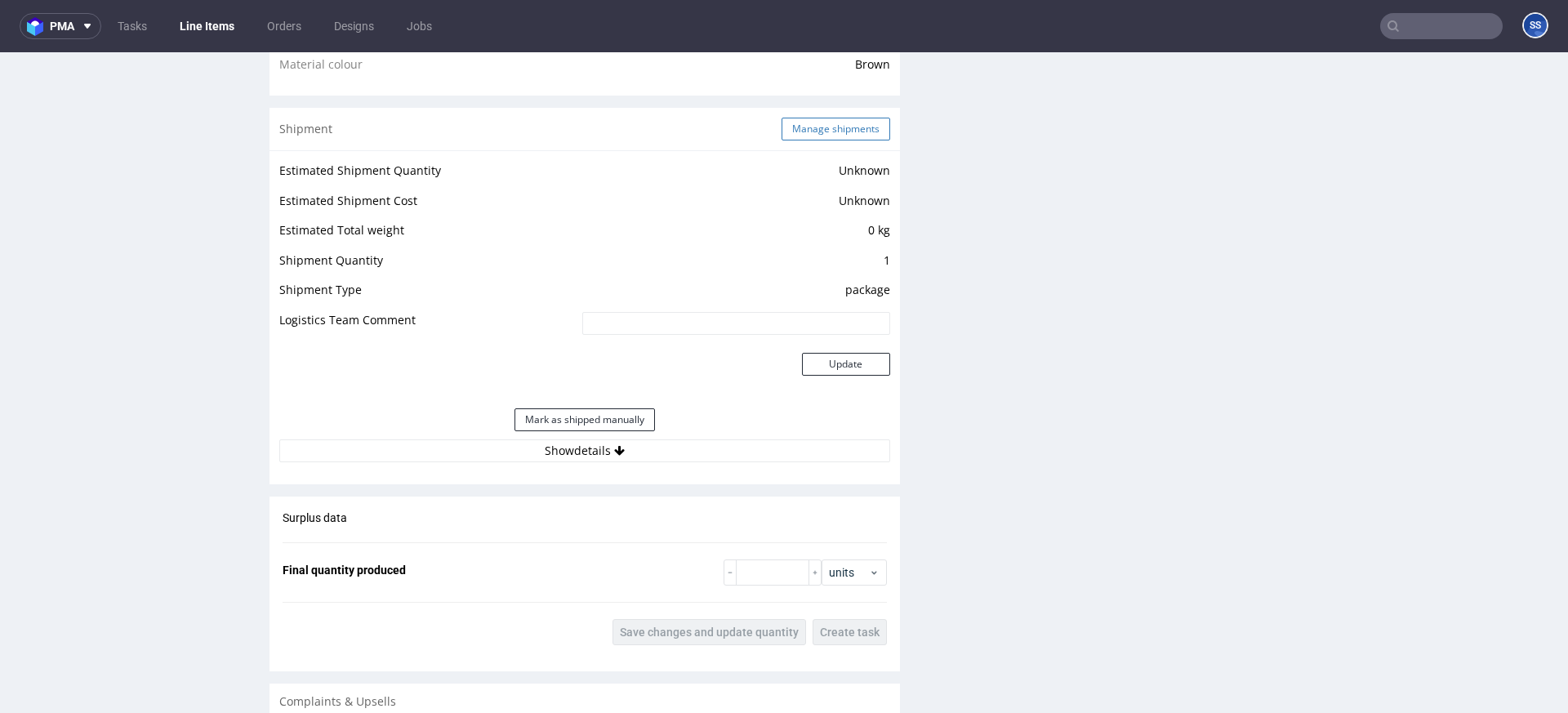 click on "Manage shipments" at bounding box center (835, 129) 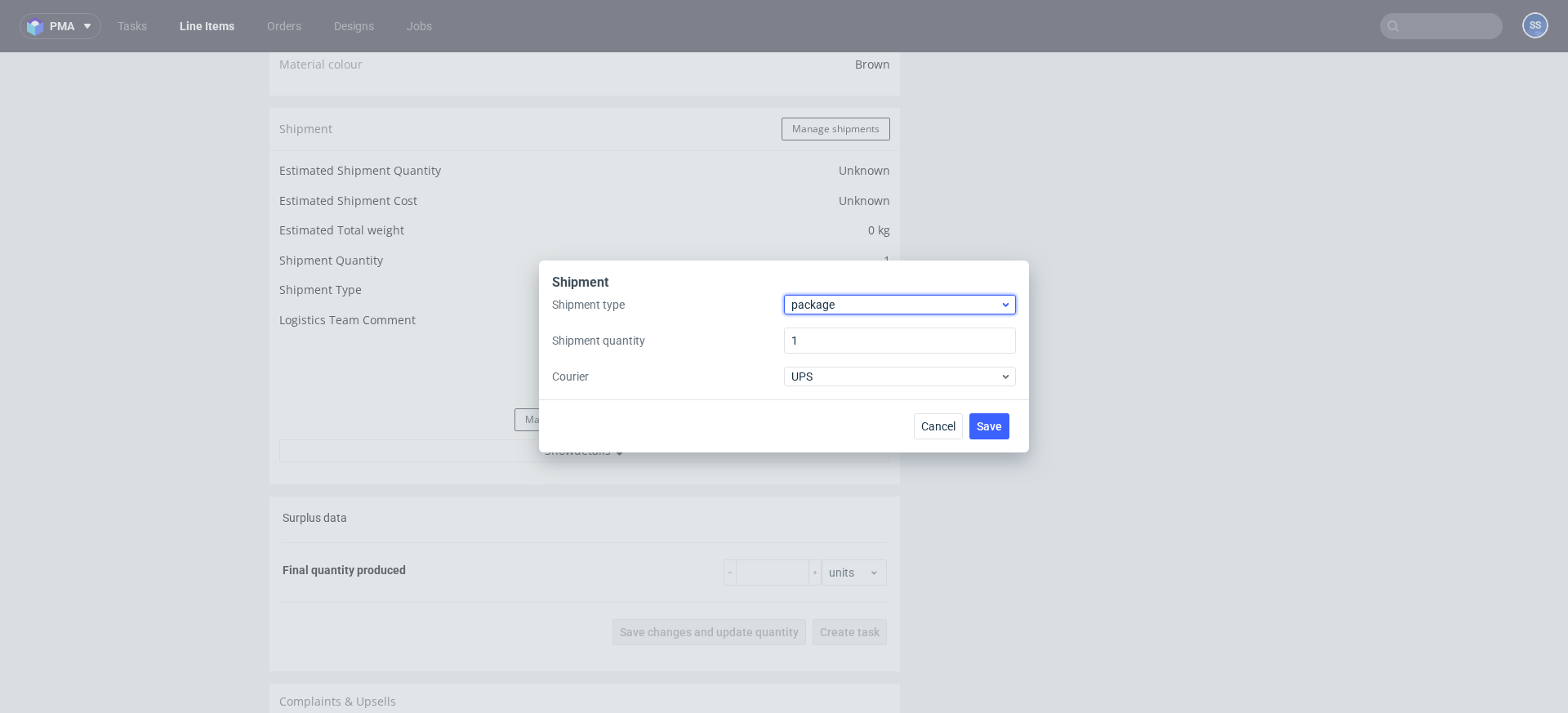 click on "package" at bounding box center (900, 305) 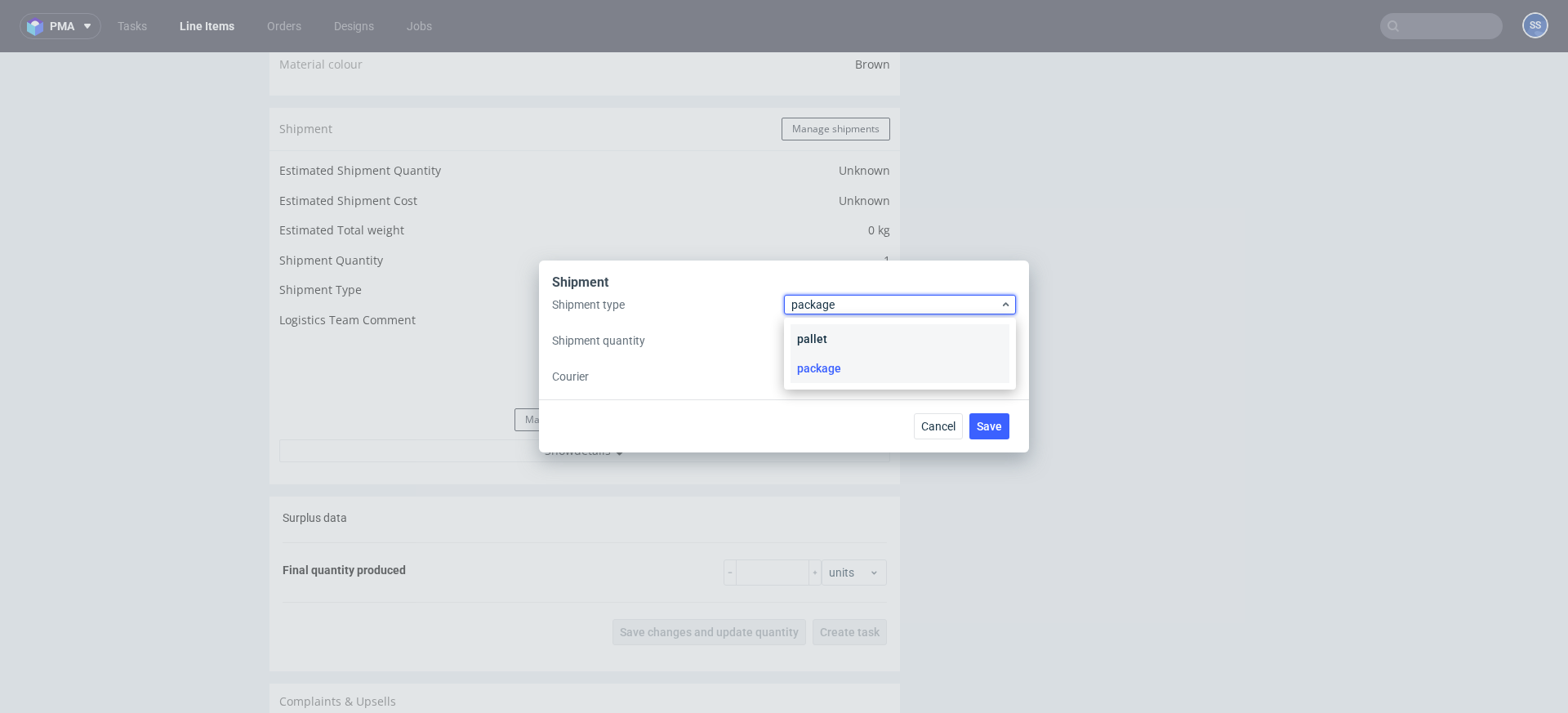 click on "pallet" at bounding box center (900, 339) 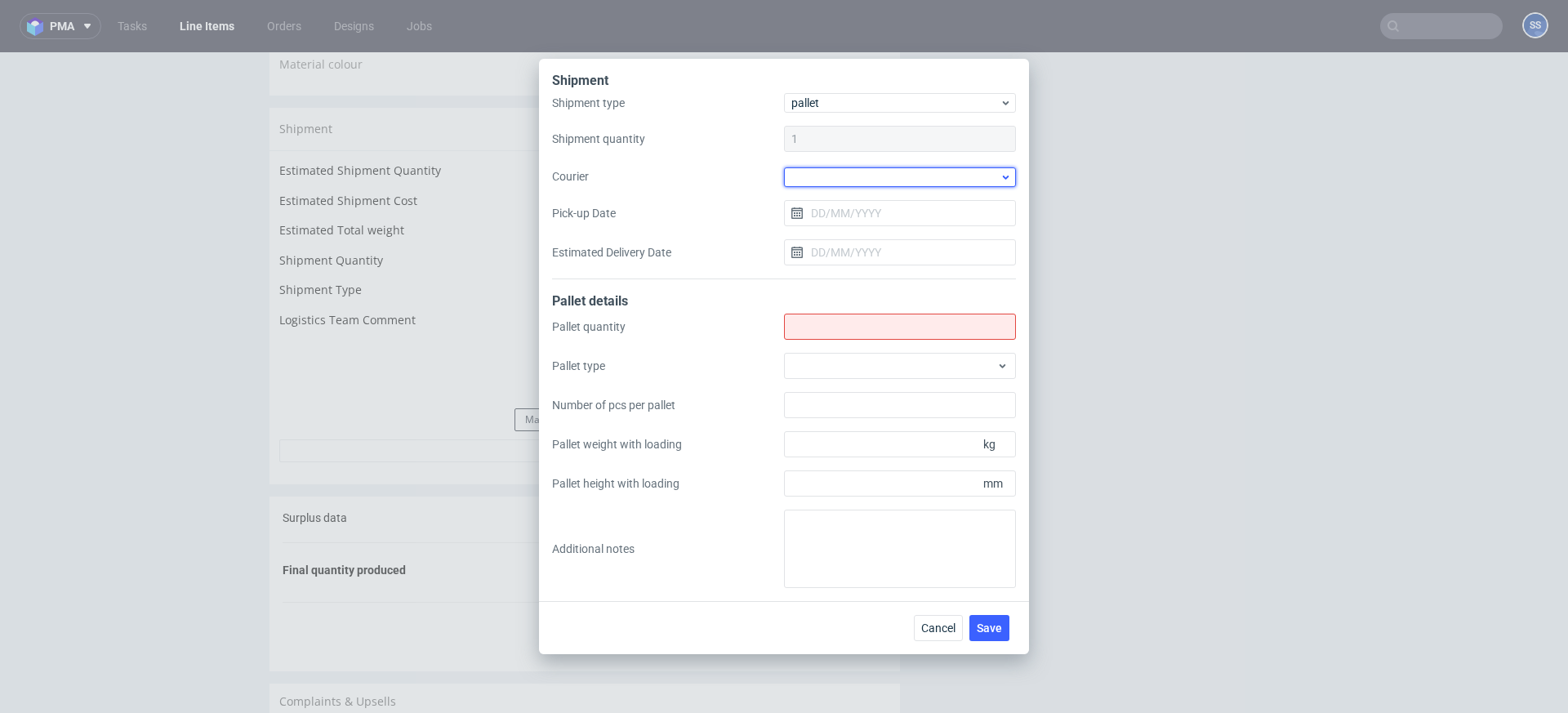 click at bounding box center [900, 177] 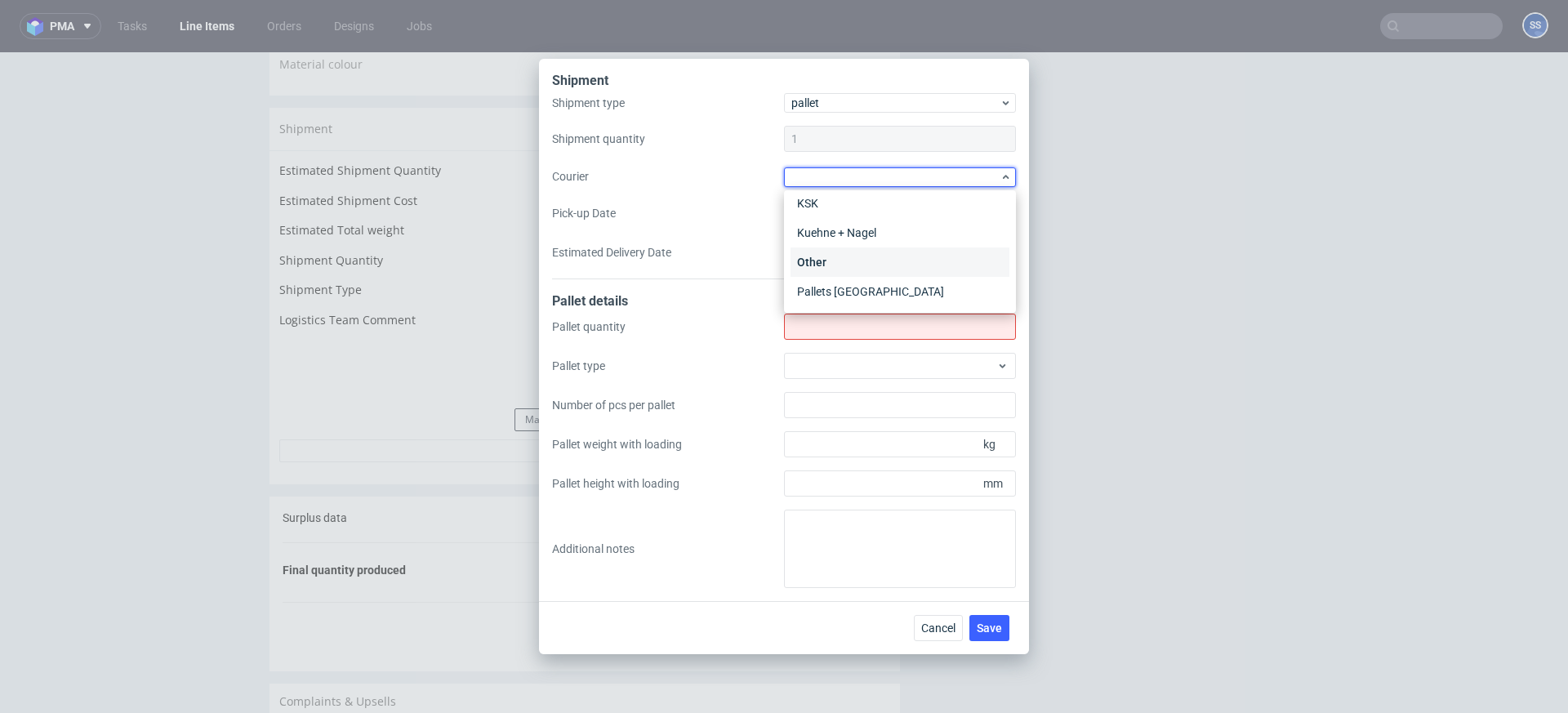 scroll, scrollTop: 186, scrollLeft: 0, axis: vertical 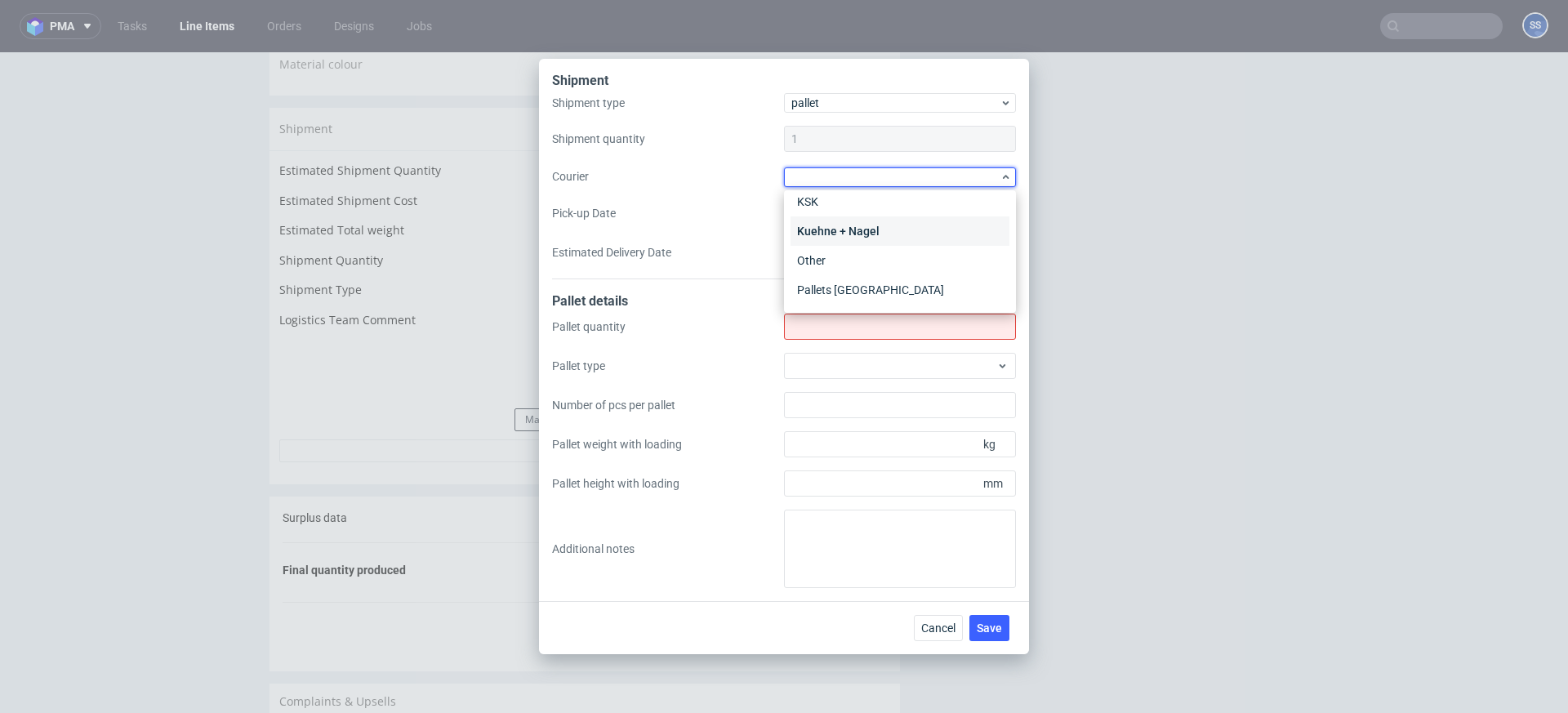 click on "Kuehne + Nagel" at bounding box center [900, 231] 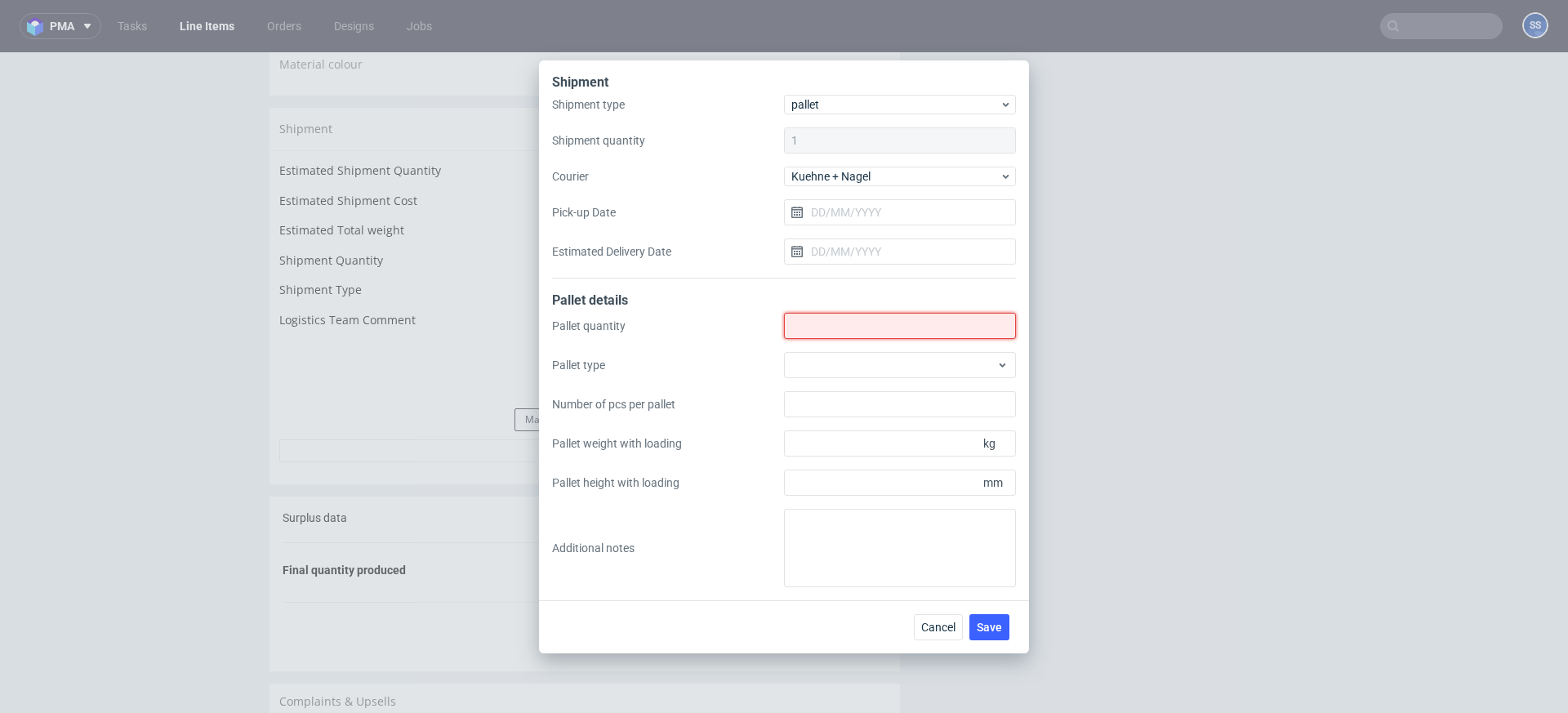 click on "Shipment type" at bounding box center (900, 326) 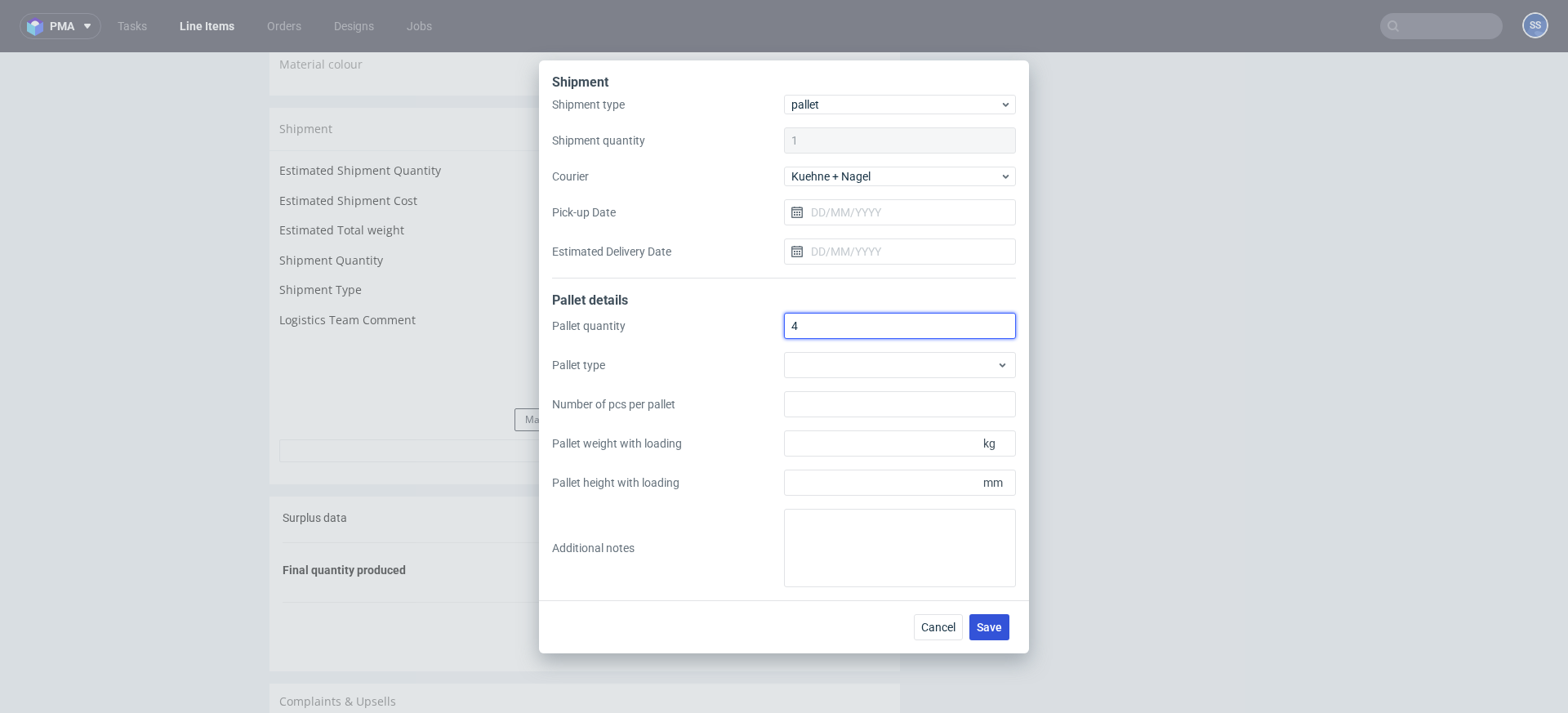 type on "4" 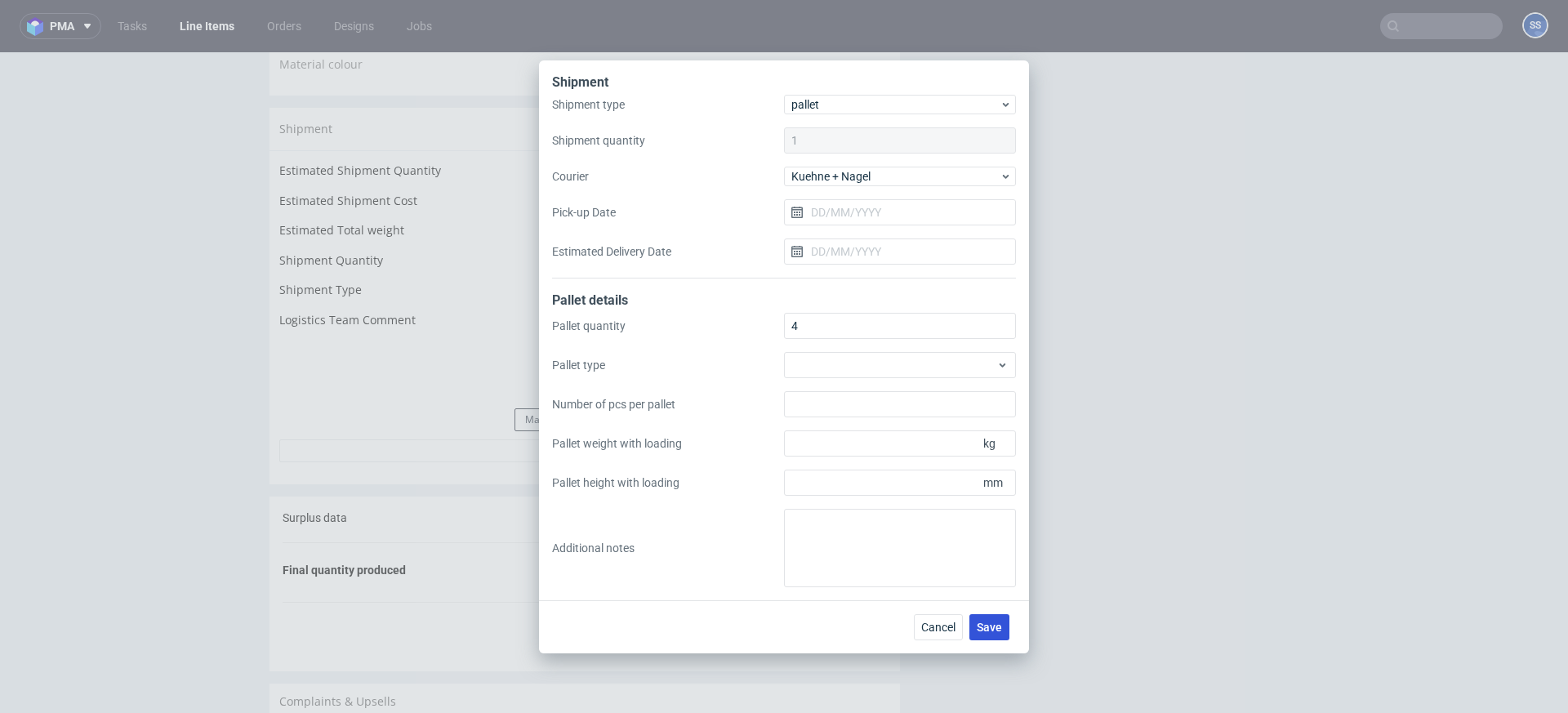 click on "Save" at bounding box center [989, 627] 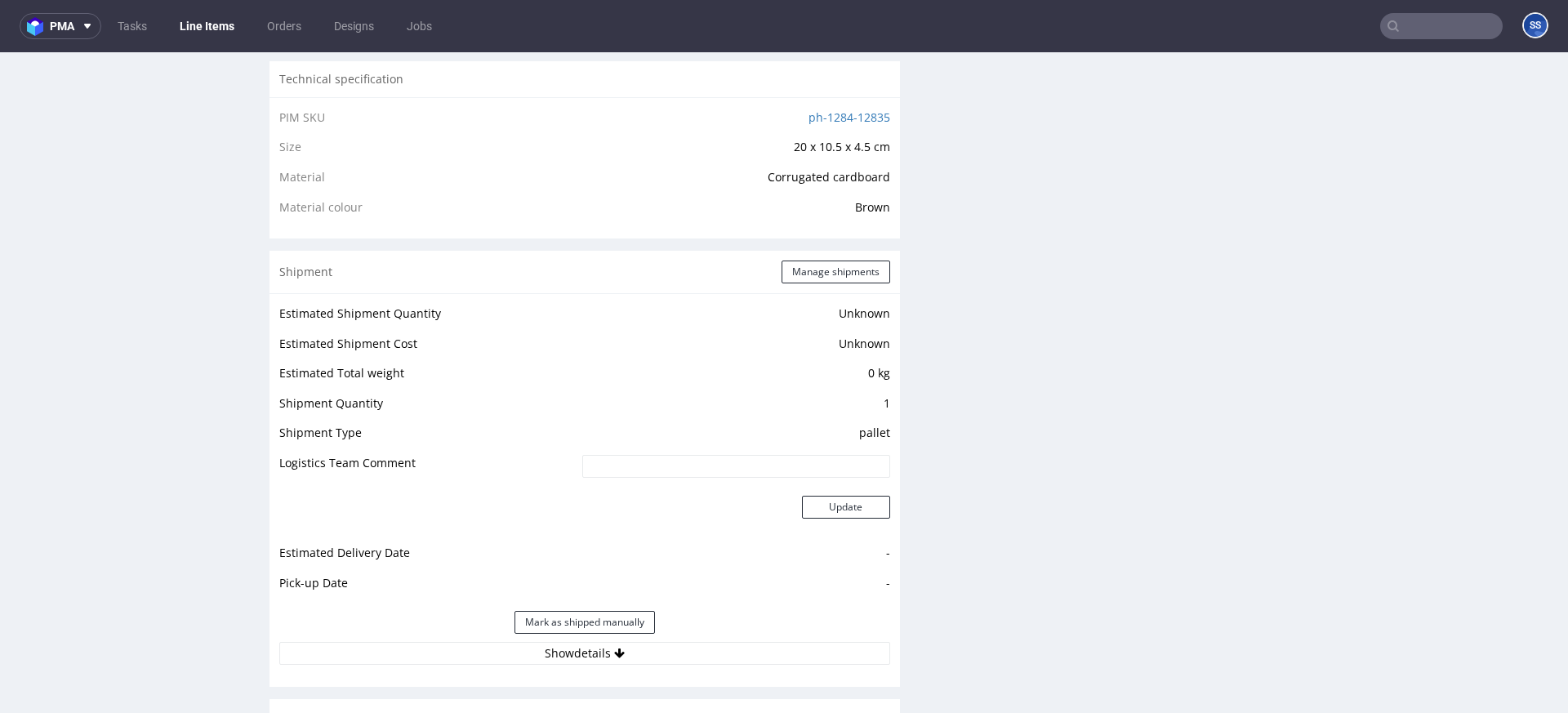 scroll, scrollTop: 1676, scrollLeft: 0, axis: vertical 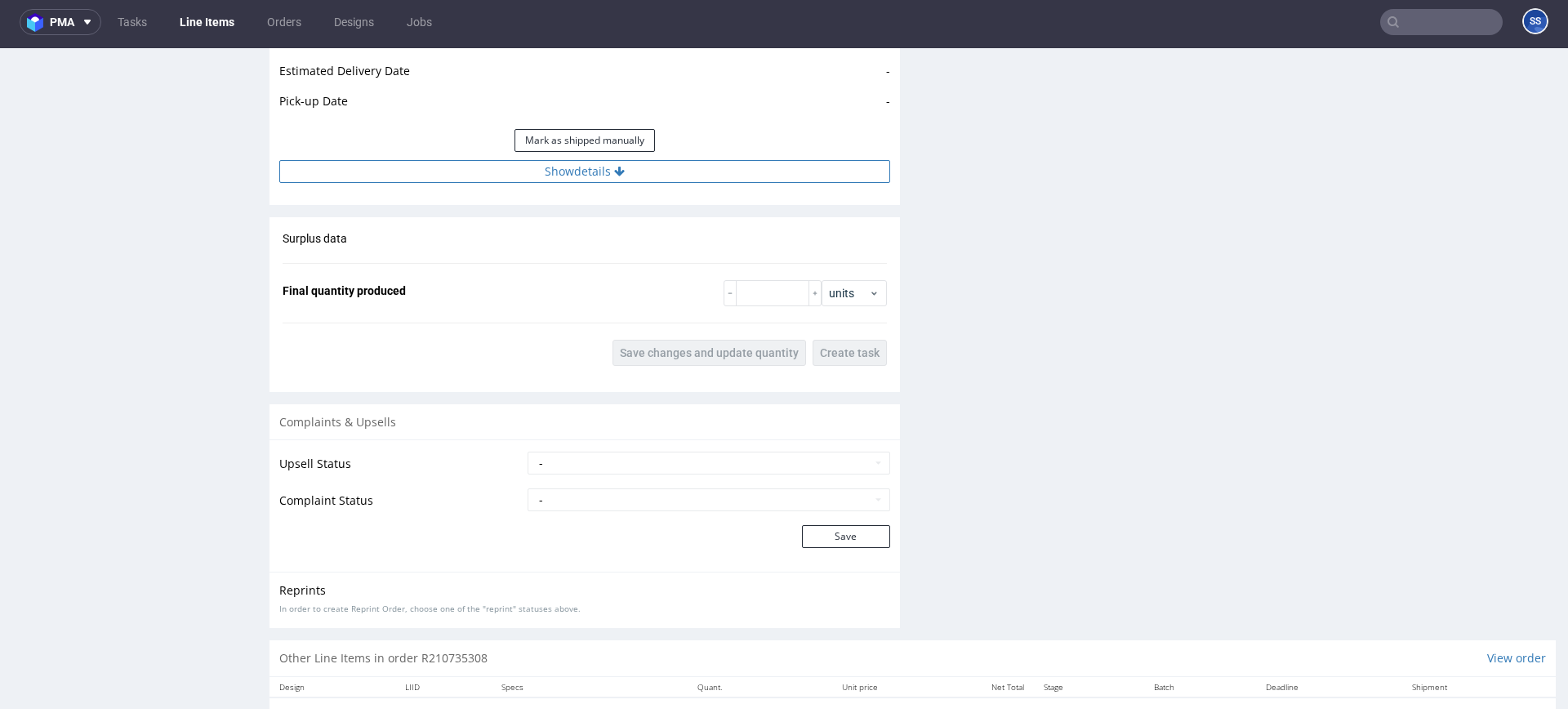 click on "Show  details" at bounding box center [585, 172] 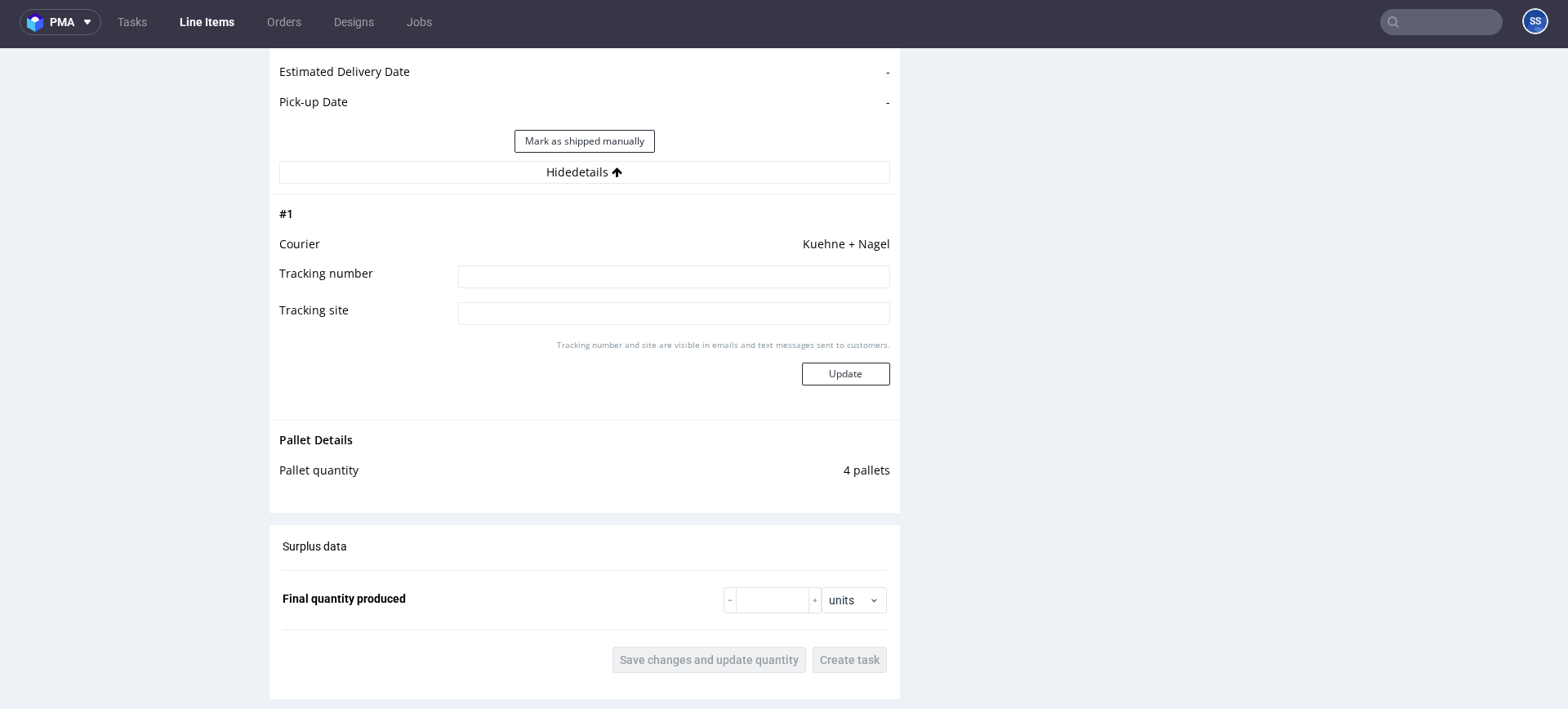 click at bounding box center [672, 282] 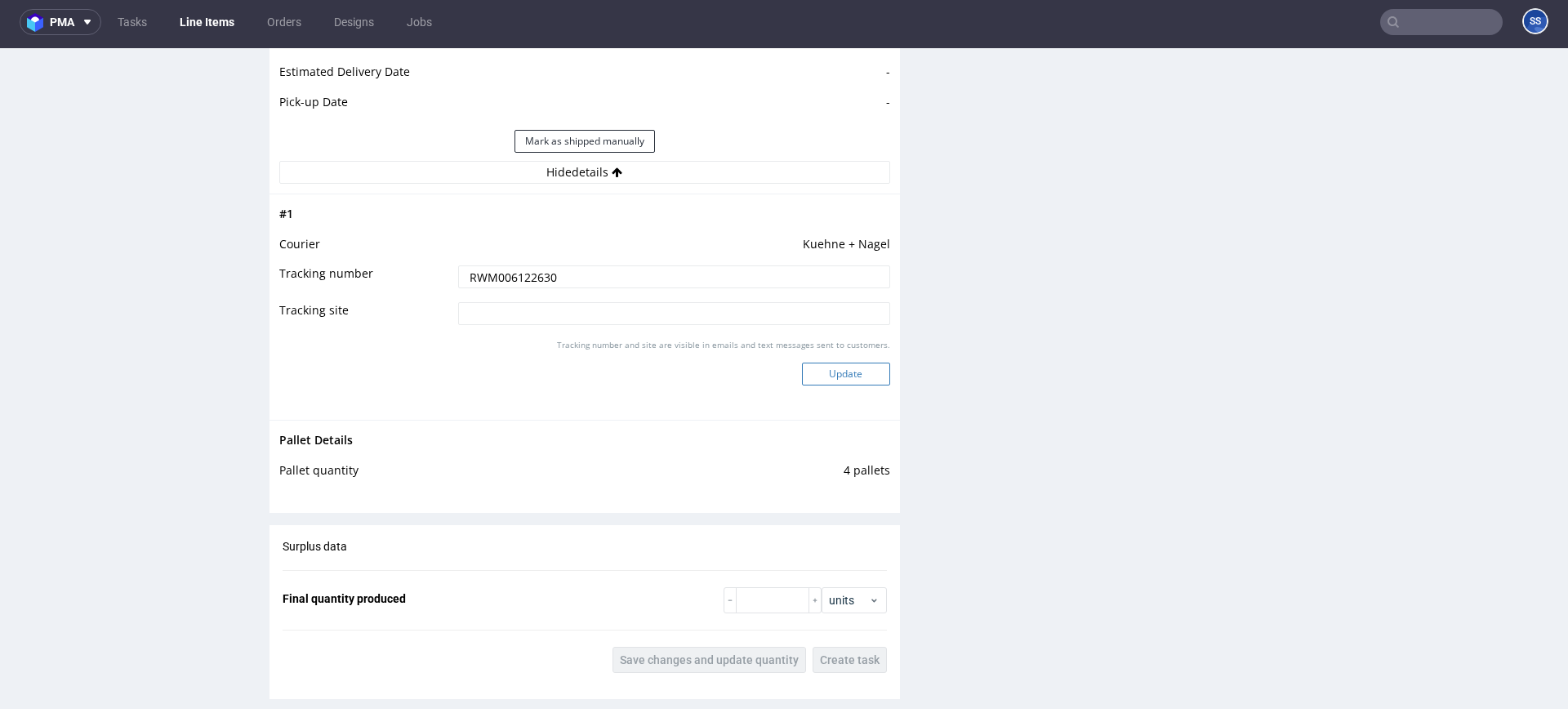 type on "RWM006122630" 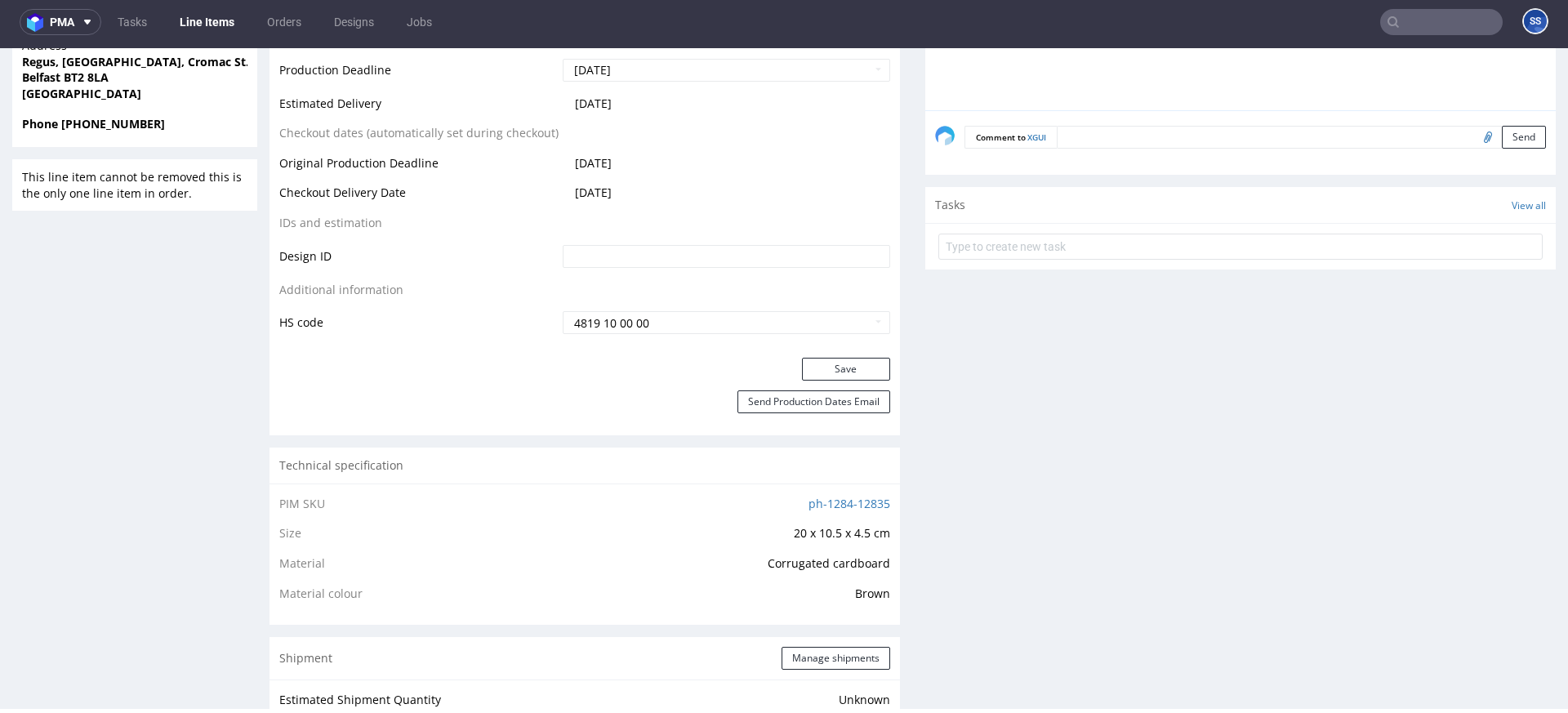 scroll, scrollTop: 0, scrollLeft: 0, axis: both 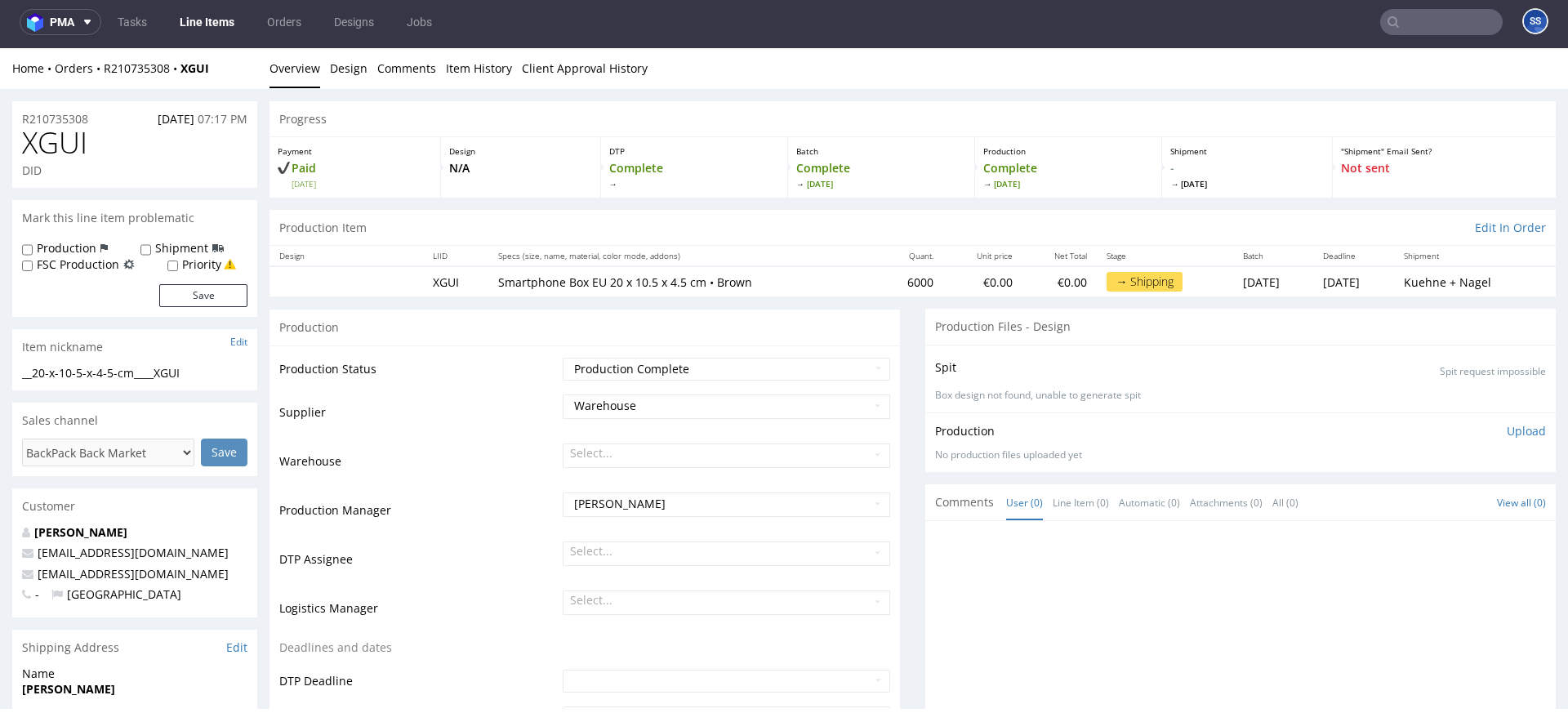 click on "Line Items" at bounding box center [207, 22] 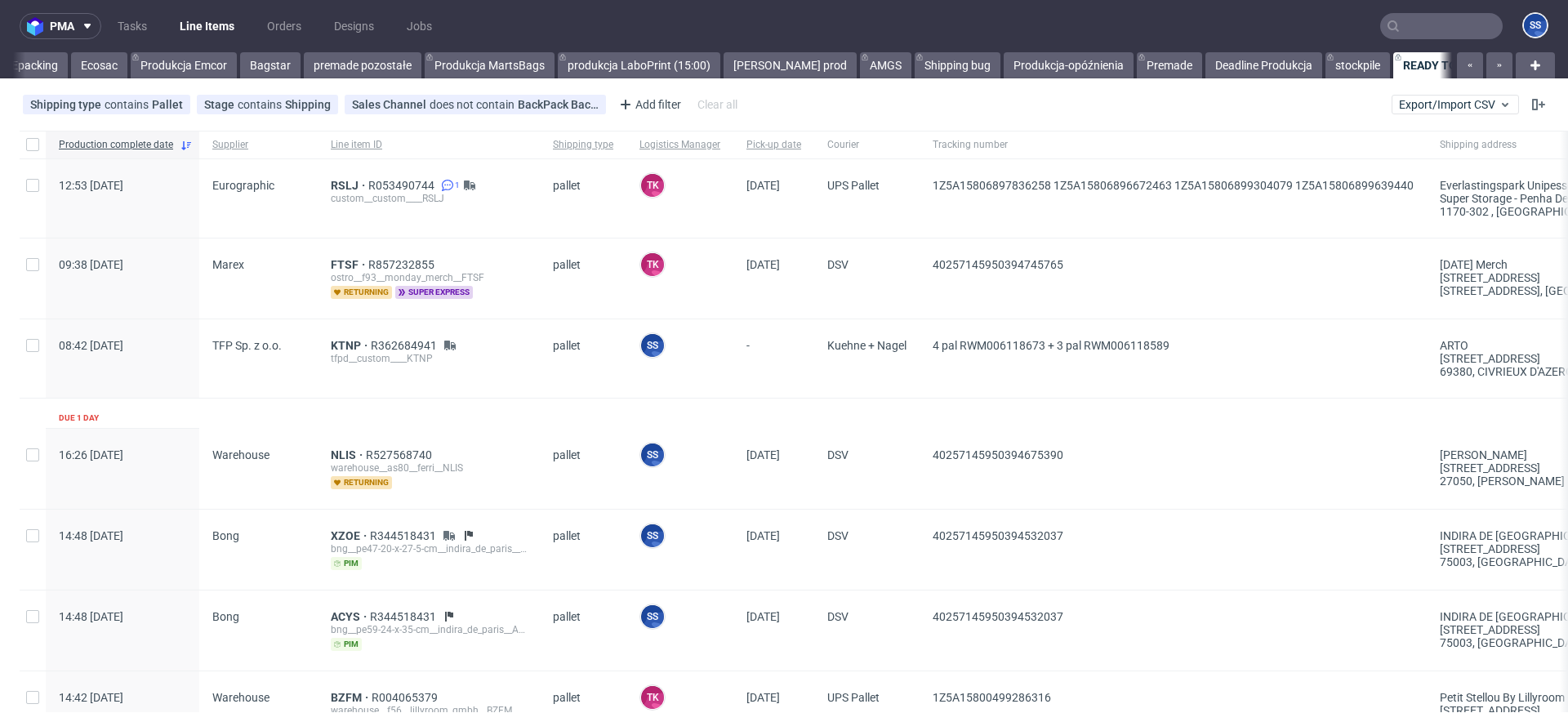 scroll, scrollTop: 0, scrollLeft: 474, axis: horizontal 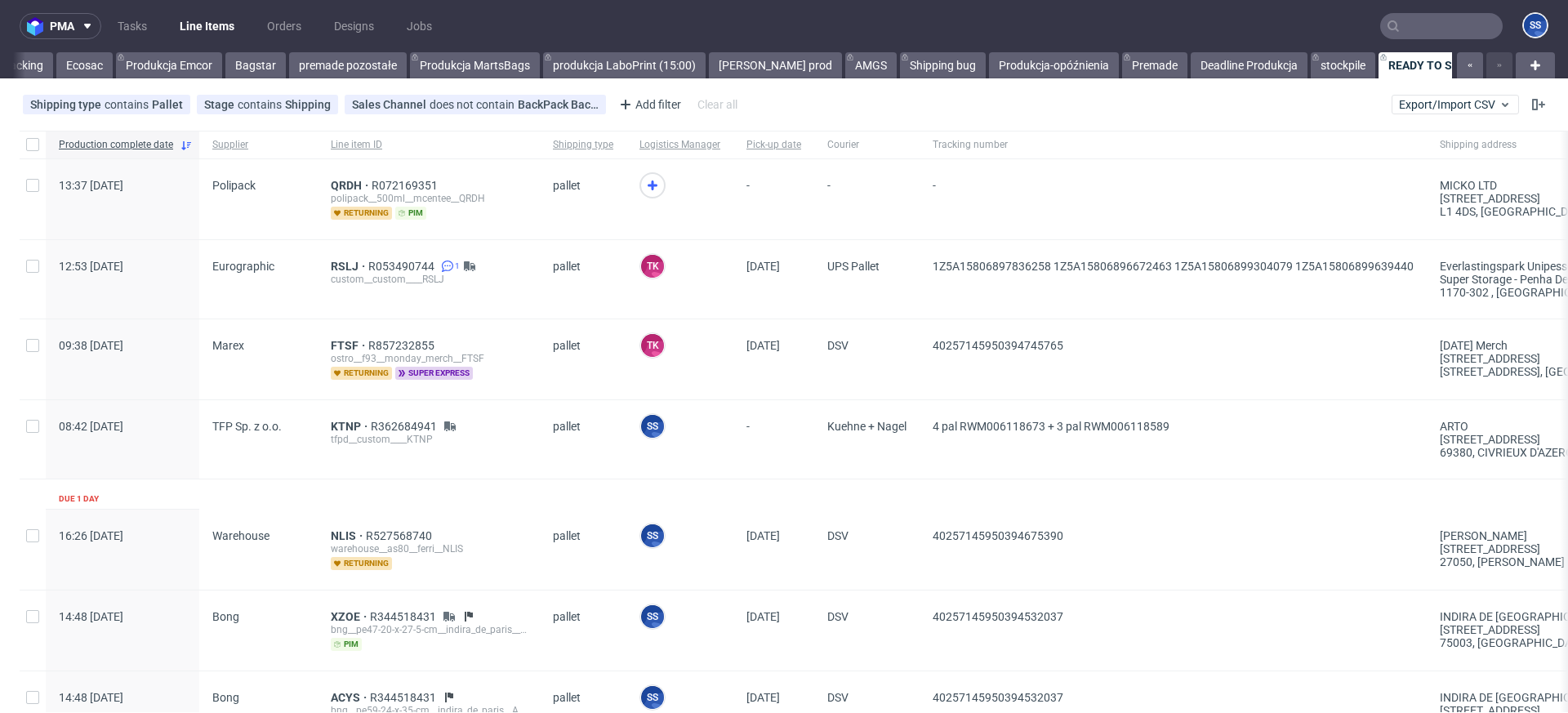 click on "pma Tasks Line Items Orders Designs Jobs SS" at bounding box center (784, 26) 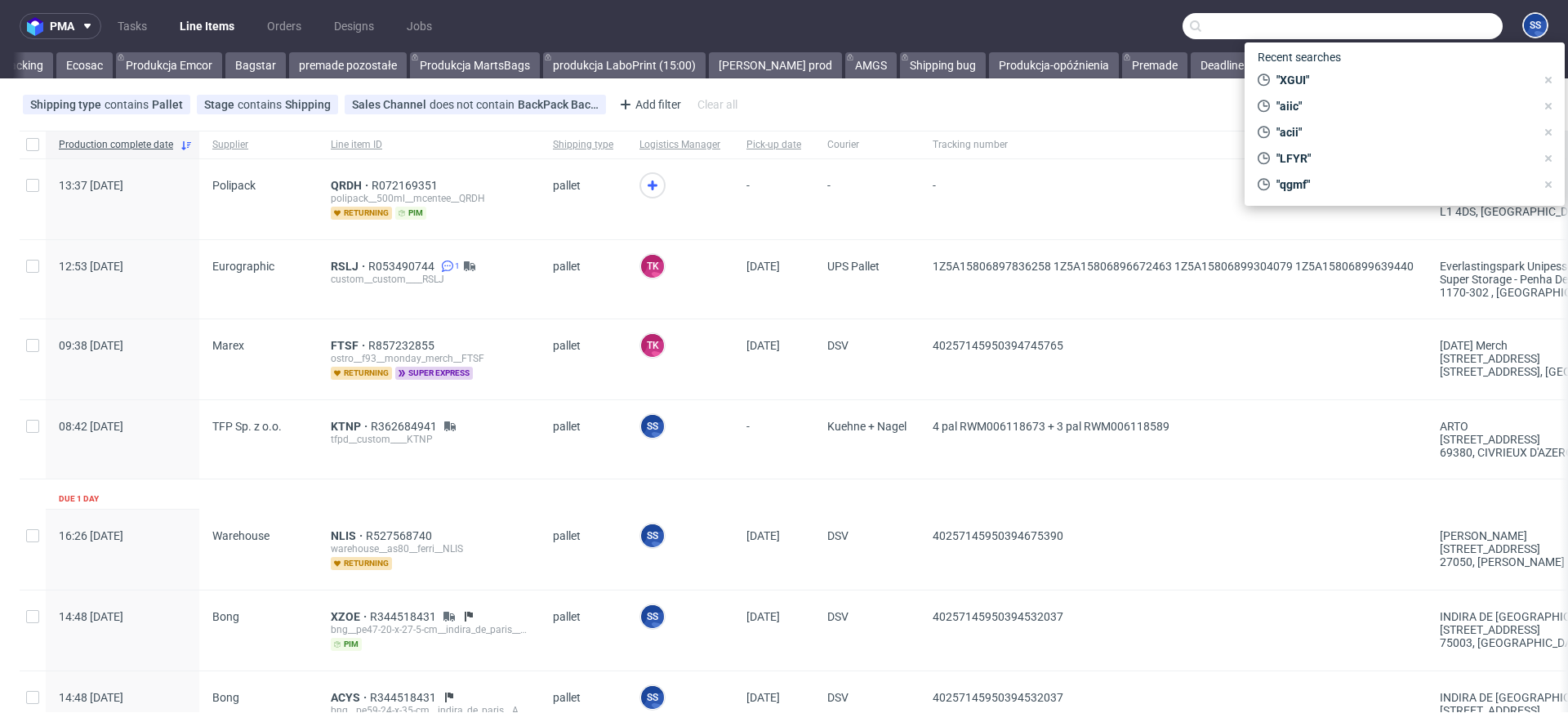 paste on "R095076245" 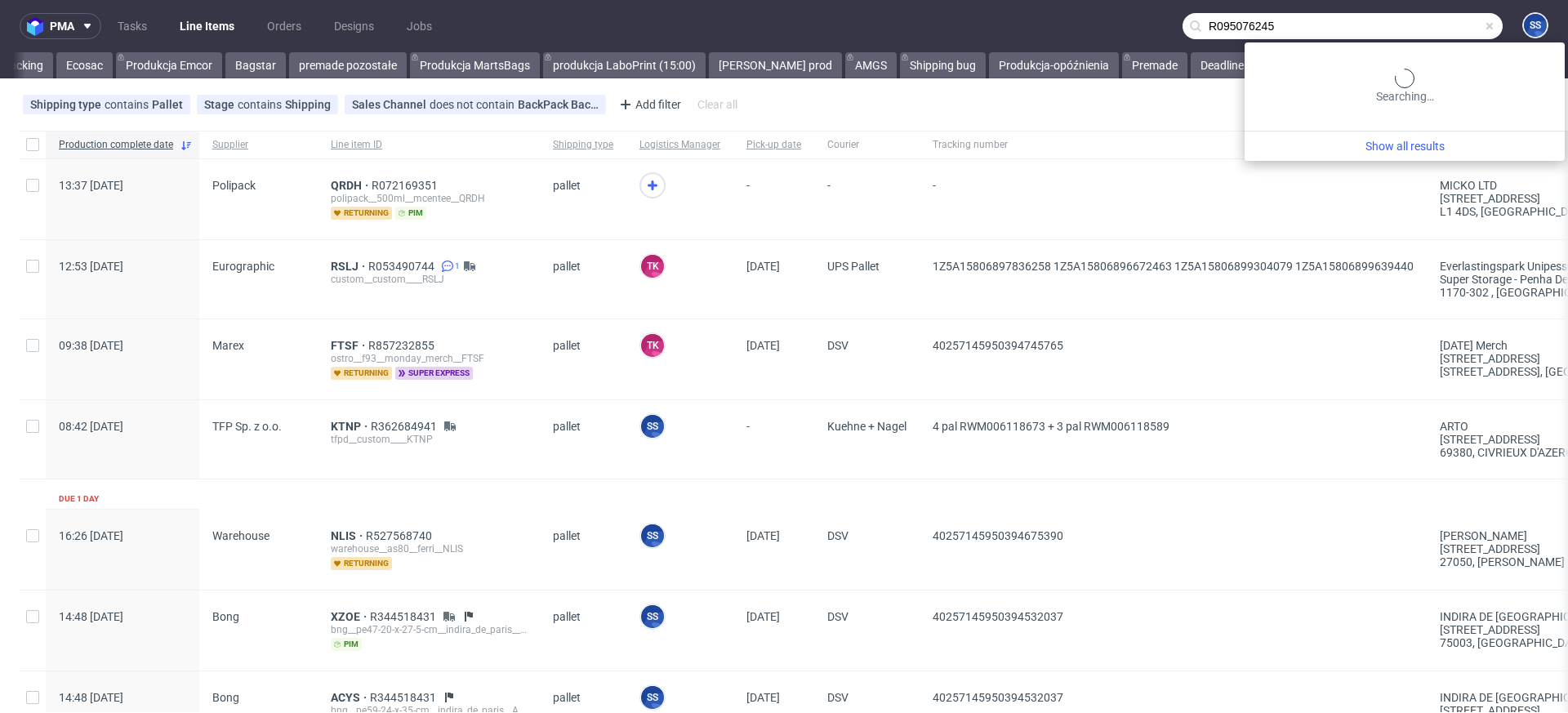 type on "R095076245" 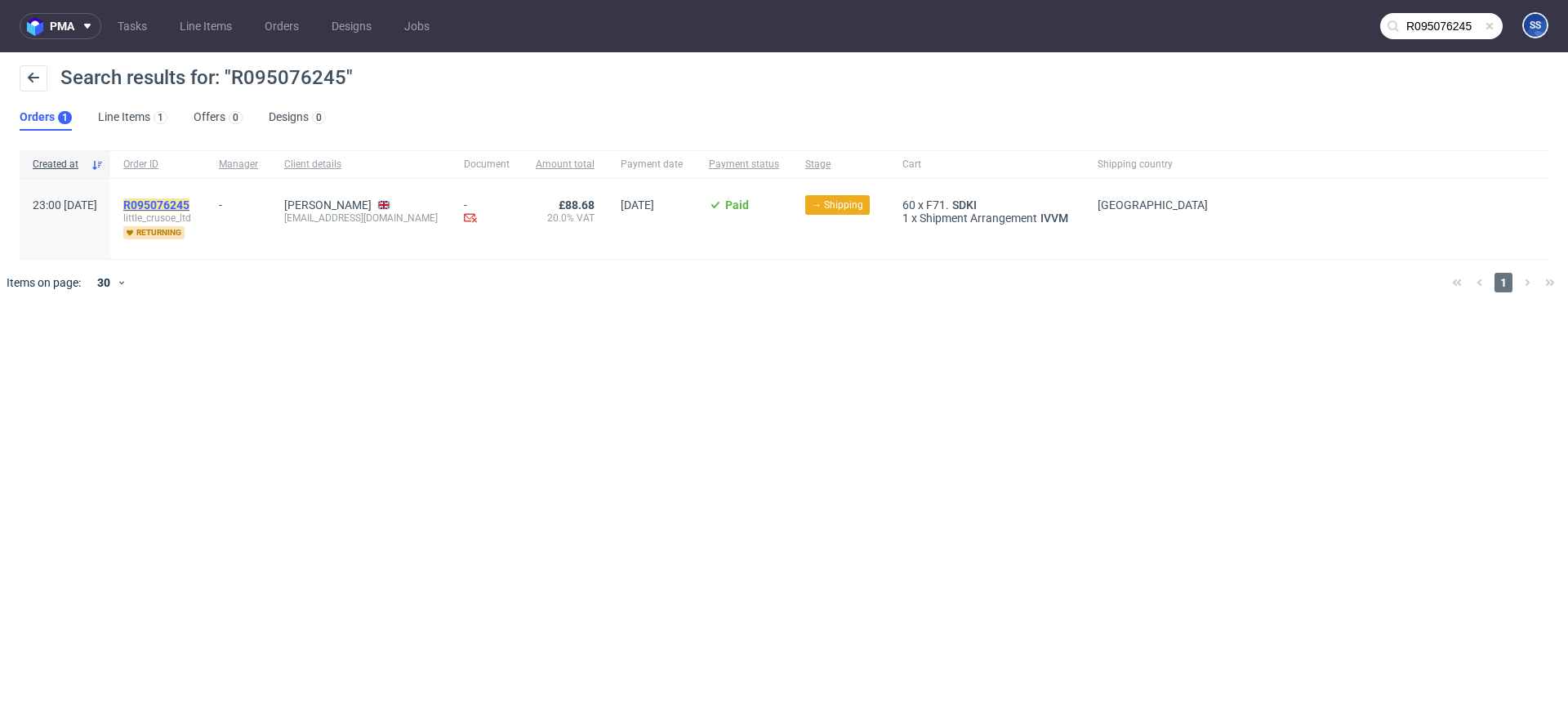 click on "R095076245" 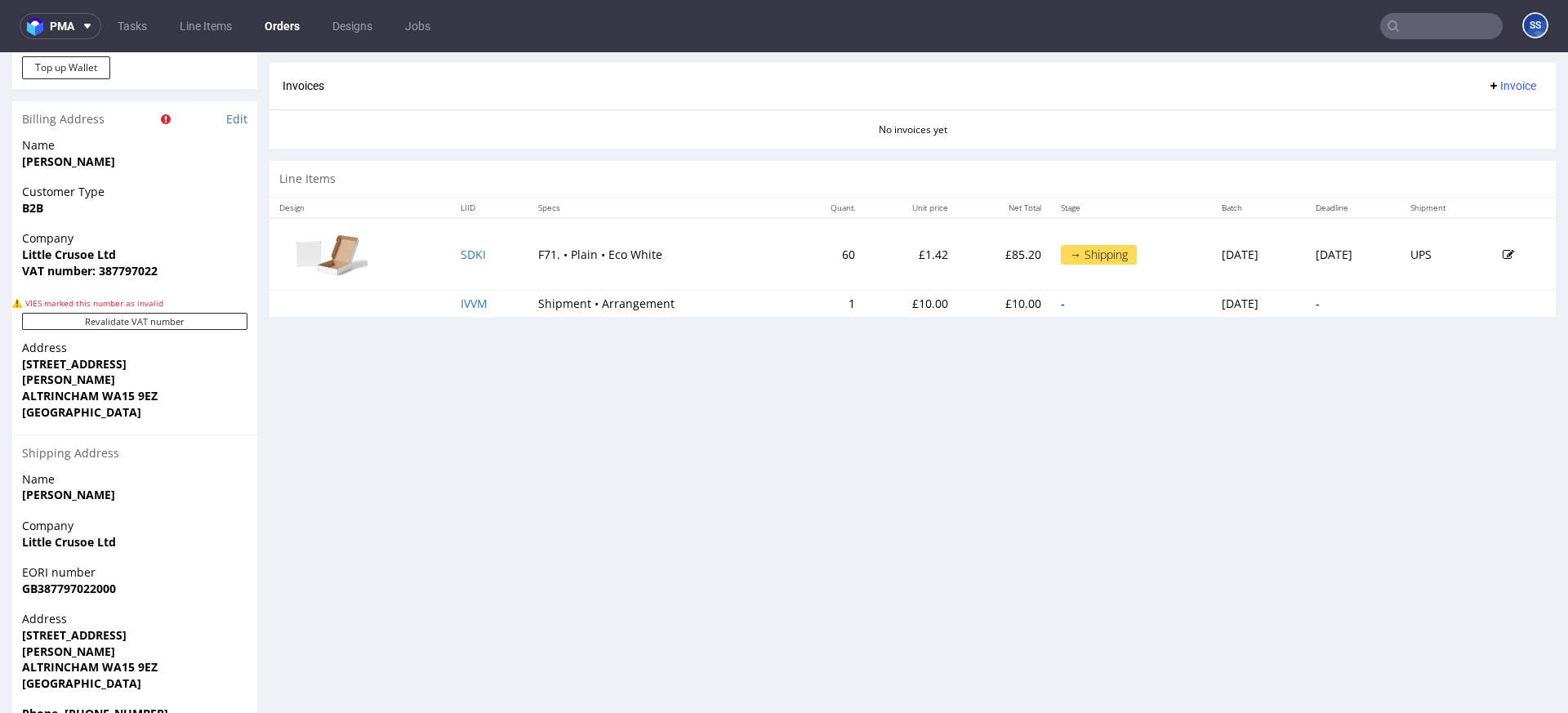 scroll, scrollTop: 778, scrollLeft: 0, axis: vertical 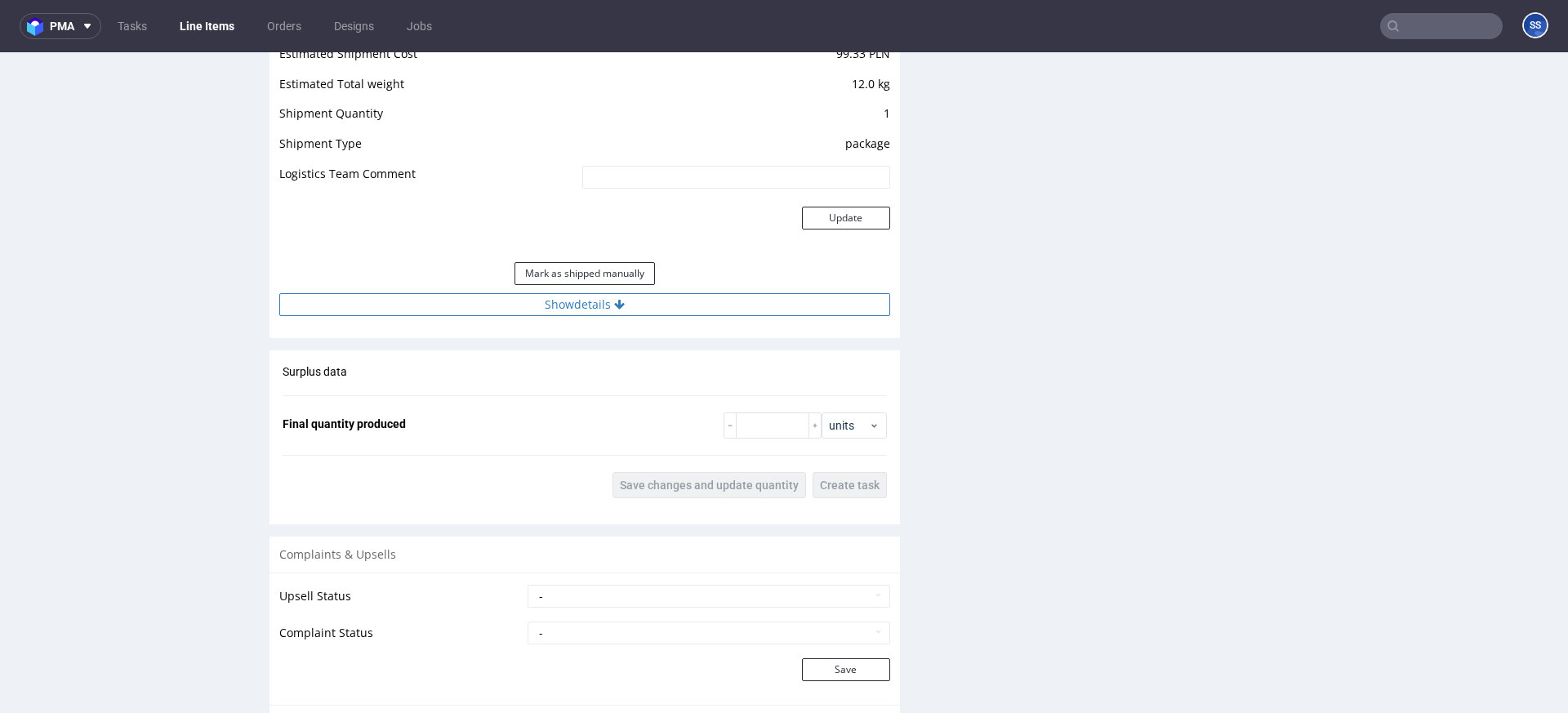 click on "Show  details" at bounding box center [585, 305] 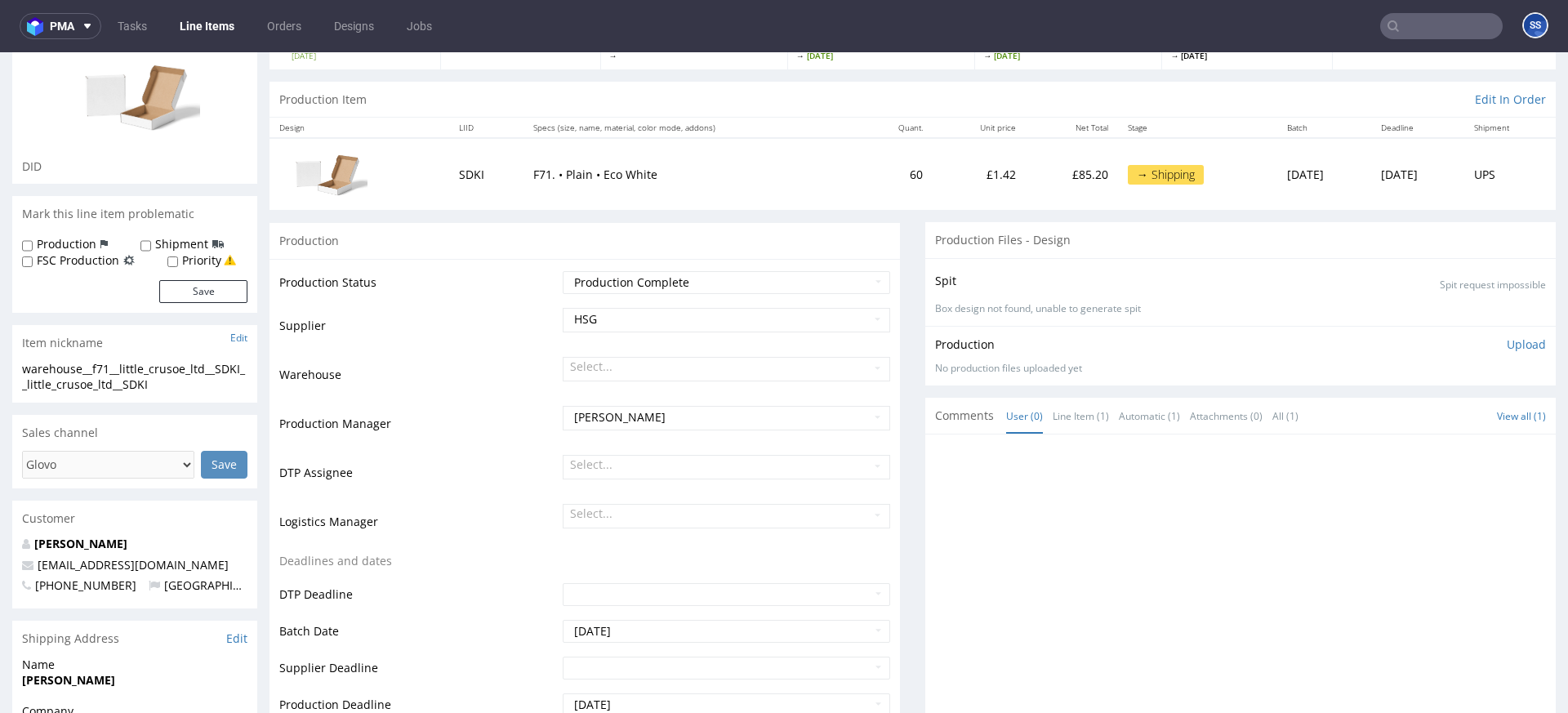 scroll, scrollTop: 120, scrollLeft: 0, axis: vertical 